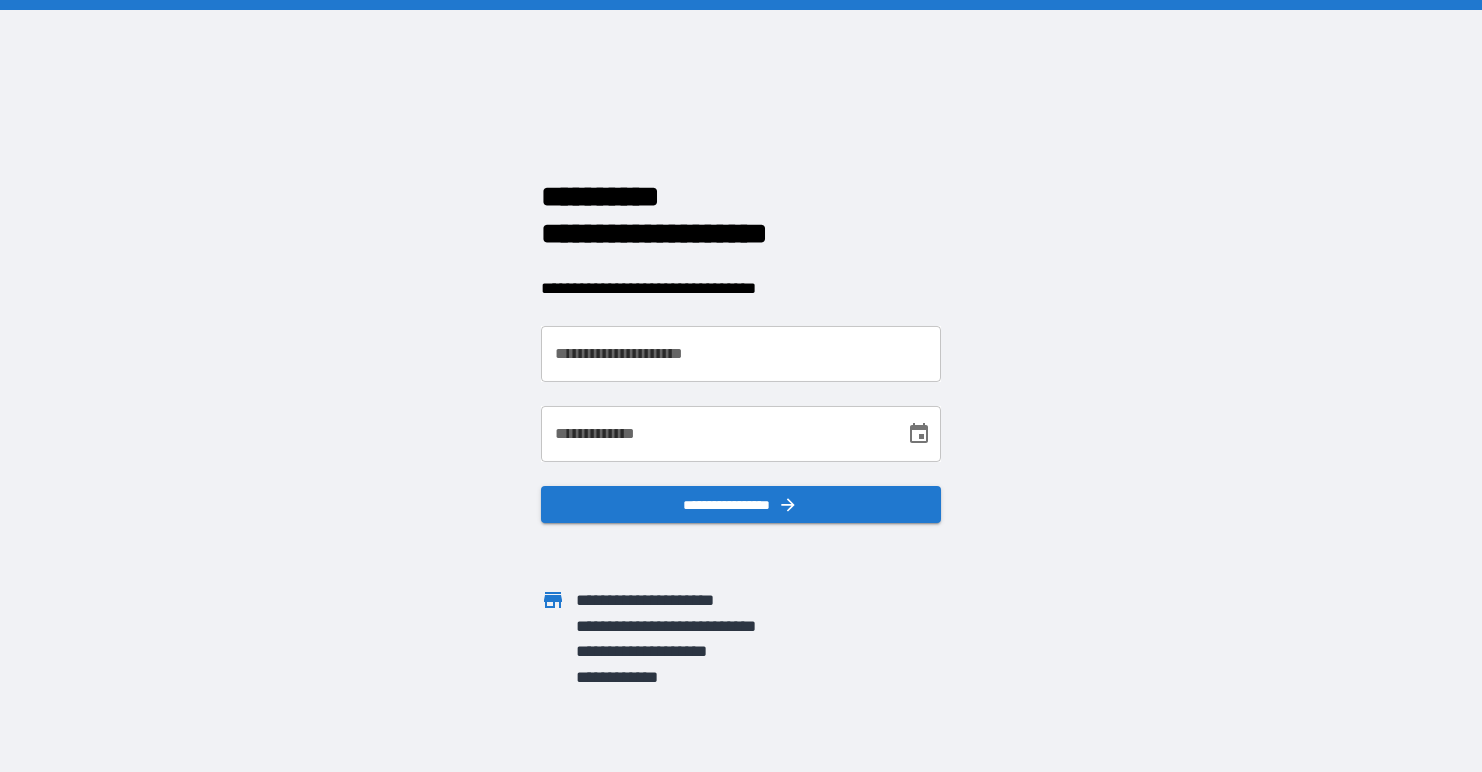 scroll, scrollTop: 0, scrollLeft: 0, axis: both 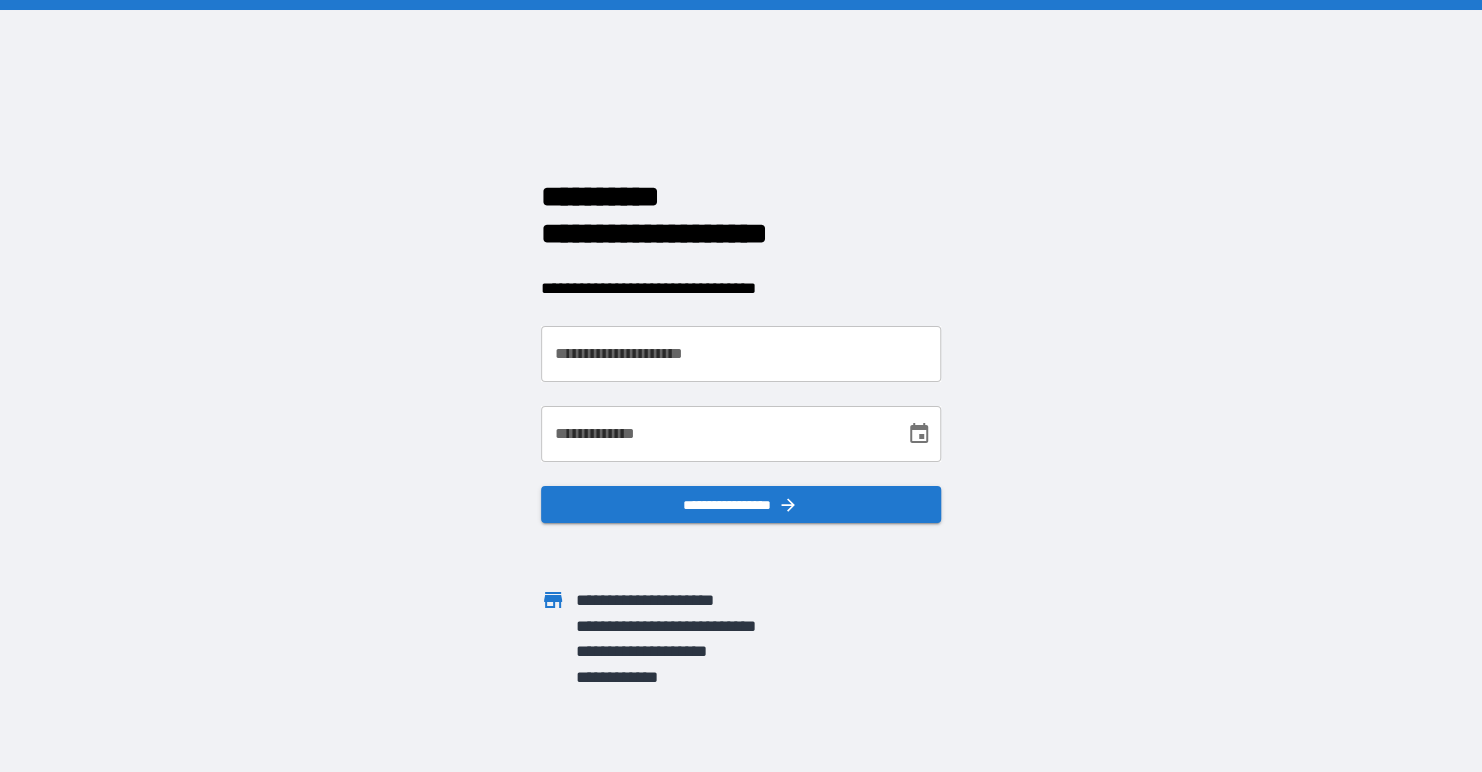 click on "**********" at bounding box center [741, 354] 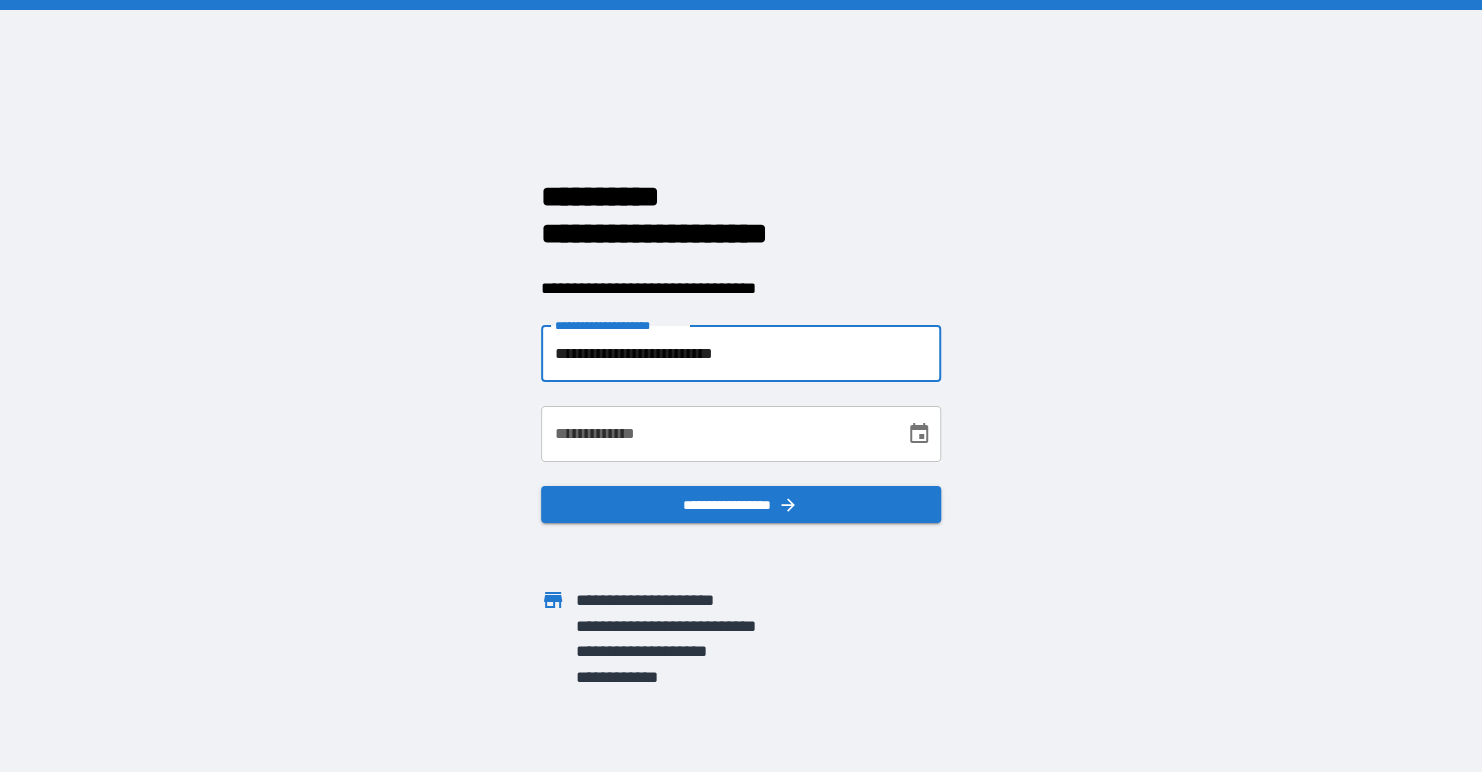 type on "**********" 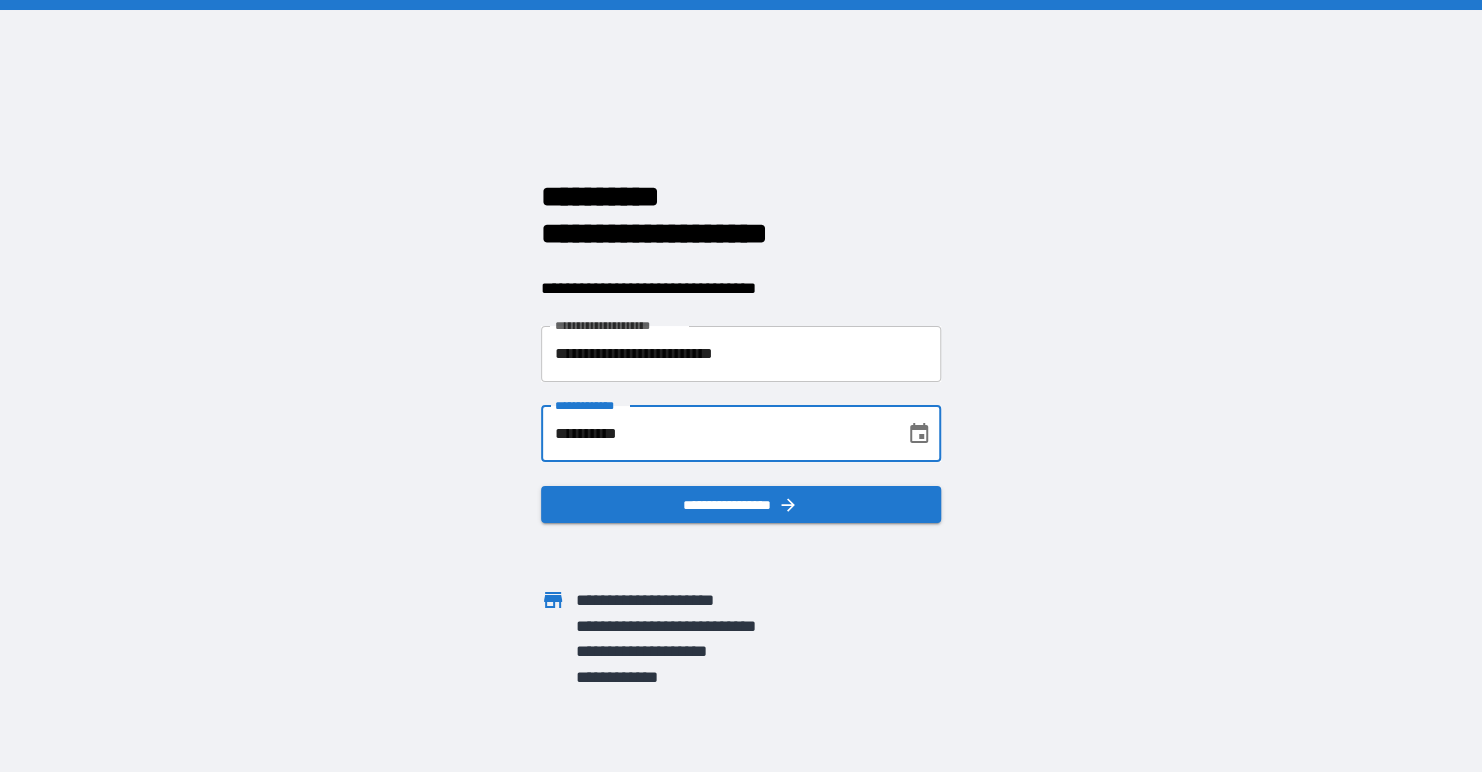 type on "**********" 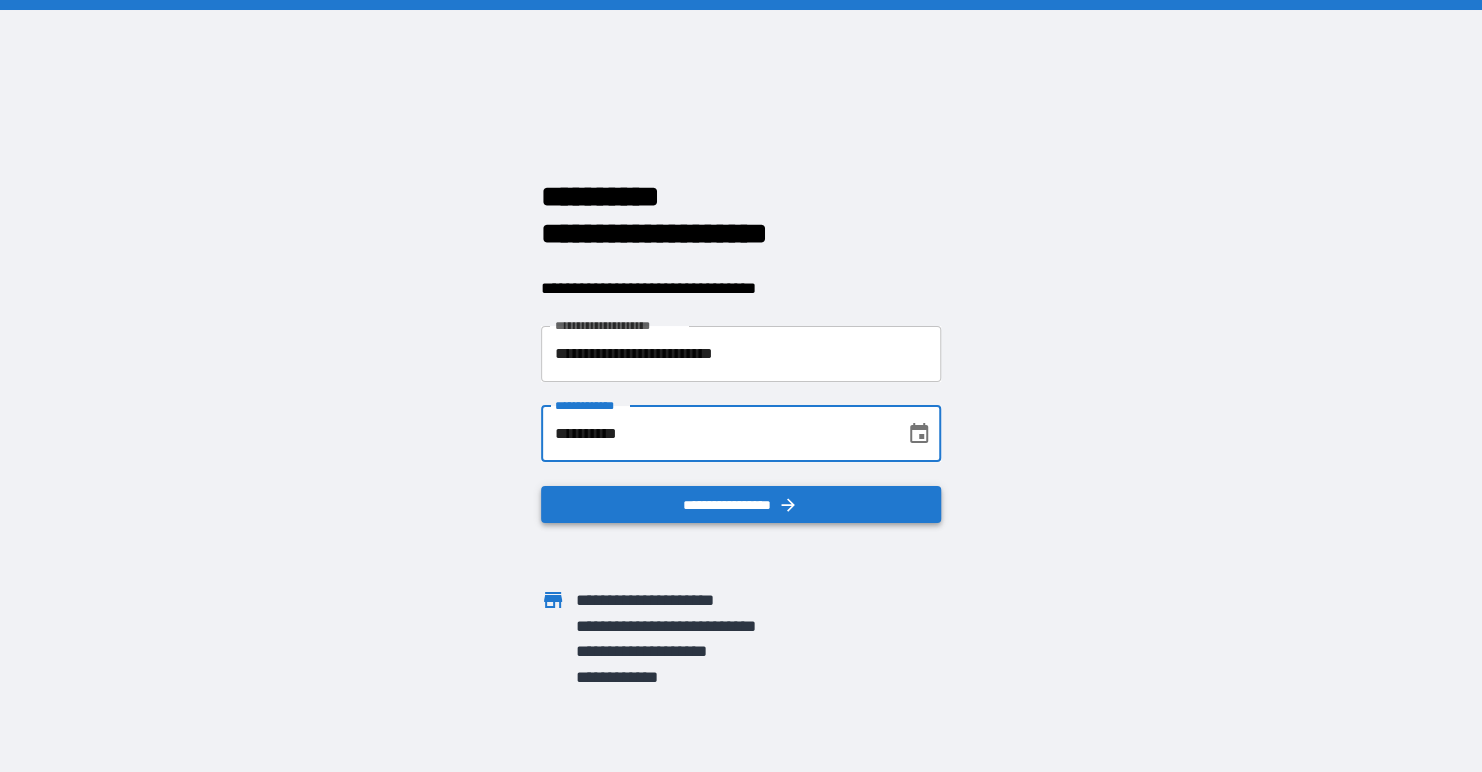 click on "**********" at bounding box center [741, 505] 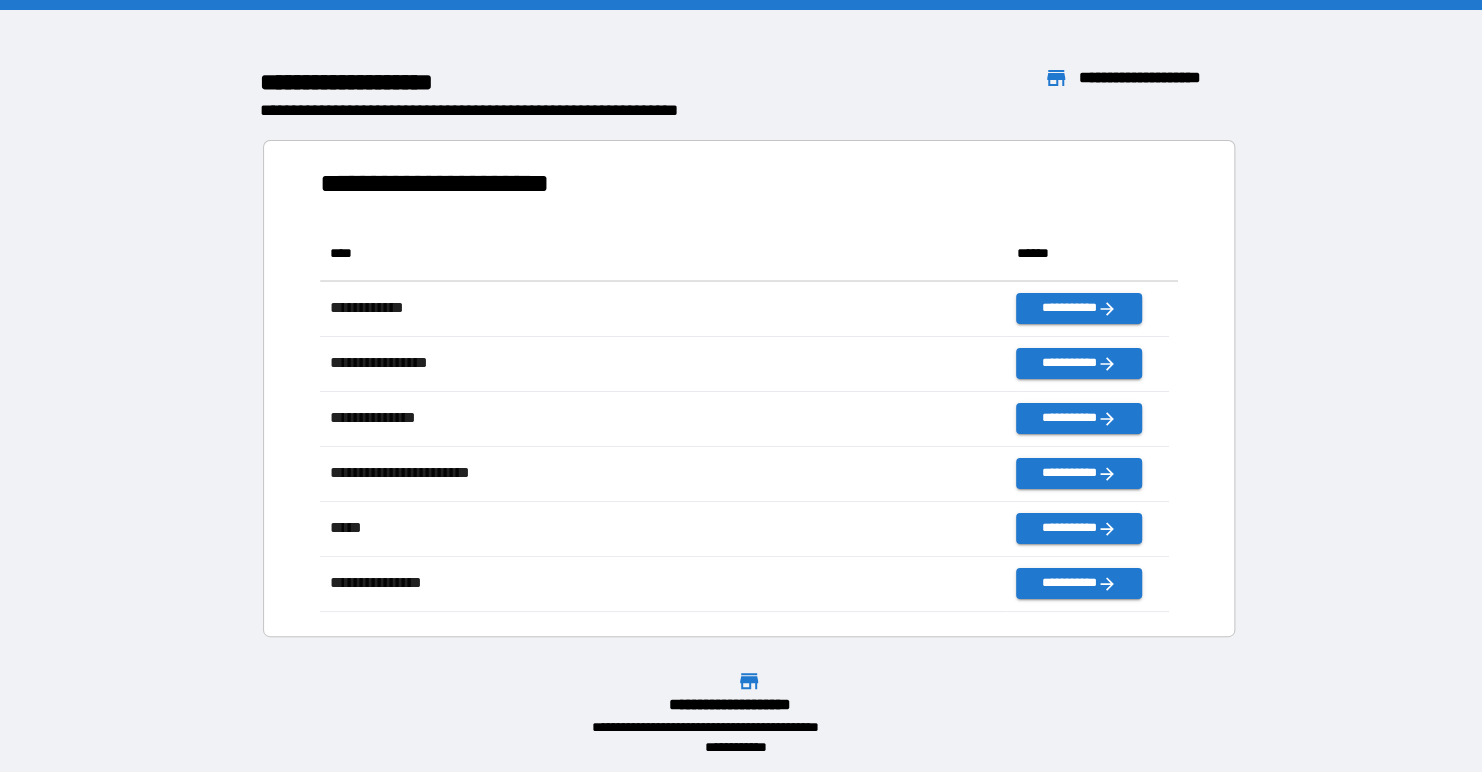 scroll, scrollTop: 16, scrollLeft: 16, axis: both 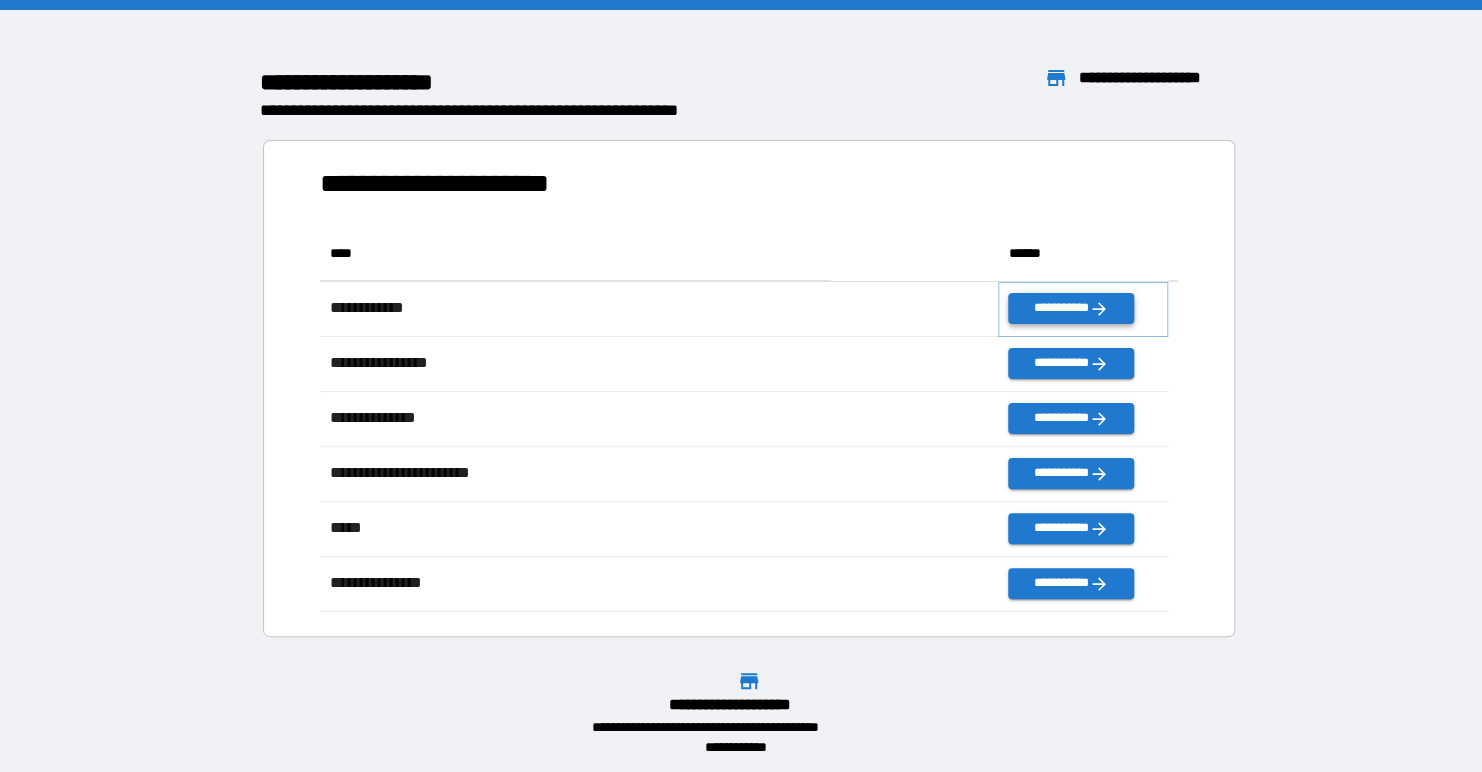 click on "**********" at bounding box center [1070, 308] 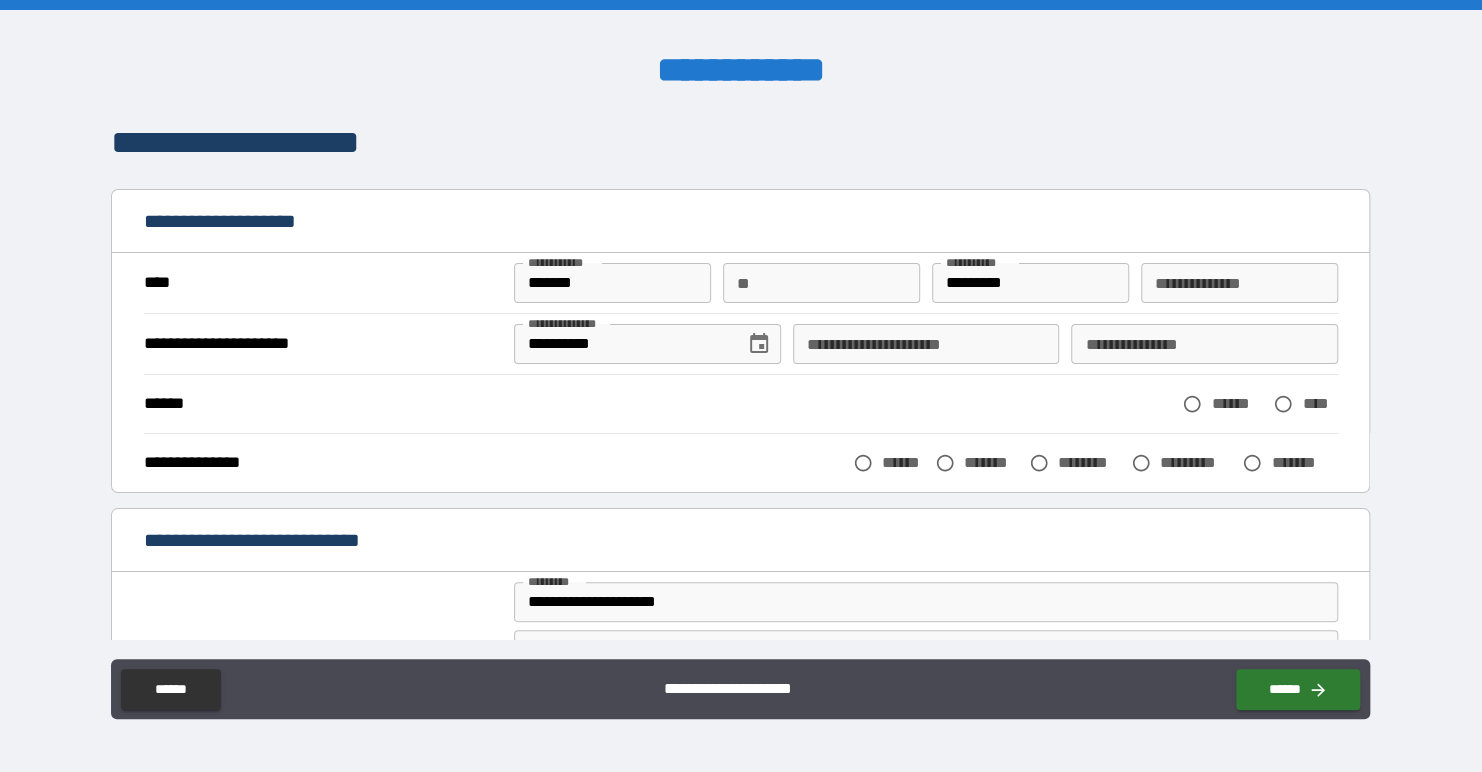 click on "*********" at bounding box center (1030, 283) 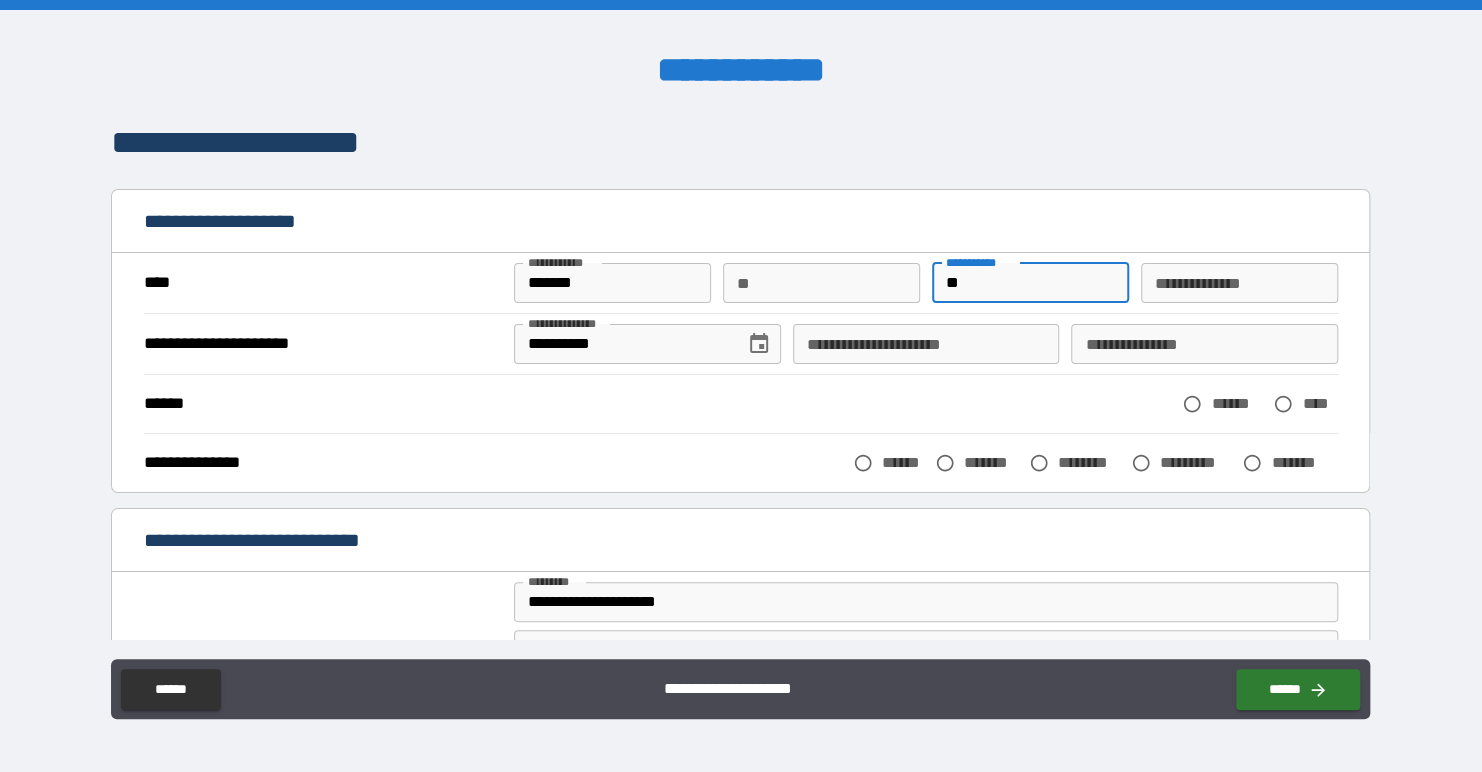 type on "*" 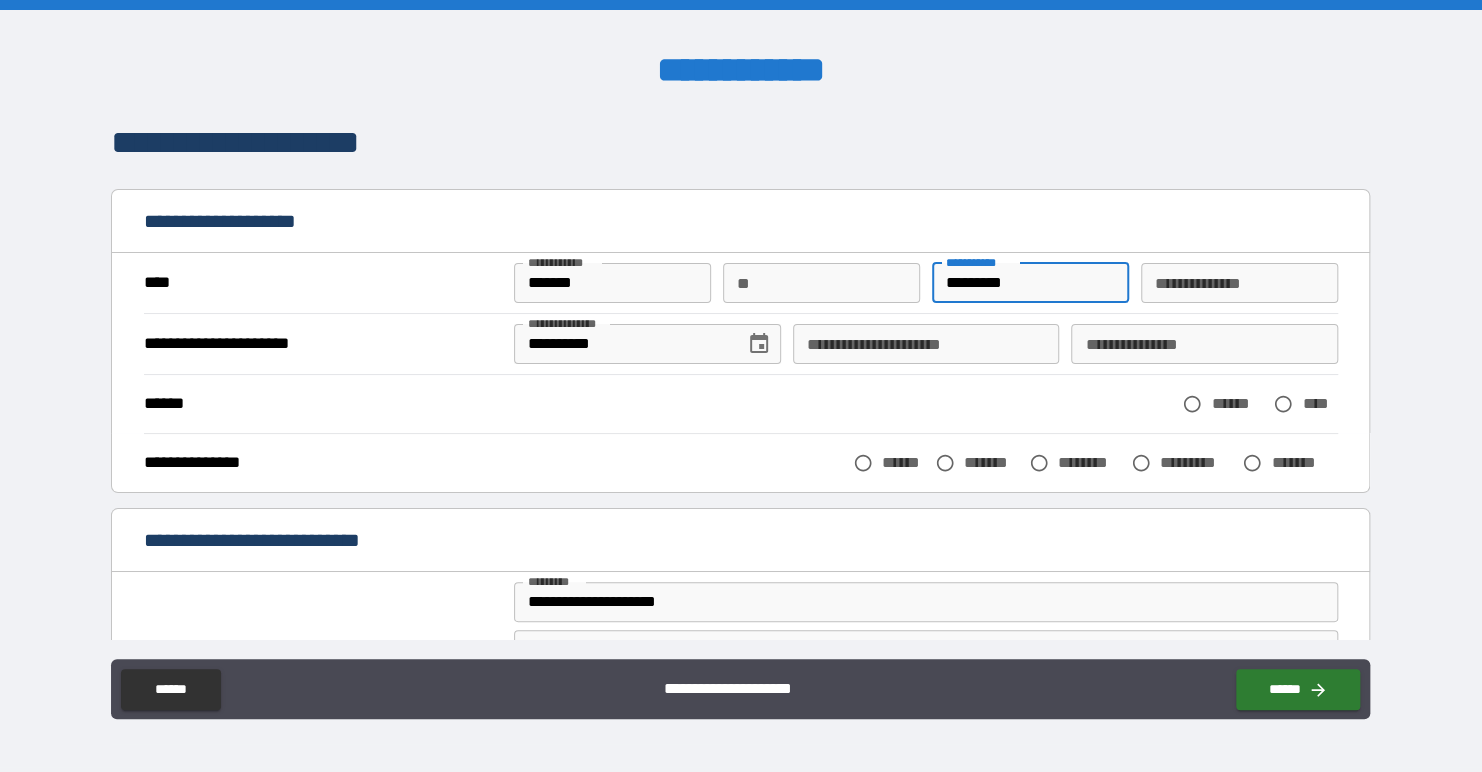 type on "*********" 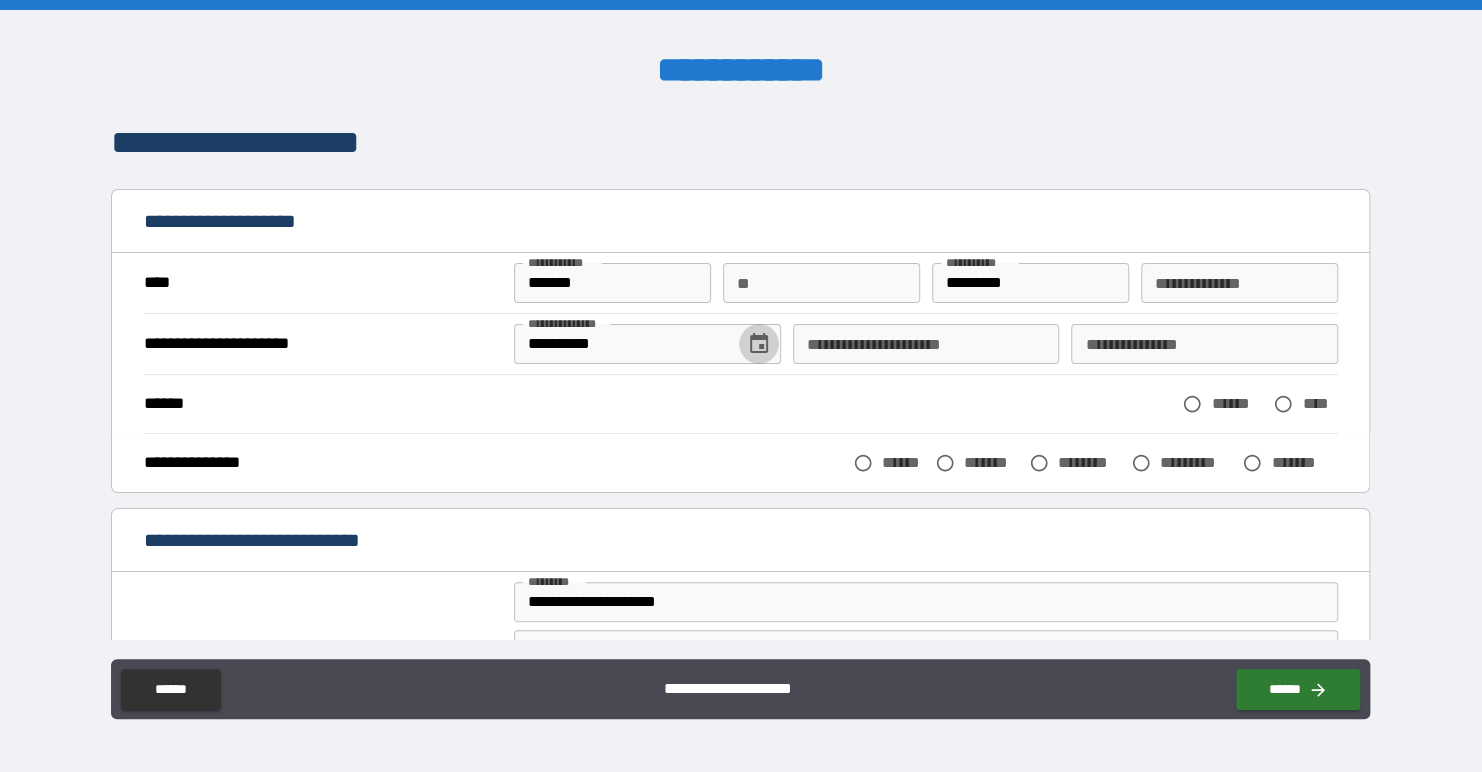 type 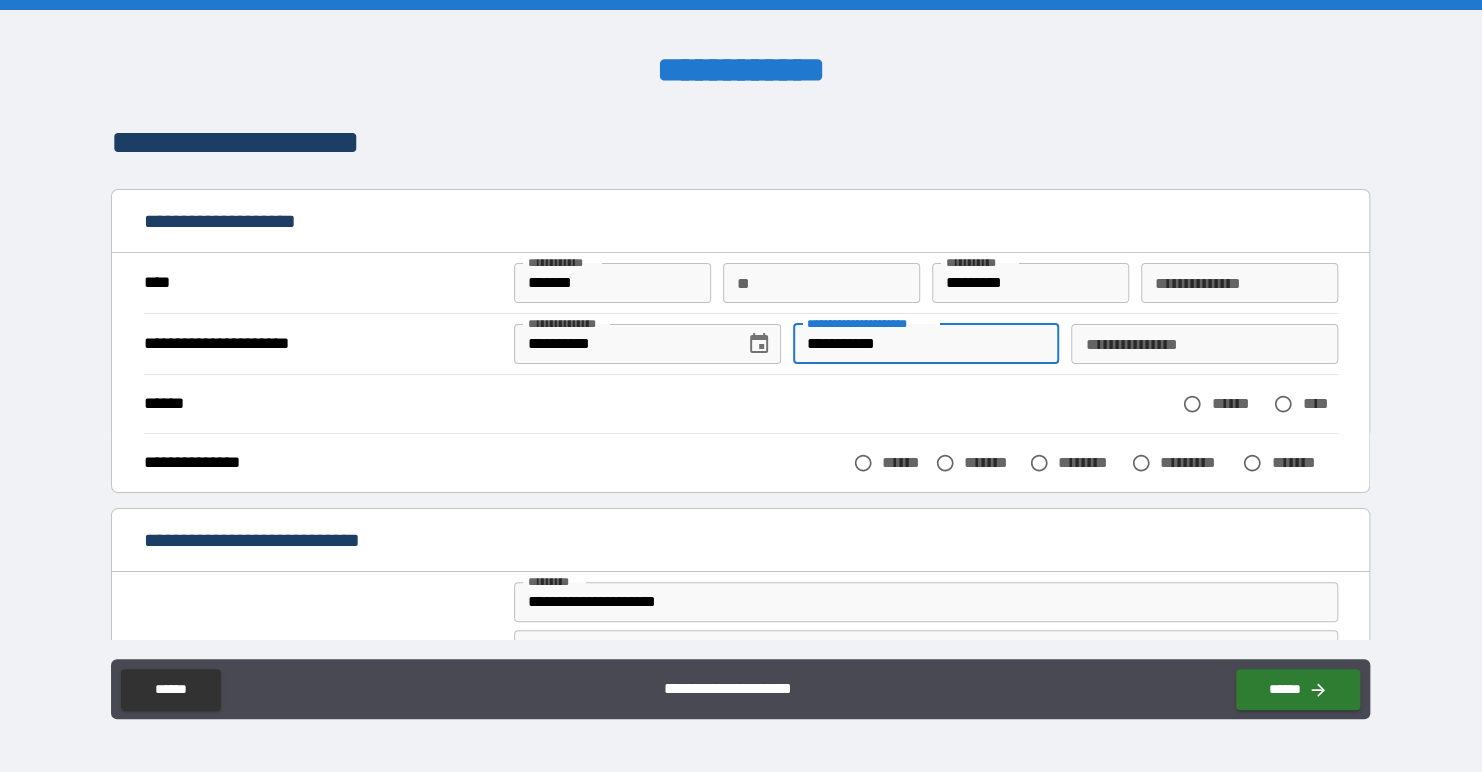 type on "**********" 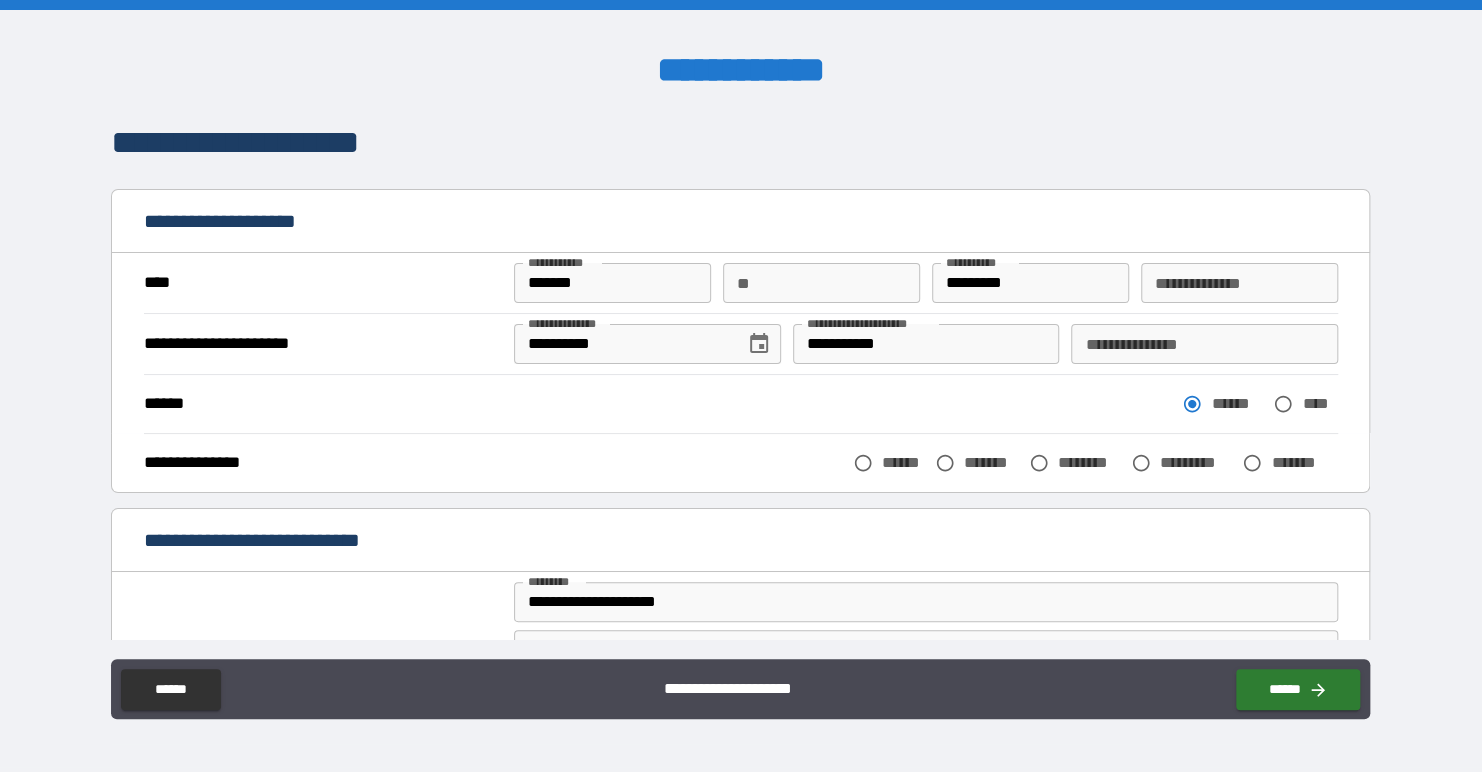 click on "**********" at bounding box center (1204, 344) 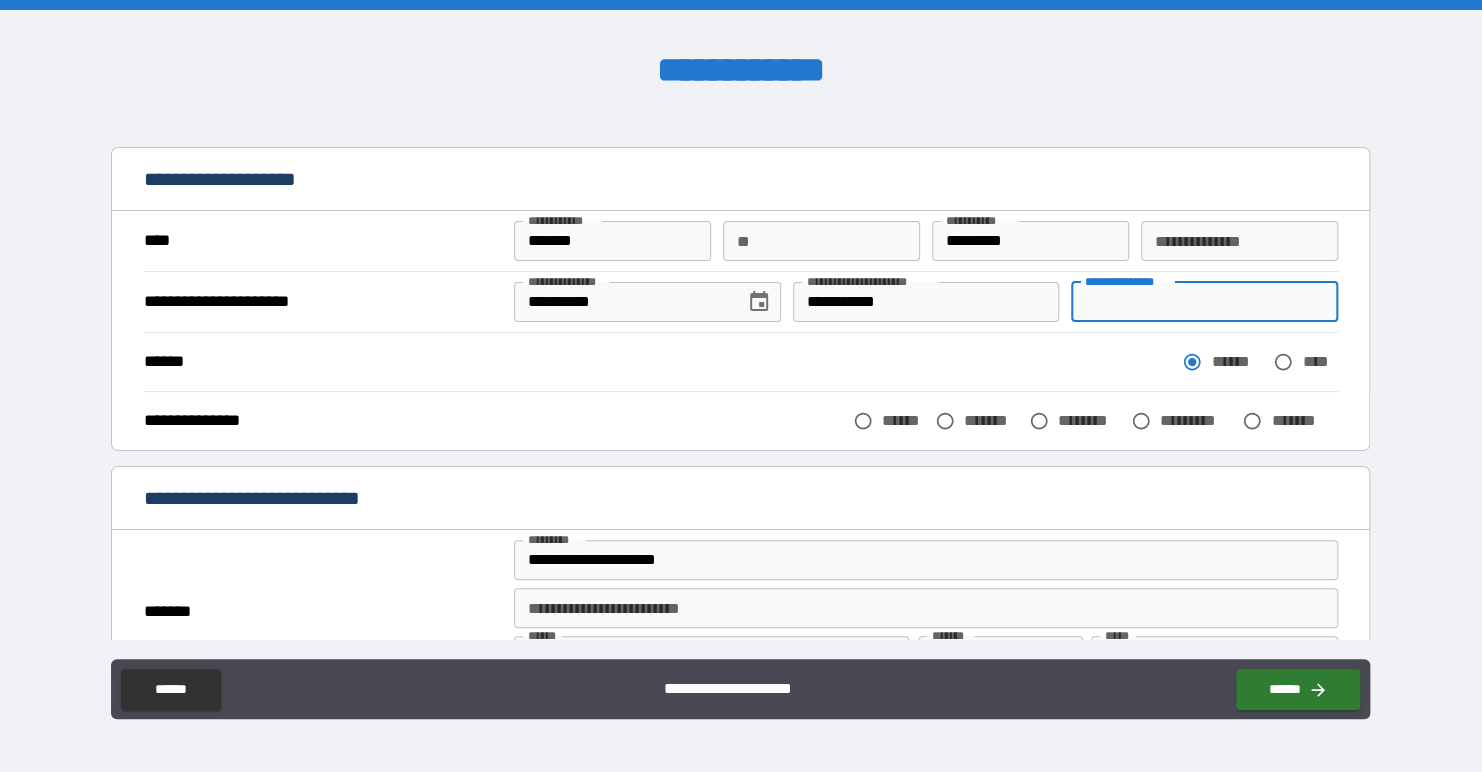 scroll, scrollTop: 0, scrollLeft: 0, axis: both 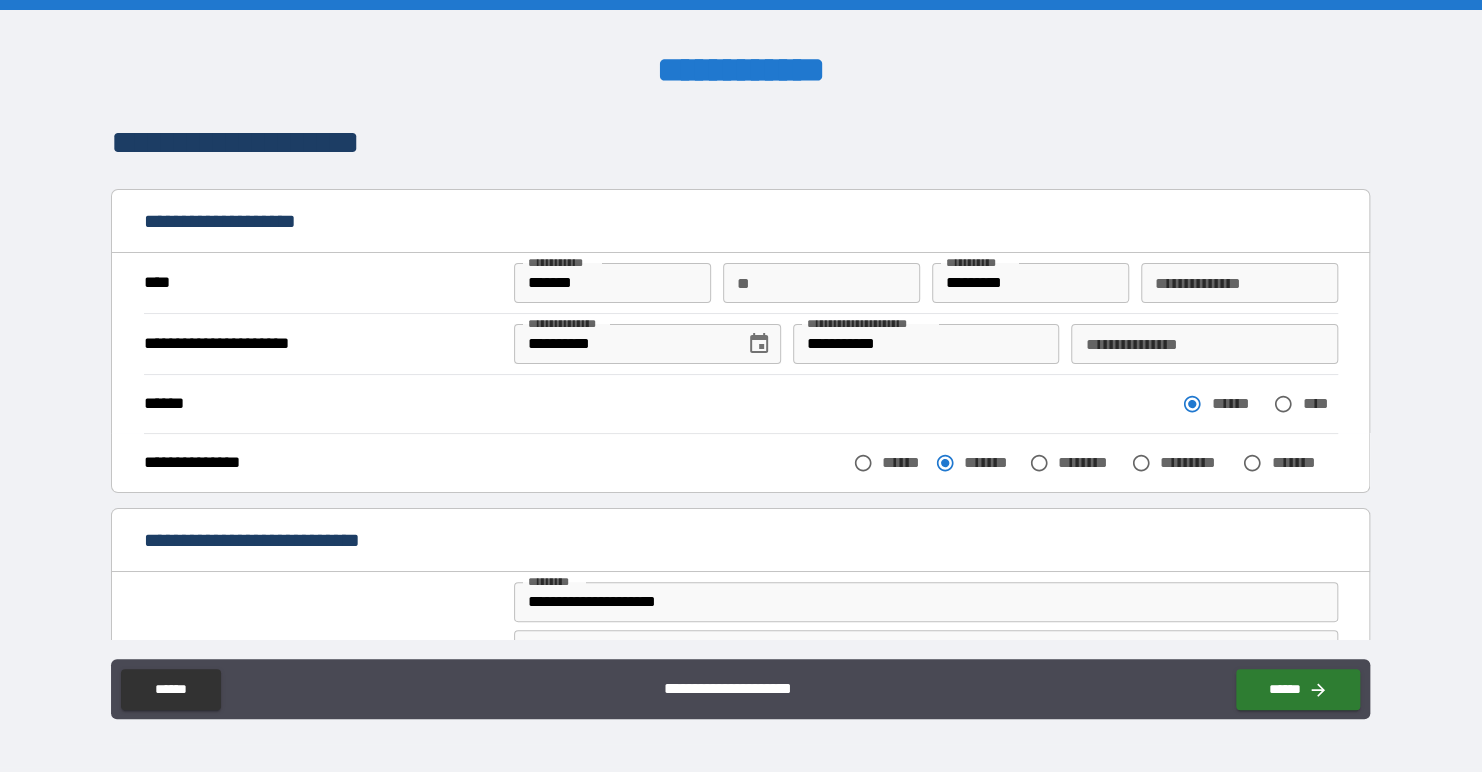 click on "**********" at bounding box center (1204, 344) 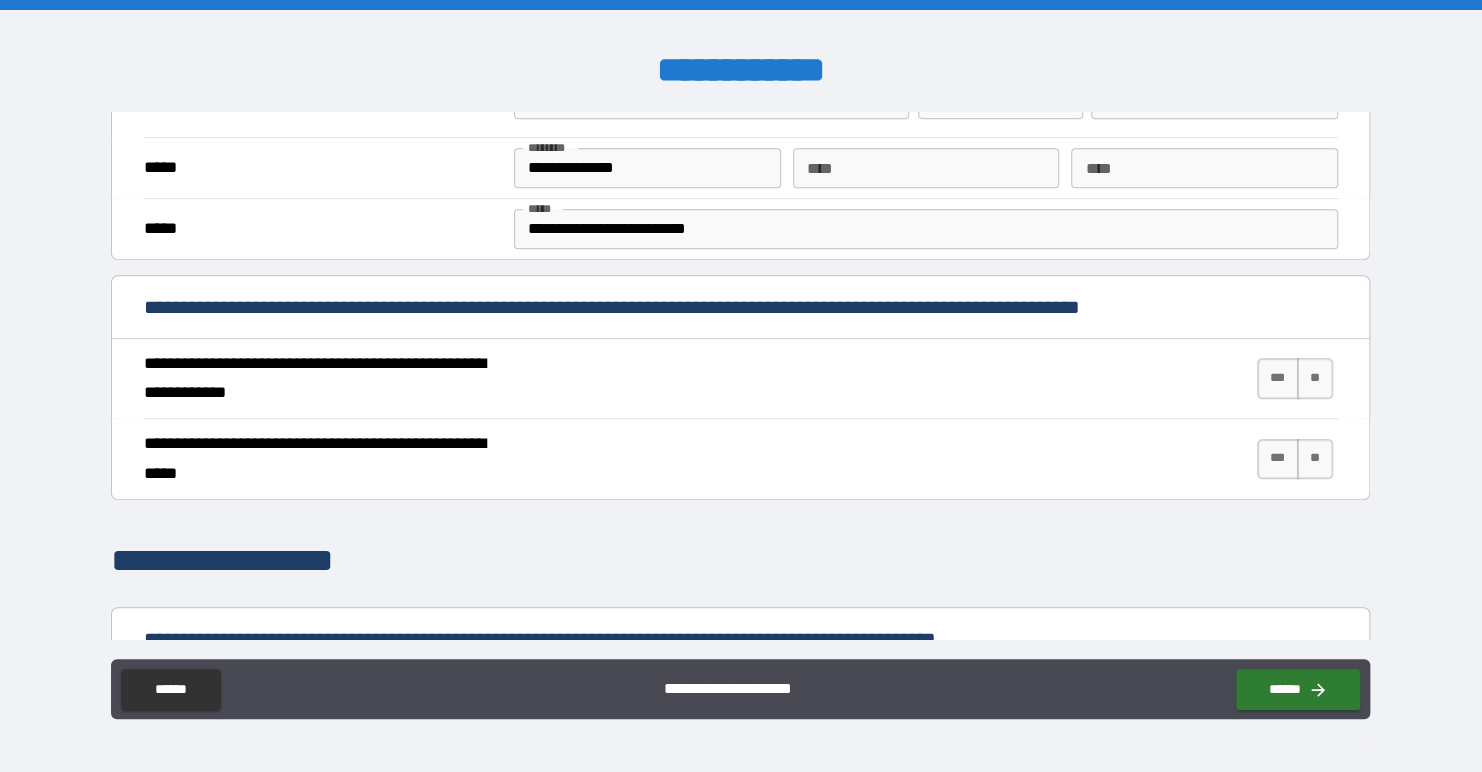 scroll, scrollTop: 600, scrollLeft: 0, axis: vertical 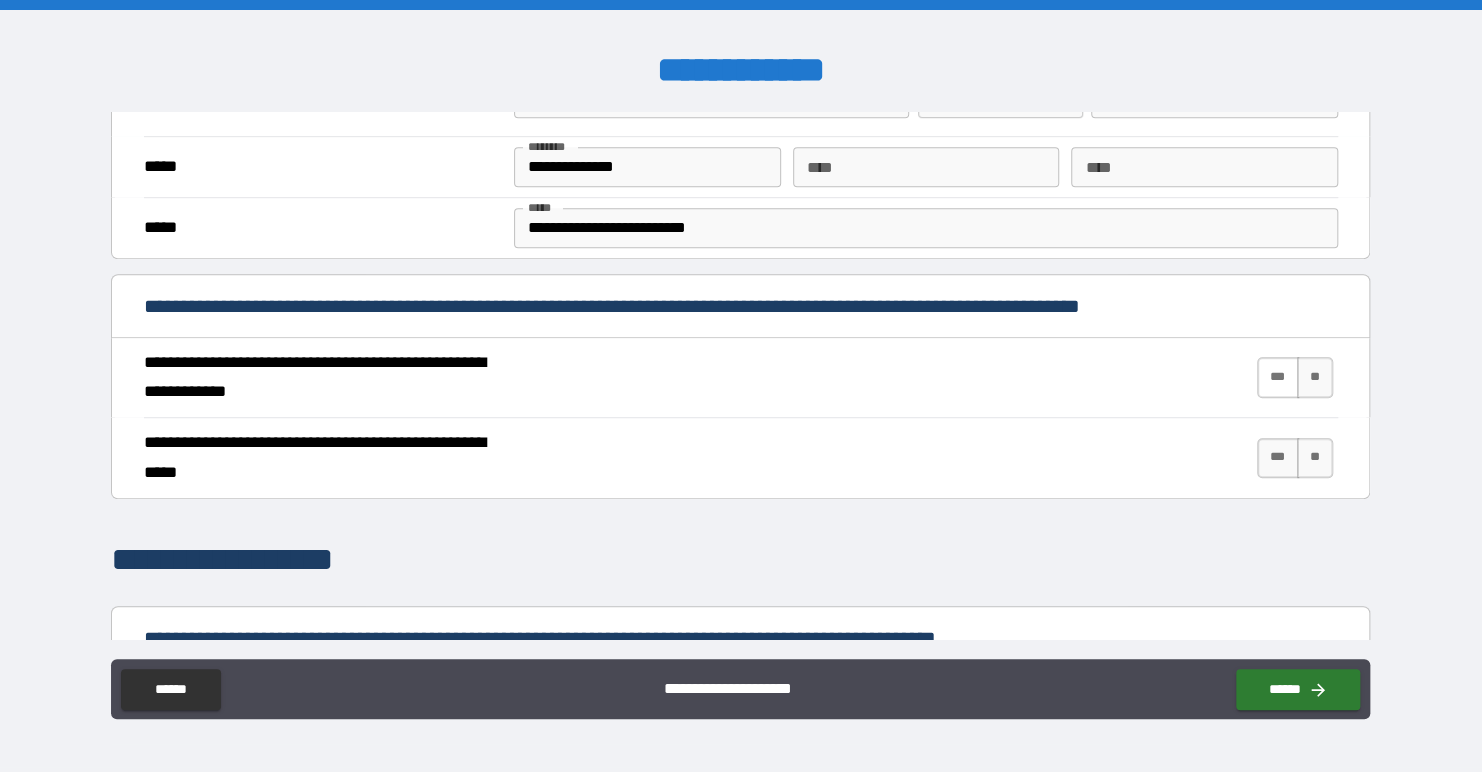 type on "**********" 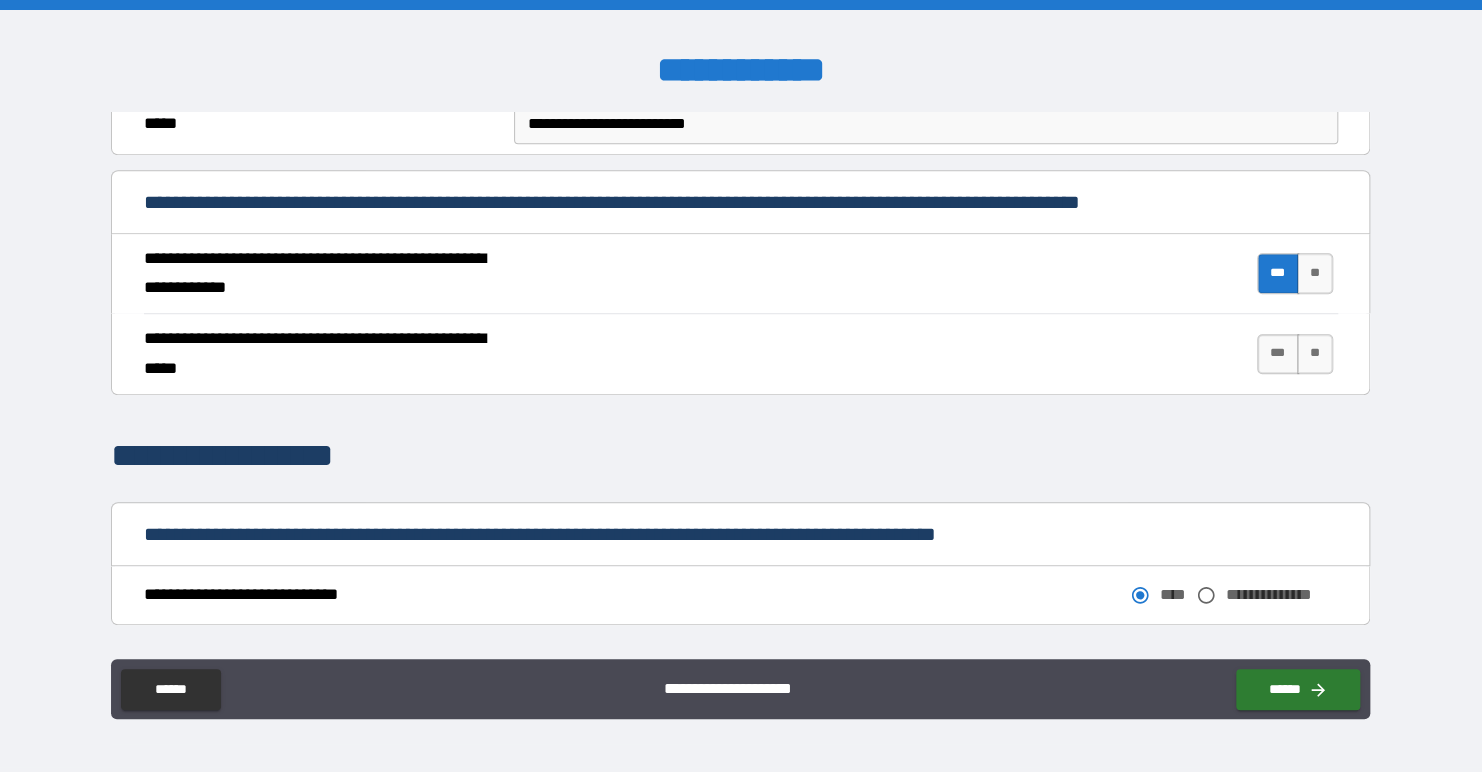 scroll, scrollTop: 700, scrollLeft: 0, axis: vertical 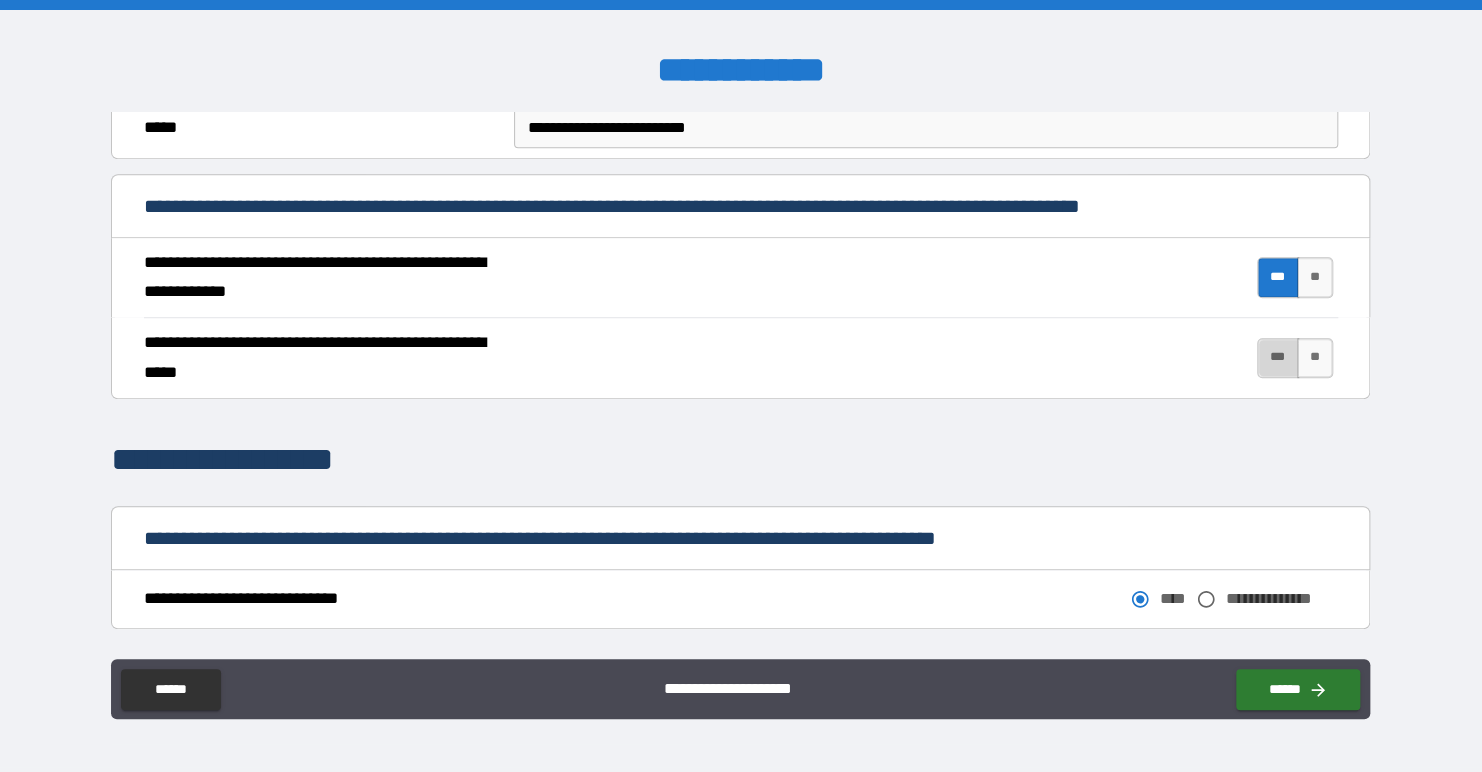 click on "***" at bounding box center [1278, 358] 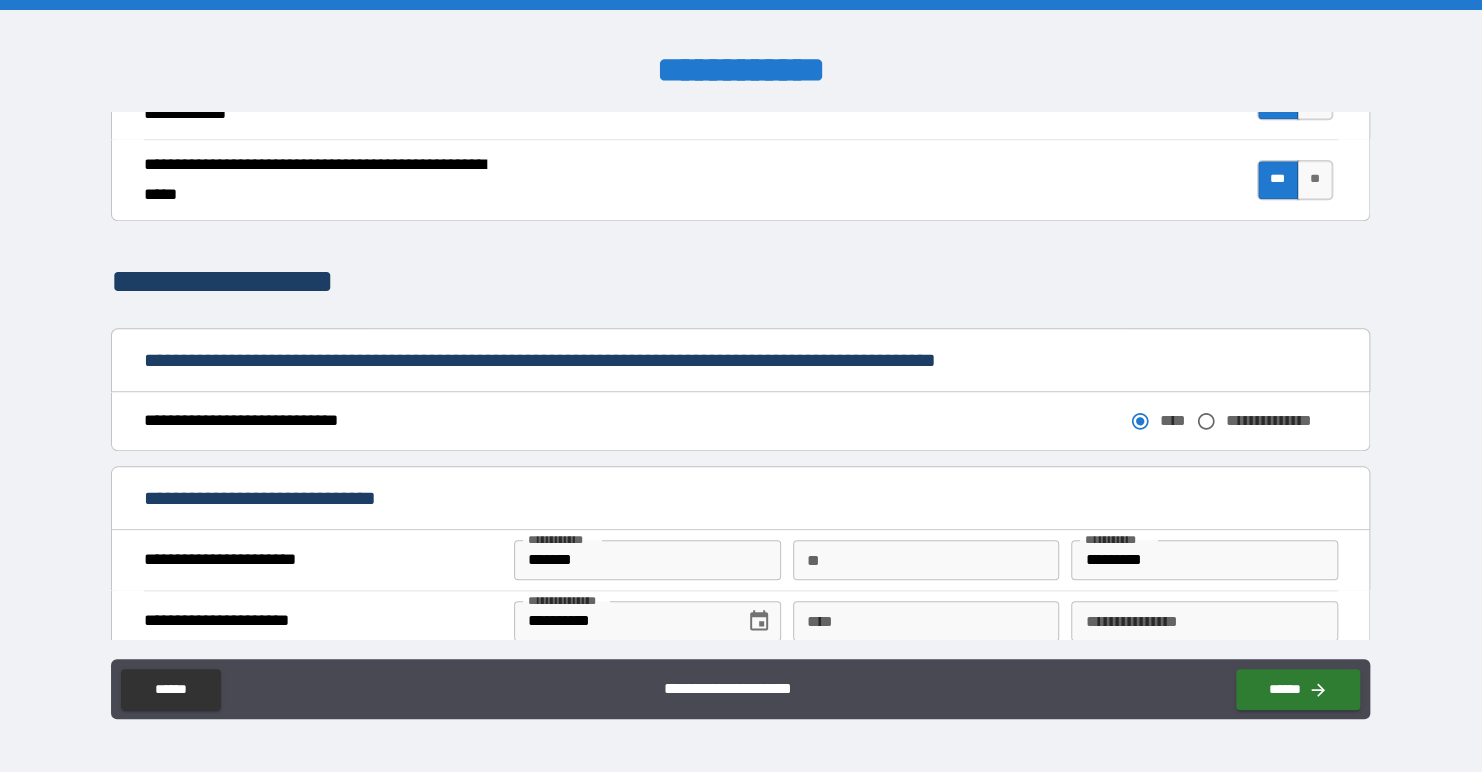 scroll, scrollTop: 1000, scrollLeft: 0, axis: vertical 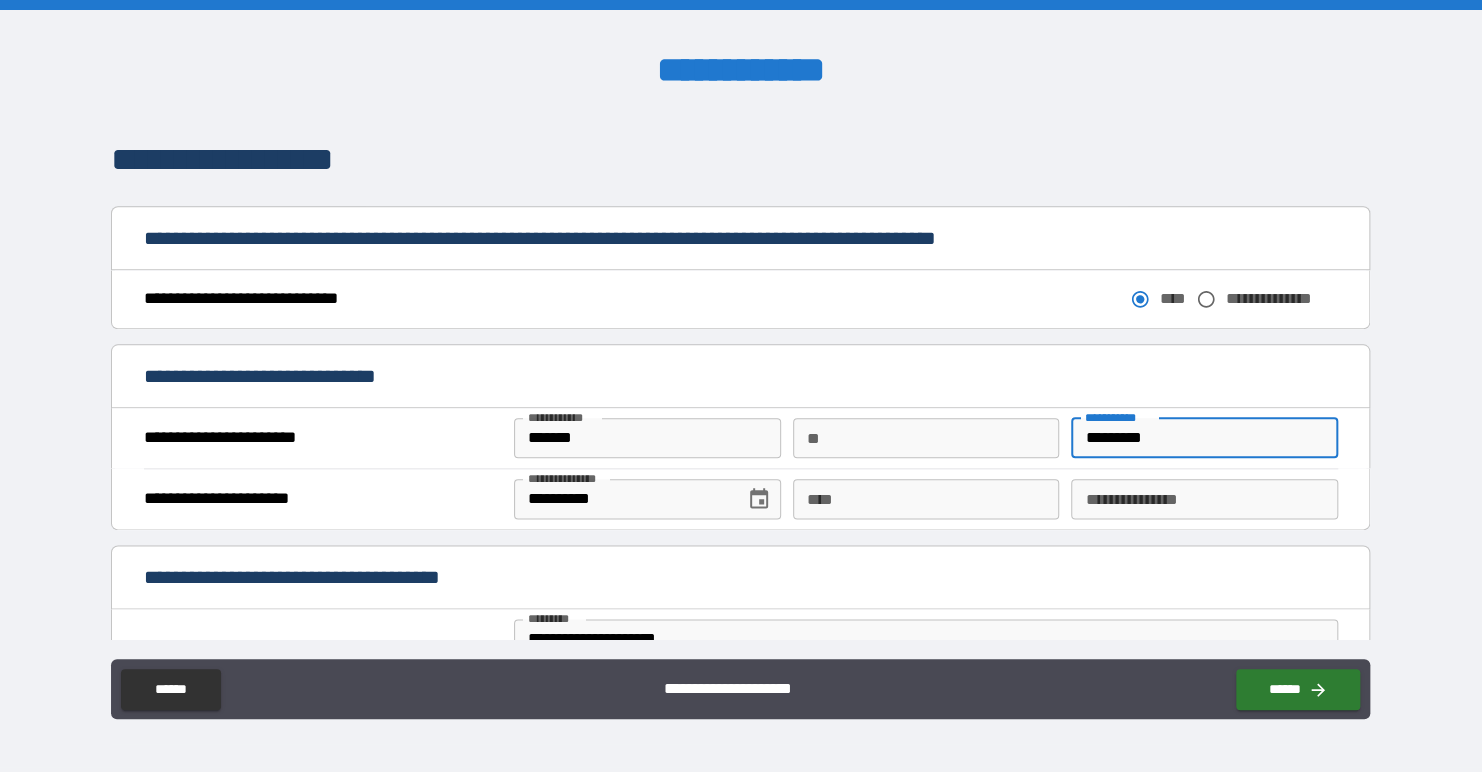 click on "*********" at bounding box center [1204, 438] 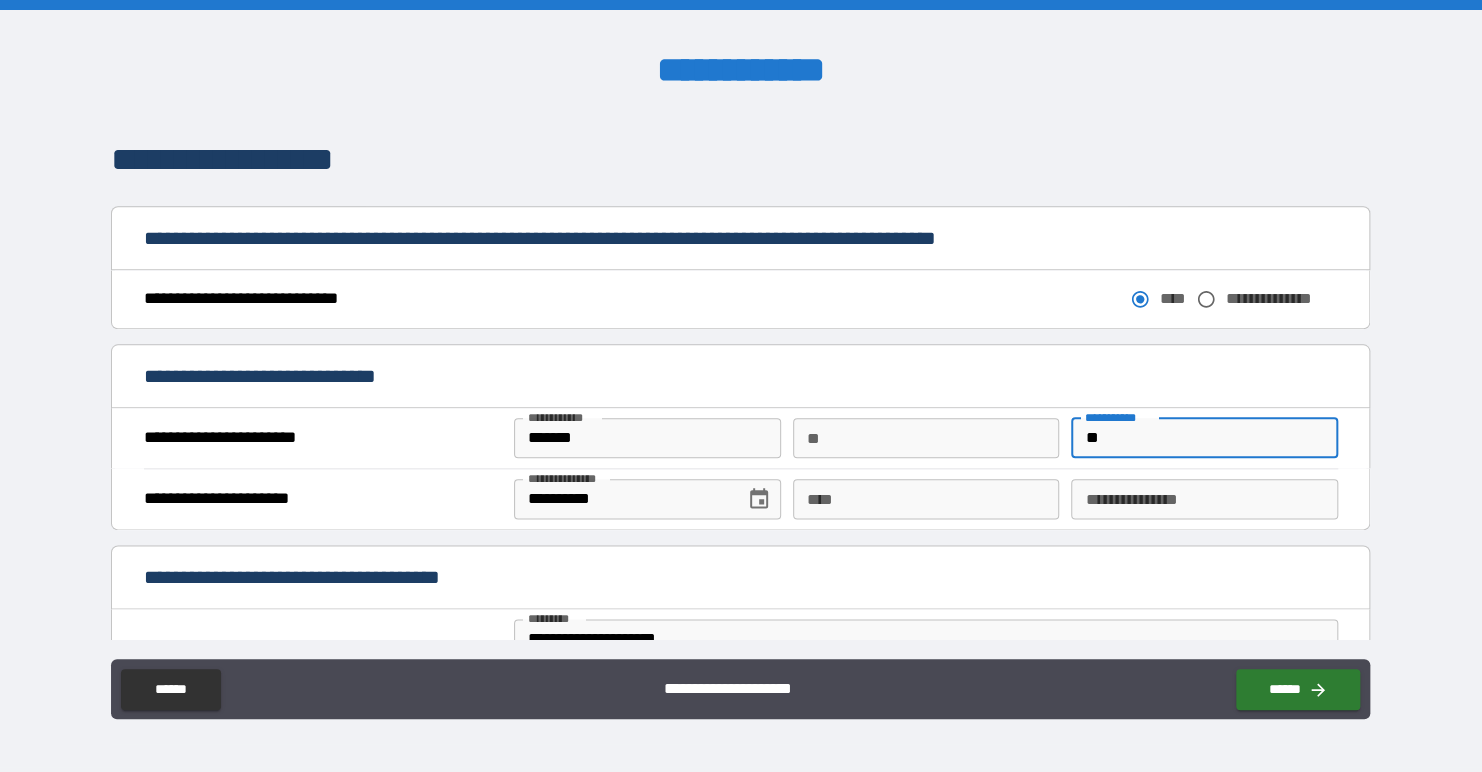 type on "*" 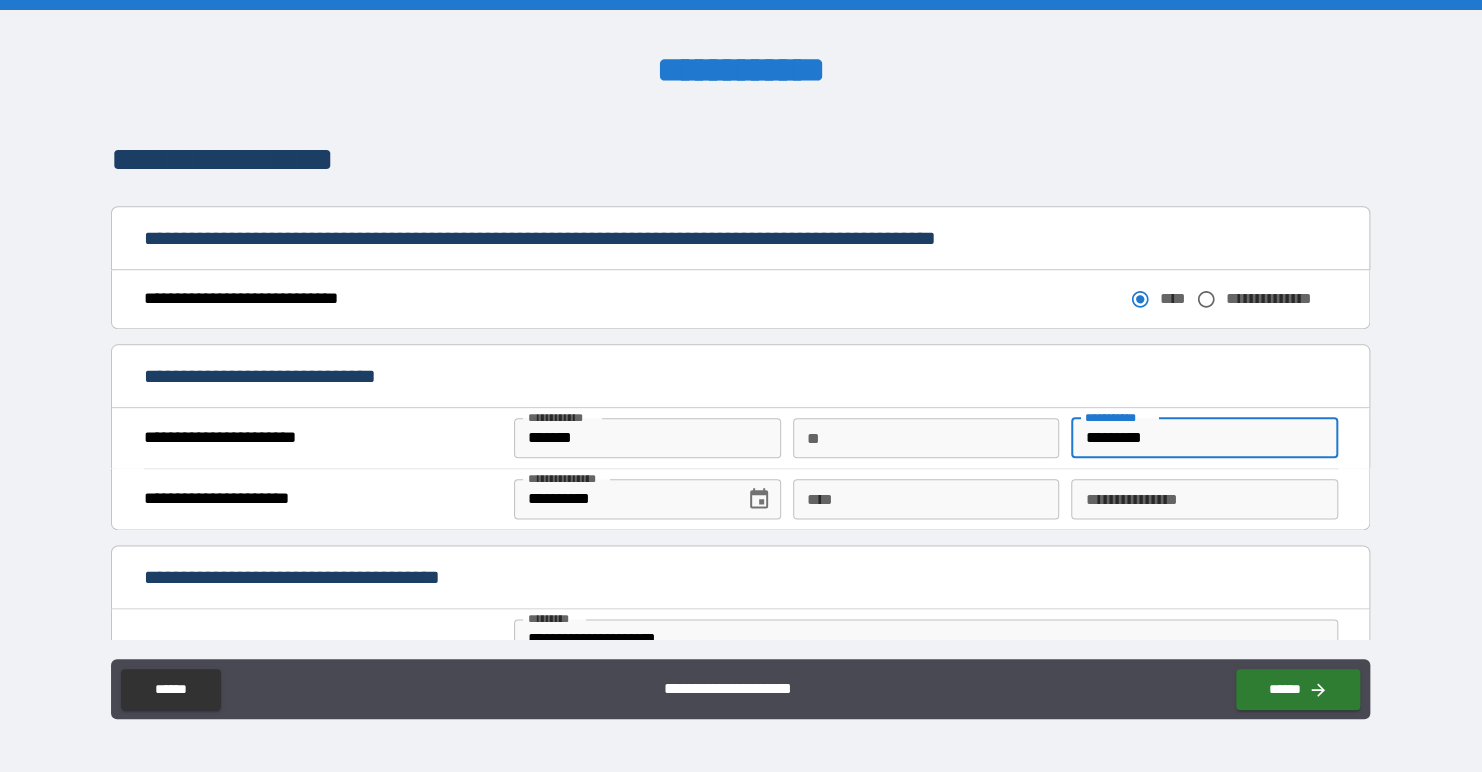 type on "*********" 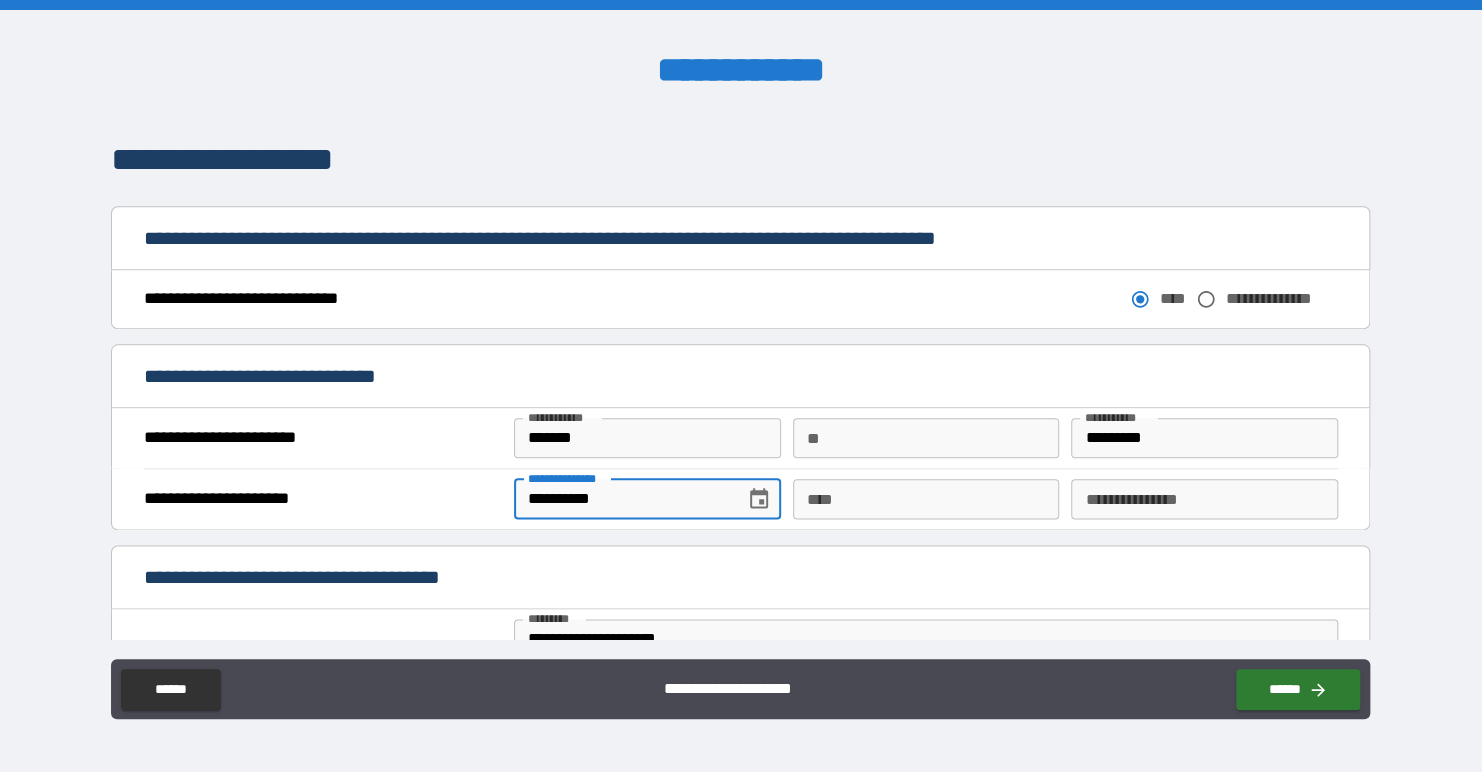 type 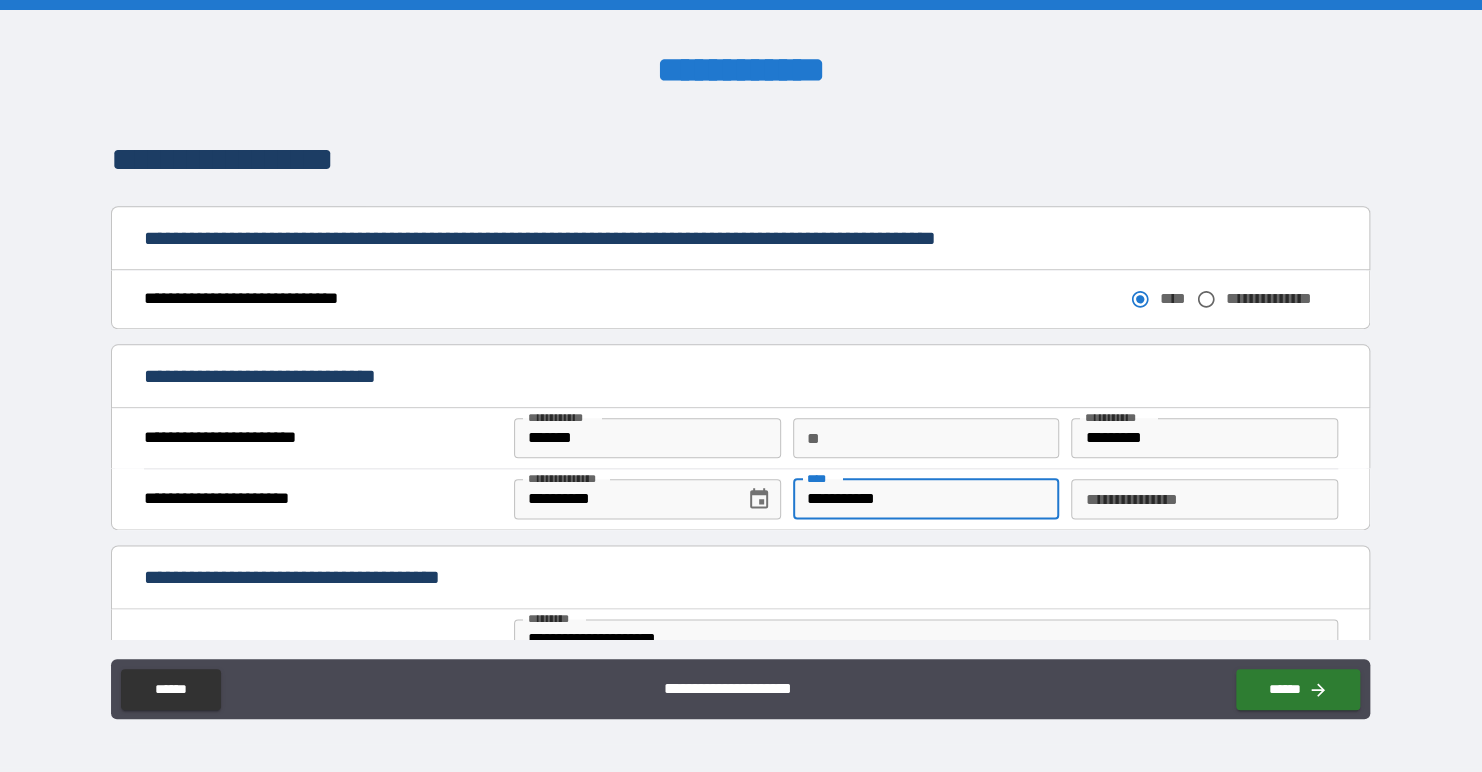 type on "**********" 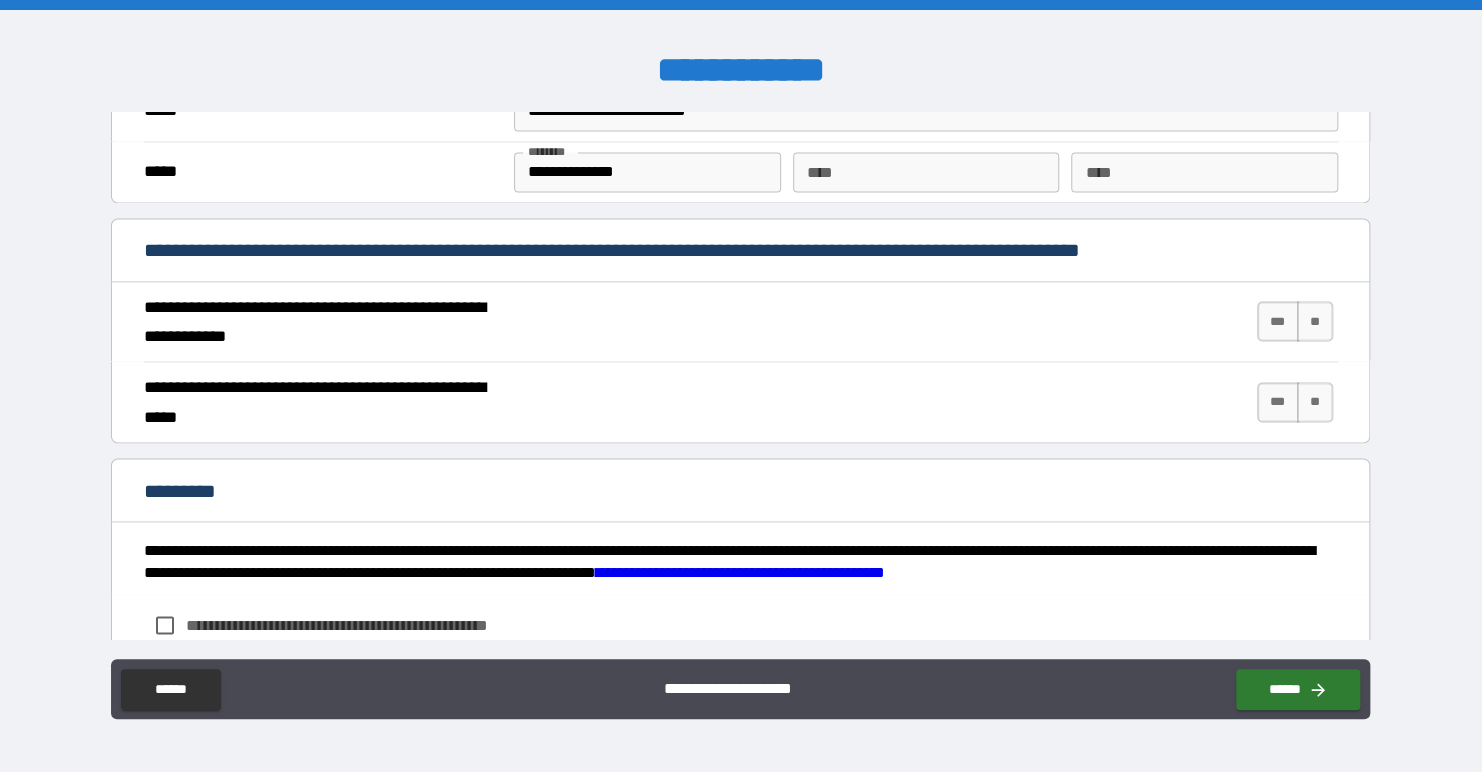 scroll, scrollTop: 1700, scrollLeft: 0, axis: vertical 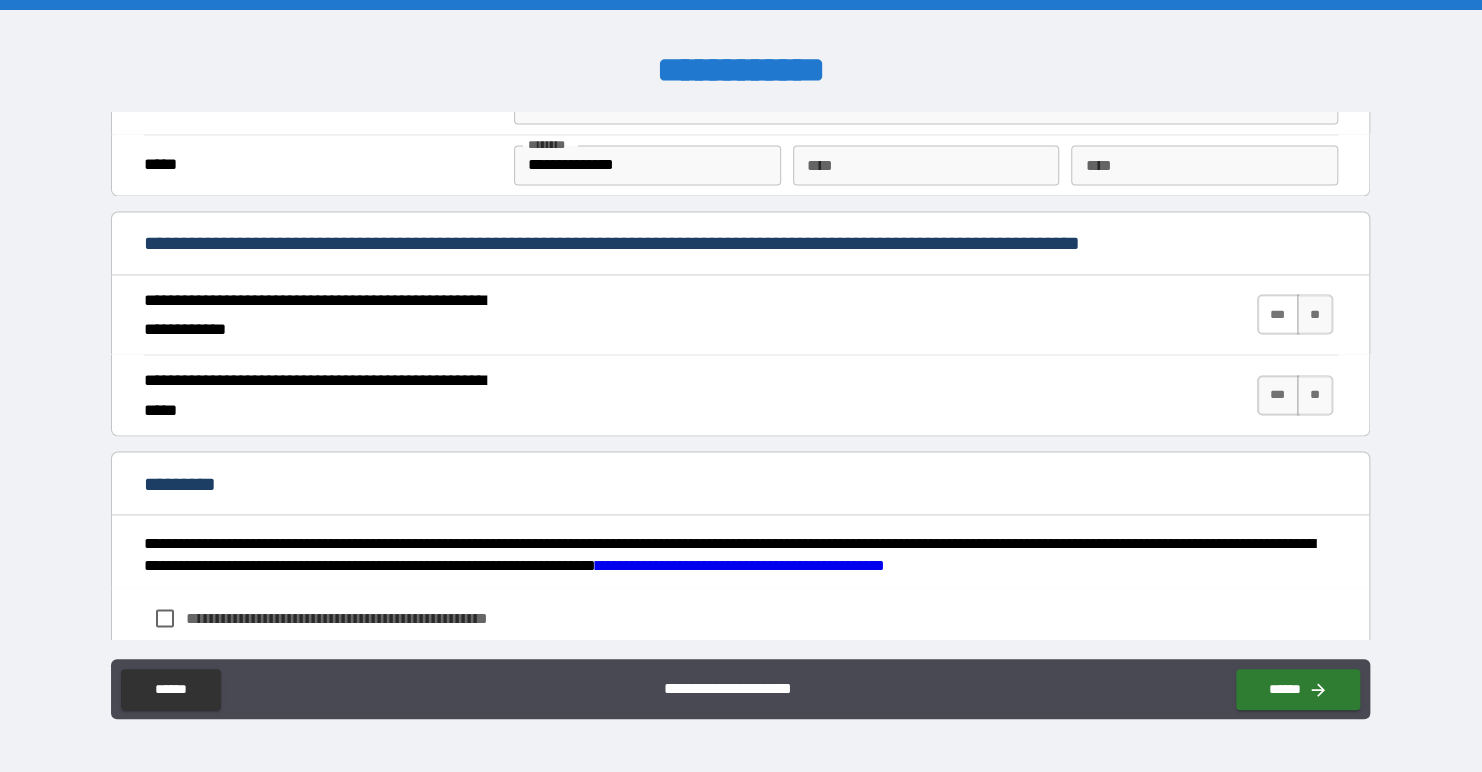 type on "**********" 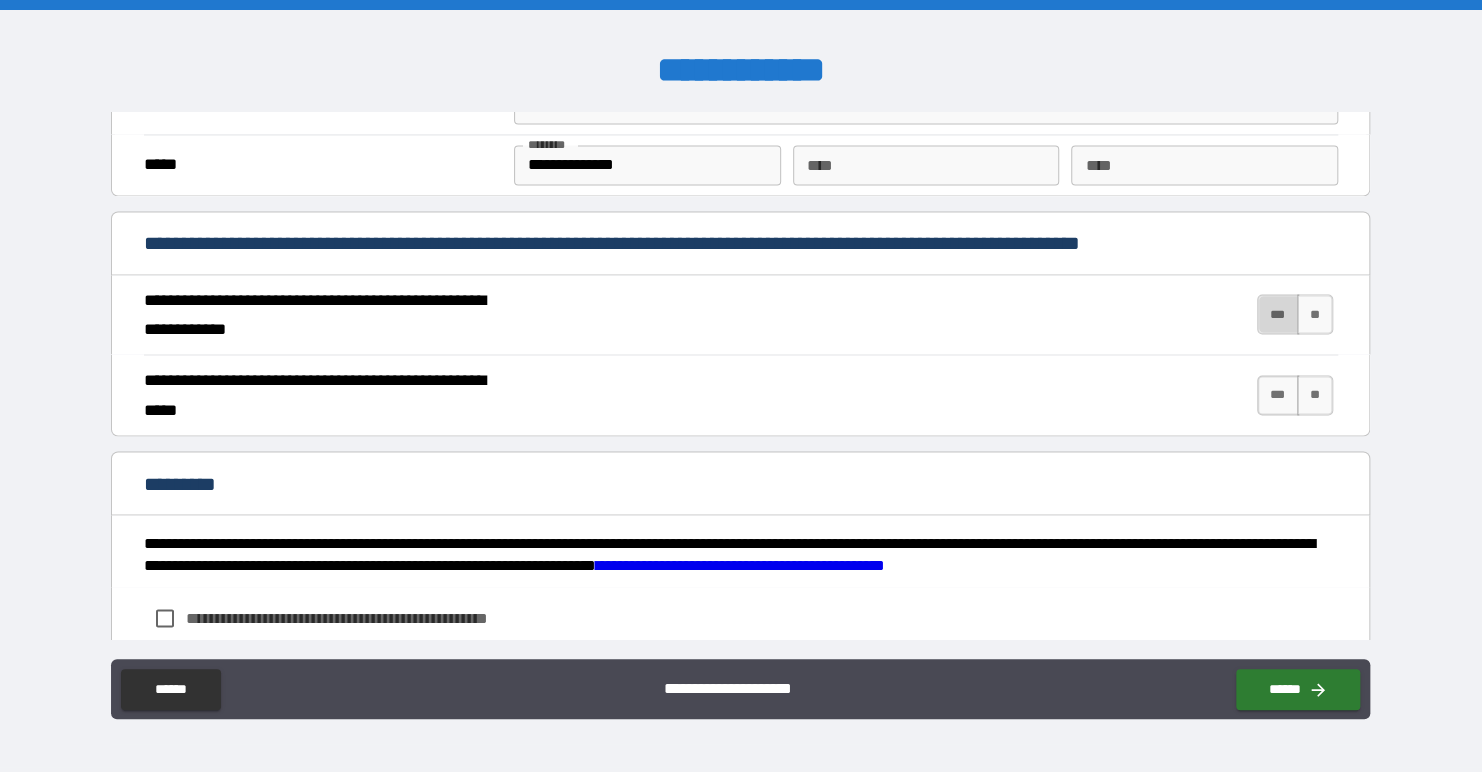 click on "***" at bounding box center [1278, 314] 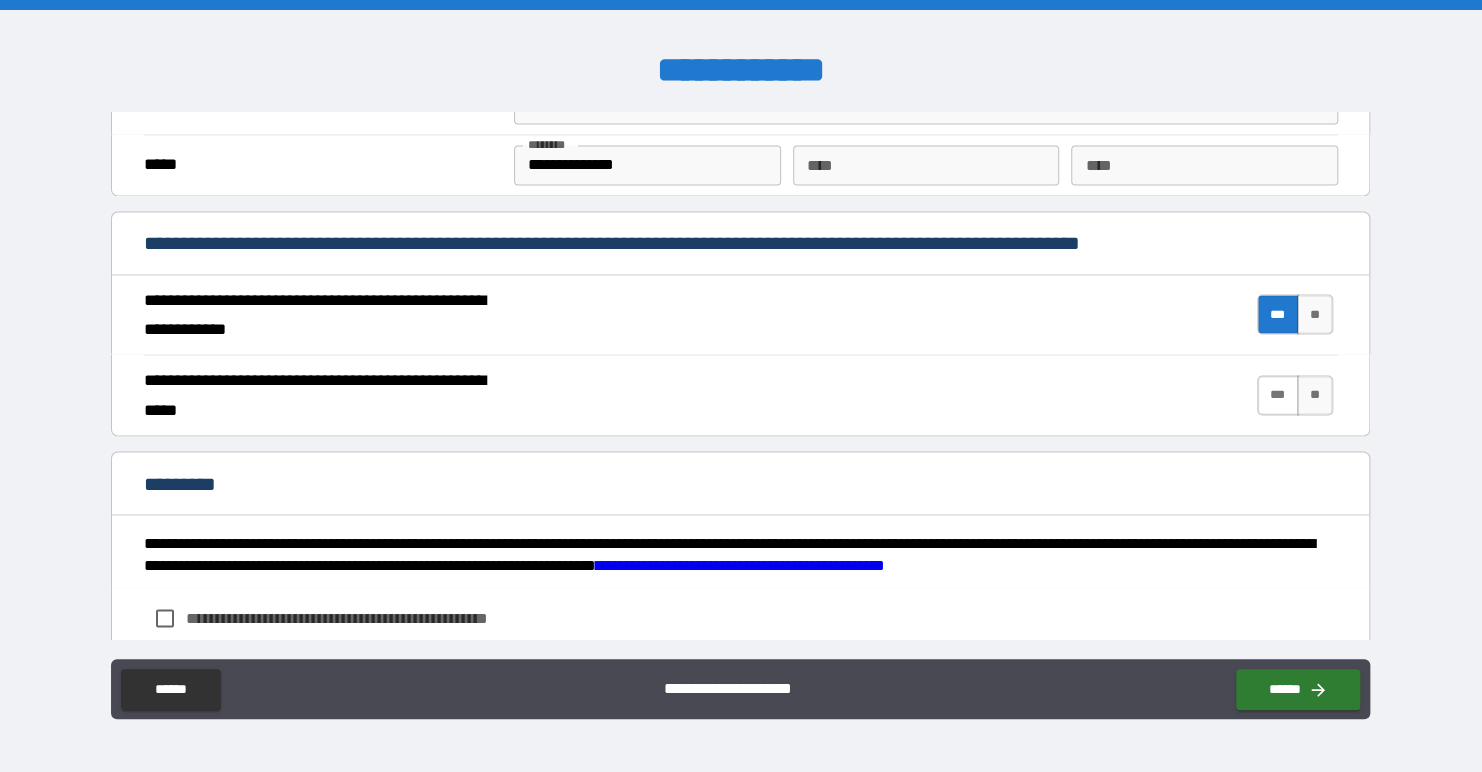 click on "***" at bounding box center (1278, 395) 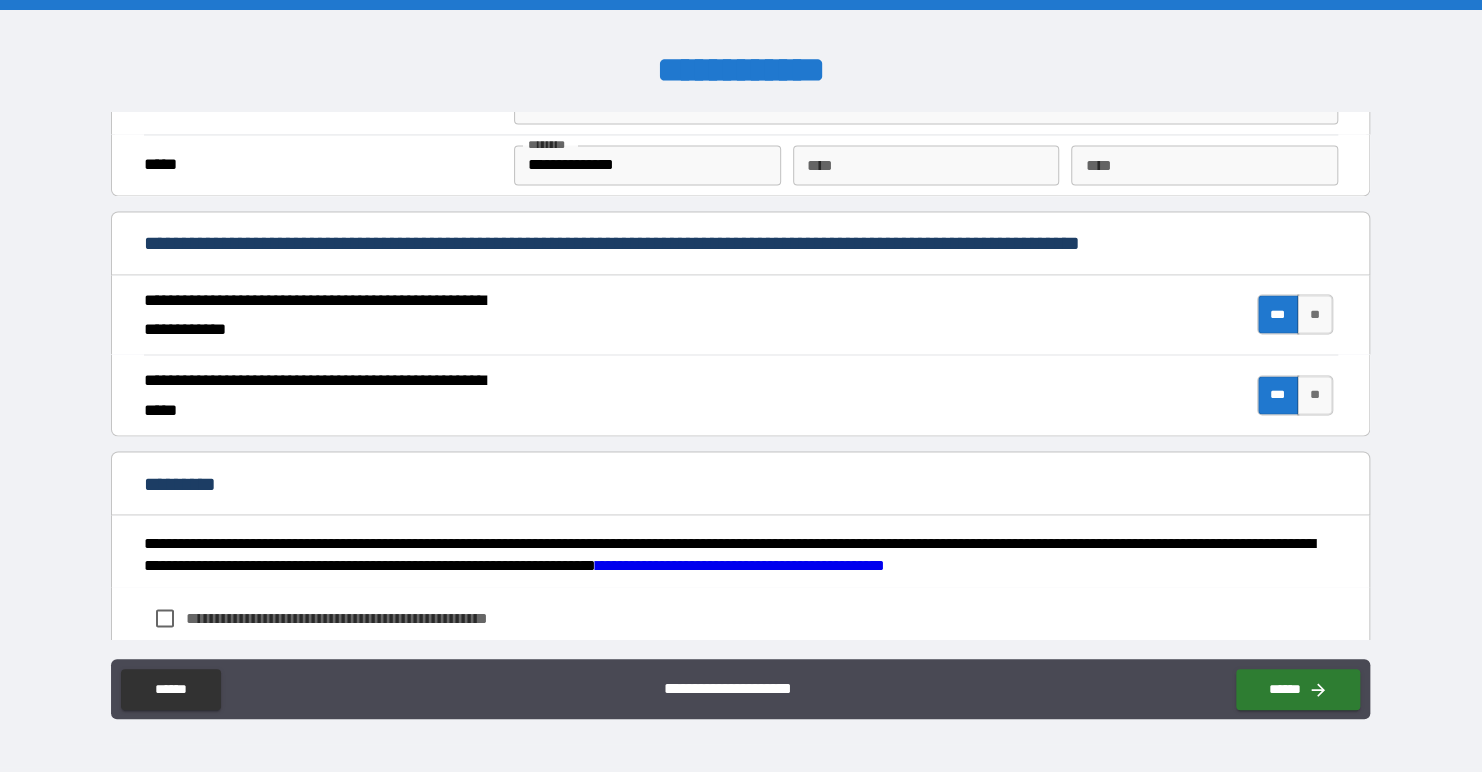 scroll, scrollTop: 1824, scrollLeft: 0, axis: vertical 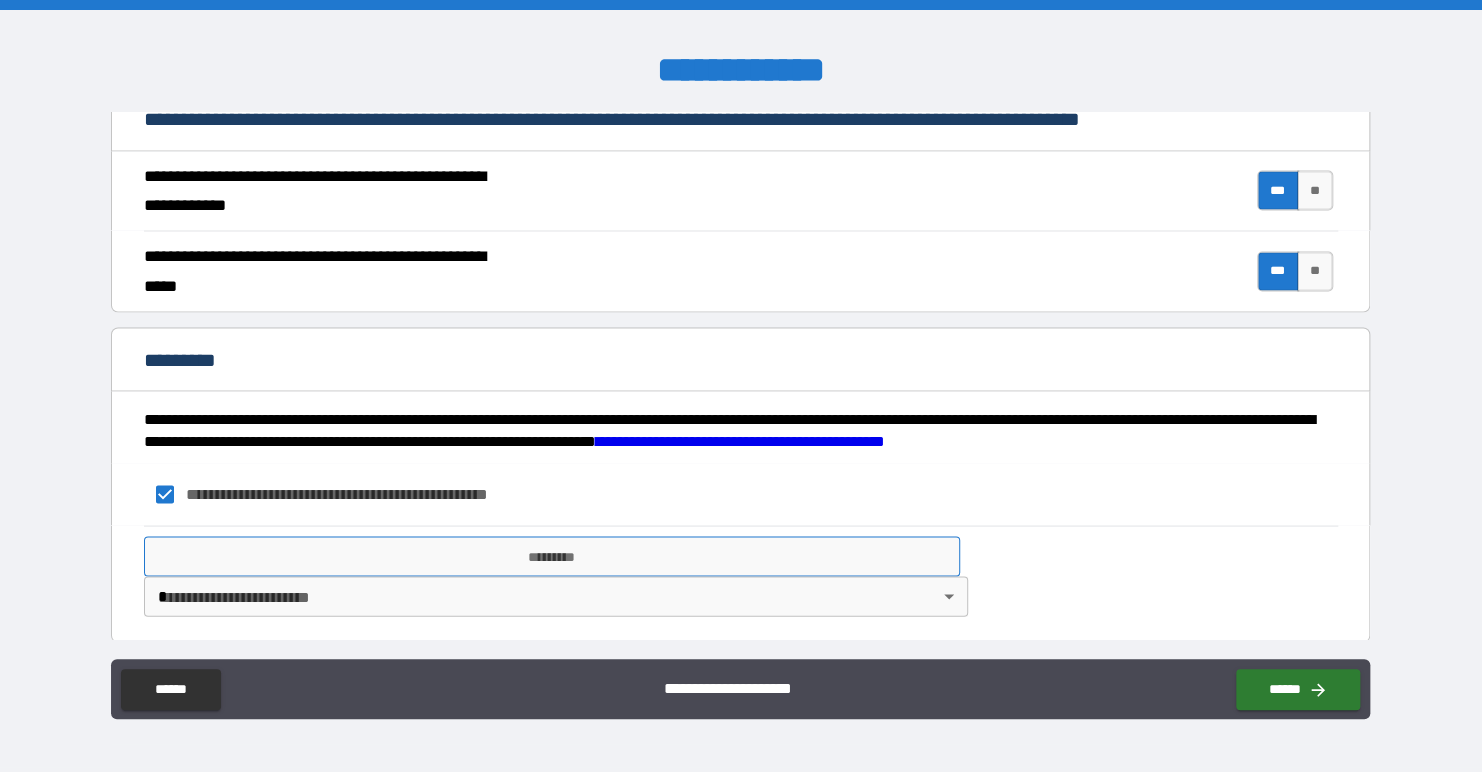 click on "*********" at bounding box center (552, 556) 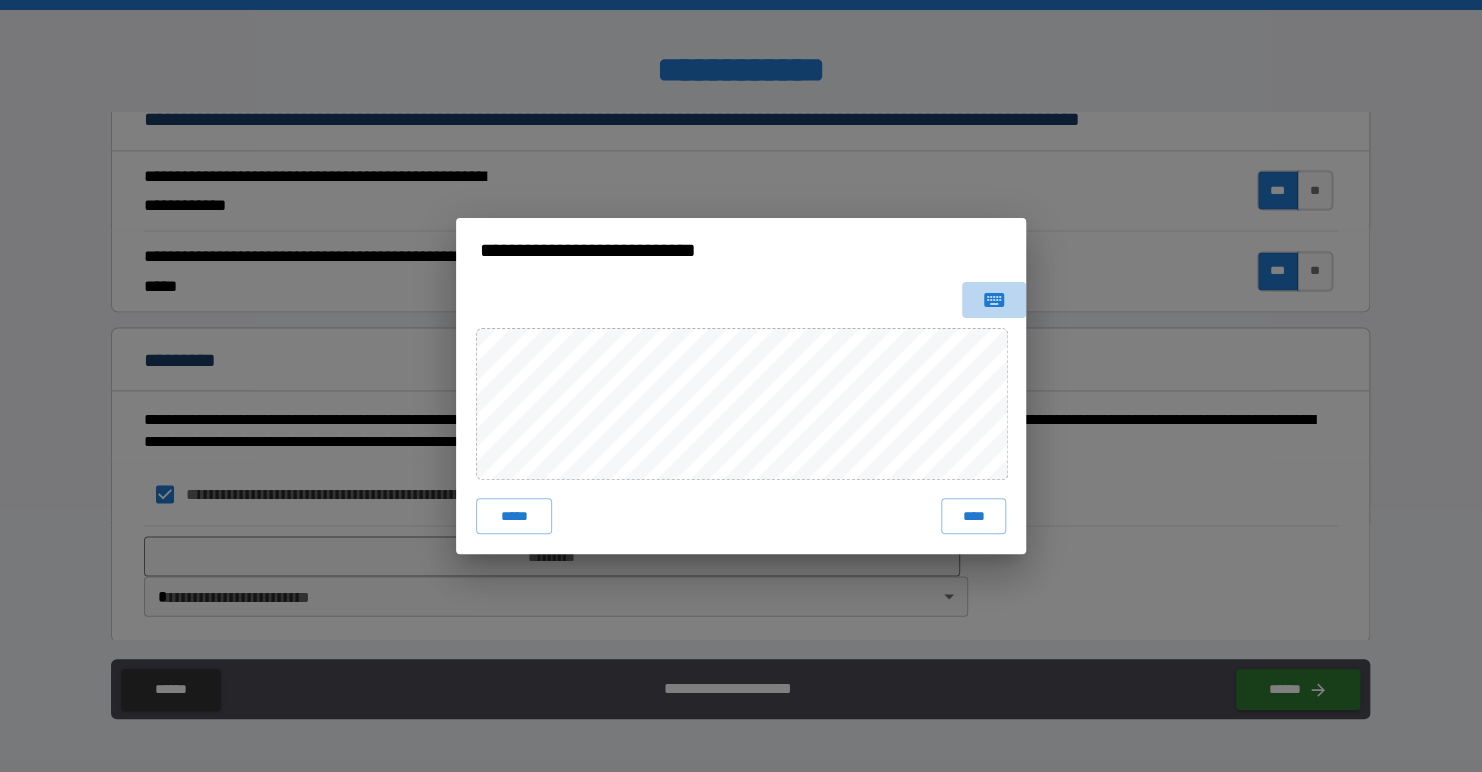 click at bounding box center [994, 300] 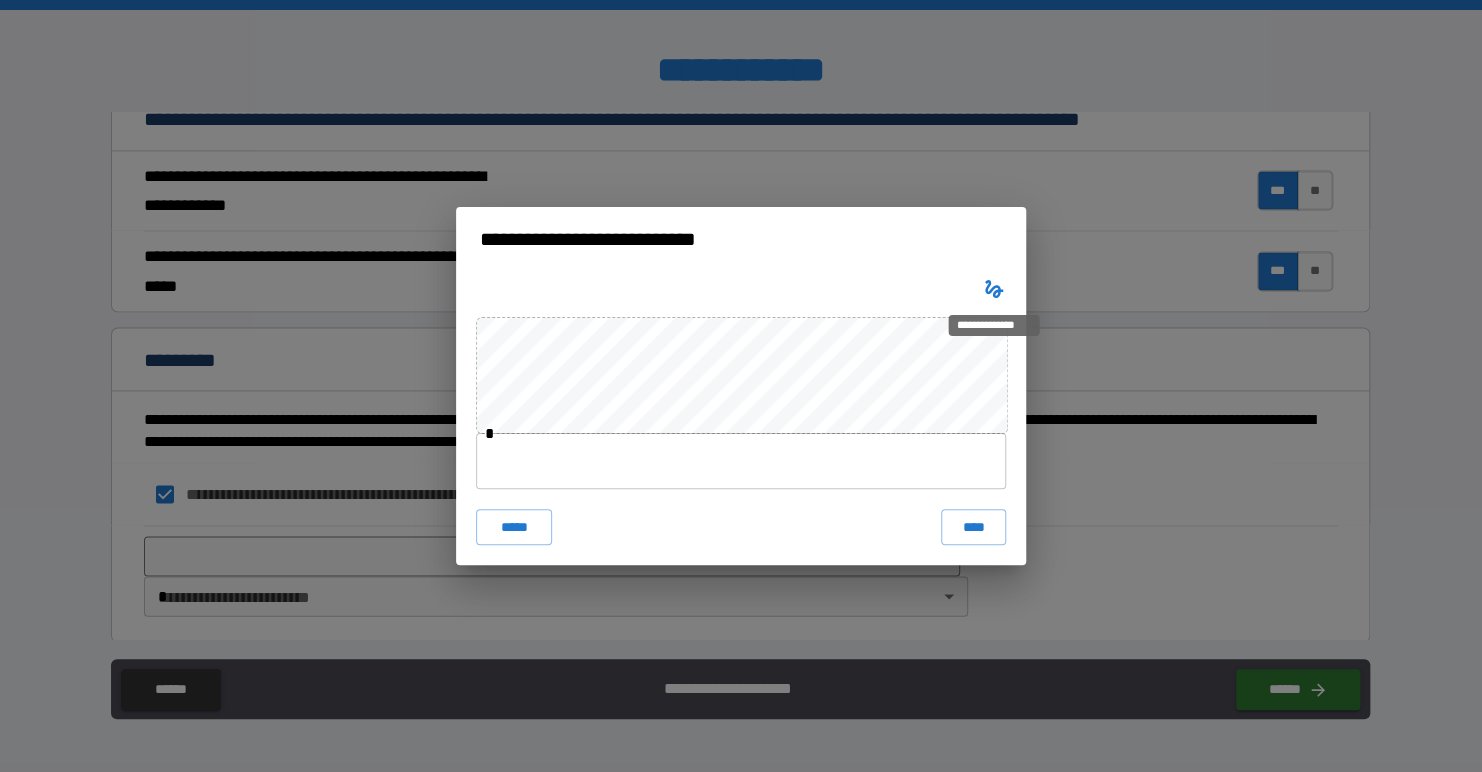 click 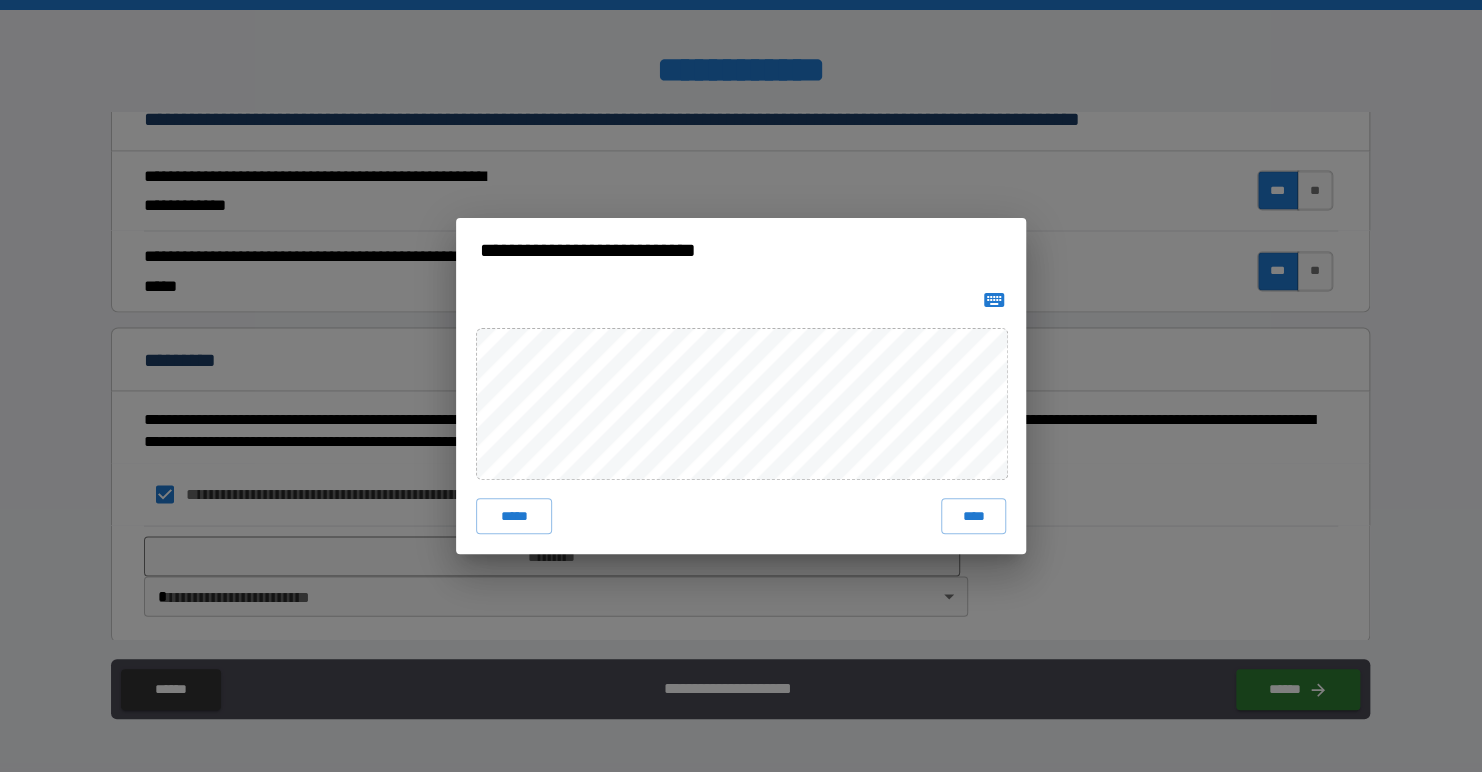 type 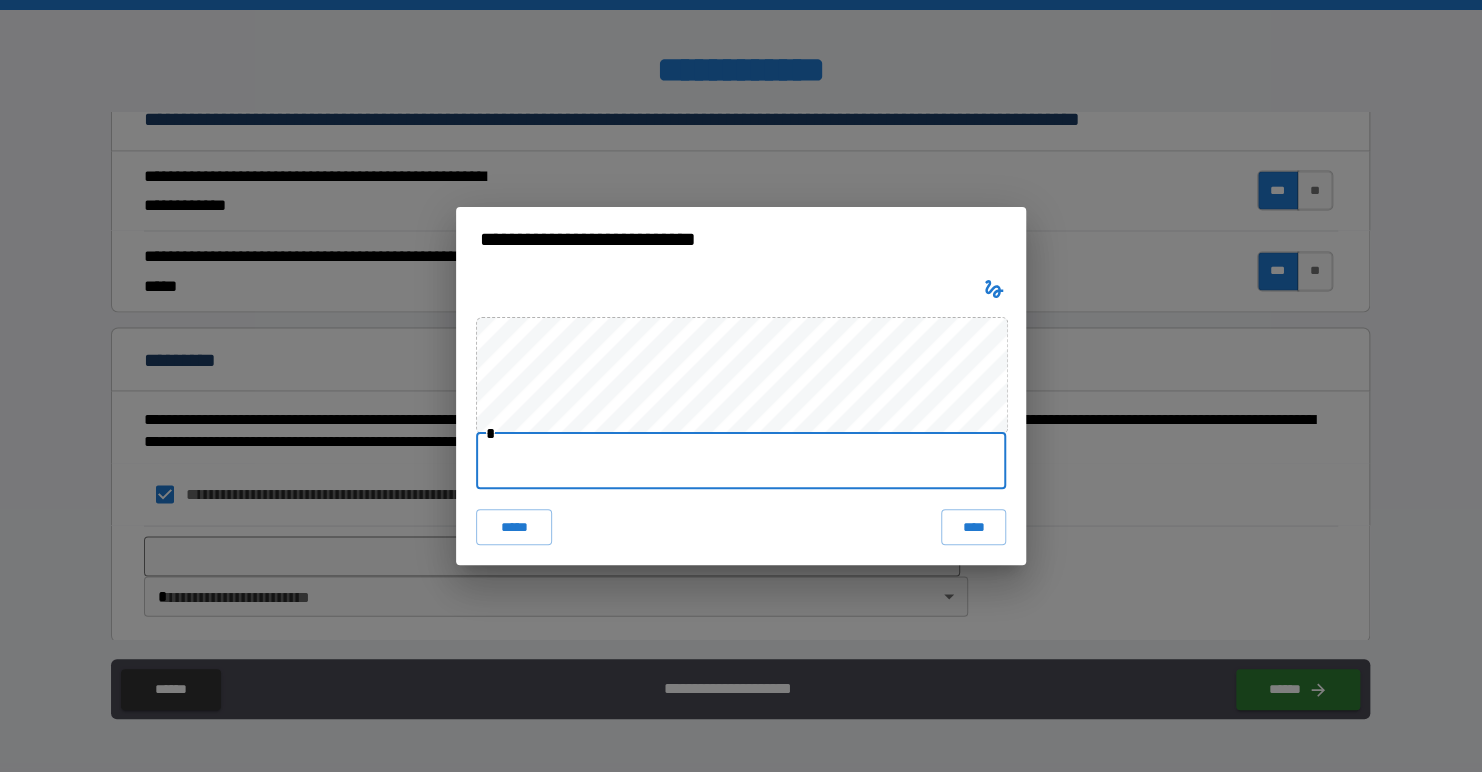 click at bounding box center [741, 461] 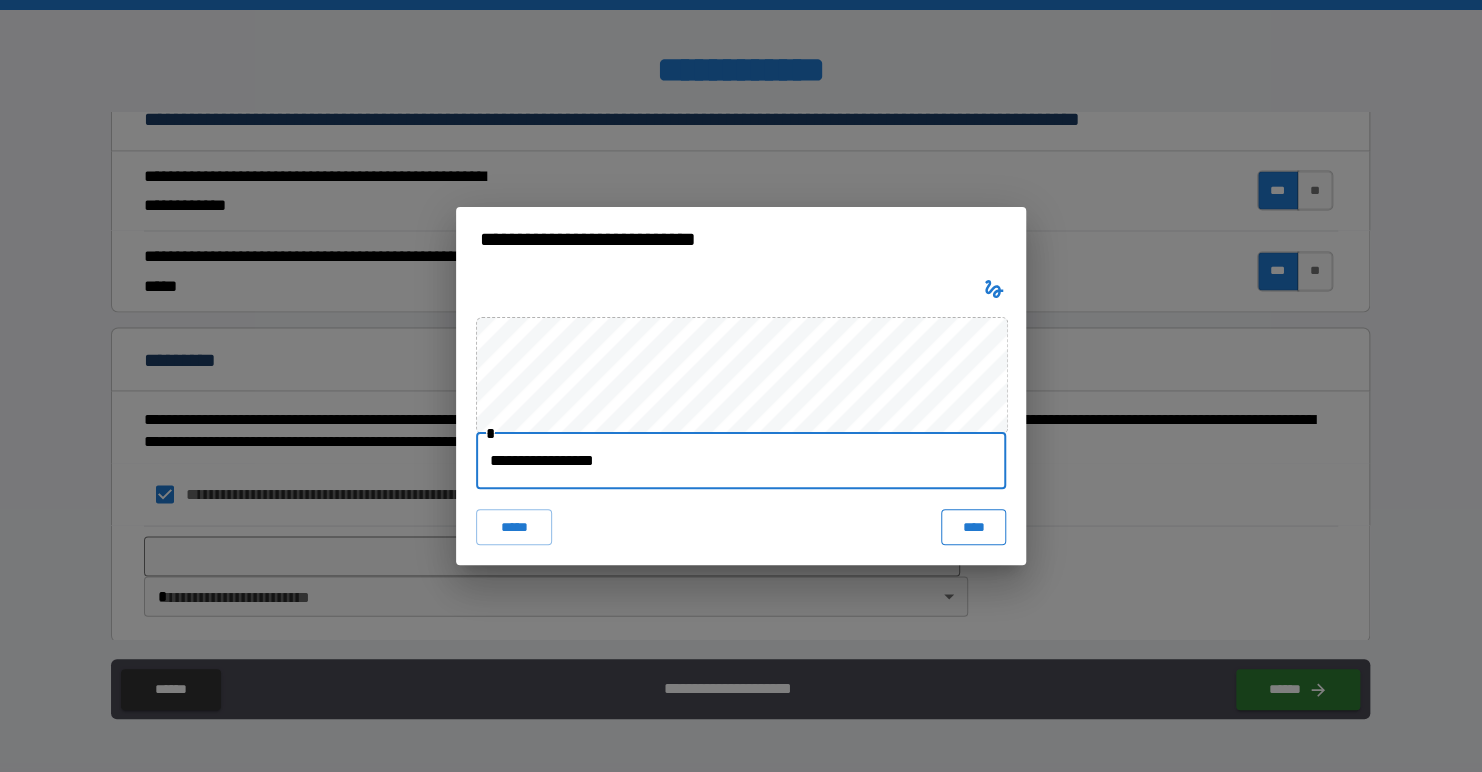 type on "**********" 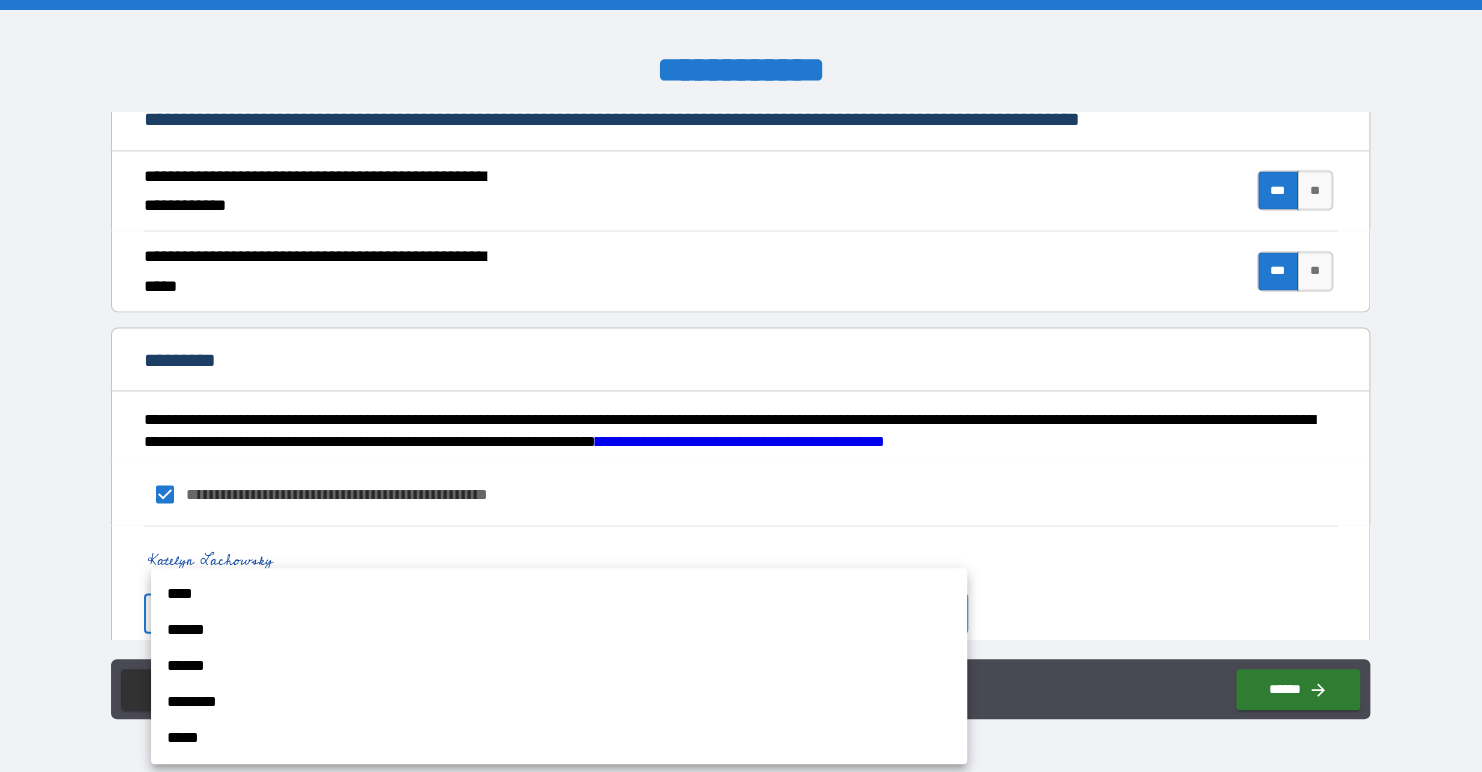 click on "**********" at bounding box center [741, 386] 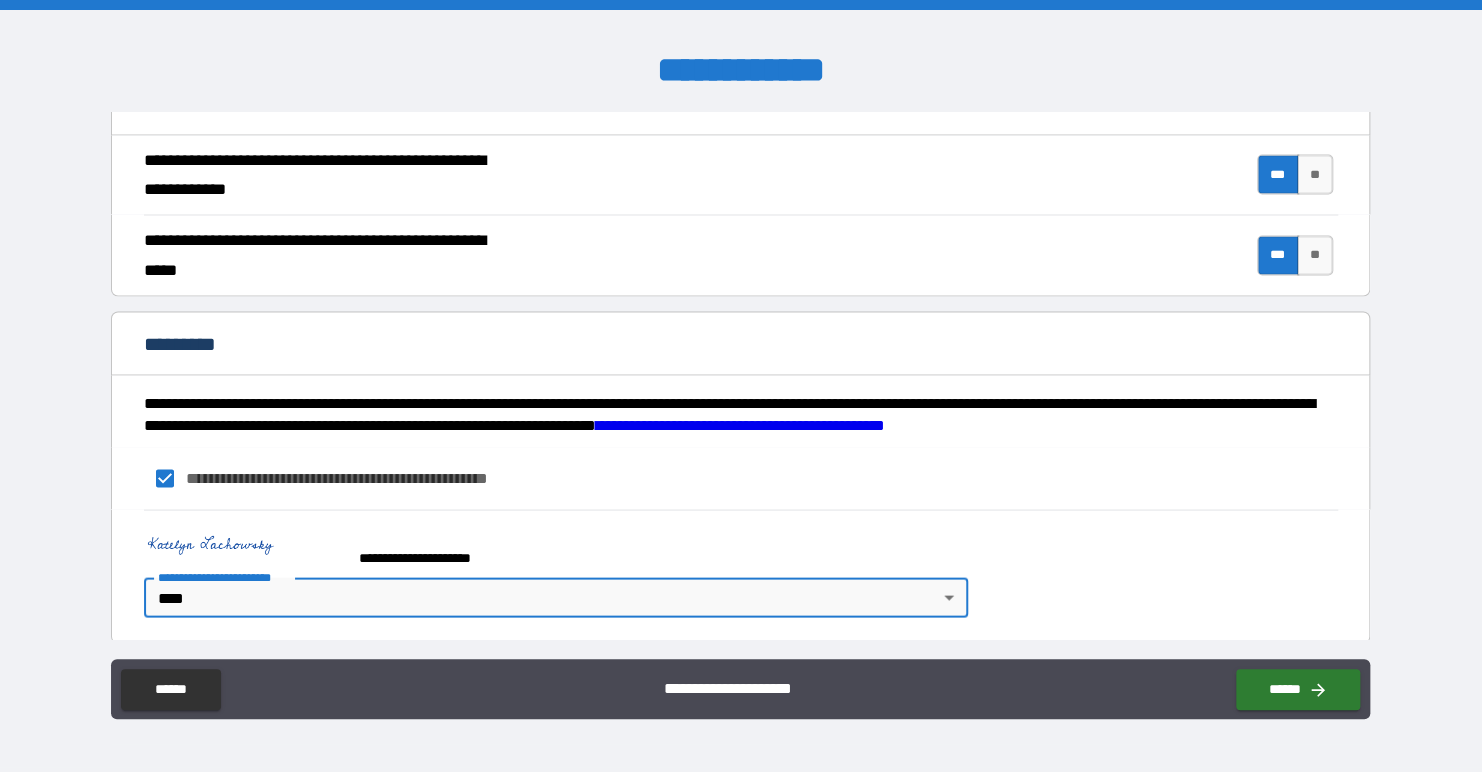 scroll, scrollTop: 1841, scrollLeft: 0, axis: vertical 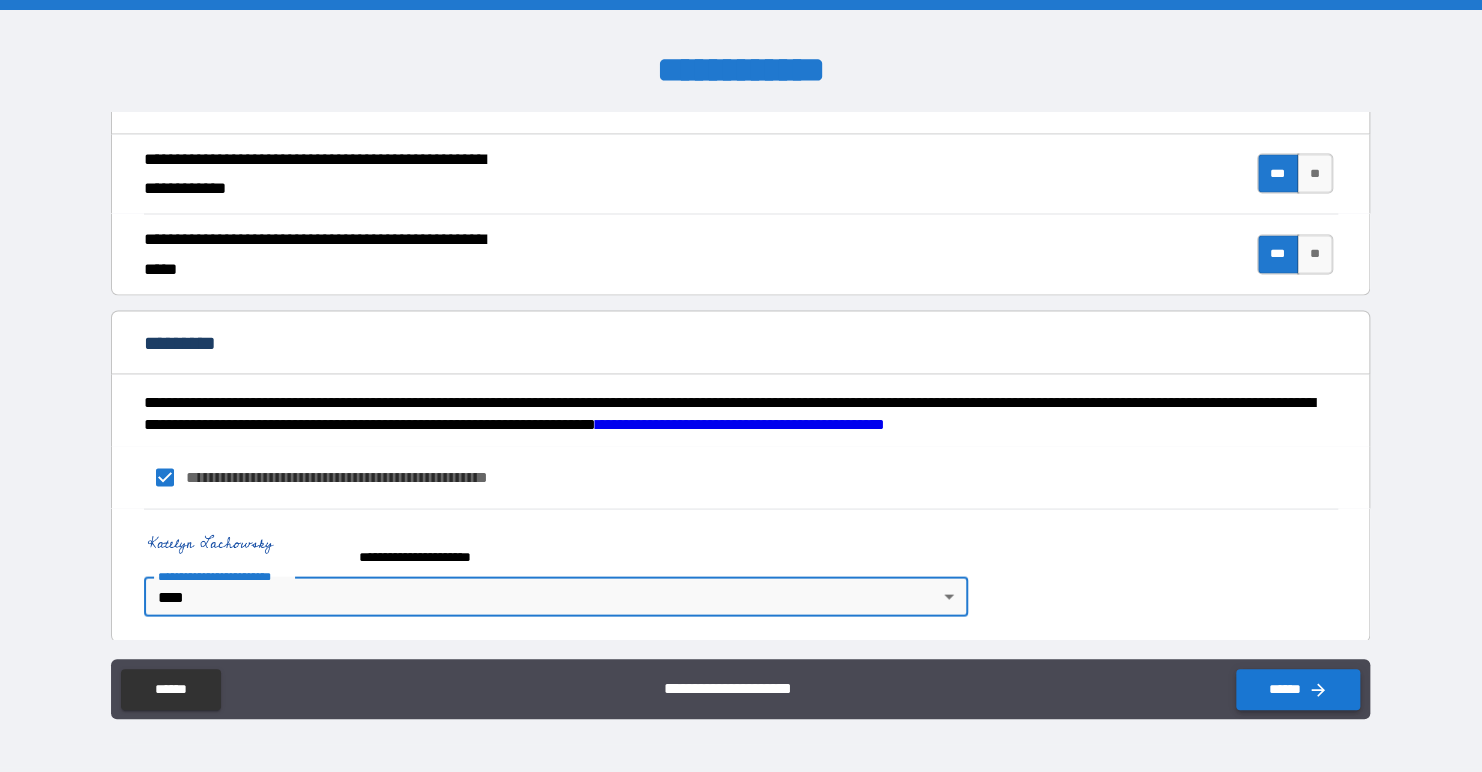 click on "******" at bounding box center (1298, 689) 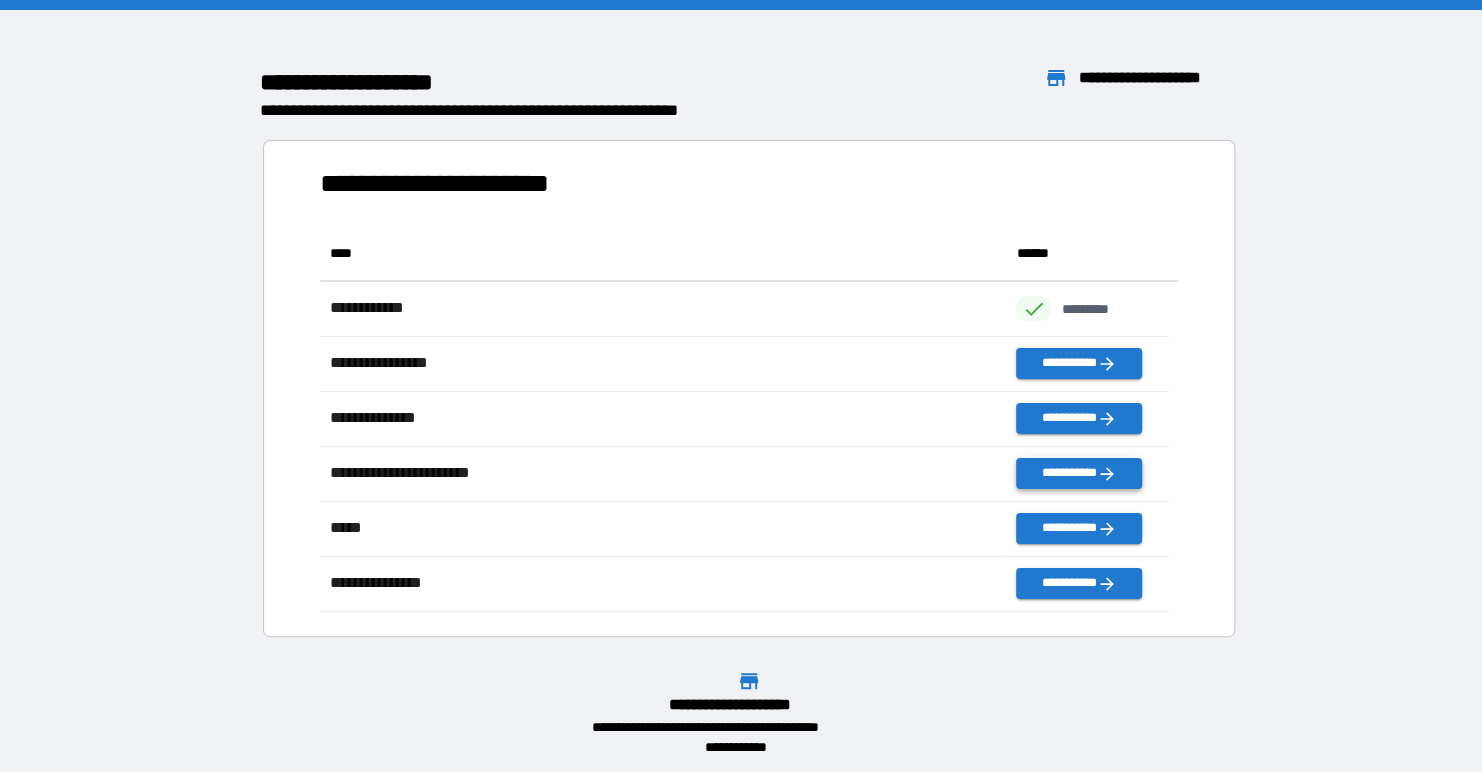 scroll, scrollTop: 370, scrollLeft: 832, axis: both 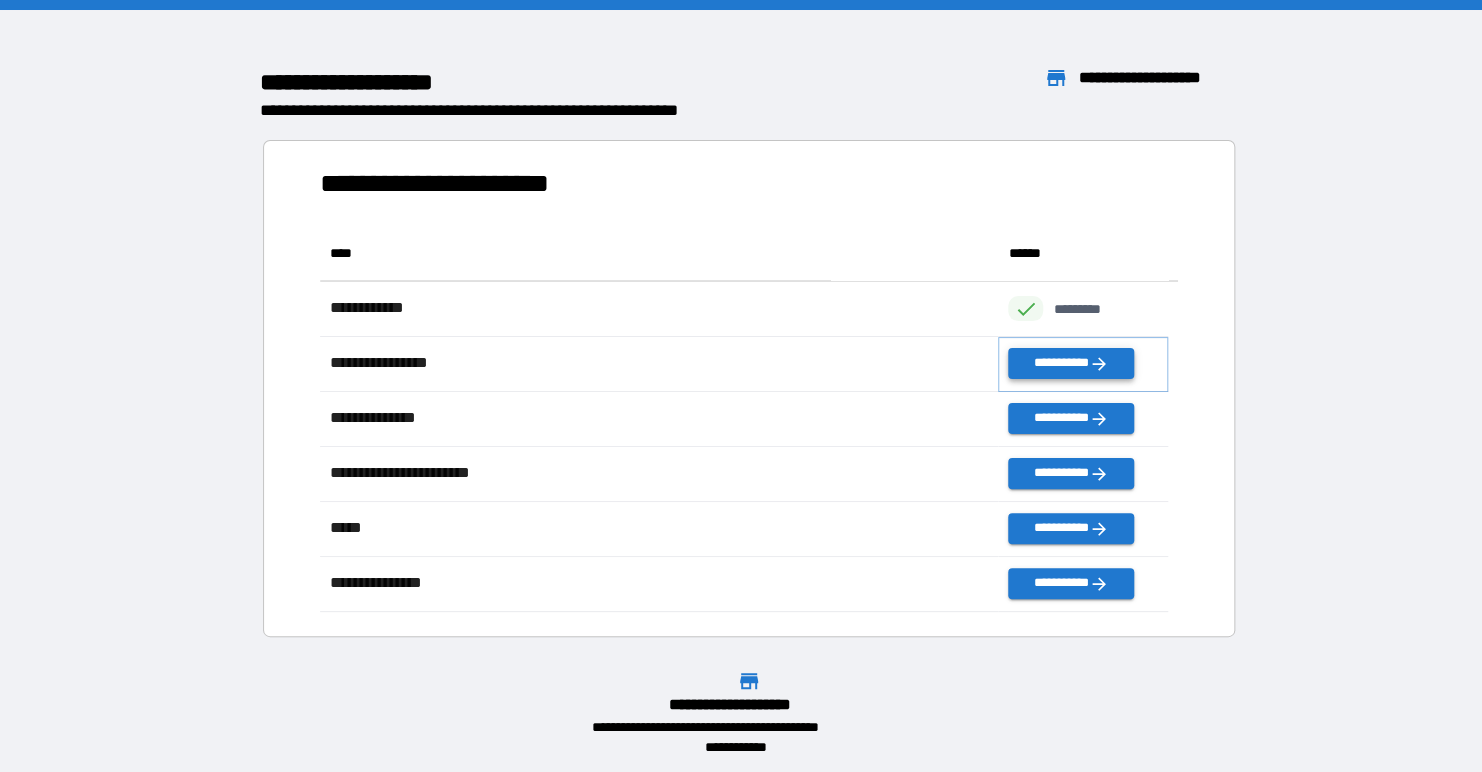 click on "**********" at bounding box center [1070, 363] 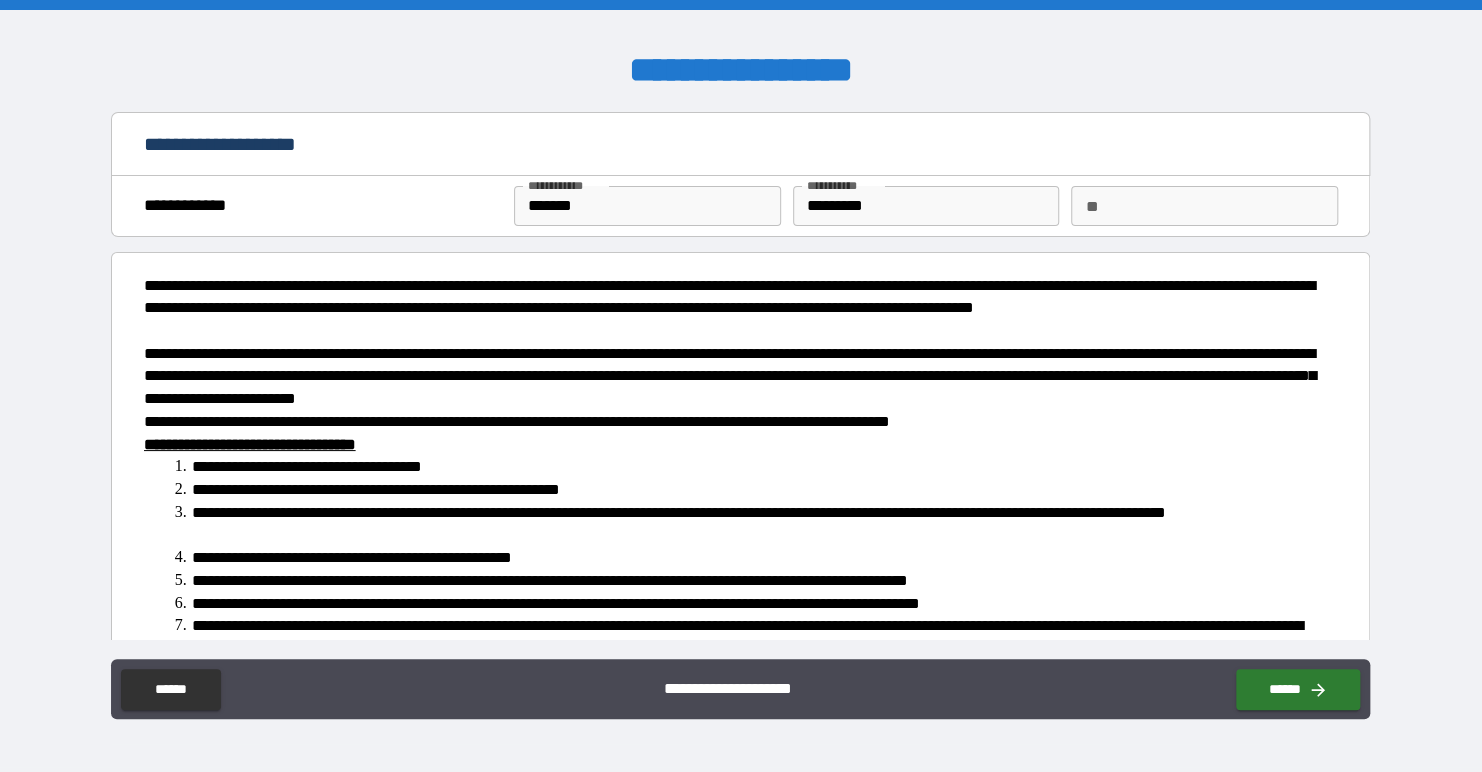 click on "*********" at bounding box center [926, 206] 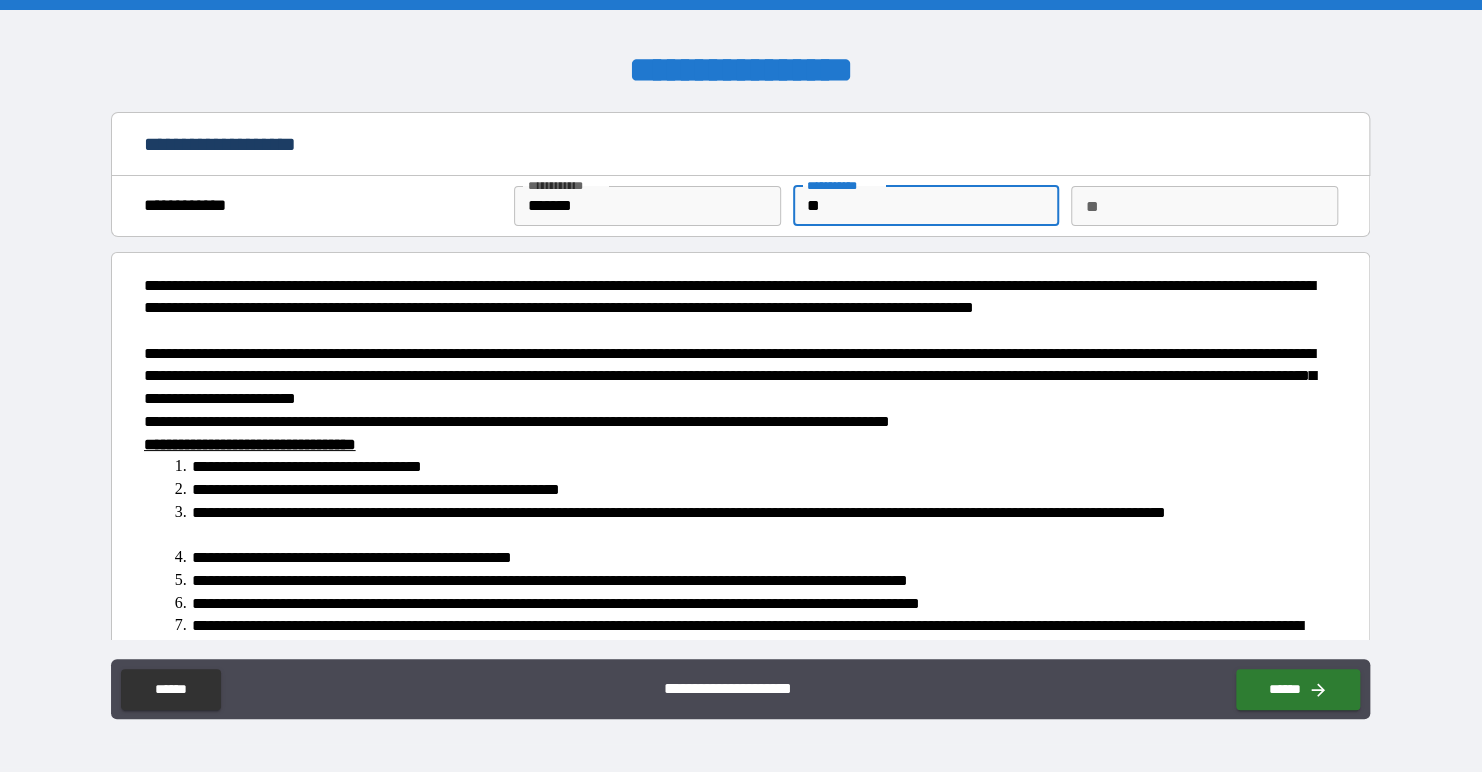 type on "*" 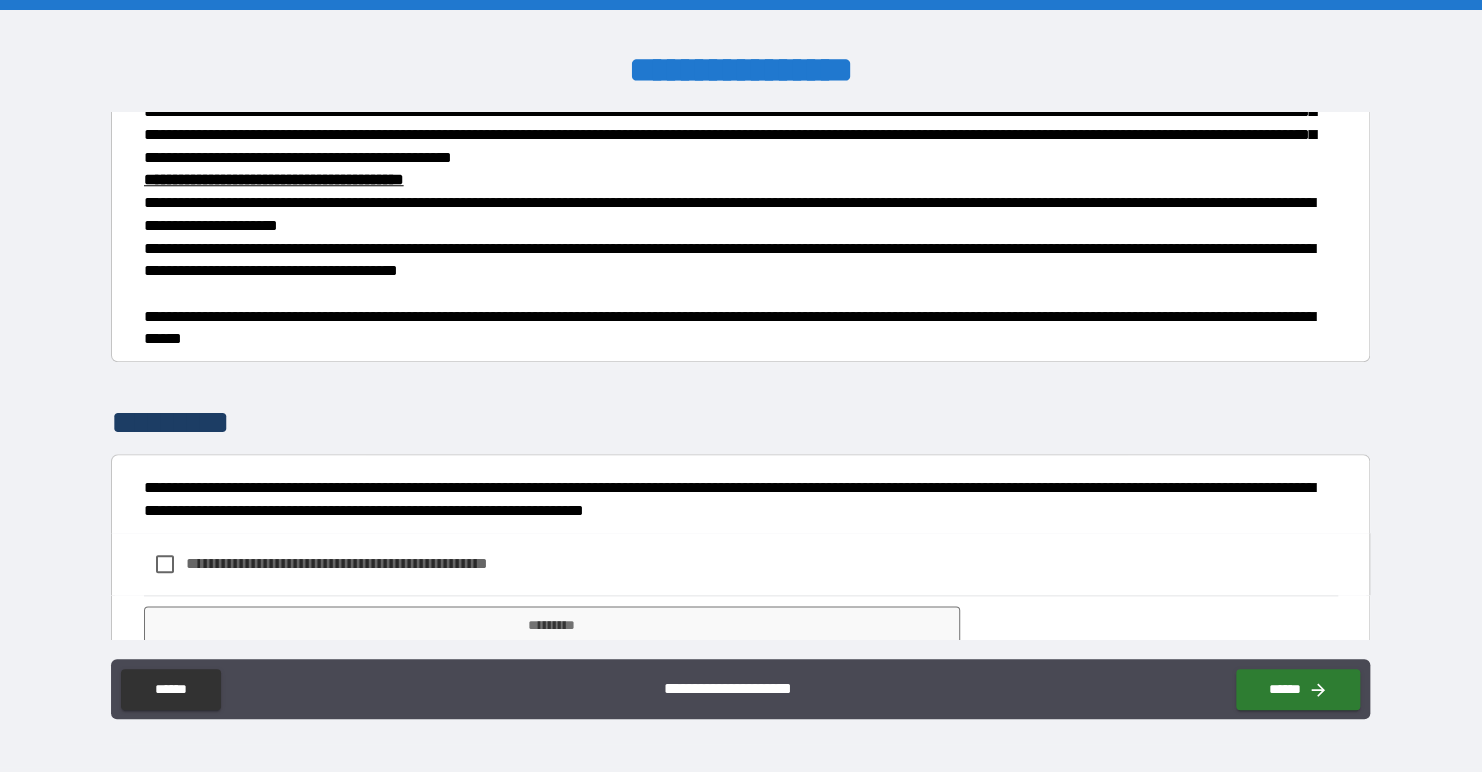 scroll, scrollTop: 975, scrollLeft: 0, axis: vertical 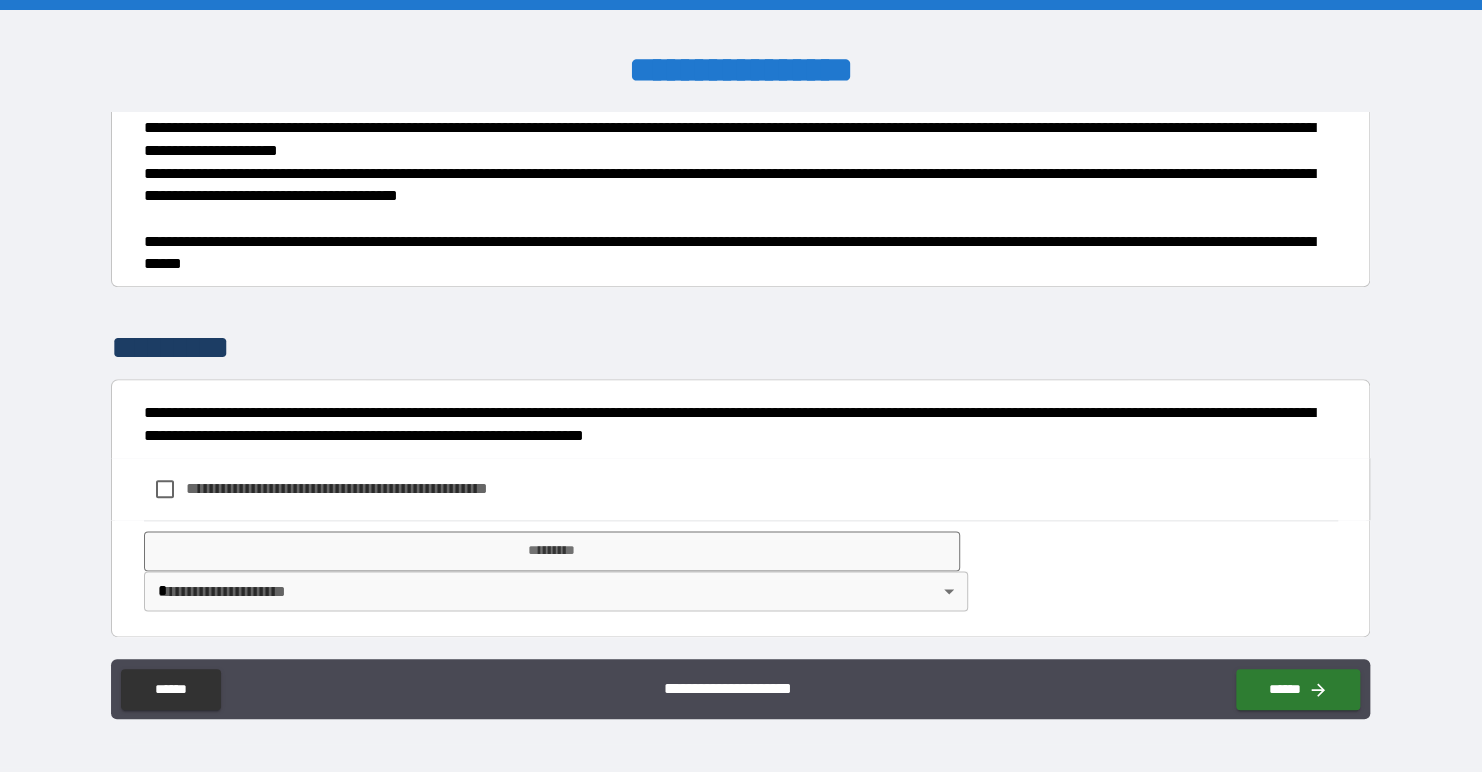 type on "*********" 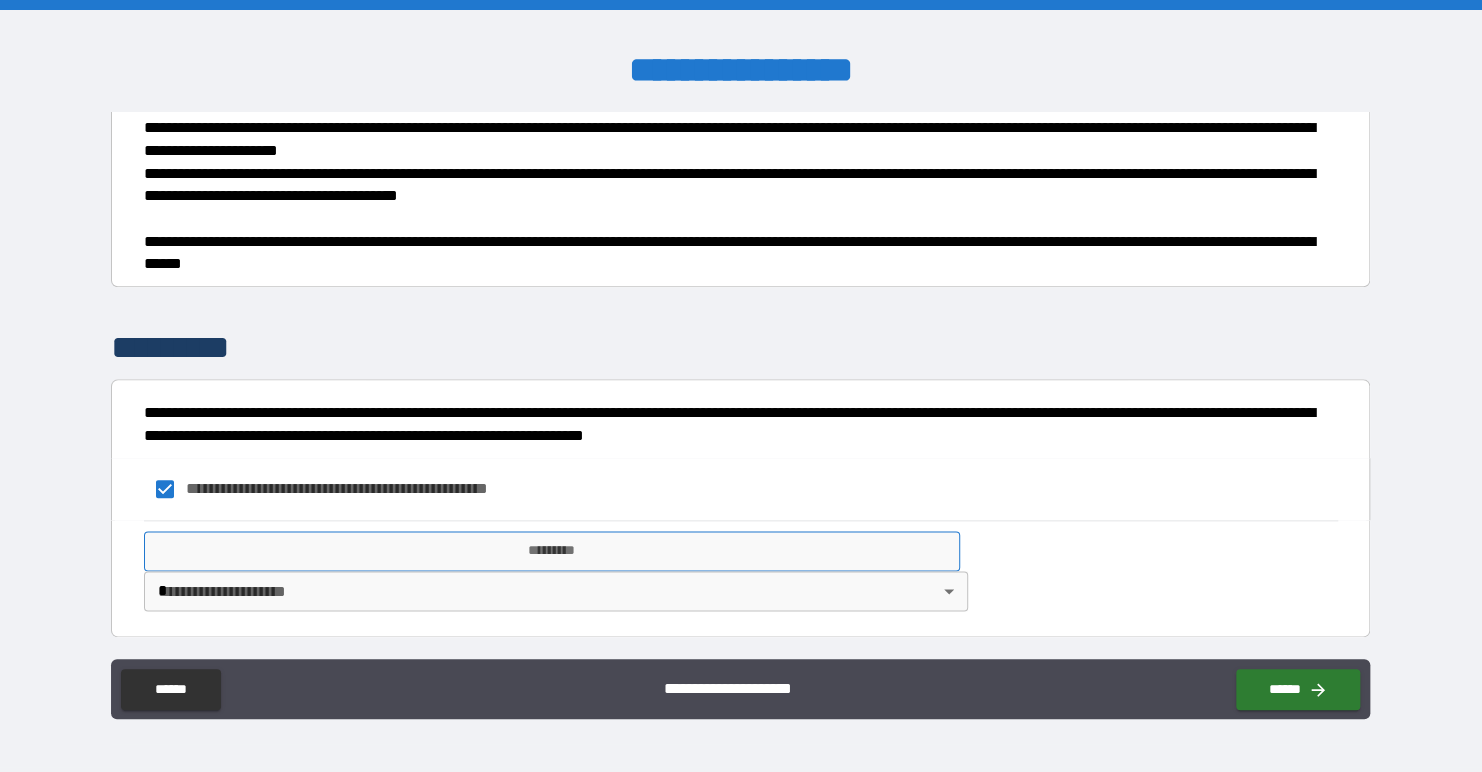 click on "*********" at bounding box center (552, 551) 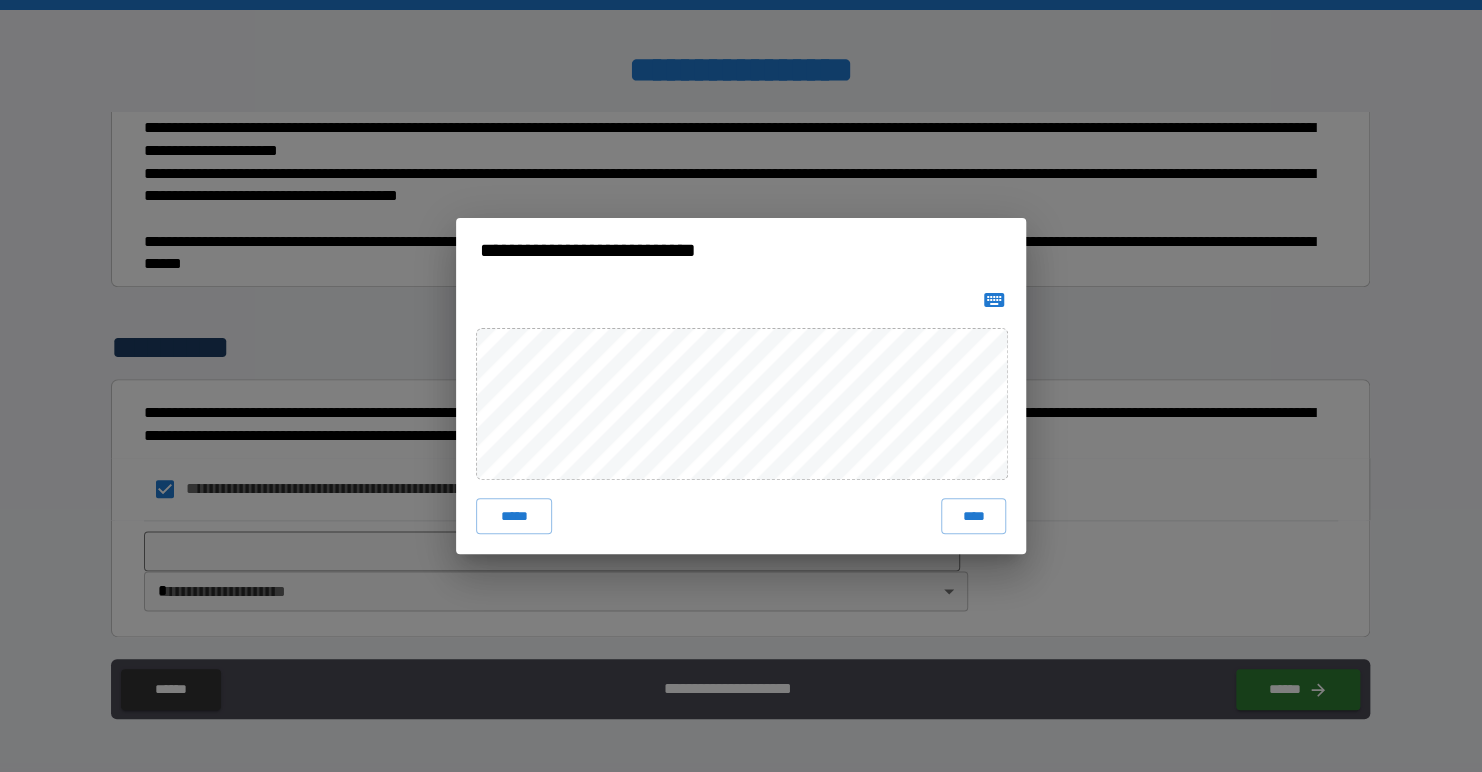 click 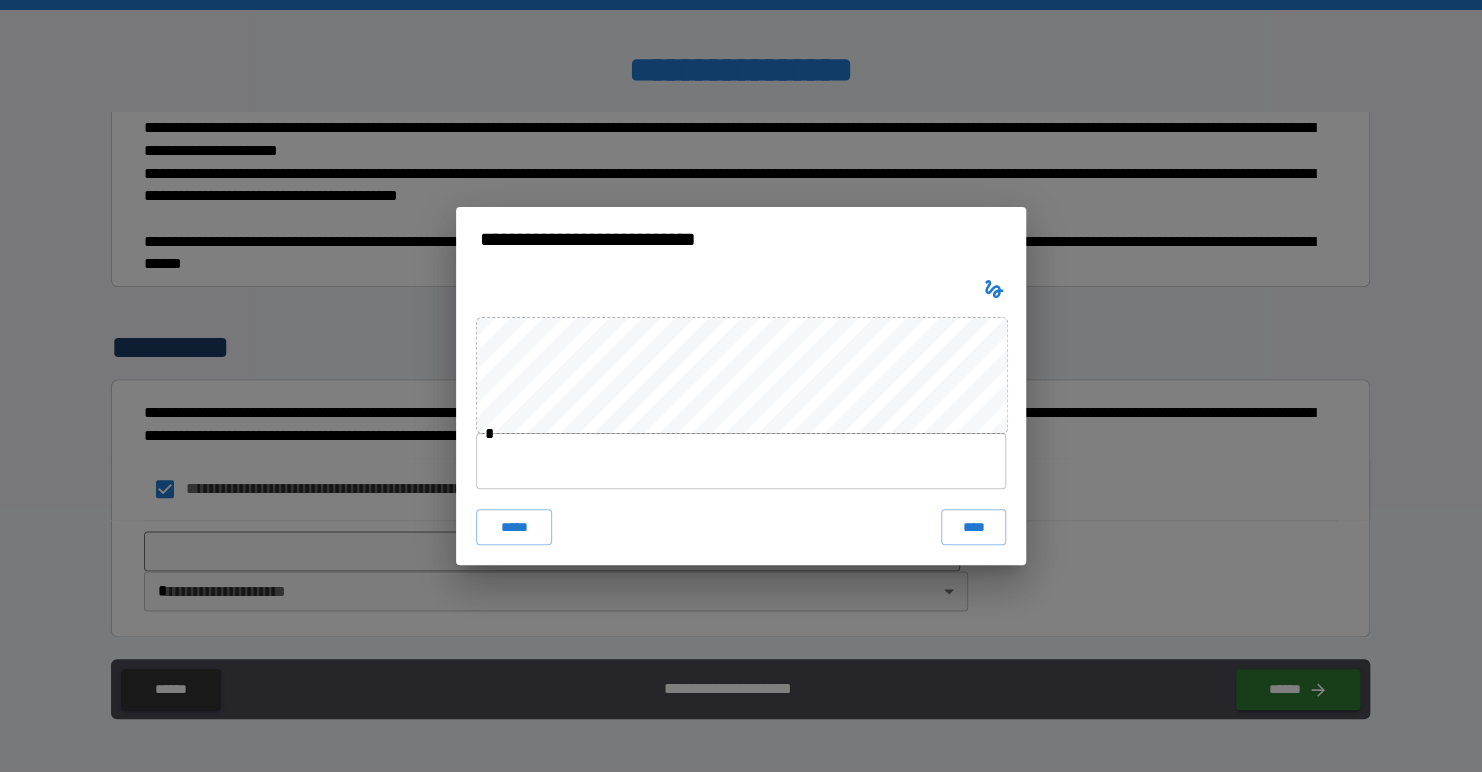 click at bounding box center [741, 461] 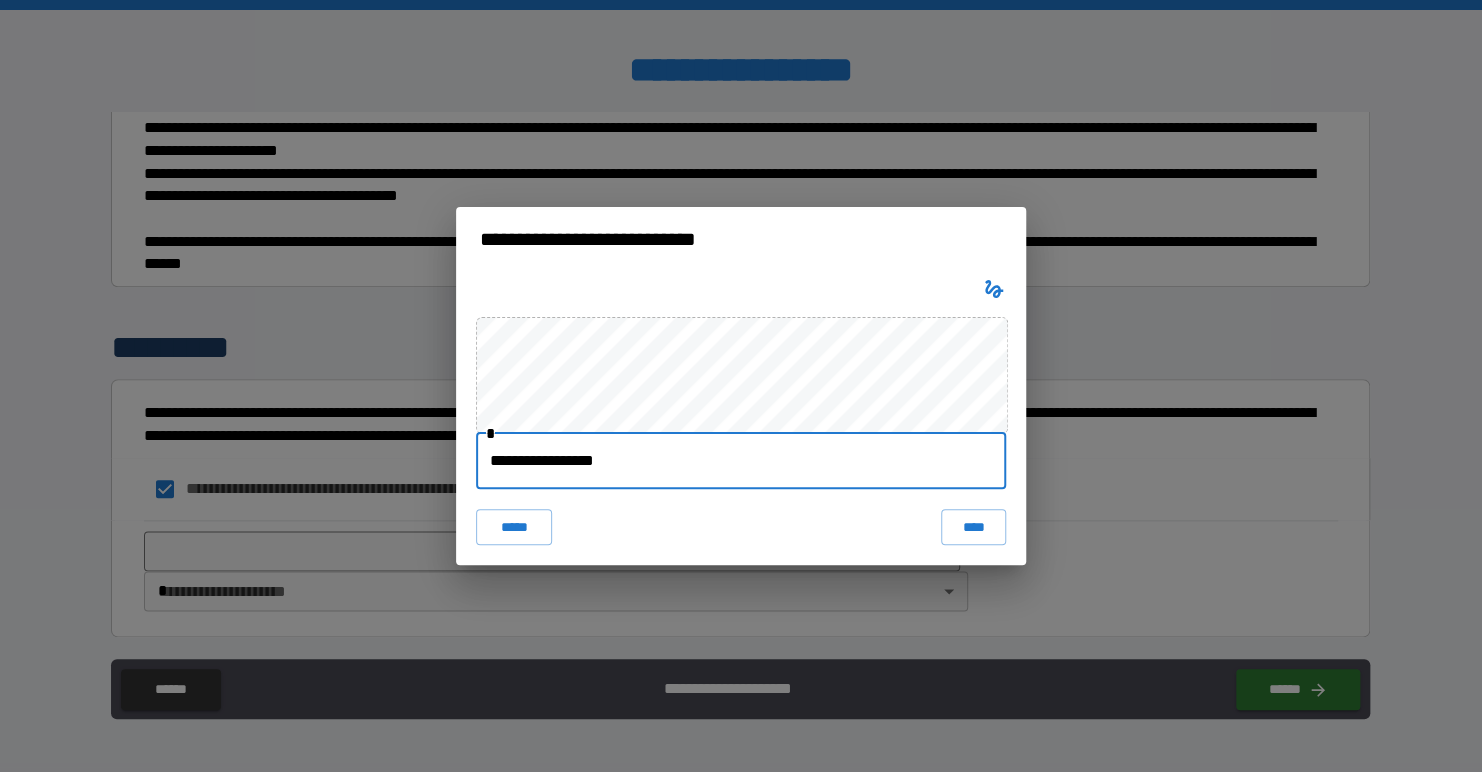 type on "**********" 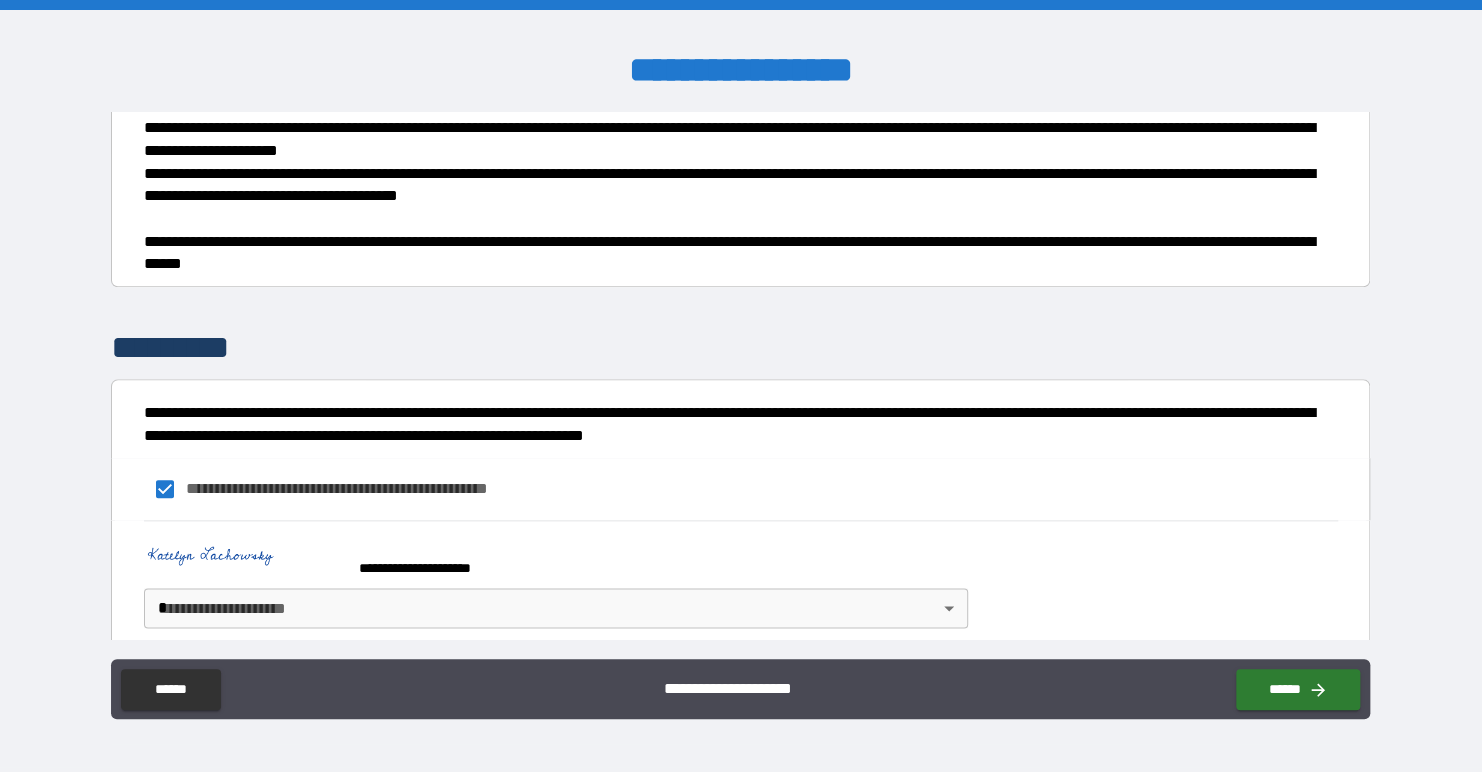 click on "**********" at bounding box center [741, 386] 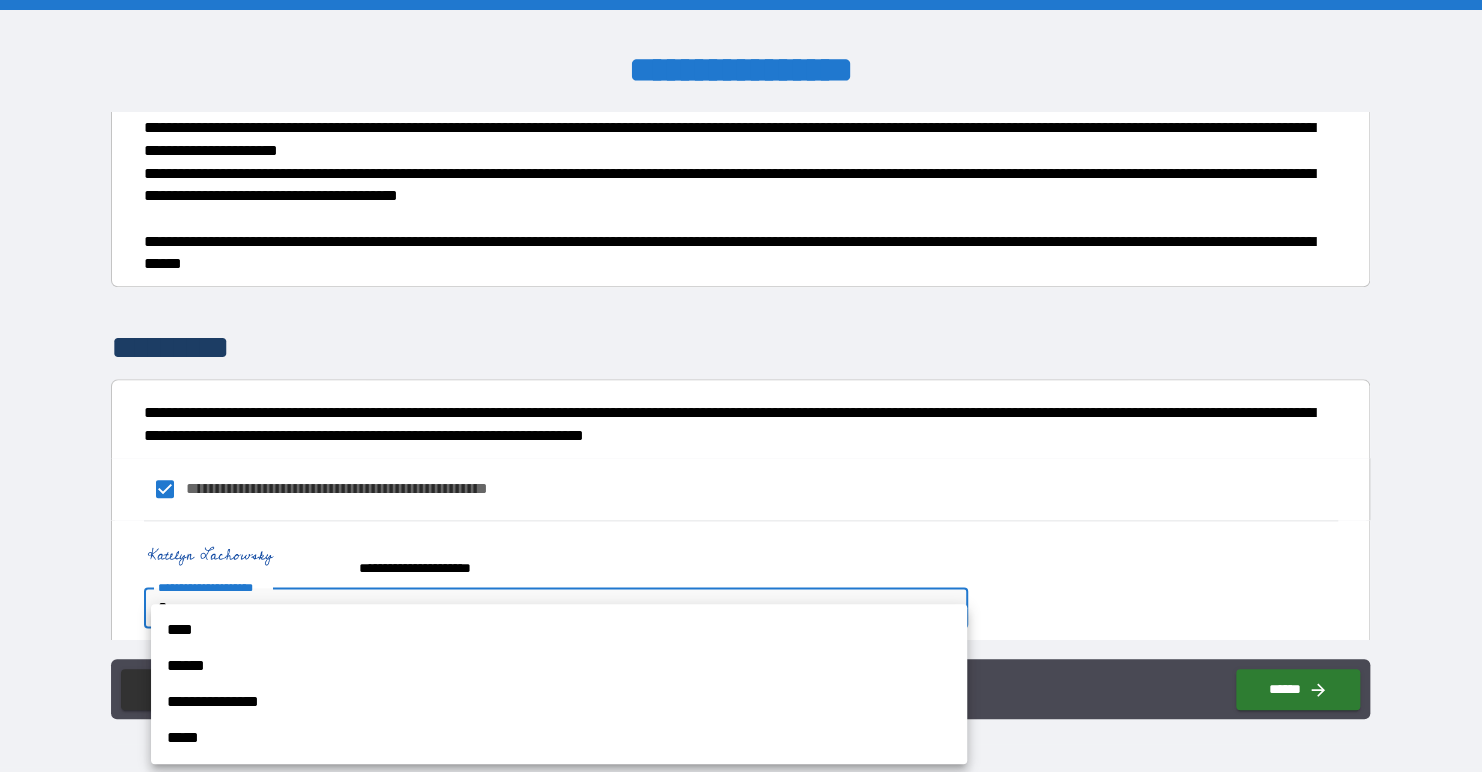 click on "****" at bounding box center [559, 630] 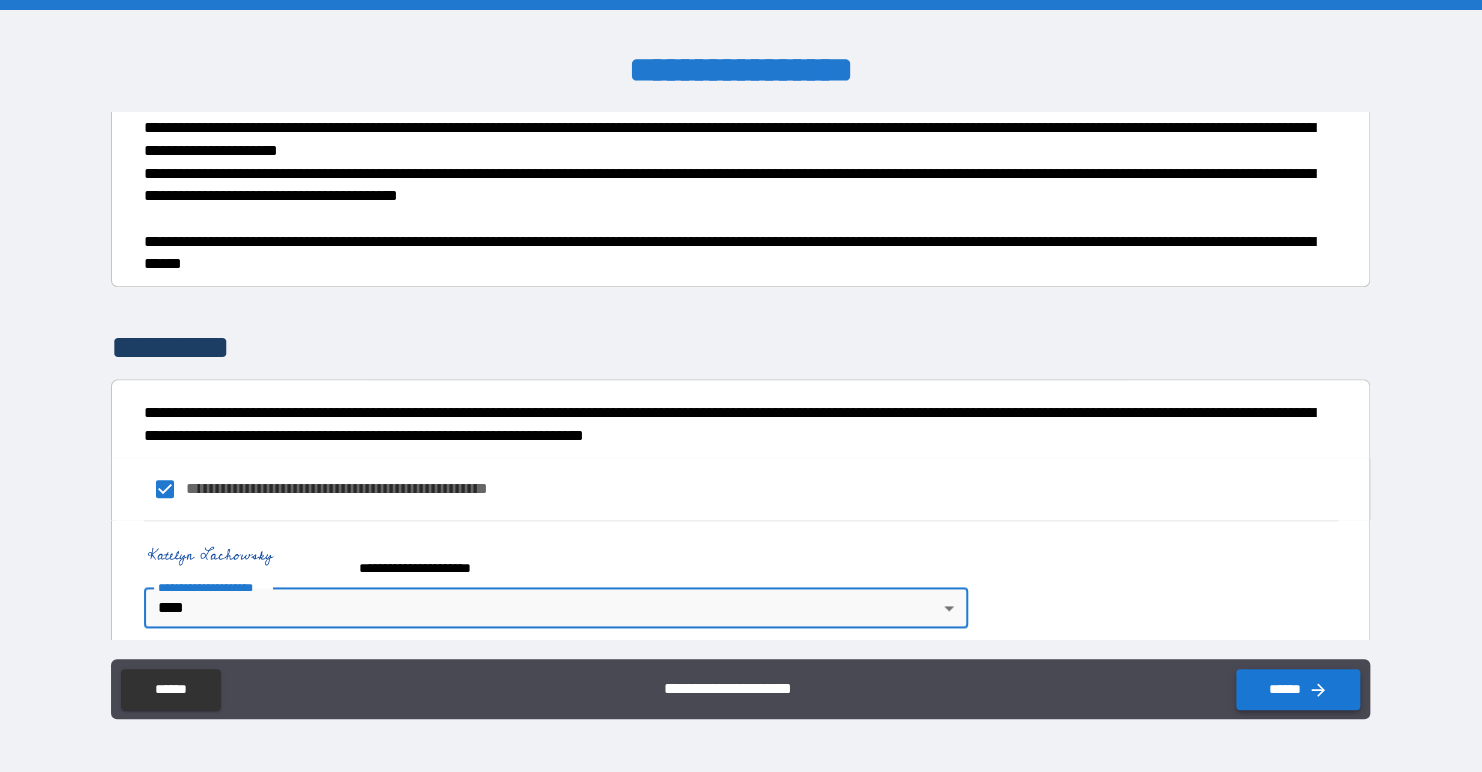 click 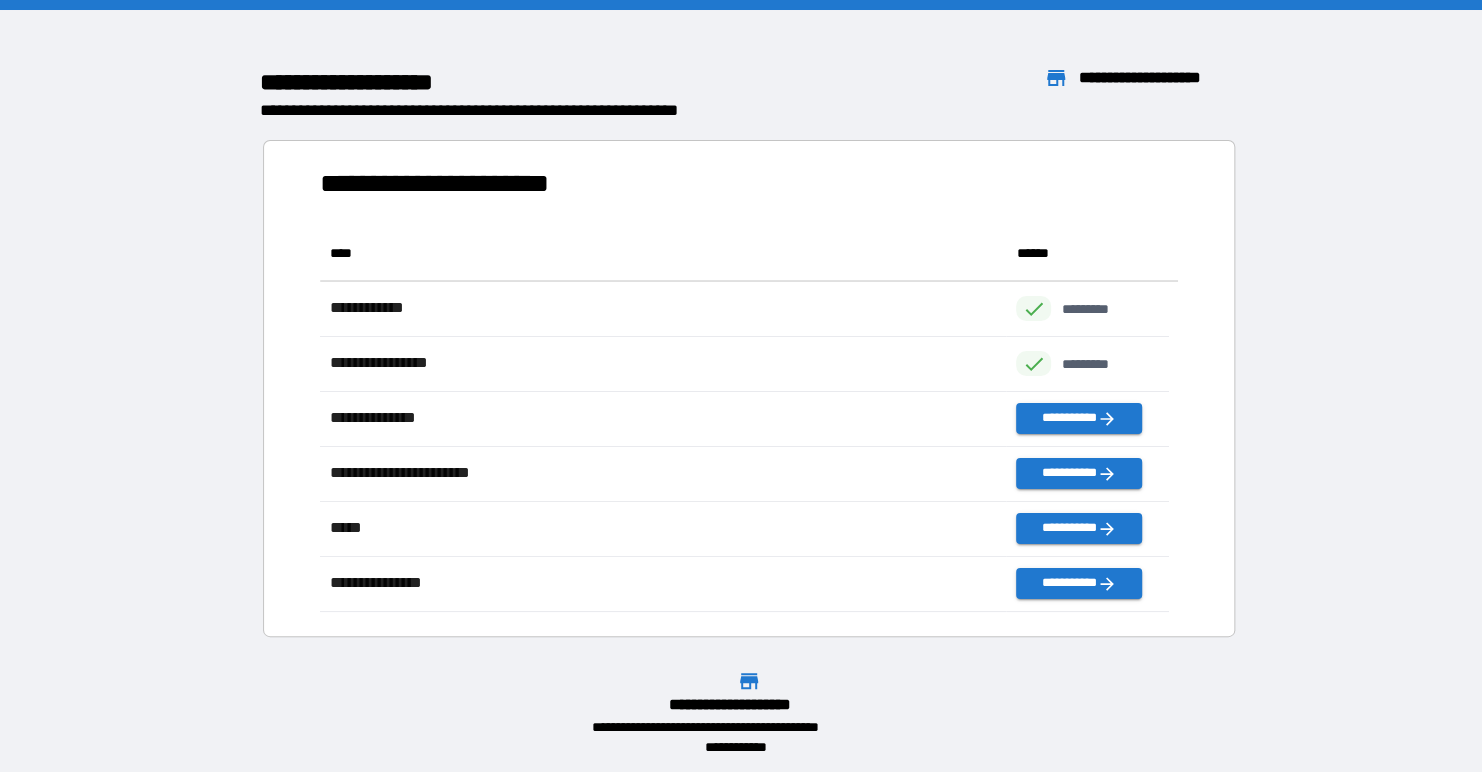 scroll, scrollTop: 370, scrollLeft: 832, axis: both 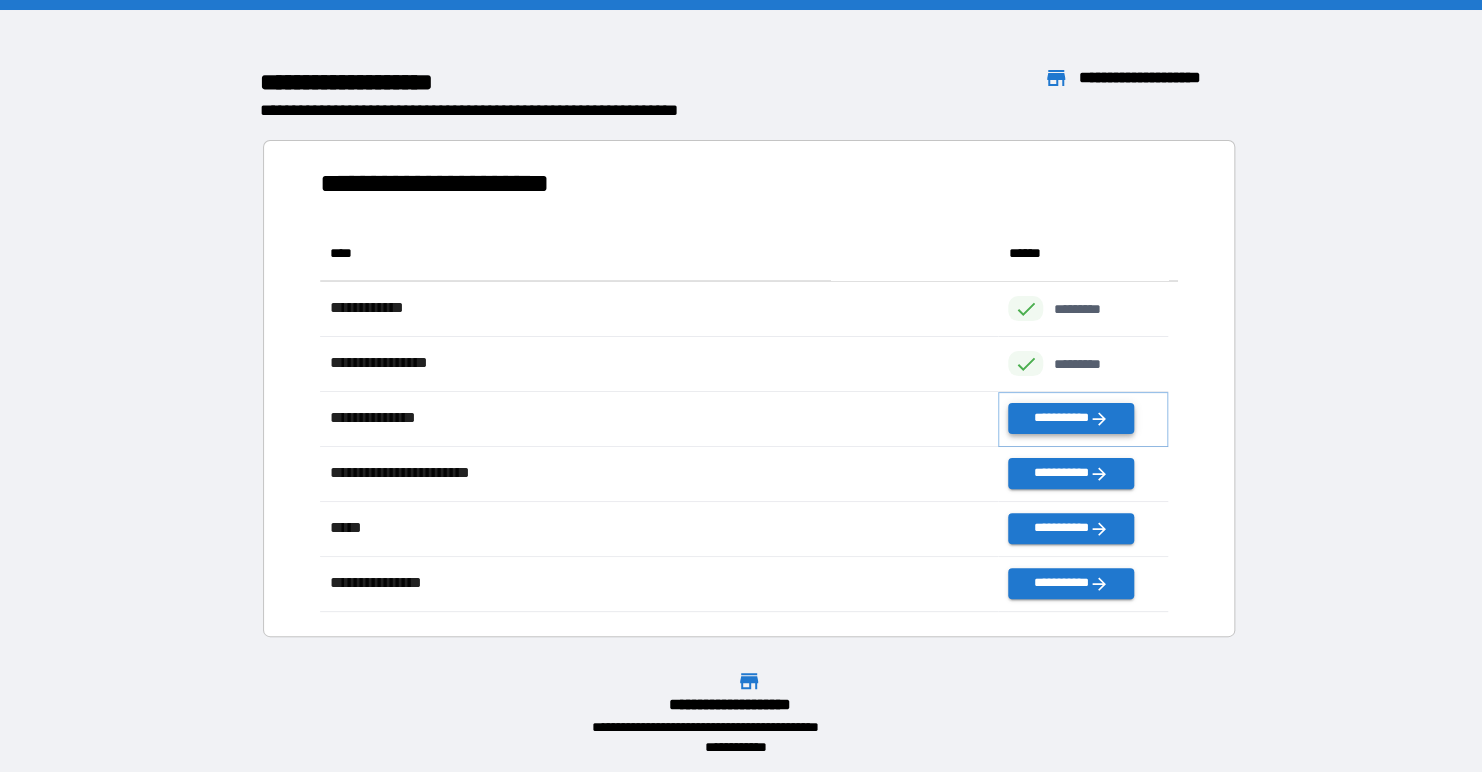 click 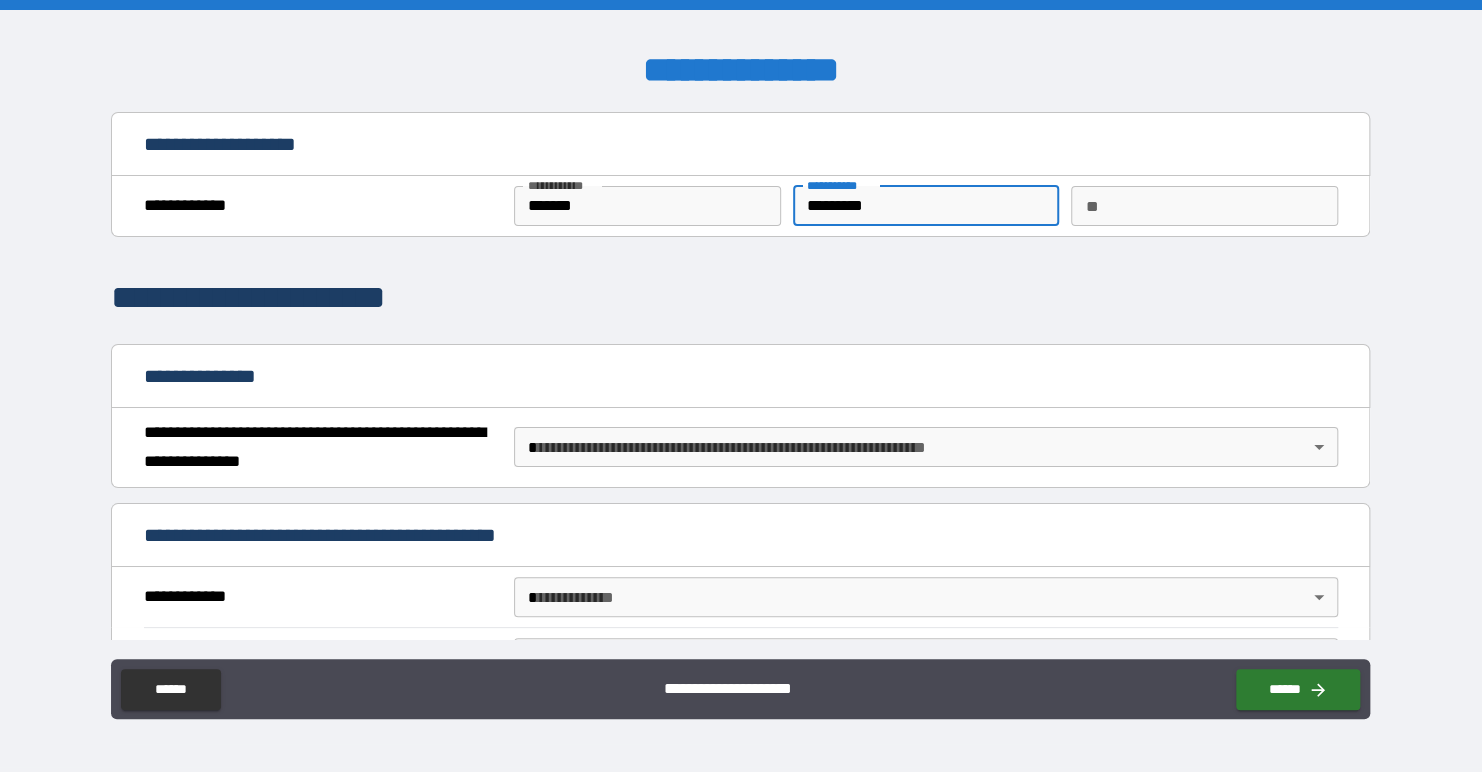 click on "*********" at bounding box center [926, 206] 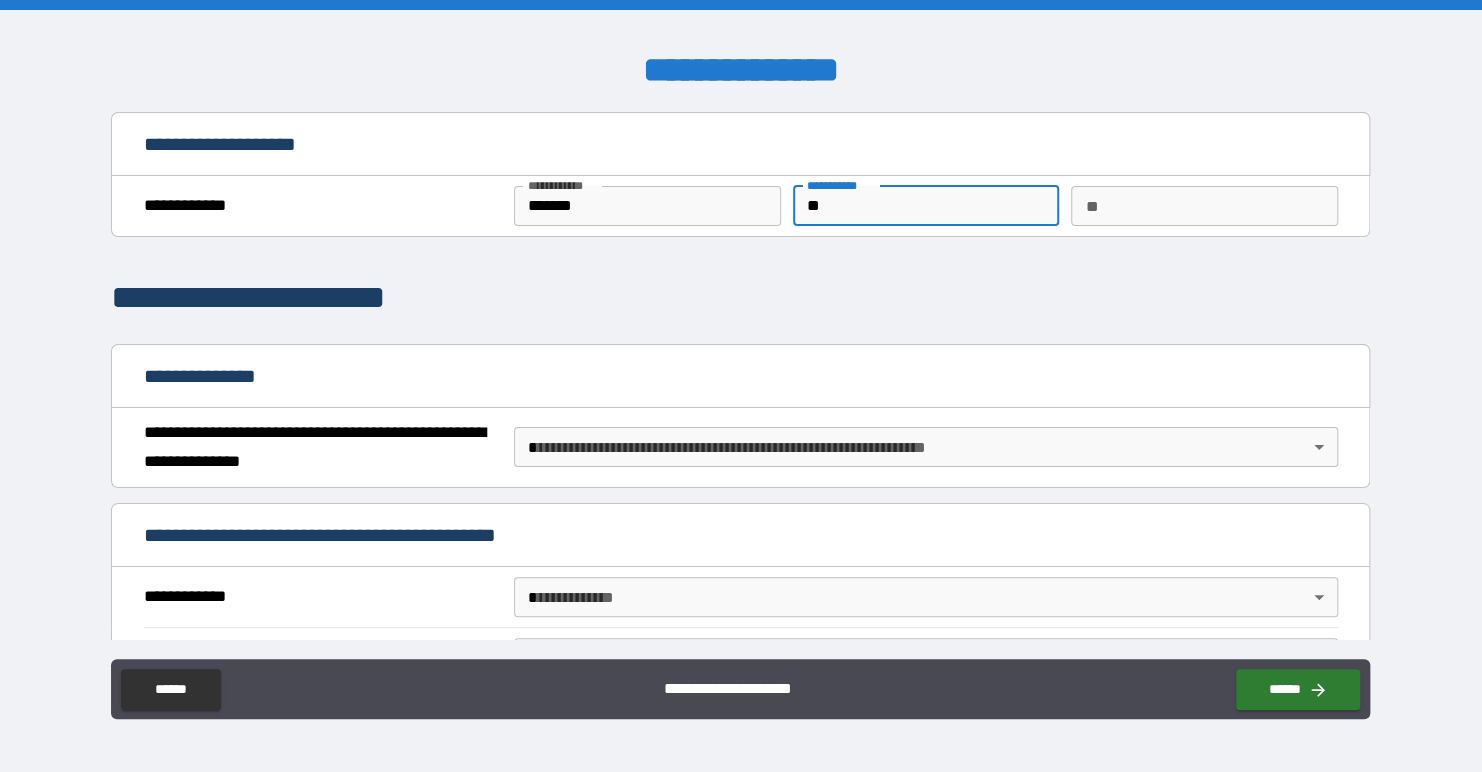type on "*" 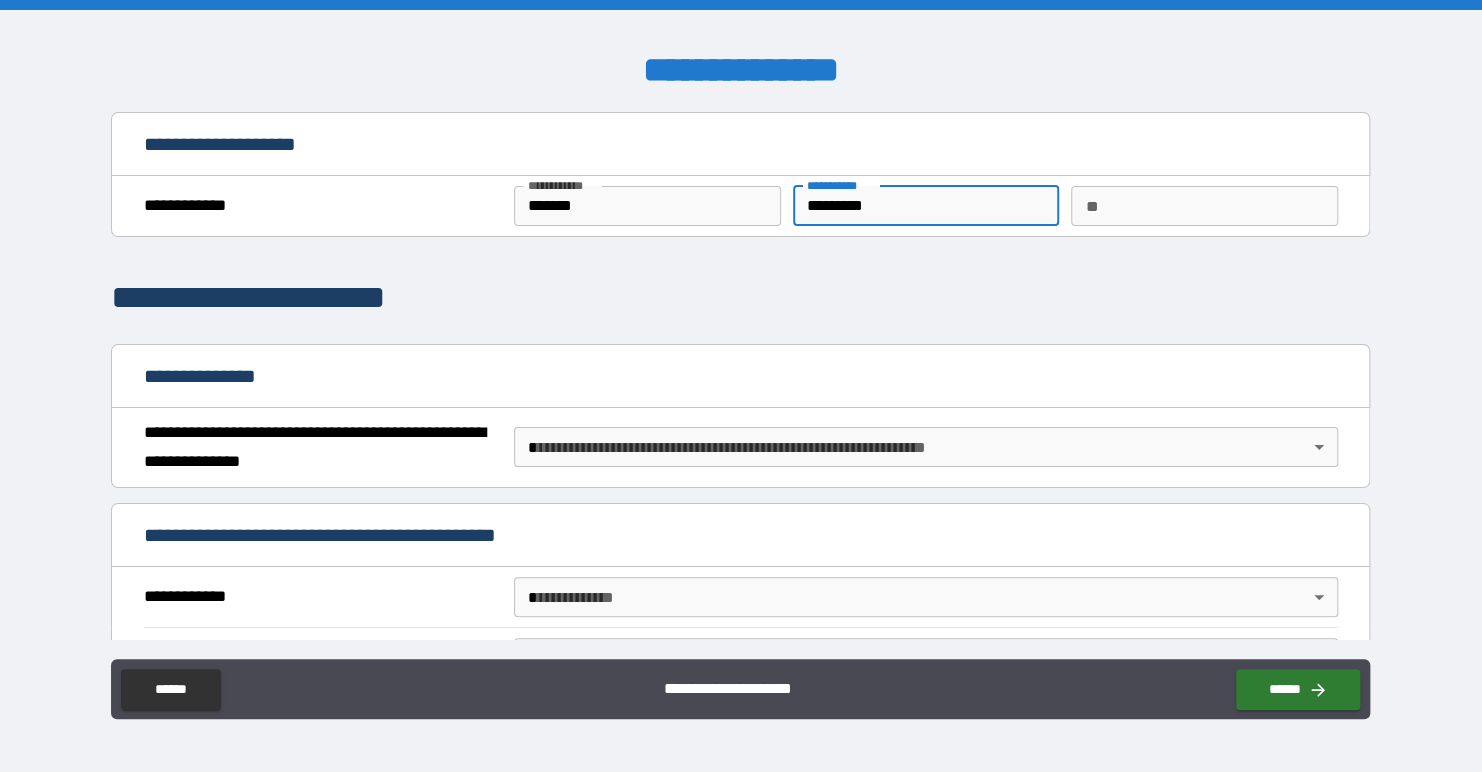 type on "*********" 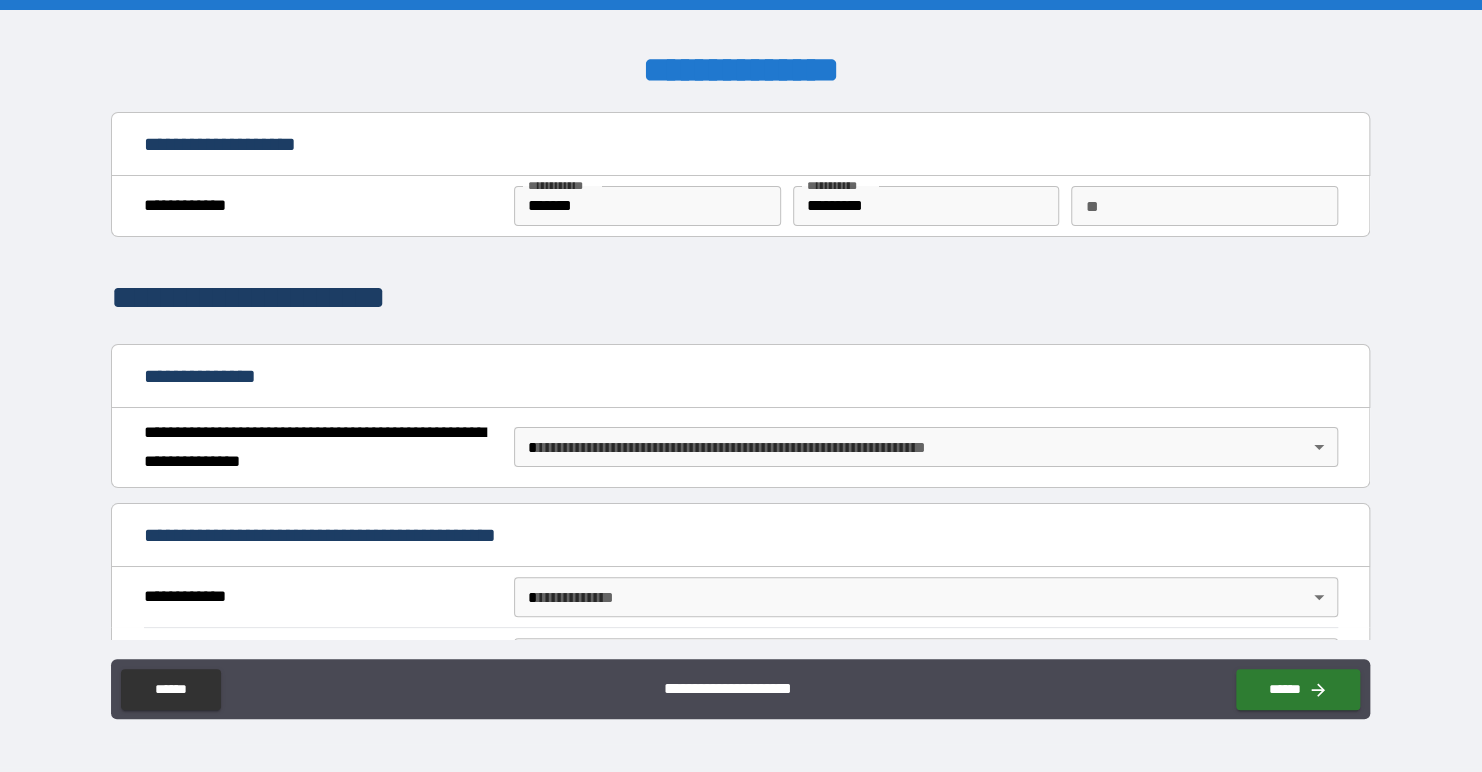 click on "**********" at bounding box center (740, 376) 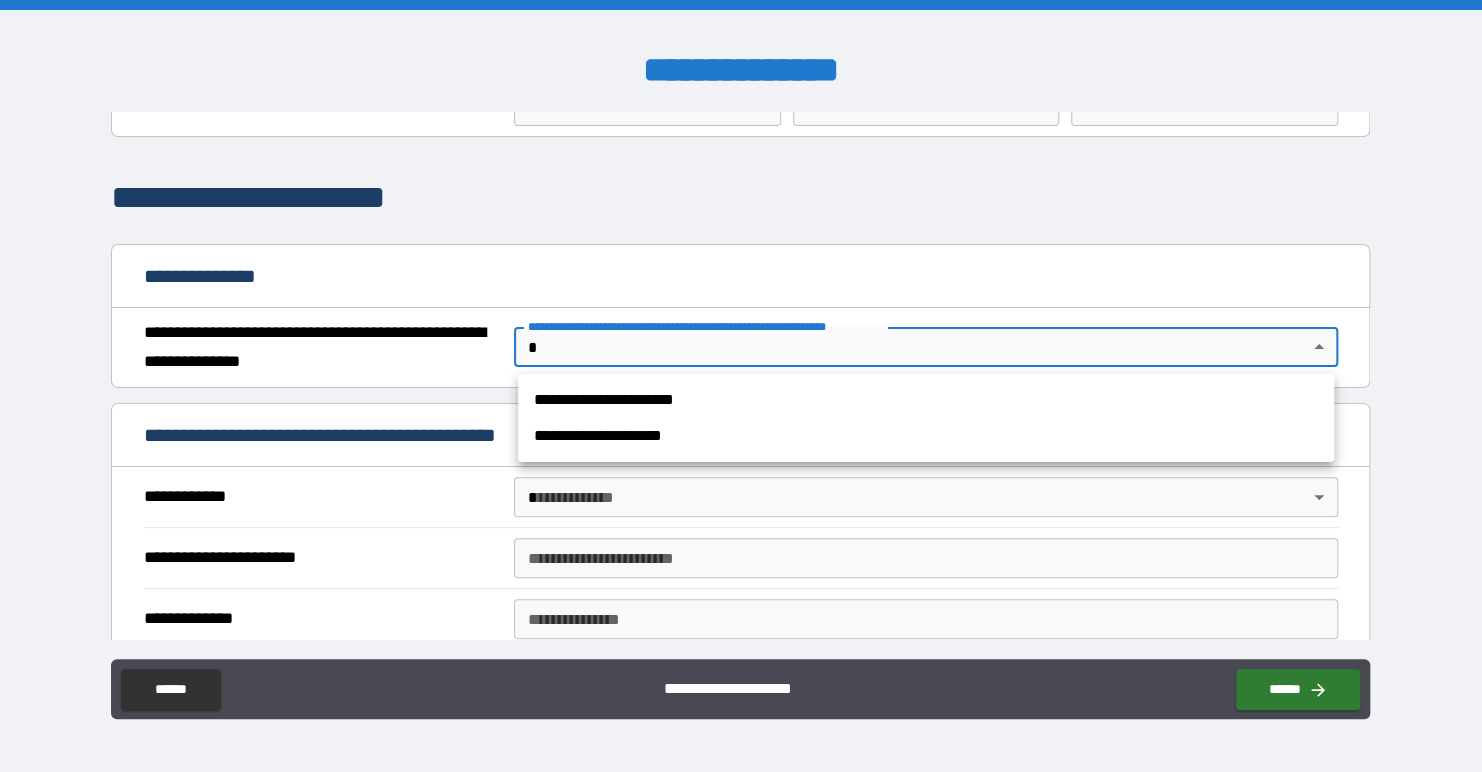 click on "**********" at bounding box center (741, 386) 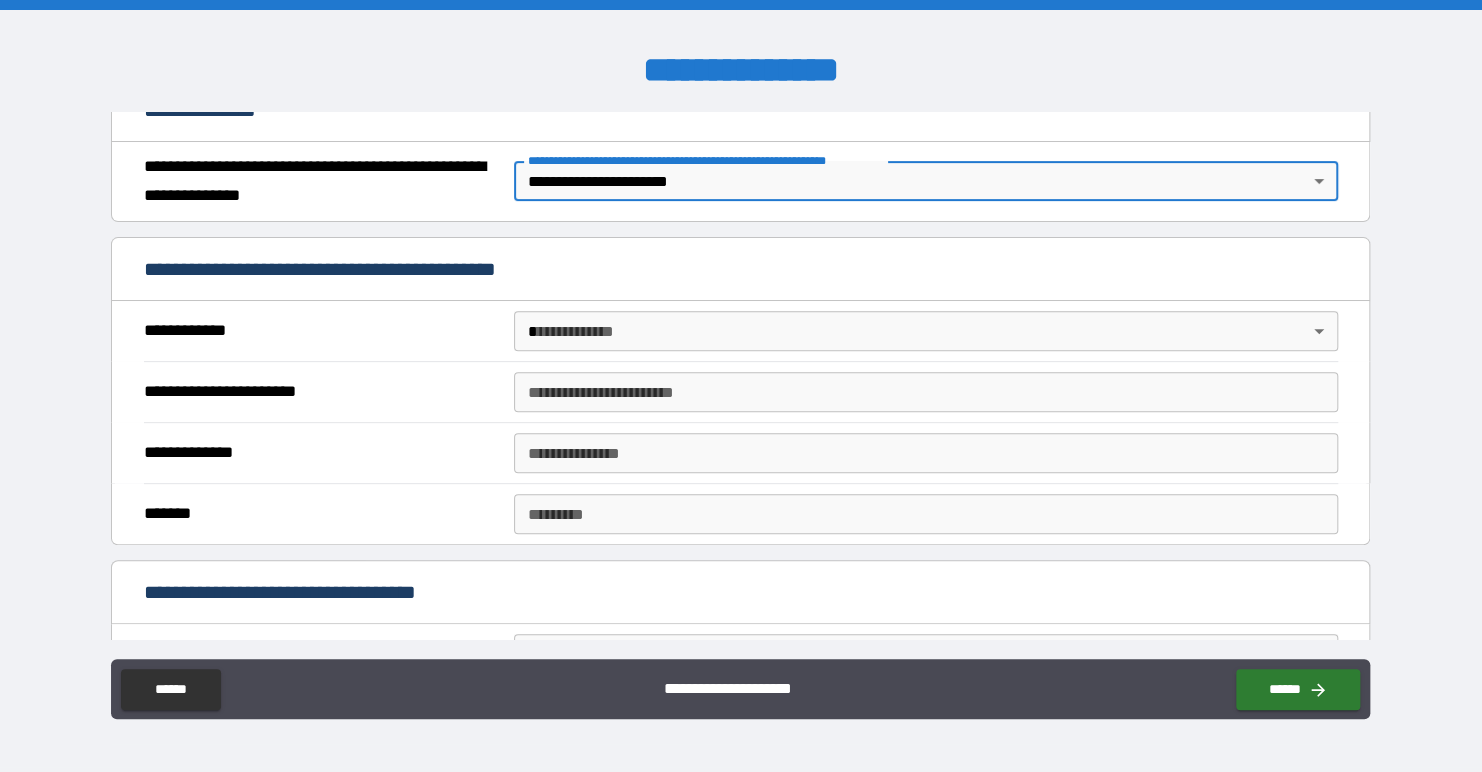 scroll, scrollTop: 300, scrollLeft: 0, axis: vertical 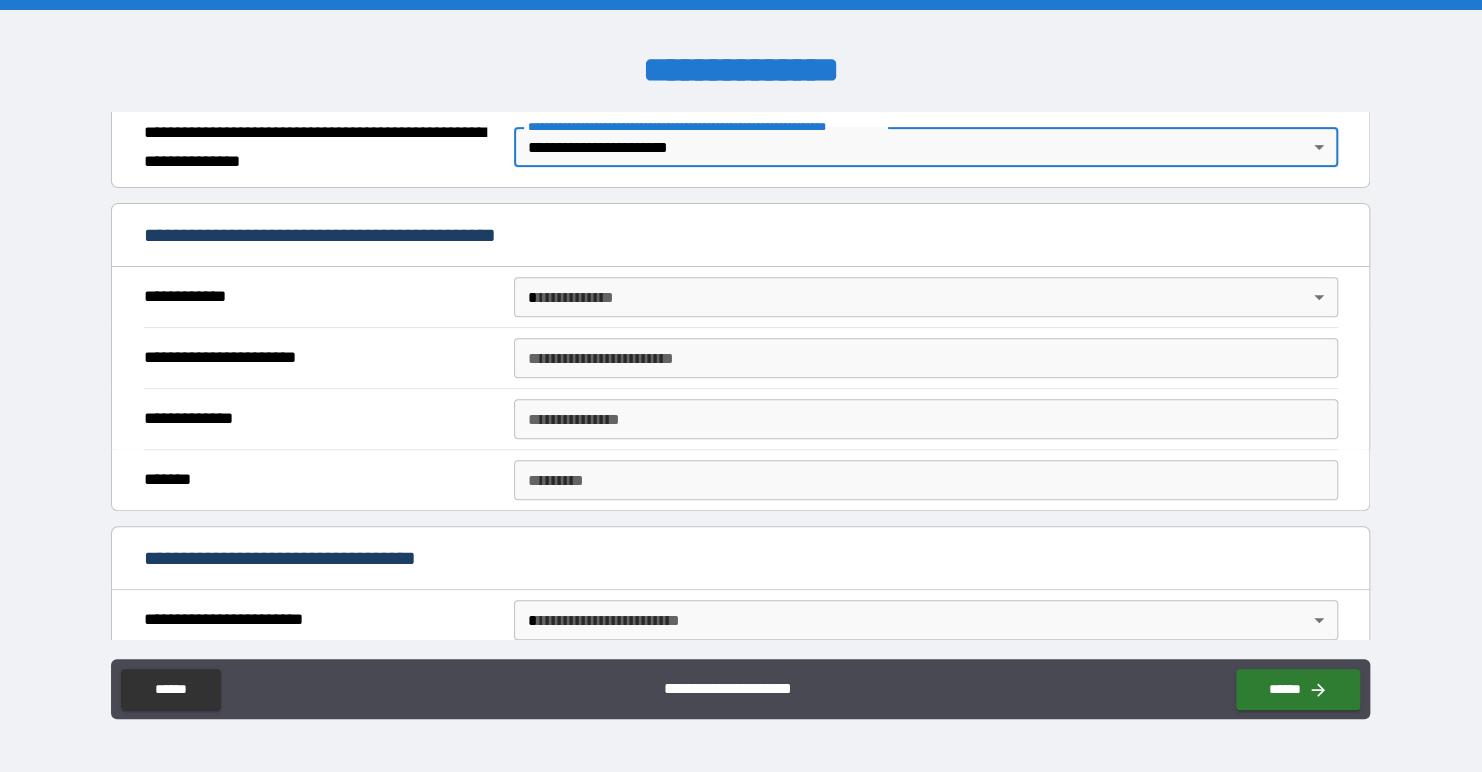 click on "**********" at bounding box center (741, 386) 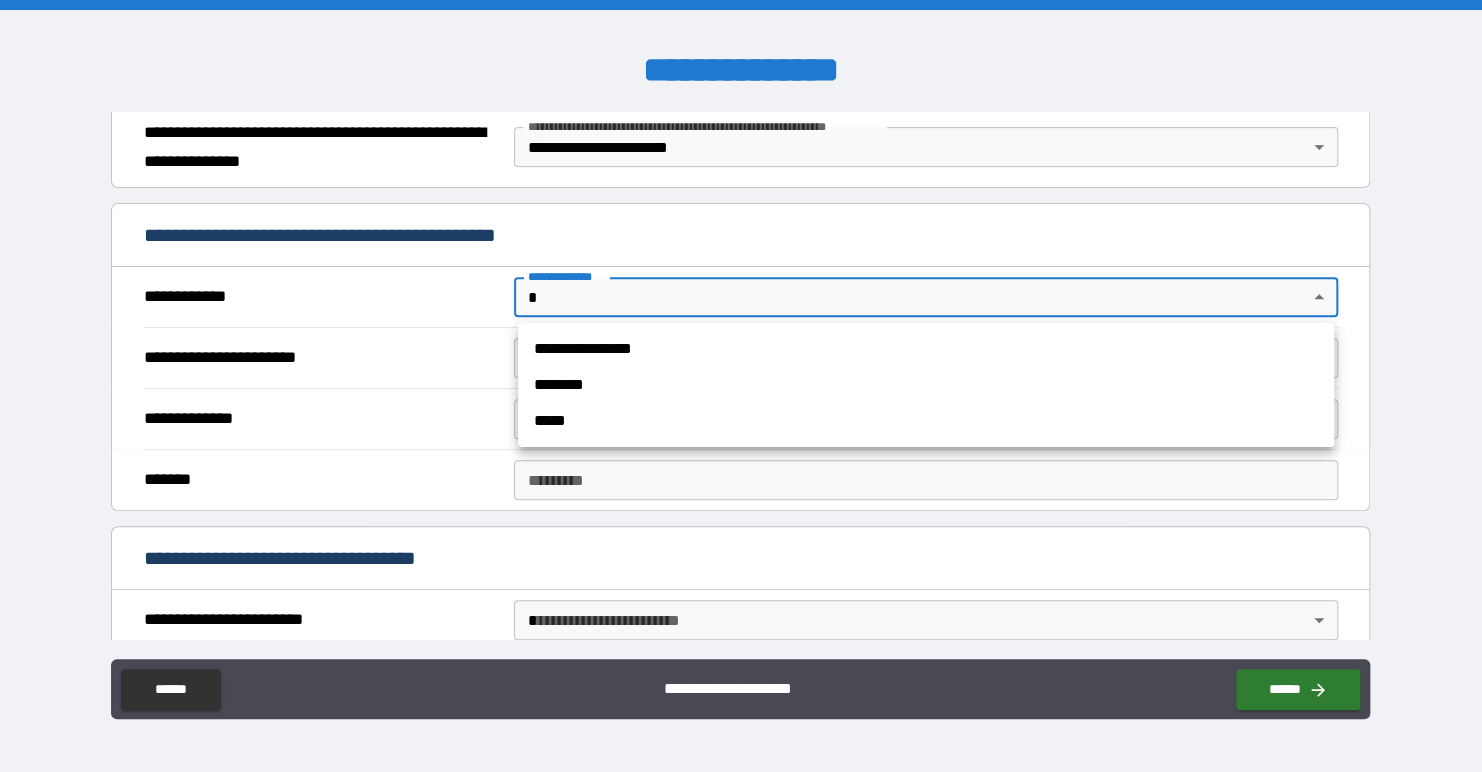 click on "**********" at bounding box center (926, 349) 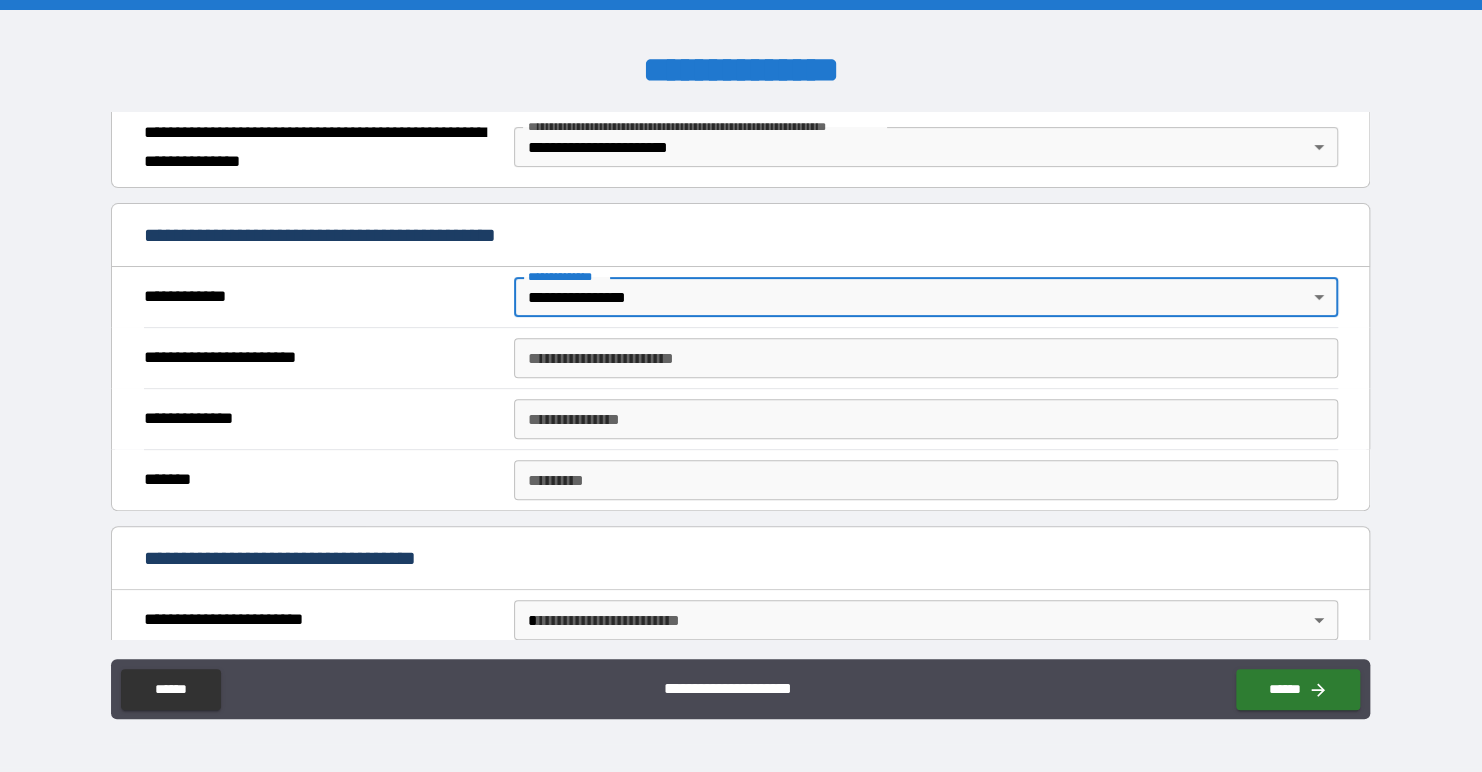 click on "**********" at bounding box center (926, 358) 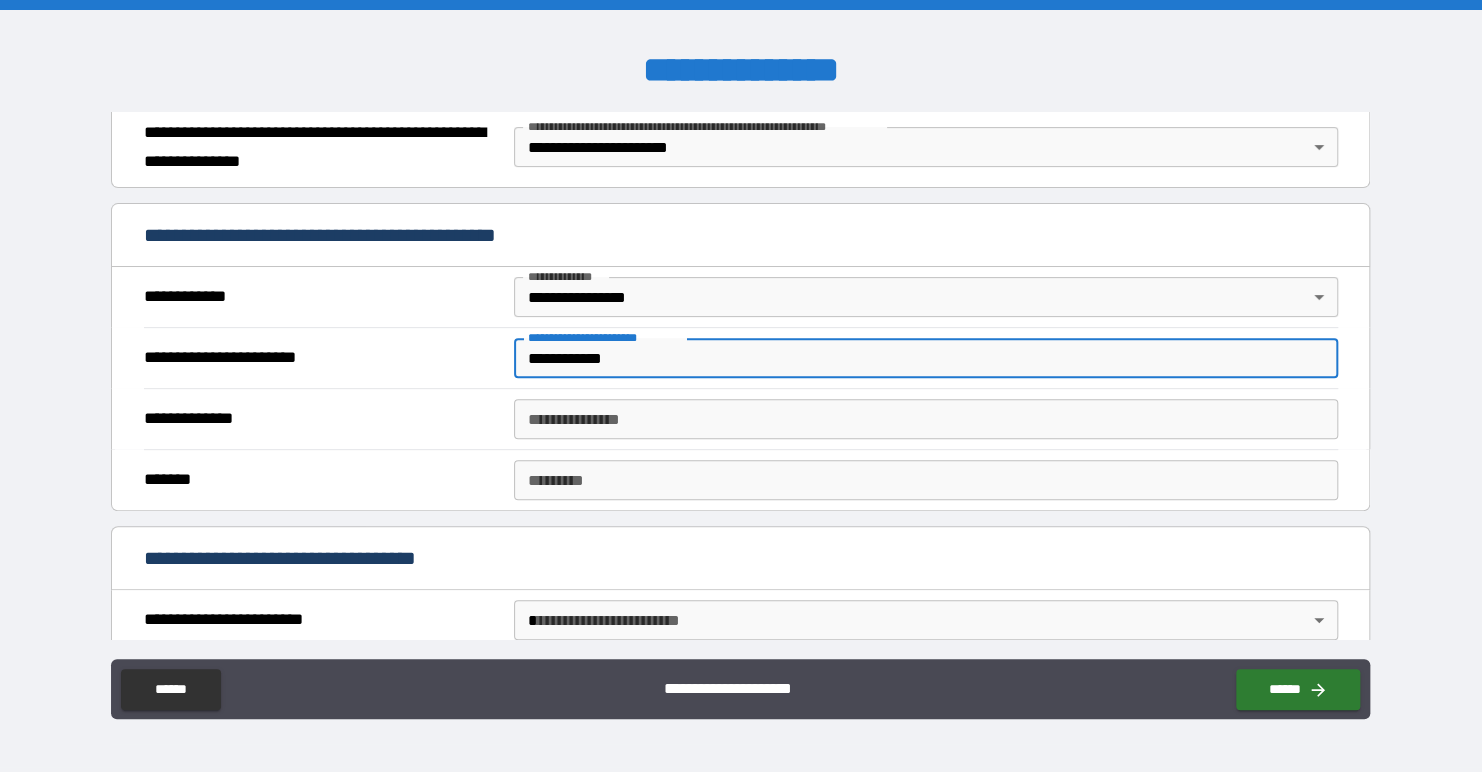 type on "**********" 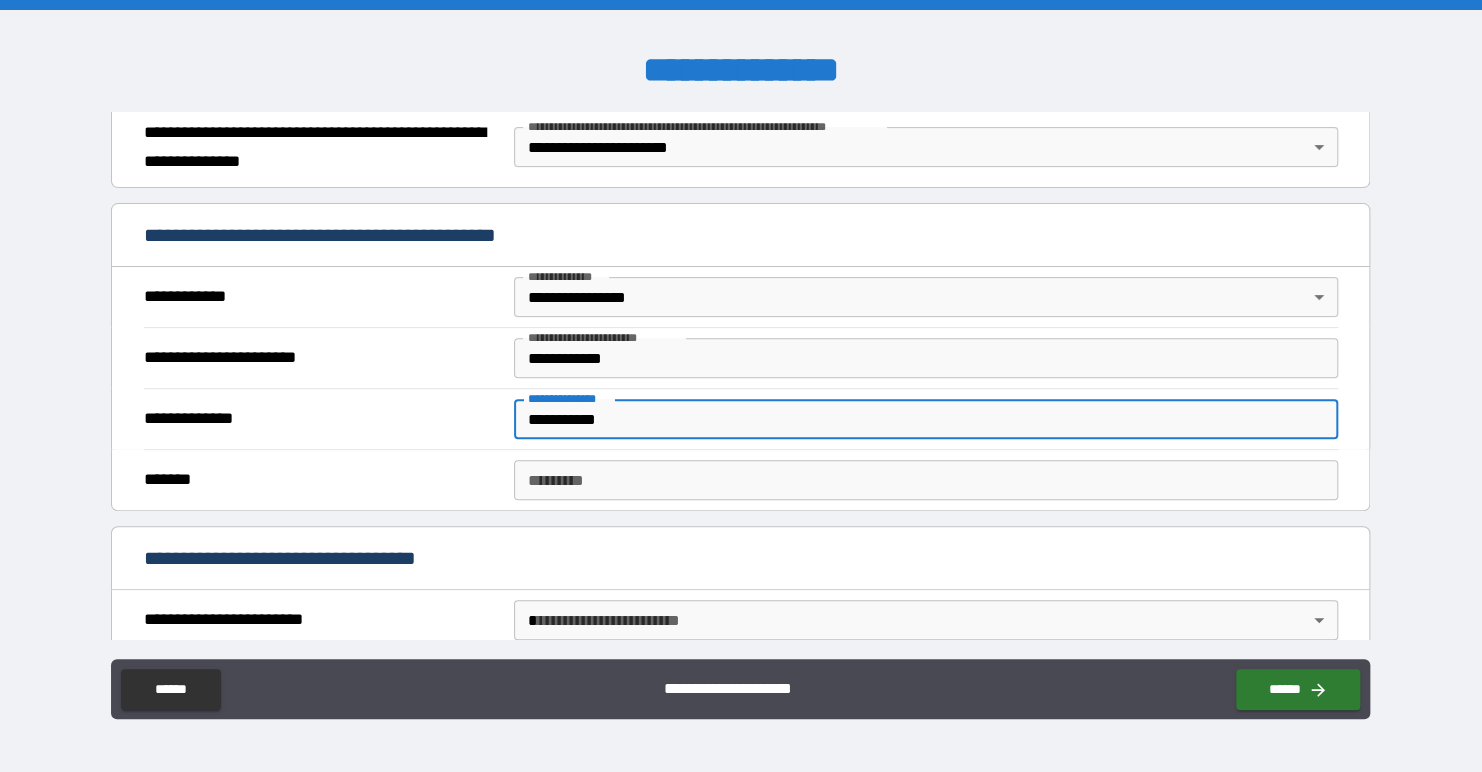 type on "**********" 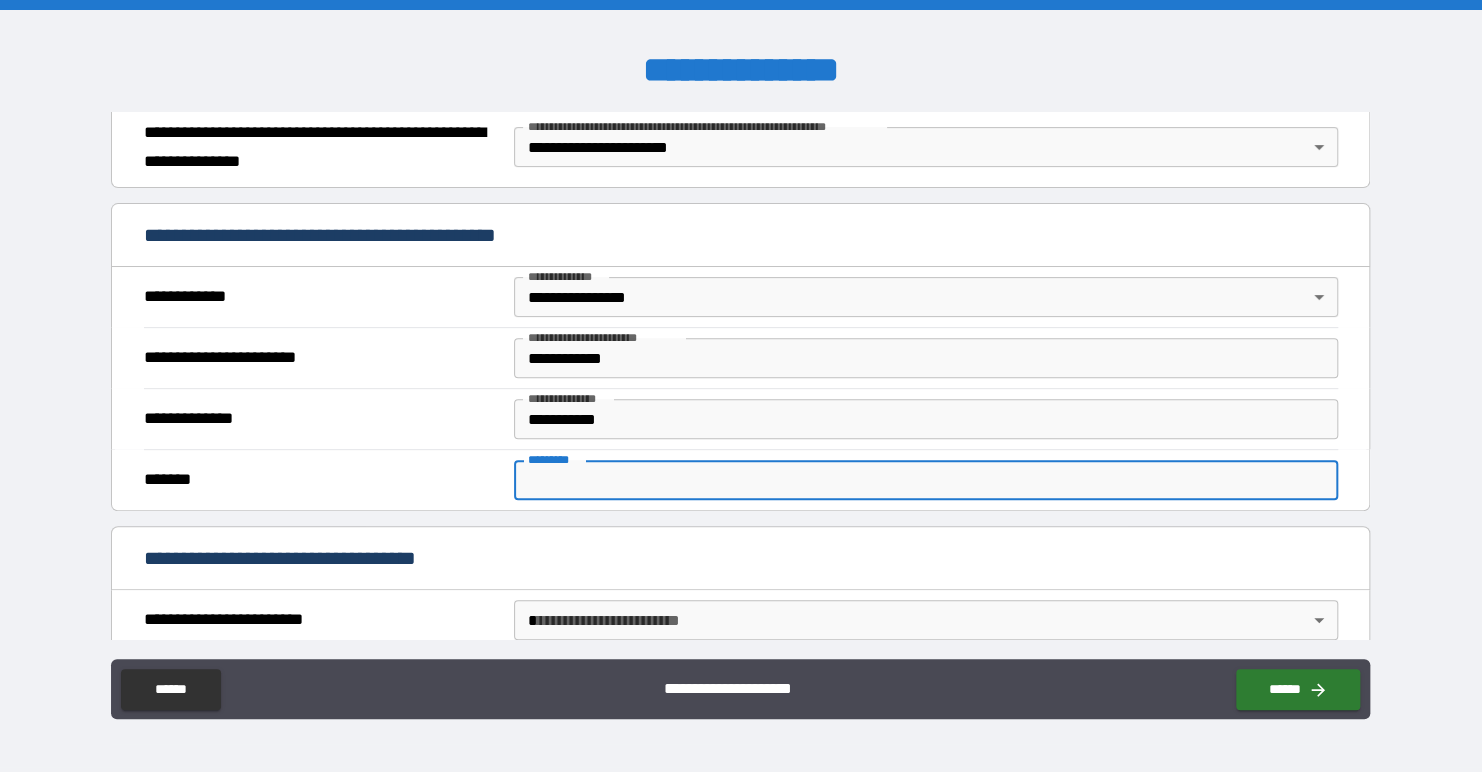 click on "*******   *" at bounding box center [926, 480] 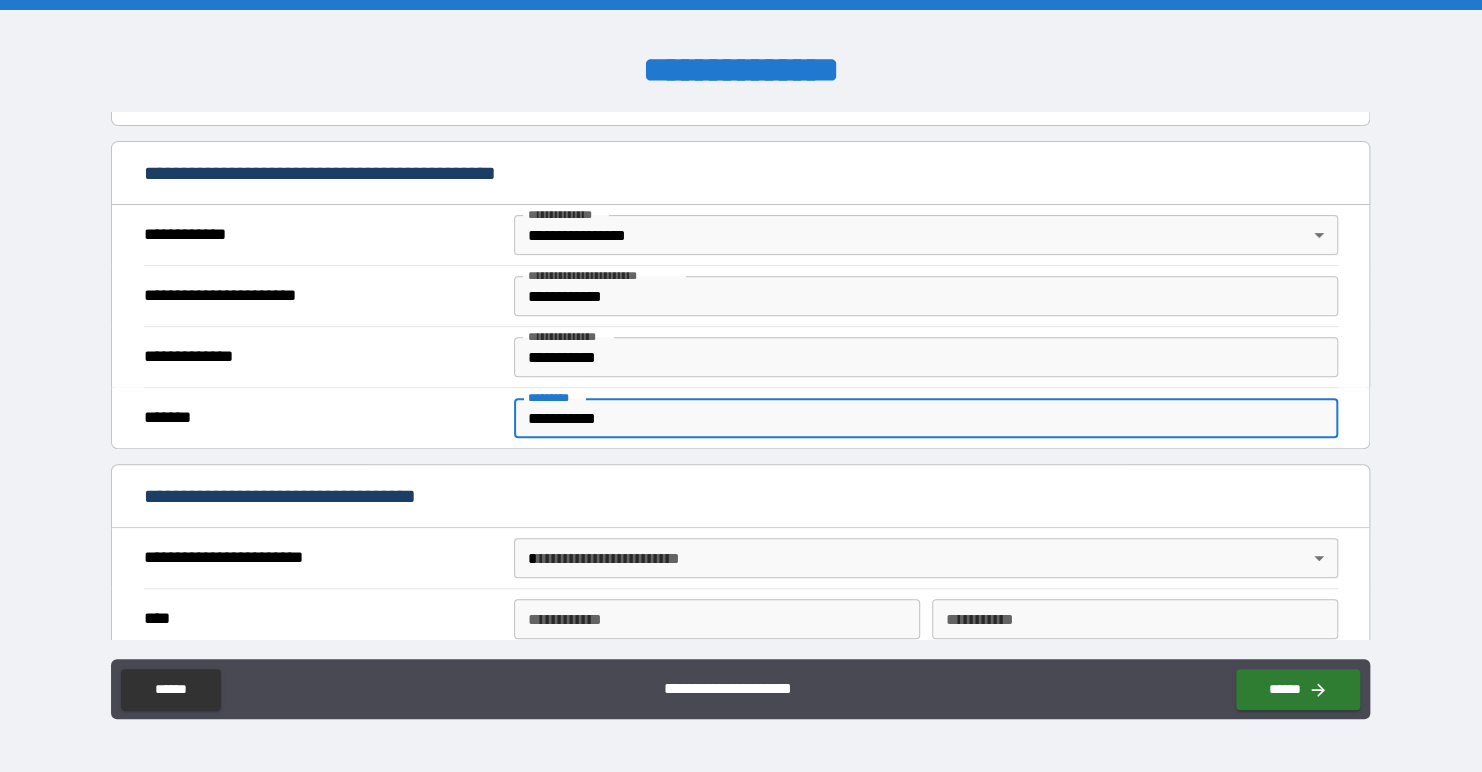 scroll, scrollTop: 500, scrollLeft: 0, axis: vertical 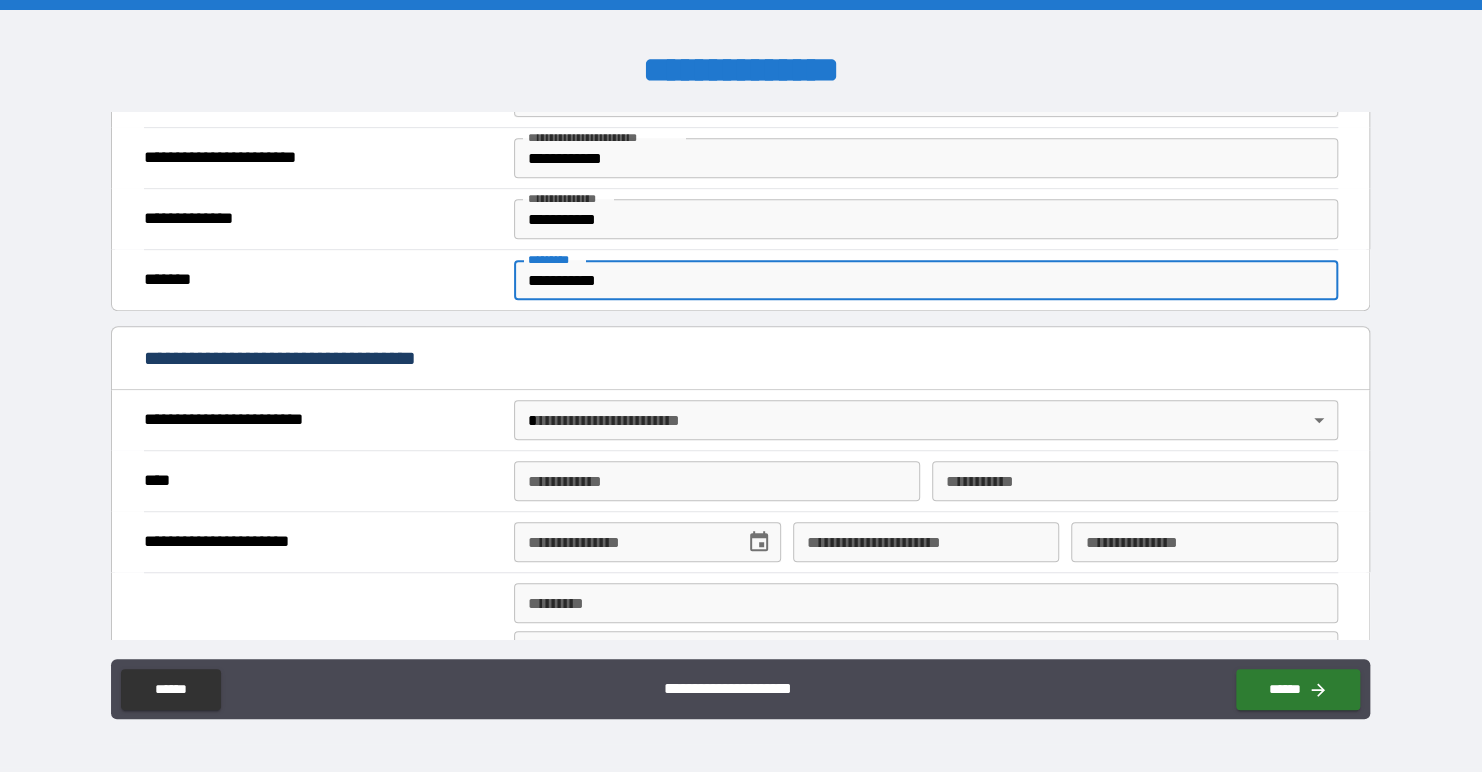 type on "**********" 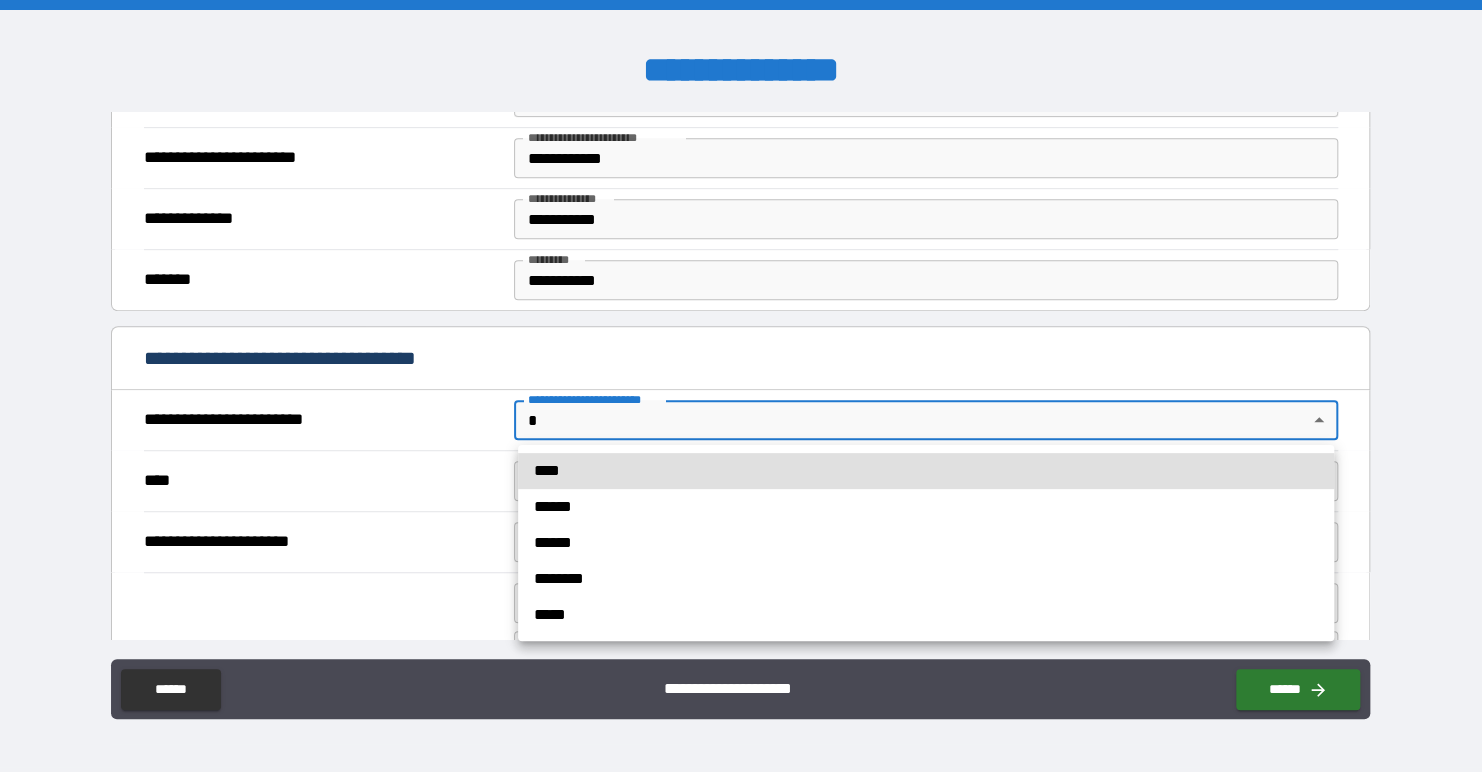 click on "**********" at bounding box center (741, 386) 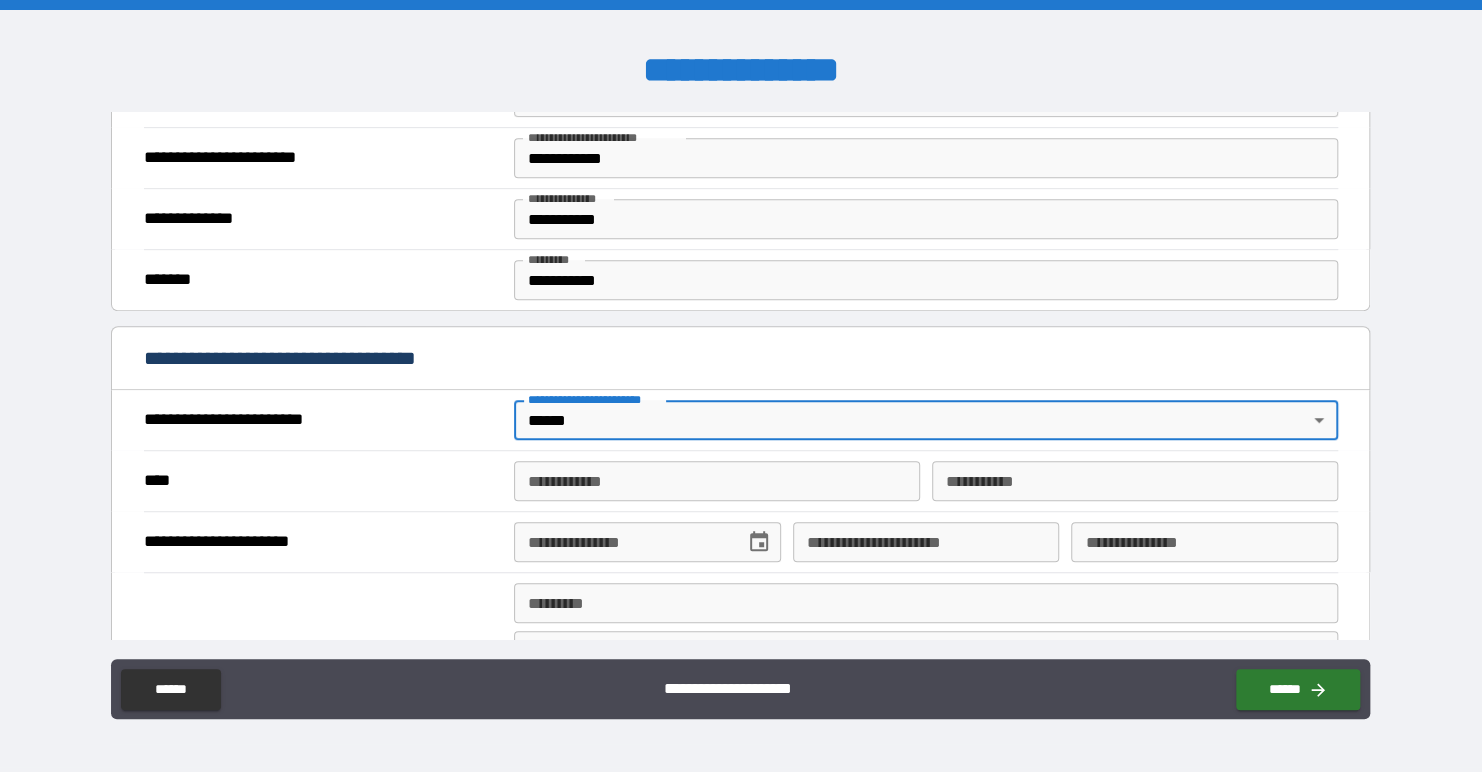 scroll, scrollTop: 700, scrollLeft: 0, axis: vertical 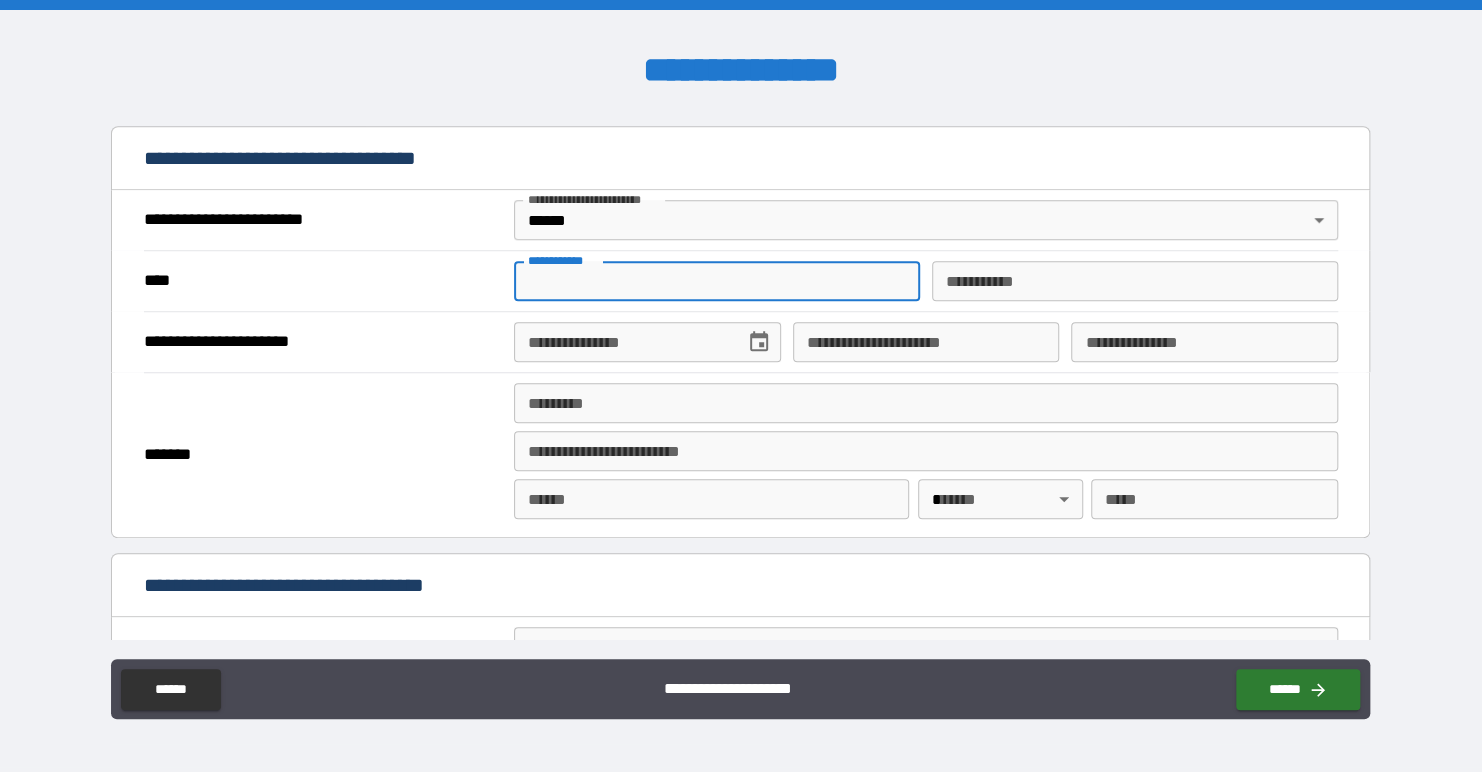 click on "**********" at bounding box center [717, 281] 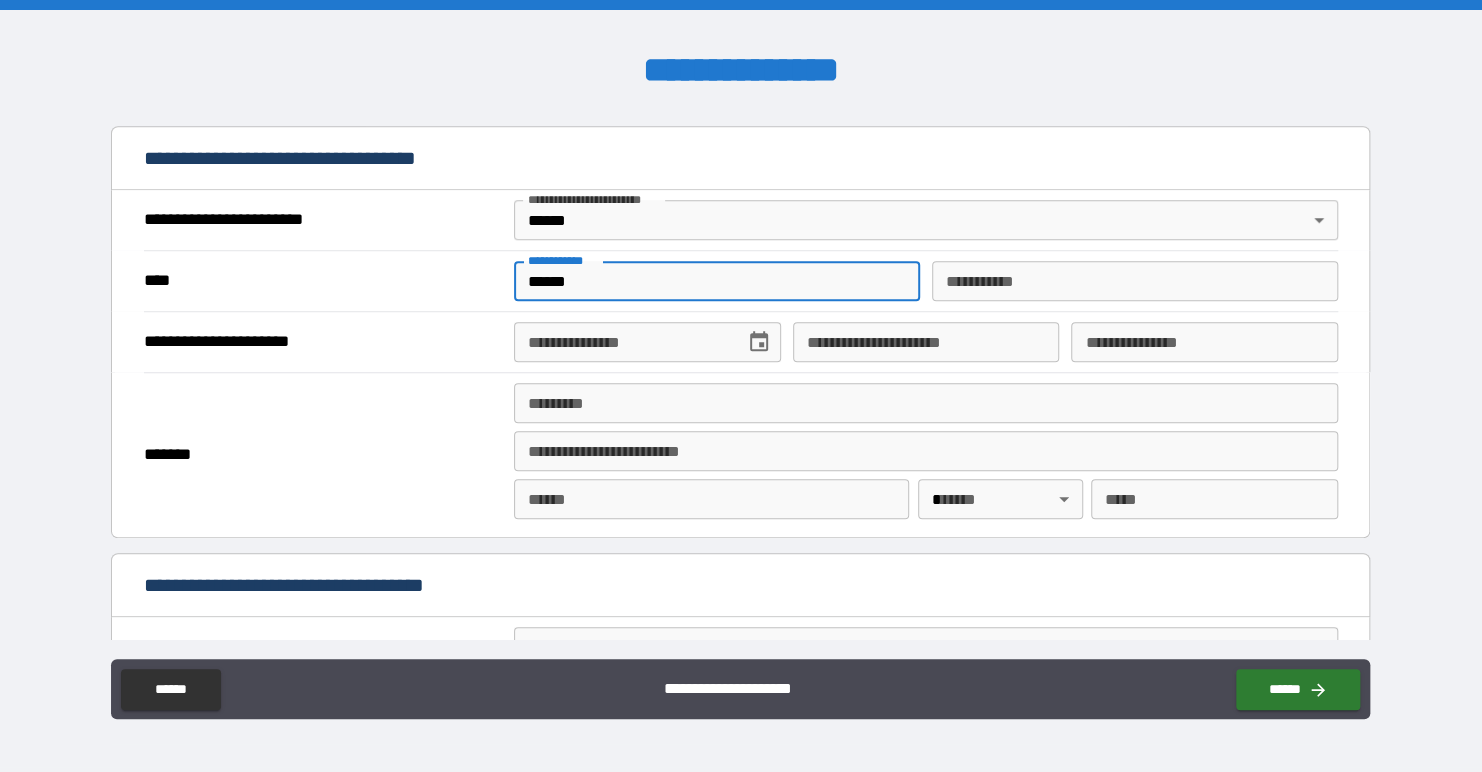 type on "******" 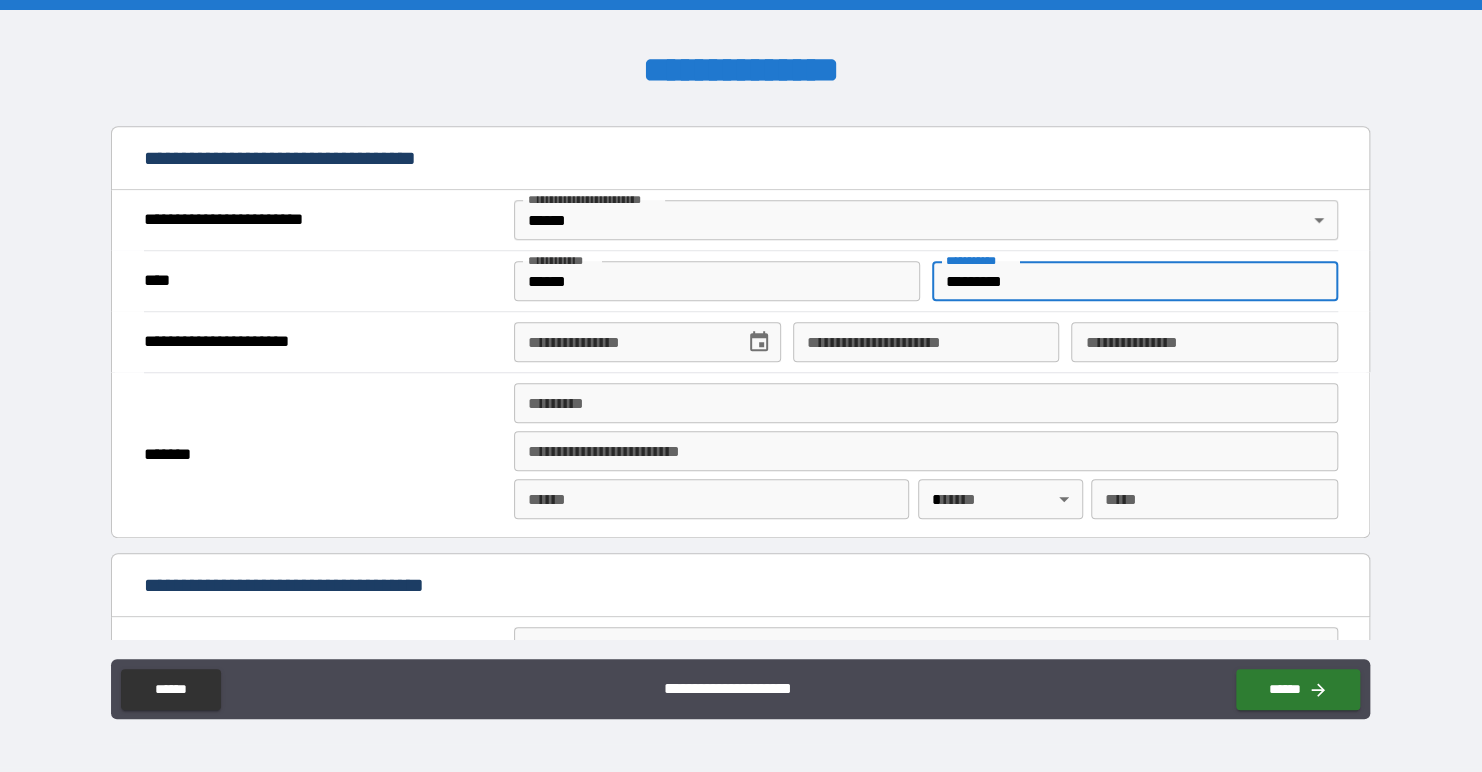 type on "*********" 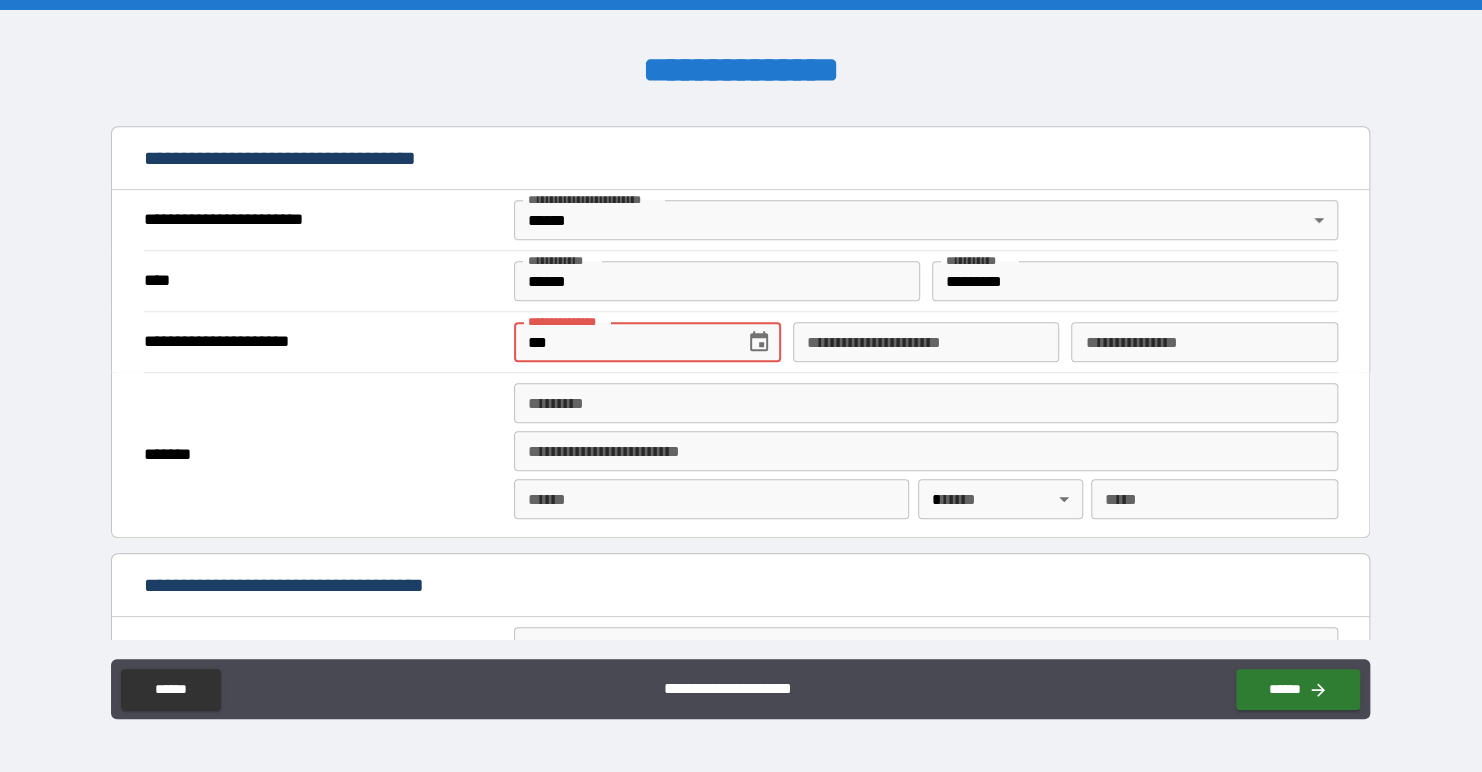type on "*" 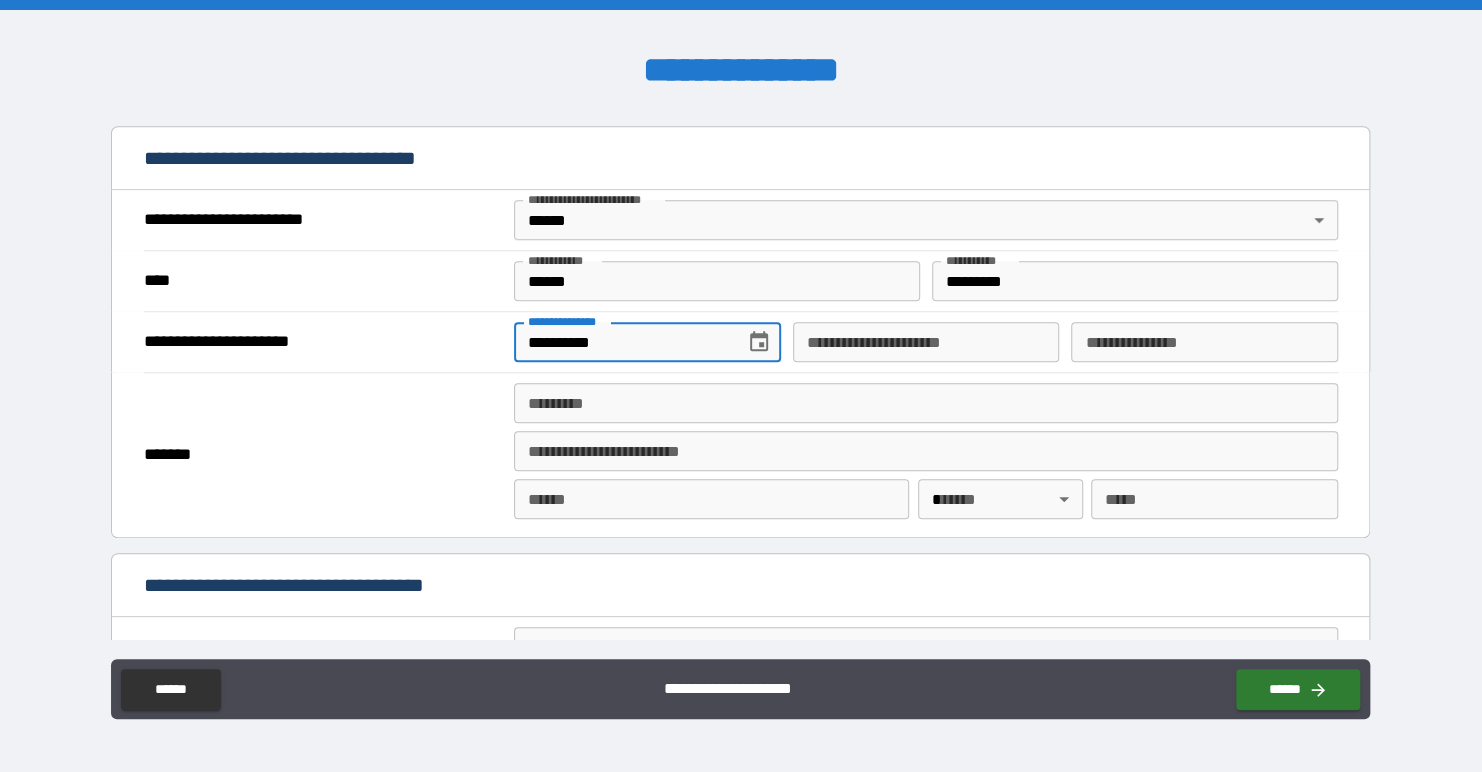 type on "**********" 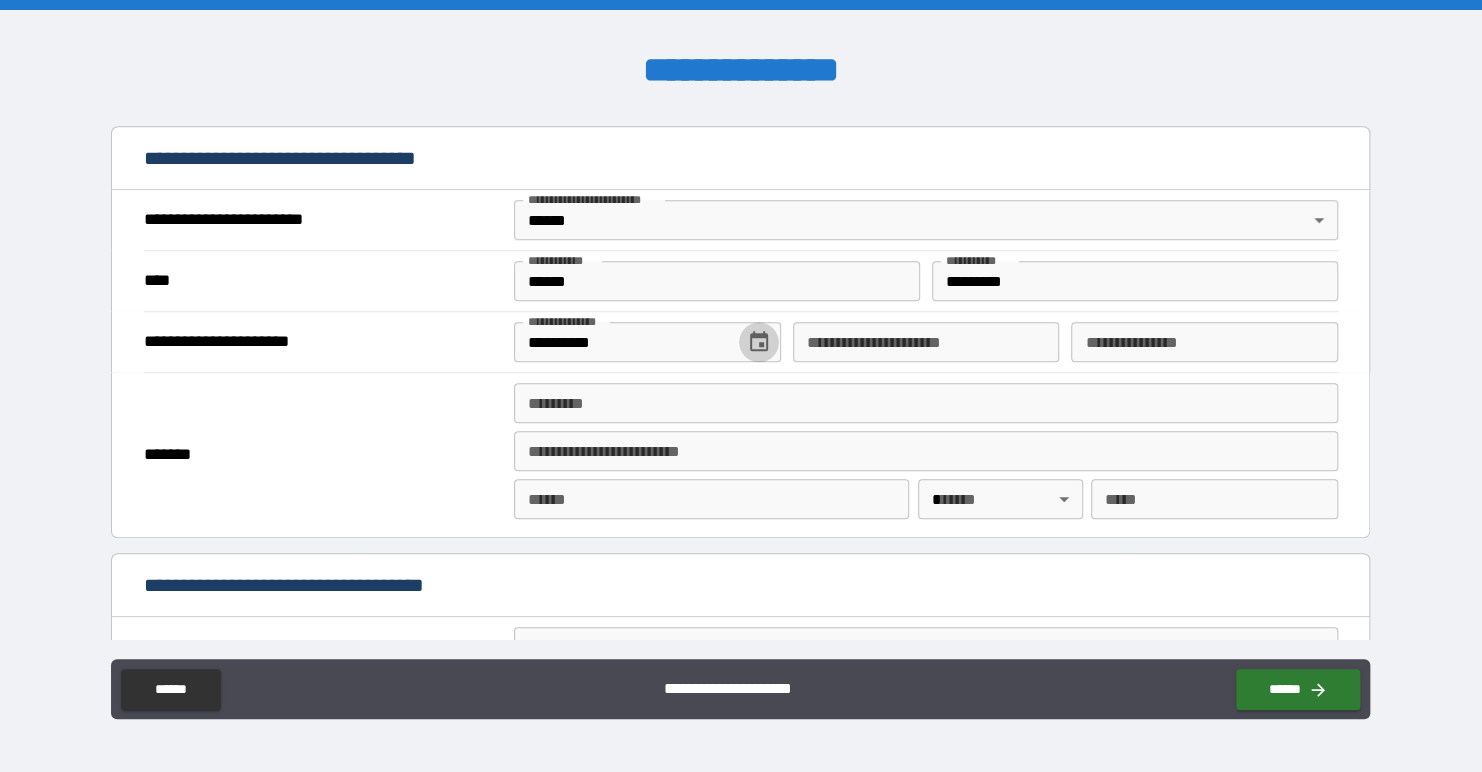type 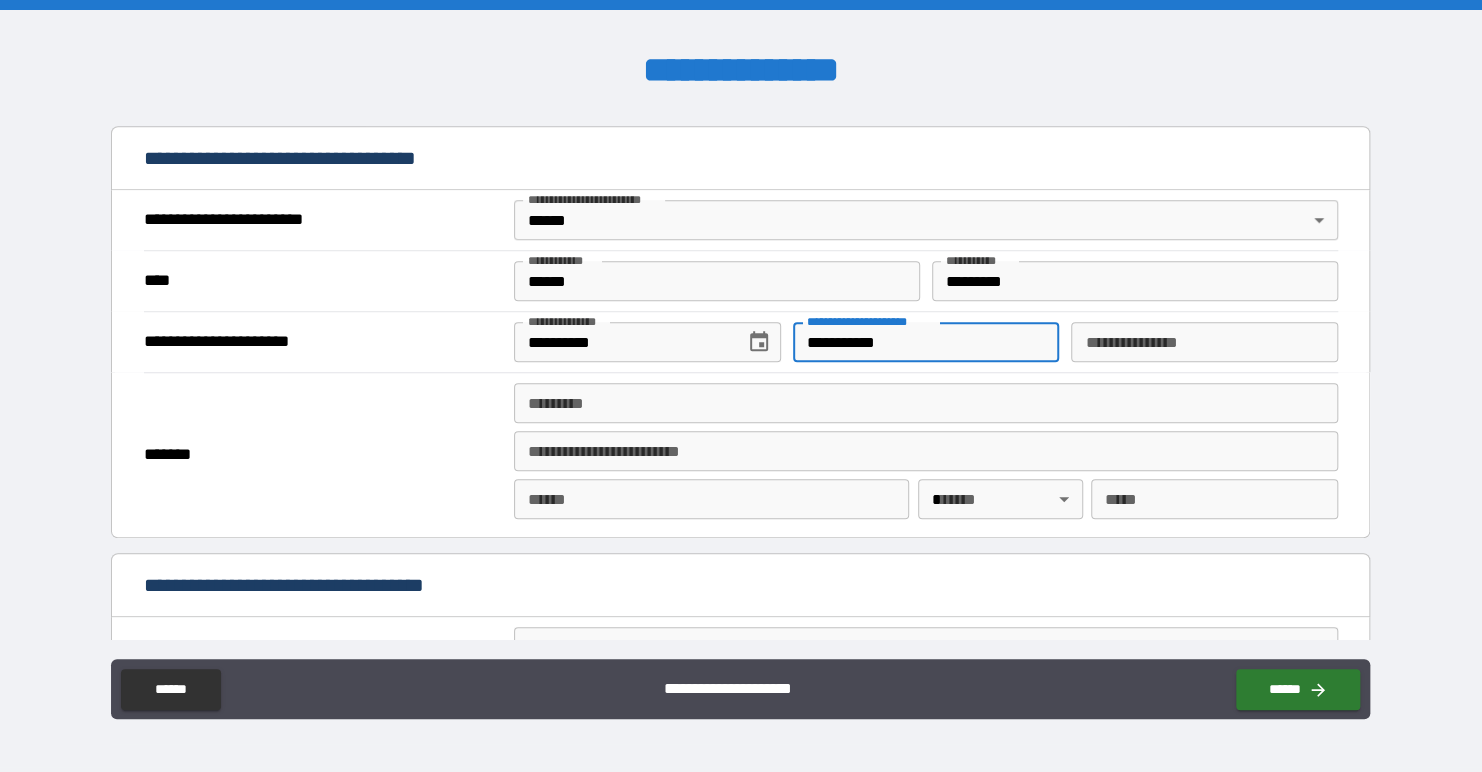 type on "**********" 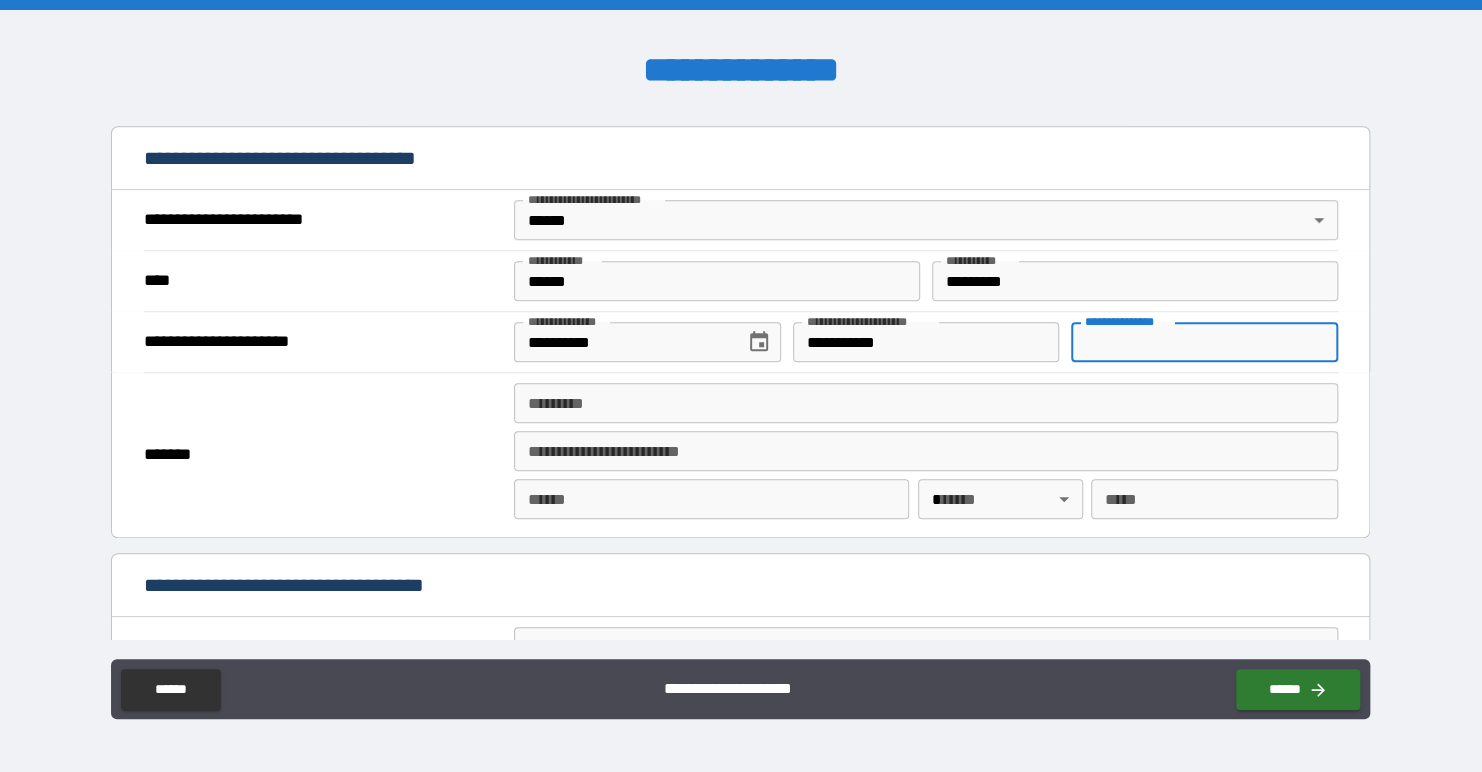 click on "*******   *" at bounding box center [926, 403] 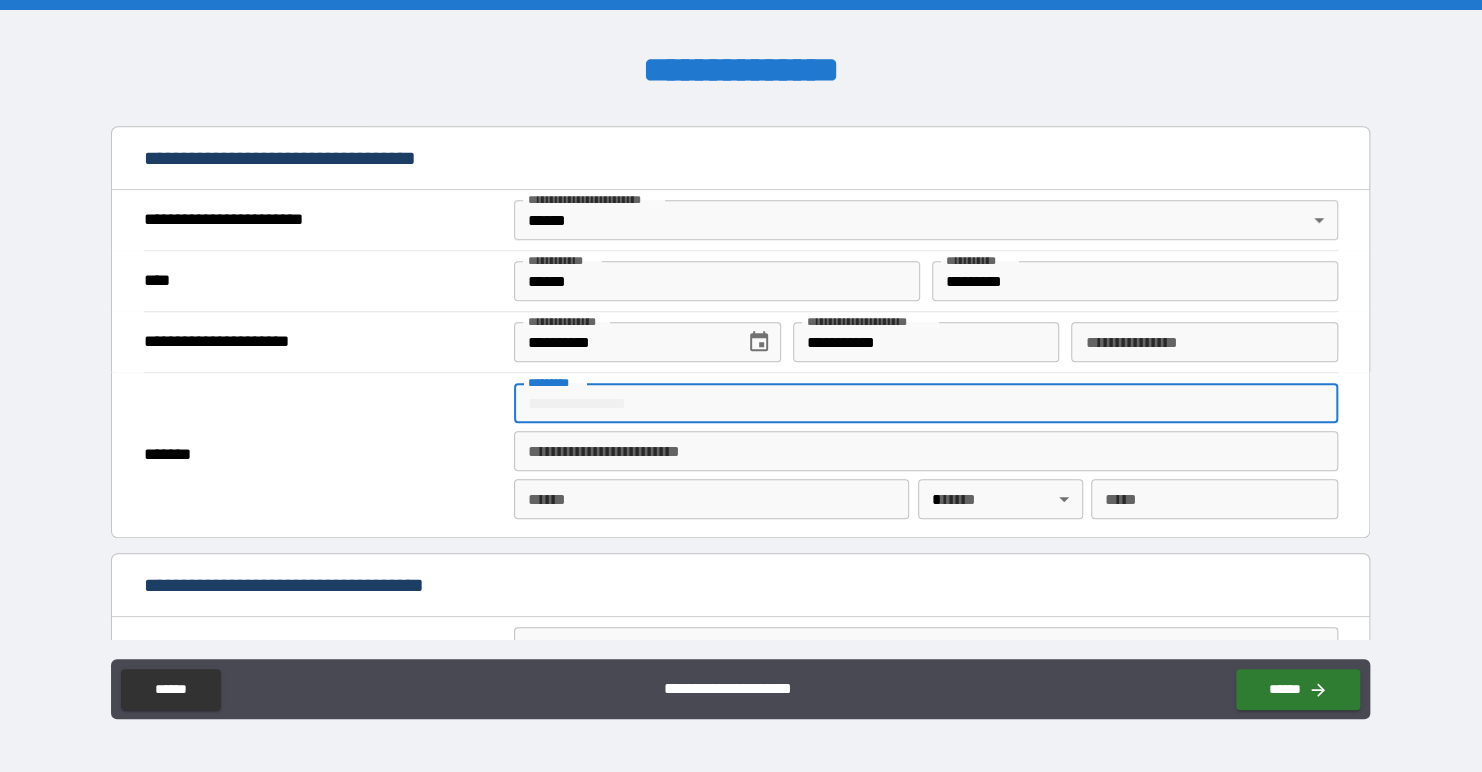 type on "**********" 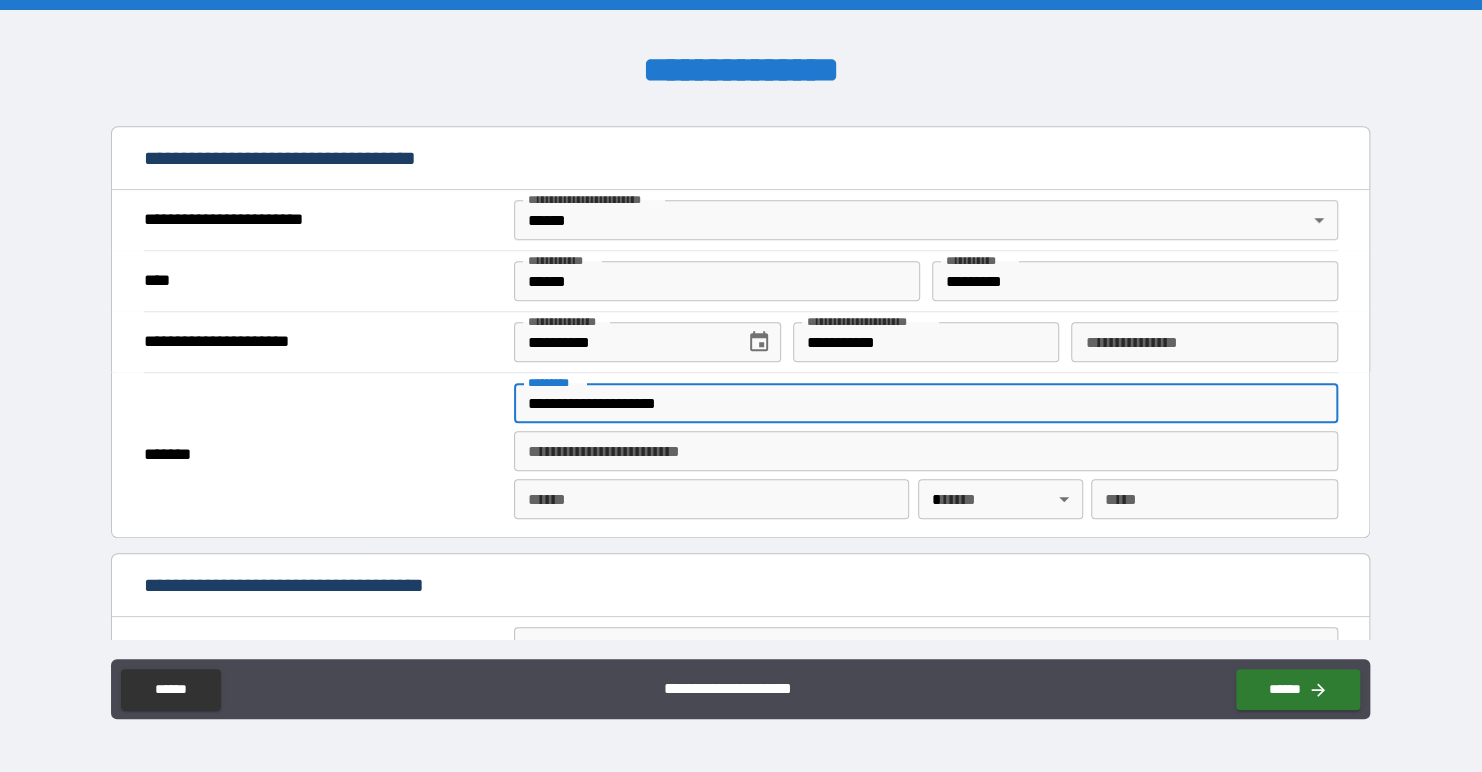 type on "*********" 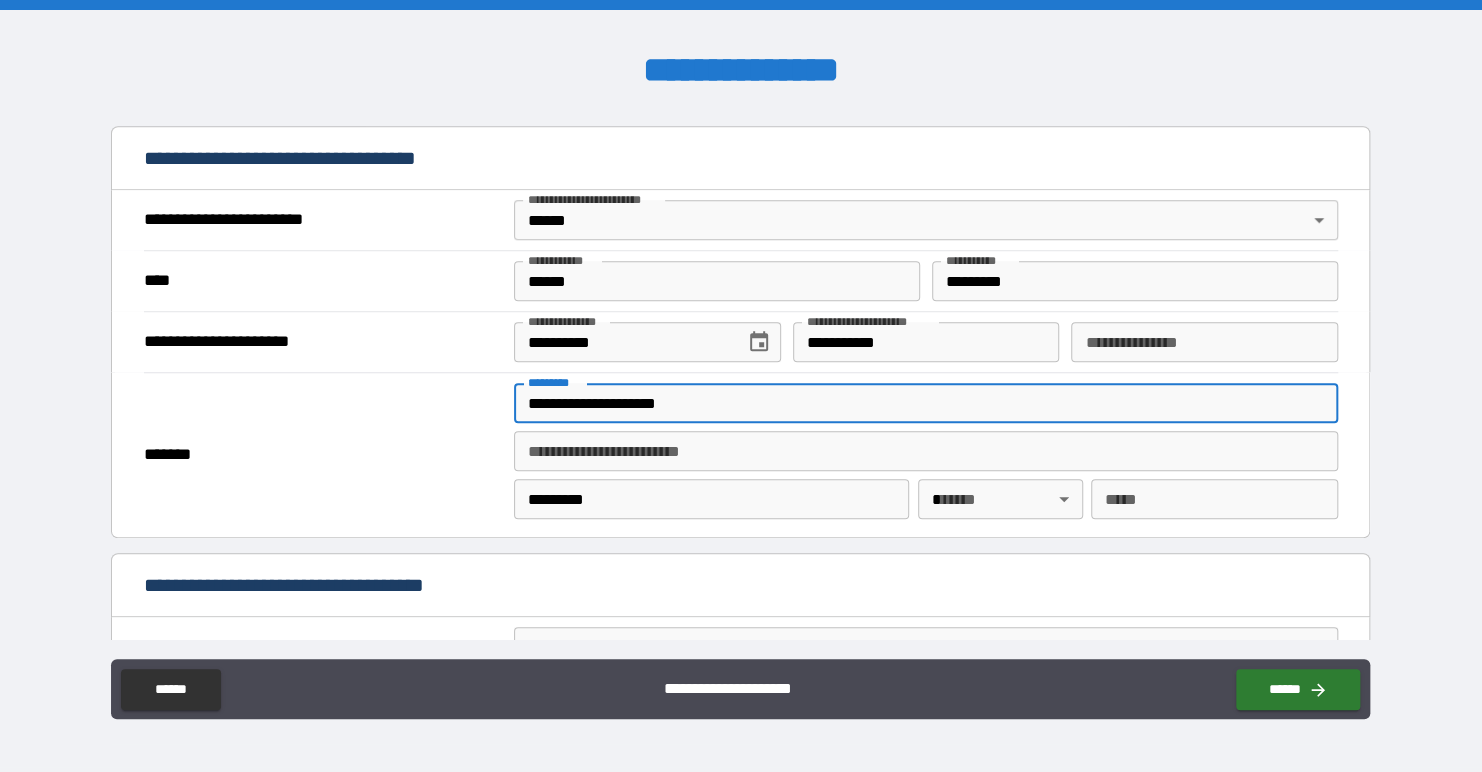 type on "**" 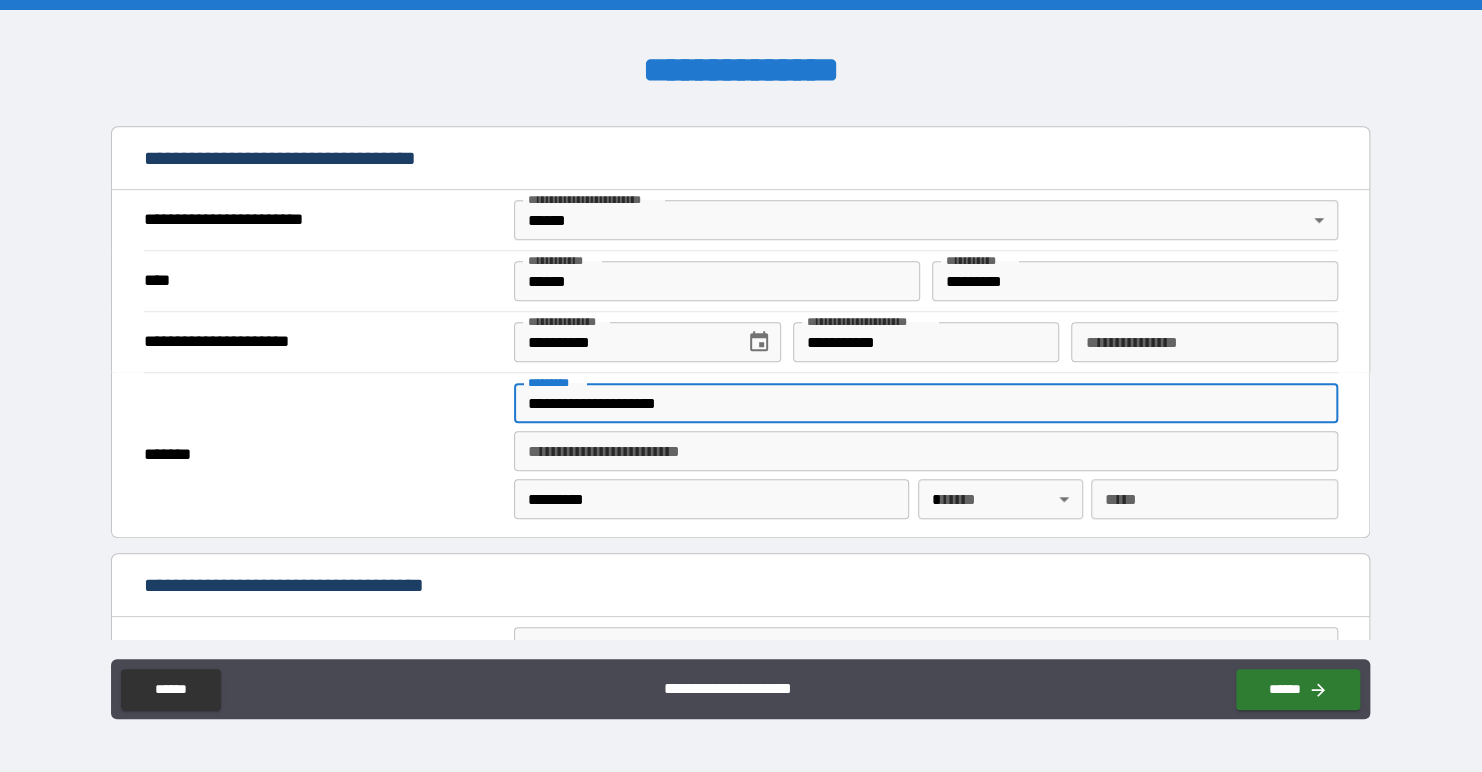 type on "*****" 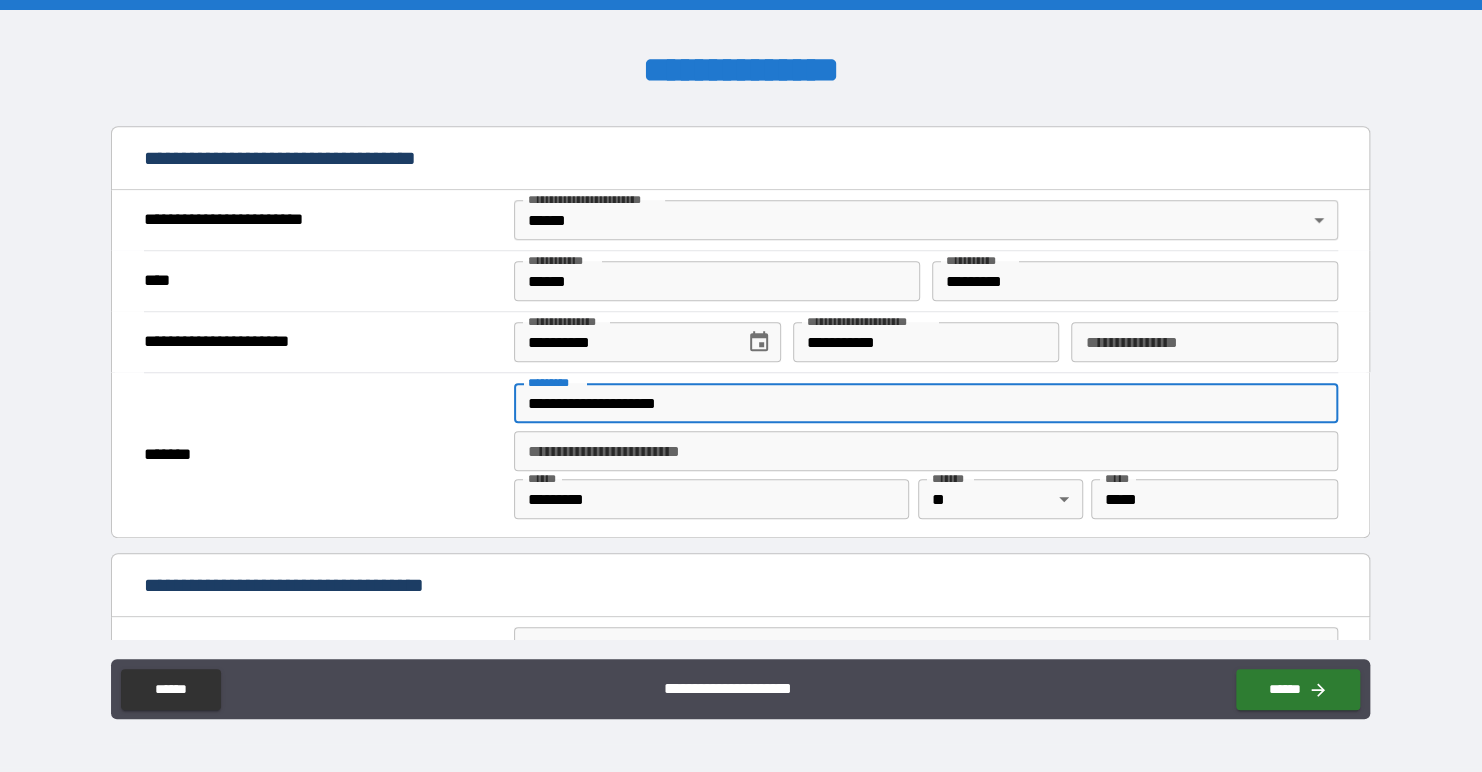 type on "**********" 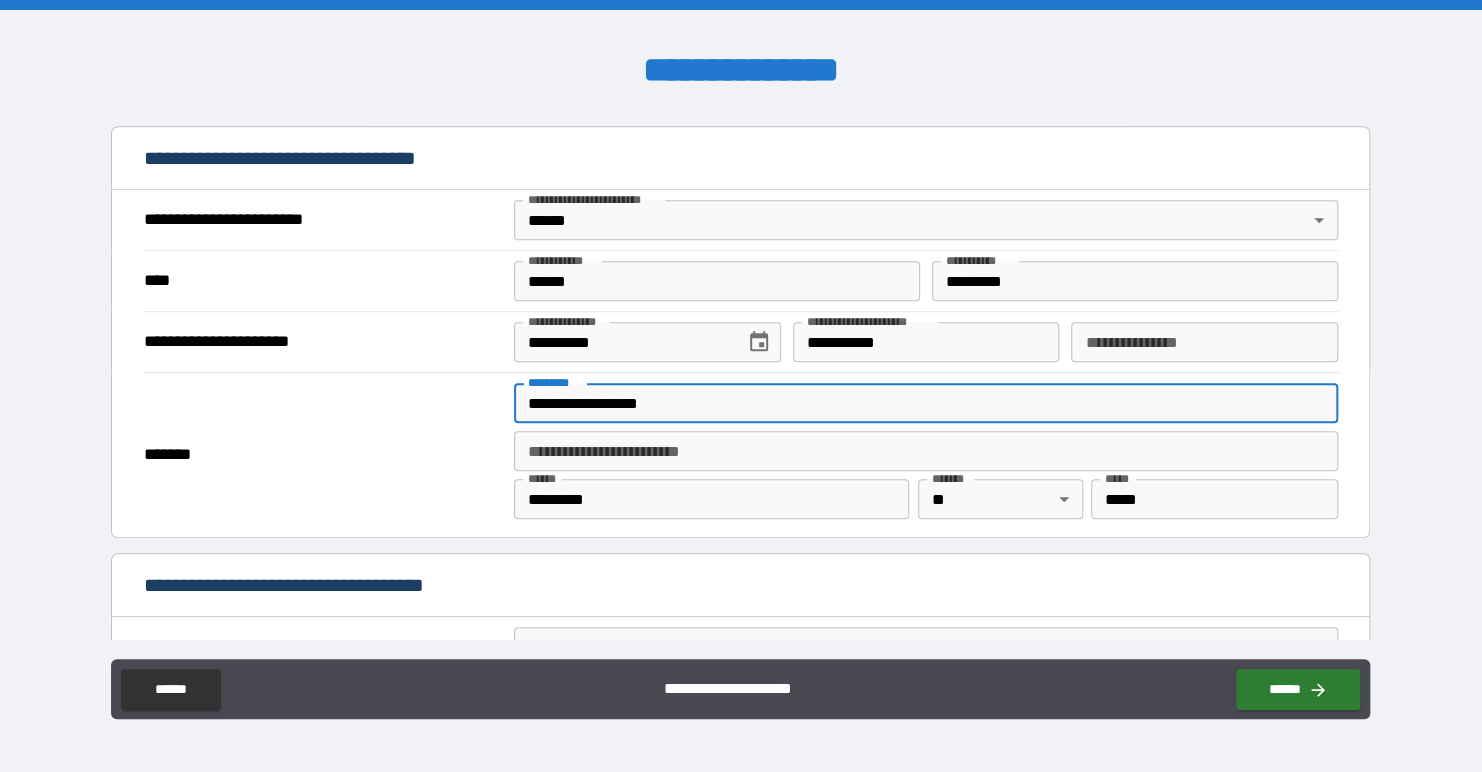 type on "**********" 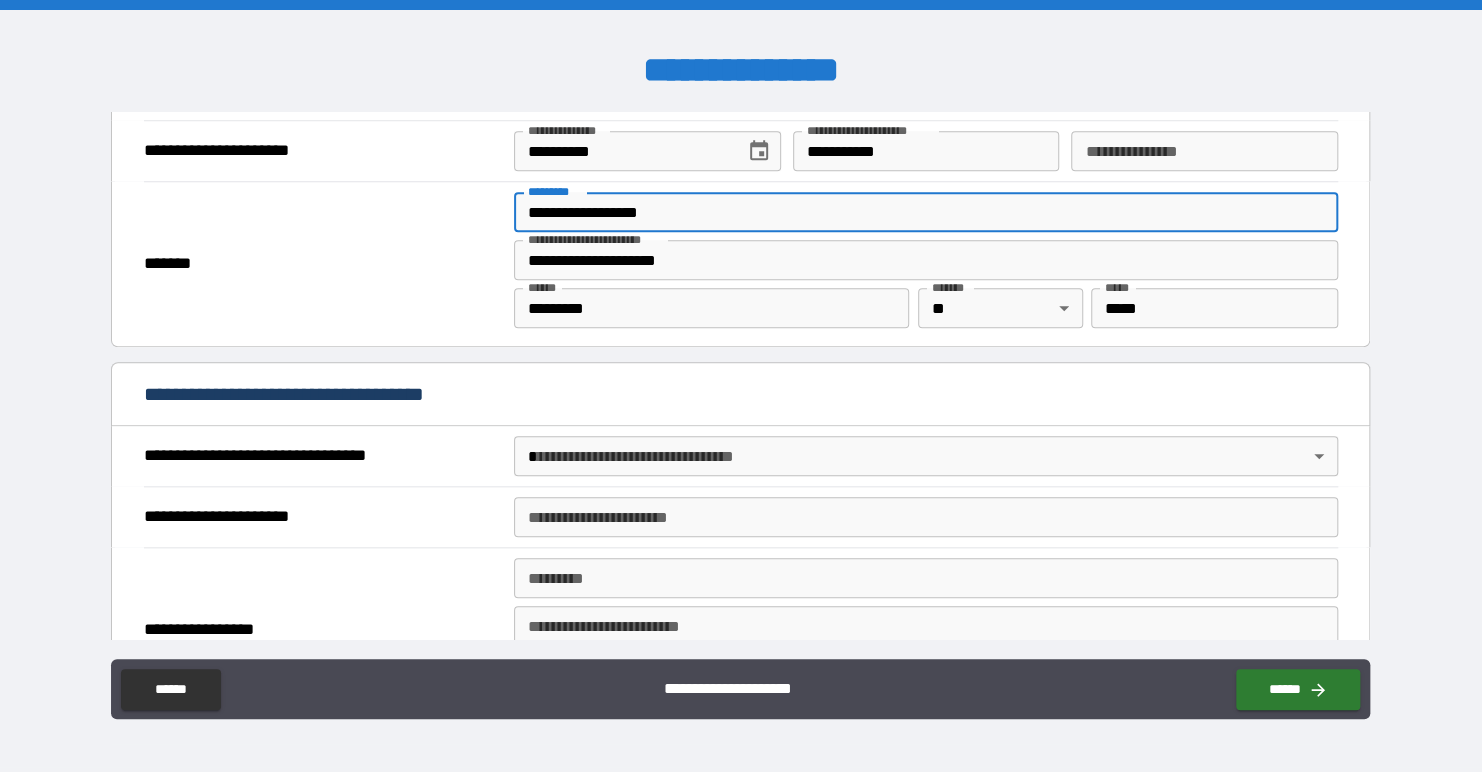 scroll, scrollTop: 900, scrollLeft: 0, axis: vertical 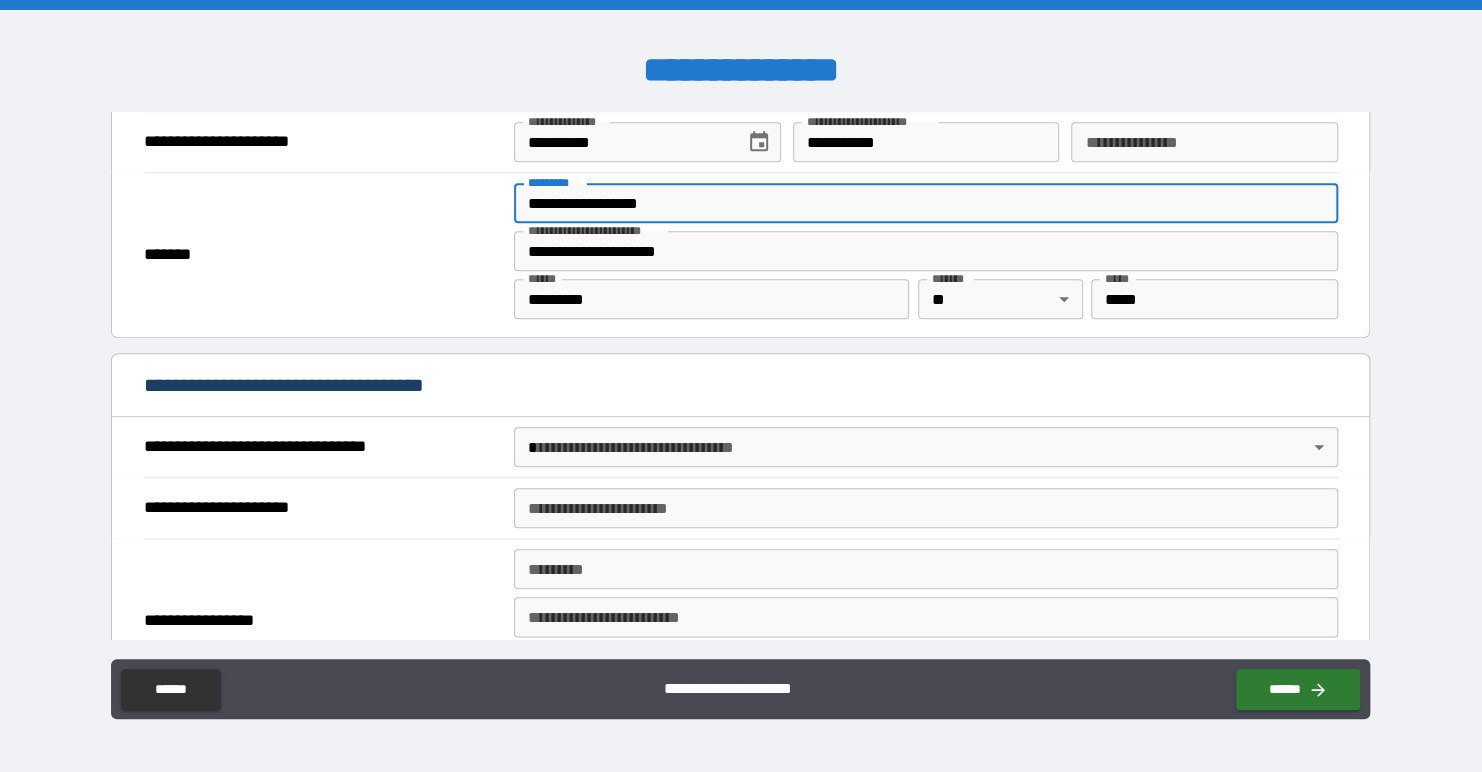 click on "**********" at bounding box center [741, 386] 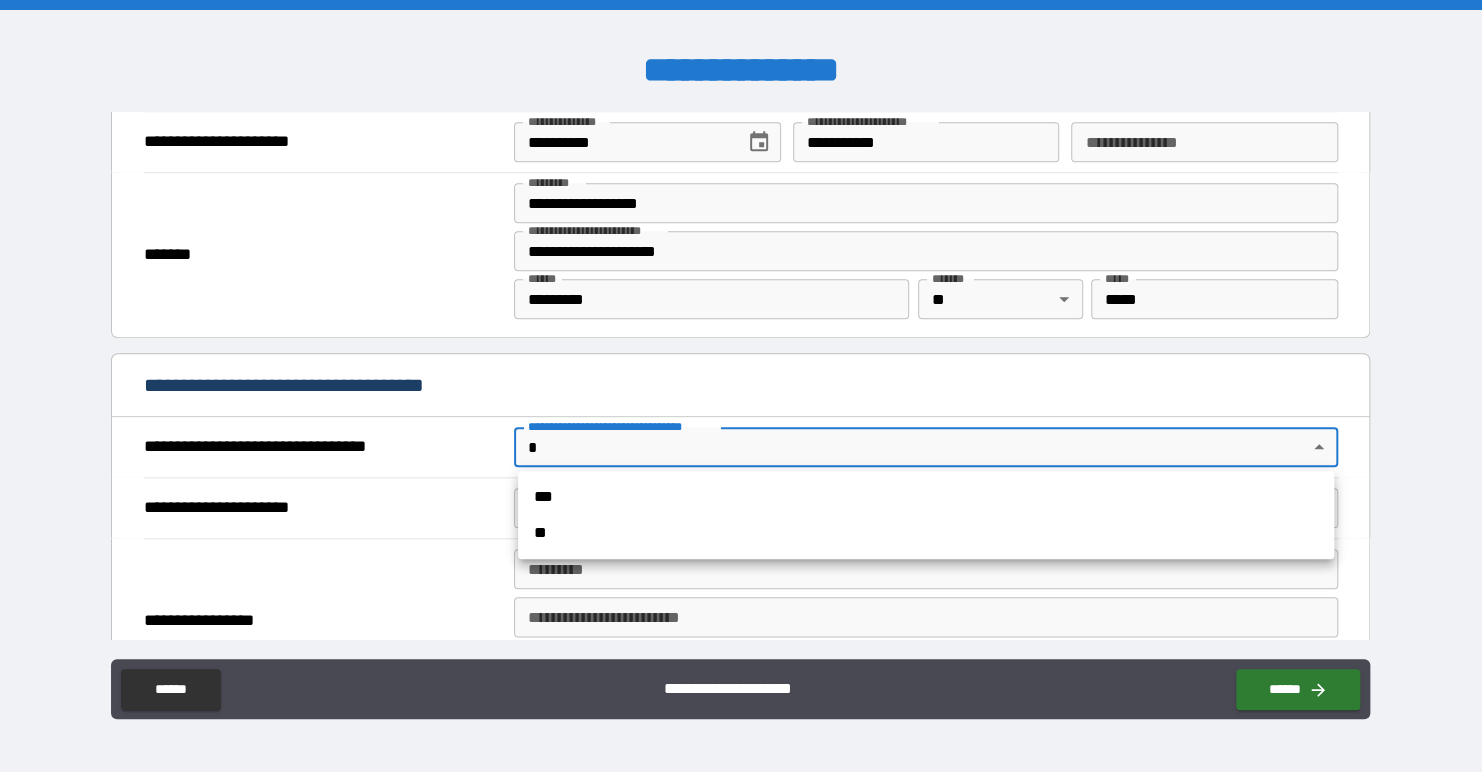 click on "***" at bounding box center [926, 497] 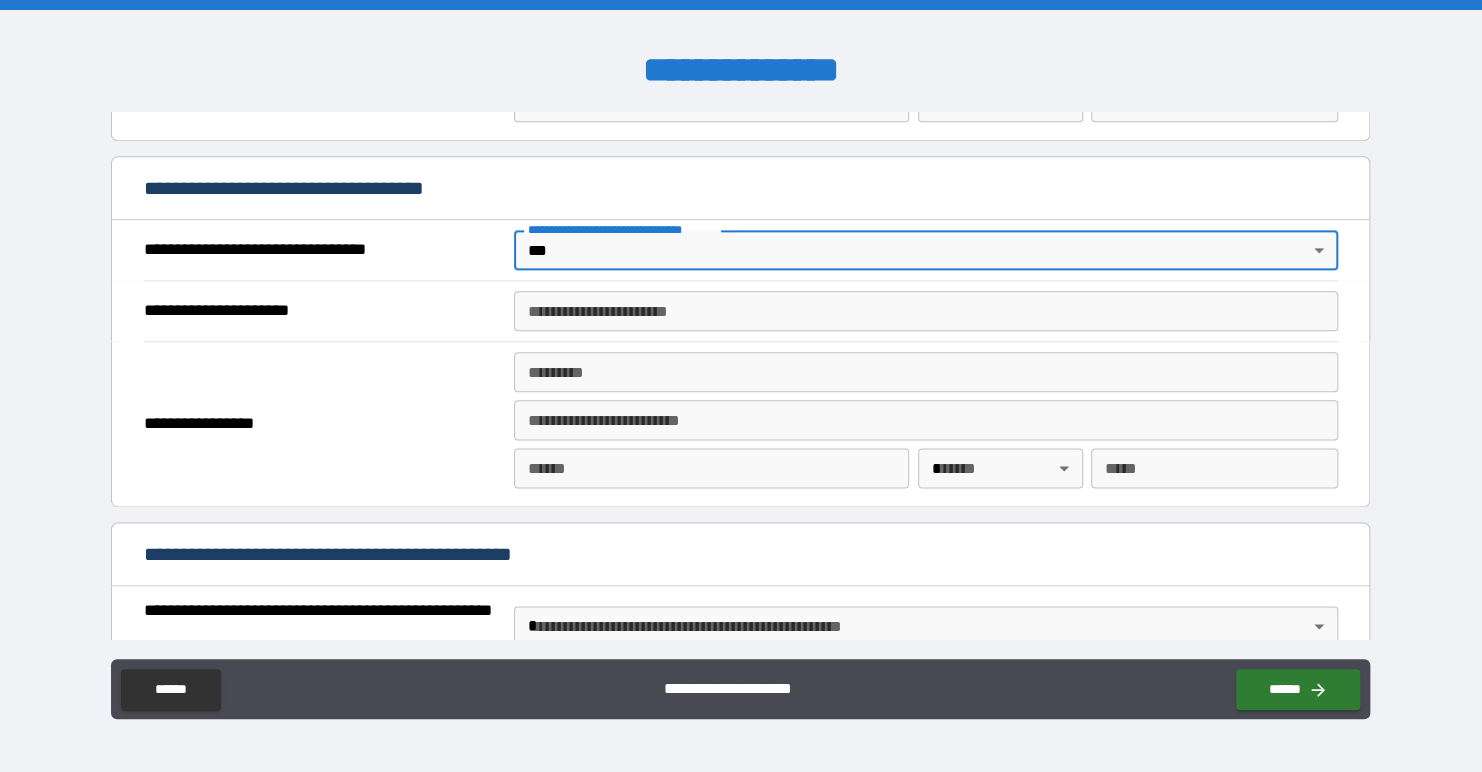 scroll, scrollTop: 1100, scrollLeft: 0, axis: vertical 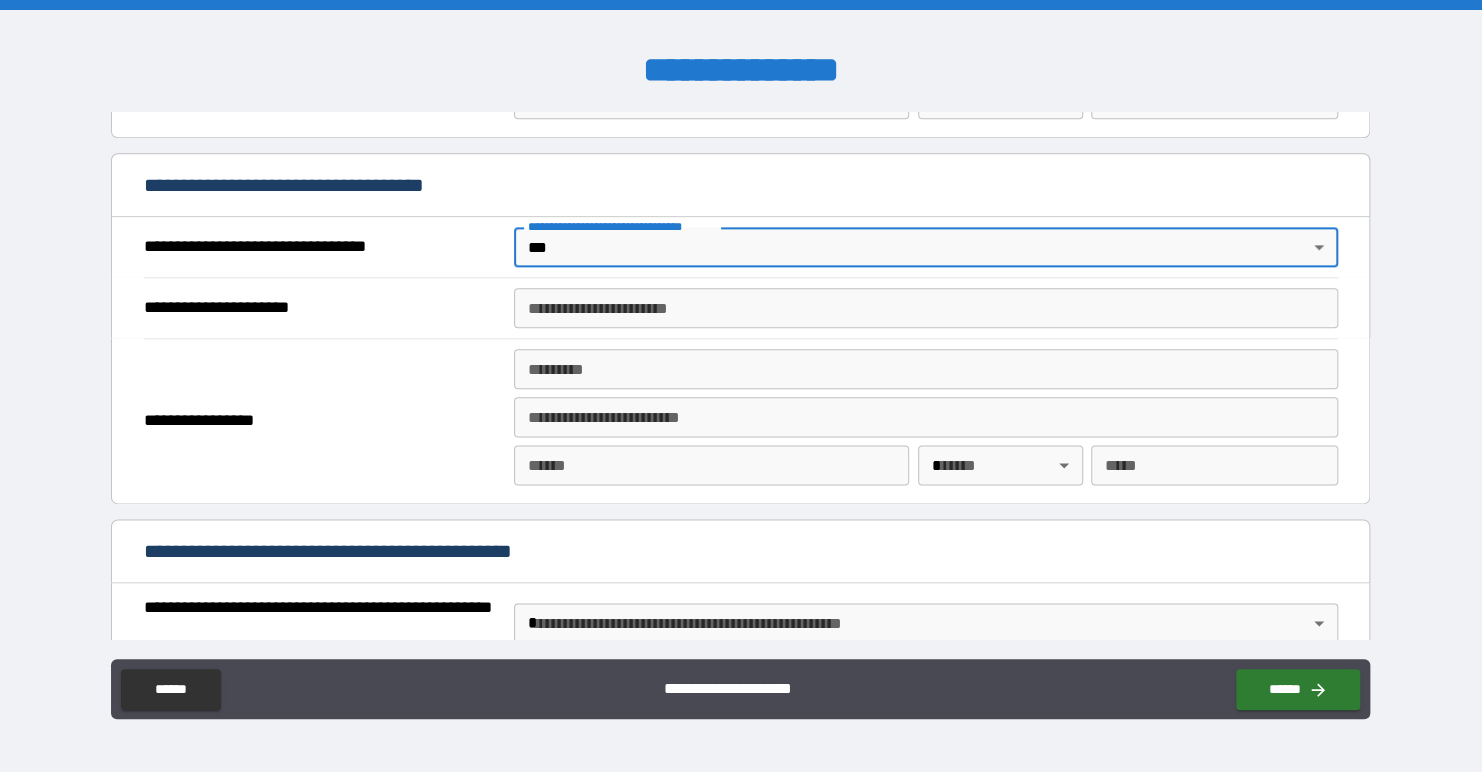 click on "**********" at bounding box center [741, 307] 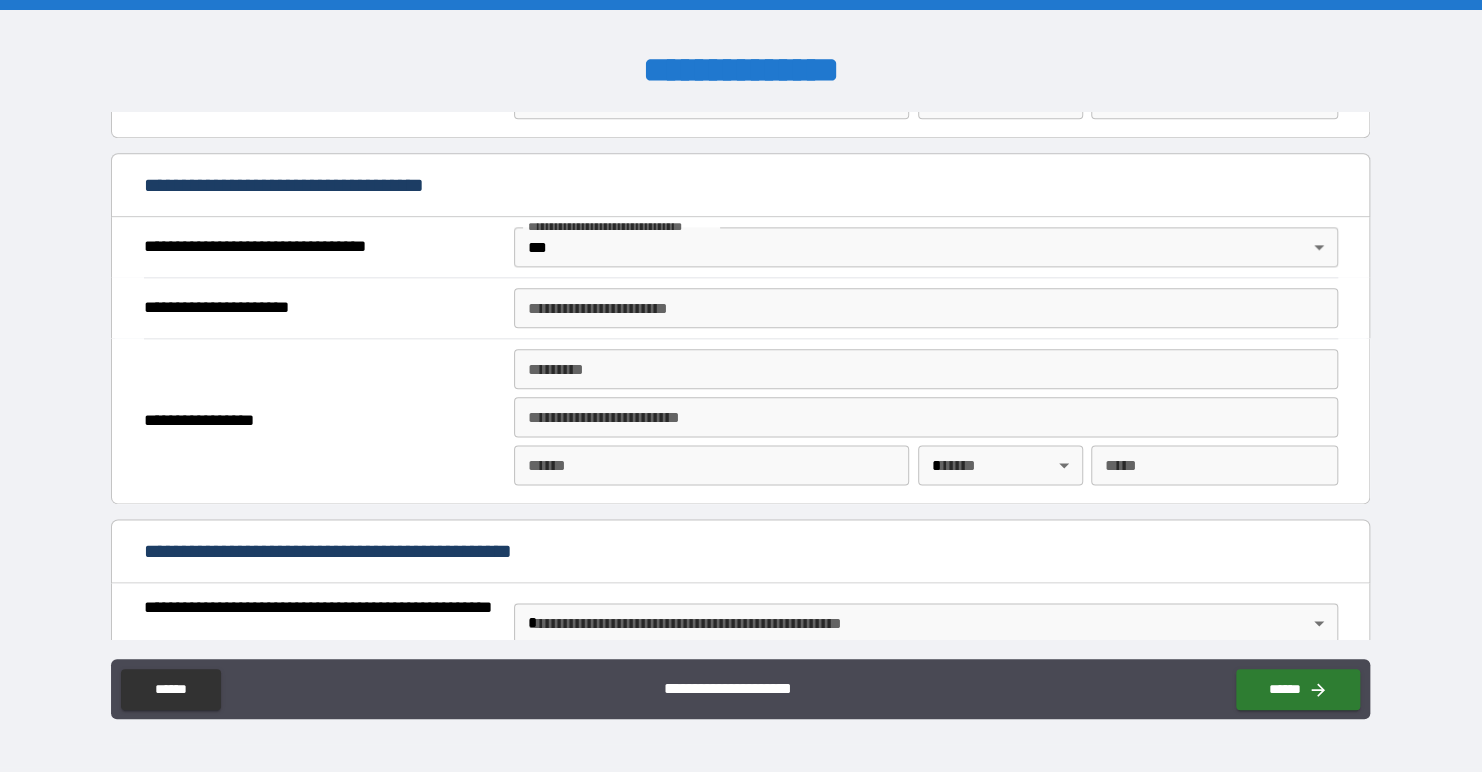 click on "**********" at bounding box center (926, 308) 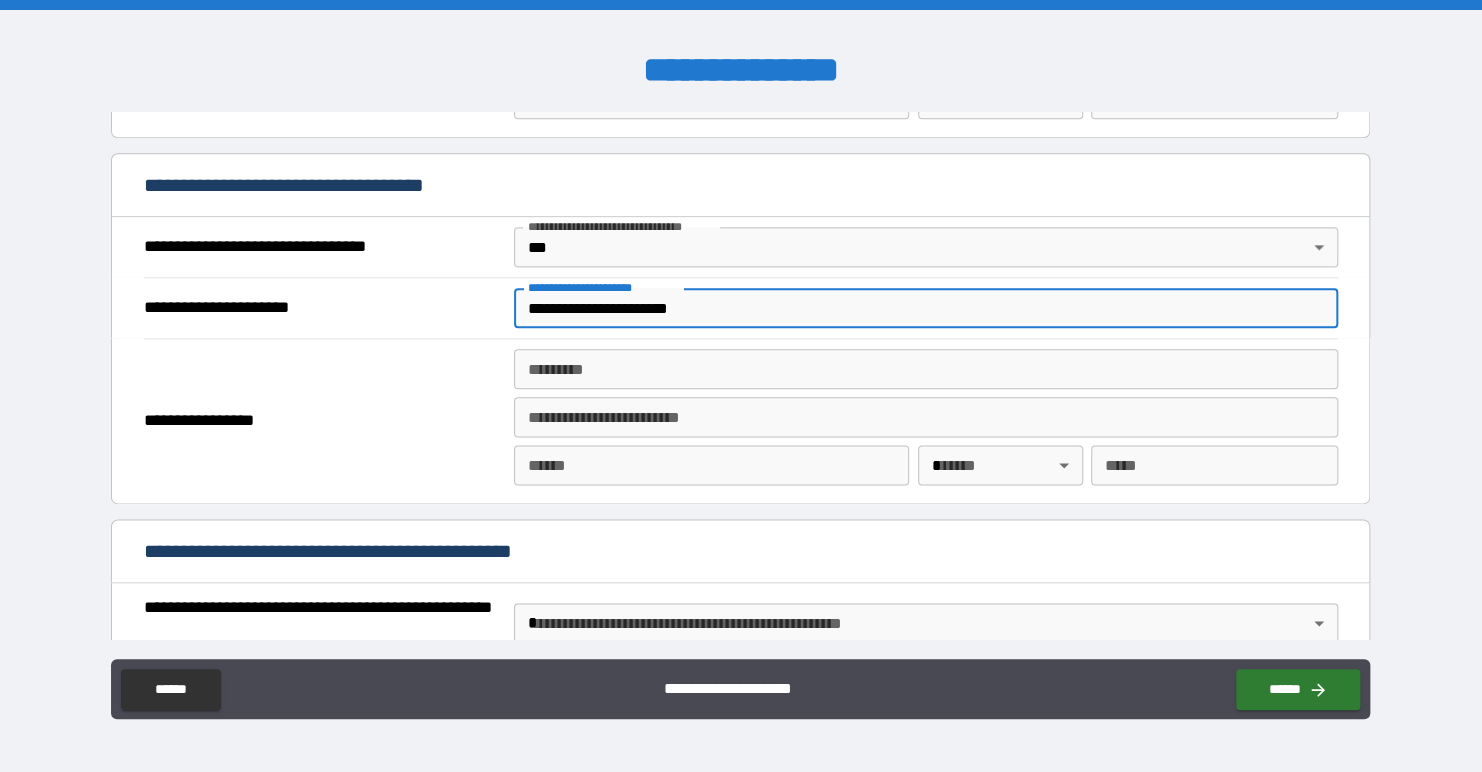 type on "**********" 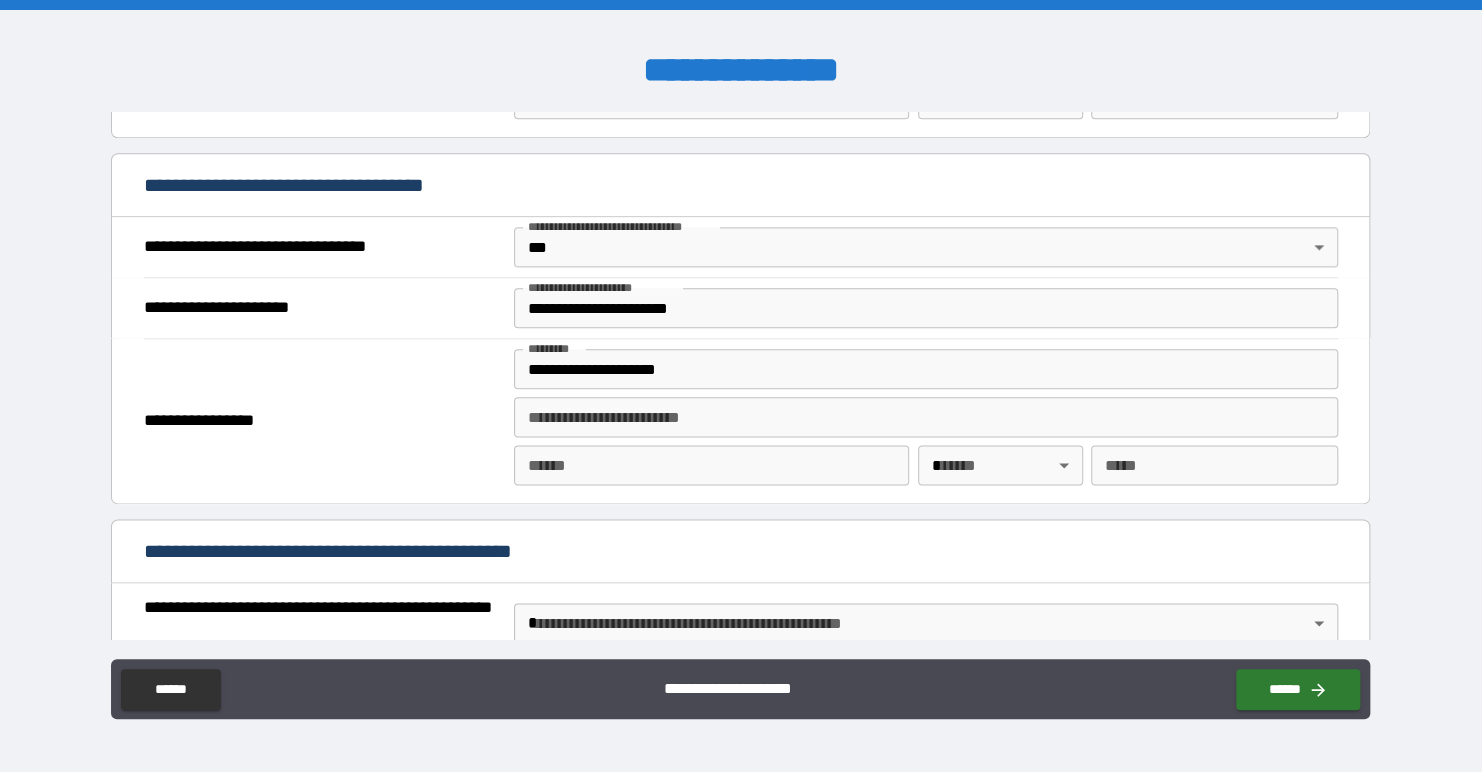type on "**********" 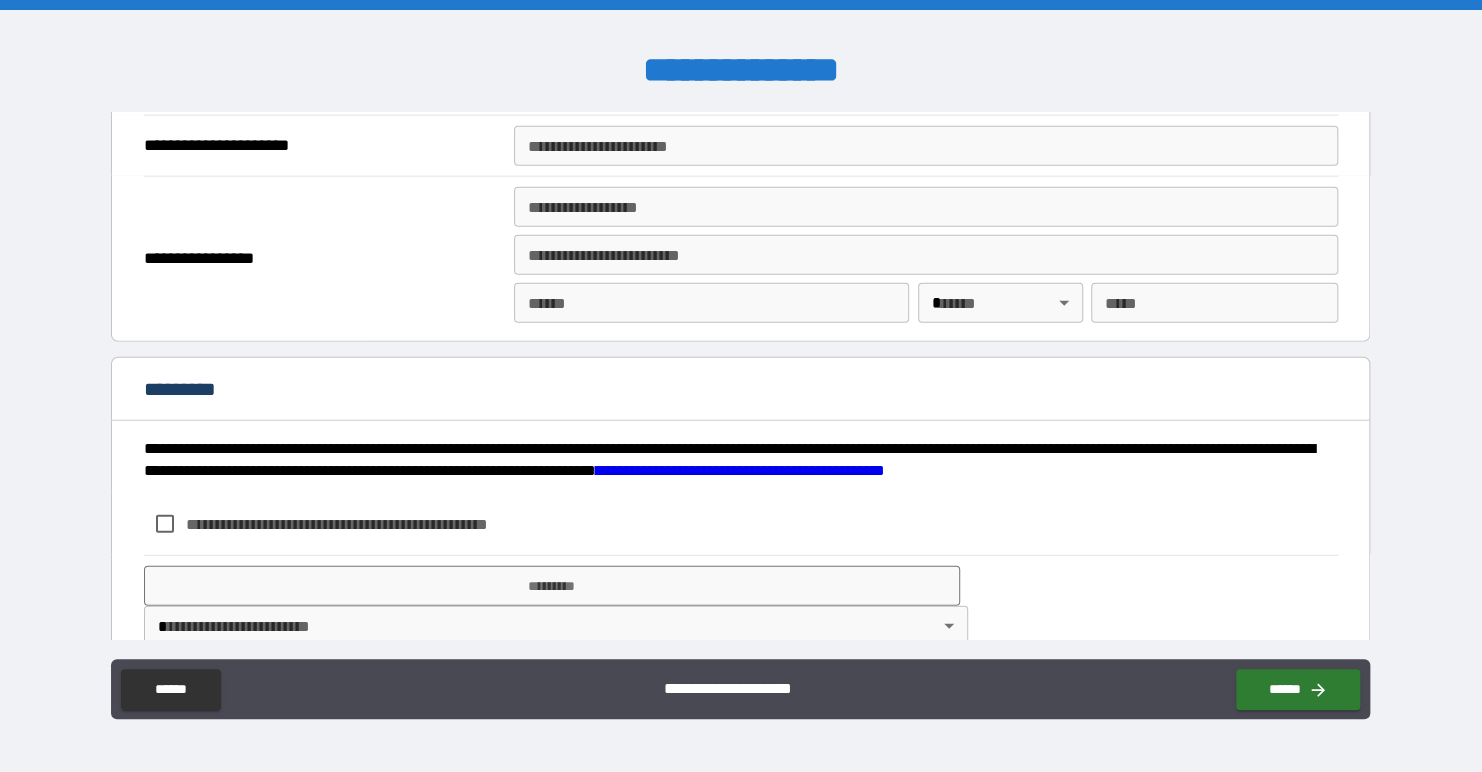 scroll, scrollTop: 2487, scrollLeft: 0, axis: vertical 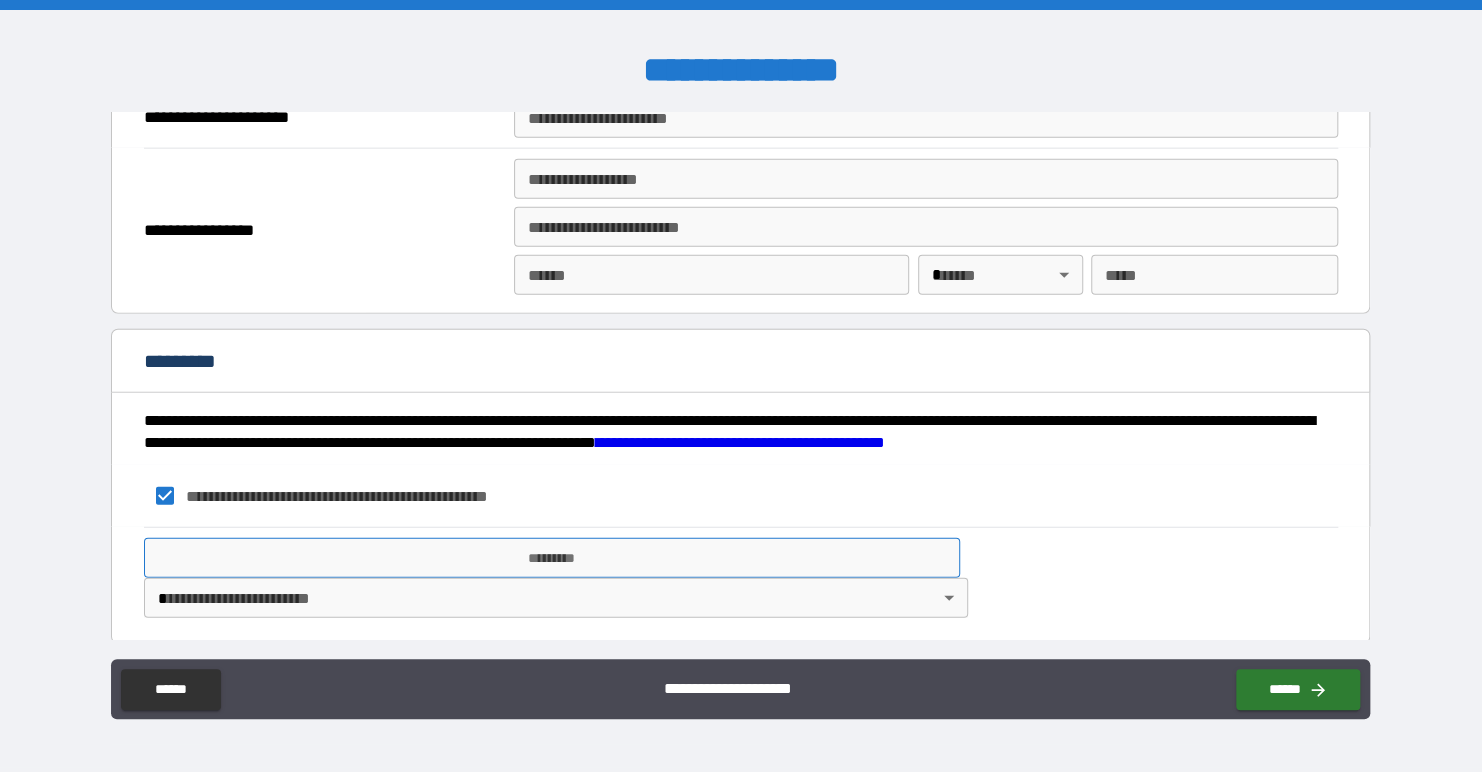 click on "*********" at bounding box center [552, 558] 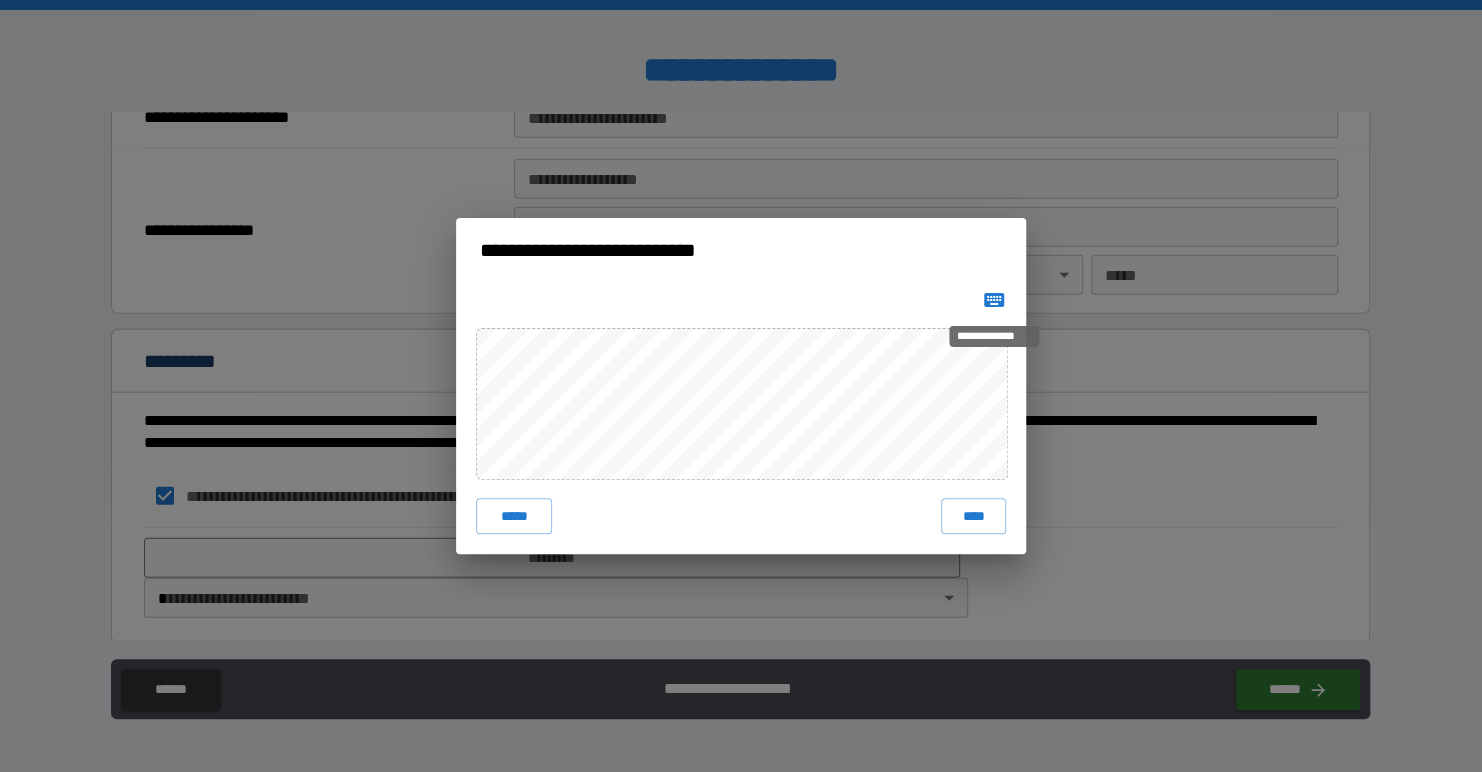 click 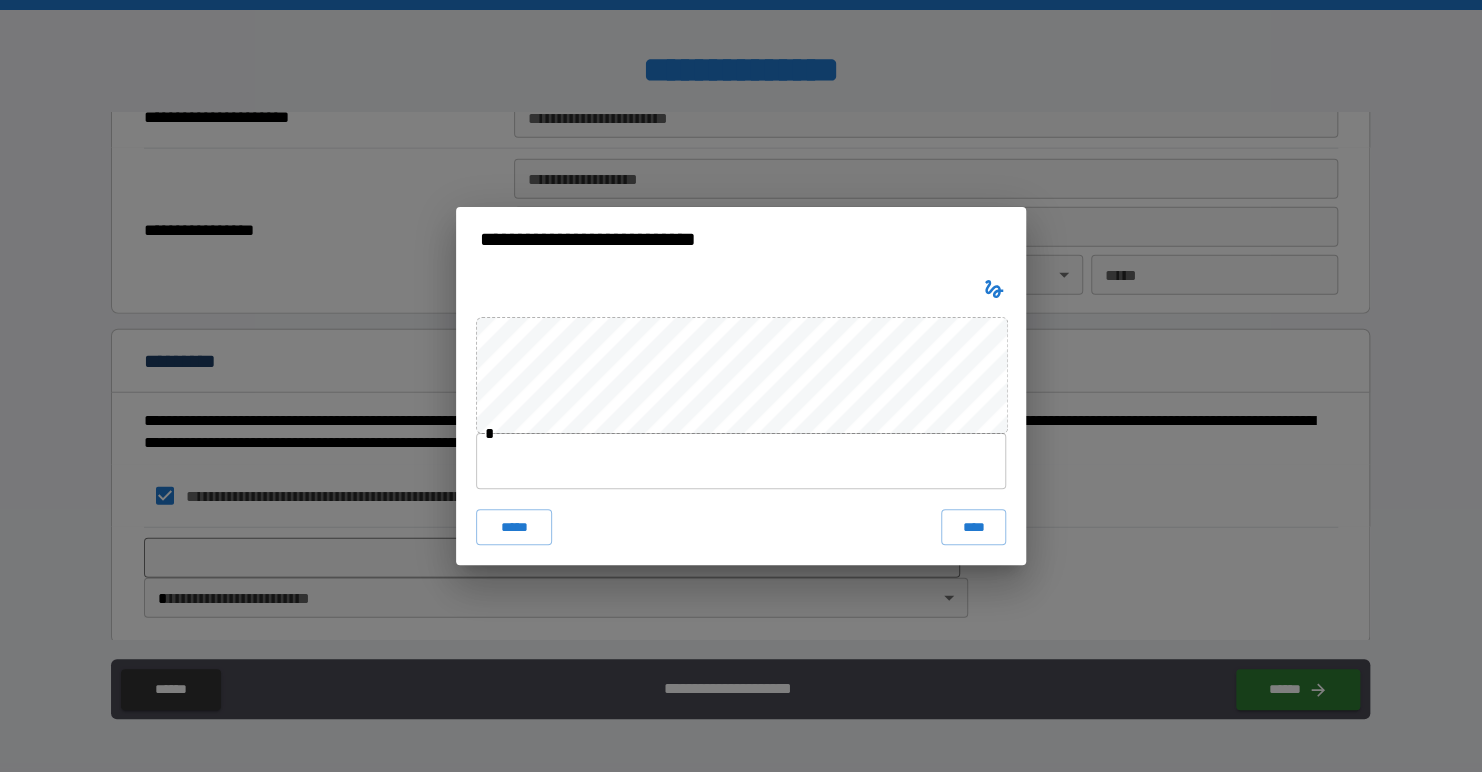 click at bounding box center (741, 461) 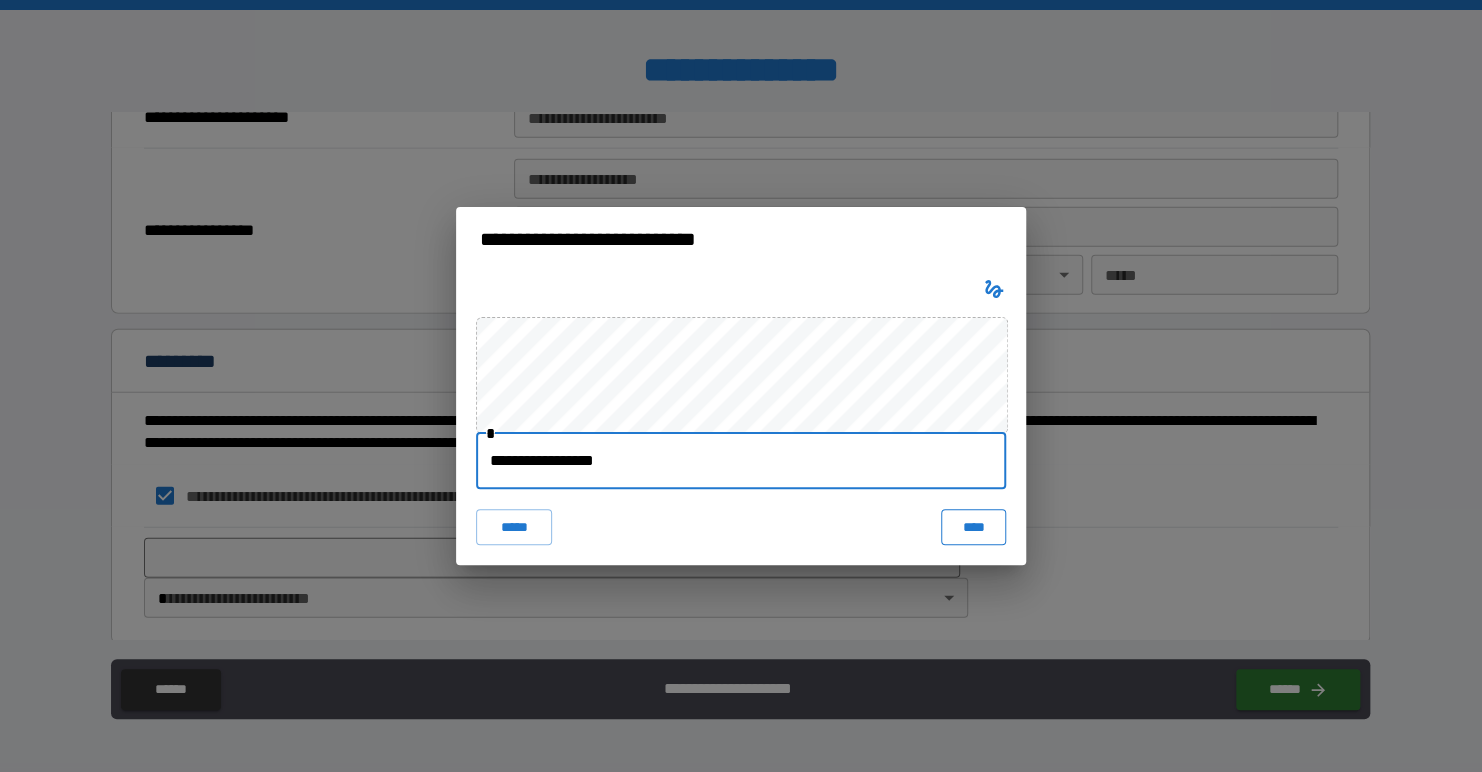 type on "**********" 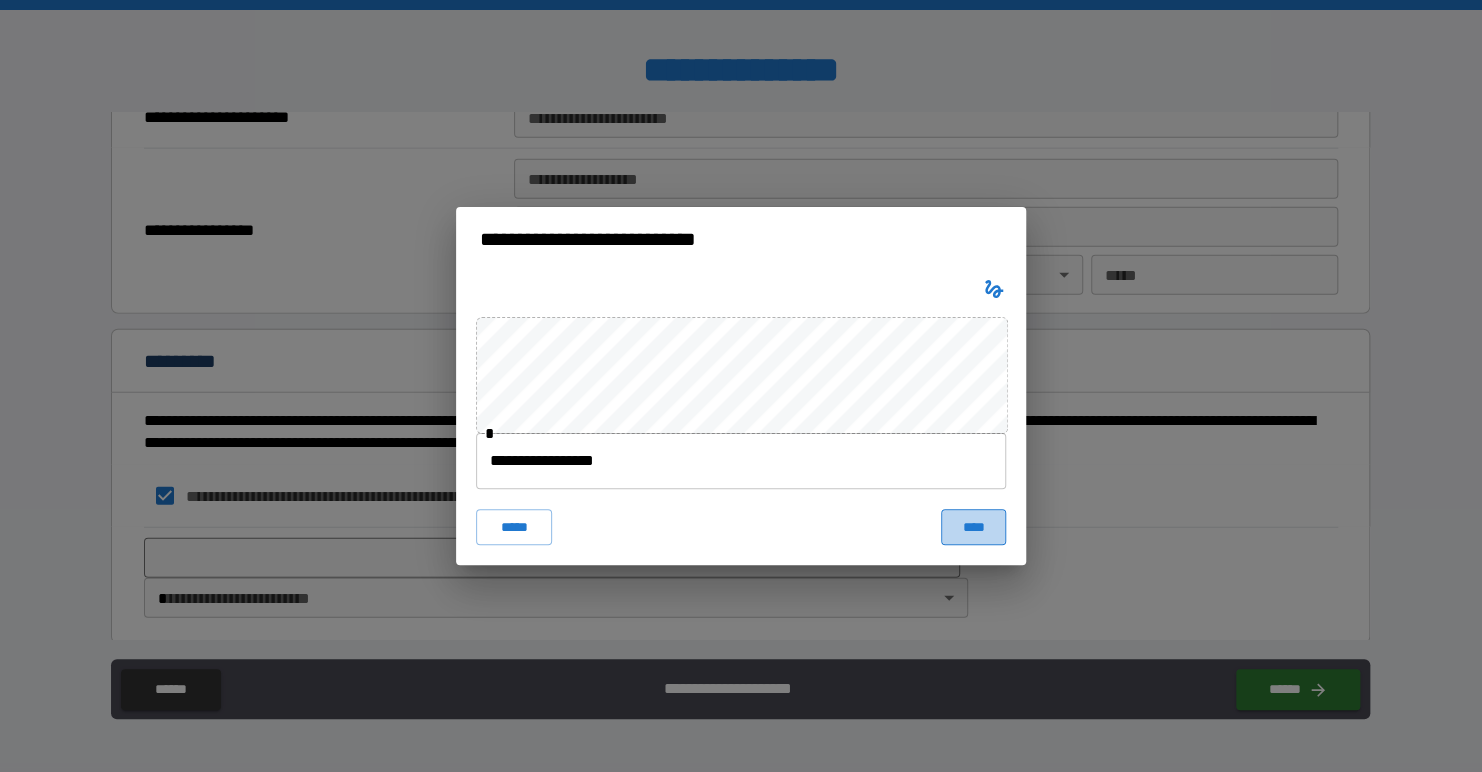 click on "****" at bounding box center (973, 527) 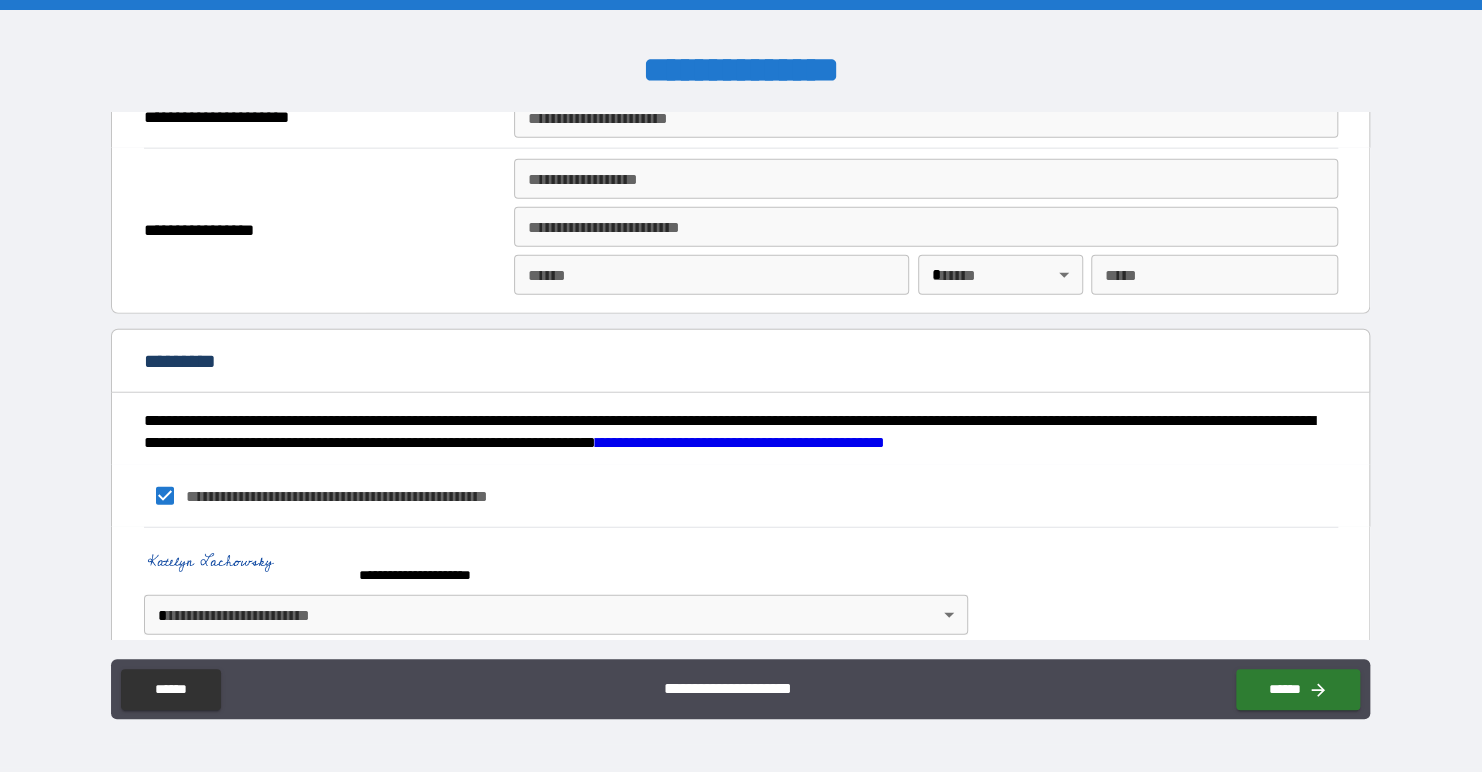 click on "**********" at bounding box center (741, 386) 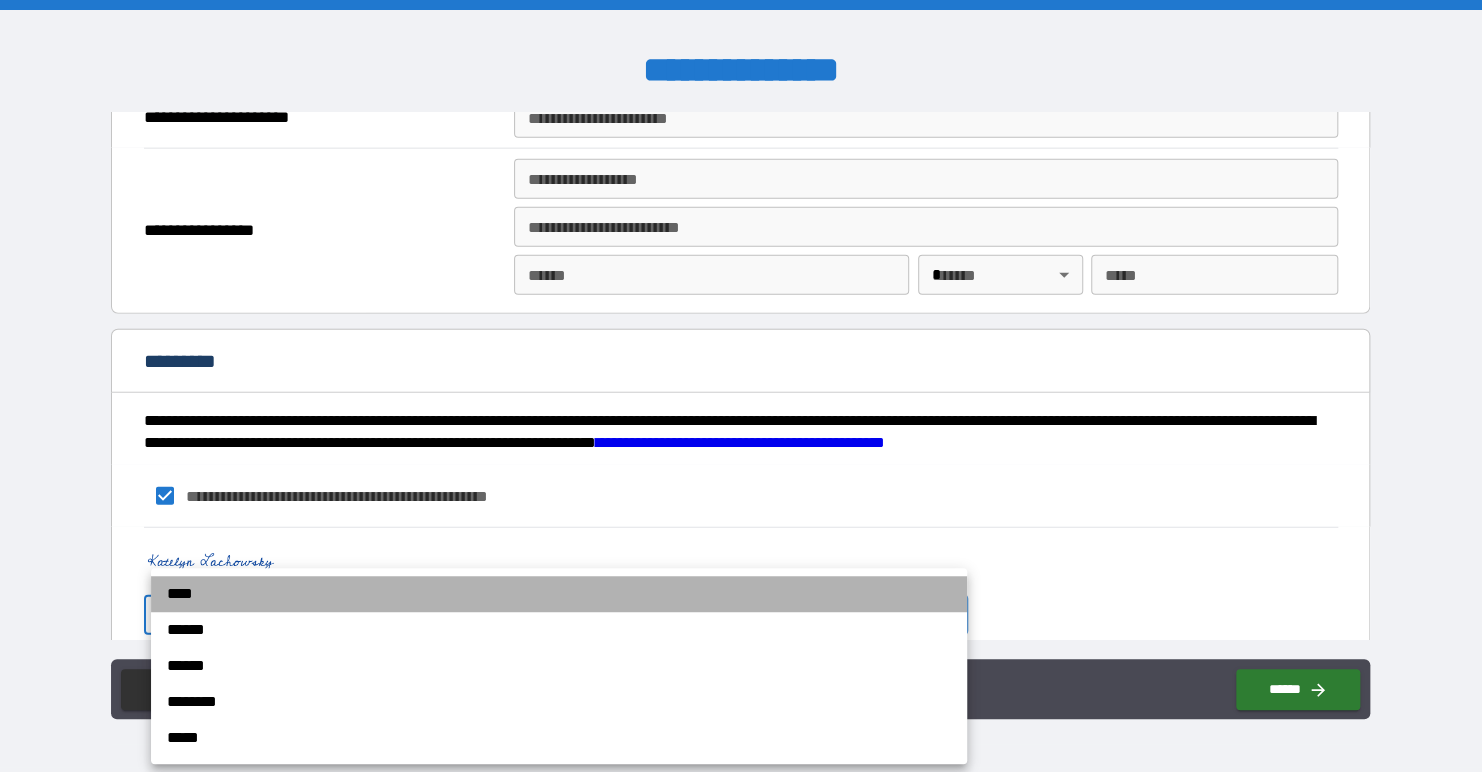 click on "****" at bounding box center [559, 594] 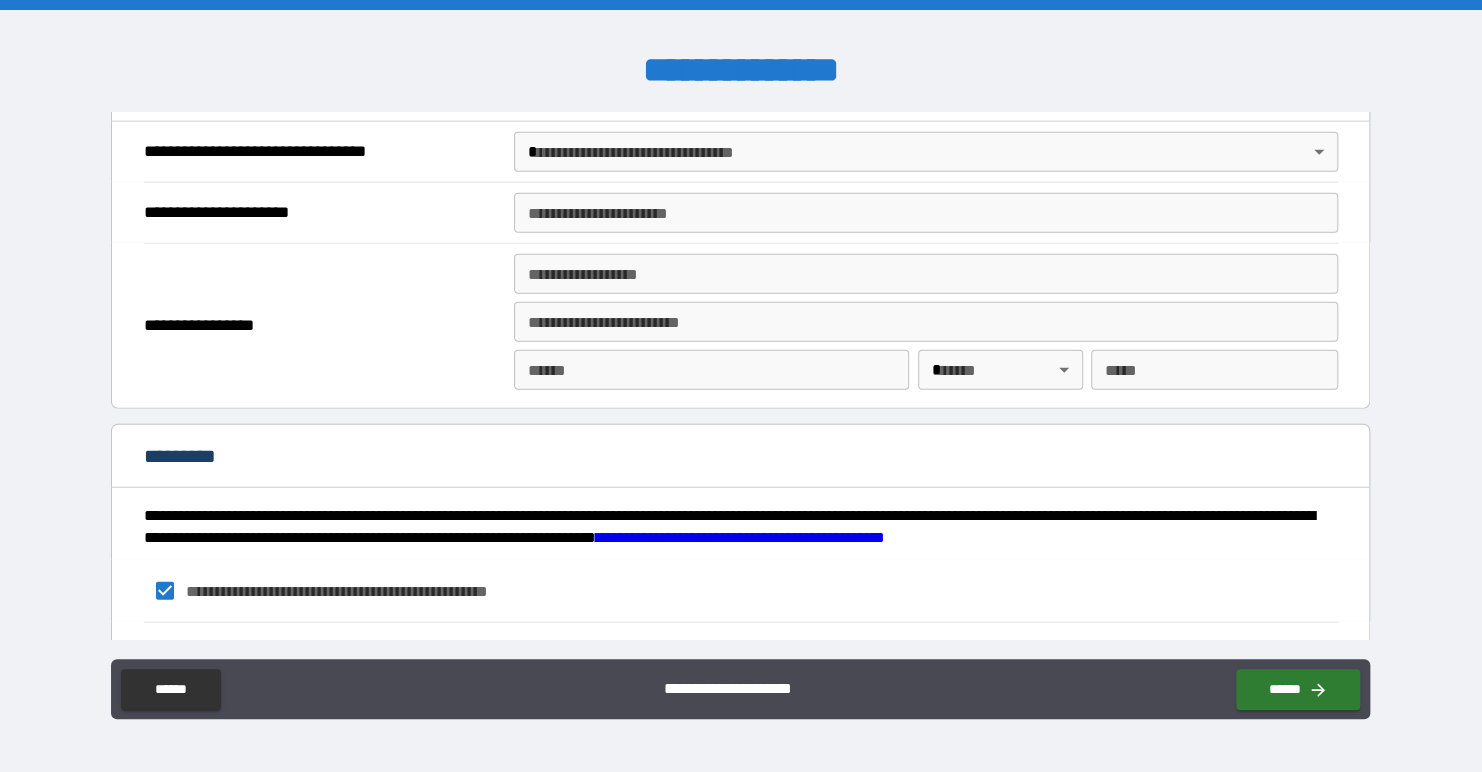 scroll, scrollTop: 2500, scrollLeft: 0, axis: vertical 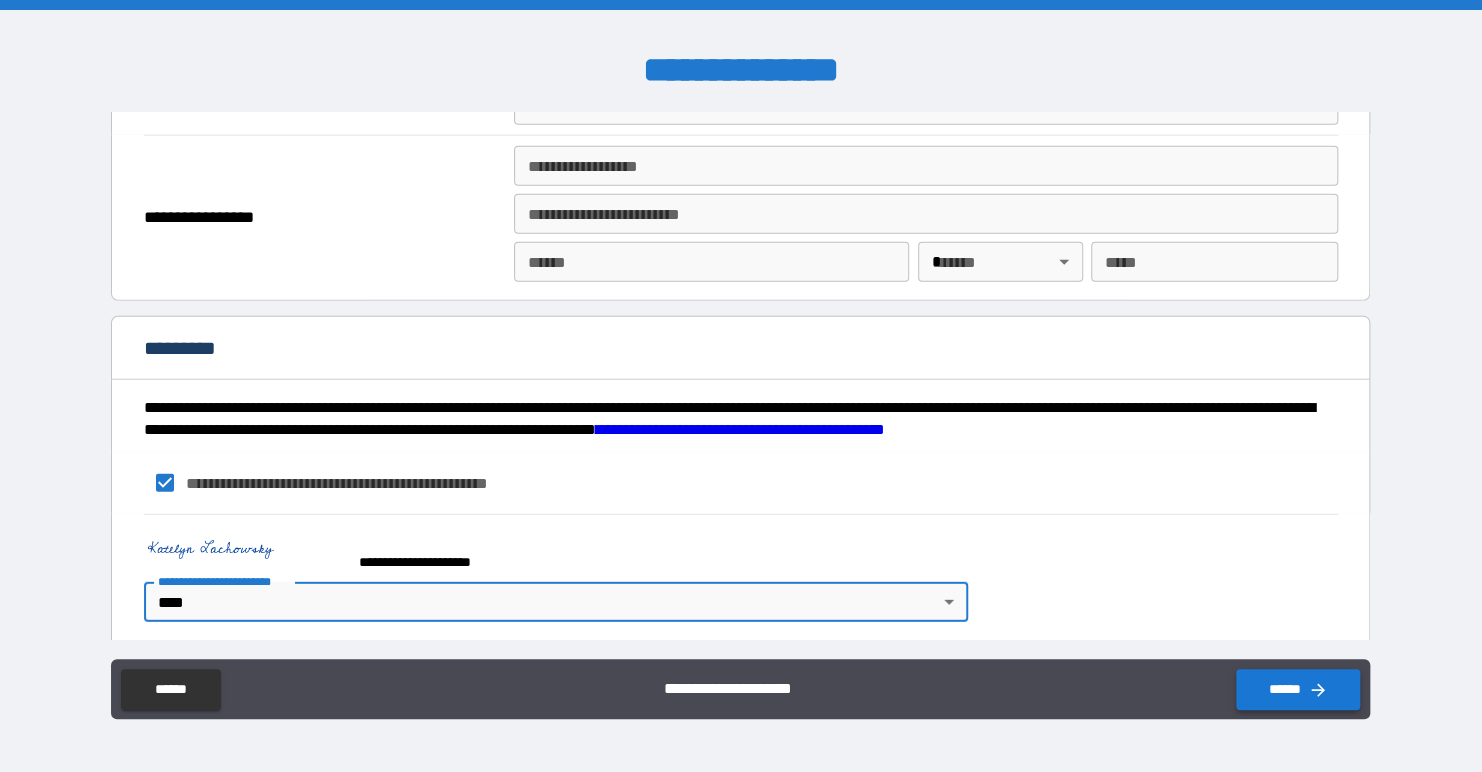 click 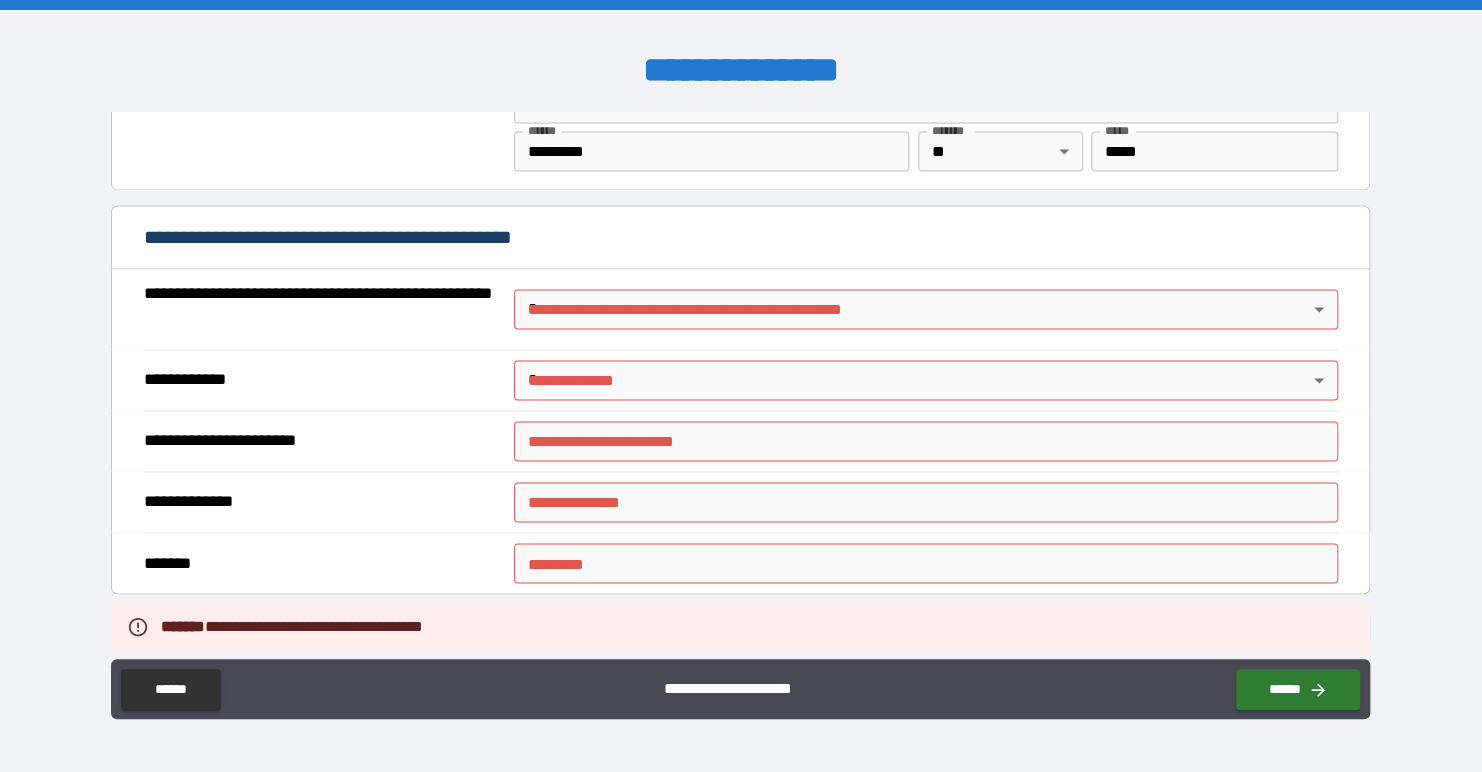 scroll, scrollTop: 1400, scrollLeft: 0, axis: vertical 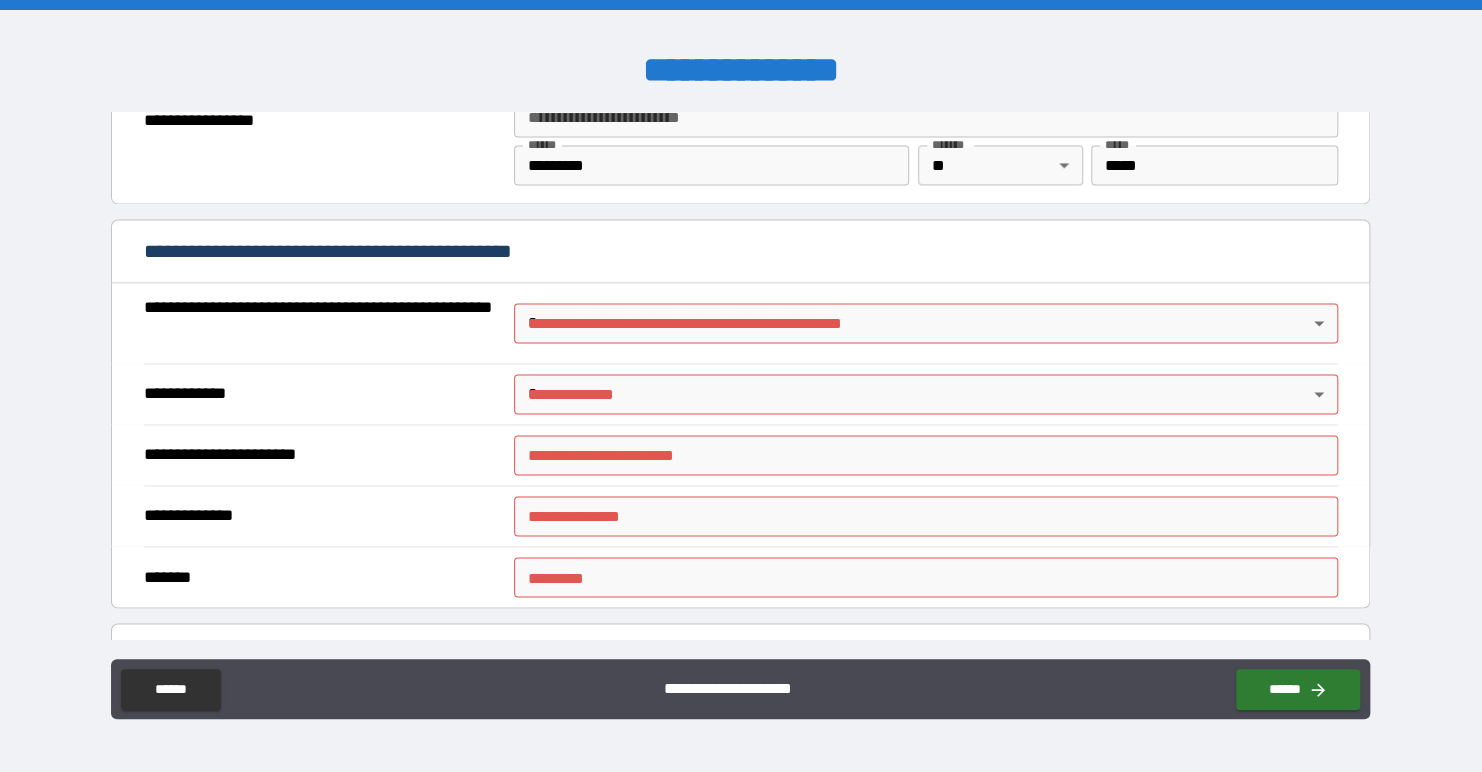 click on "**********" at bounding box center (741, 386) 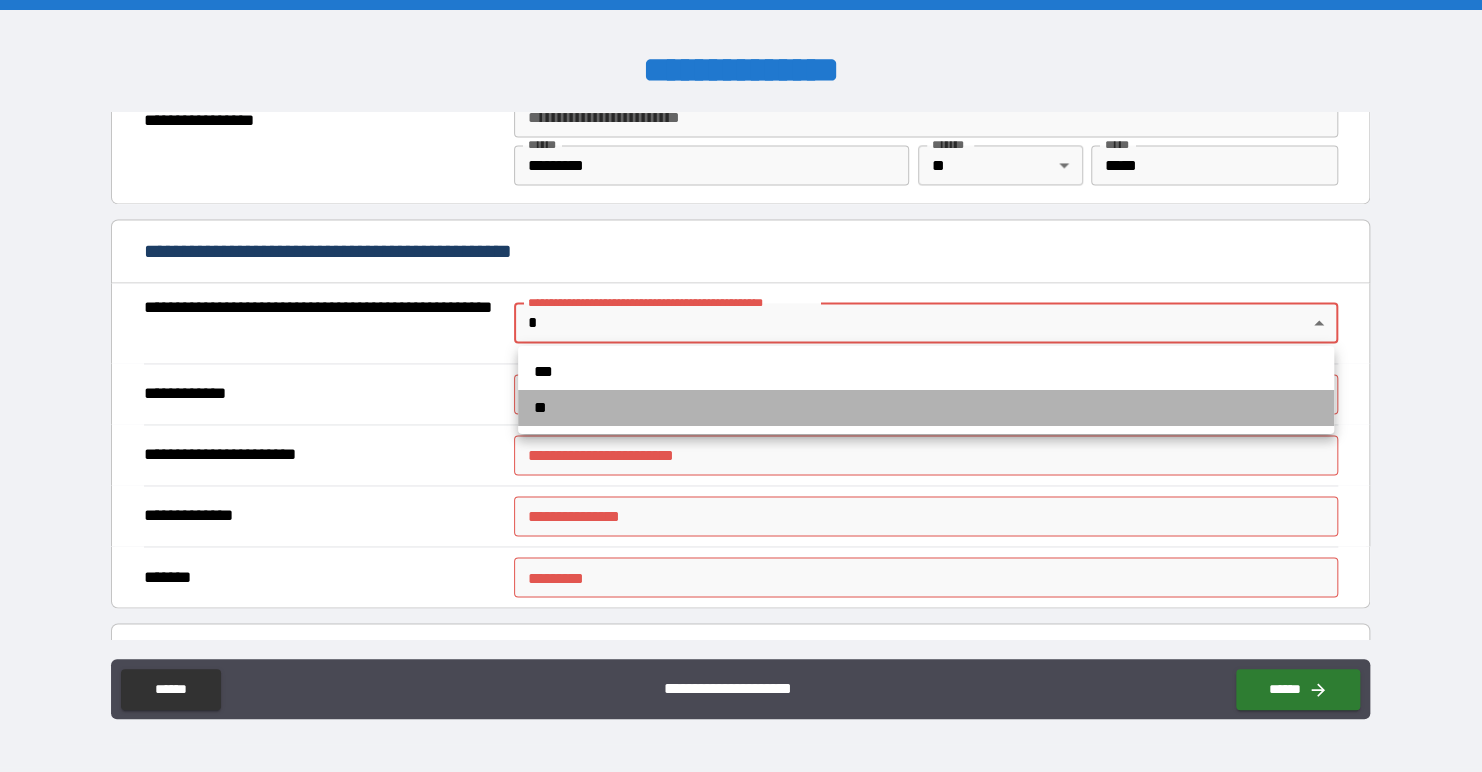 click on "**" at bounding box center (926, 408) 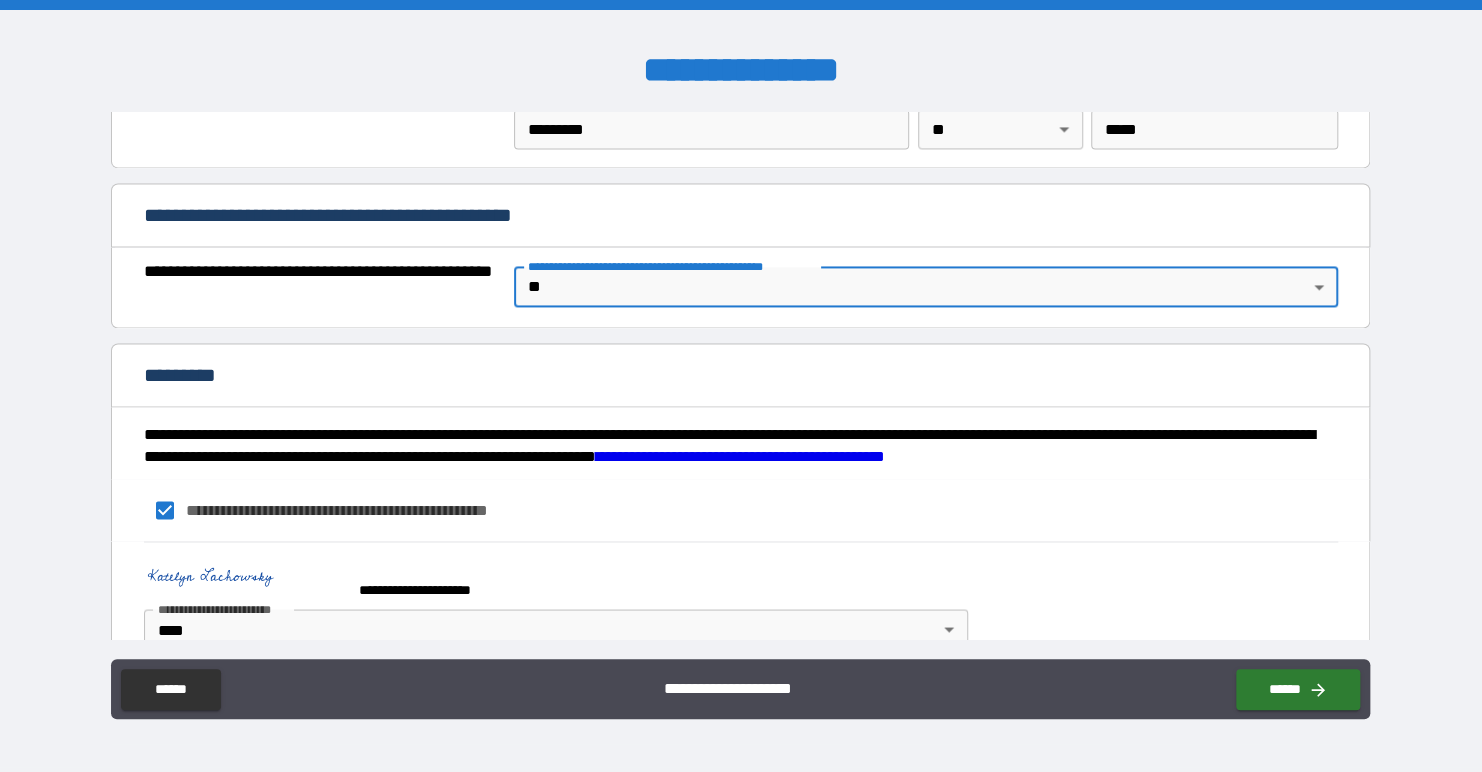scroll, scrollTop: 1470, scrollLeft: 0, axis: vertical 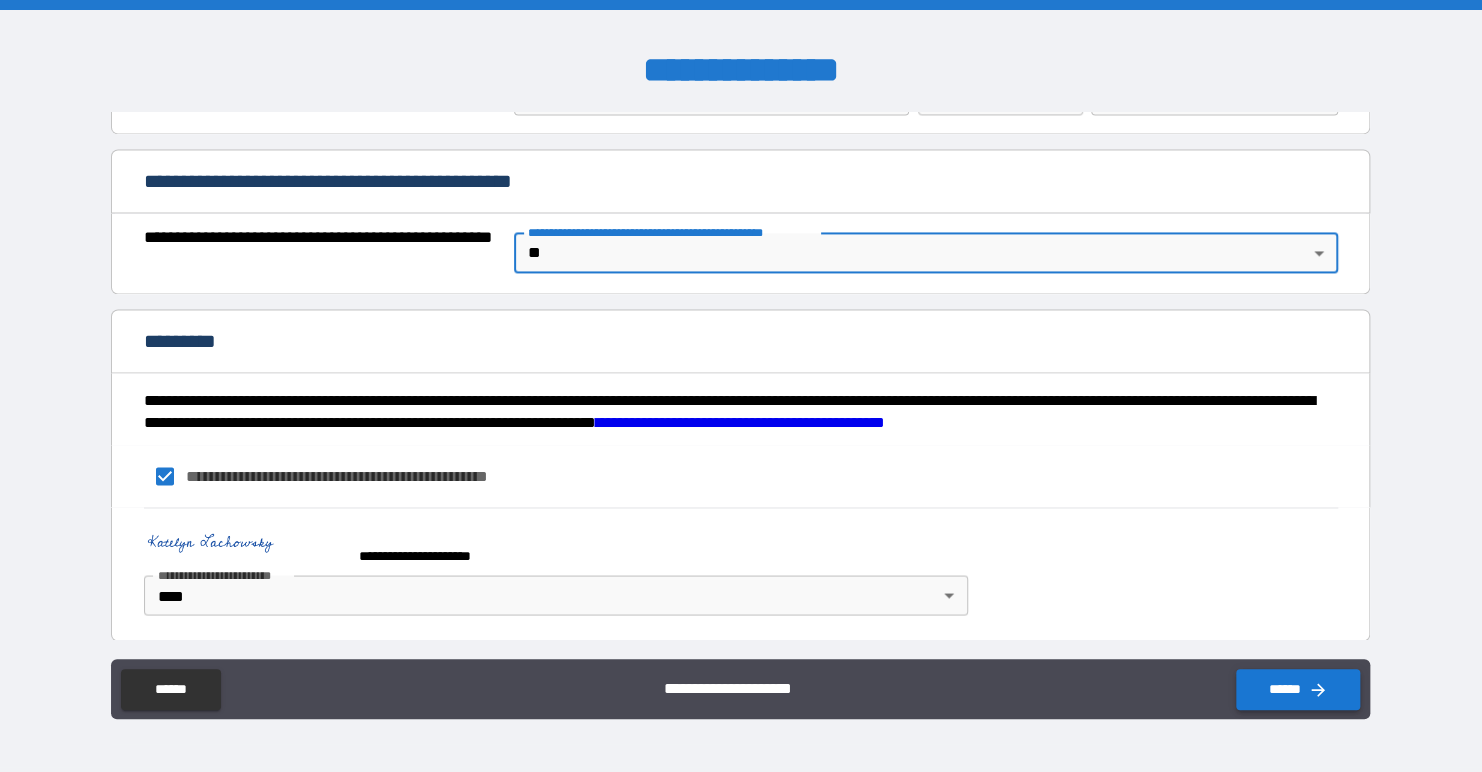 click on "******" at bounding box center (1298, 689) 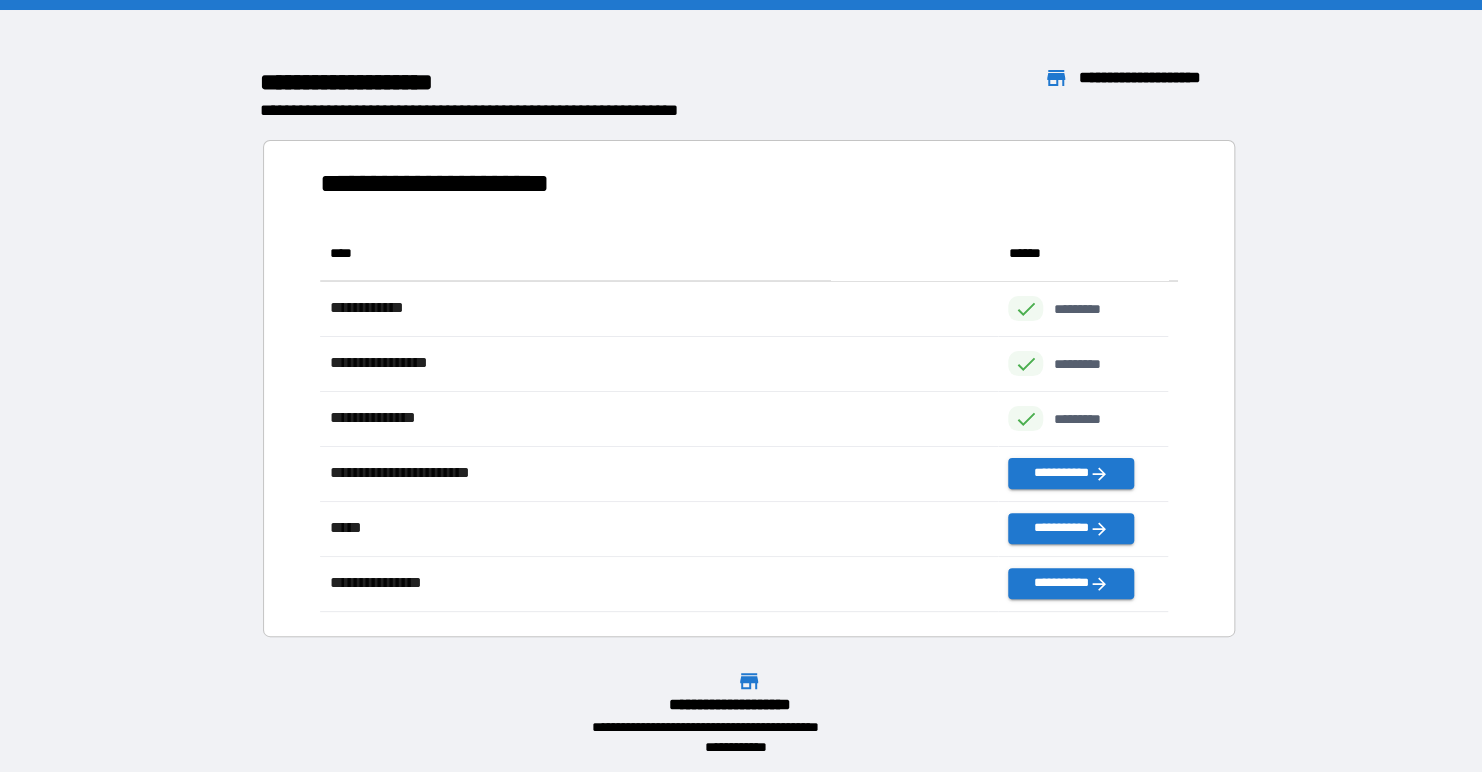 scroll, scrollTop: 16, scrollLeft: 16, axis: both 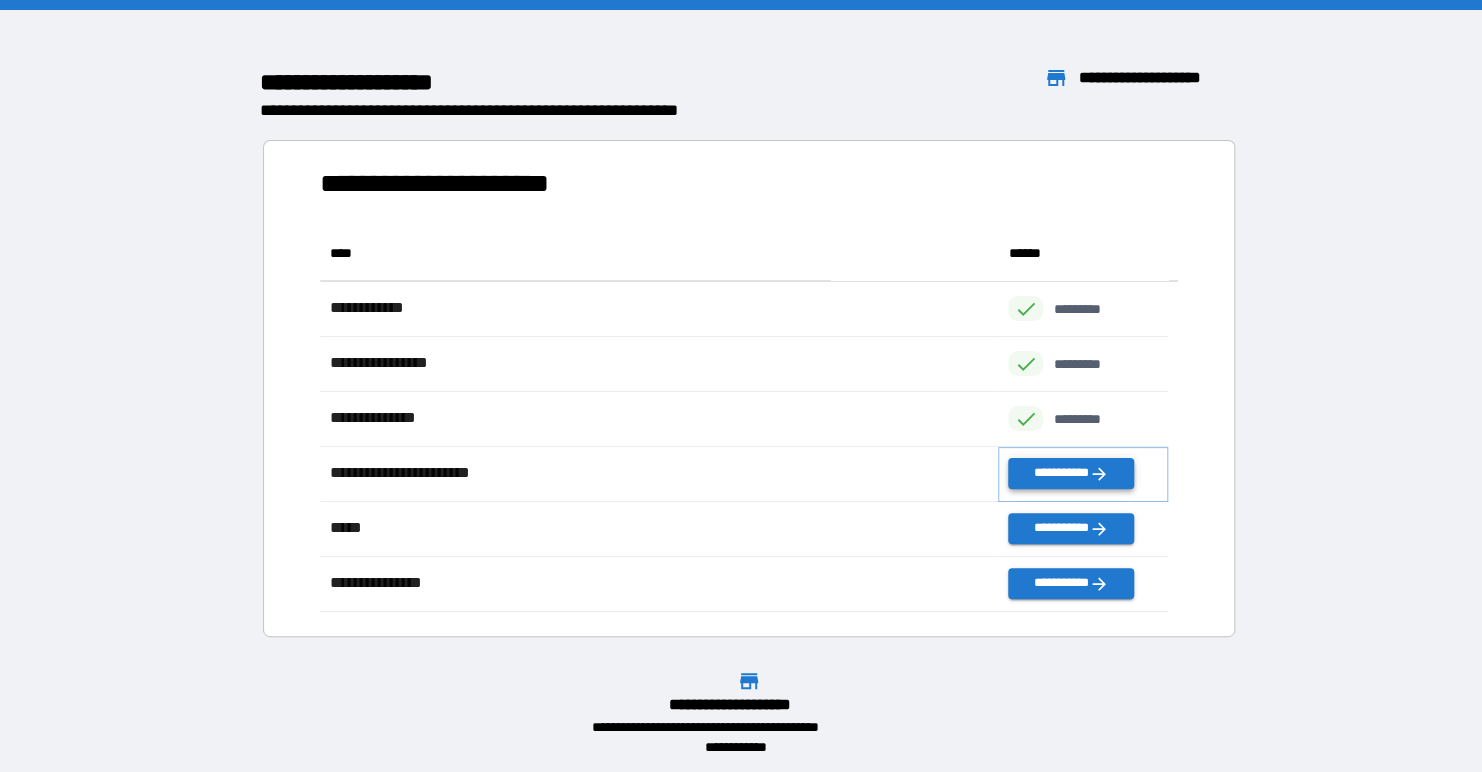click on "**********" at bounding box center (1070, 473) 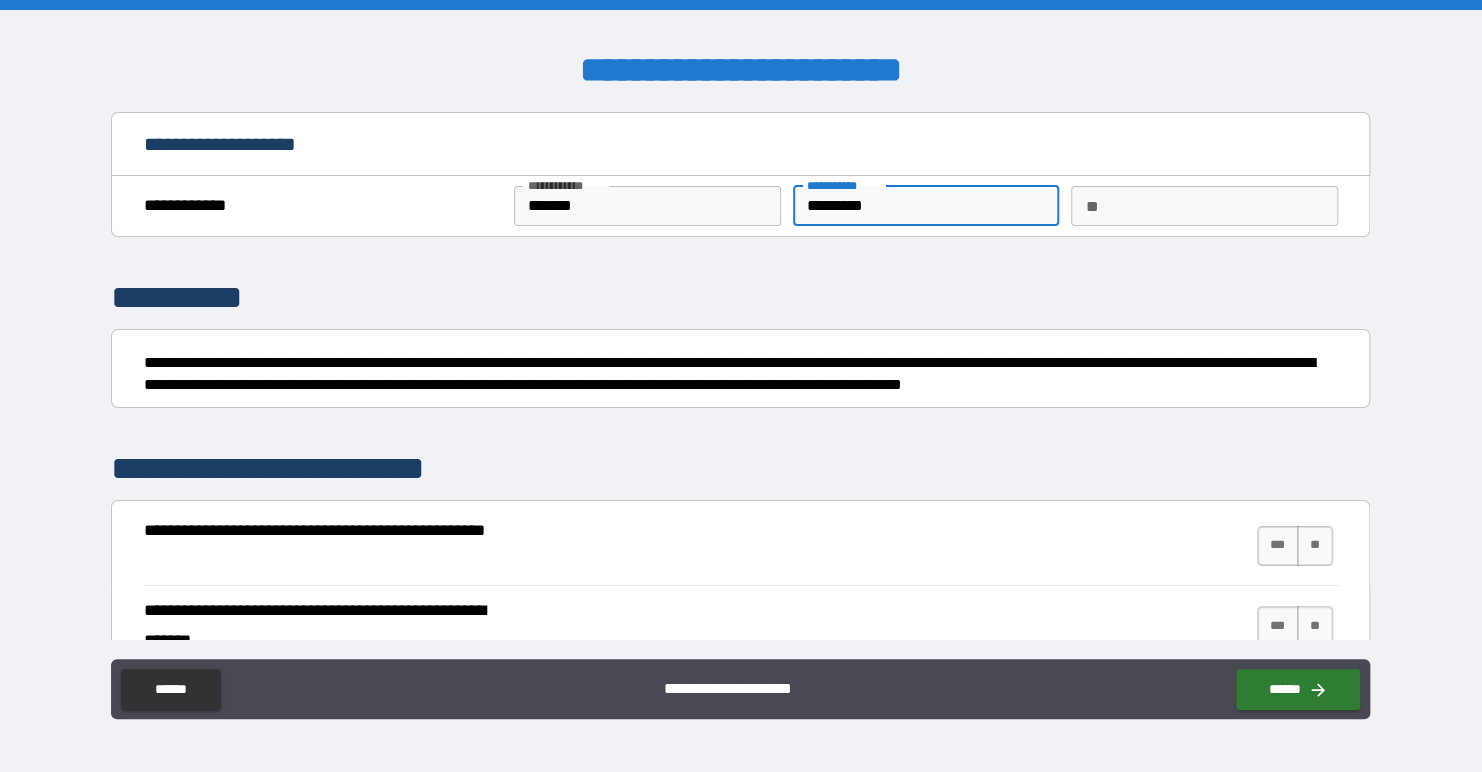 click on "*********" at bounding box center (926, 206) 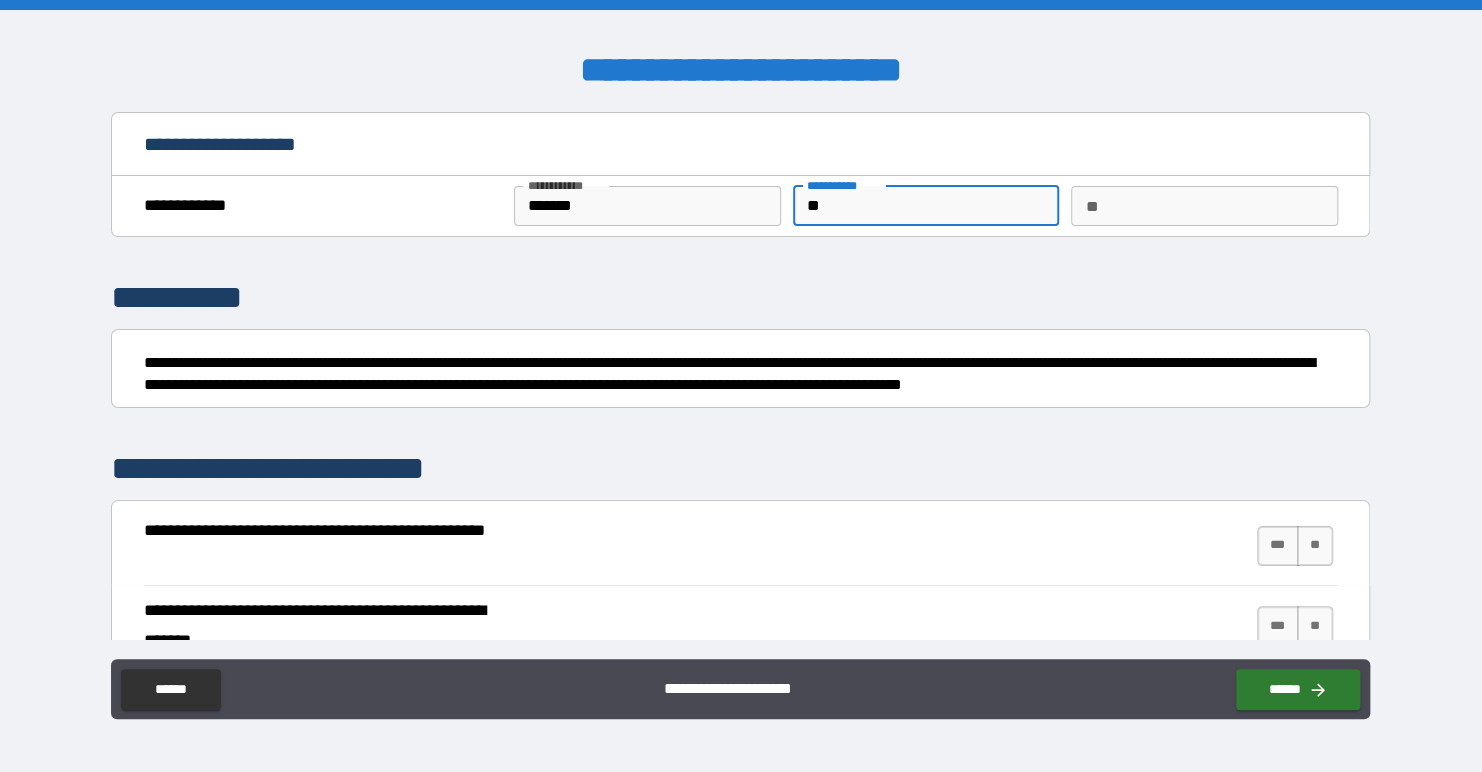 type on "*" 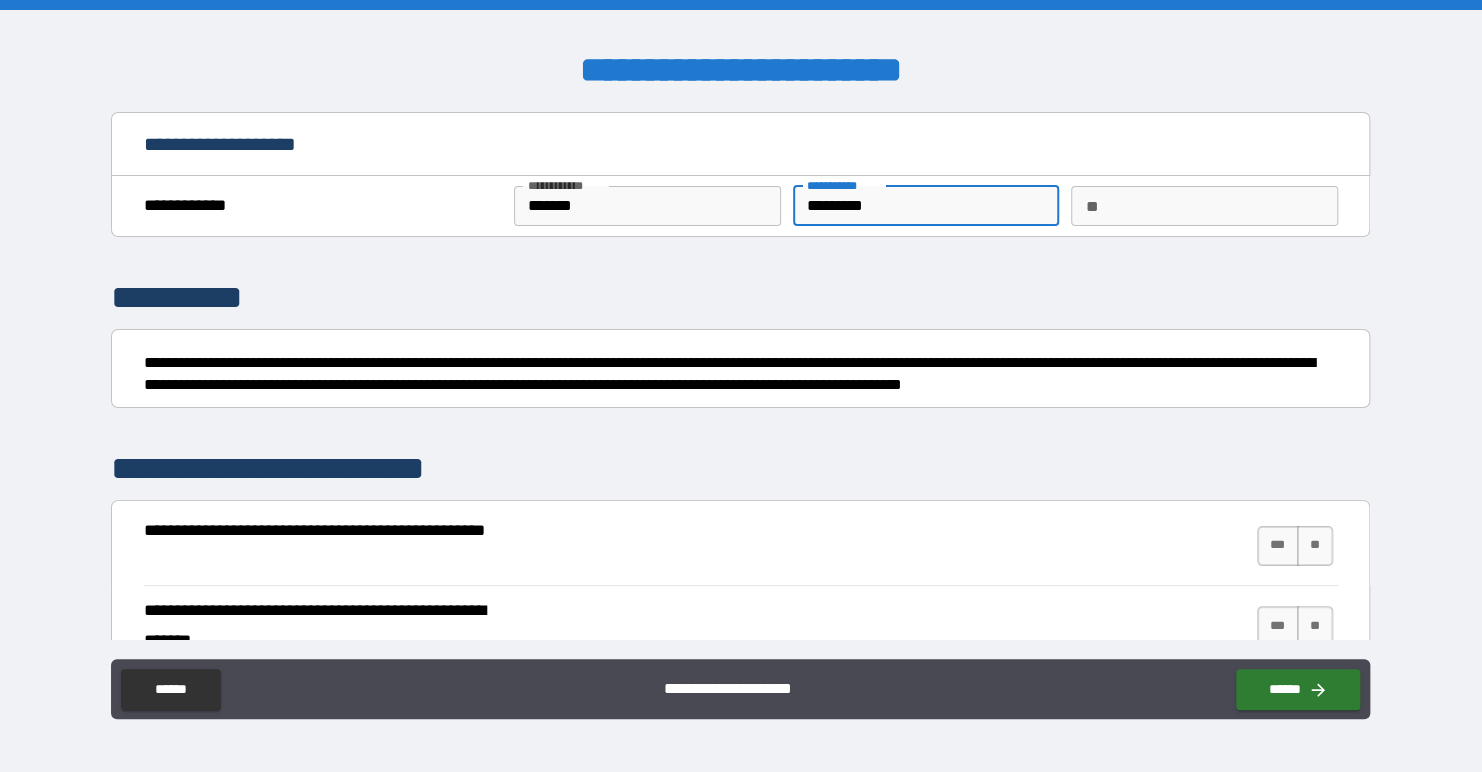 type on "*********" 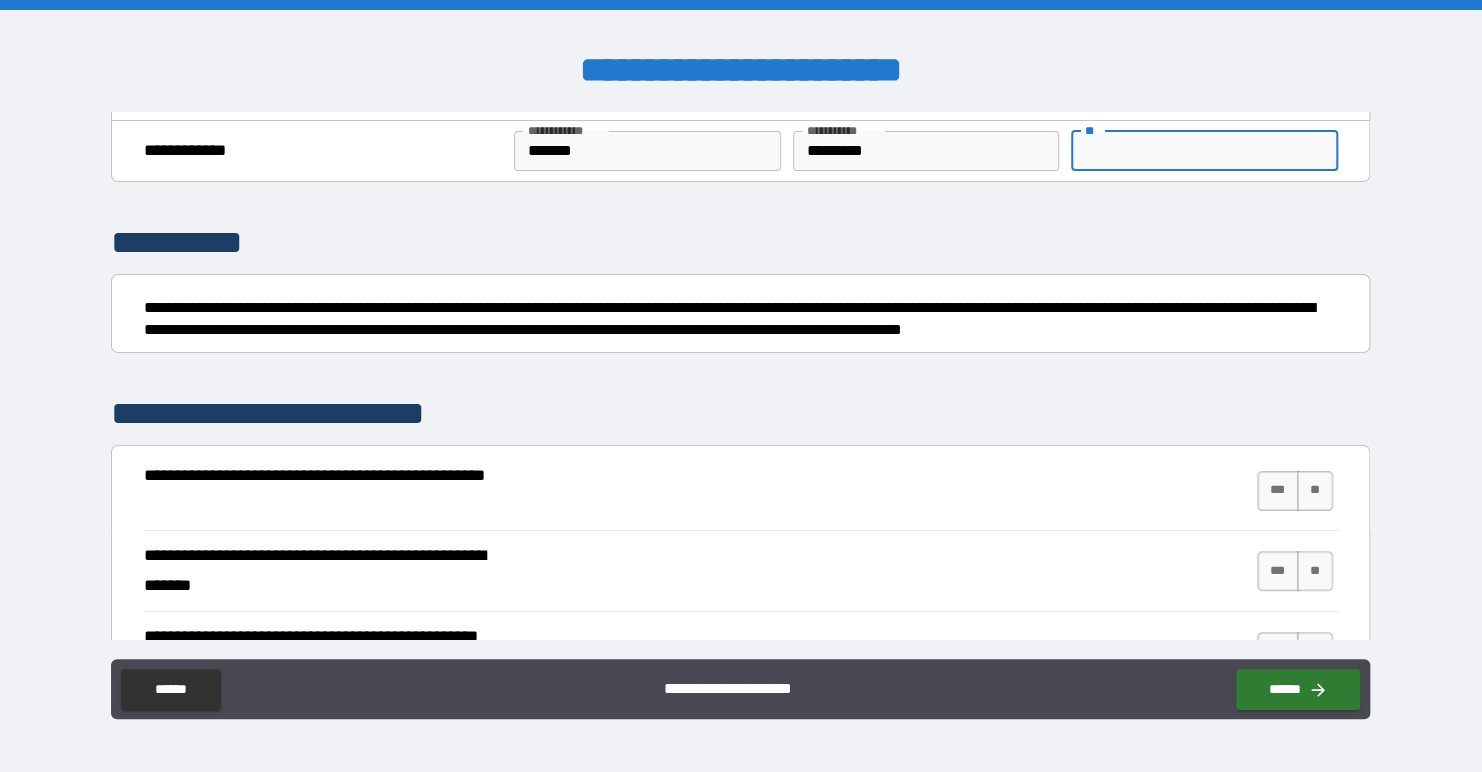 scroll, scrollTop: 100, scrollLeft: 0, axis: vertical 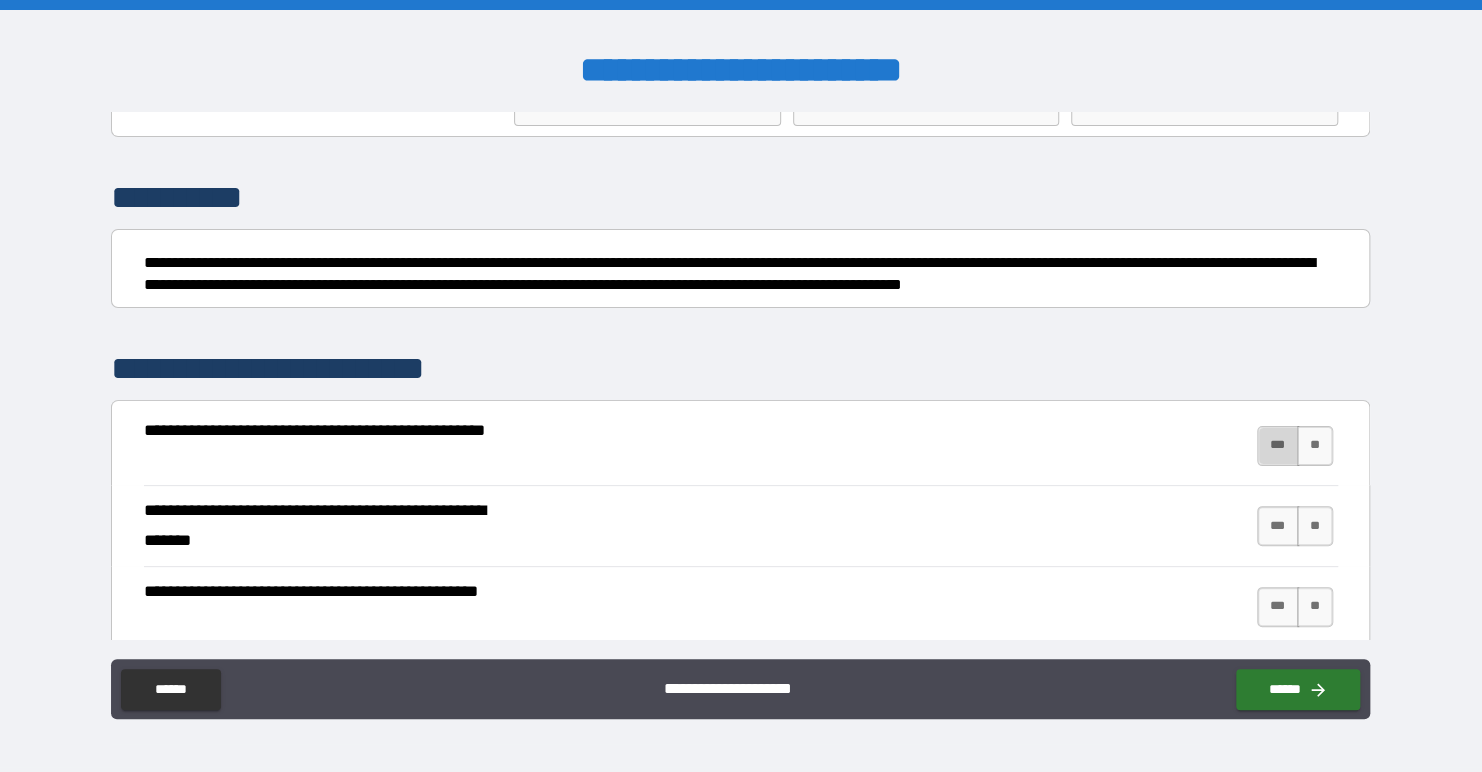 click on "***" at bounding box center [1278, 446] 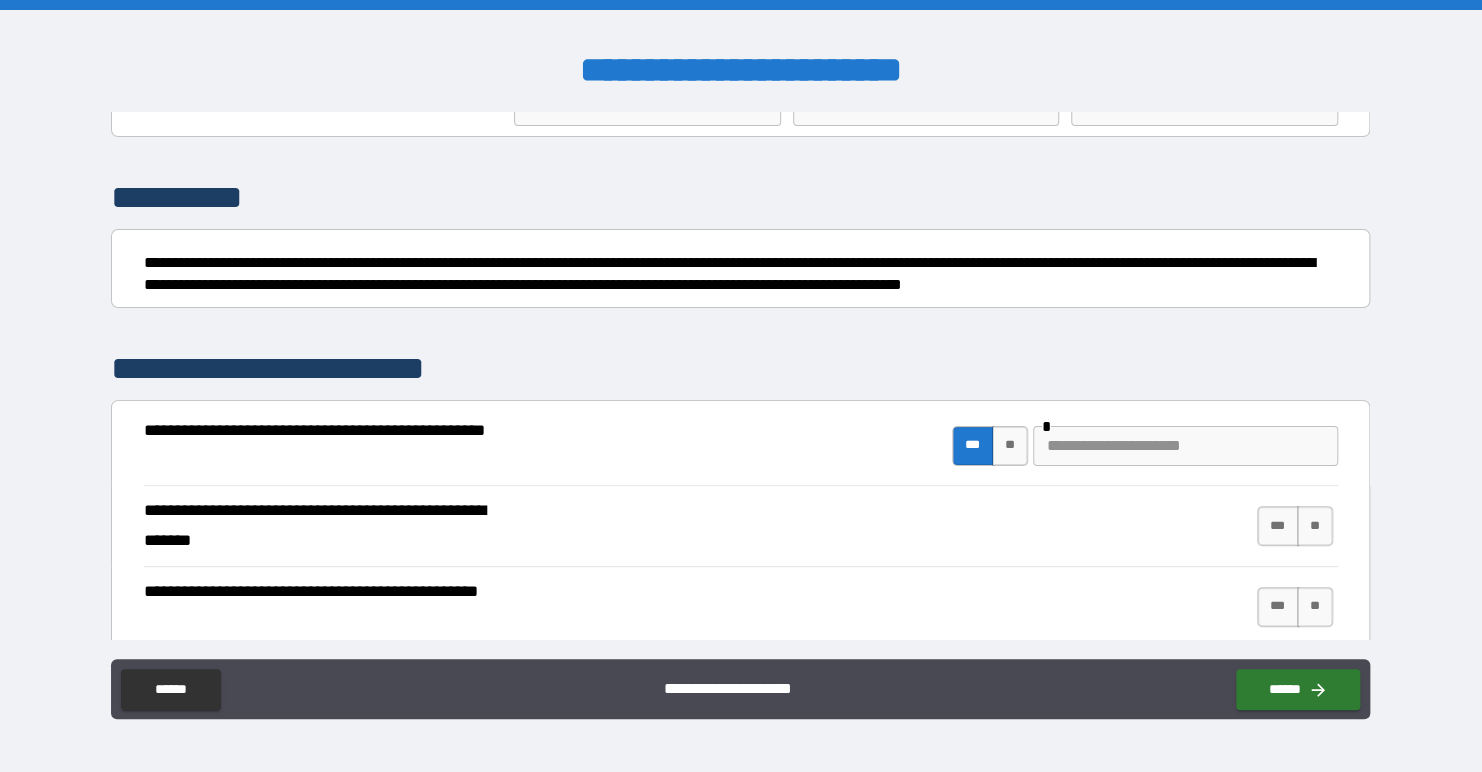 click at bounding box center [1185, 446] 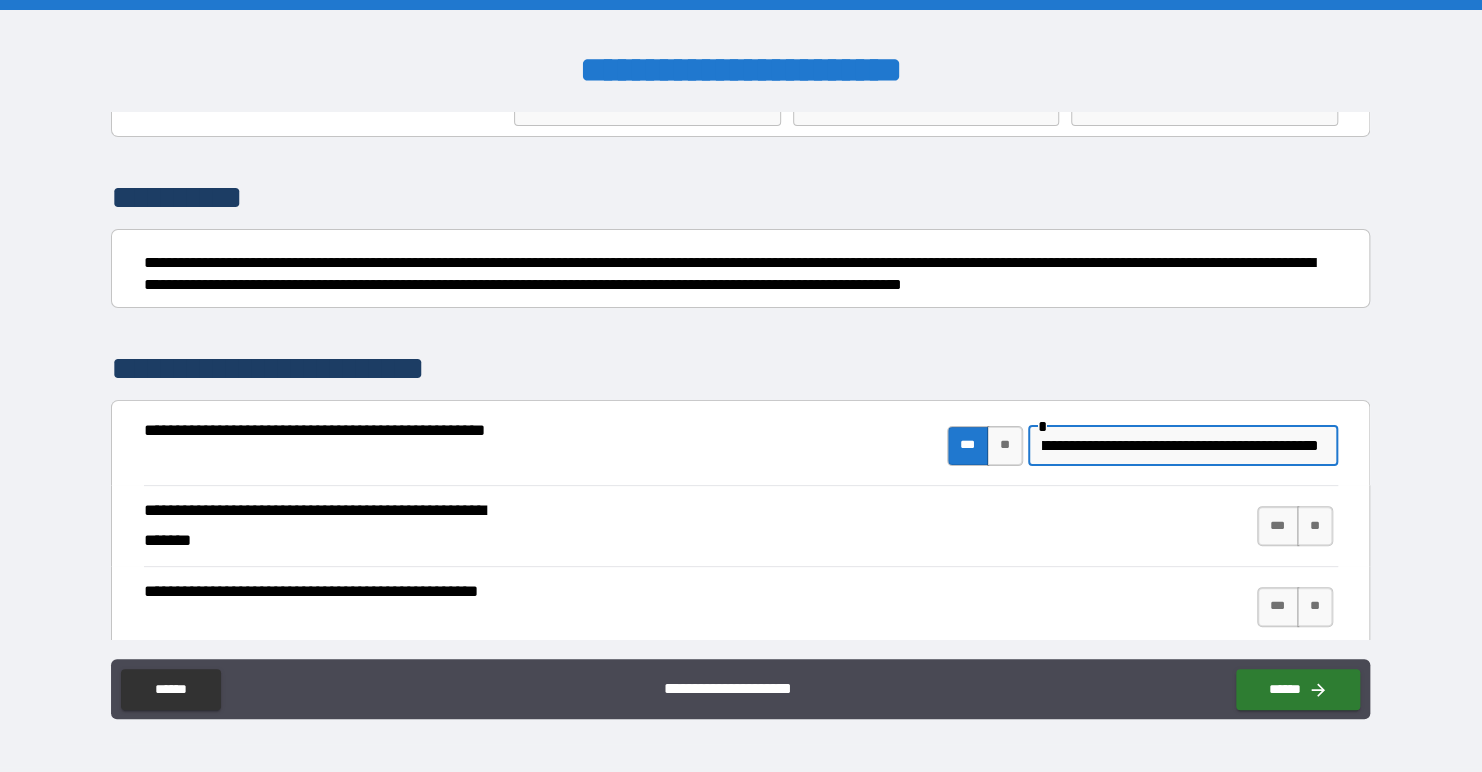 scroll, scrollTop: 0, scrollLeft: 151, axis: horizontal 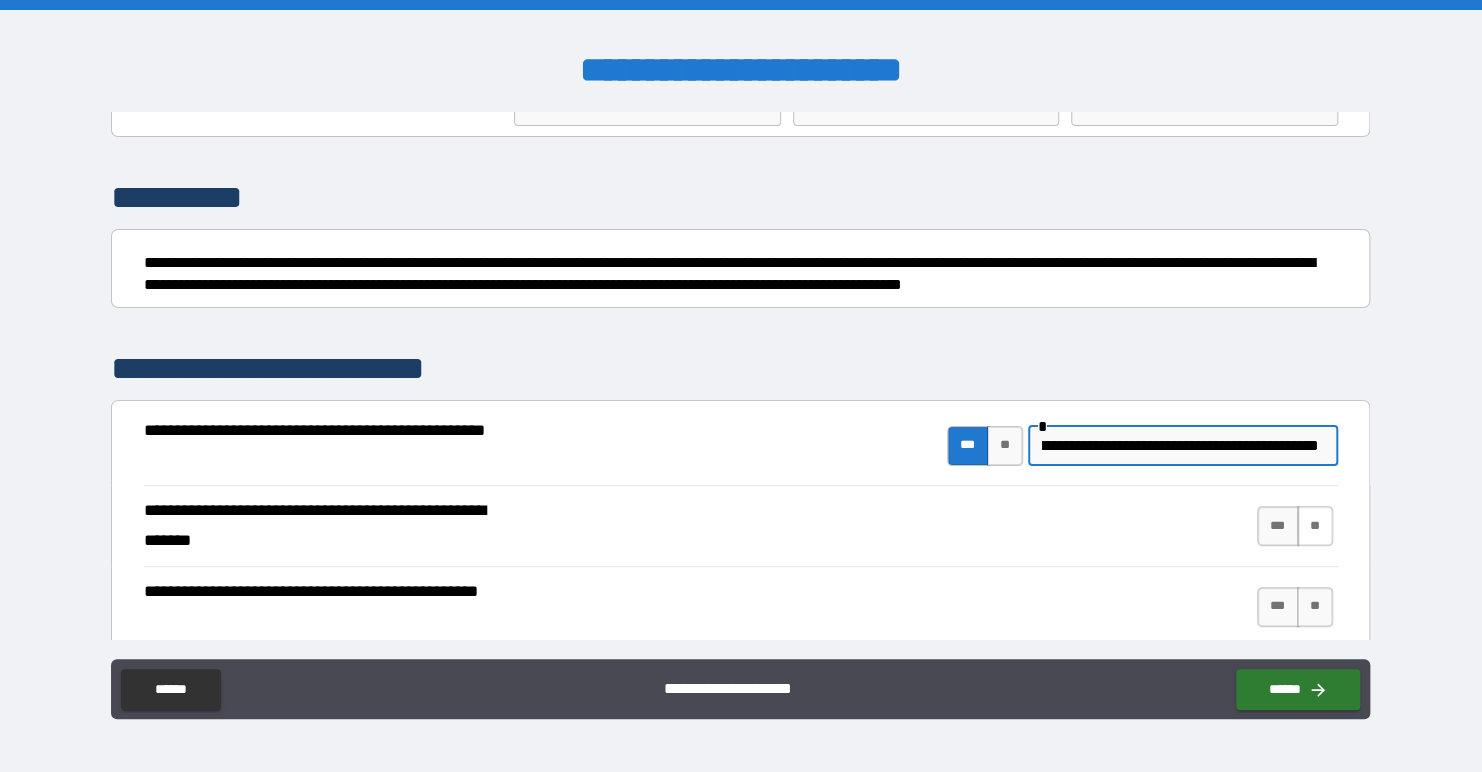type on "**********" 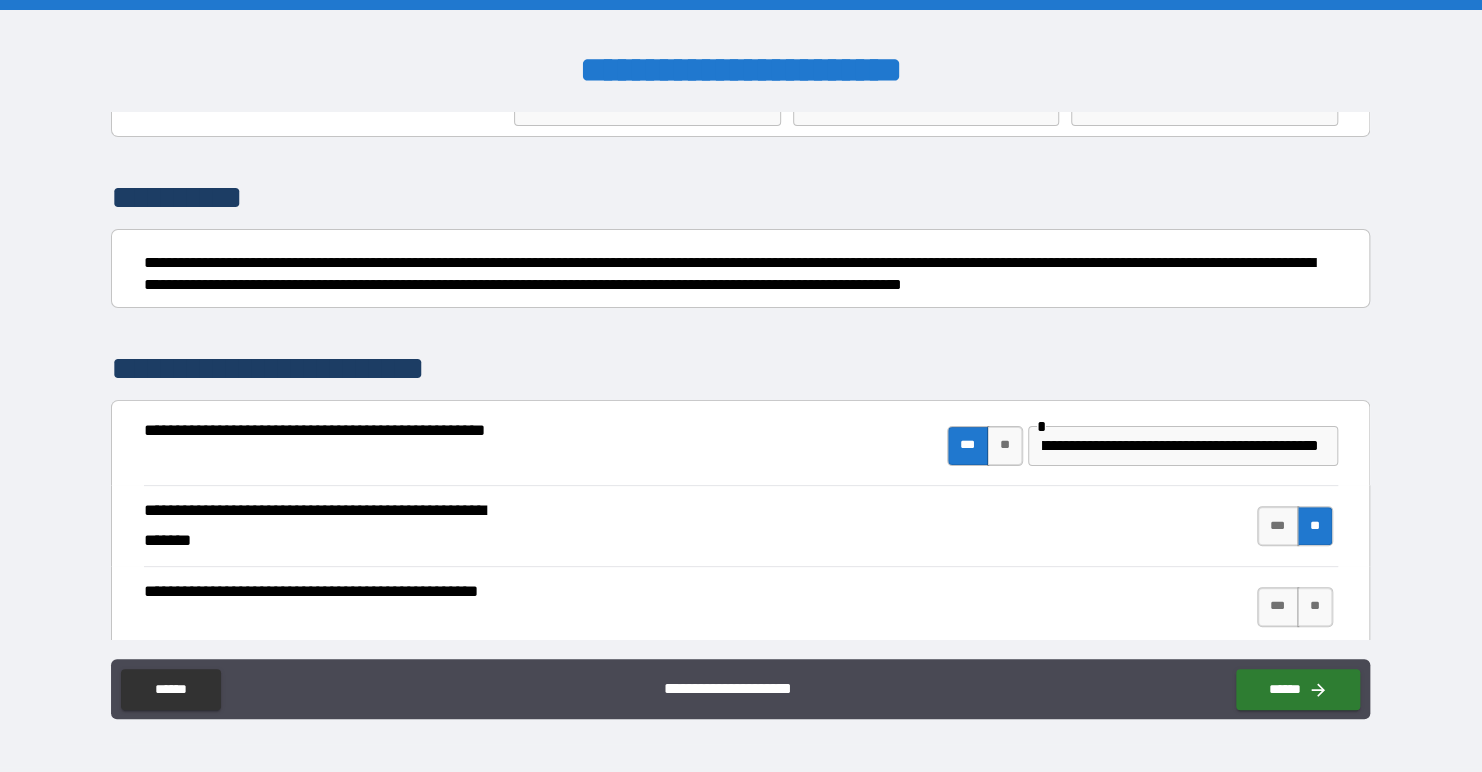 scroll, scrollTop: 0, scrollLeft: 0, axis: both 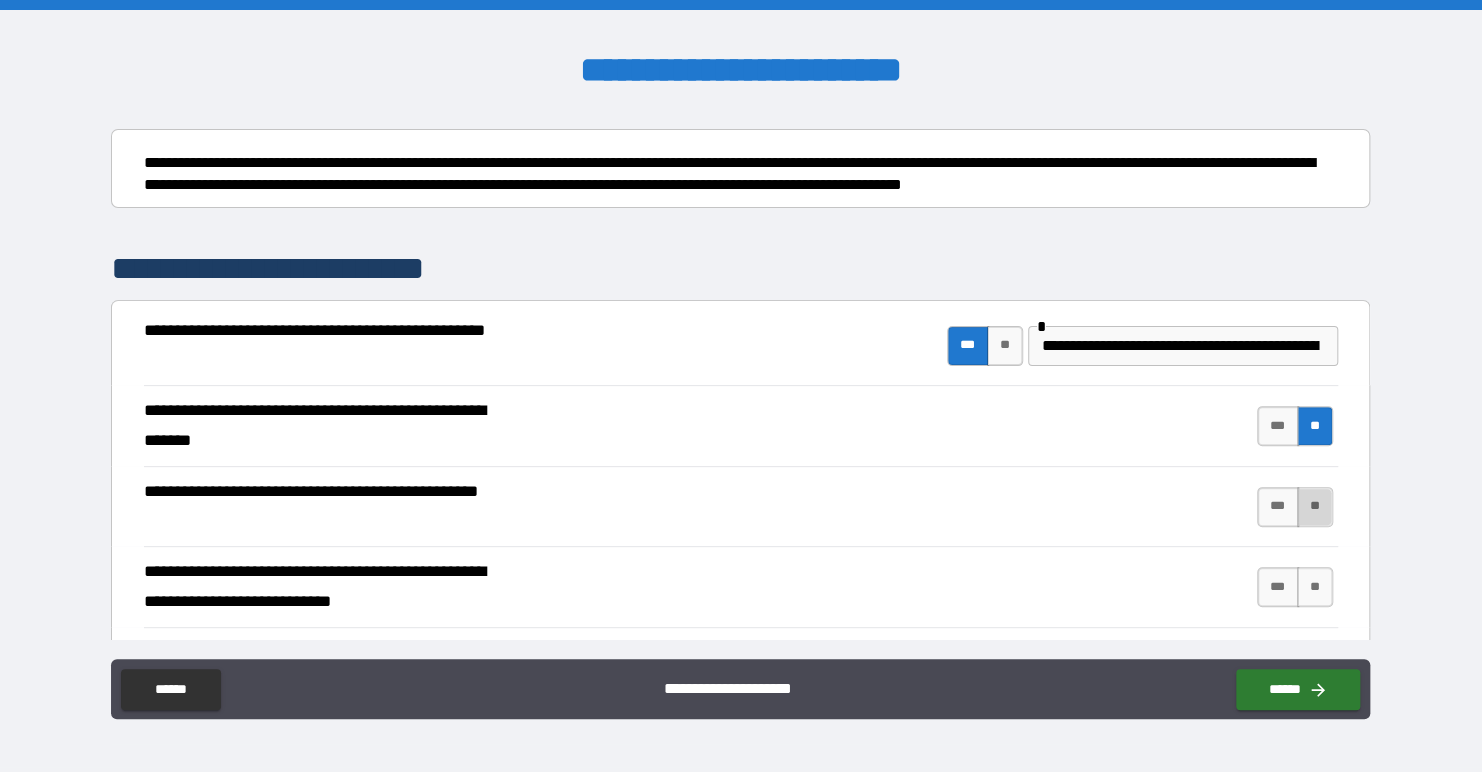 click on "**" at bounding box center [1315, 507] 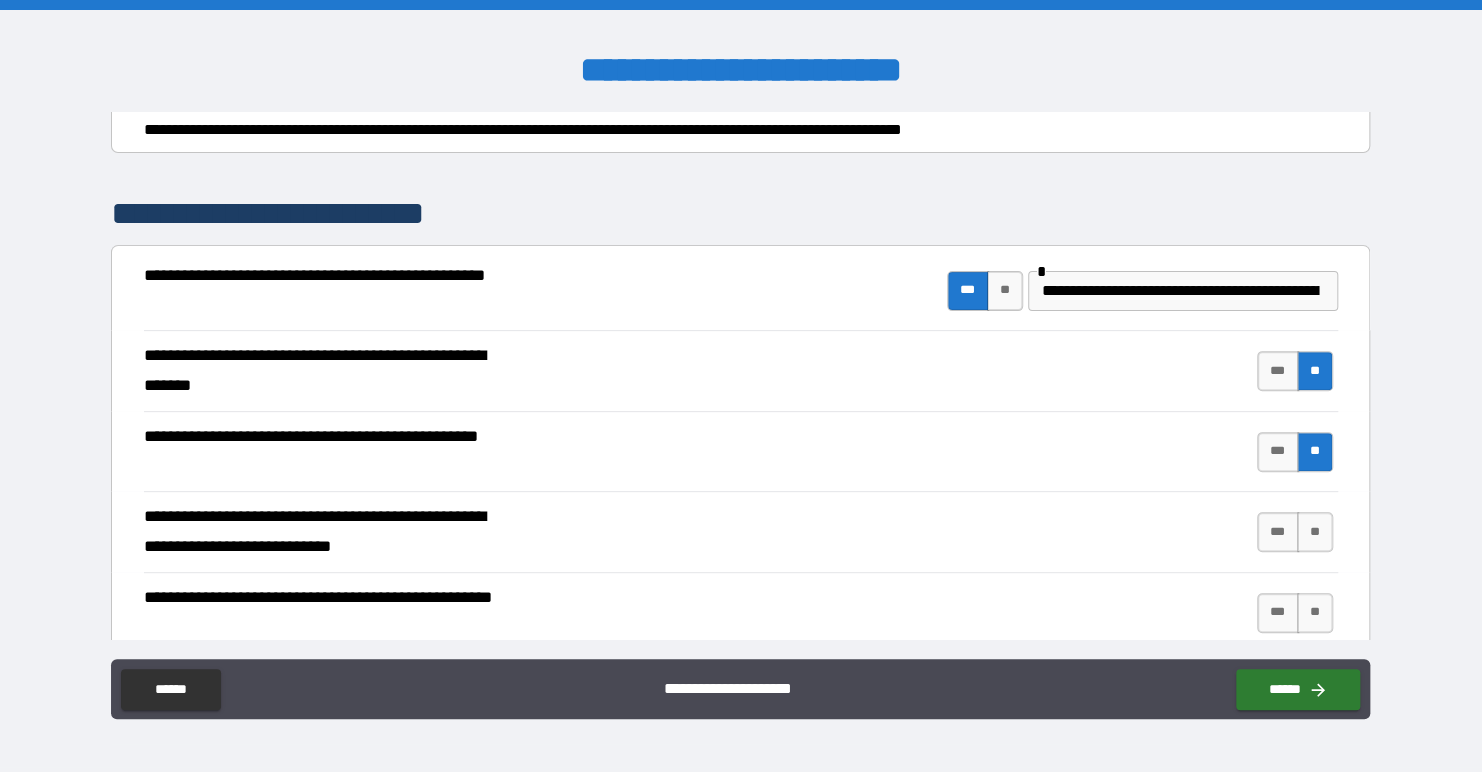 scroll, scrollTop: 400, scrollLeft: 0, axis: vertical 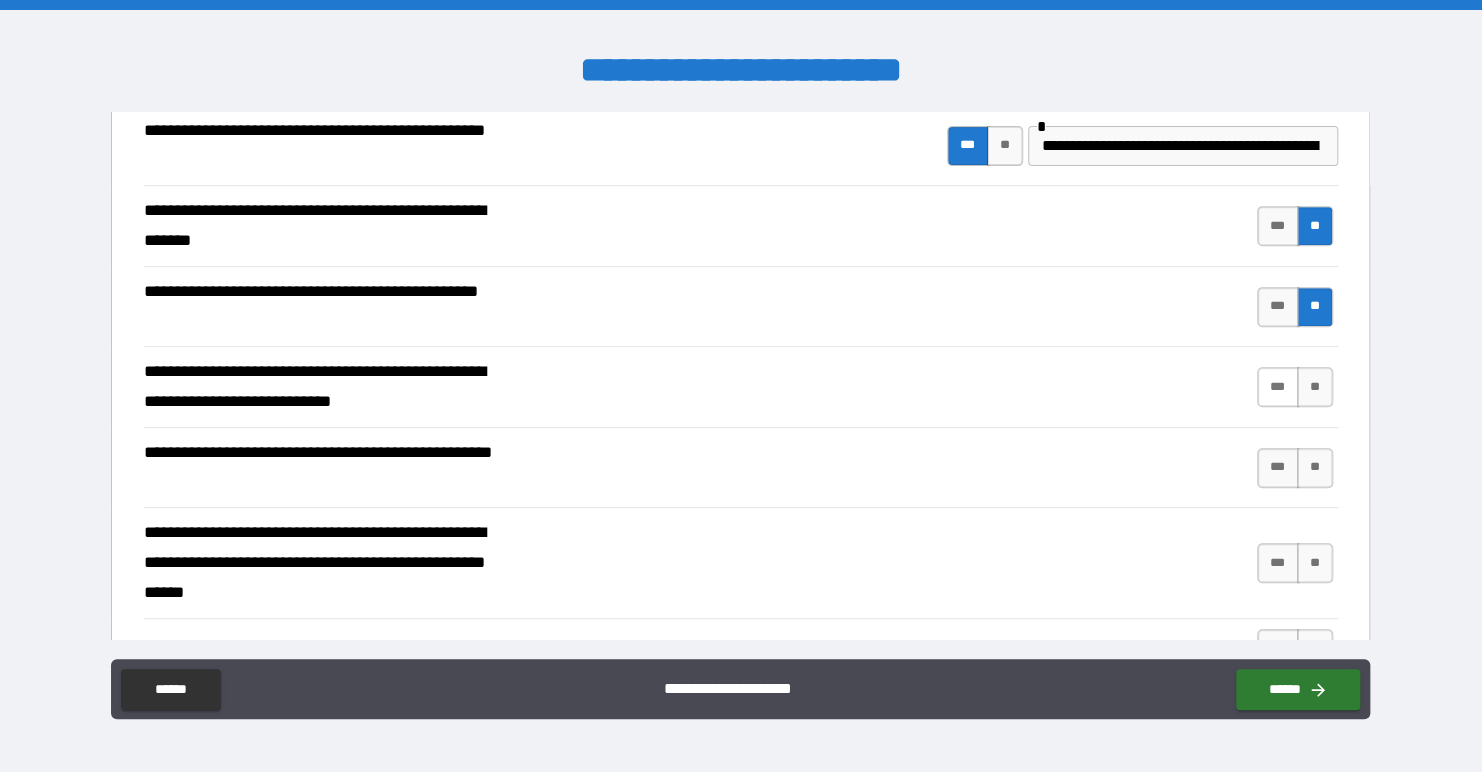 click on "***" at bounding box center (1278, 387) 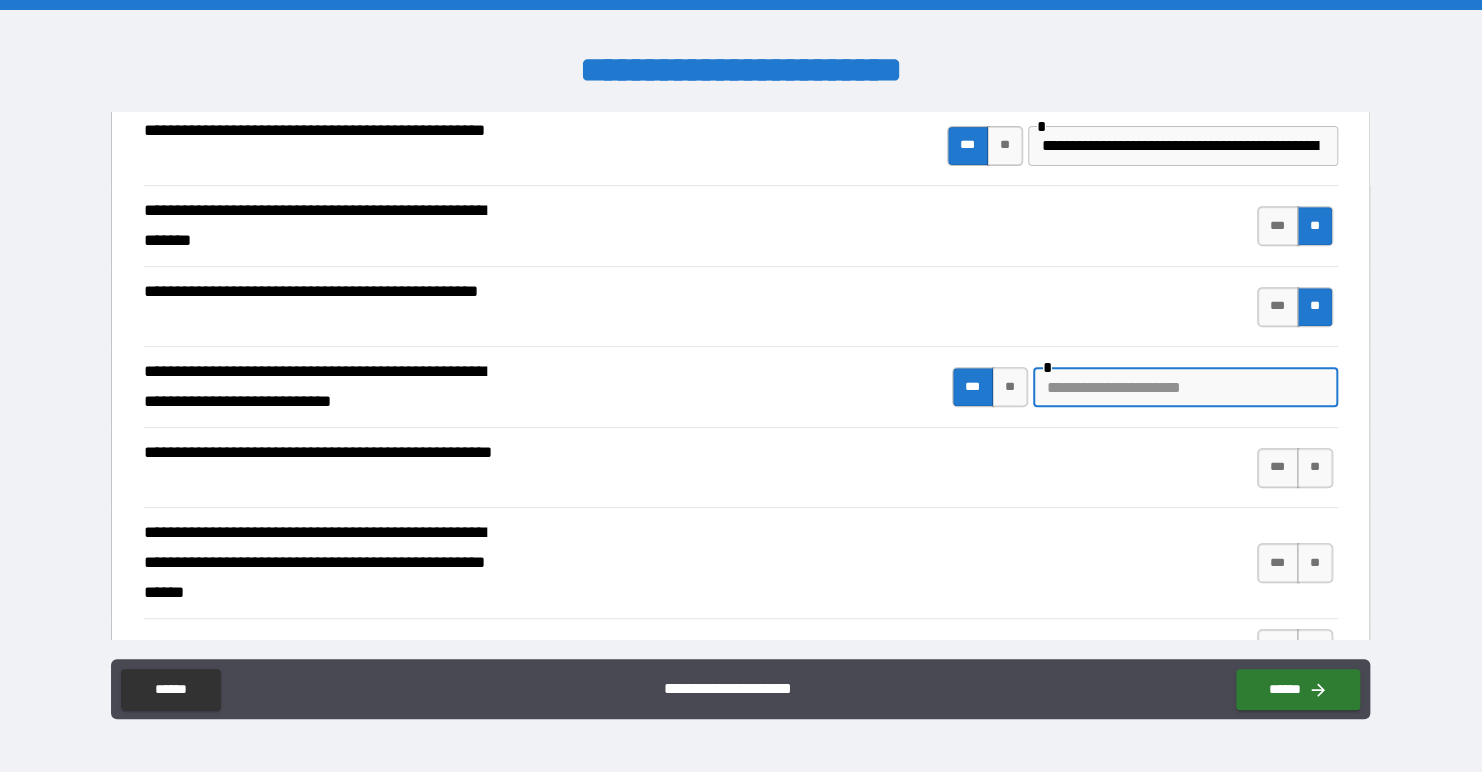 click at bounding box center (1185, 387) 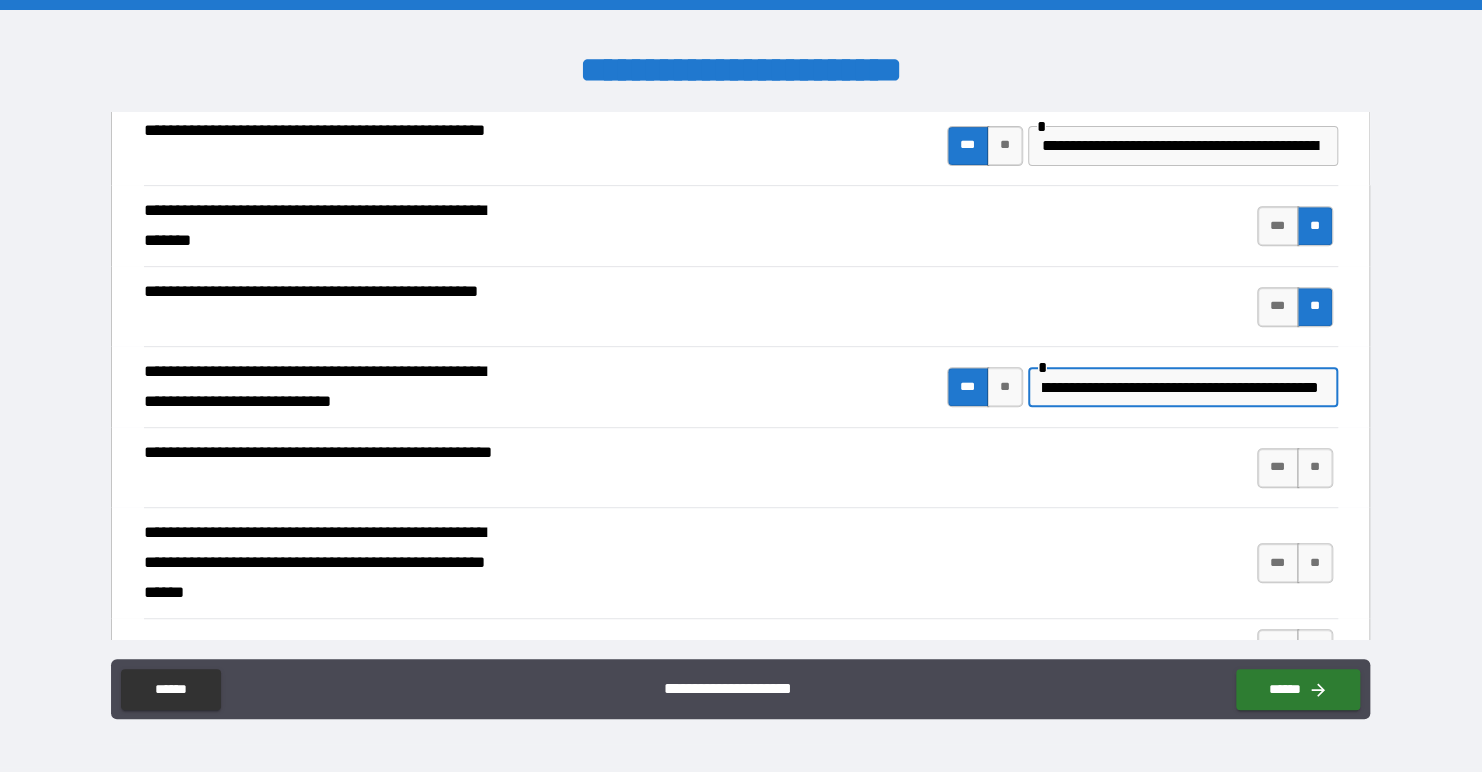 scroll, scrollTop: 0, scrollLeft: 126, axis: horizontal 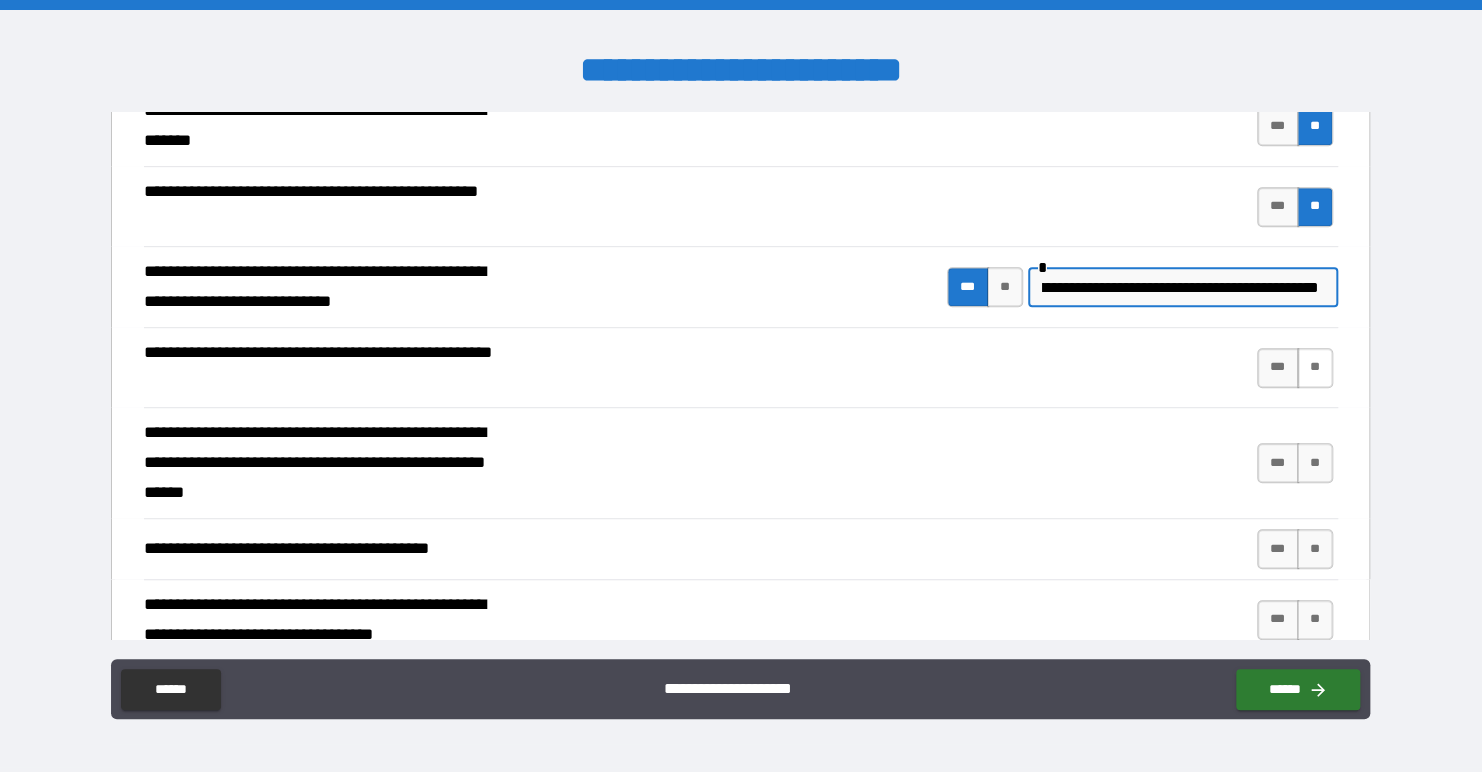 type on "**********" 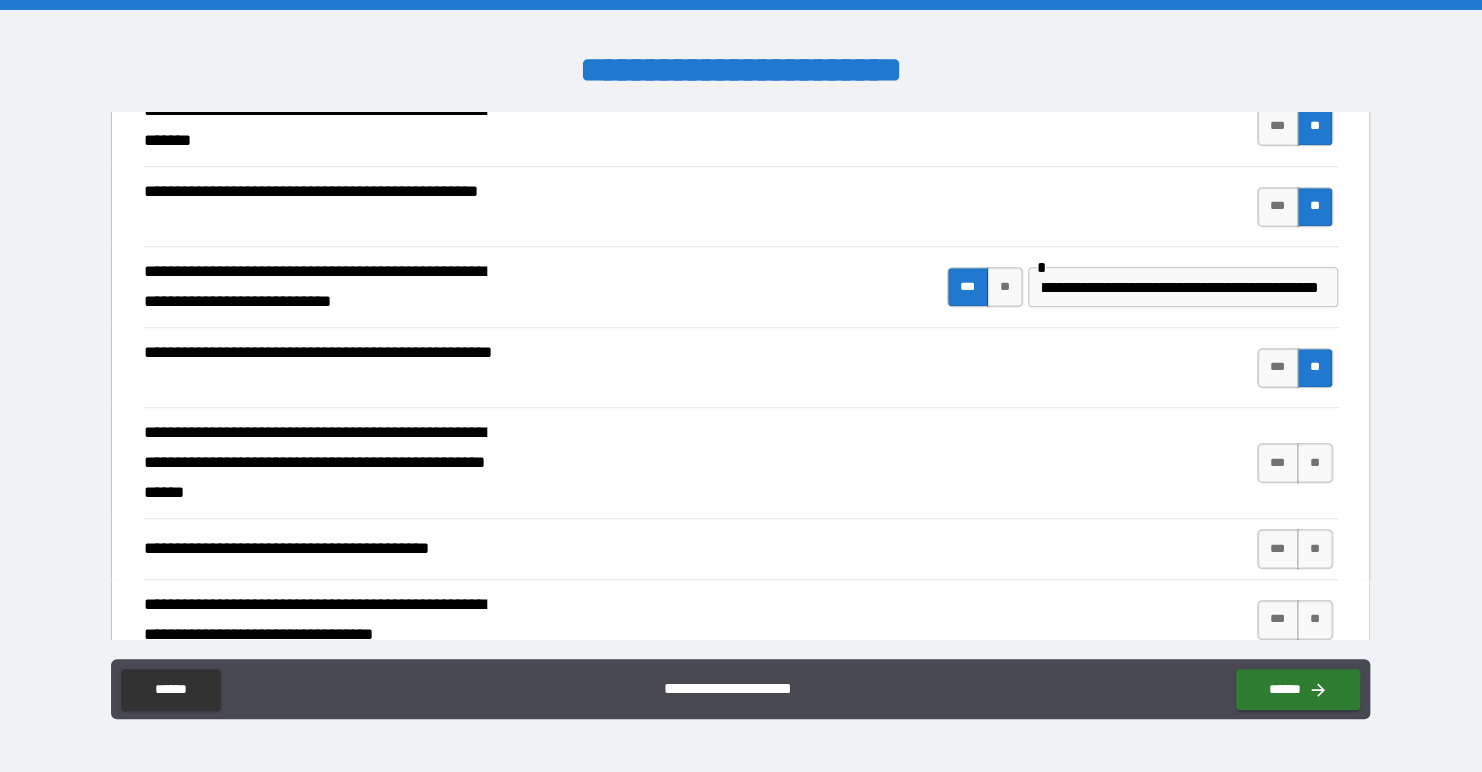 scroll, scrollTop: 0, scrollLeft: 0, axis: both 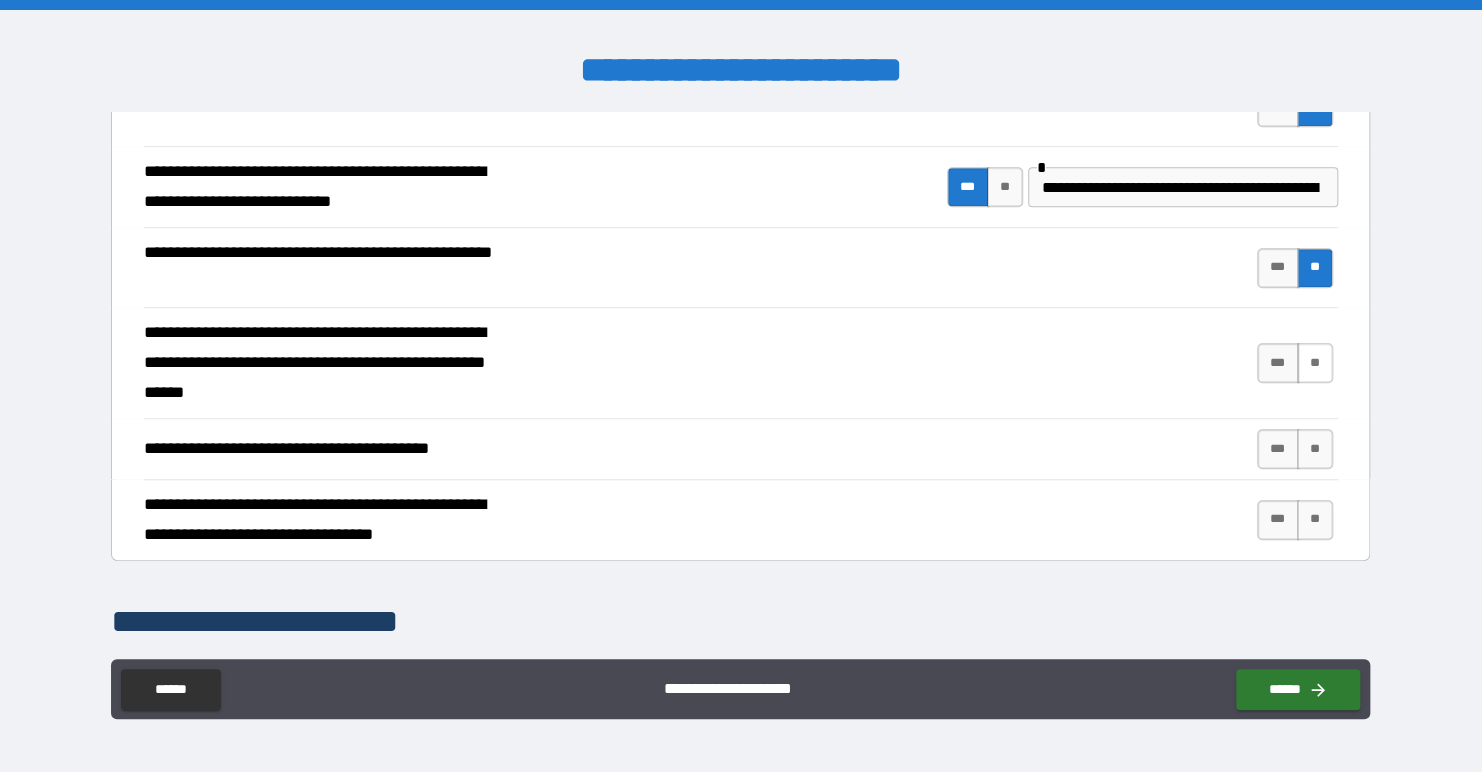 click on "**" at bounding box center (1315, 363) 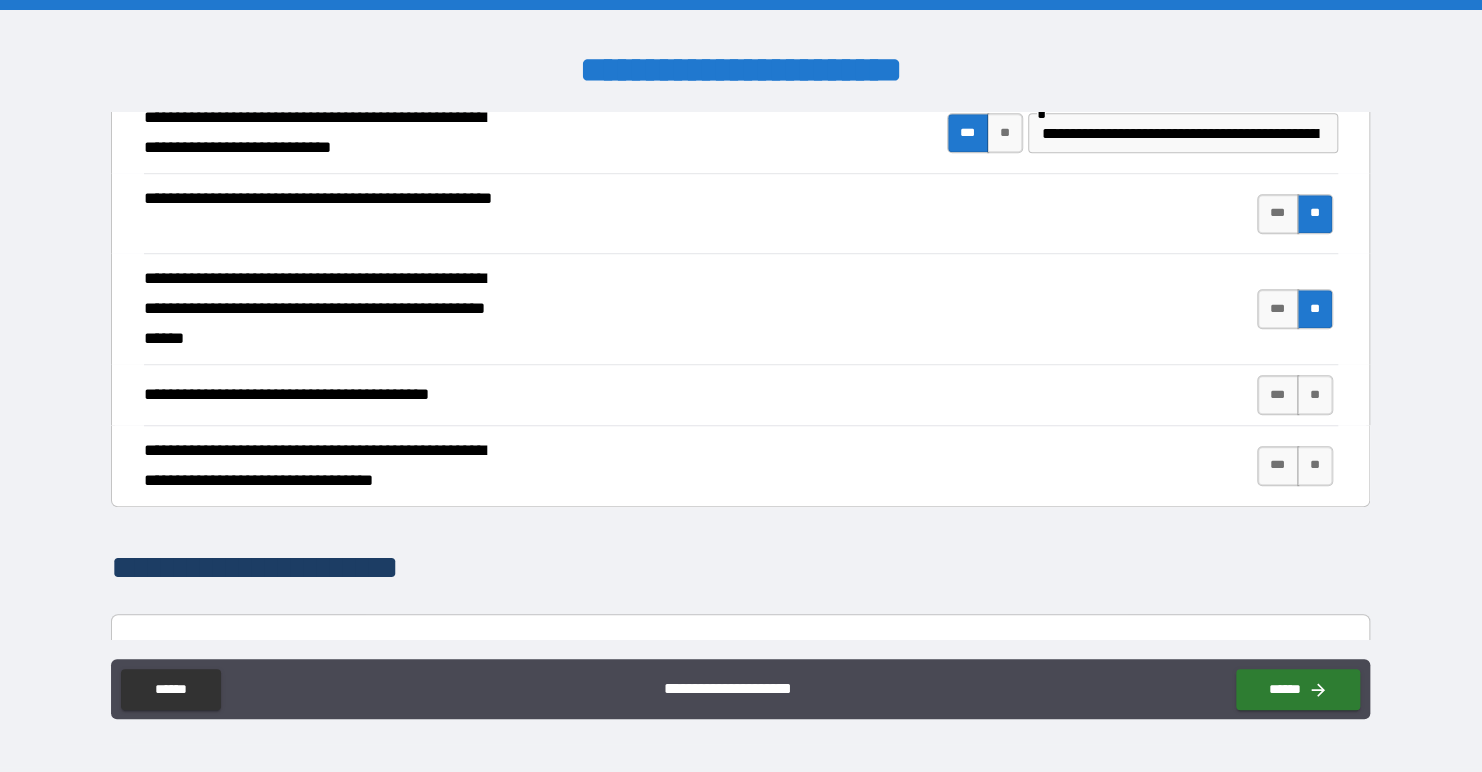 scroll, scrollTop: 700, scrollLeft: 0, axis: vertical 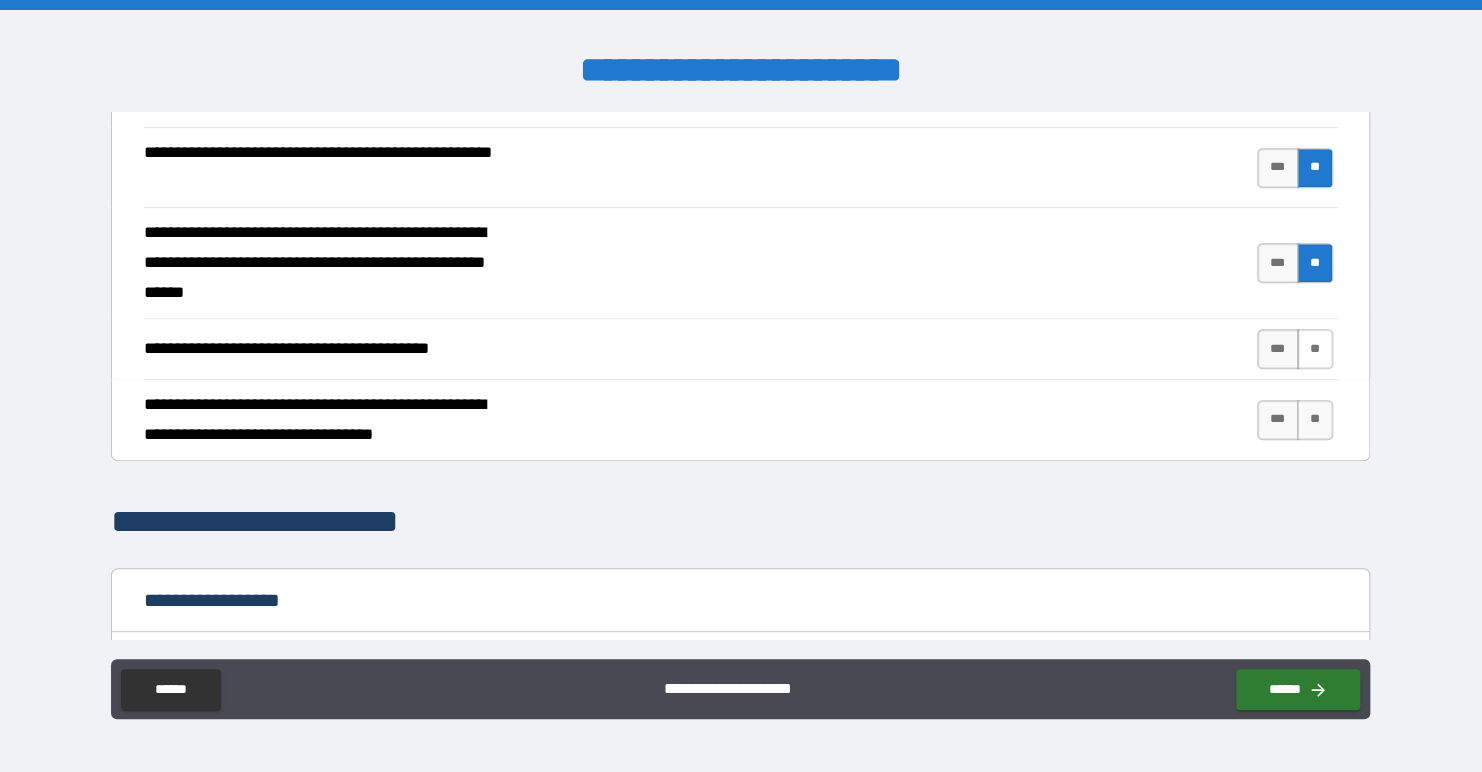 click on "**" at bounding box center (1315, 349) 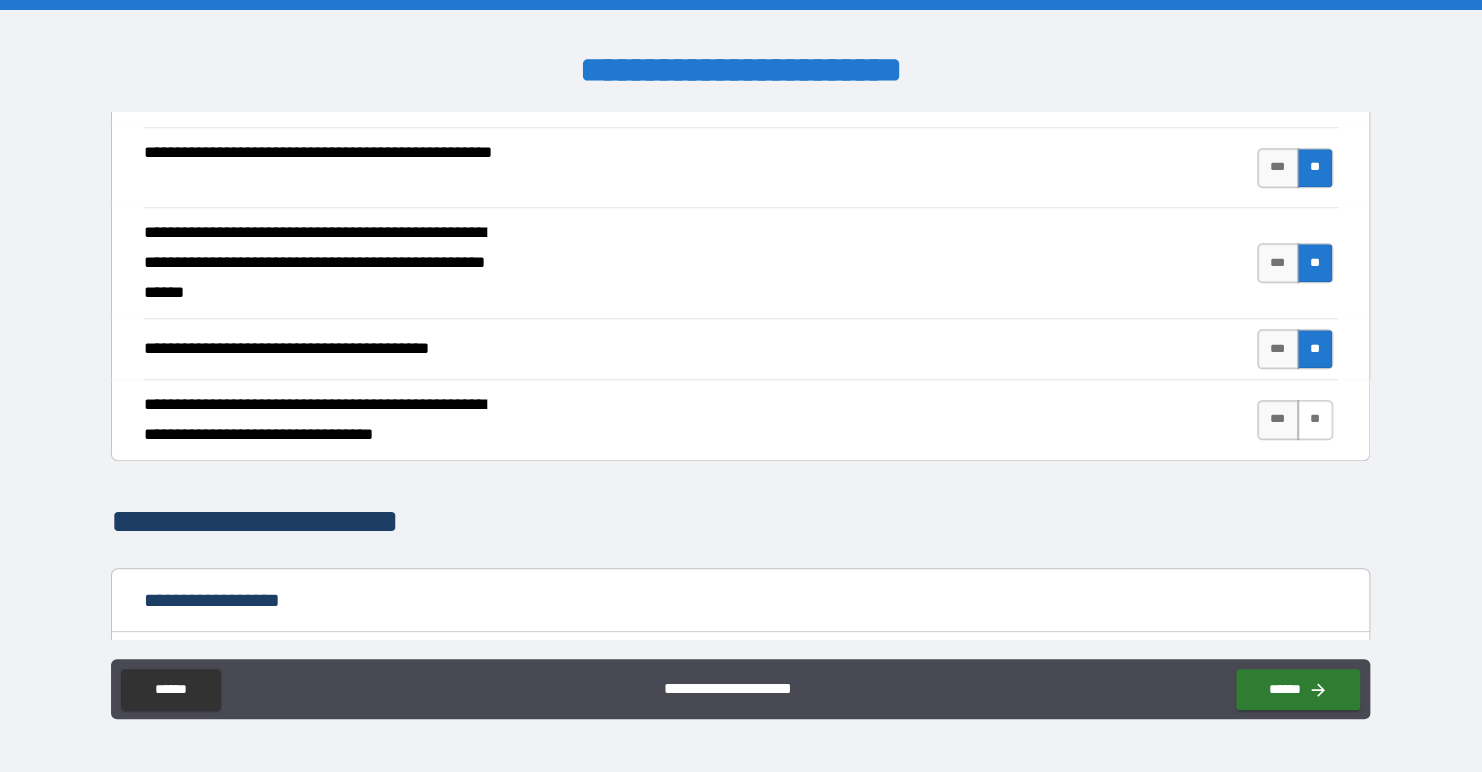 click on "**" at bounding box center (1315, 420) 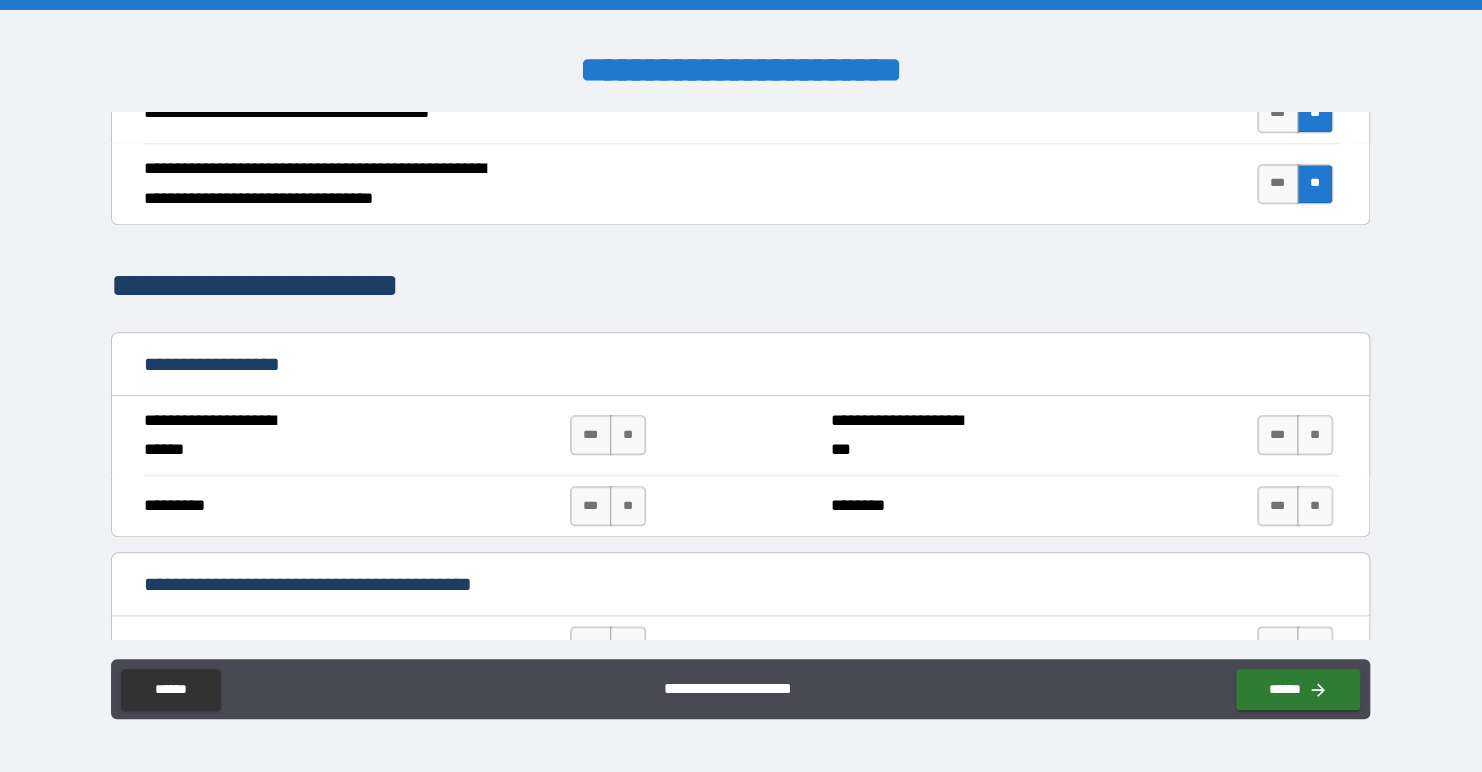 scroll, scrollTop: 1000, scrollLeft: 0, axis: vertical 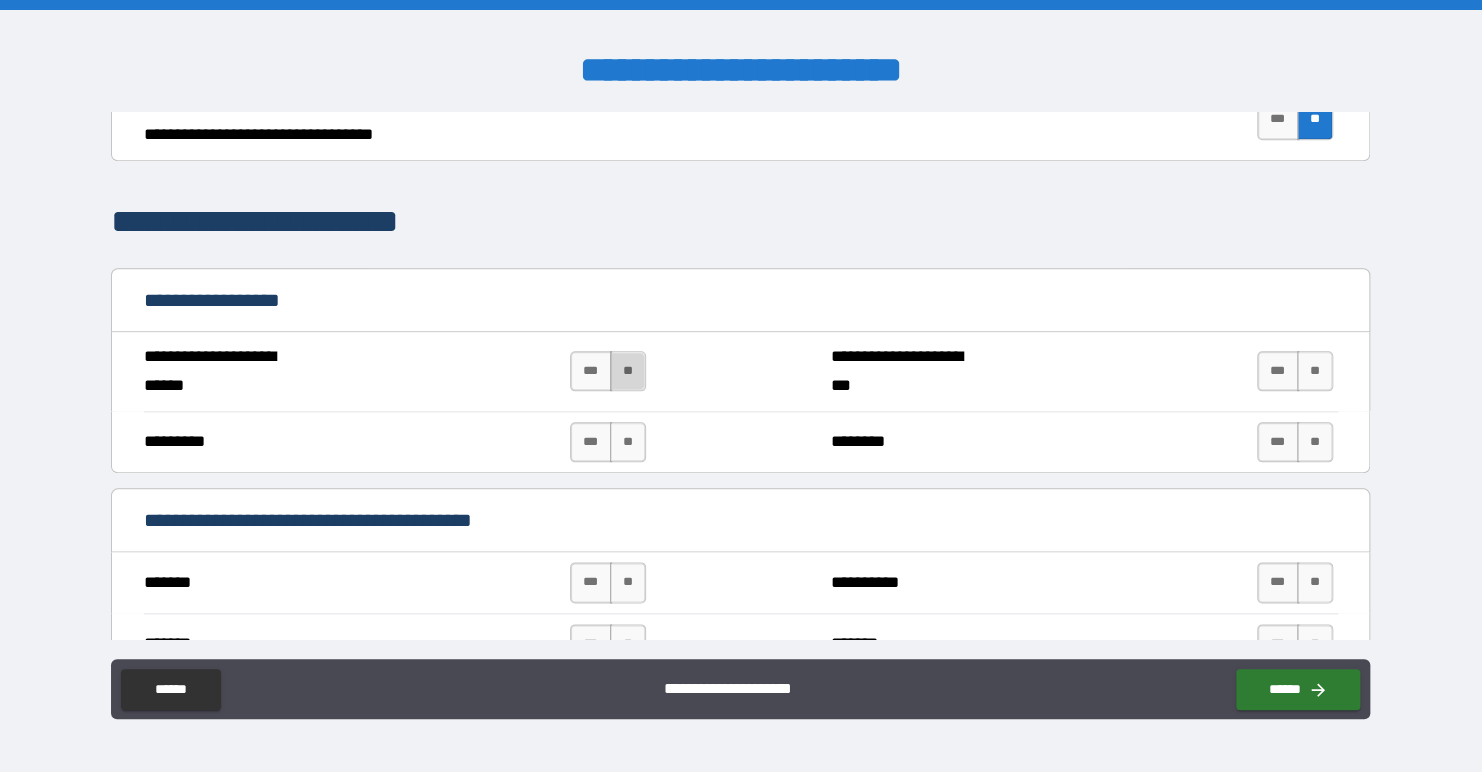 click on "**" at bounding box center [628, 371] 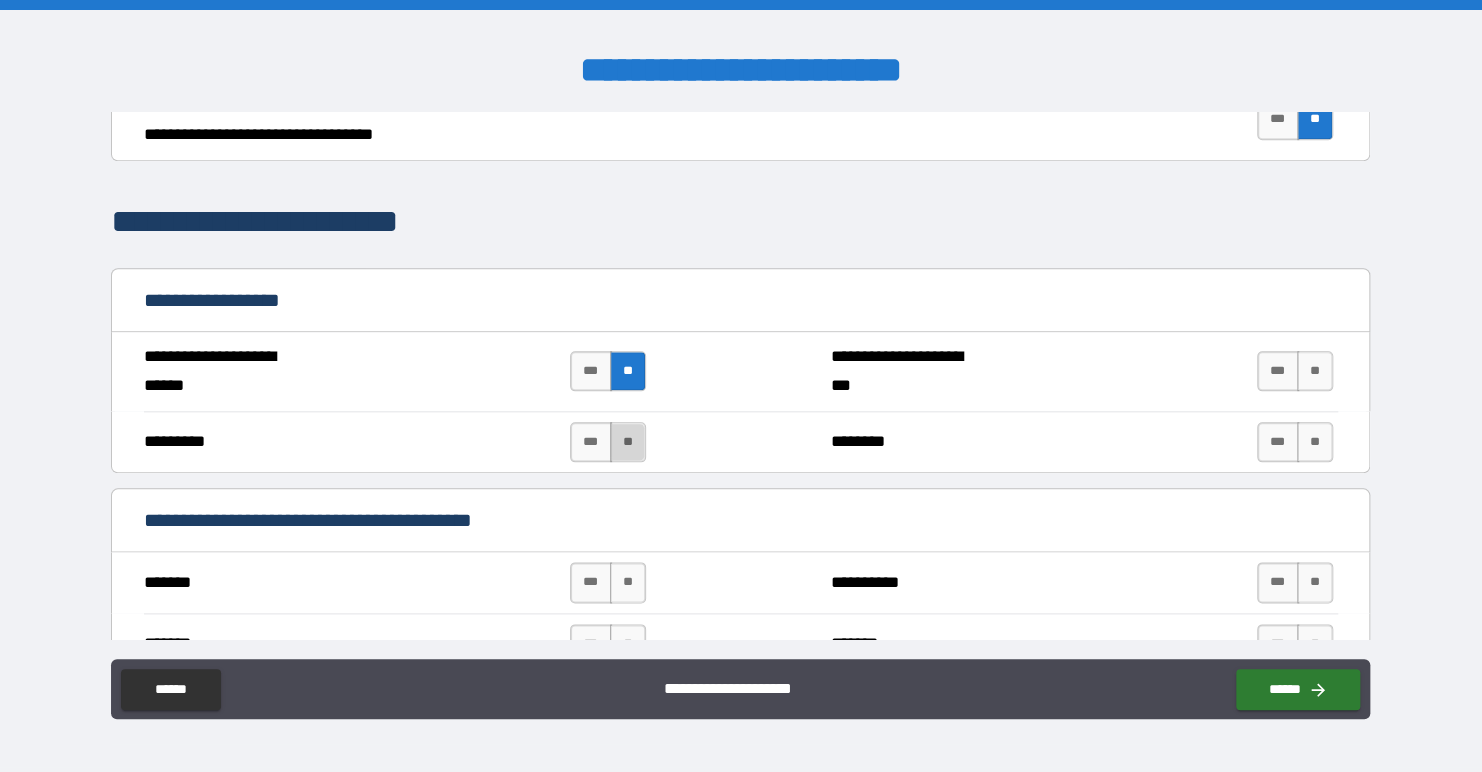 click on "**" at bounding box center (628, 442) 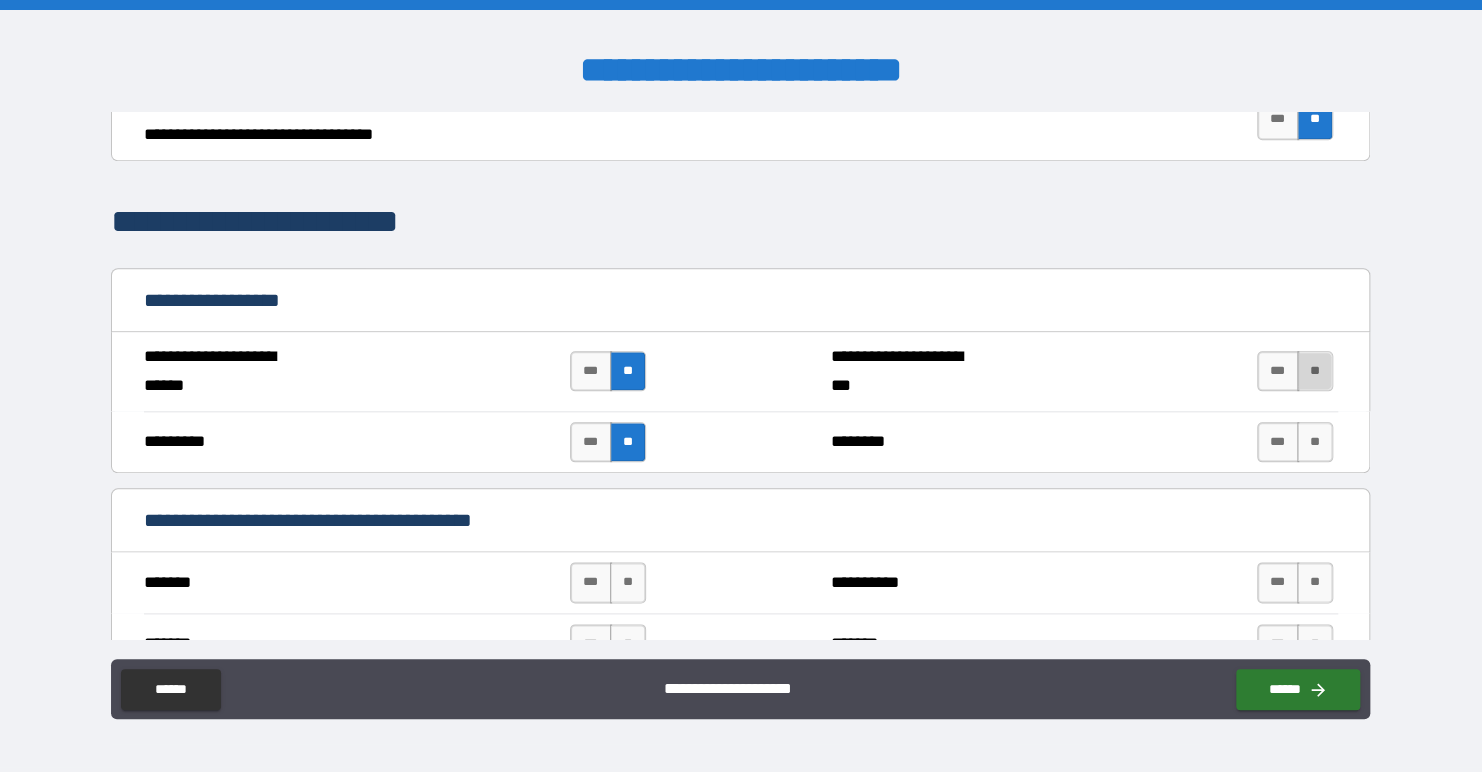 click on "**" at bounding box center (1315, 371) 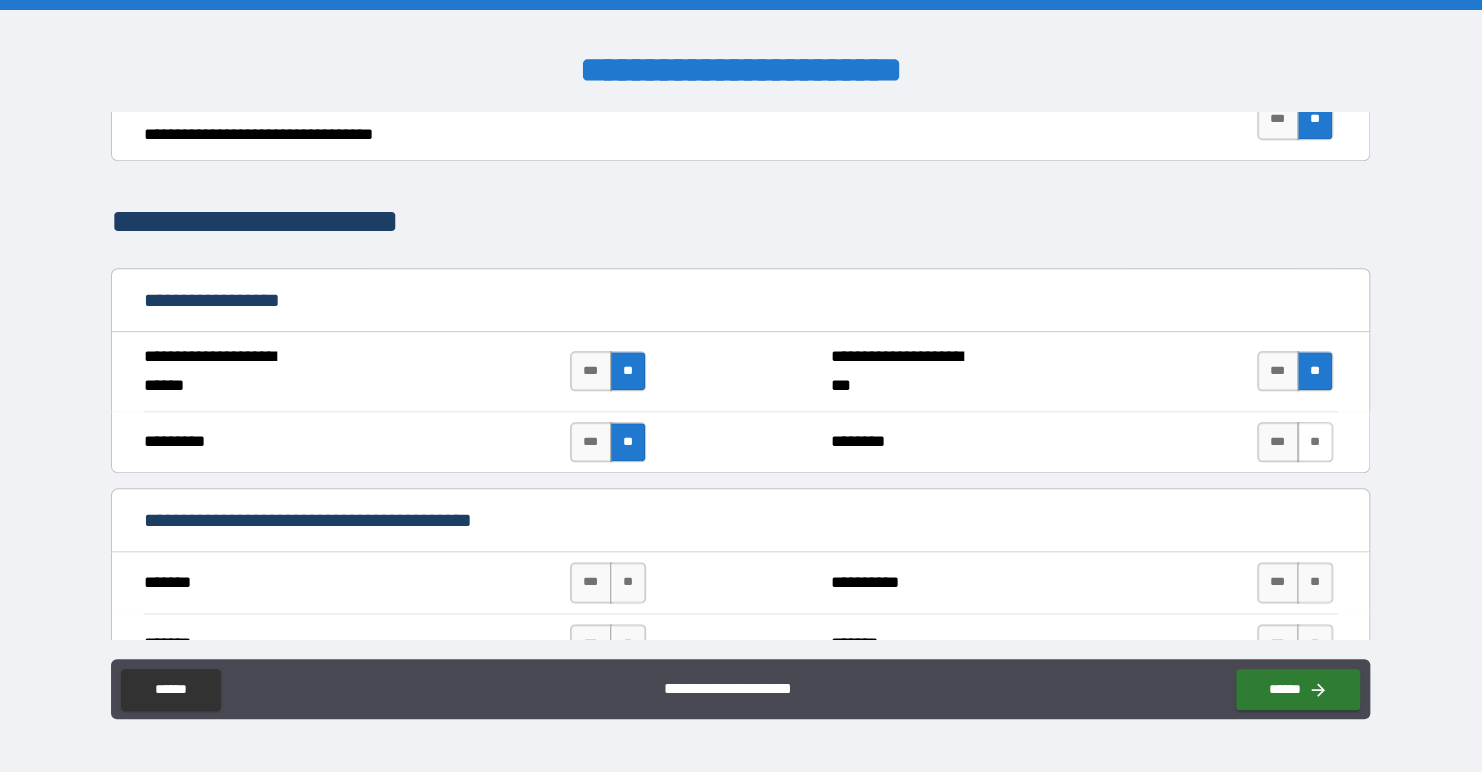 click on "**" at bounding box center (1315, 442) 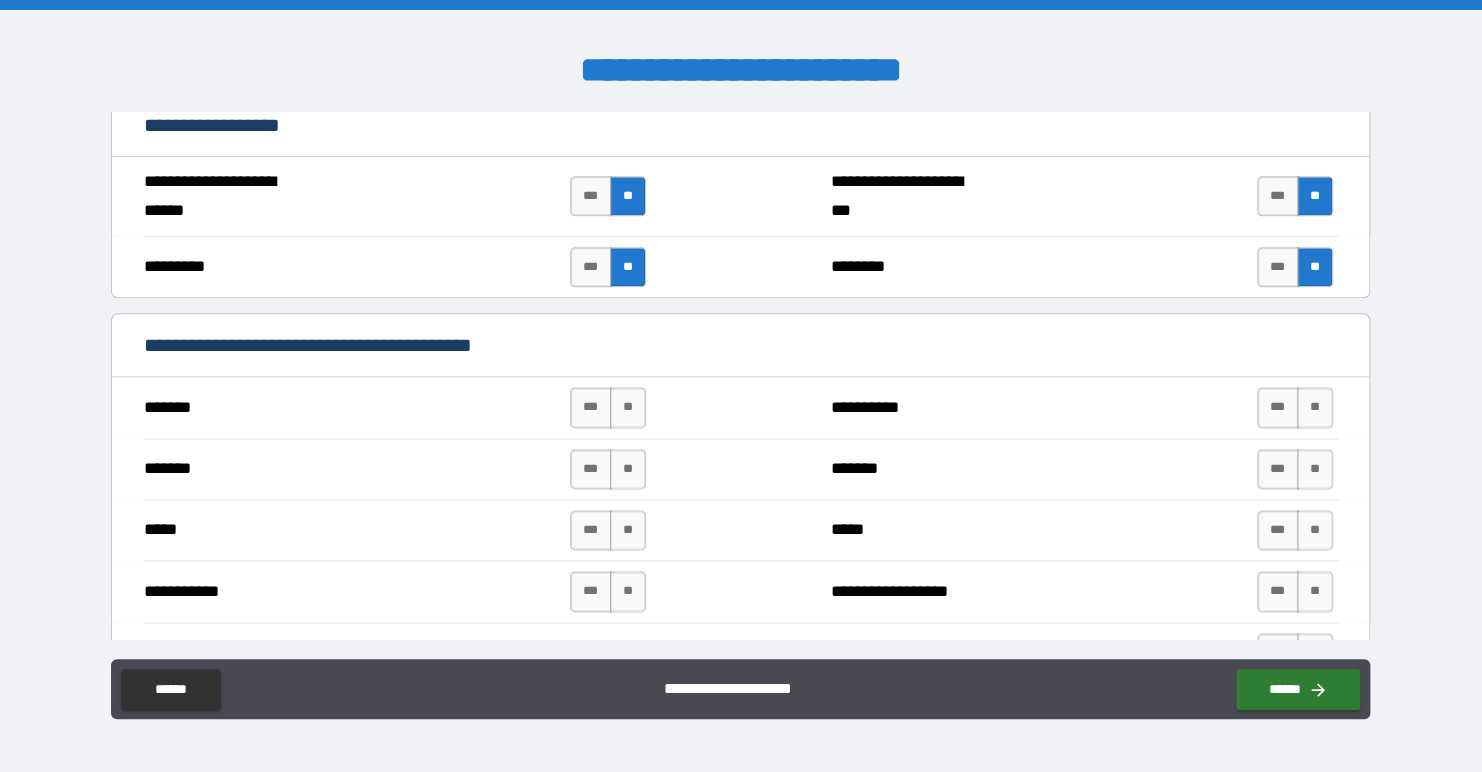 scroll, scrollTop: 1200, scrollLeft: 0, axis: vertical 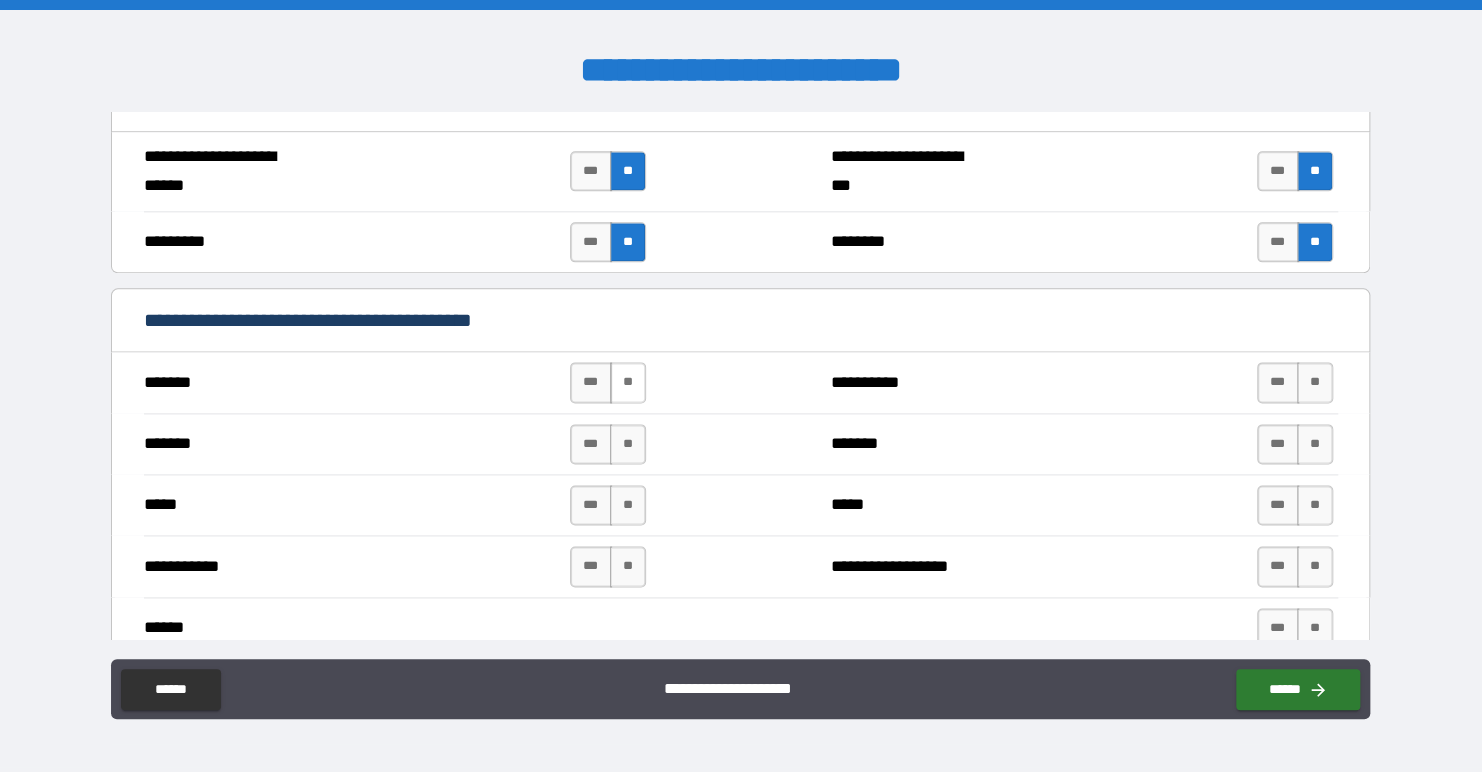 click on "**" at bounding box center (628, 382) 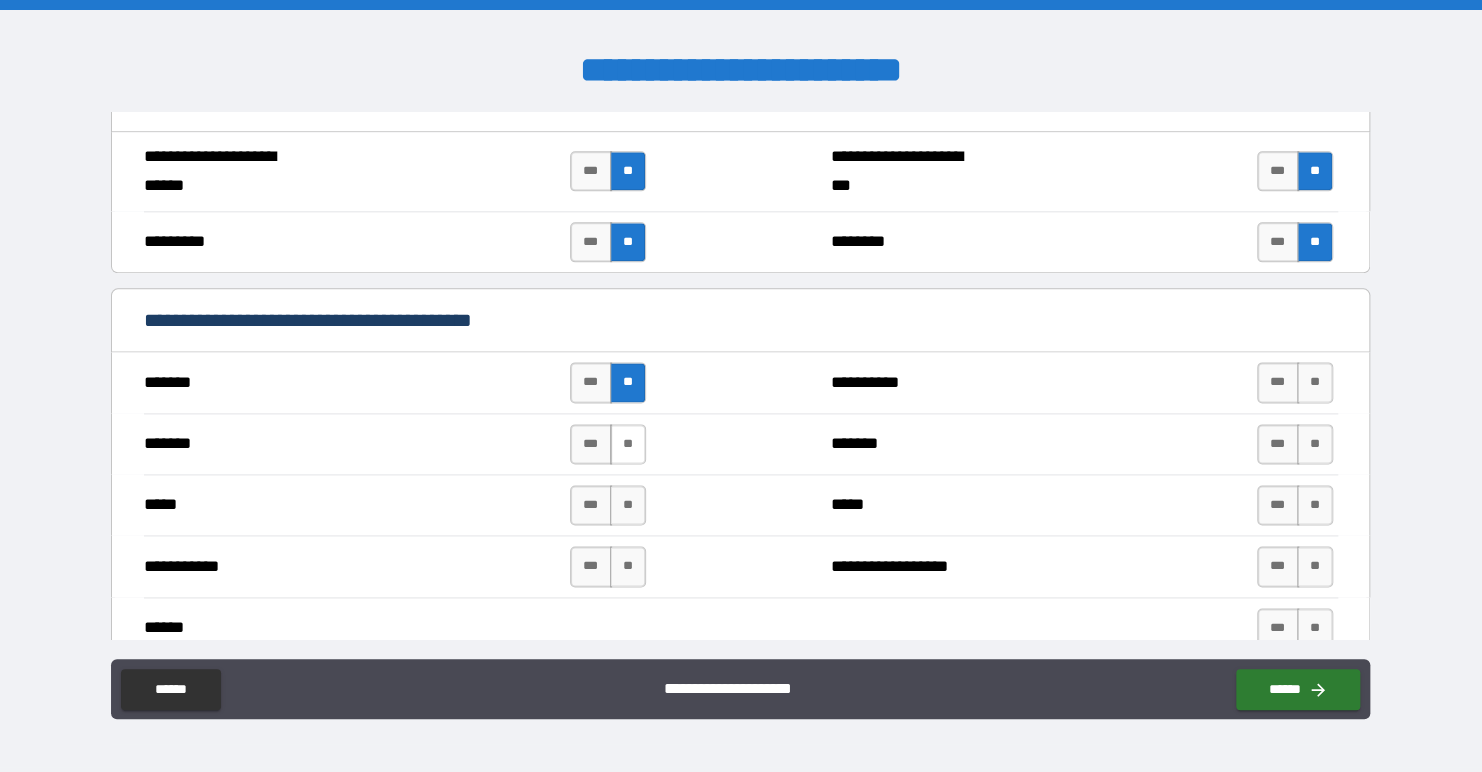 click on "**" at bounding box center [628, 444] 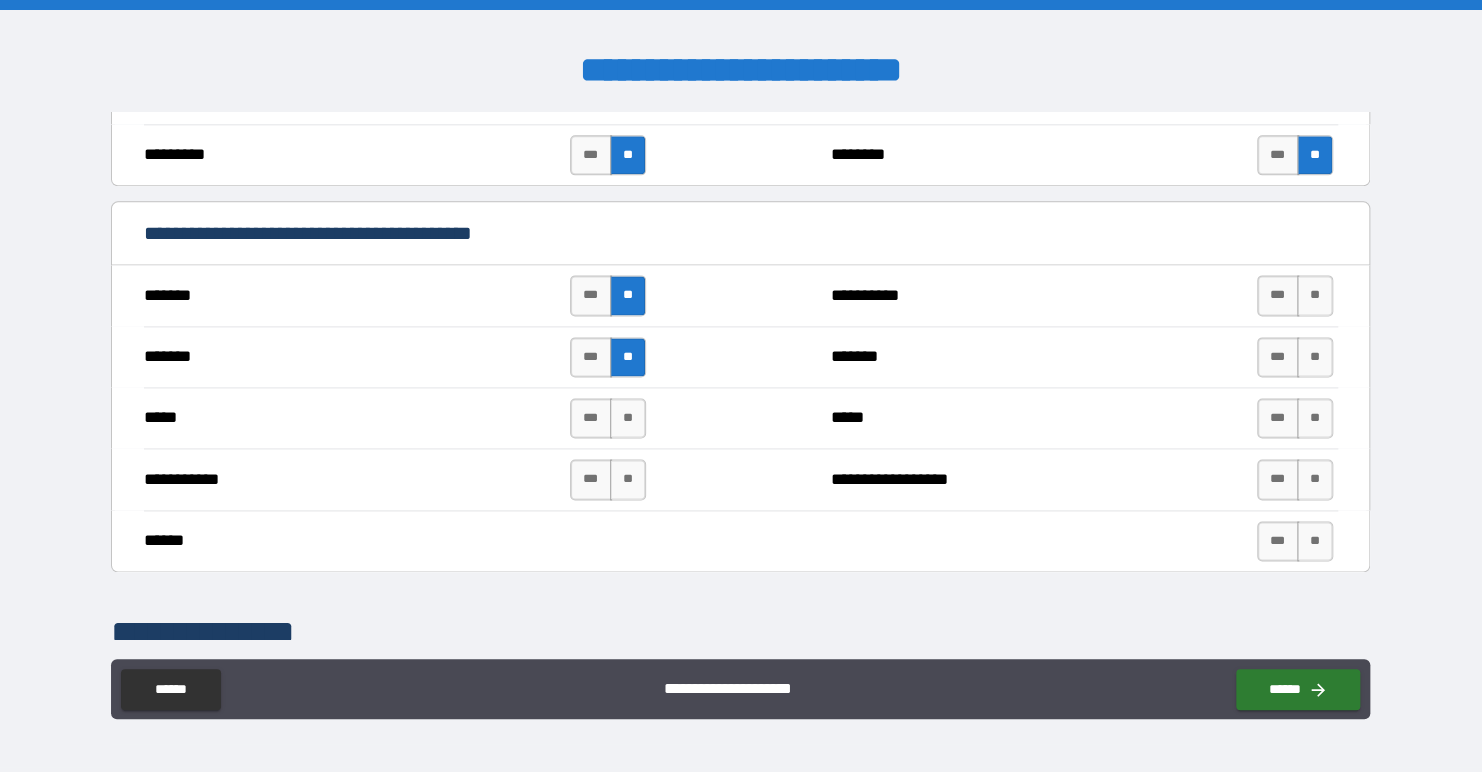 scroll, scrollTop: 1400, scrollLeft: 0, axis: vertical 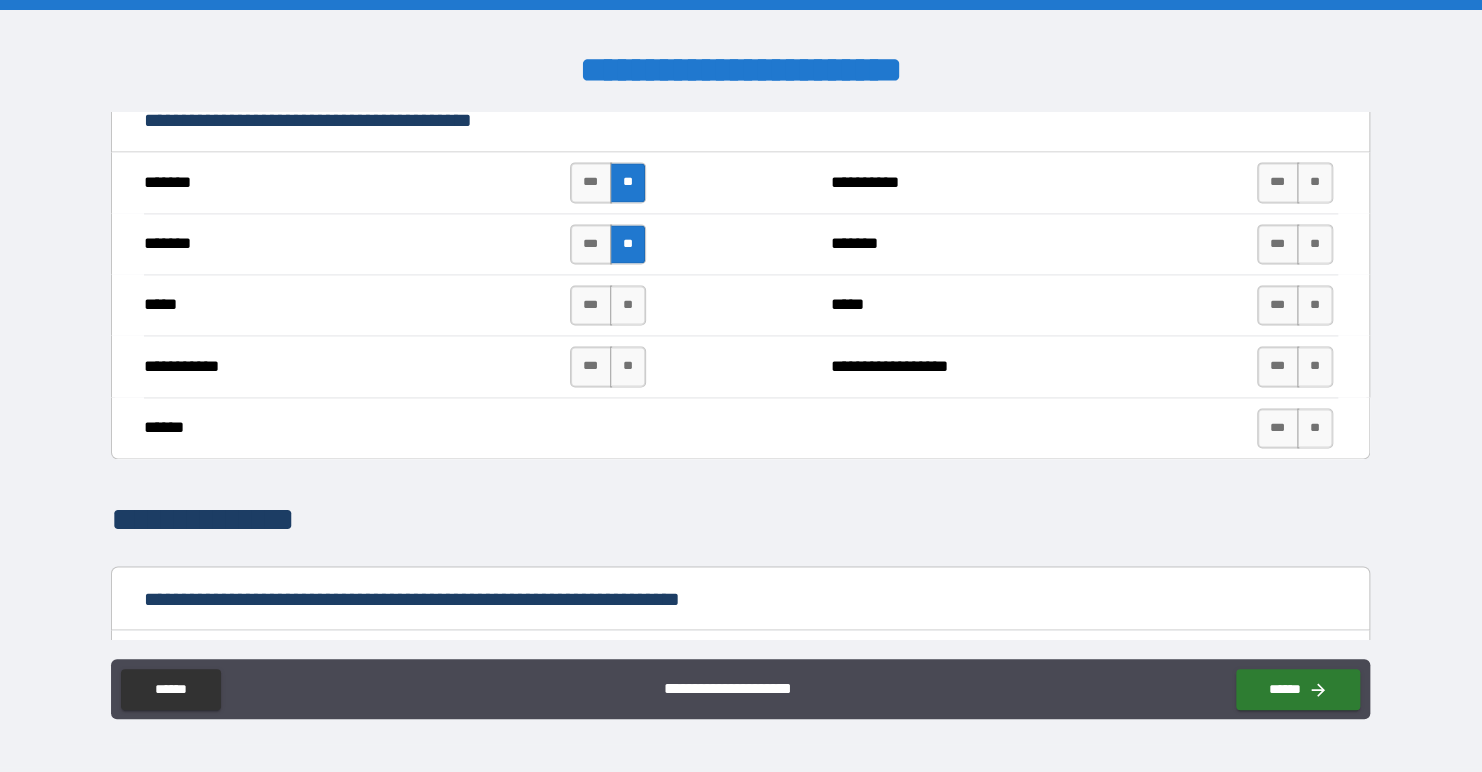drag, startPoint x: 629, startPoint y: 308, endPoint x: 640, endPoint y: 311, distance: 11.401754 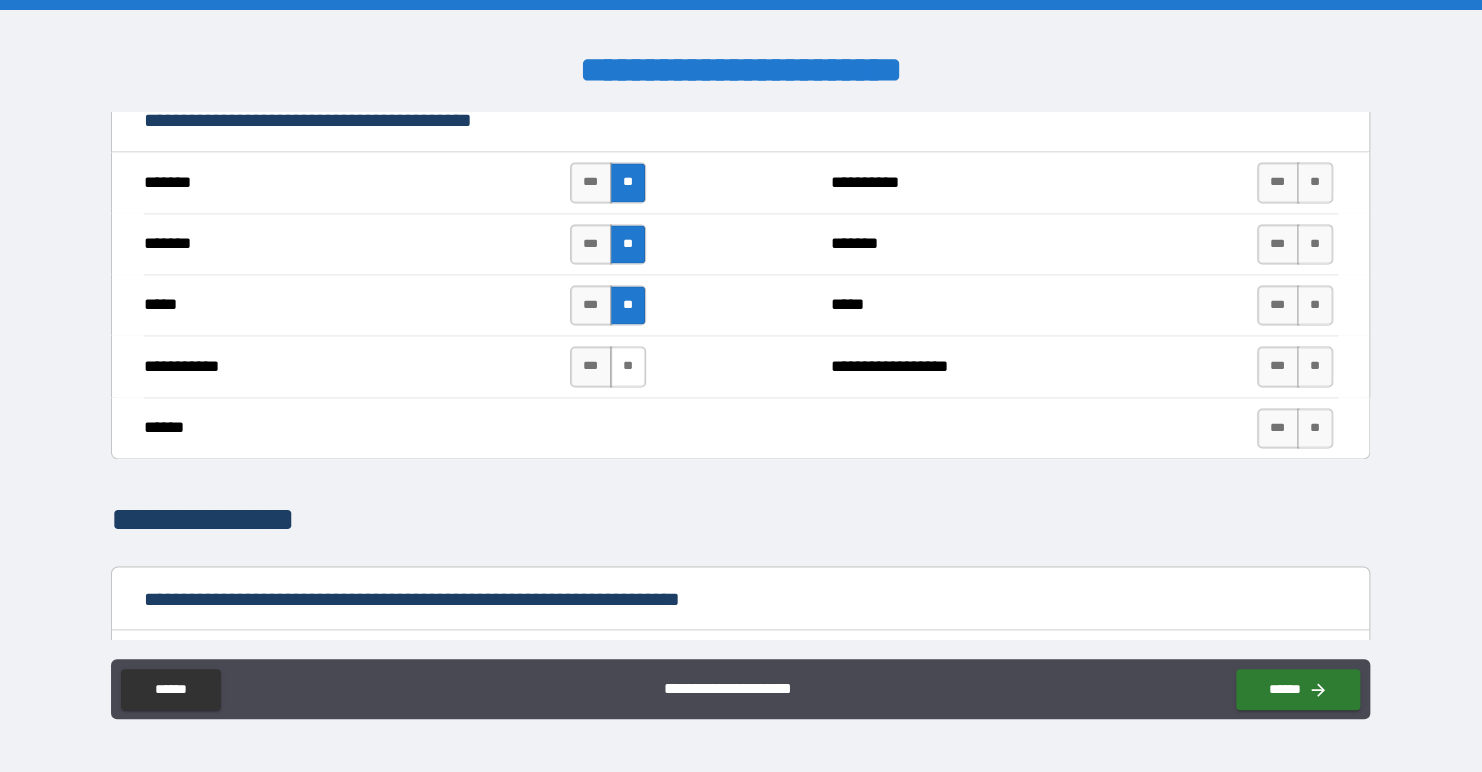 click on "**" at bounding box center (628, 366) 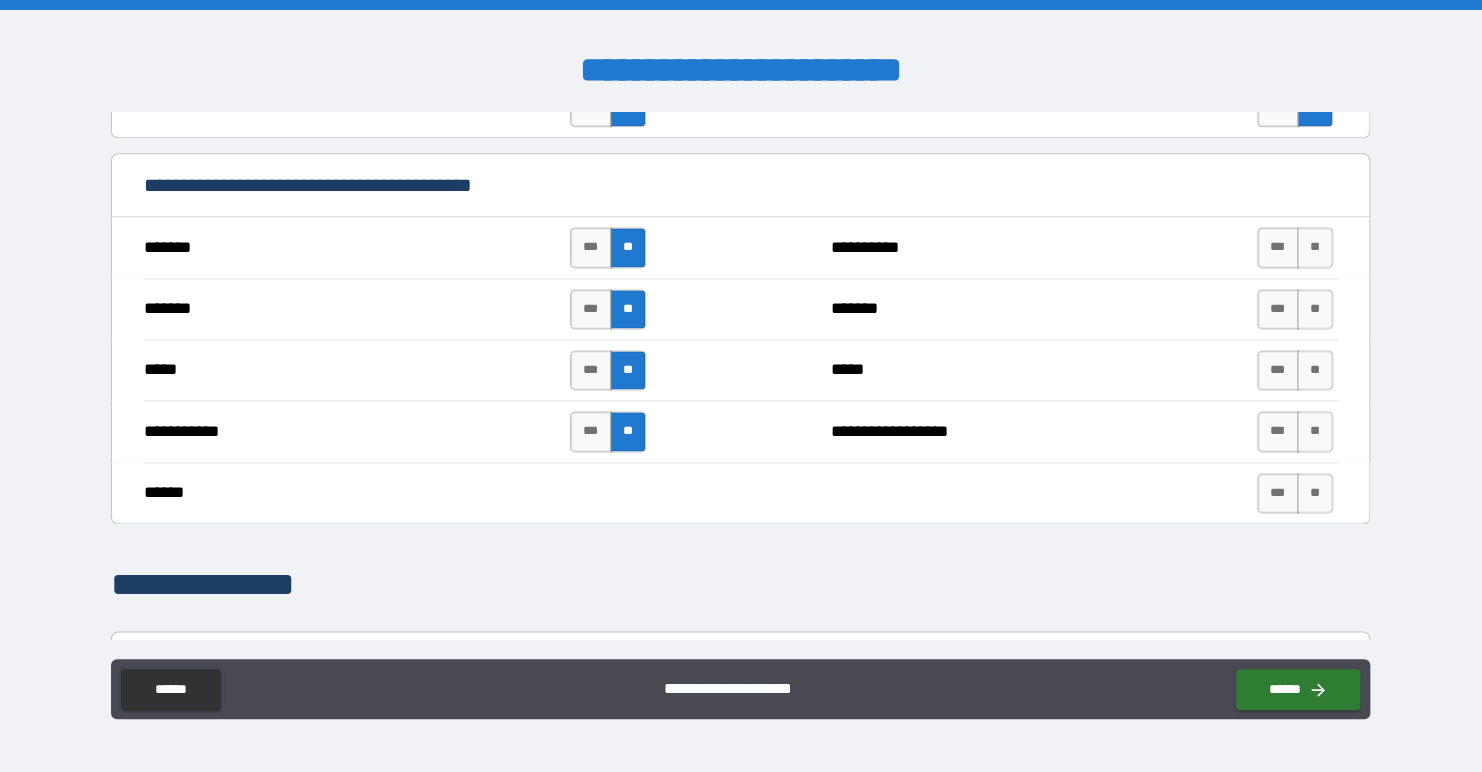 scroll, scrollTop: 1200, scrollLeft: 0, axis: vertical 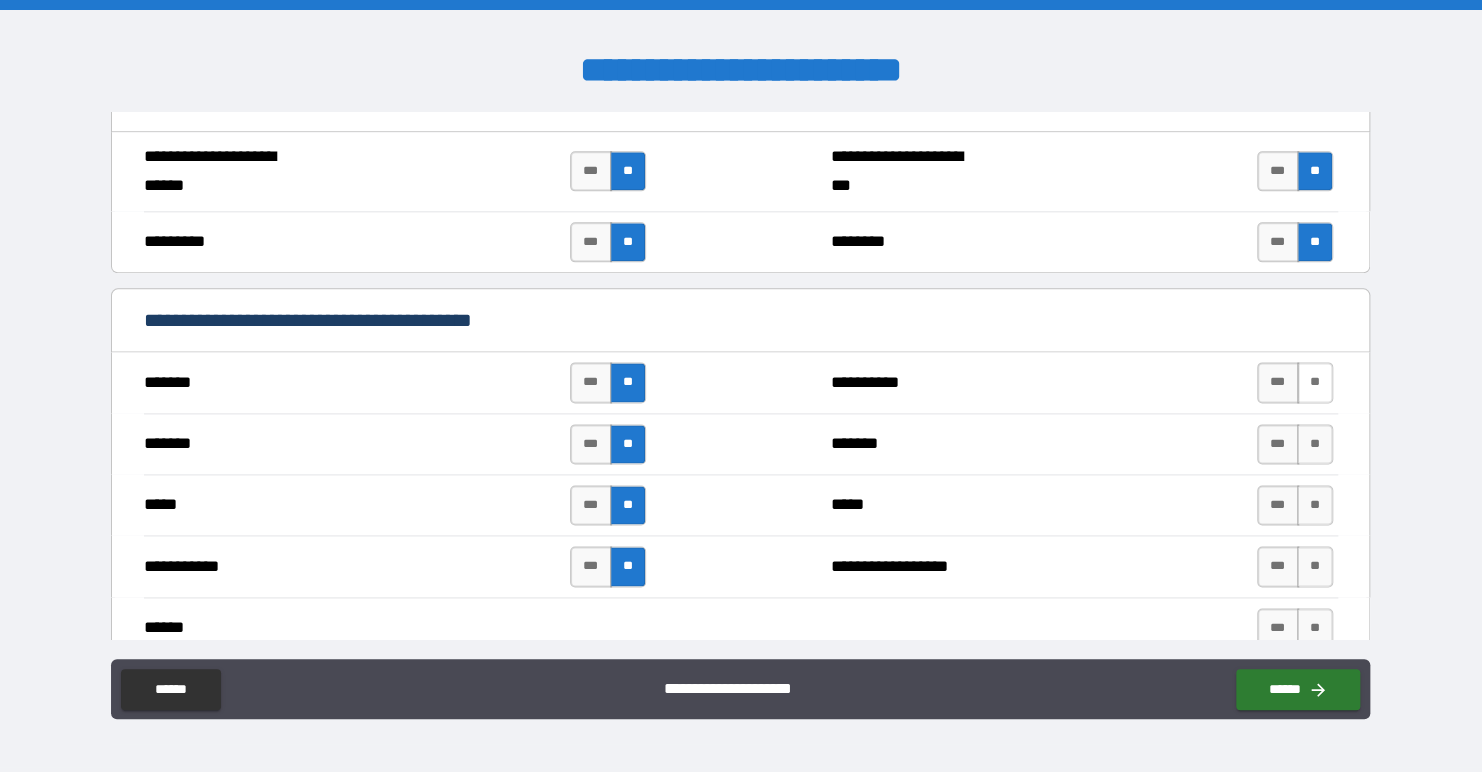 click on "**" at bounding box center (1315, 382) 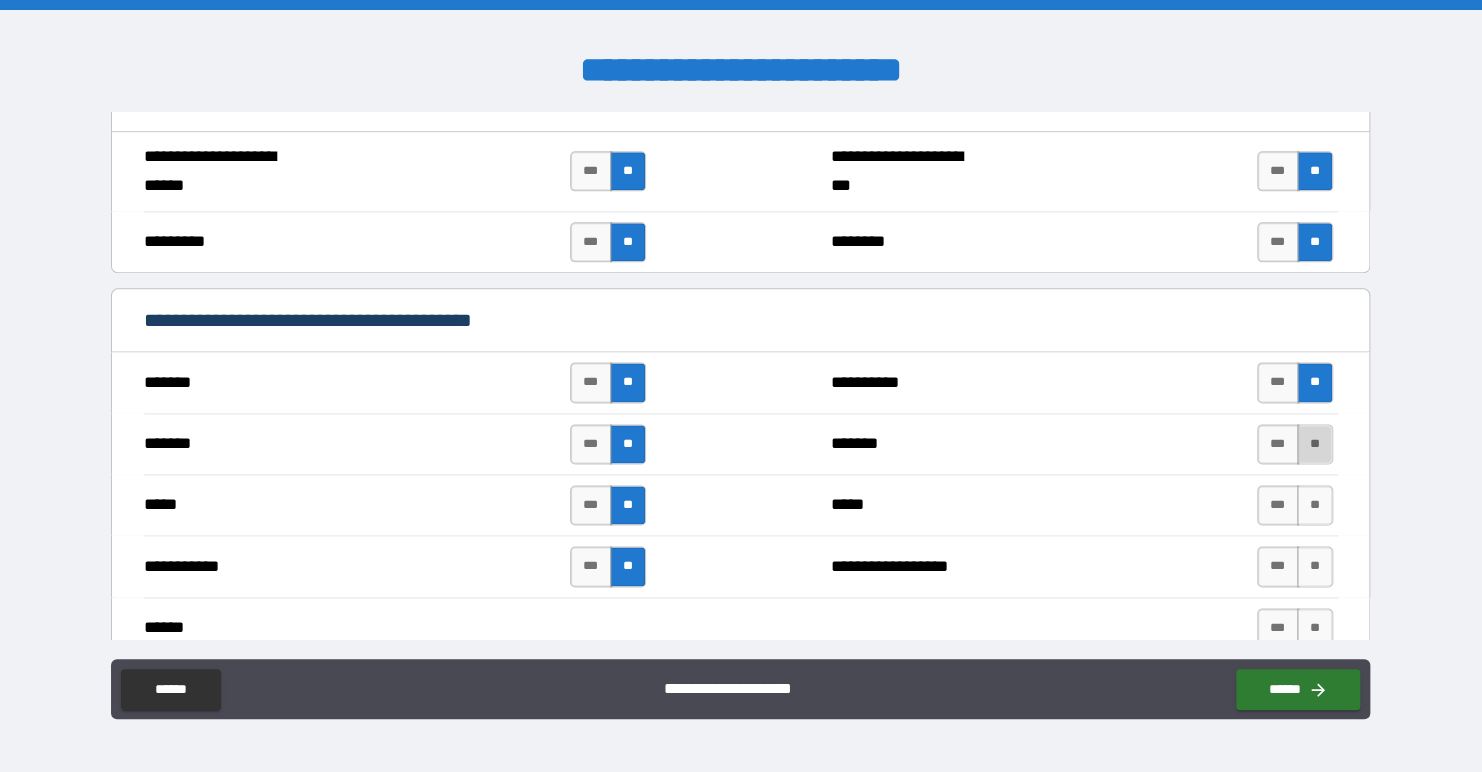 click on "**" at bounding box center (1315, 444) 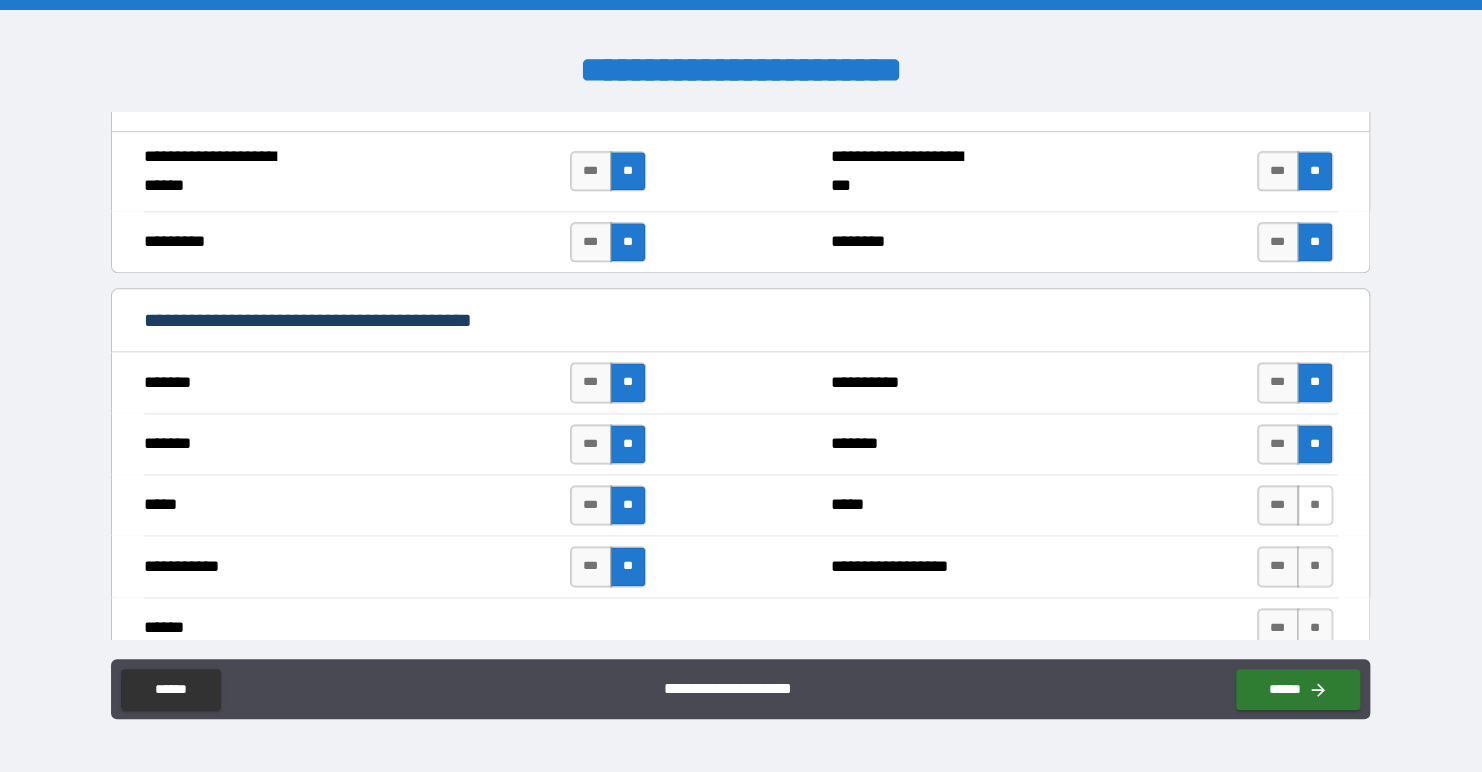 click on "**" at bounding box center [1315, 505] 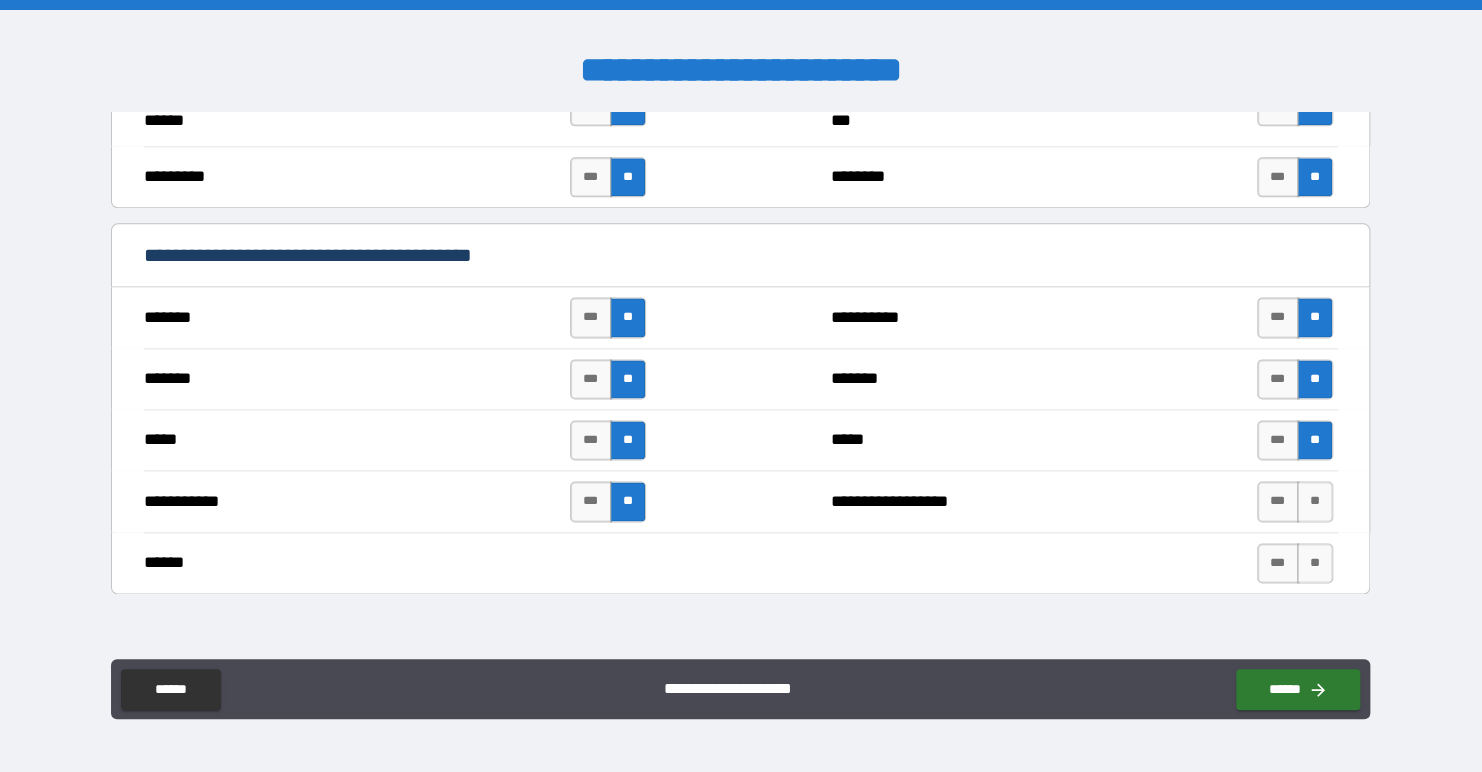 scroll, scrollTop: 1300, scrollLeft: 0, axis: vertical 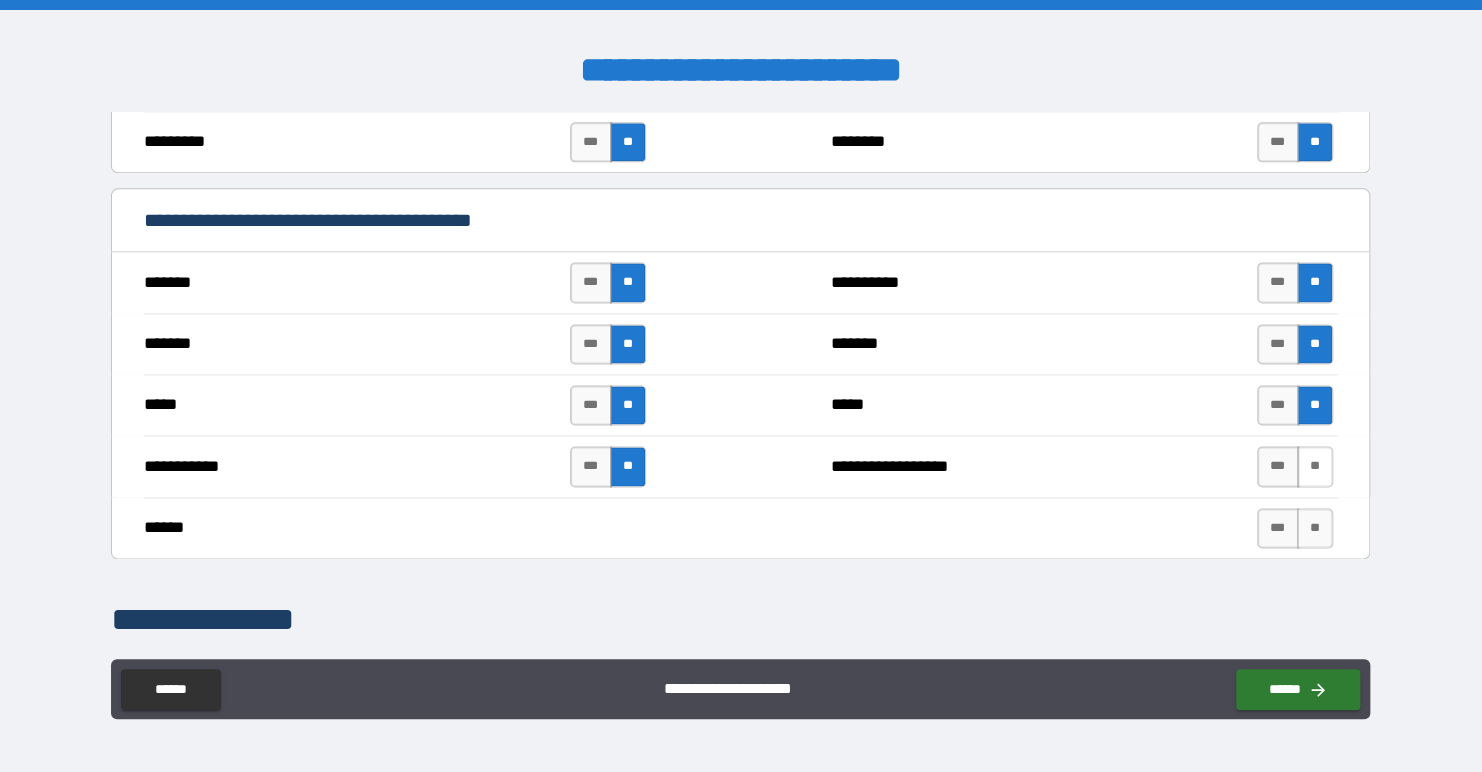 click on "**" at bounding box center [1315, 466] 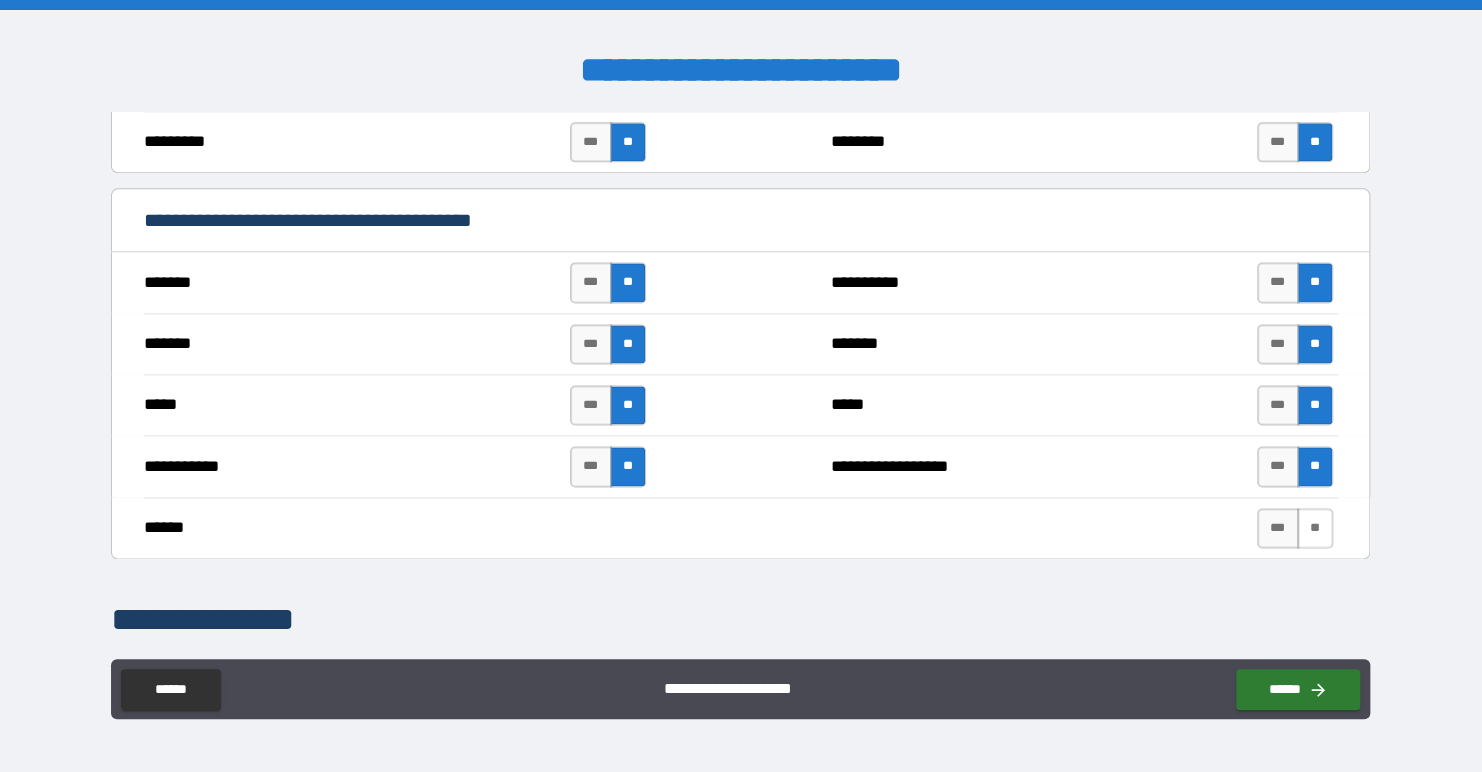 click on "**" at bounding box center [1315, 528] 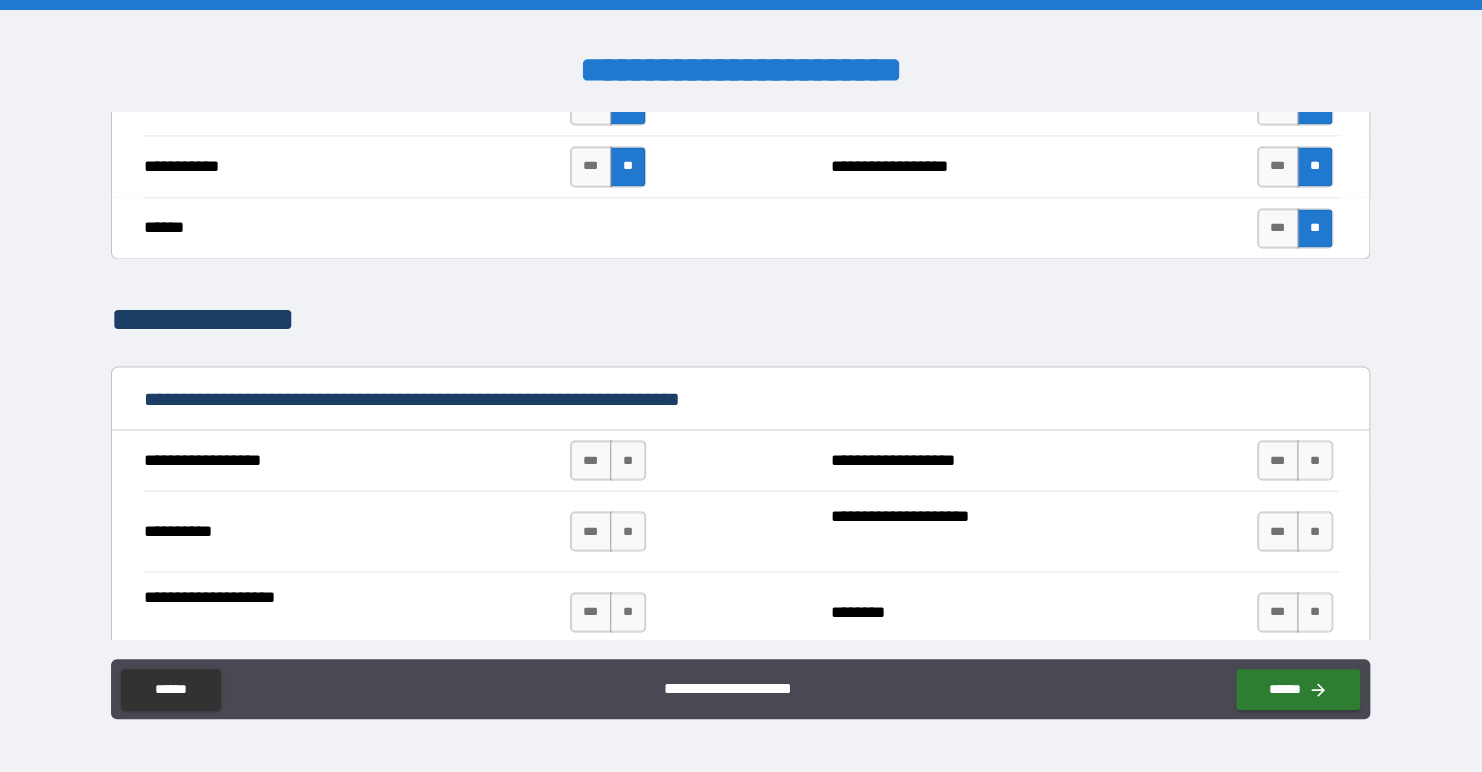 scroll, scrollTop: 1700, scrollLeft: 0, axis: vertical 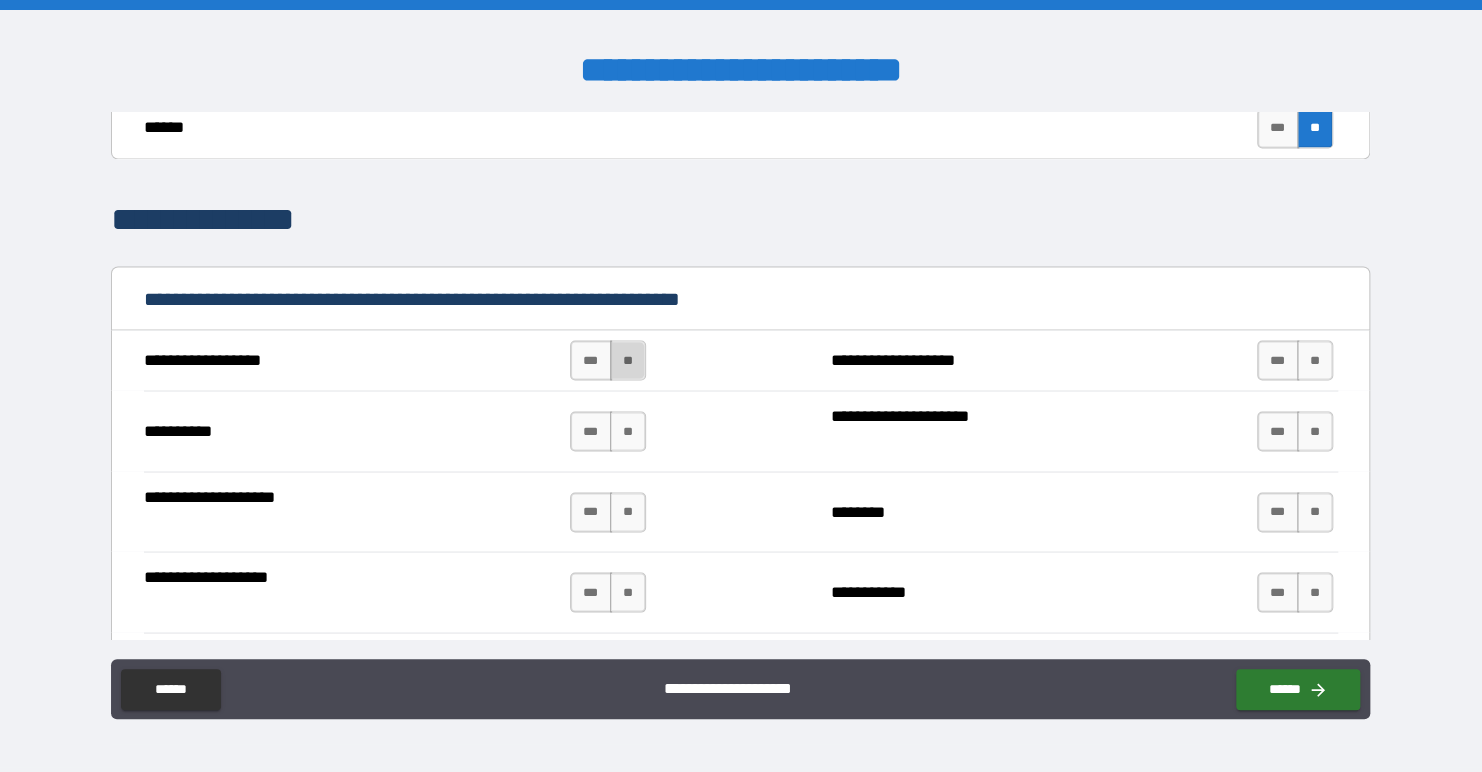 click on "**" at bounding box center [628, 360] 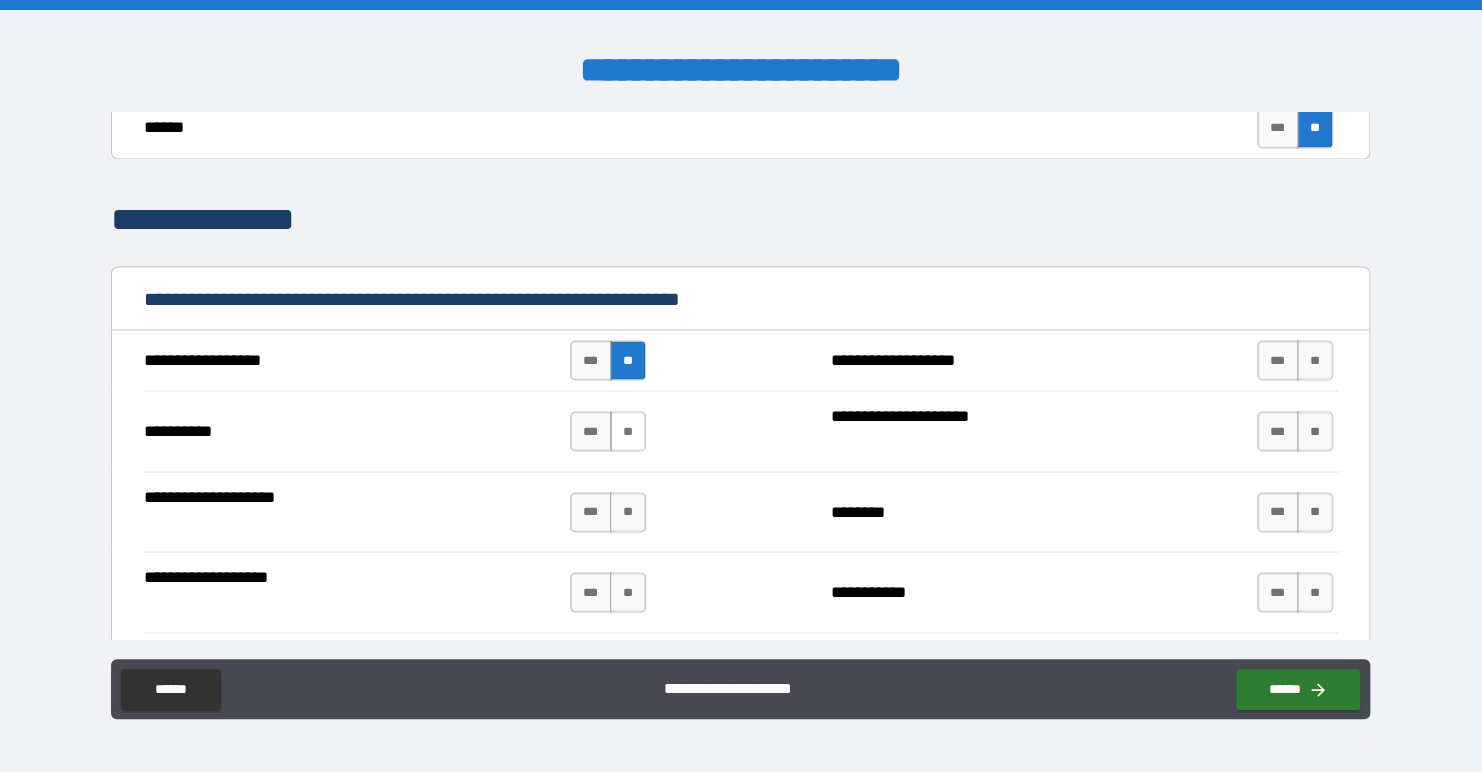 click on "**" at bounding box center (628, 431) 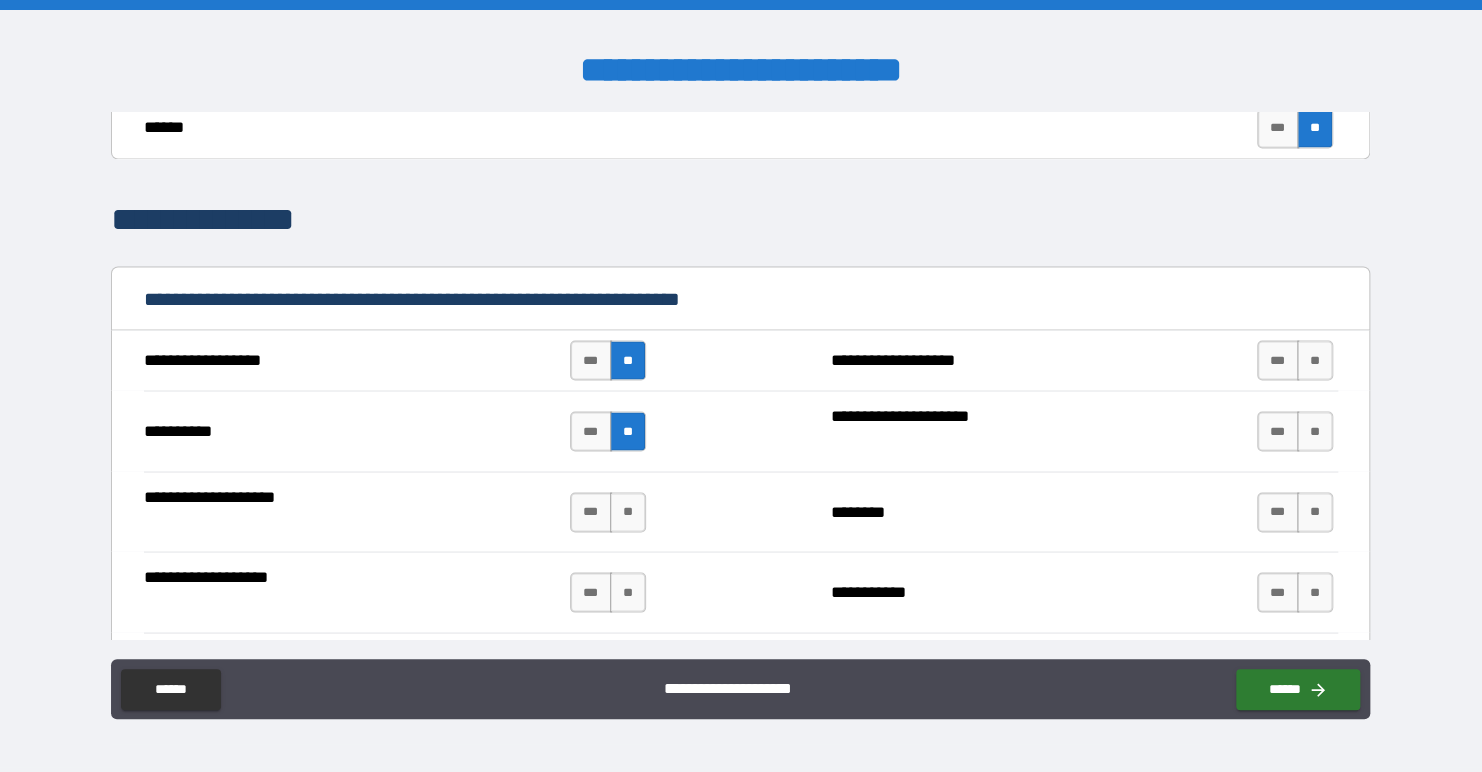 scroll, scrollTop: 1800, scrollLeft: 0, axis: vertical 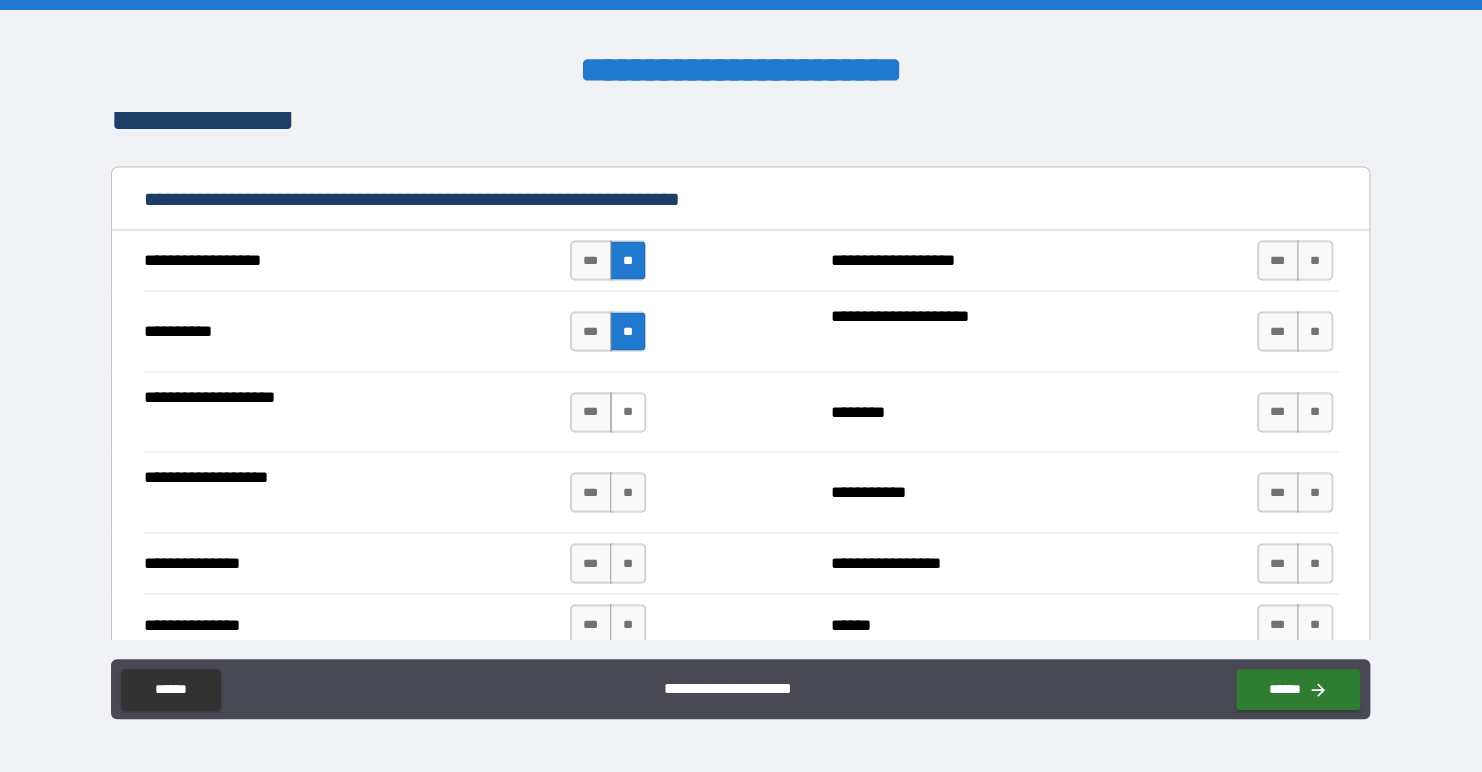 click on "**" at bounding box center (628, 412) 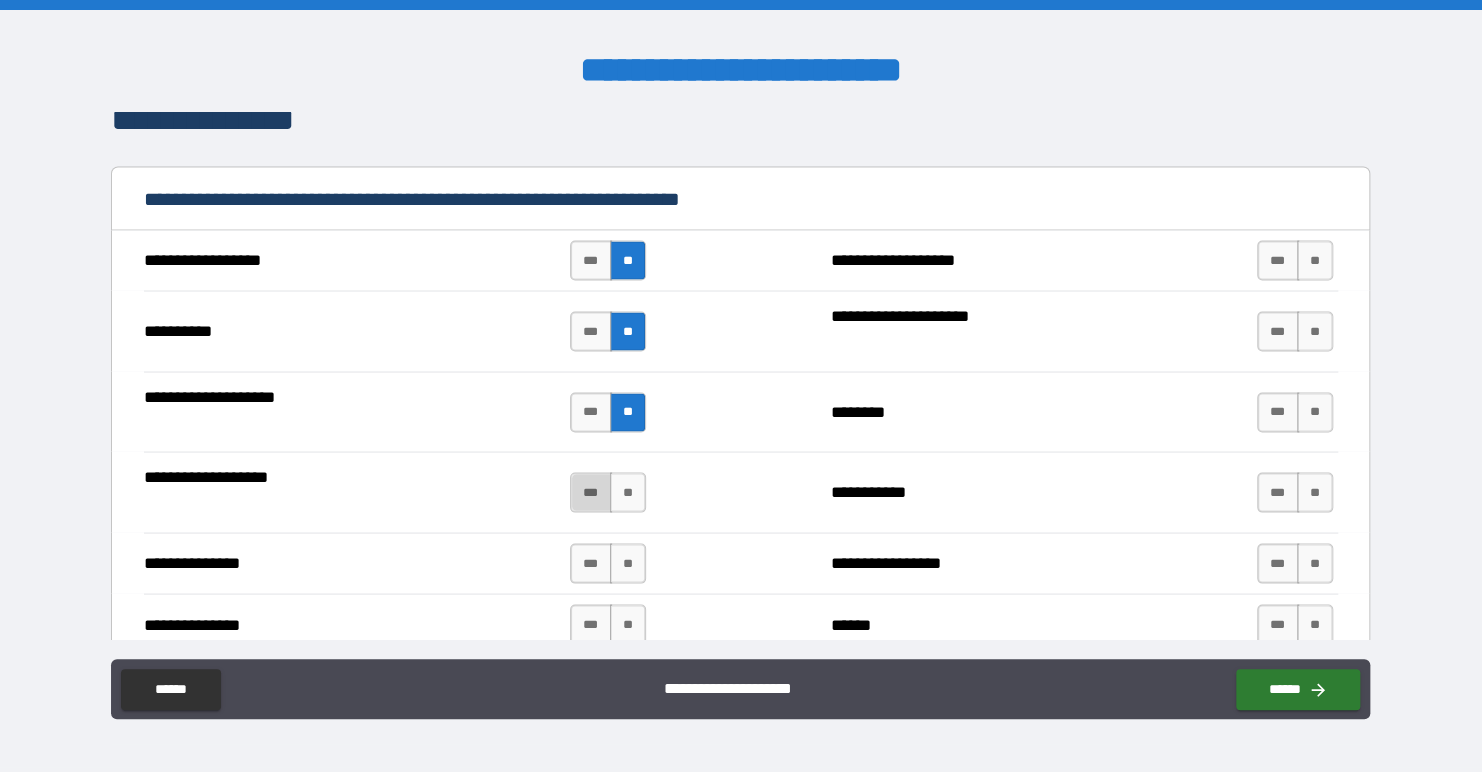 click on "***" at bounding box center [591, 492] 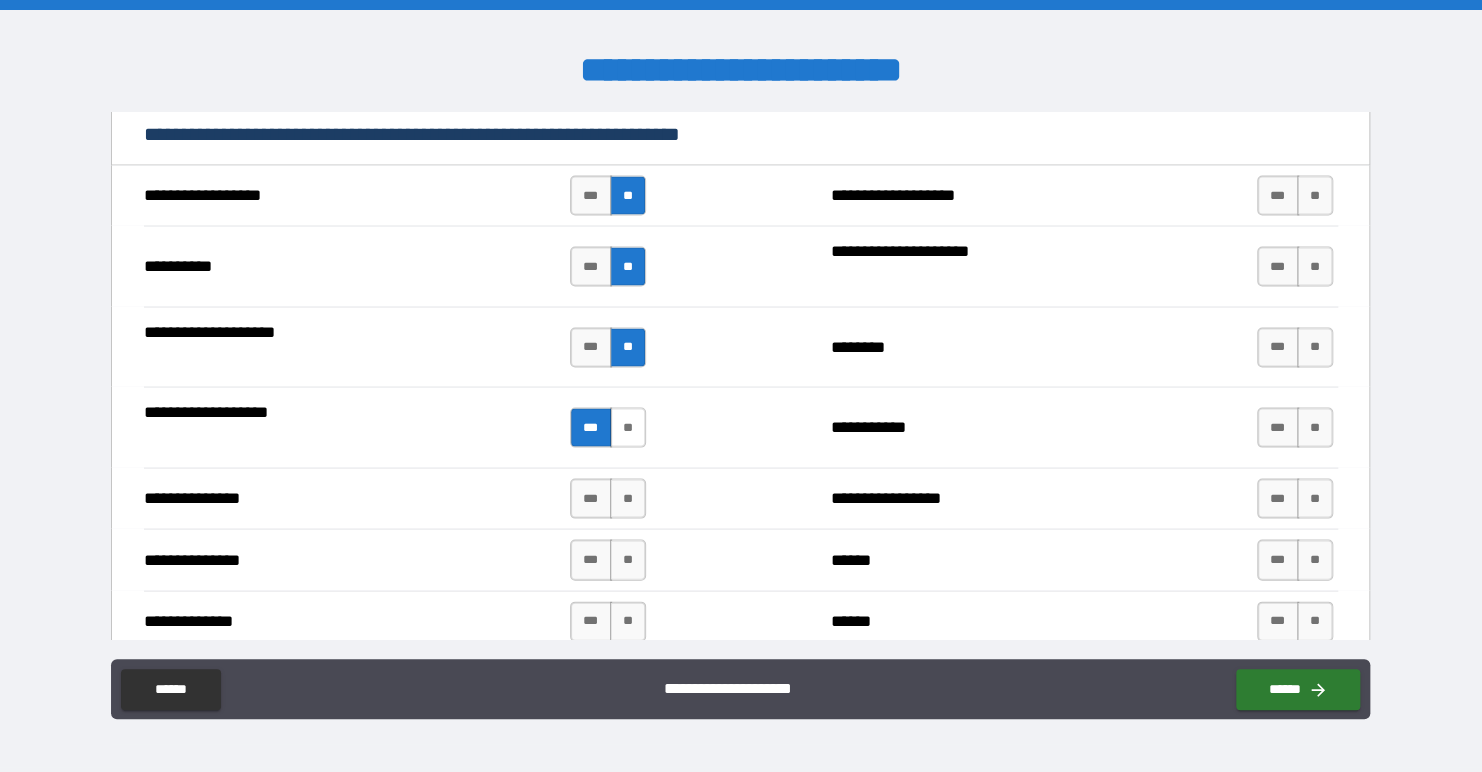 scroll, scrollTop: 1900, scrollLeft: 0, axis: vertical 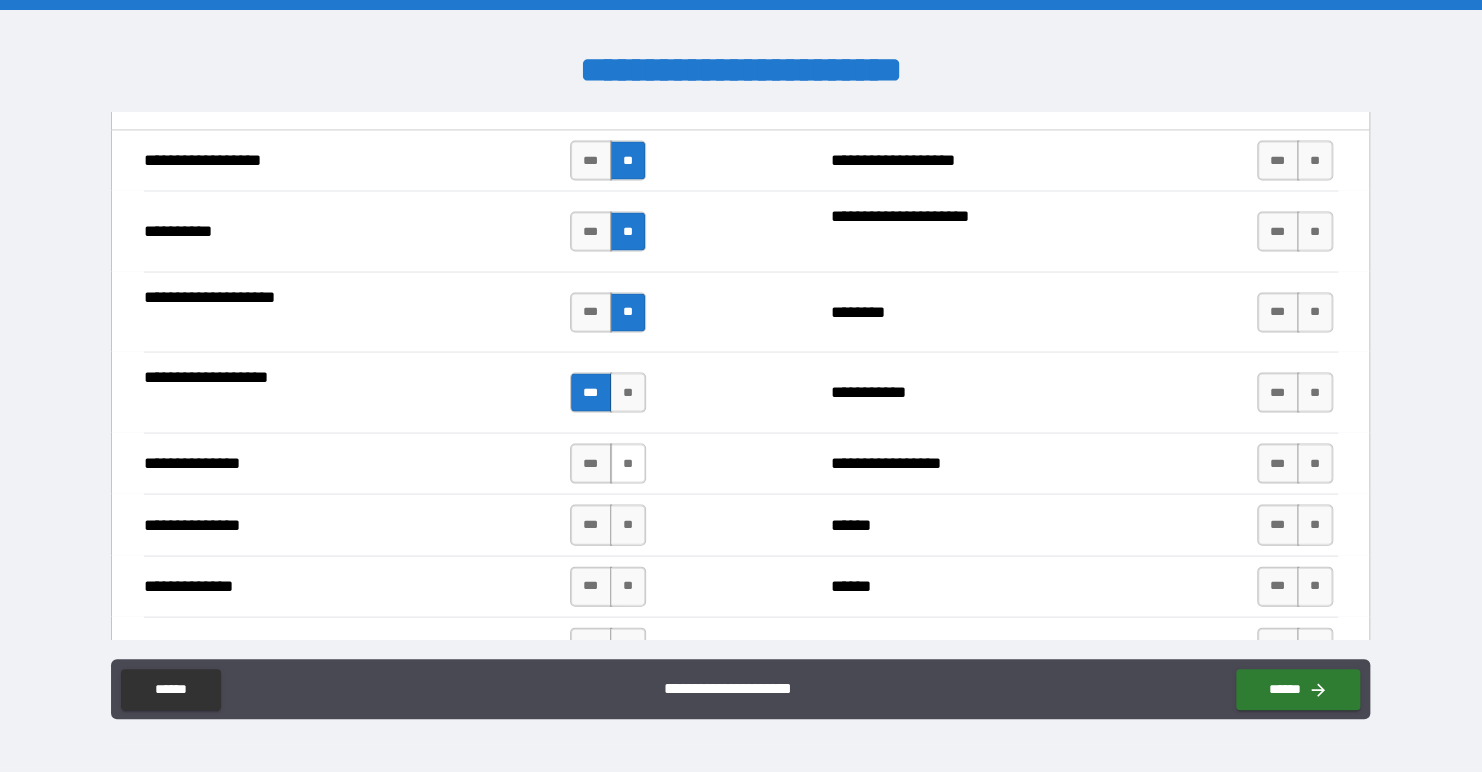 click on "**" at bounding box center [628, 463] 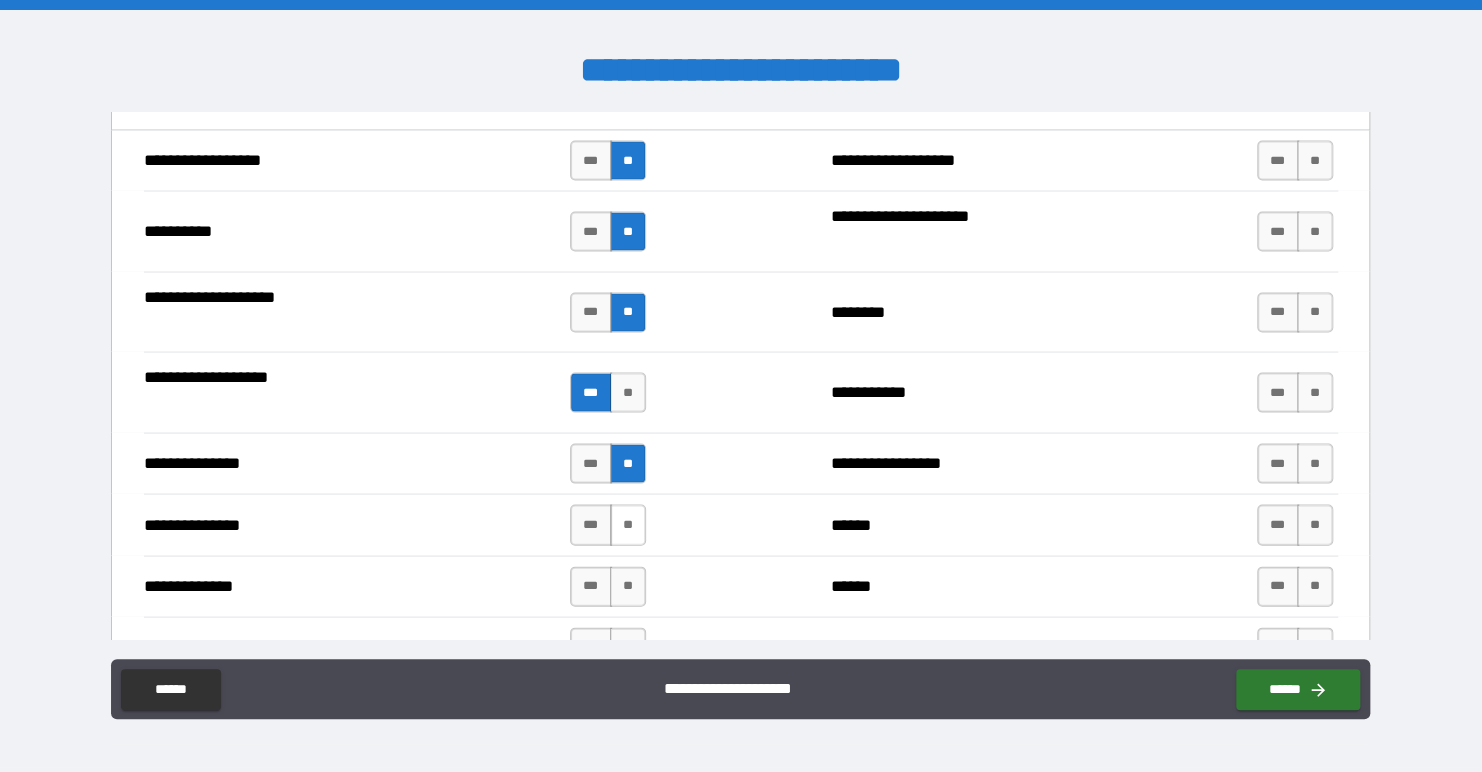 click on "**" at bounding box center (628, 524) 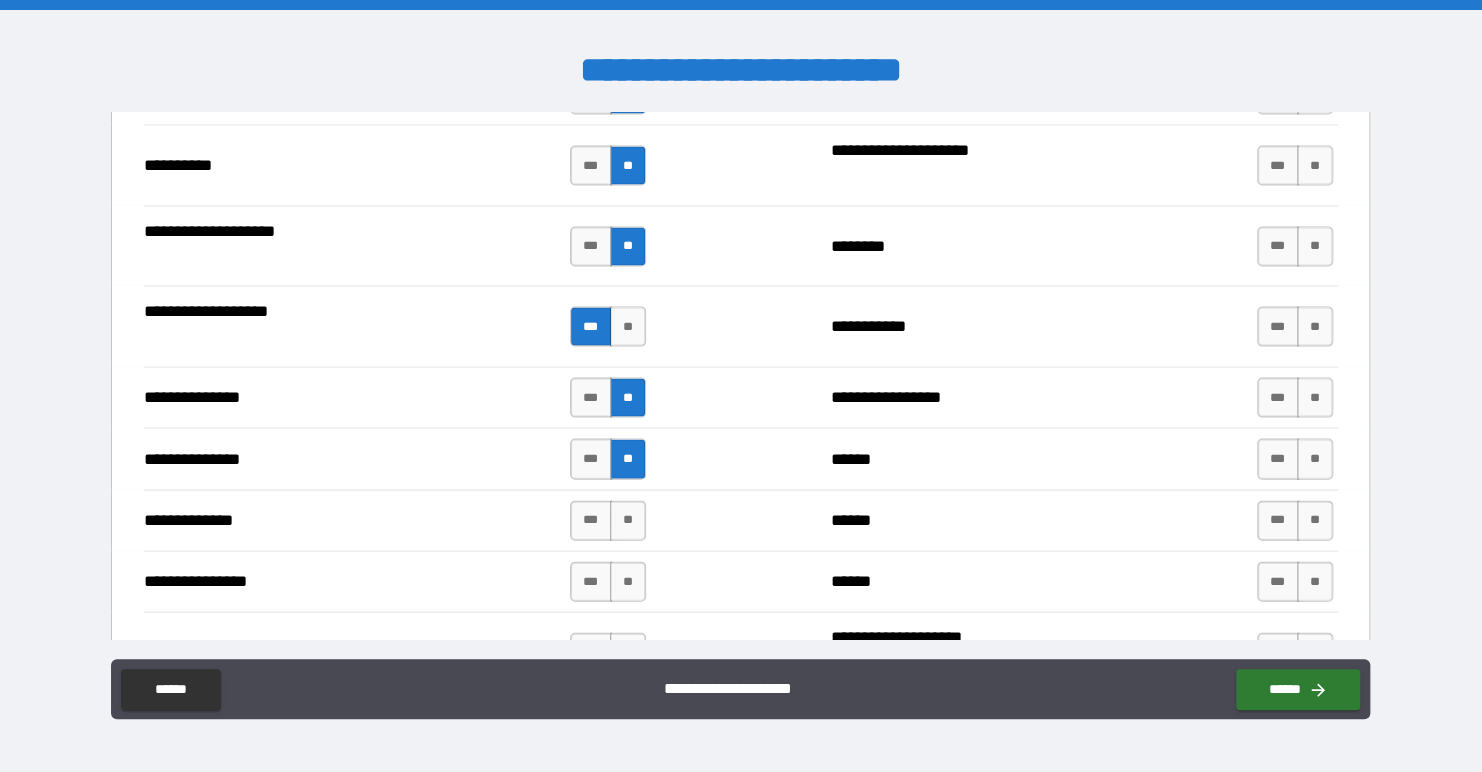 scroll, scrollTop: 2000, scrollLeft: 0, axis: vertical 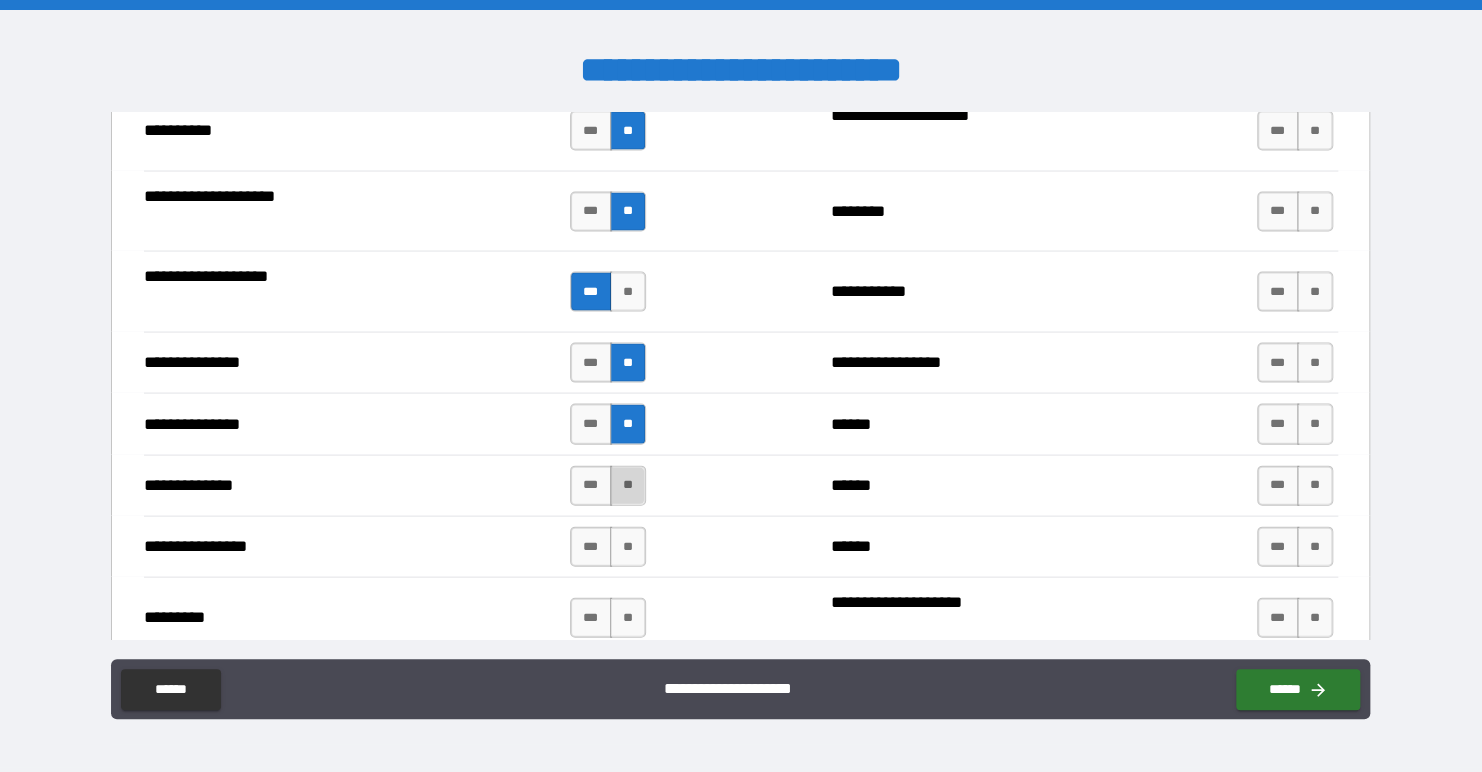 click on "**" at bounding box center [628, 486] 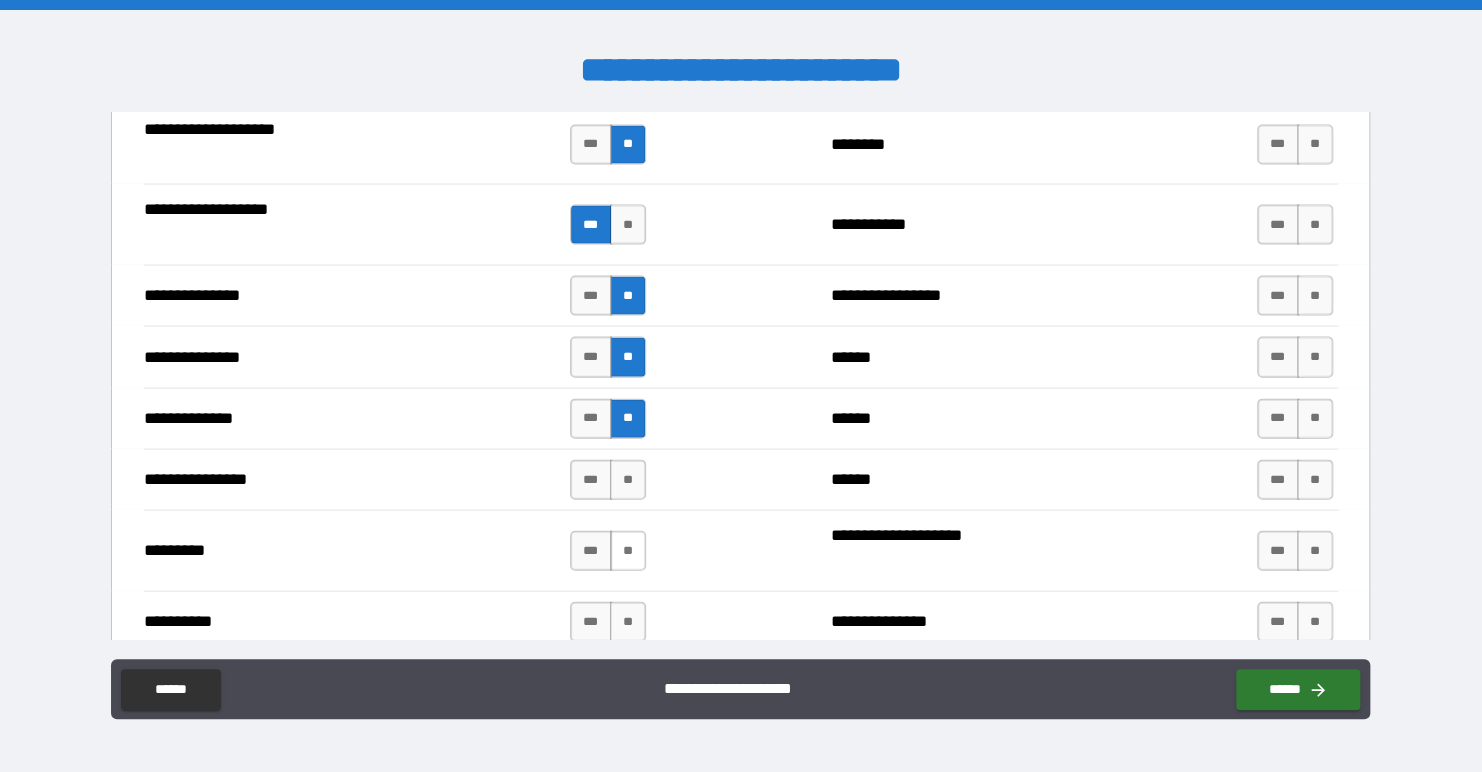 scroll, scrollTop: 2100, scrollLeft: 0, axis: vertical 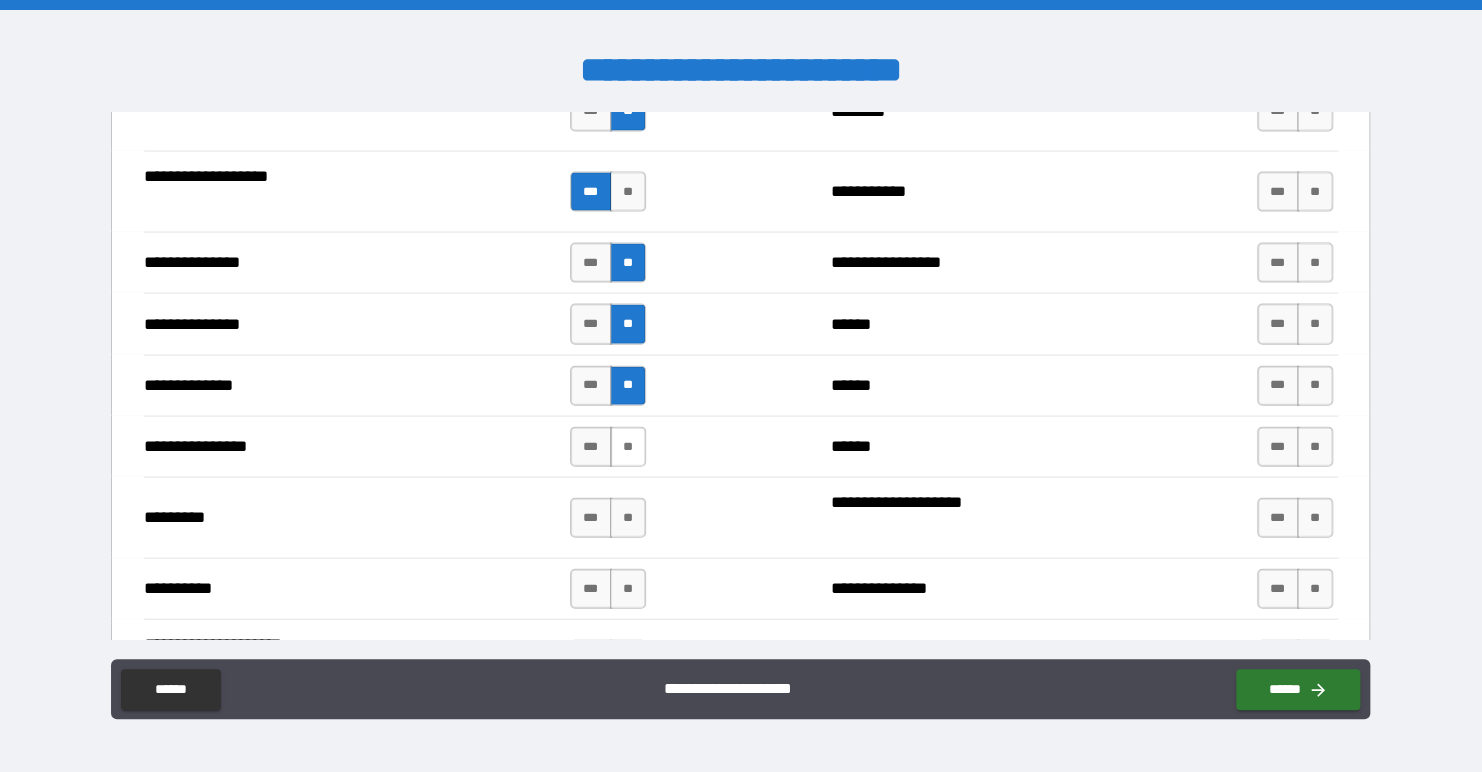 click on "**" at bounding box center [628, 447] 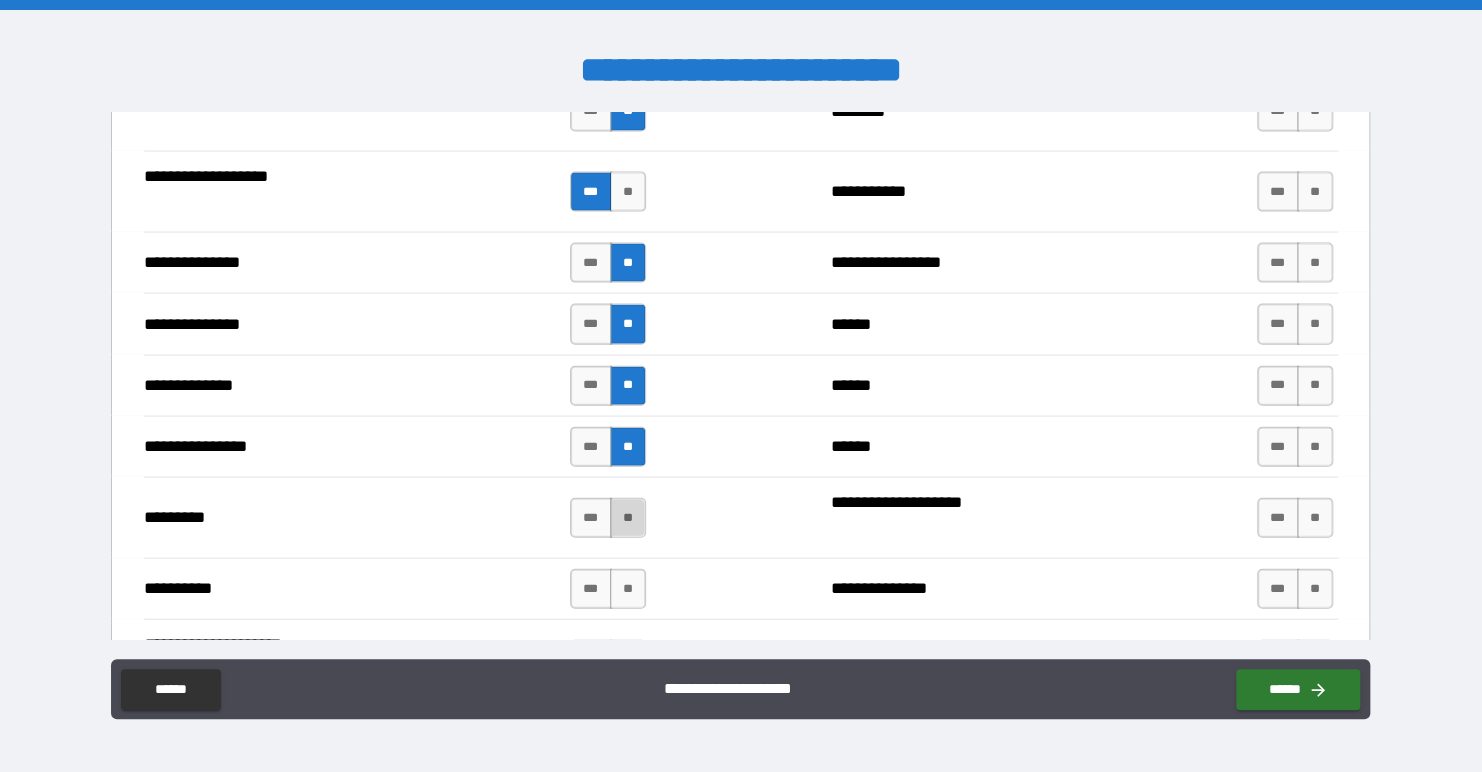 click on "**" at bounding box center (628, 518) 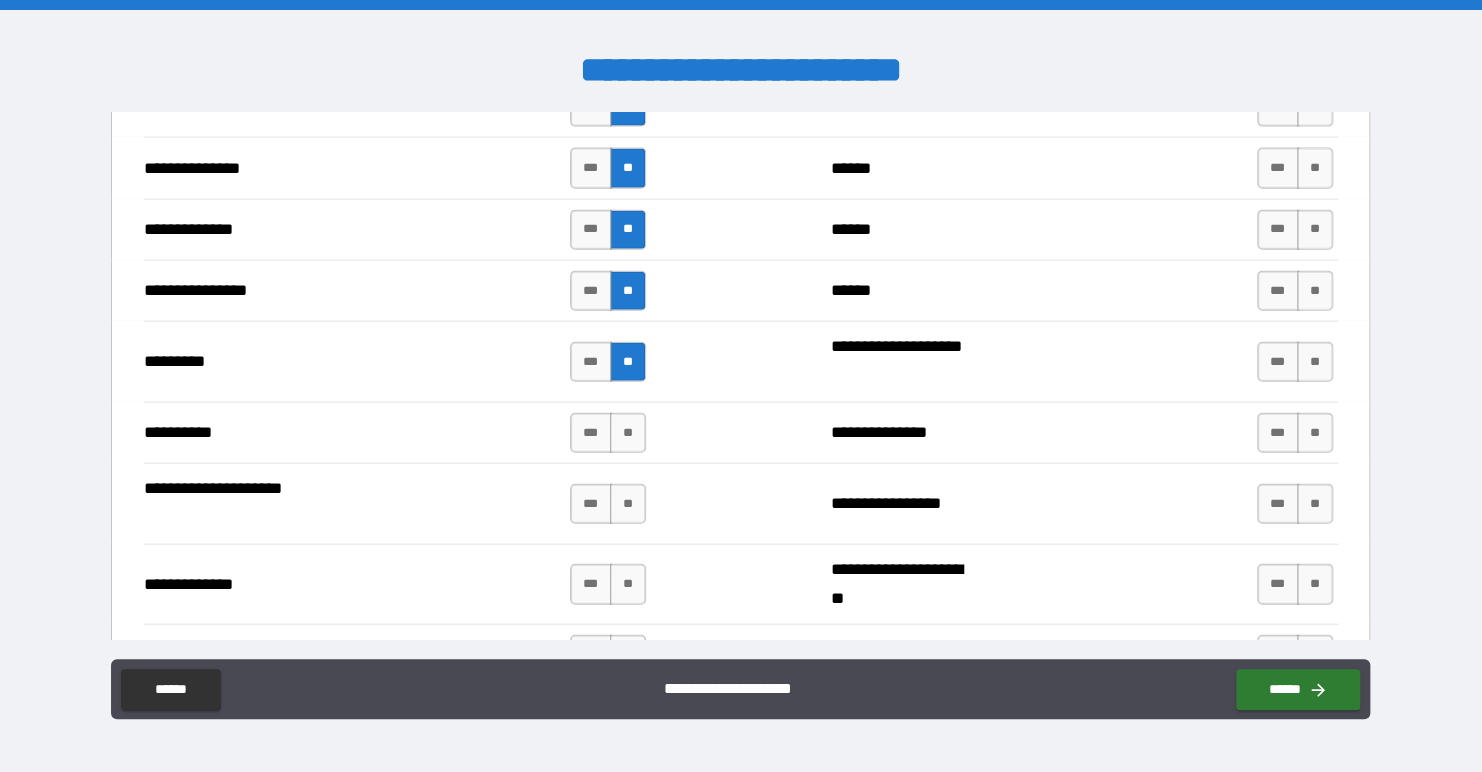 scroll, scrollTop: 2300, scrollLeft: 0, axis: vertical 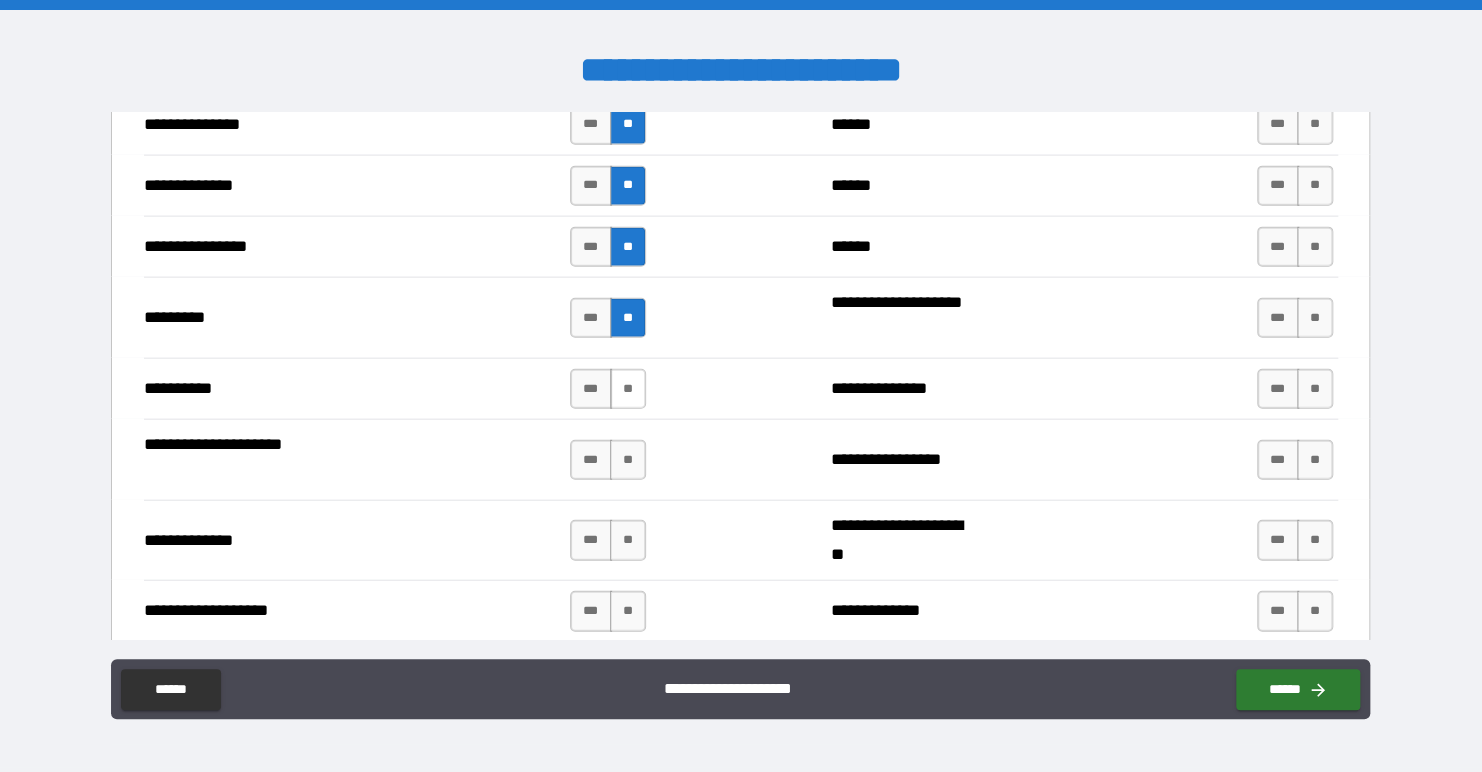 click on "**" at bounding box center [628, 389] 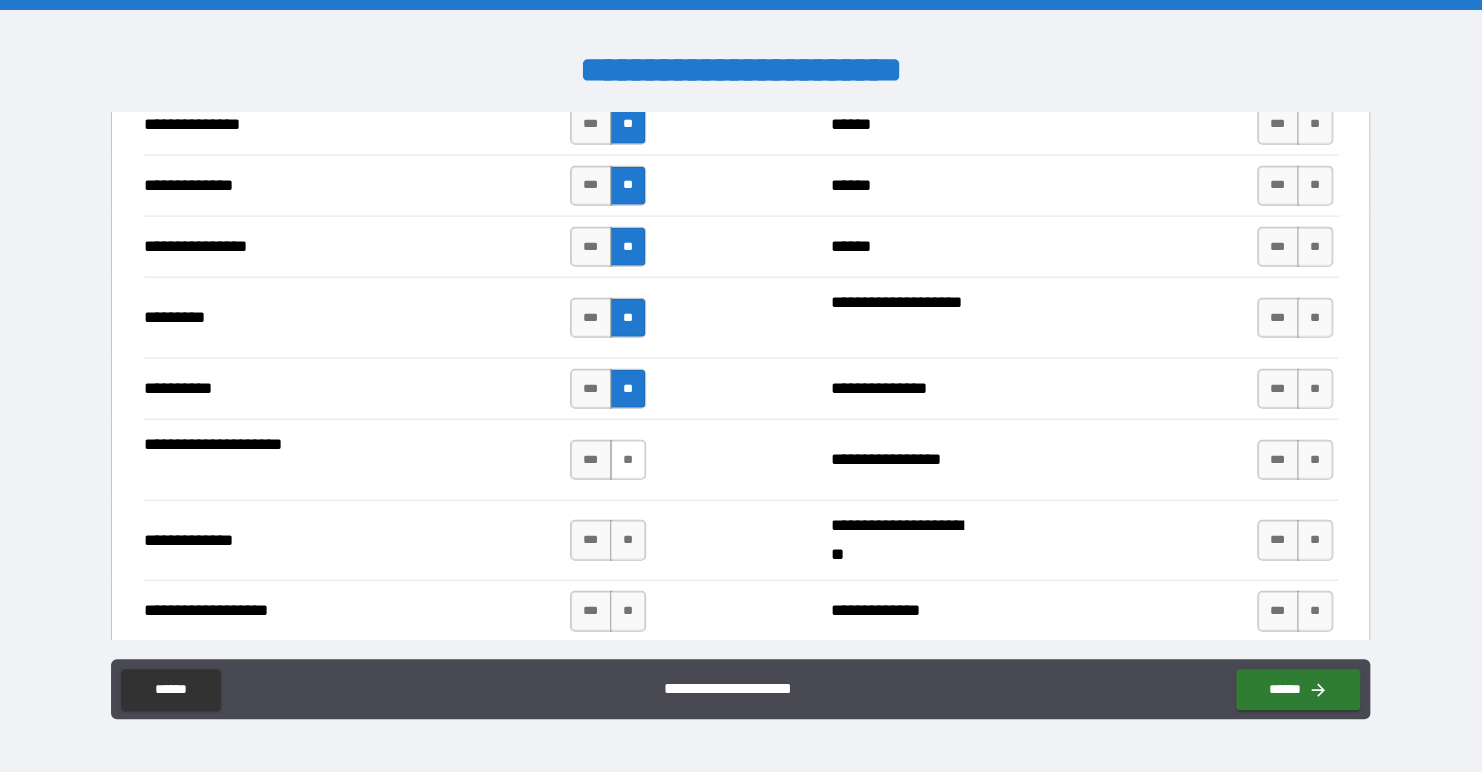 click on "**" at bounding box center (628, 460) 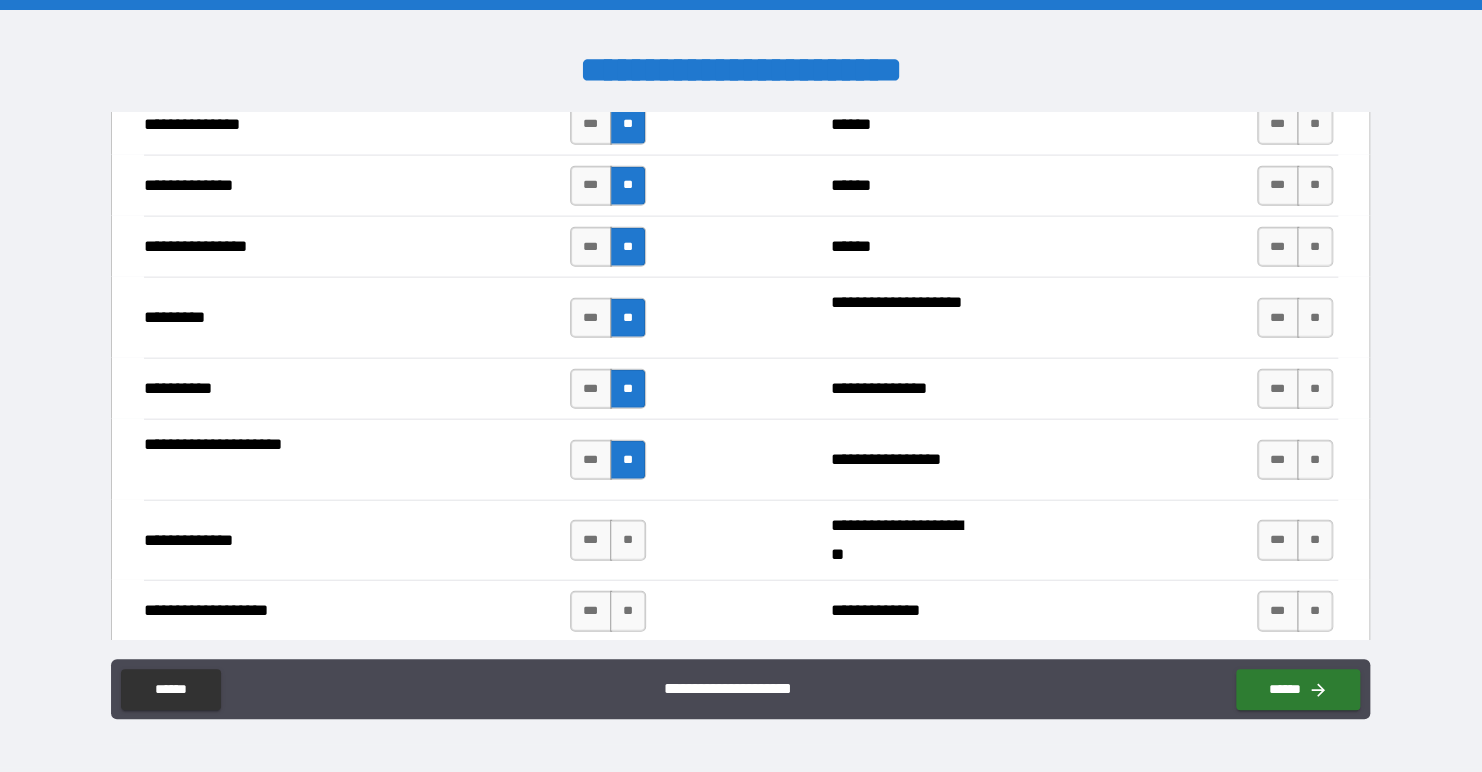 scroll, scrollTop: 2400, scrollLeft: 0, axis: vertical 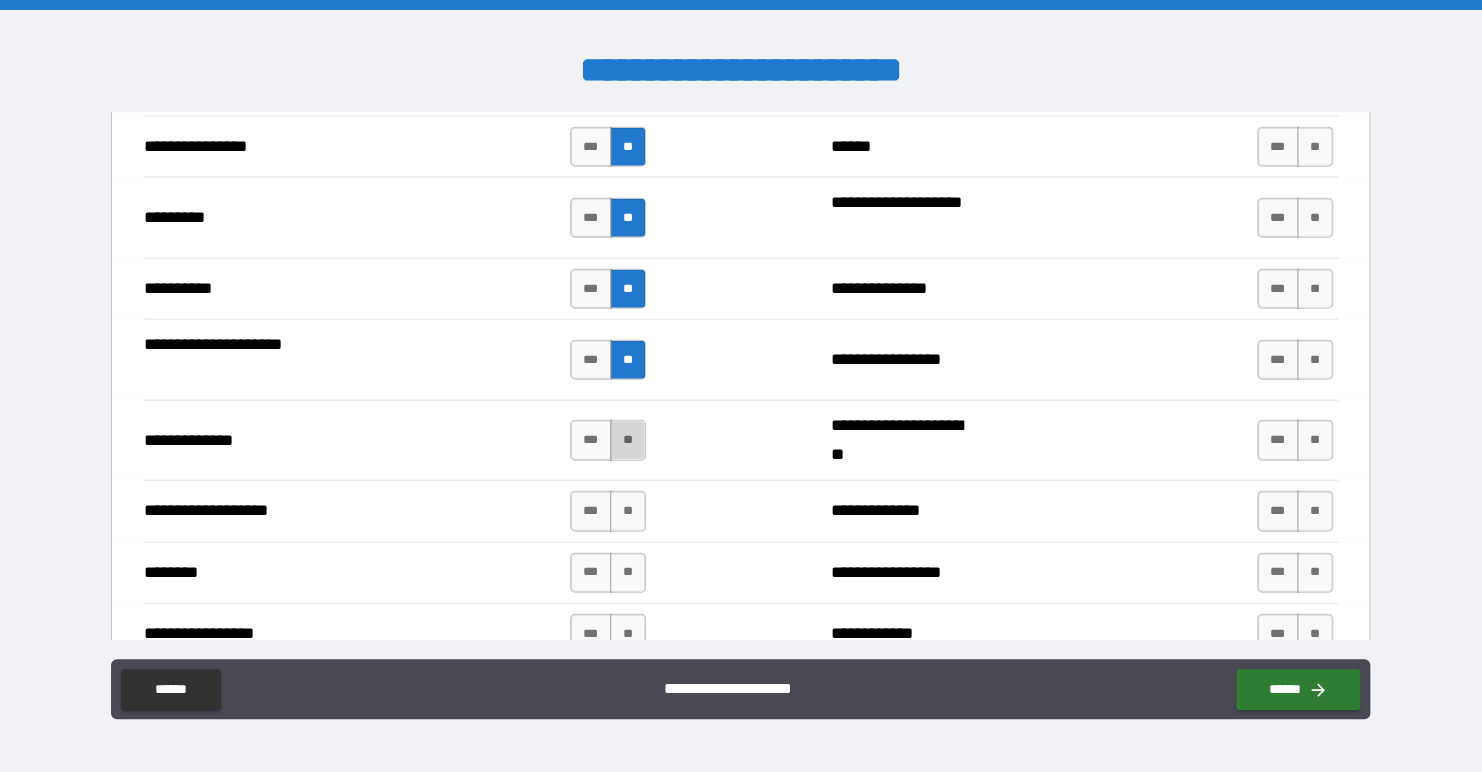 click on "**" at bounding box center (628, 440) 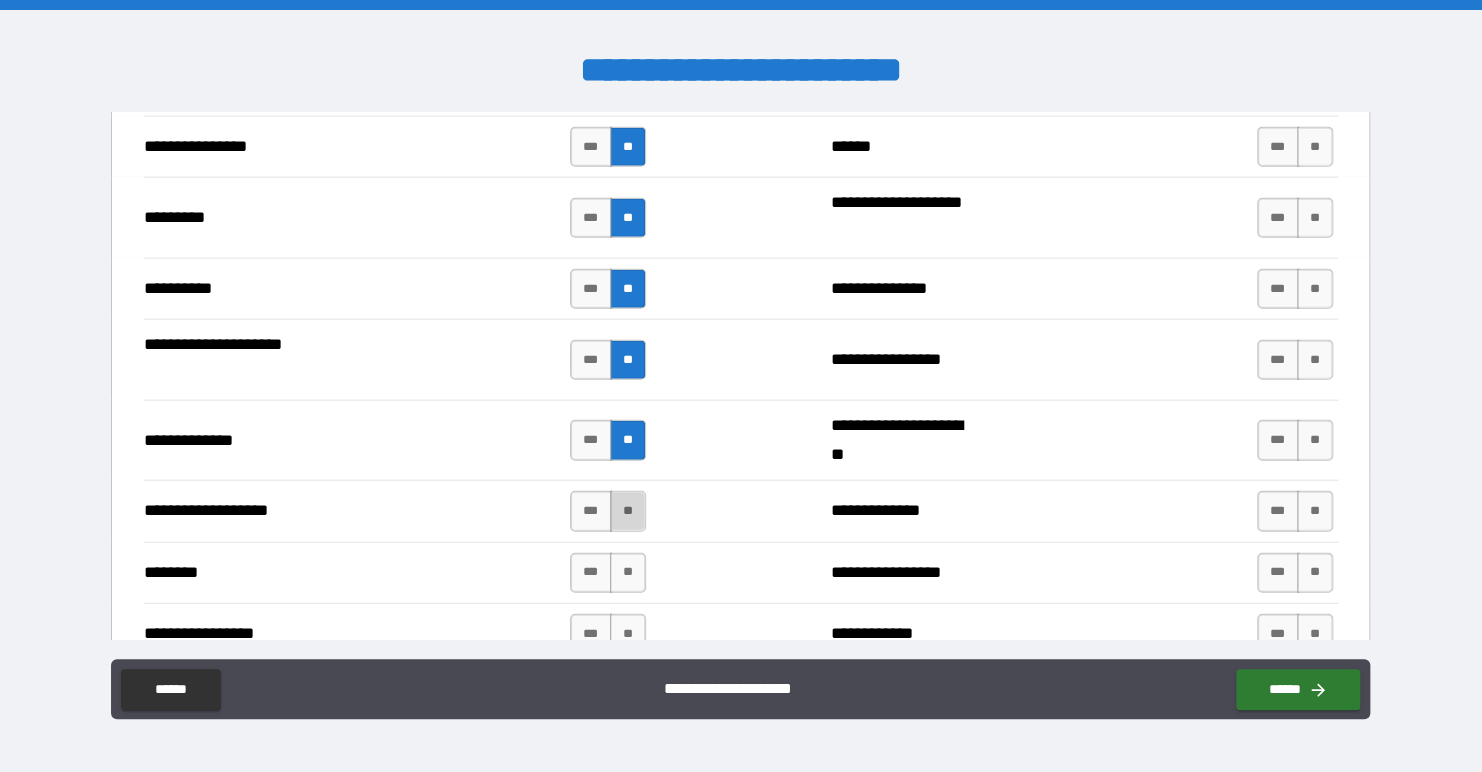 click on "**" at bounding box center (628, 511) 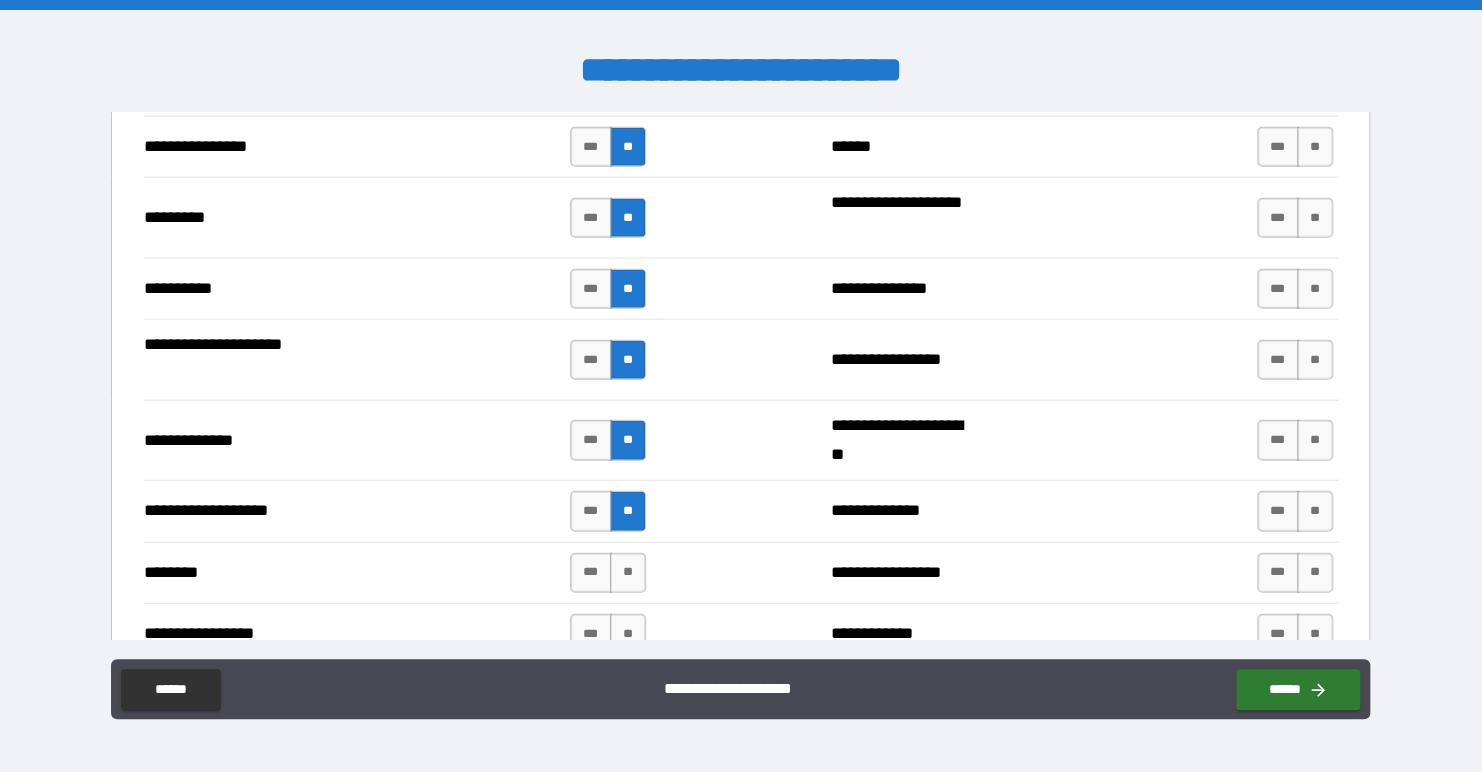 scroll, scrollTop: 2600, scrollLeft: 0, axis: vertical 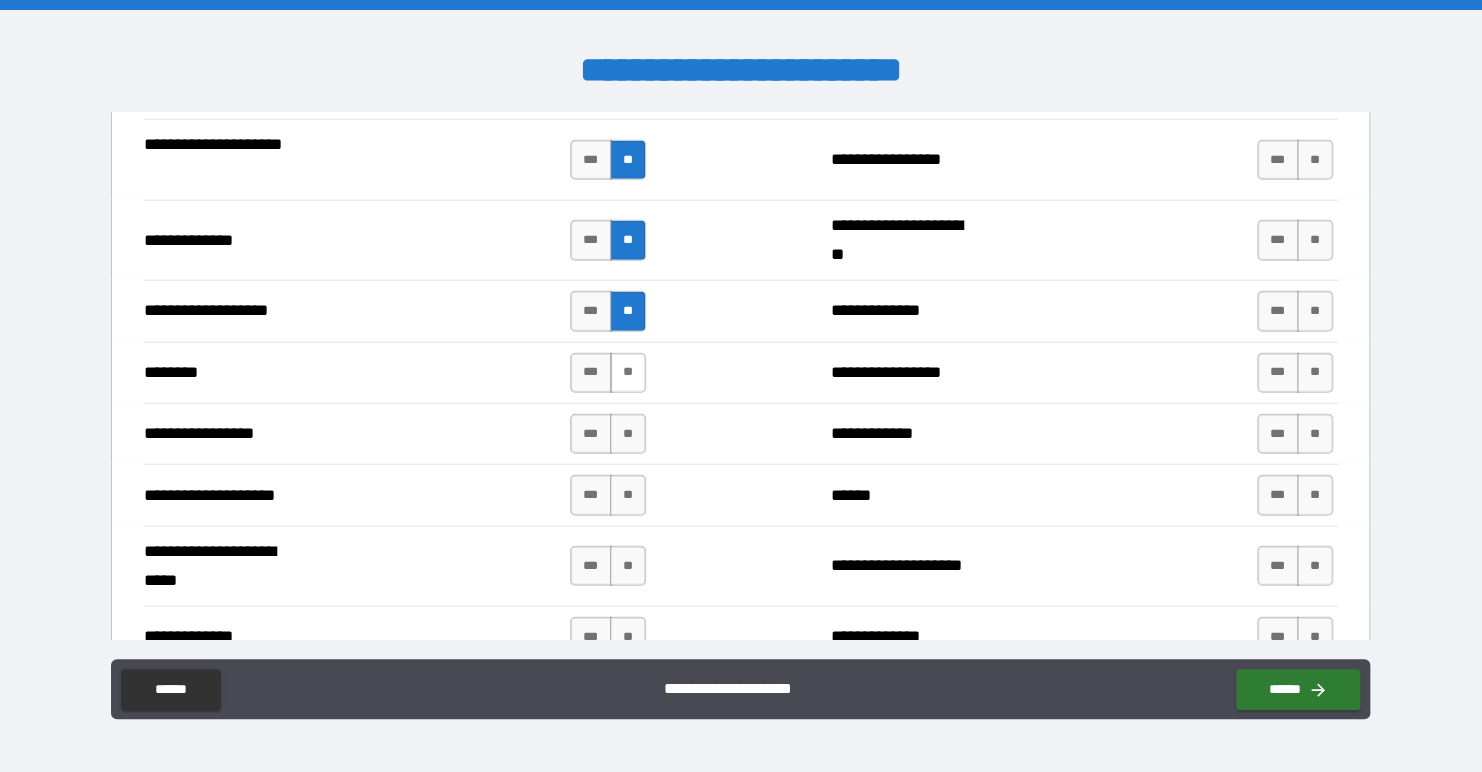 click on "**" at bounding box center (628, 373) 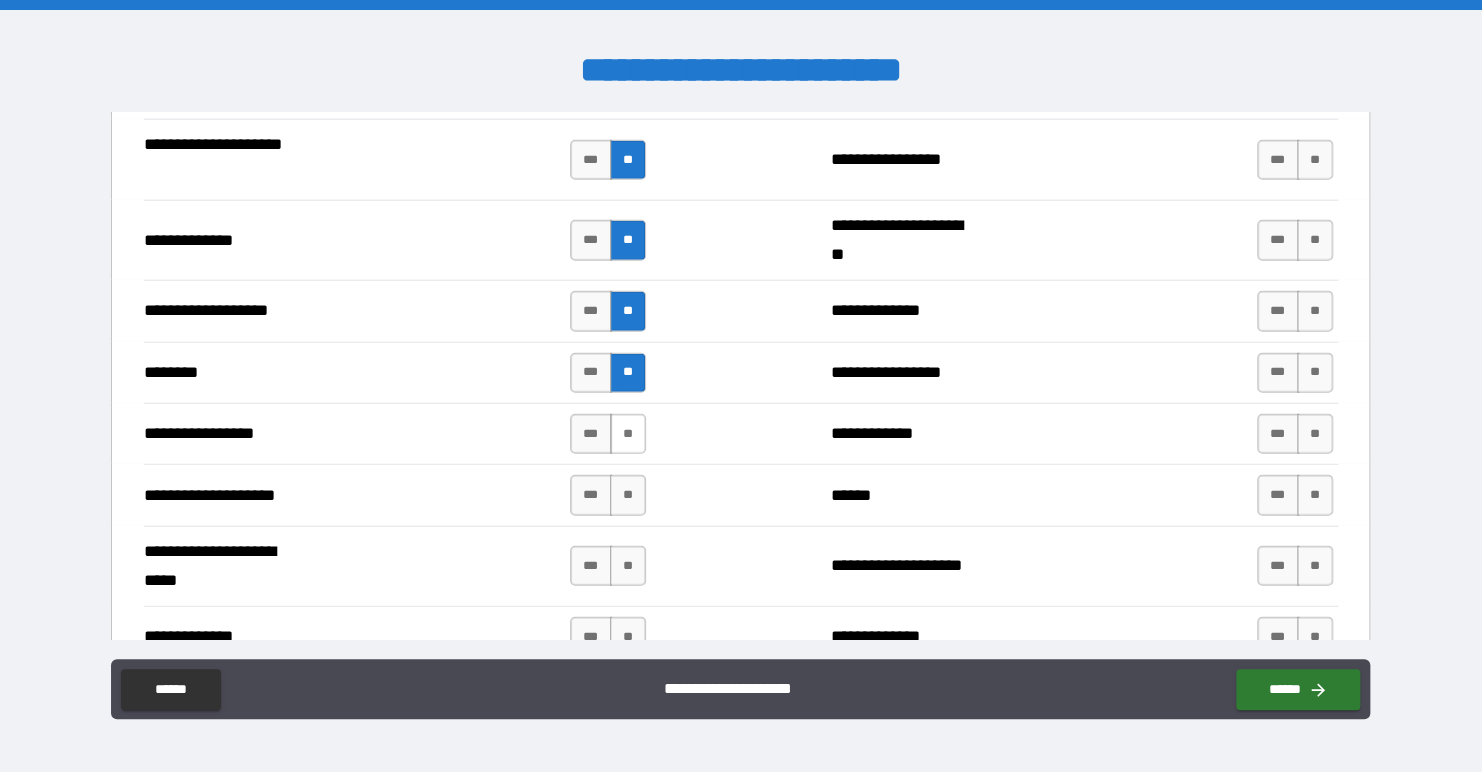 click on "**" at bounding box center [628, 434] 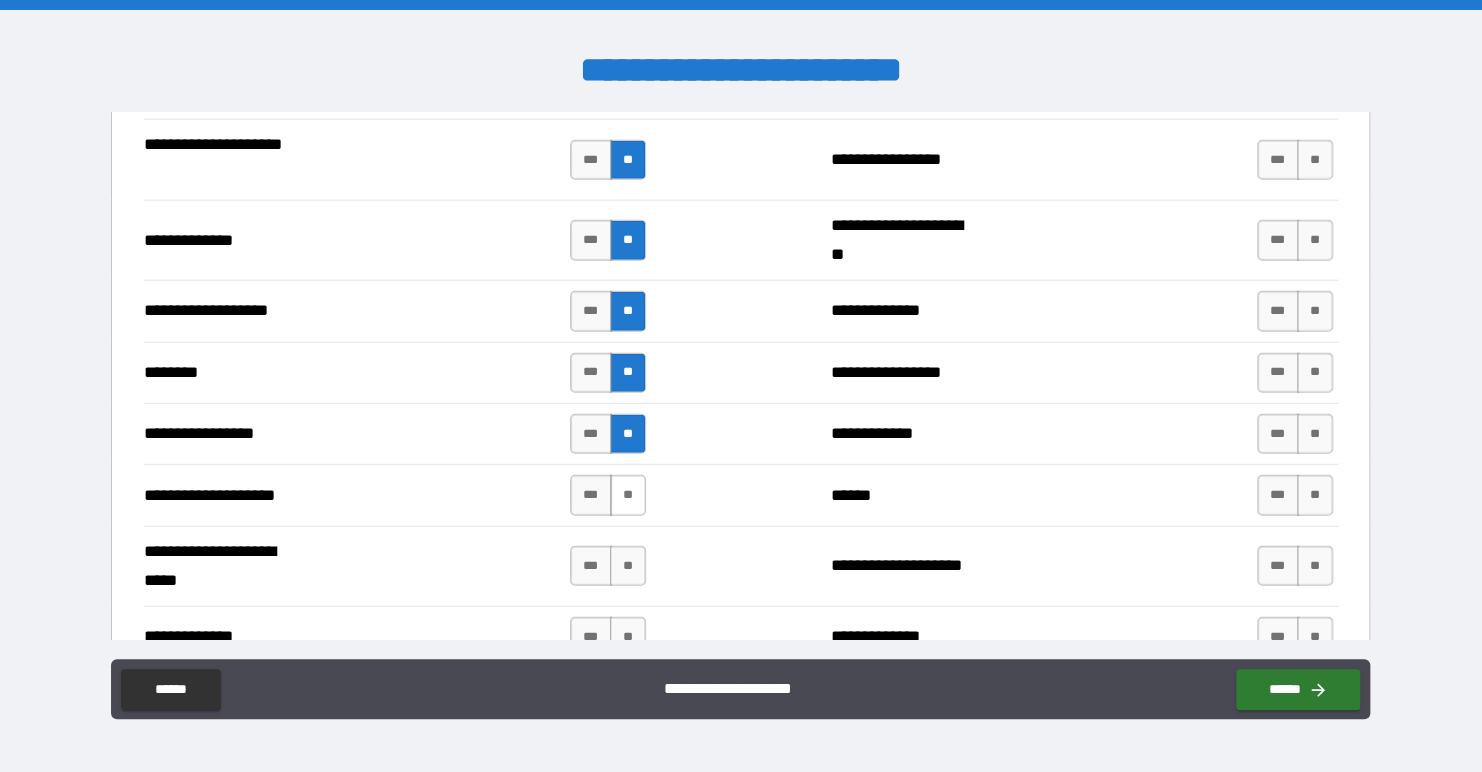 click on "**" at bounding box center [628, 495] 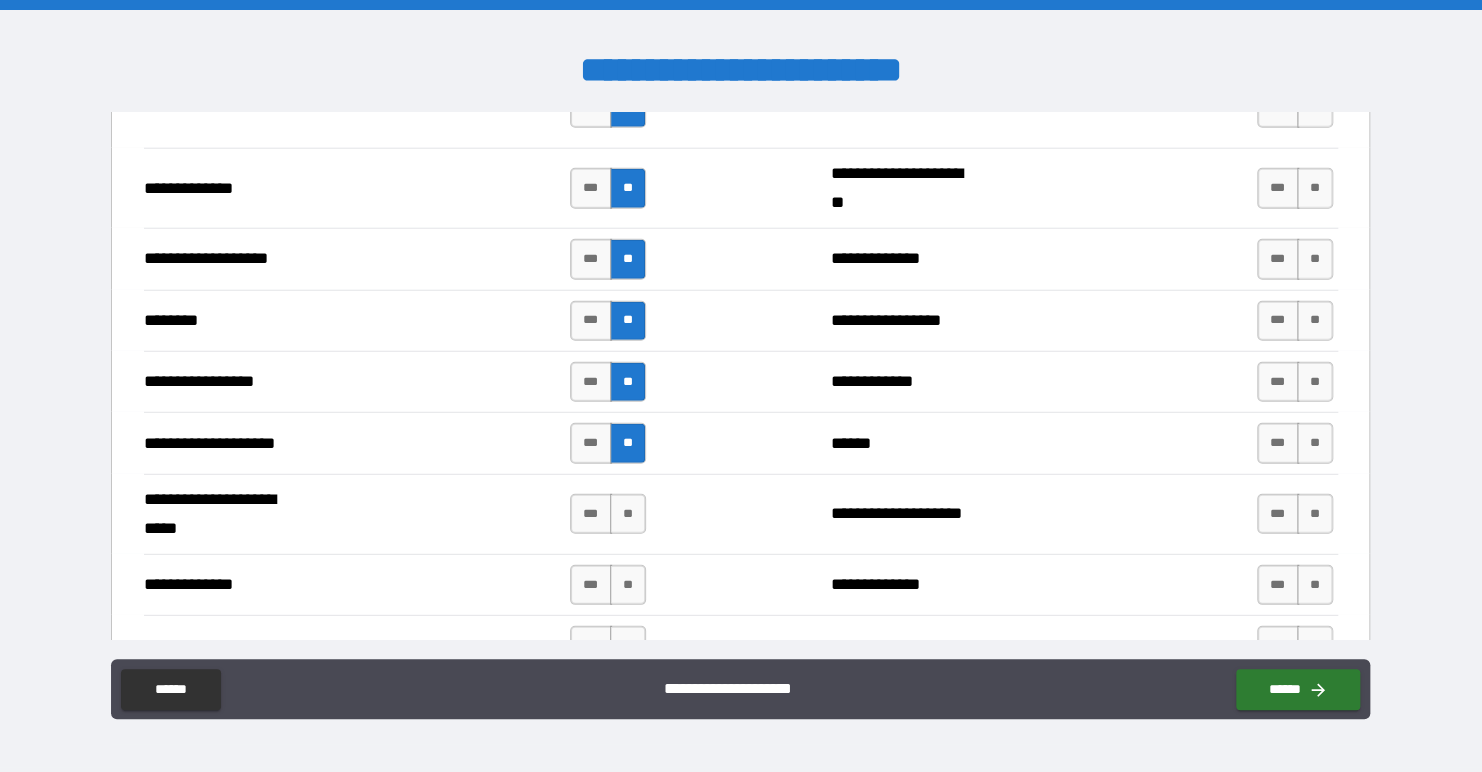 scroll, scrollTop: 2700, scrollLeft: 0, axis: vertical 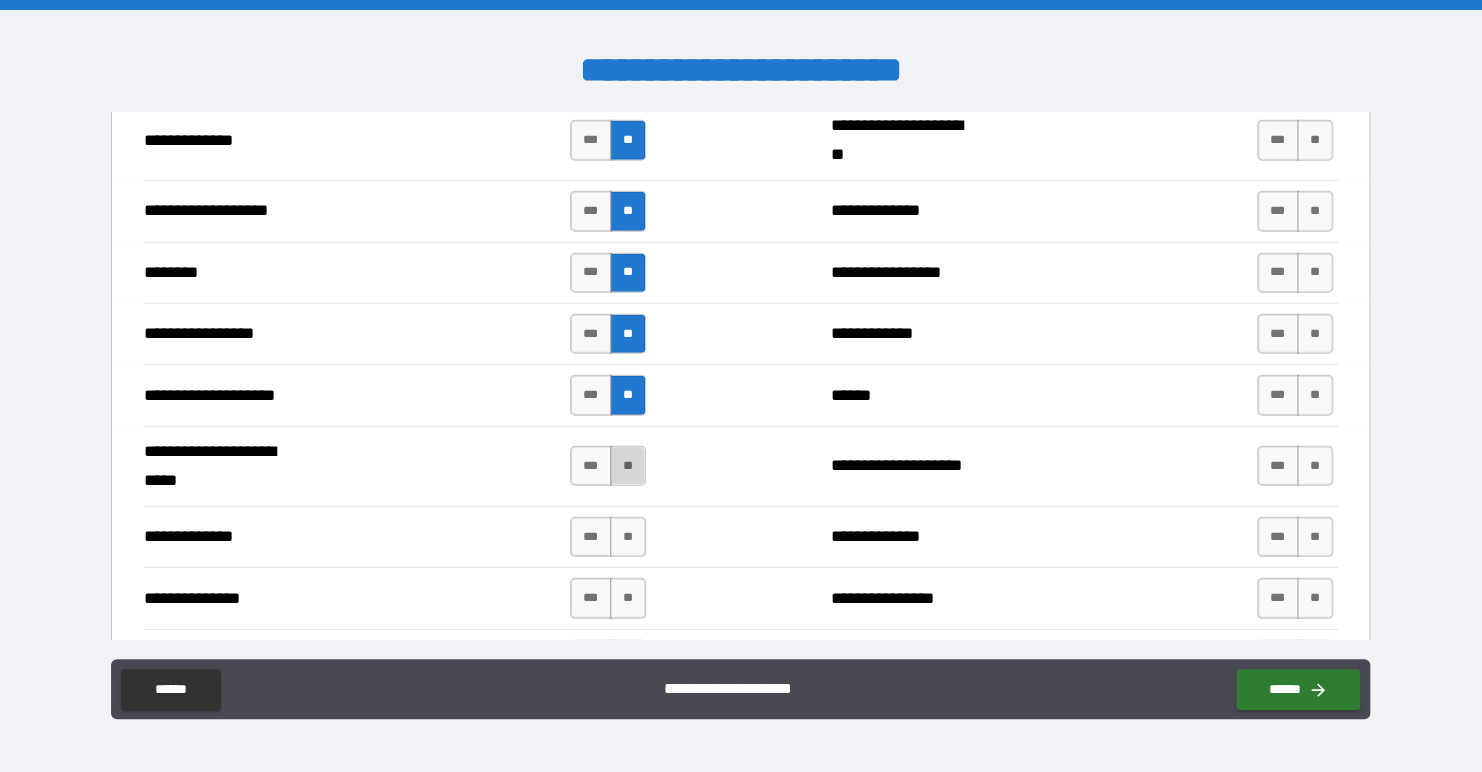 click on "**" at bounding box center (628, 466) 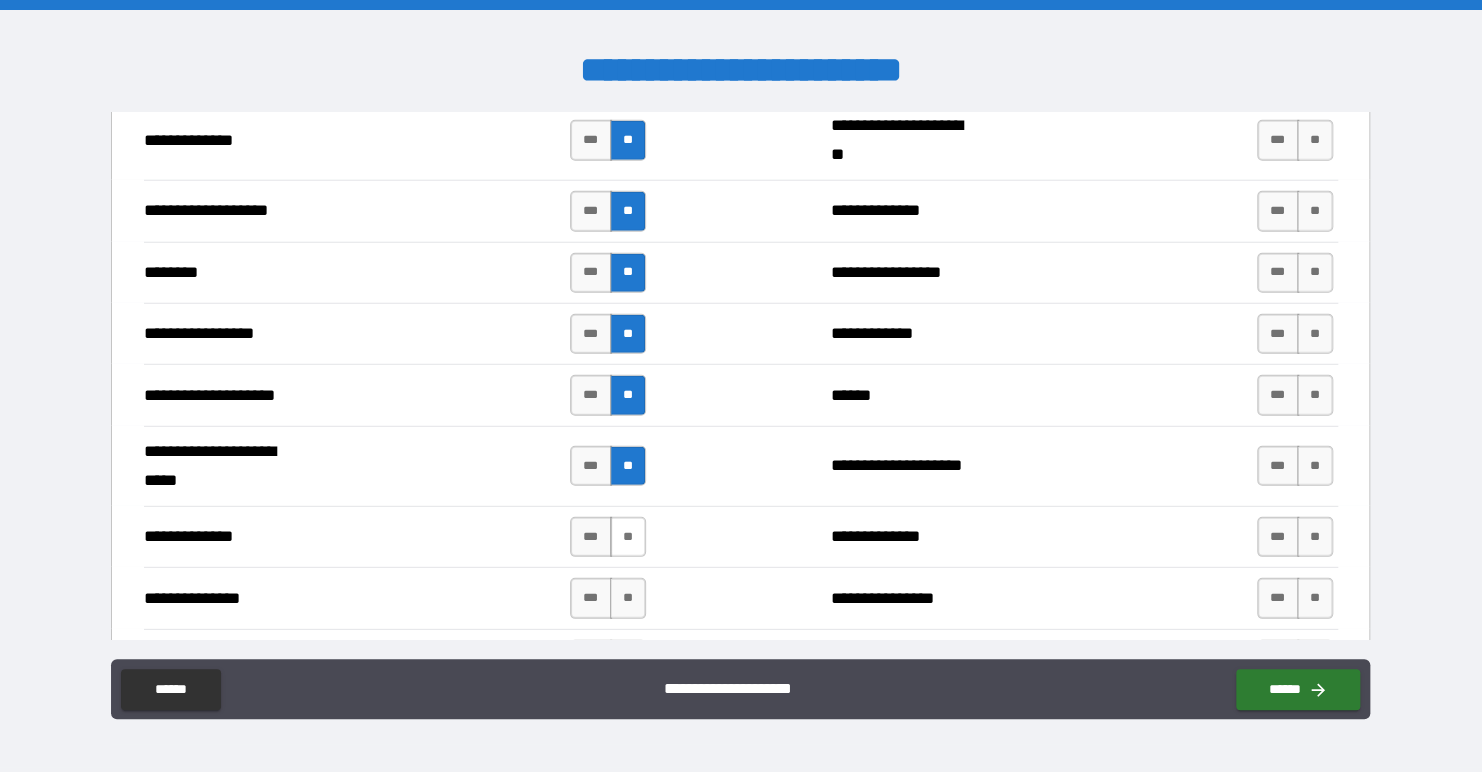 click on "**" at bounding box center [628, 537] 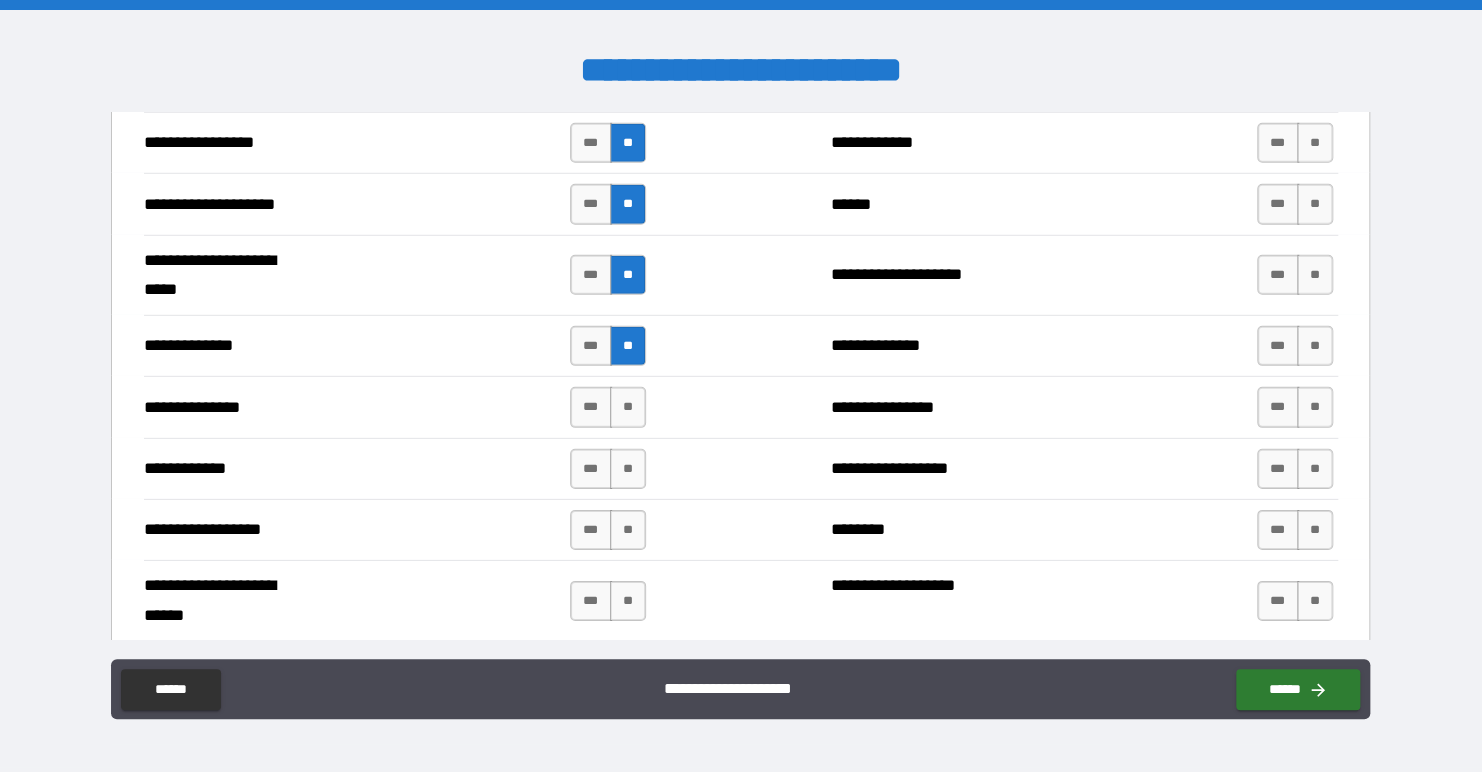 scroll, scrollTop: 2900, scrollLeft: 0, axis: vertical 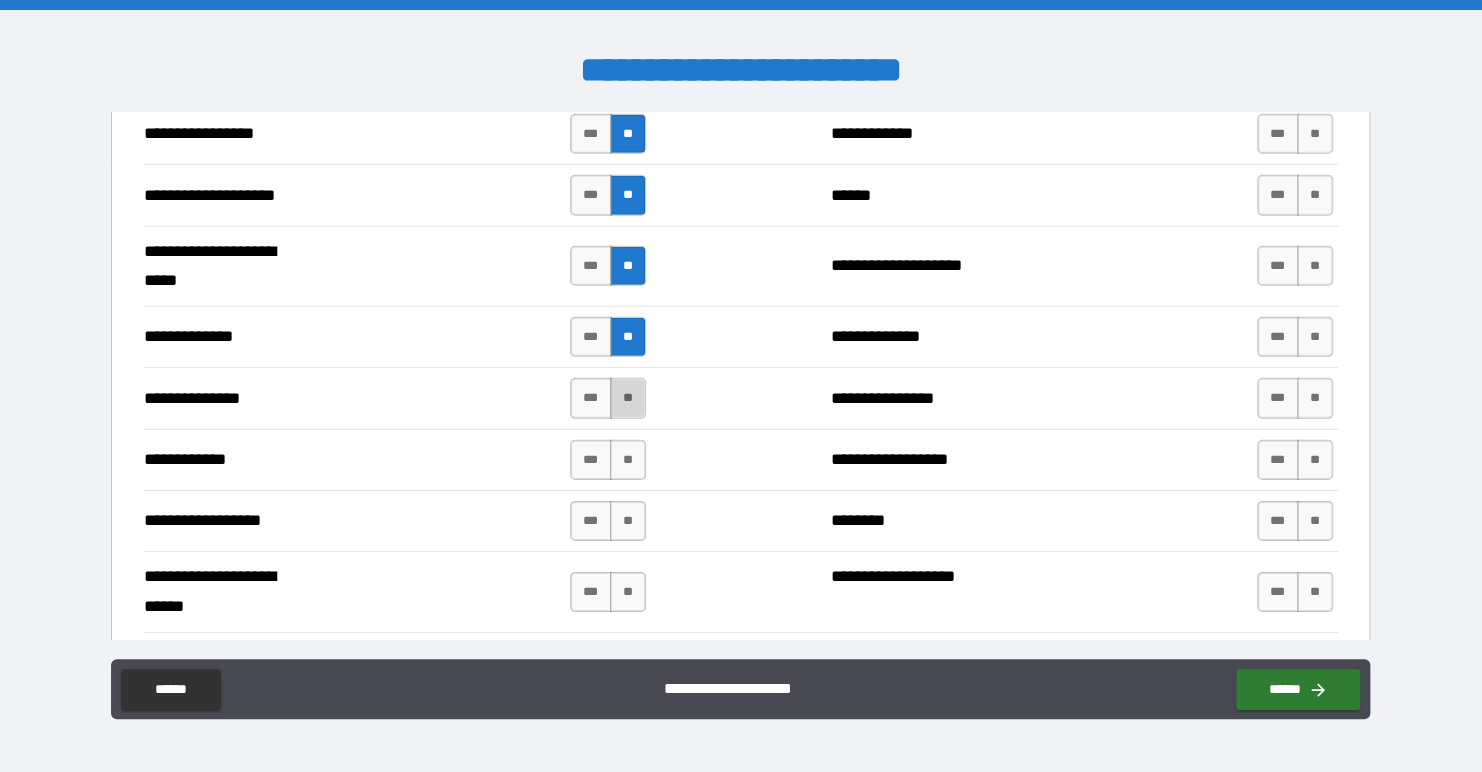 click on "**" at bounding box center (628, 398) 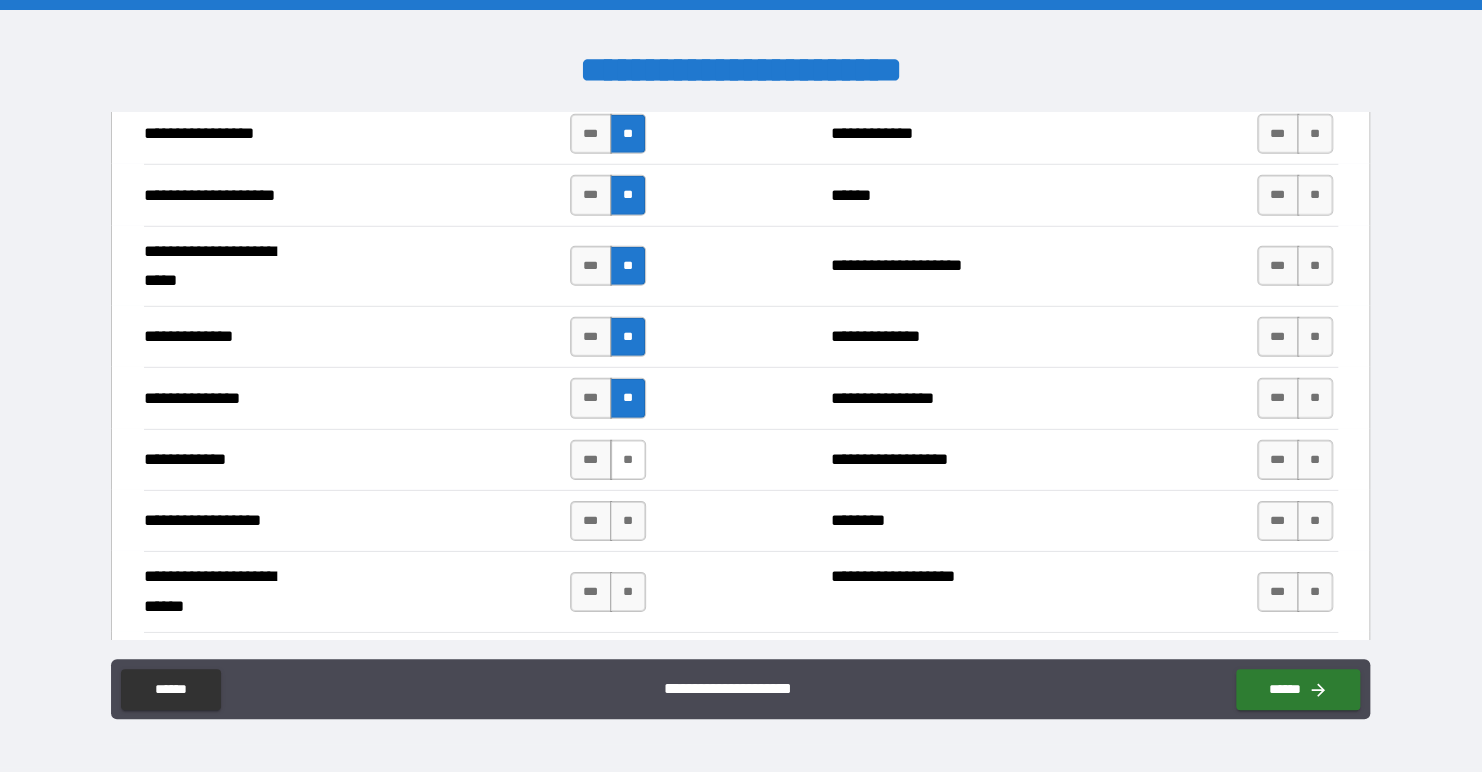 click on "**" at bounding box center [628, 460] 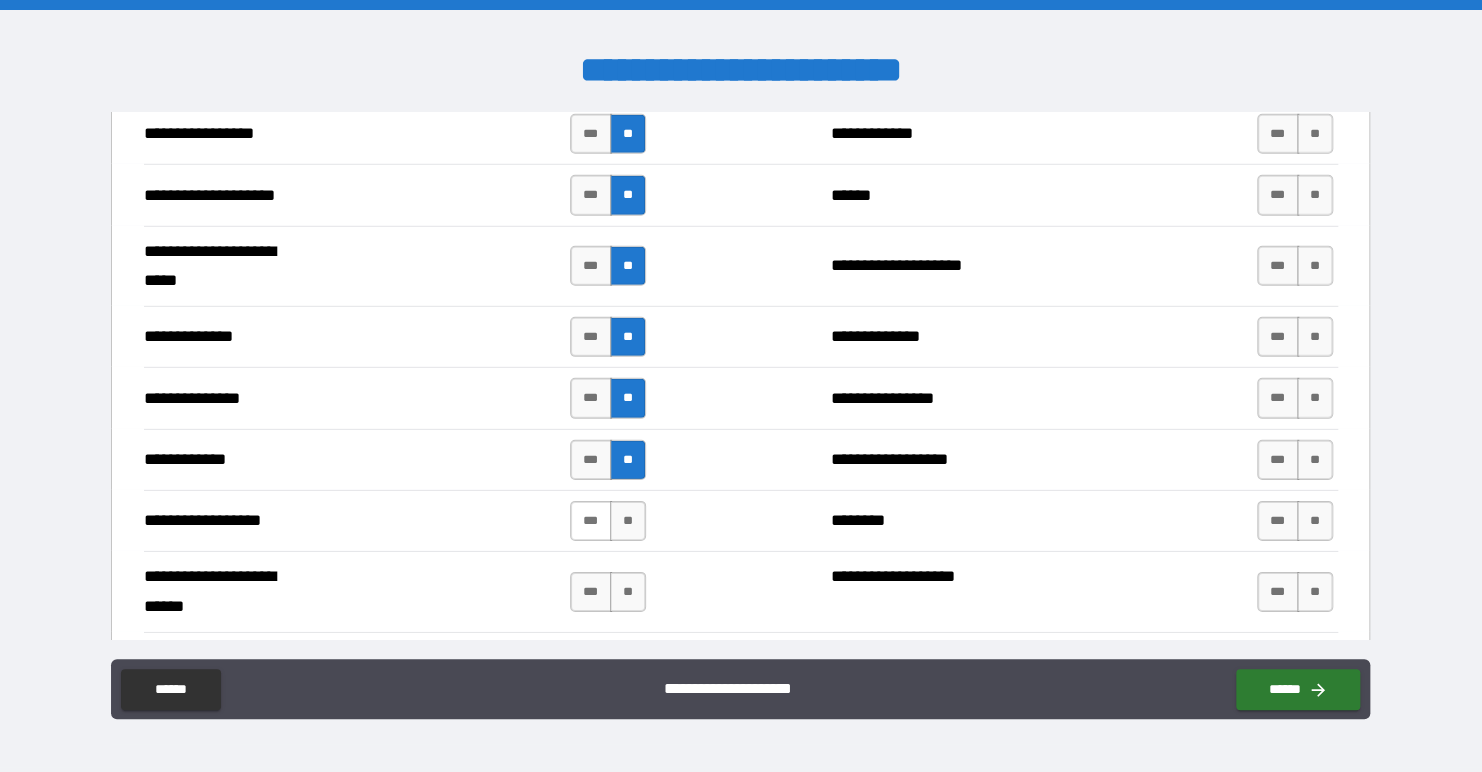 click on "***" at bounding box center (591, 521) 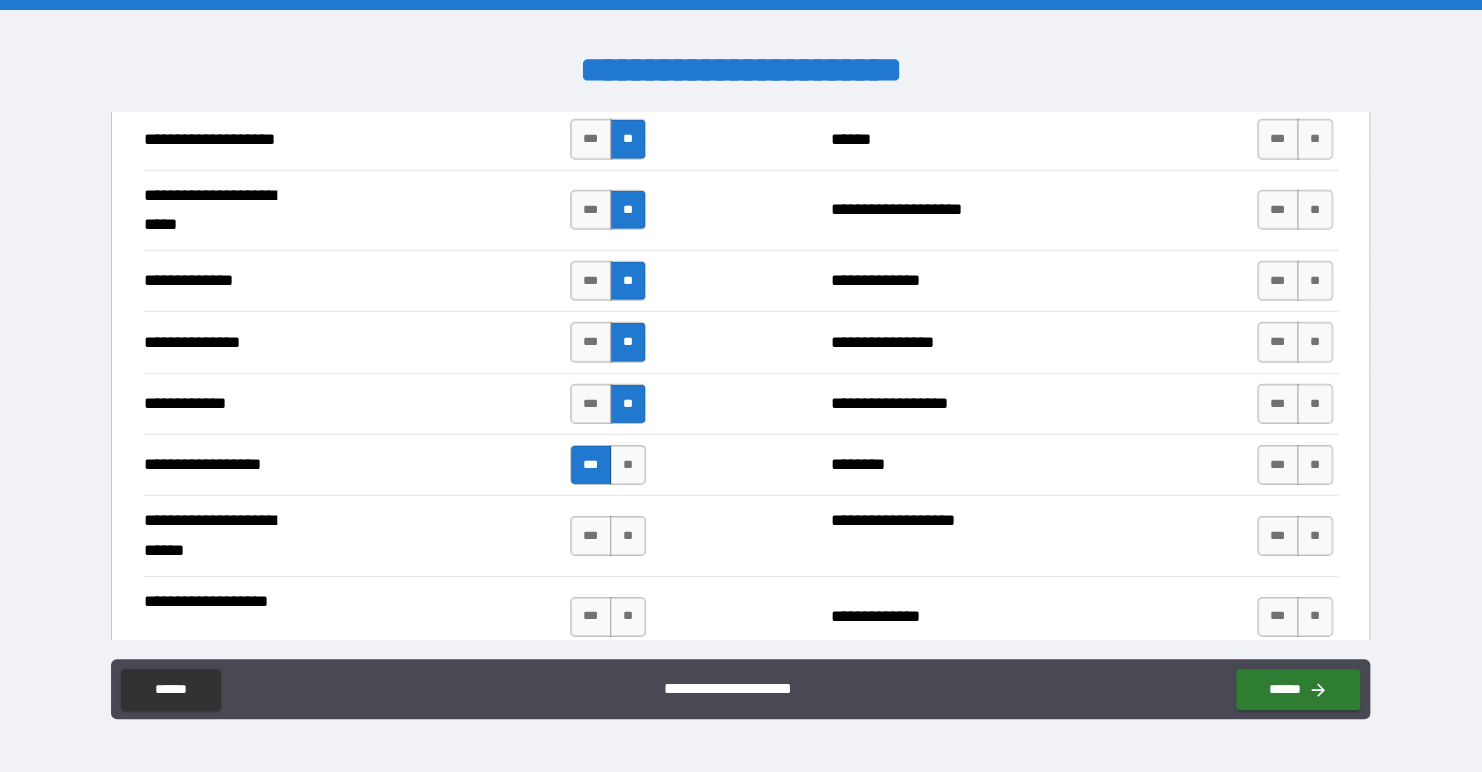scroll, scrollTop: 3000, scrollLeft: 0, axis: vertical 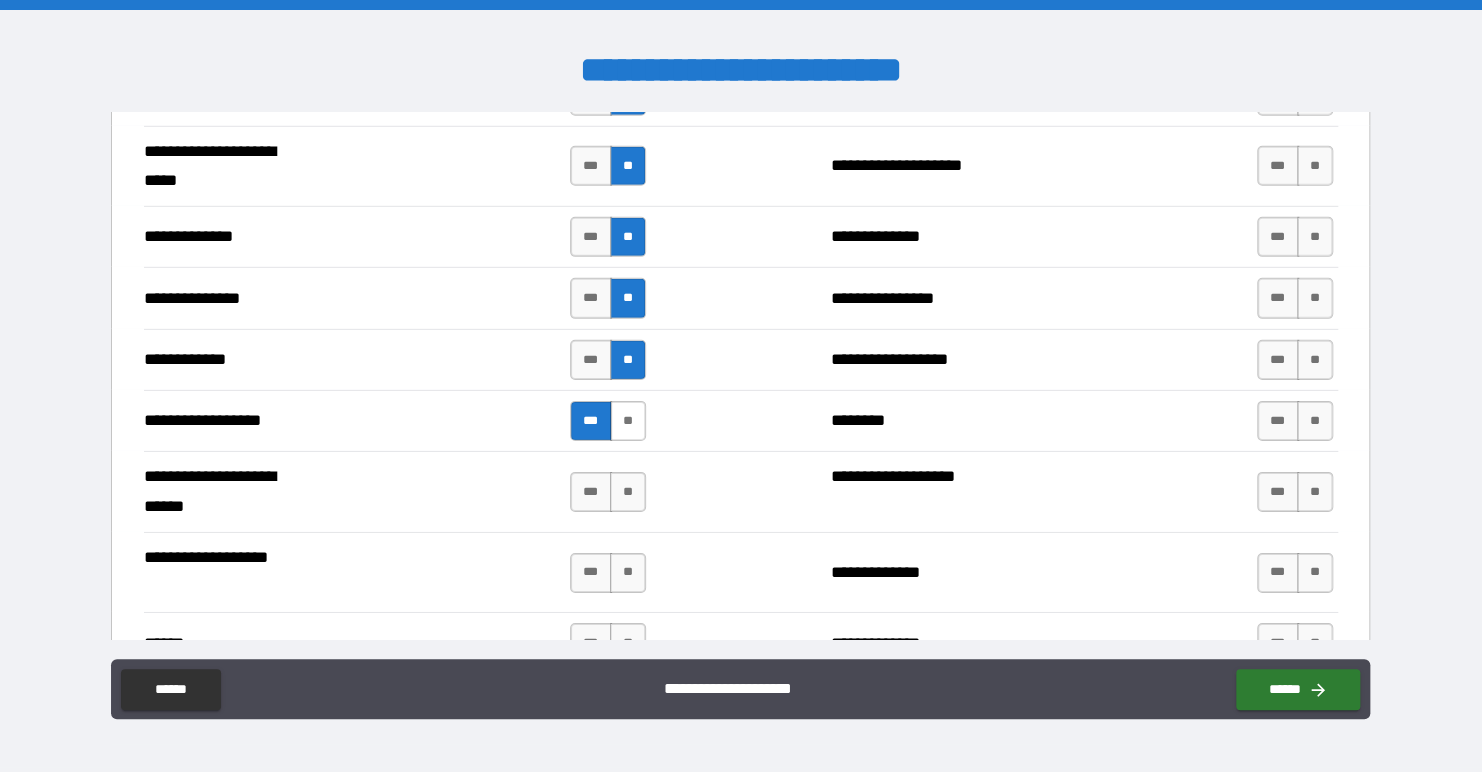 click on "**" at bounding box center (628, 421) 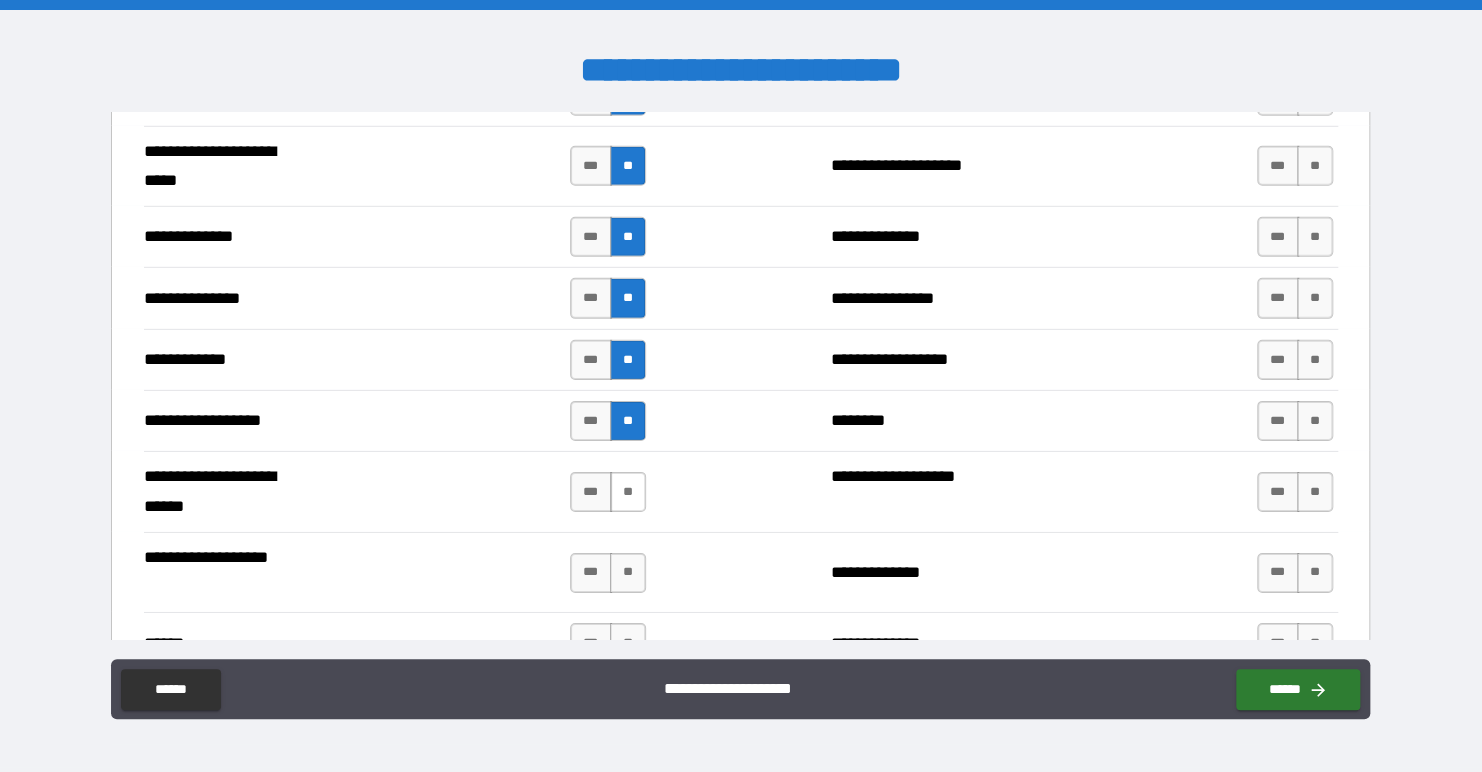 click on "**" at bounding box center [628, 492] 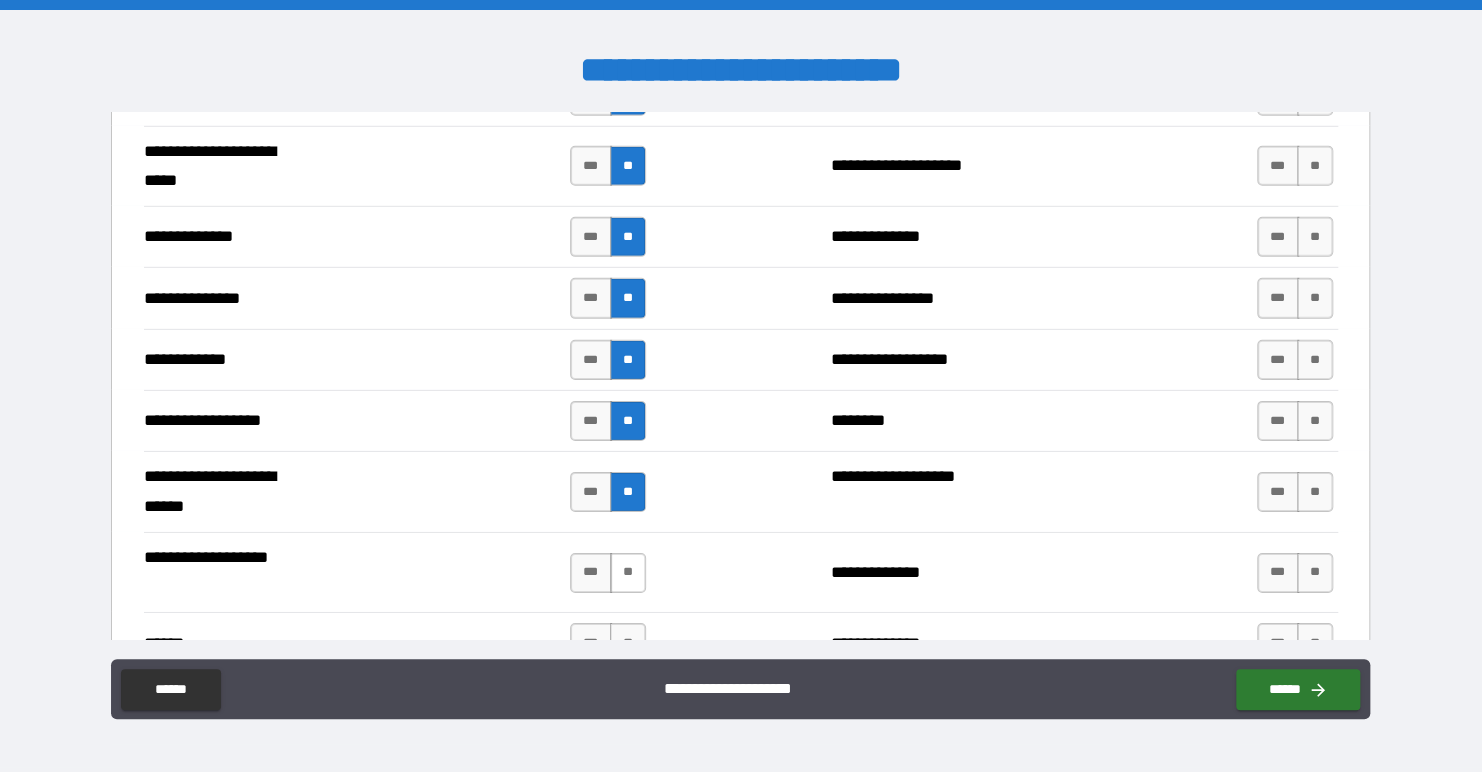 scroll, scrollTop: 3100, scrollLeft: 0, axis: vertical 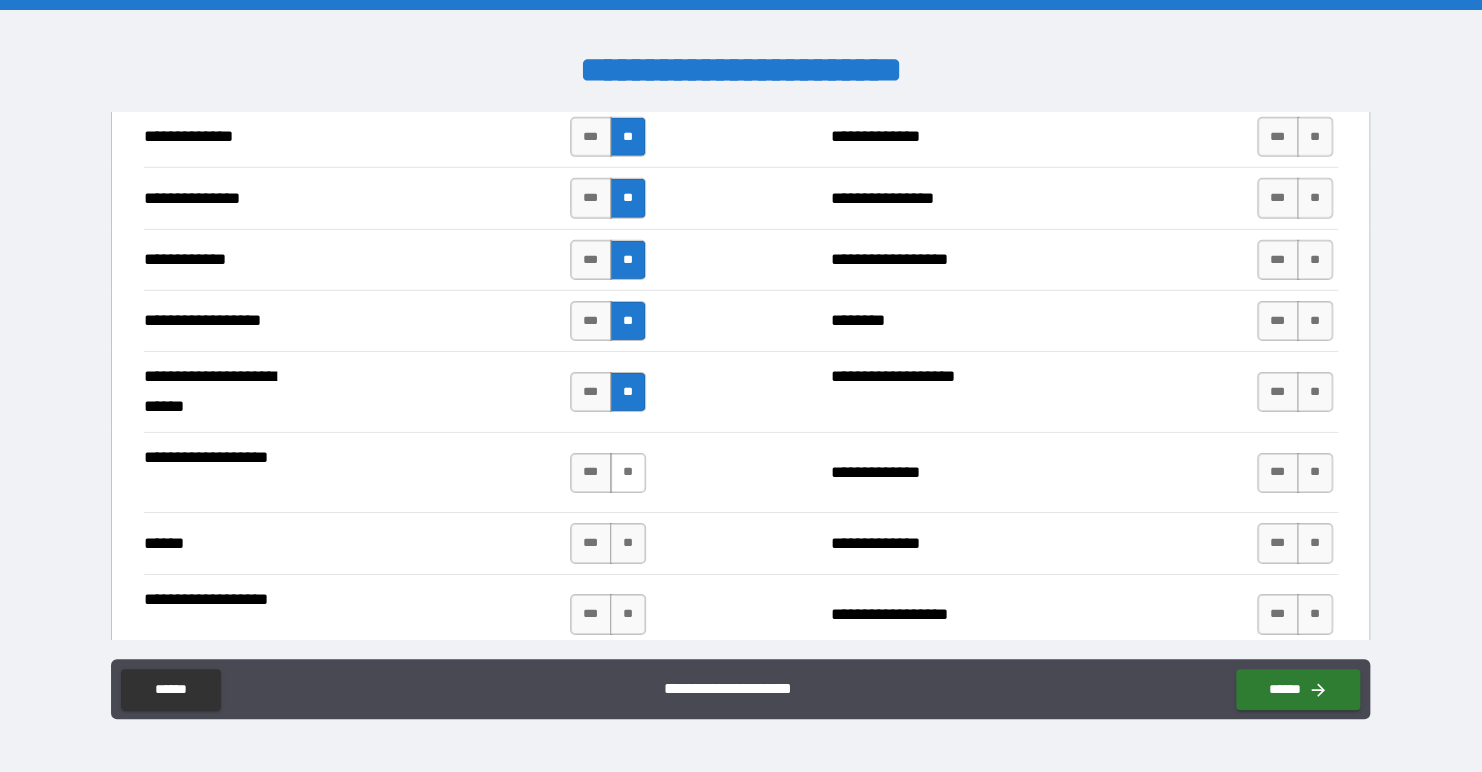 click on "**" at bounding box center [628, 473] 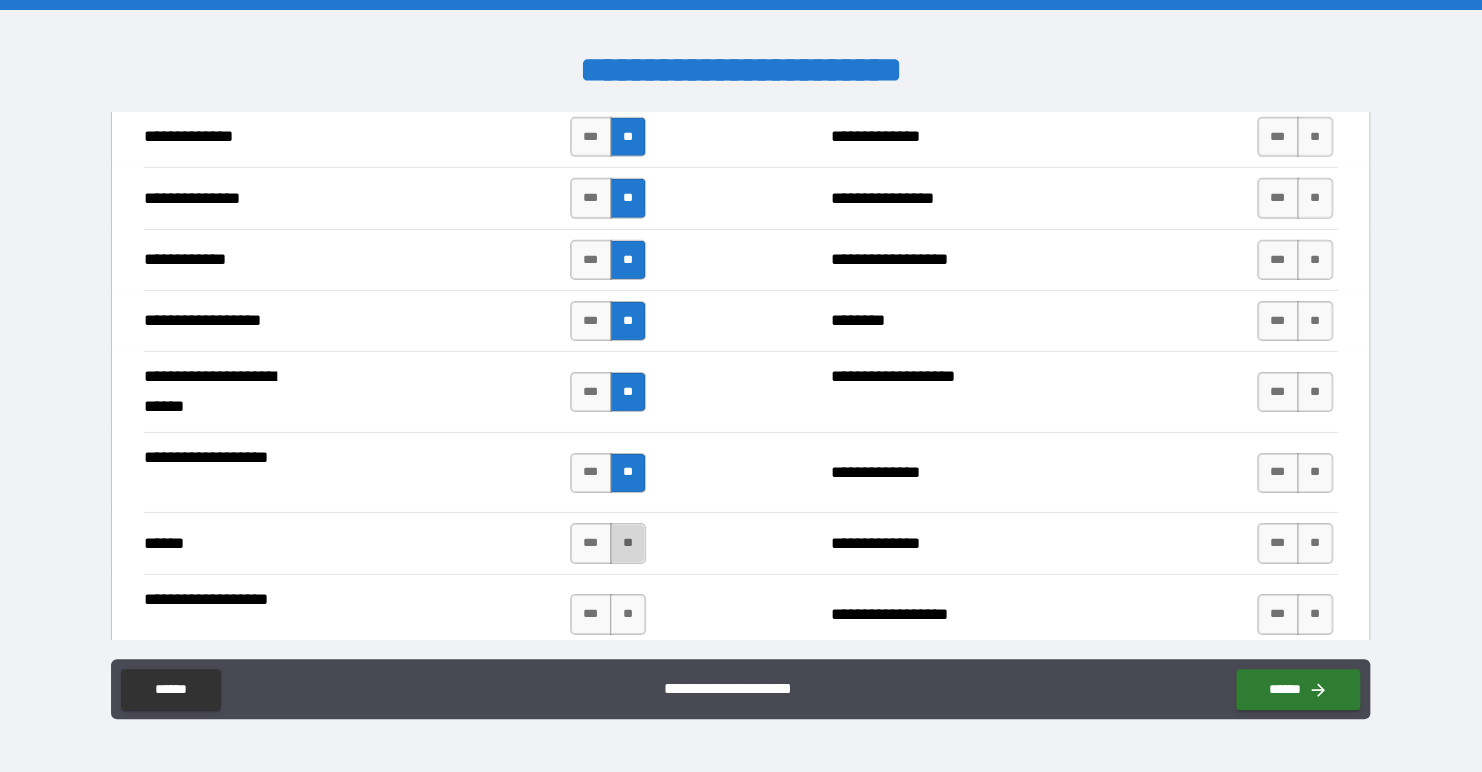 click on "**" at bounding box center [628, 543] 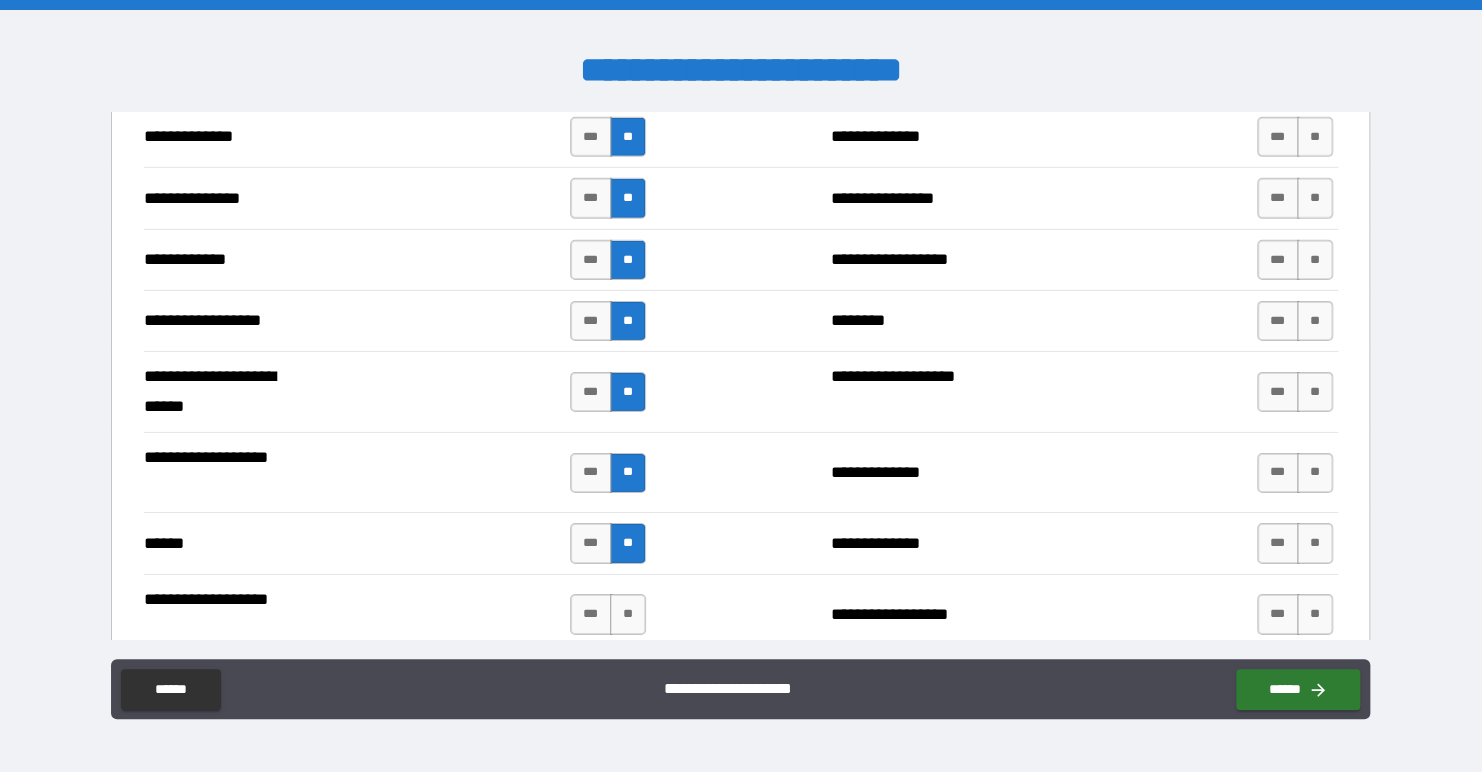 scroll, scrollTop: 3200, scrollLeft: 0, axis: vertical 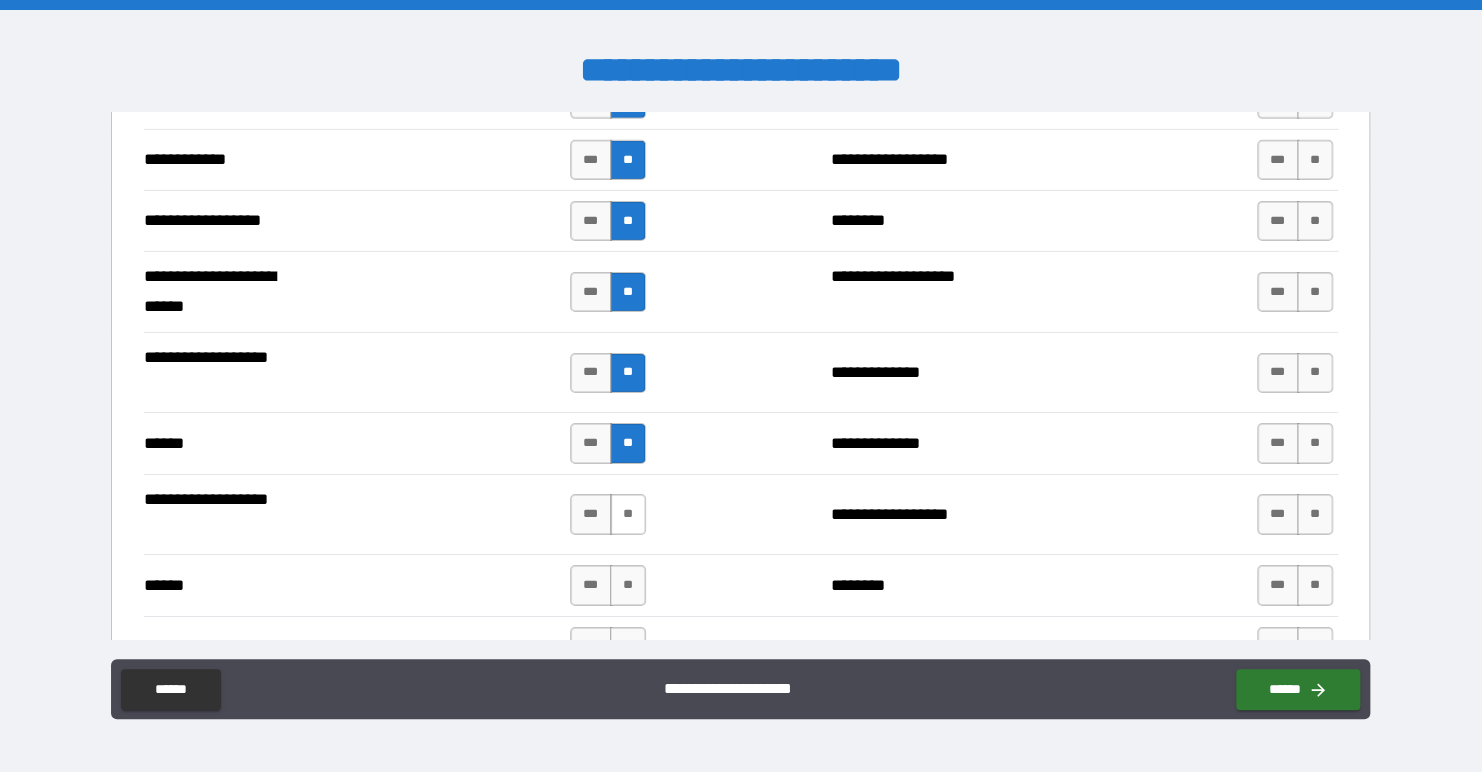 click on "**" at bounding box center (628, 514) 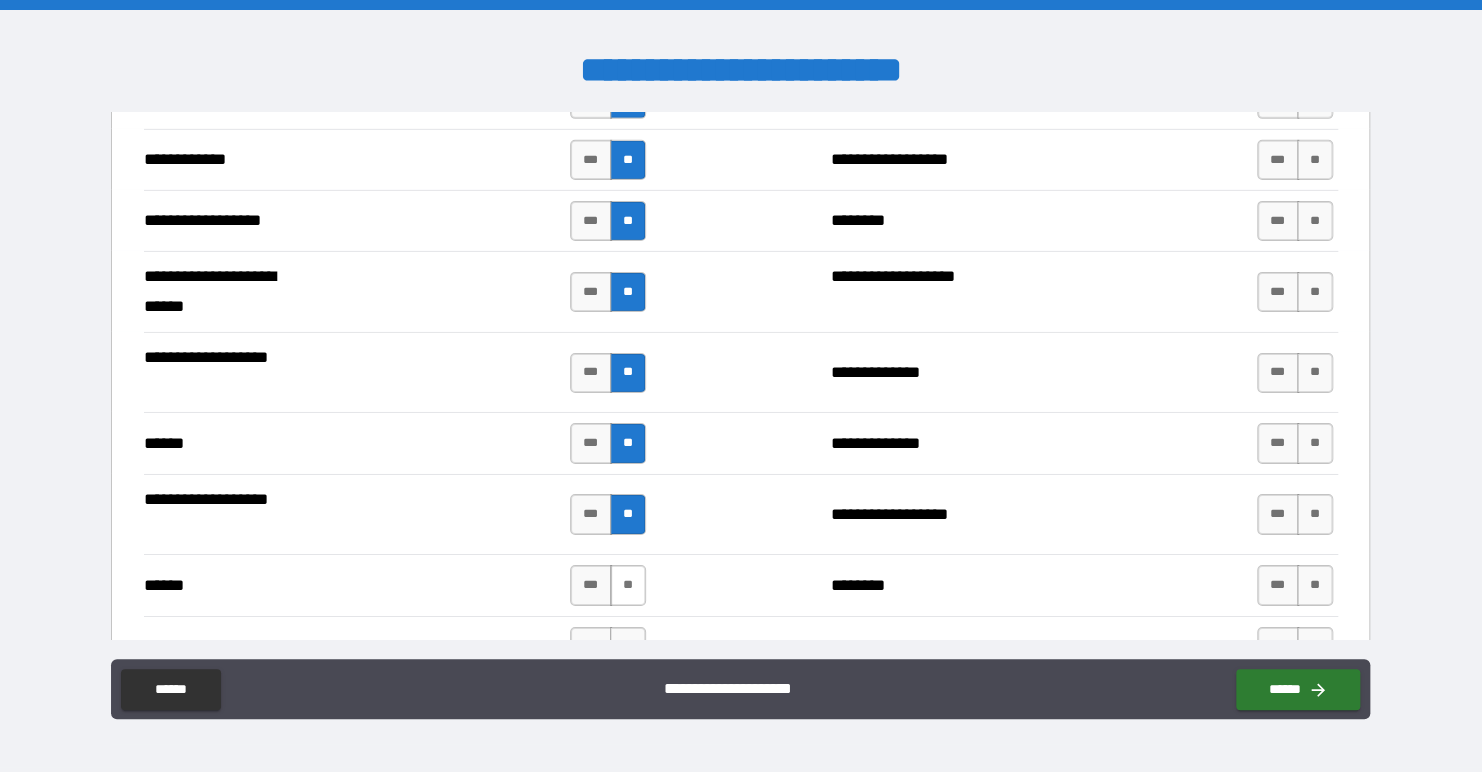 click on "**" at bounding box center (628, 585) 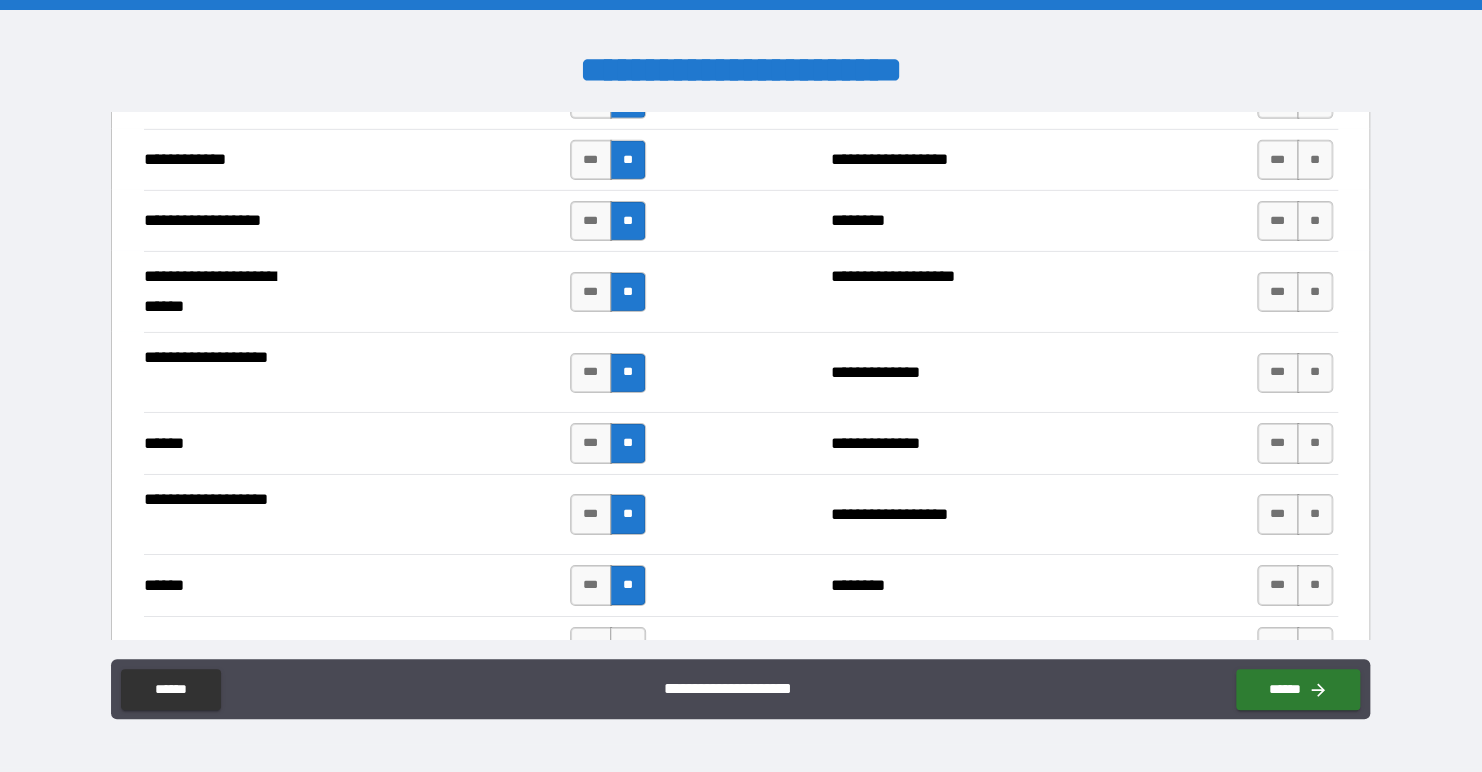 scroll, scrollTop: 3400, scrollLeft: 0, axis: vertical 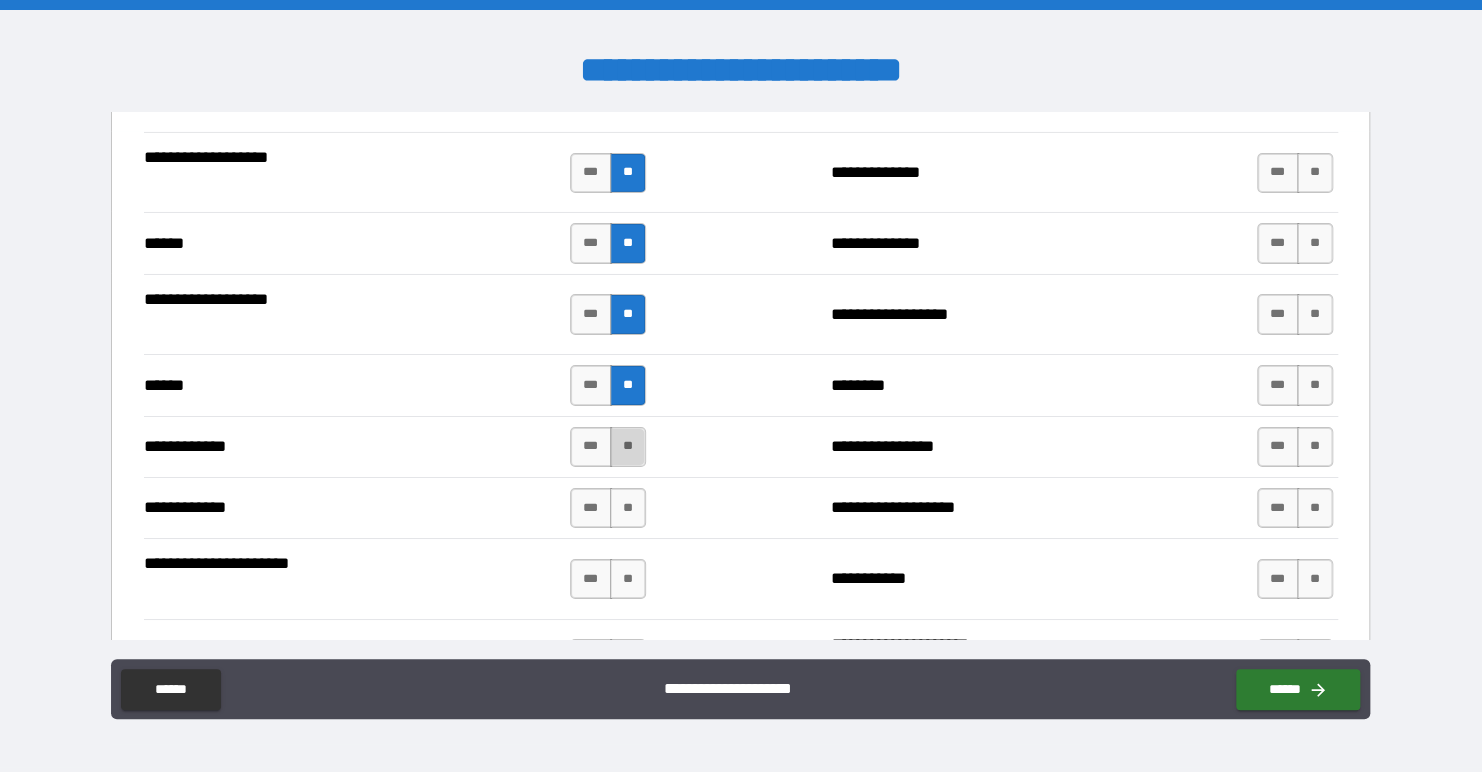 click on "**" at bounding box center [628, 447] 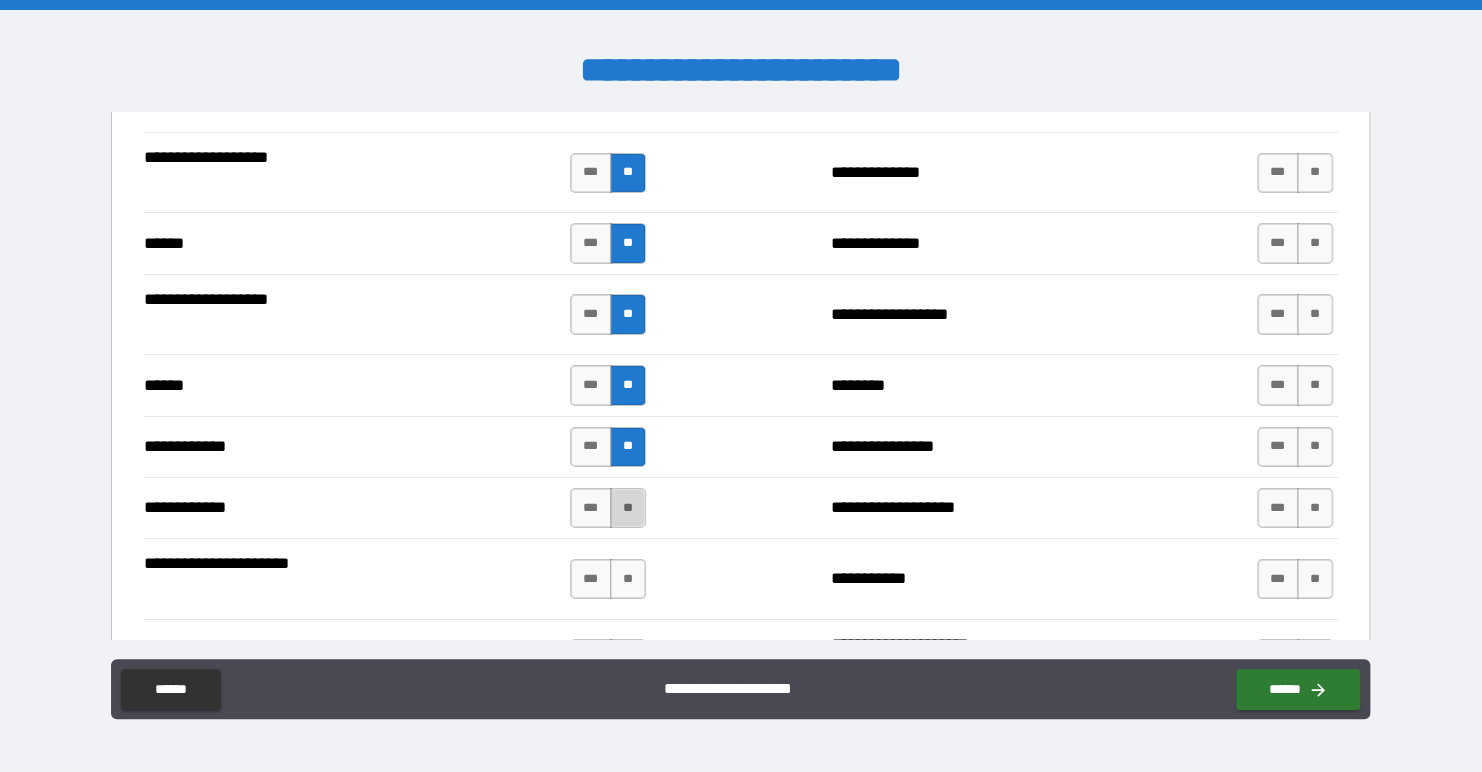 click on "**" at bounding box center (628, 508) 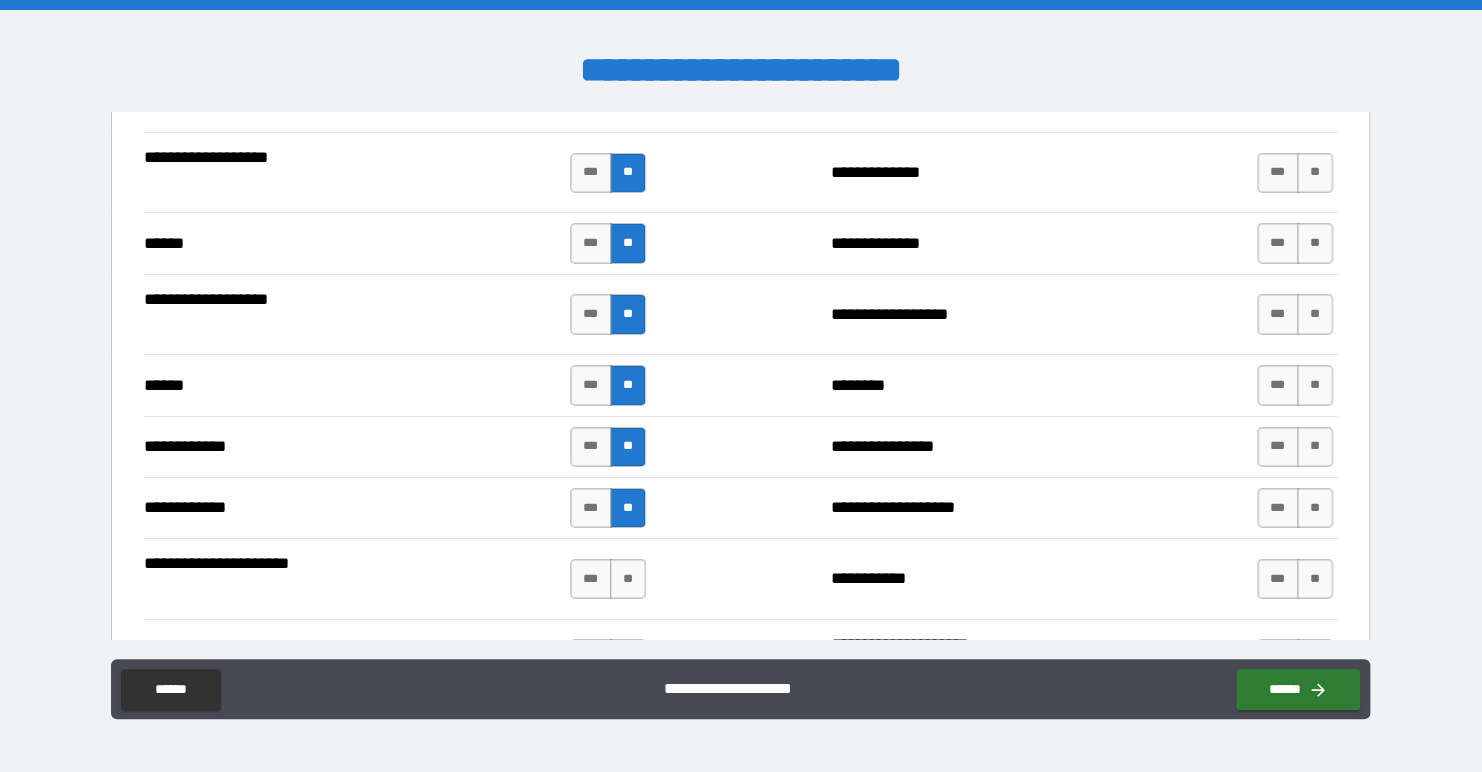 scroll, scrollTop: 3500, scrollLeft: 0, axis: vertical 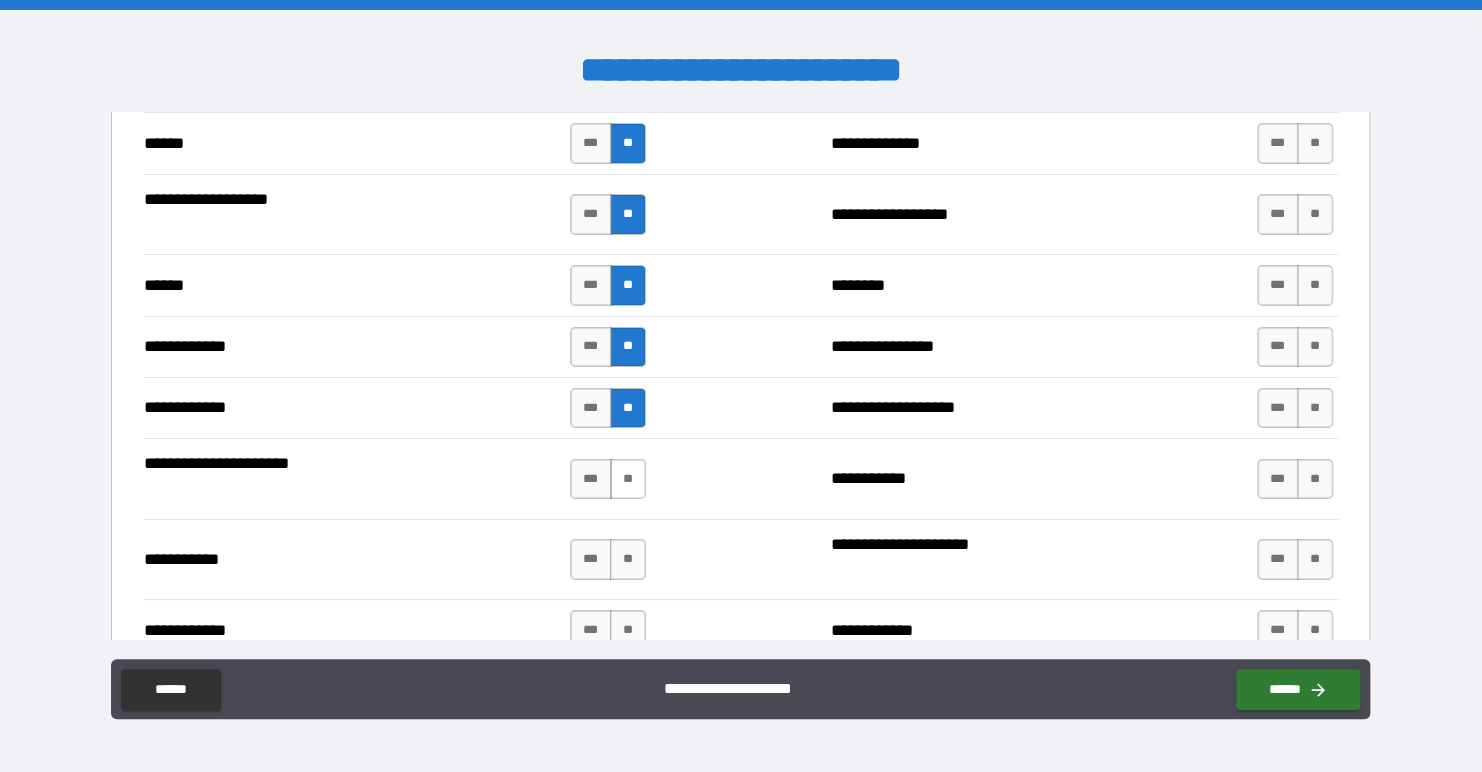 click on "**" at bounding box center (628, 479) 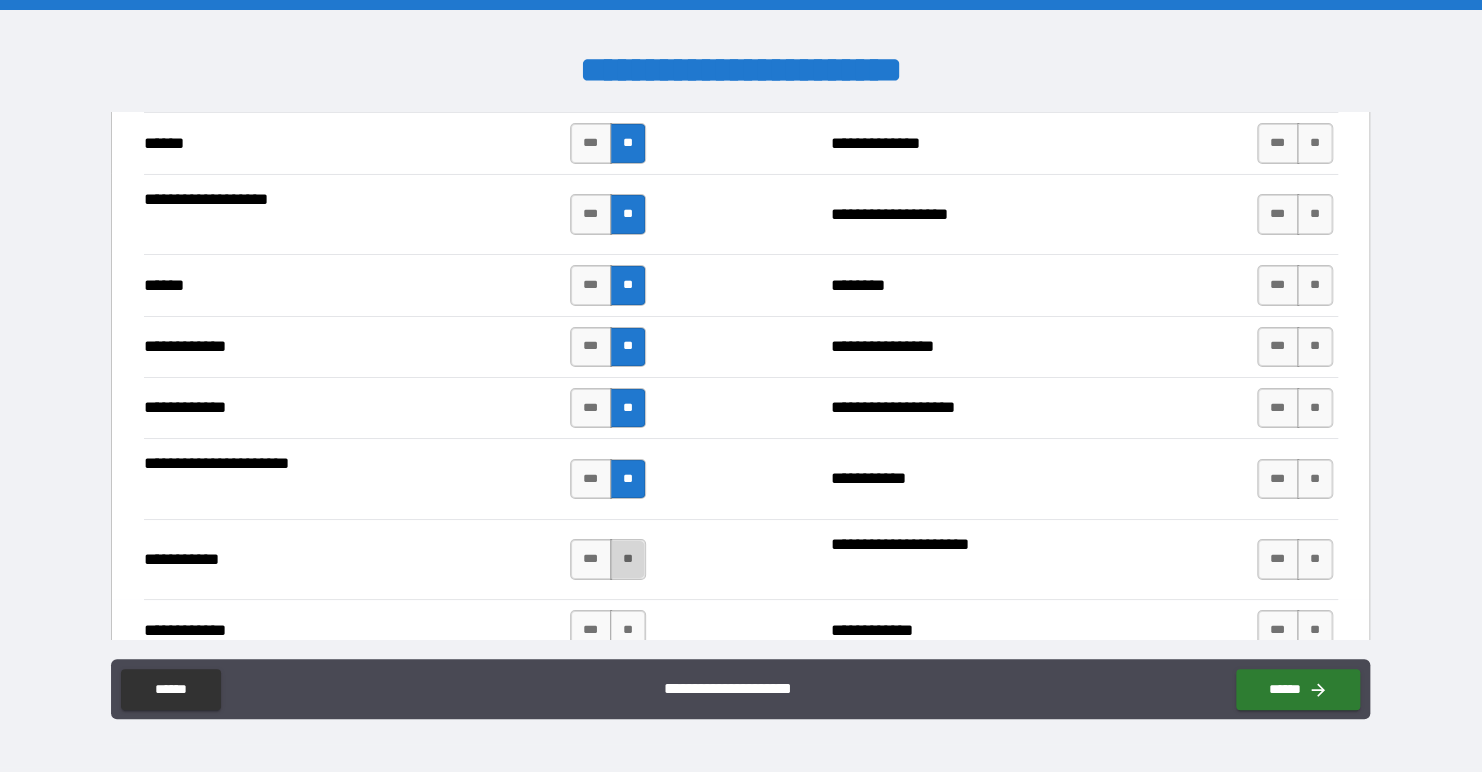 click on "**" at bounding box center [628, 559] 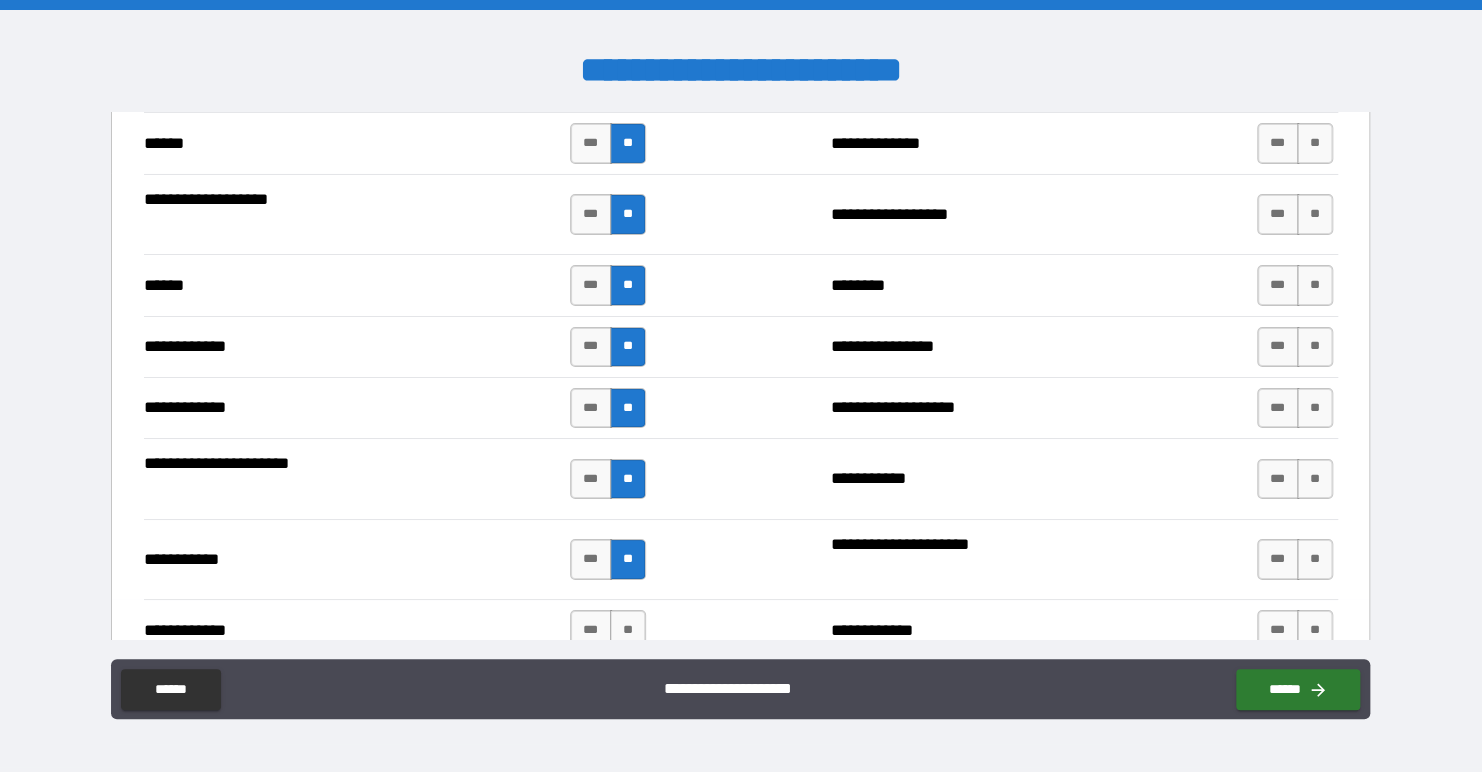 scroll, scrollTop: 3600, scrollLeft: 0, axis: vertical 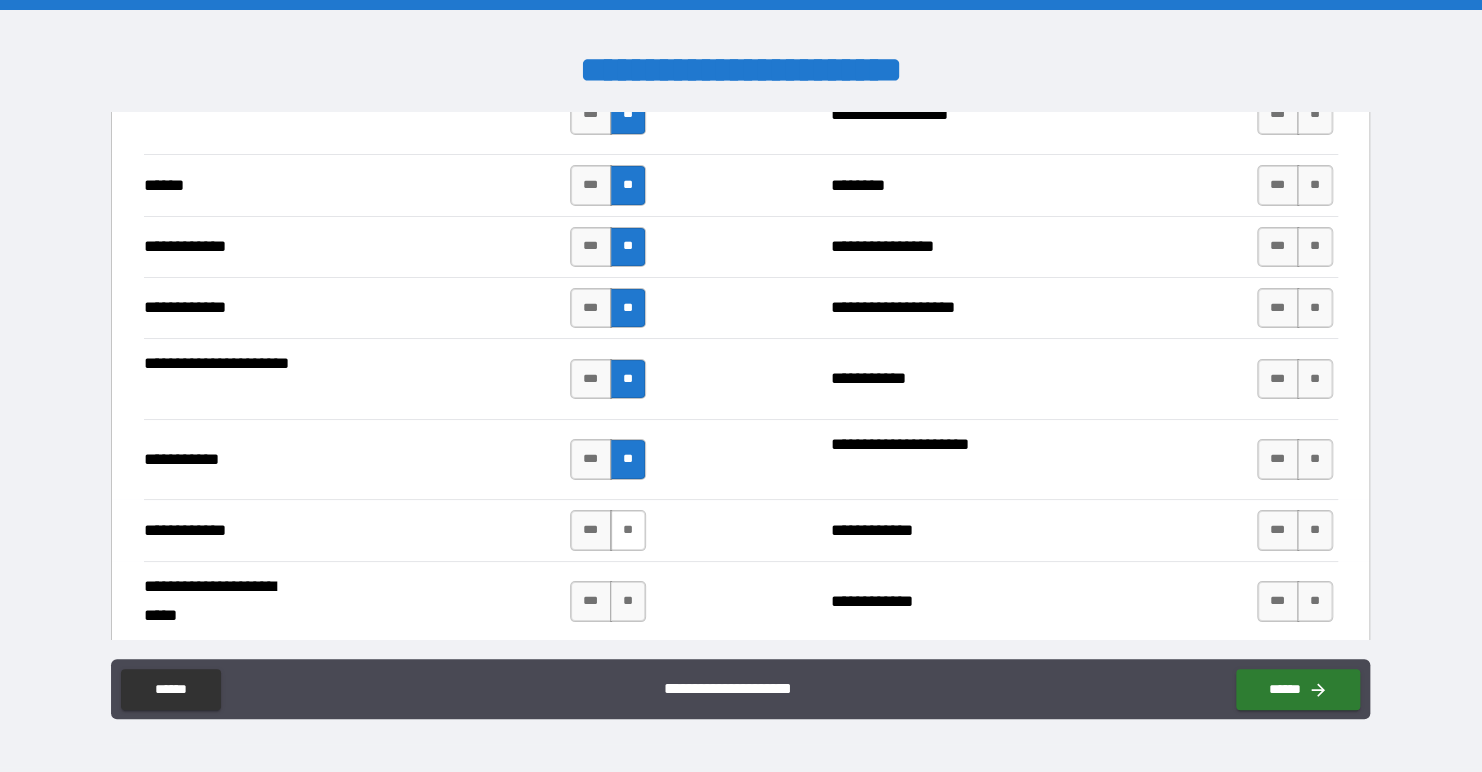 click on "**" at bounding box center [628, 530] 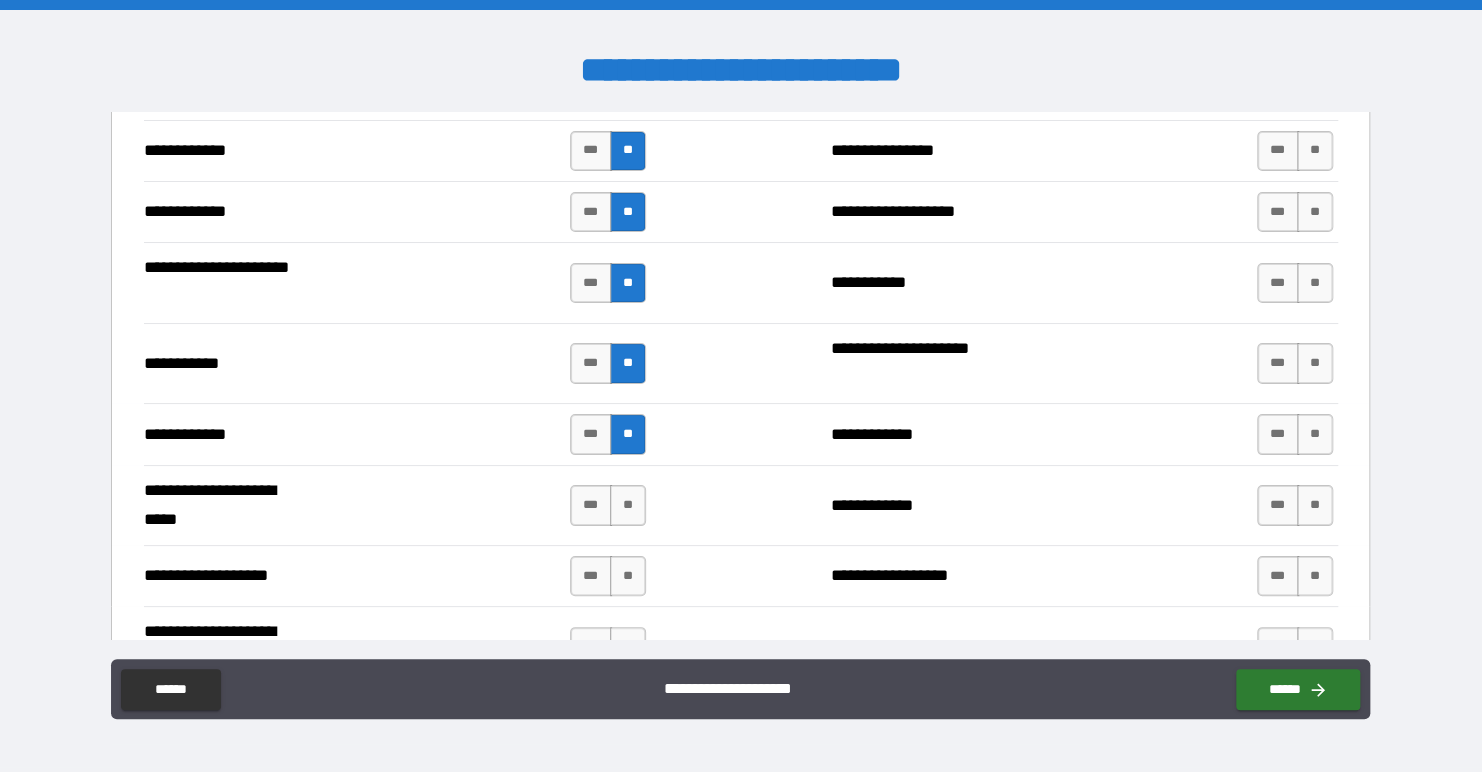 scroll, scrollTop: 3700, scrollLeft: 0, axis: vertical 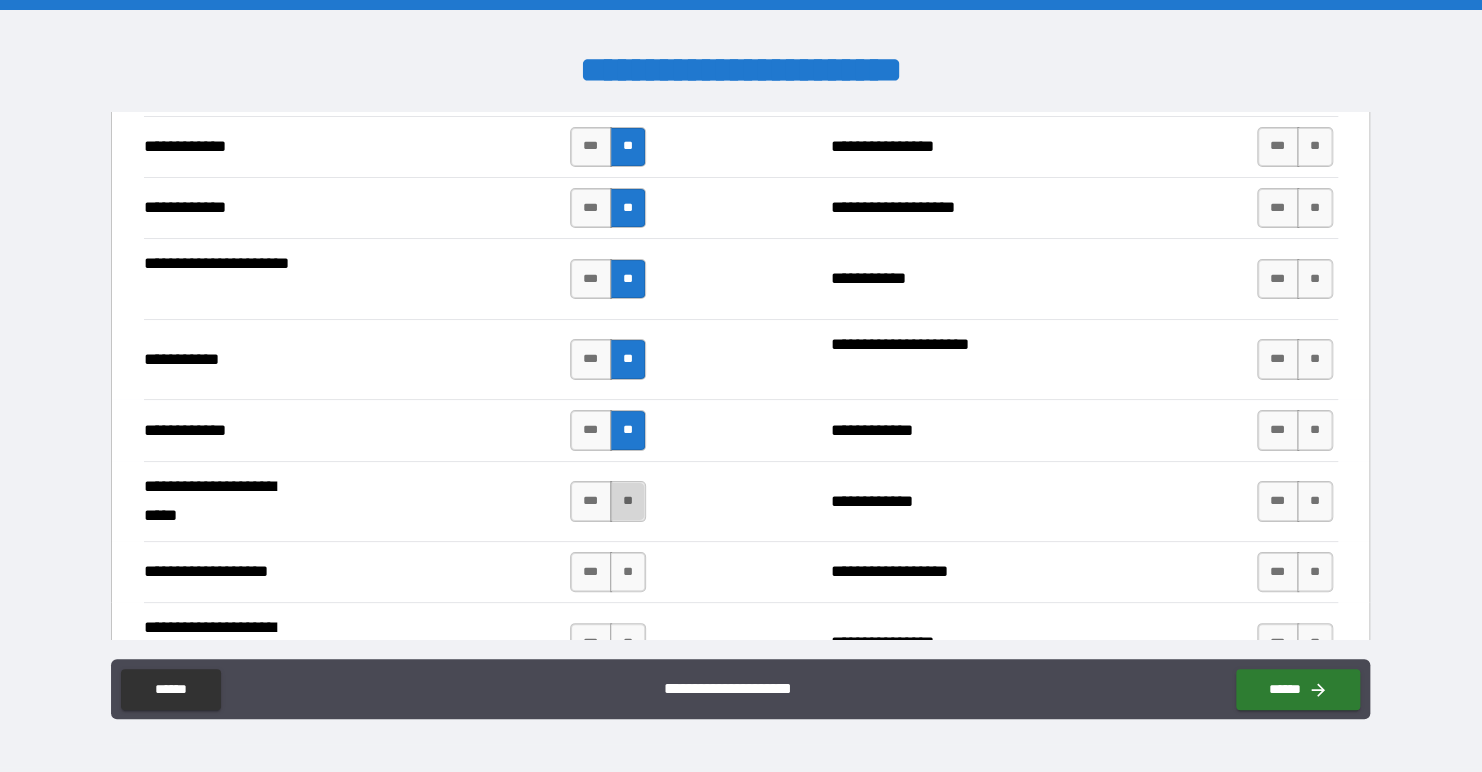 click on "**" at bounding box center (628, 501) 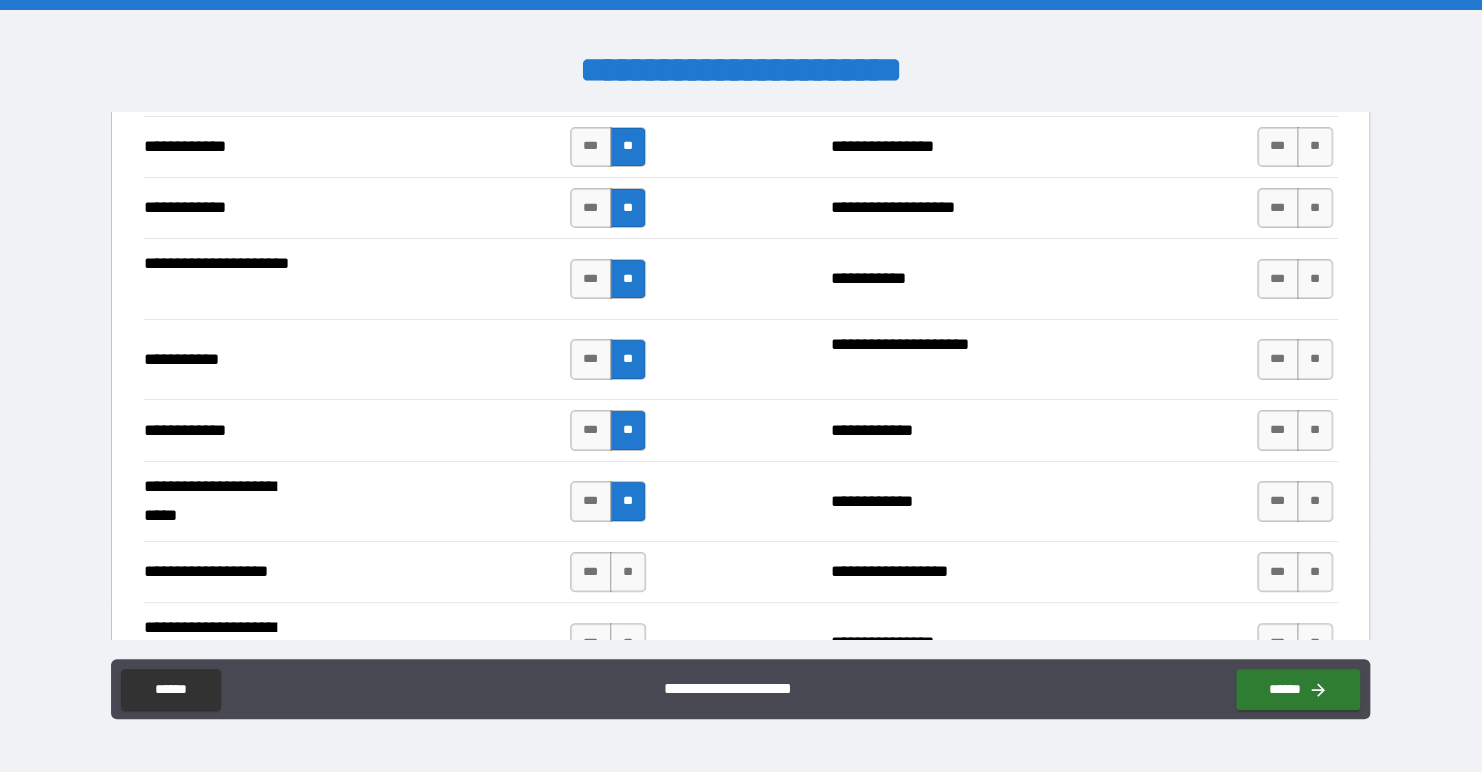 click on "*** **" at bounding box center (608, 572) 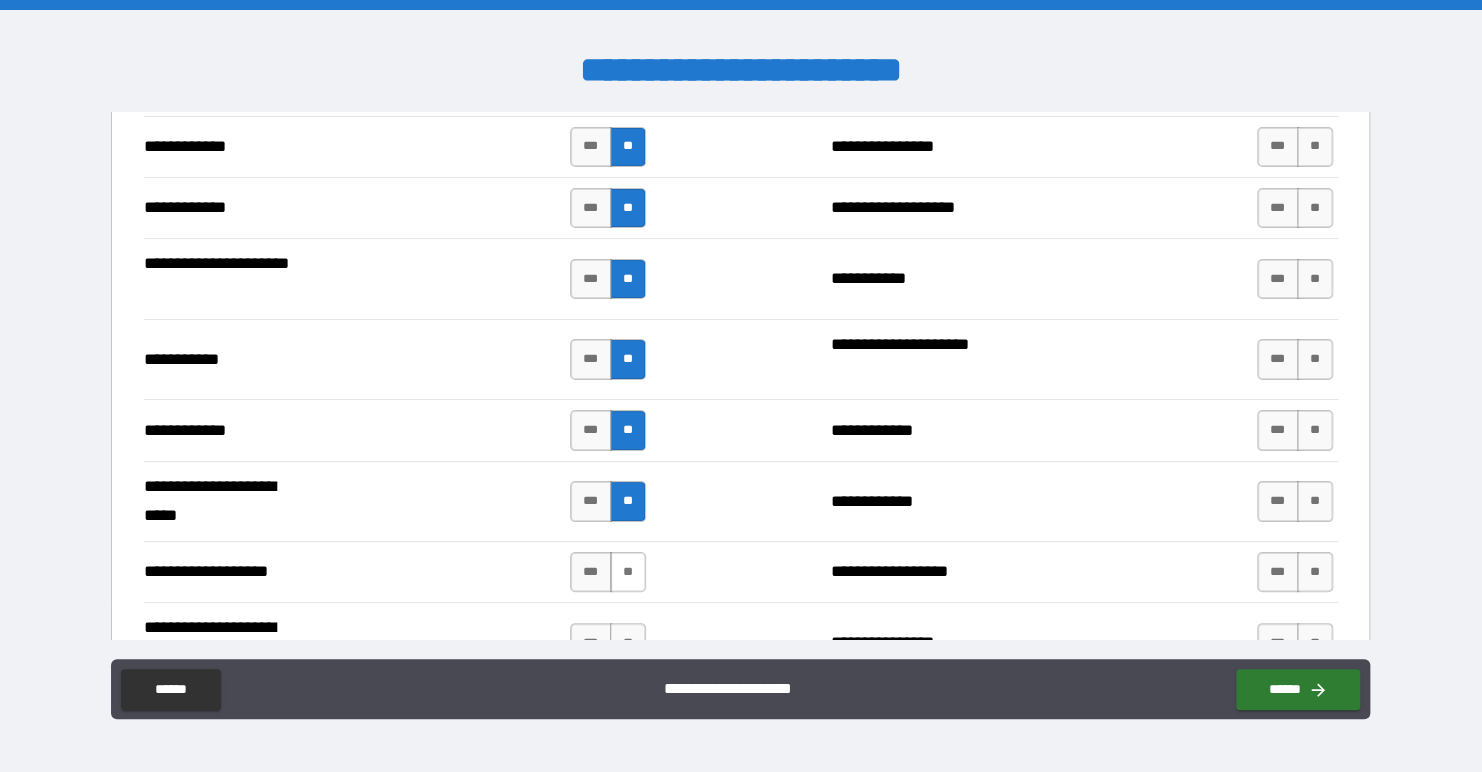 click on "**" at bounding box center (628, 572) 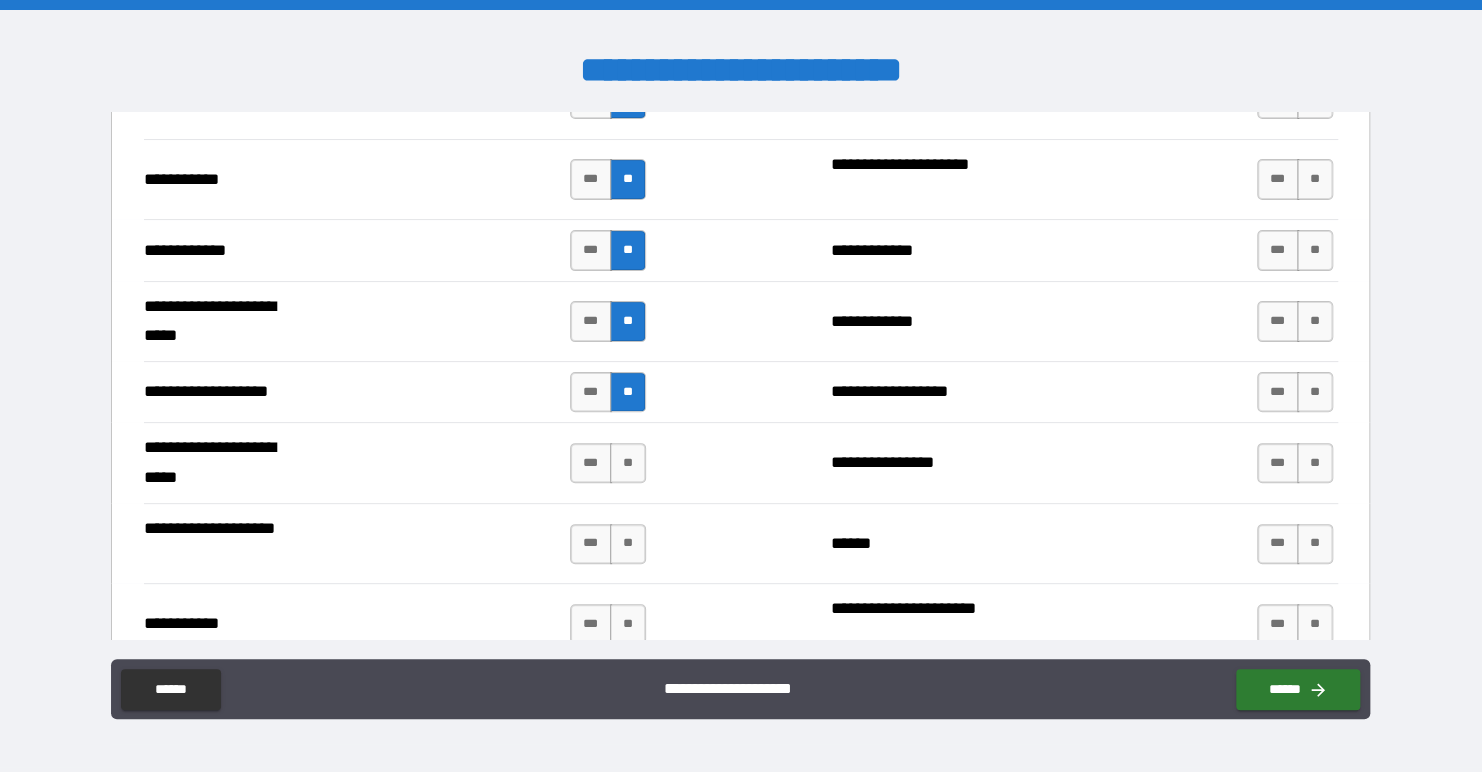scroll, scrollTop: 3900, scrollLeft: 0, axis: vertical 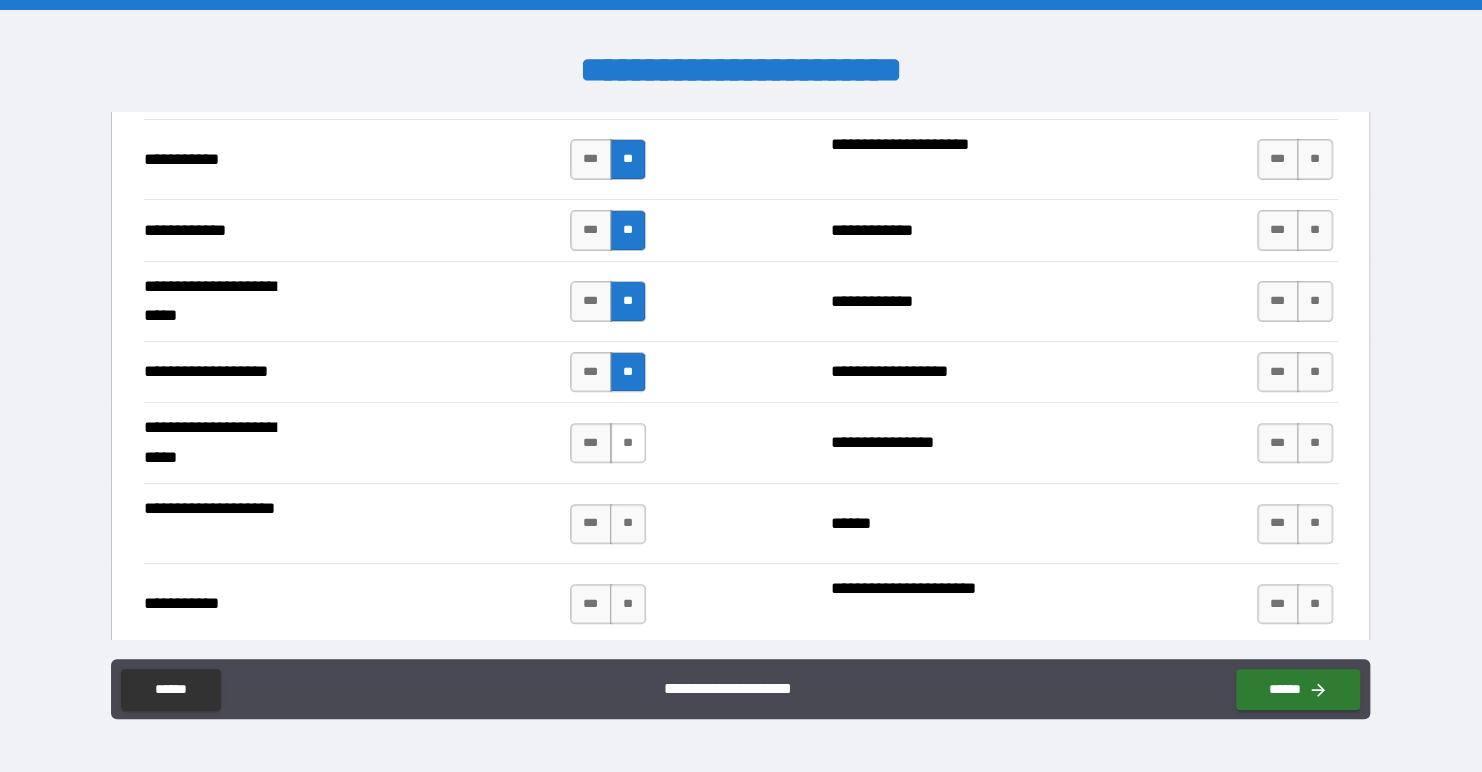 click on "**" at bounding box center (628, 443) 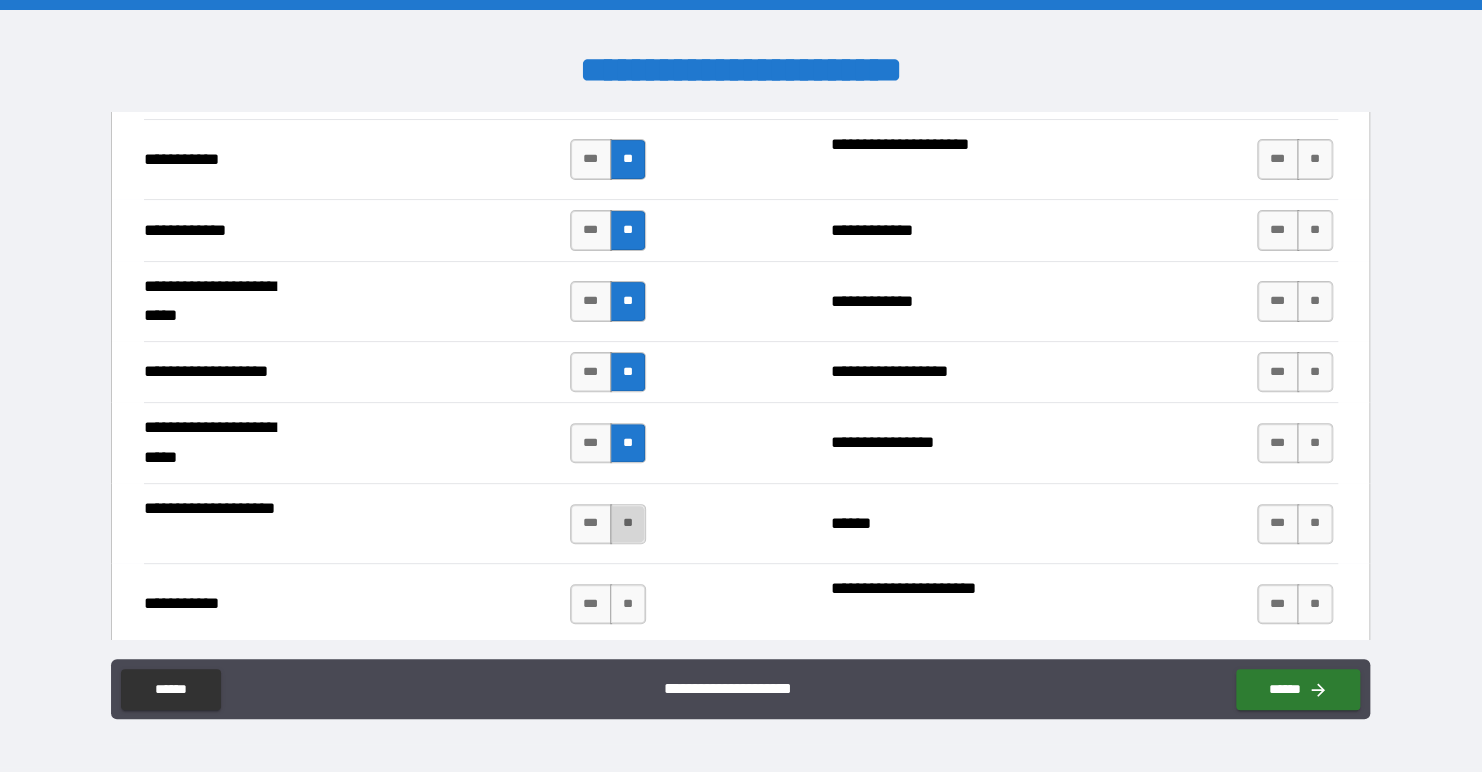 click on "**" at bounding box center [628, 524] 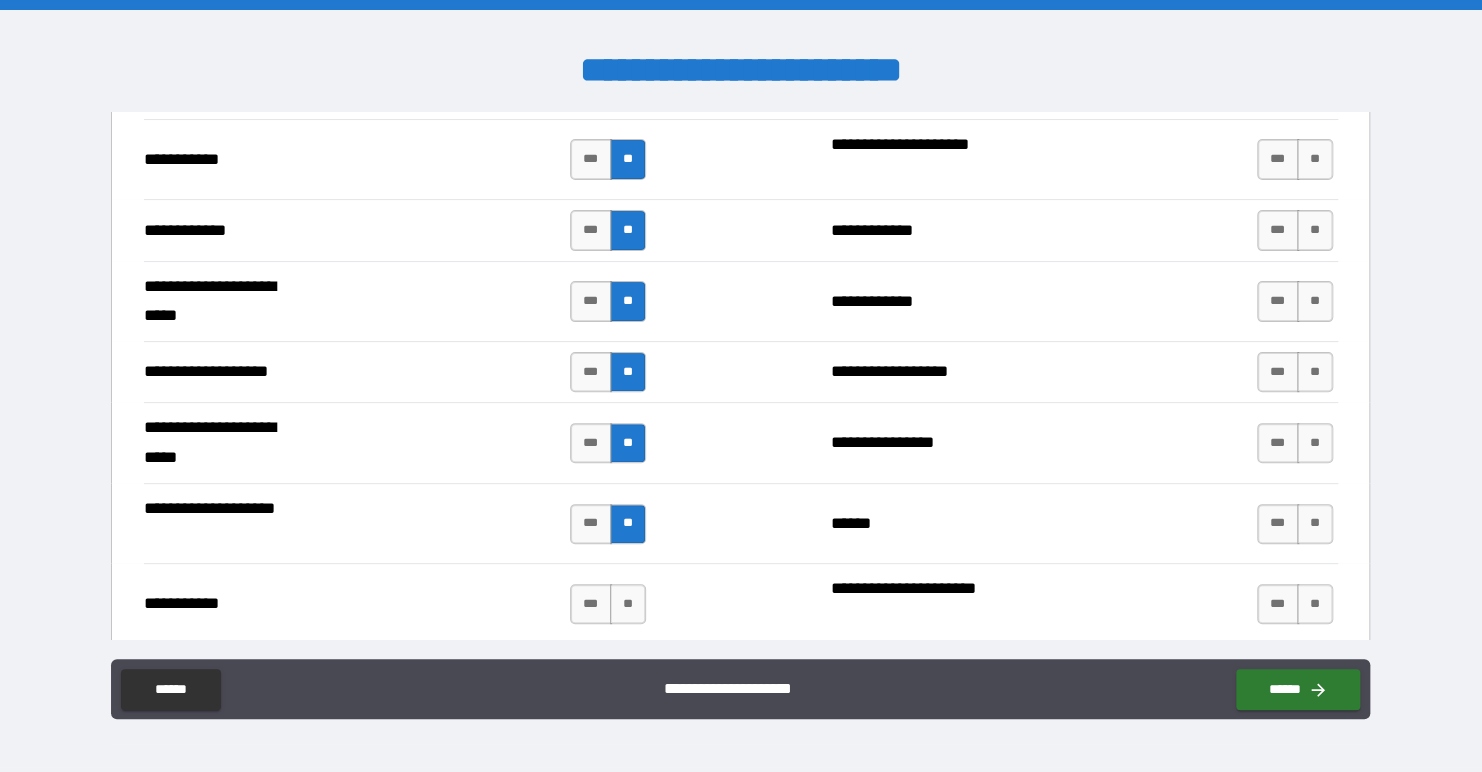 scroll, scrollTop: 4000, scrollLeft: 0, axis: vertical 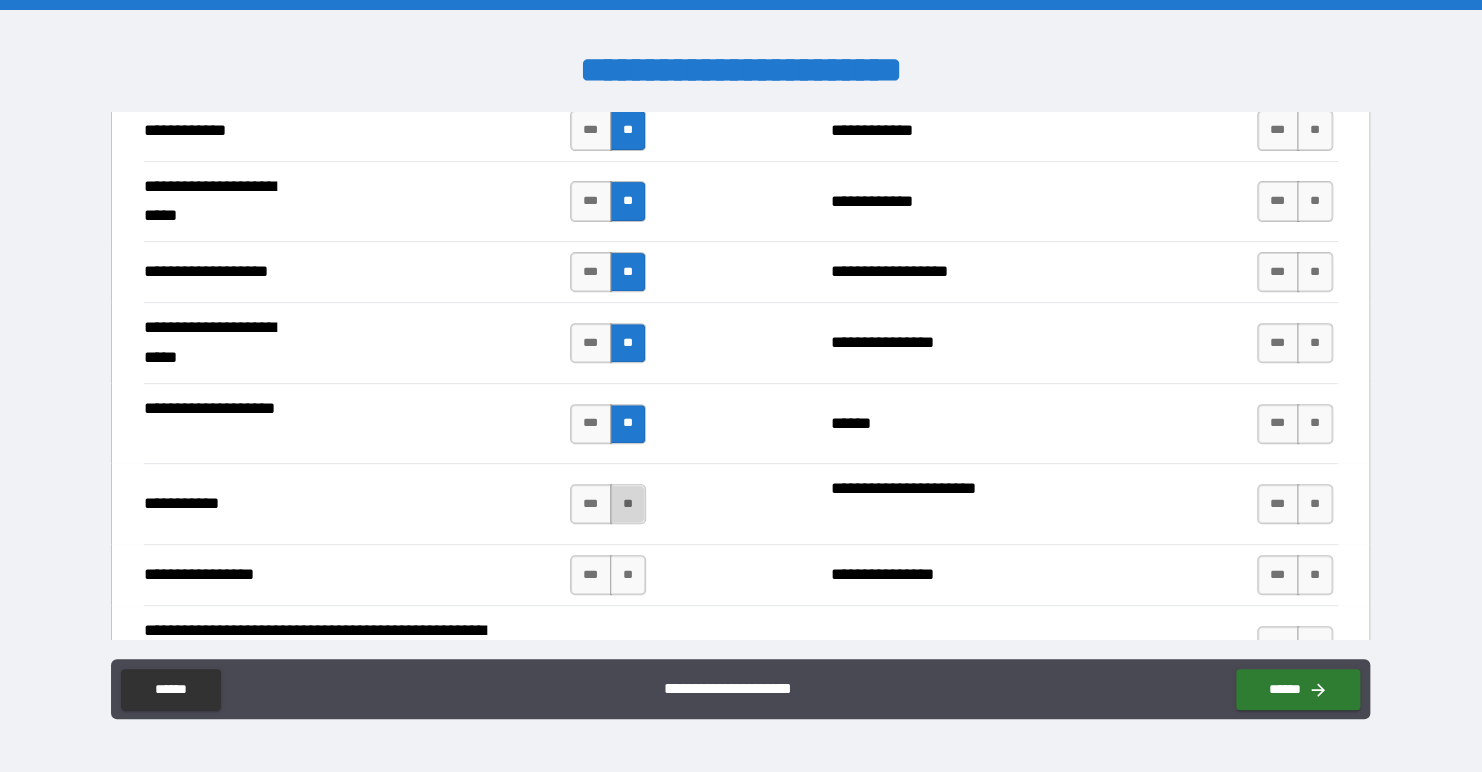 click on "**" at bounding box center [628, 504] 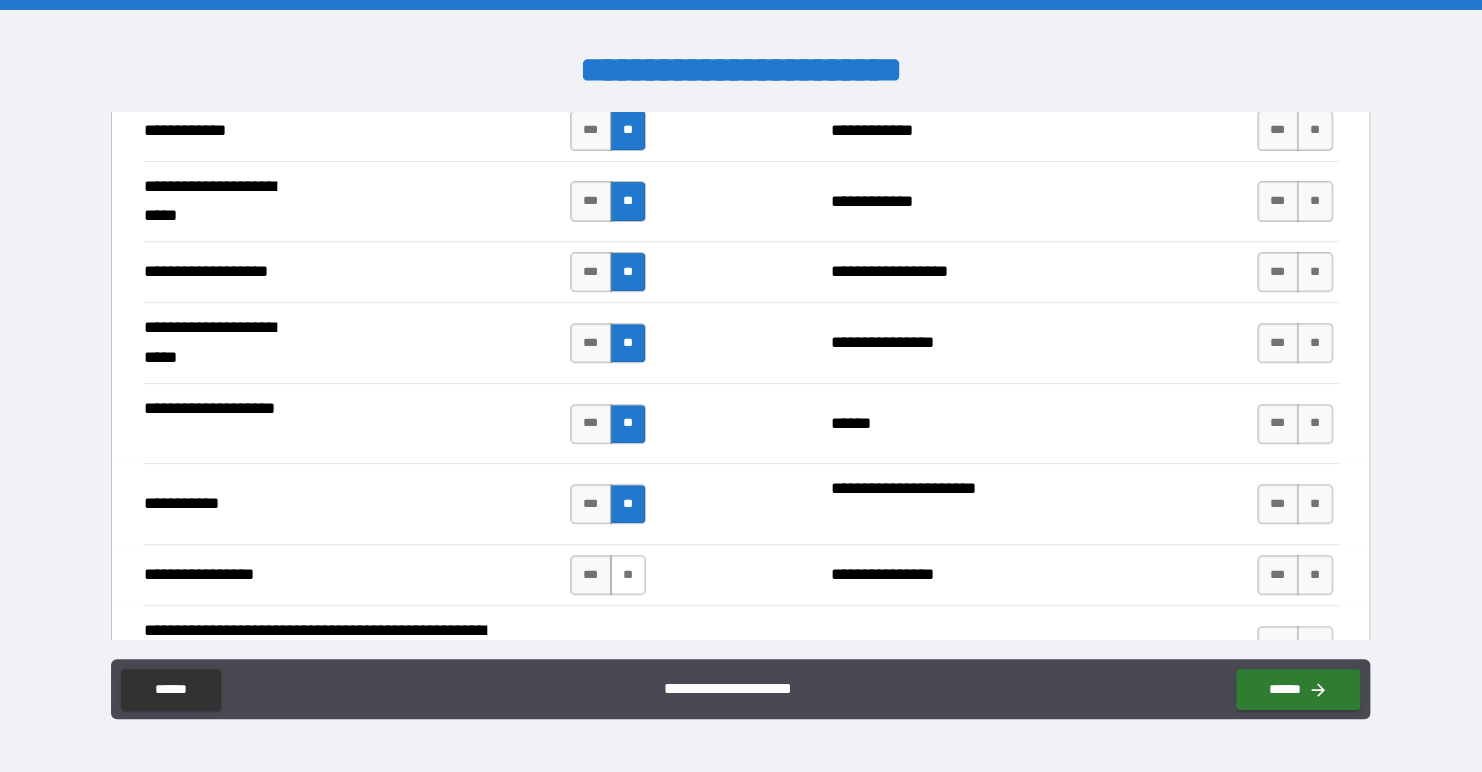 click on "**" at bounding box center [628, 575] 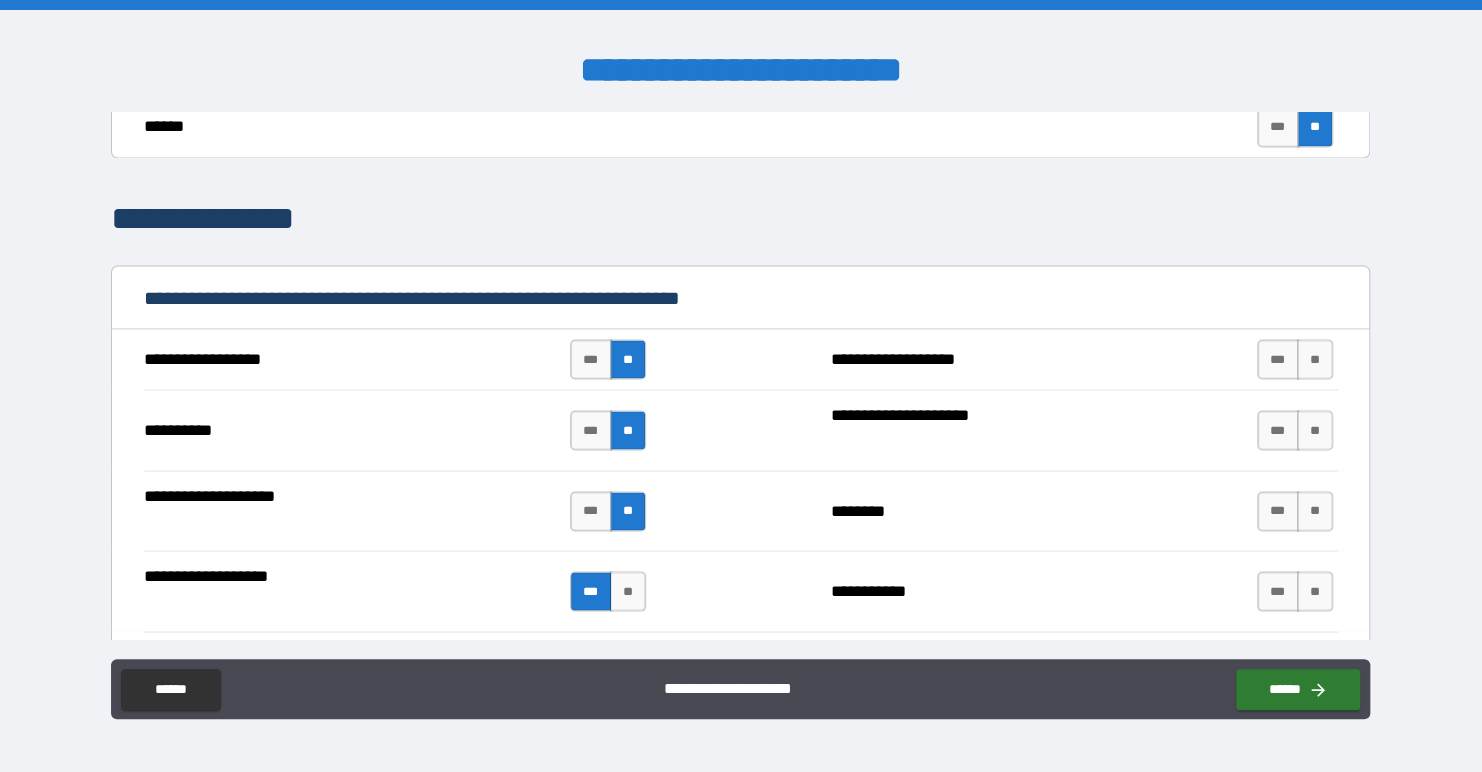 scroll, scrollTop: 1800, scrollLeft: 0, axis: vertical 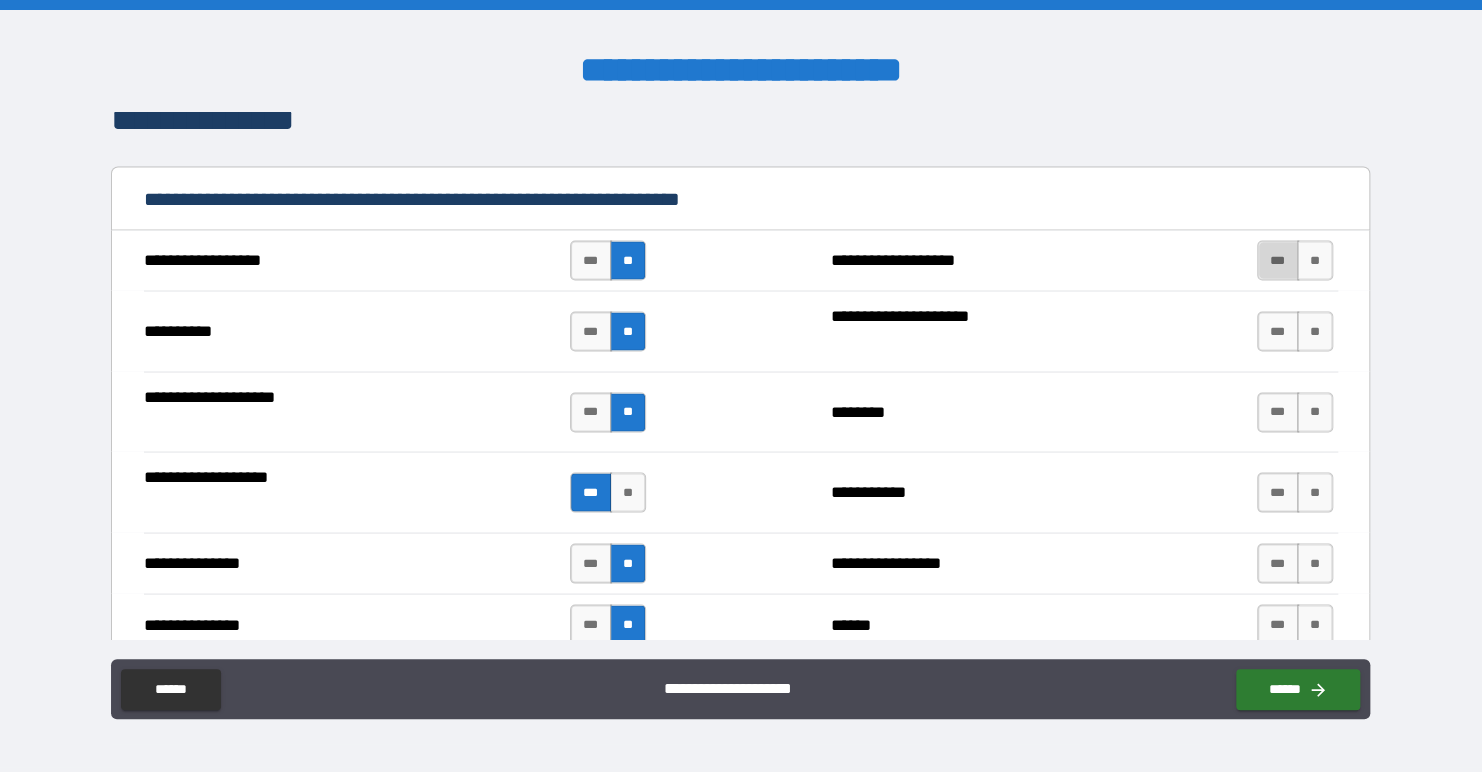 click on "***" at bounding box center [1278, 260] 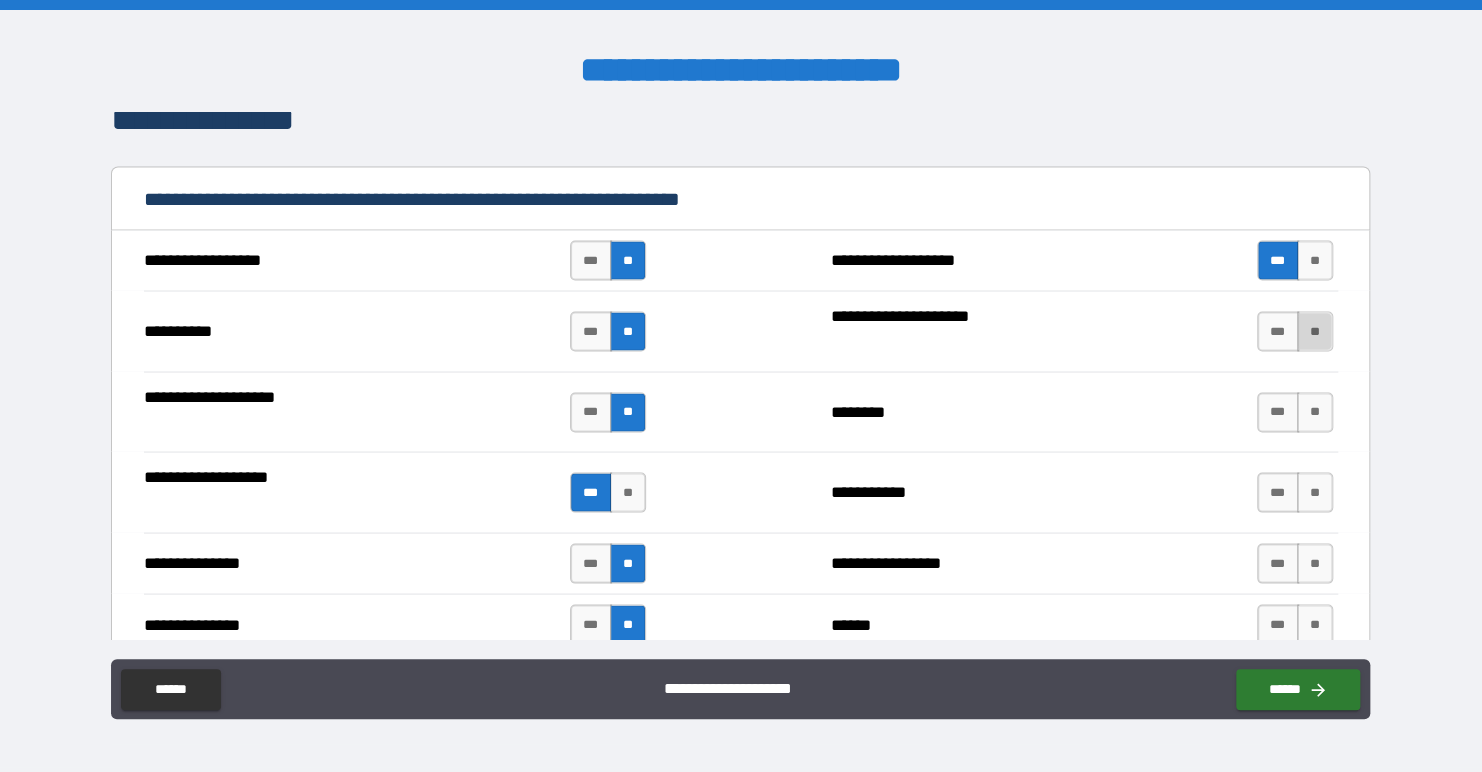 click on "**" at bounding box center [1315, 331] 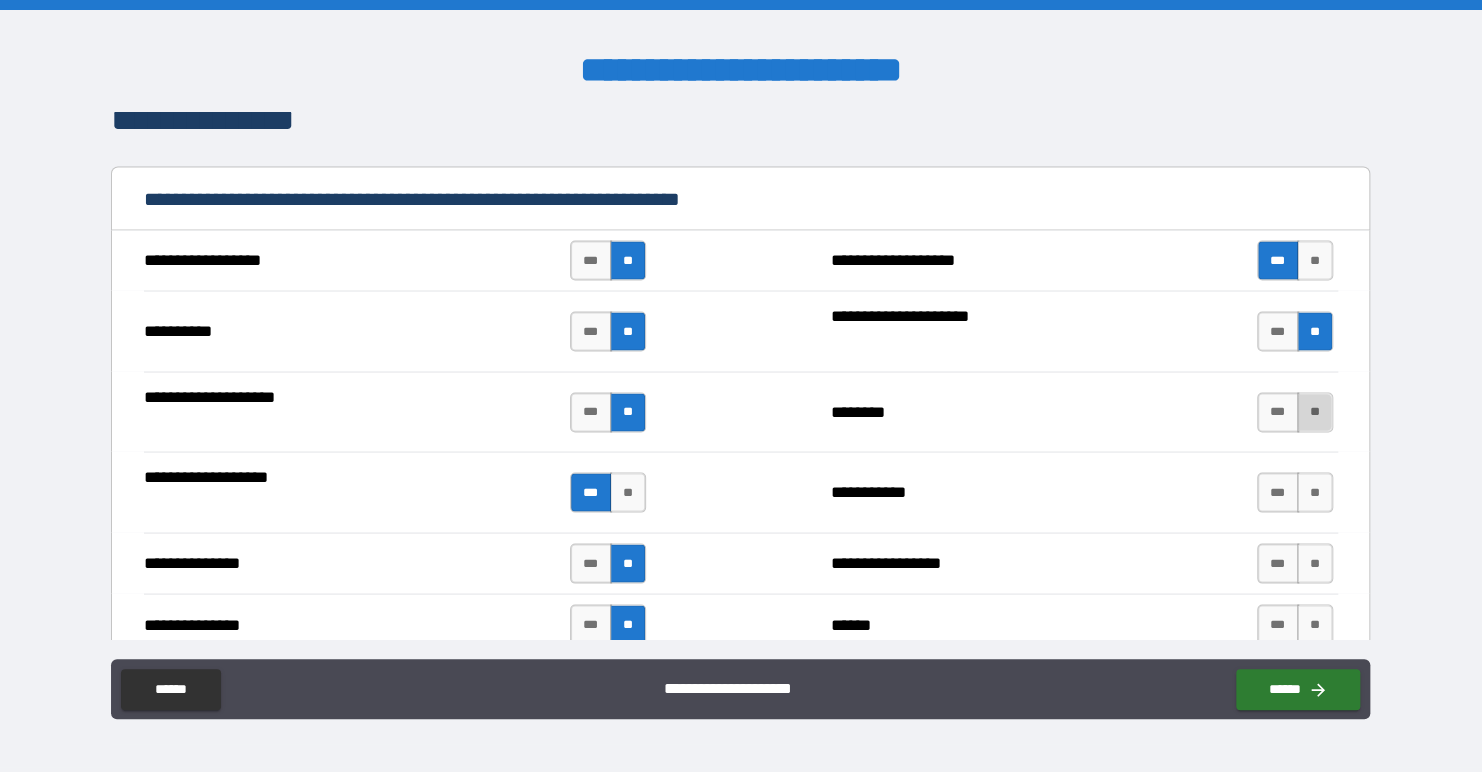 click on "**" at bounding box center (1315, 412) 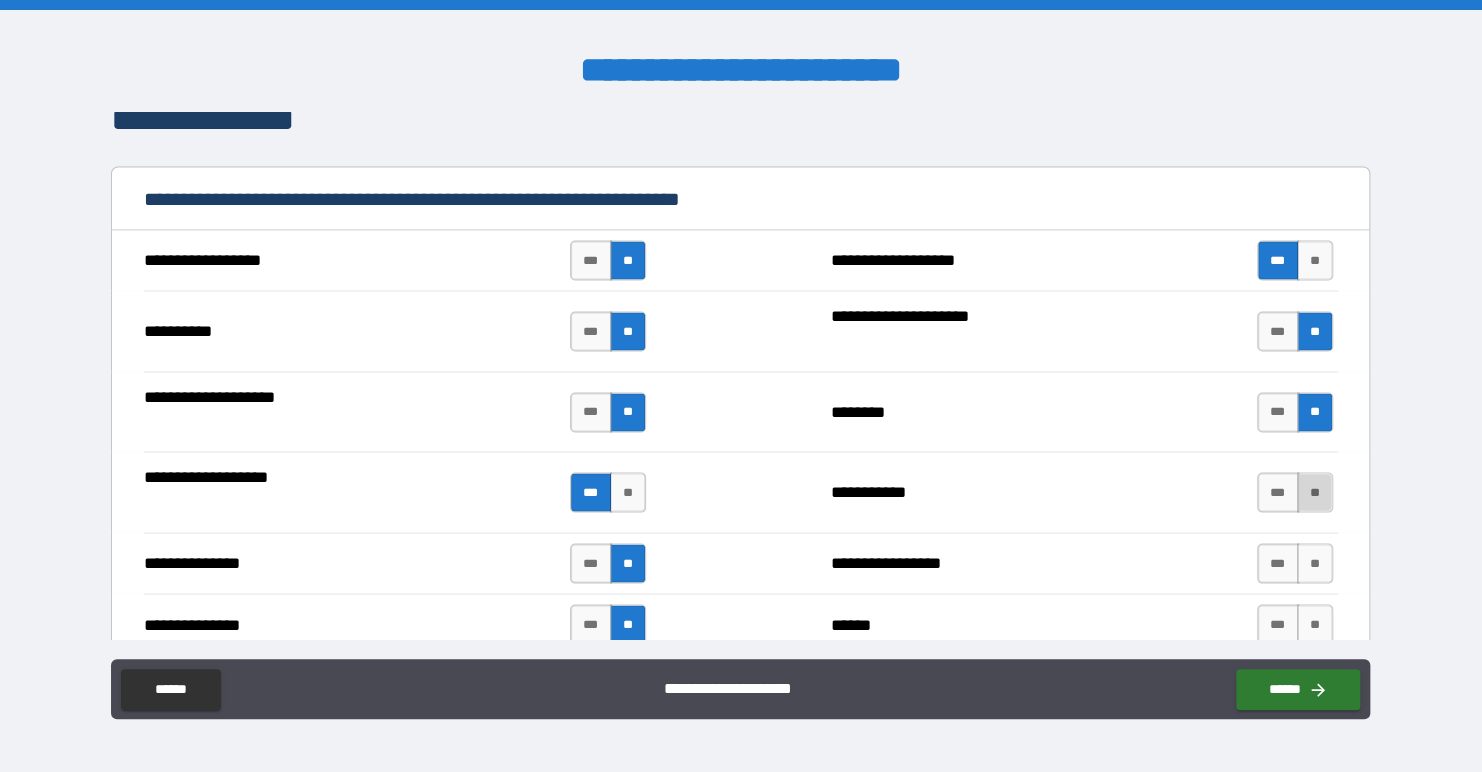 click on "**" at bounding box center [1315, 492] 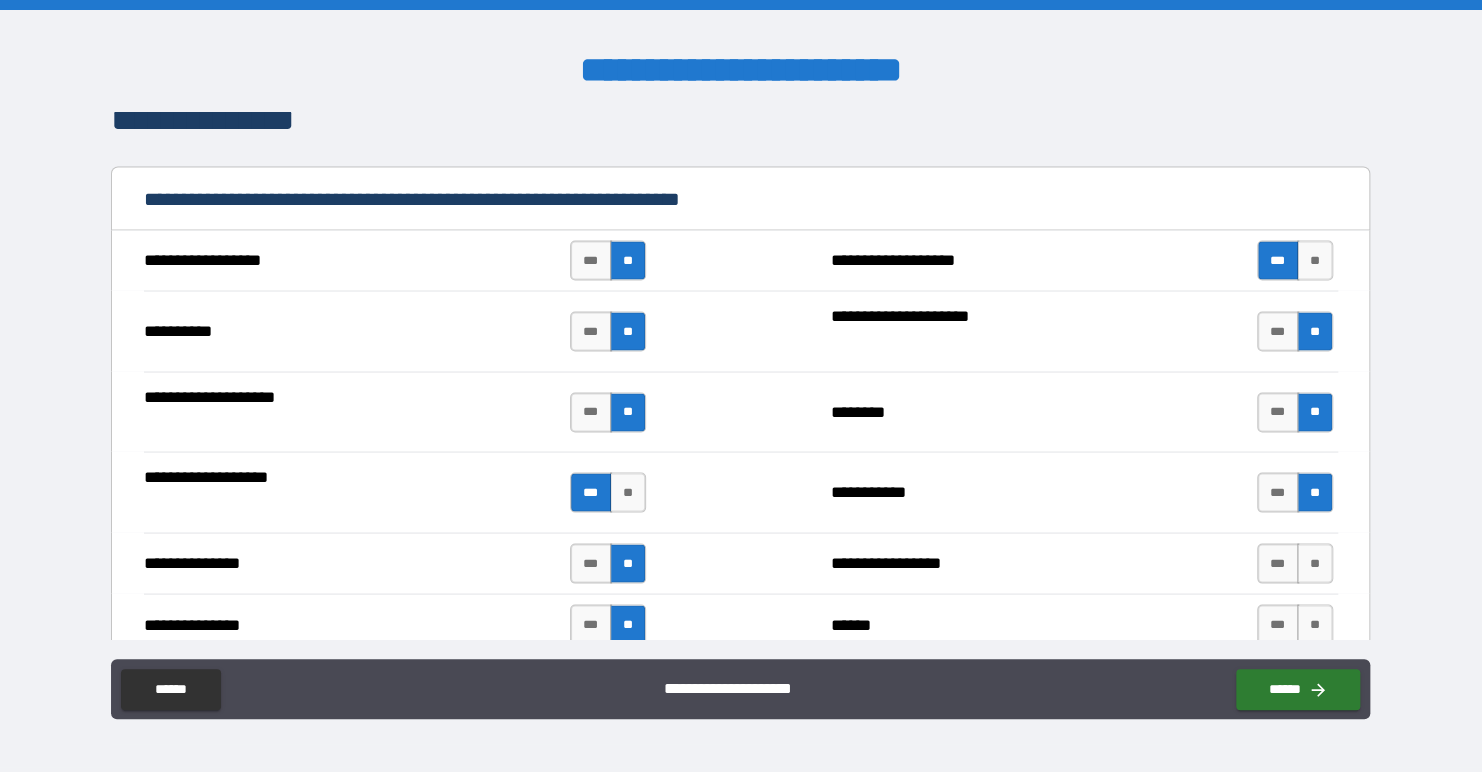 scroll, scrollTop: 1900, scrollLeft: 0, axis: vertical 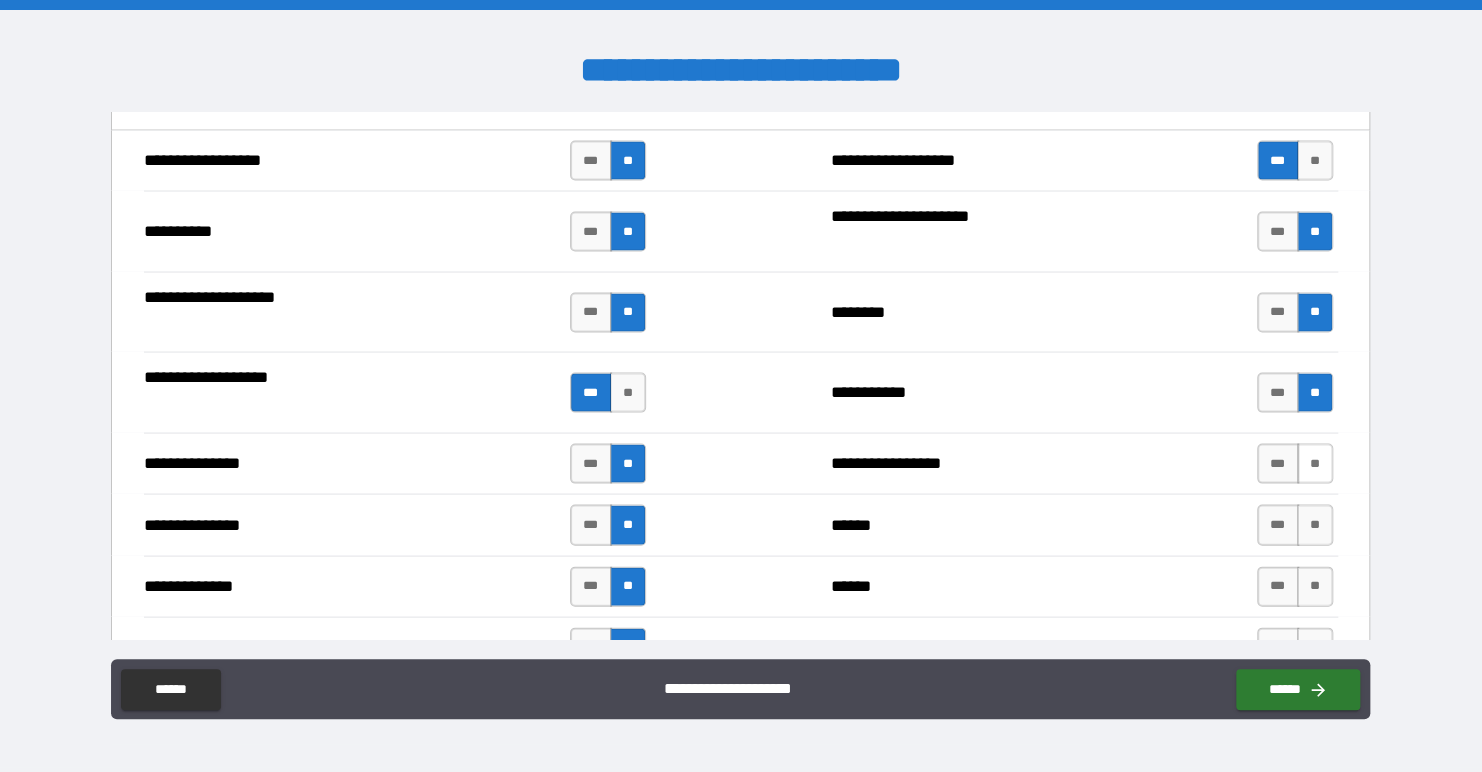 click on "**" at bounding box center (1315, 463) 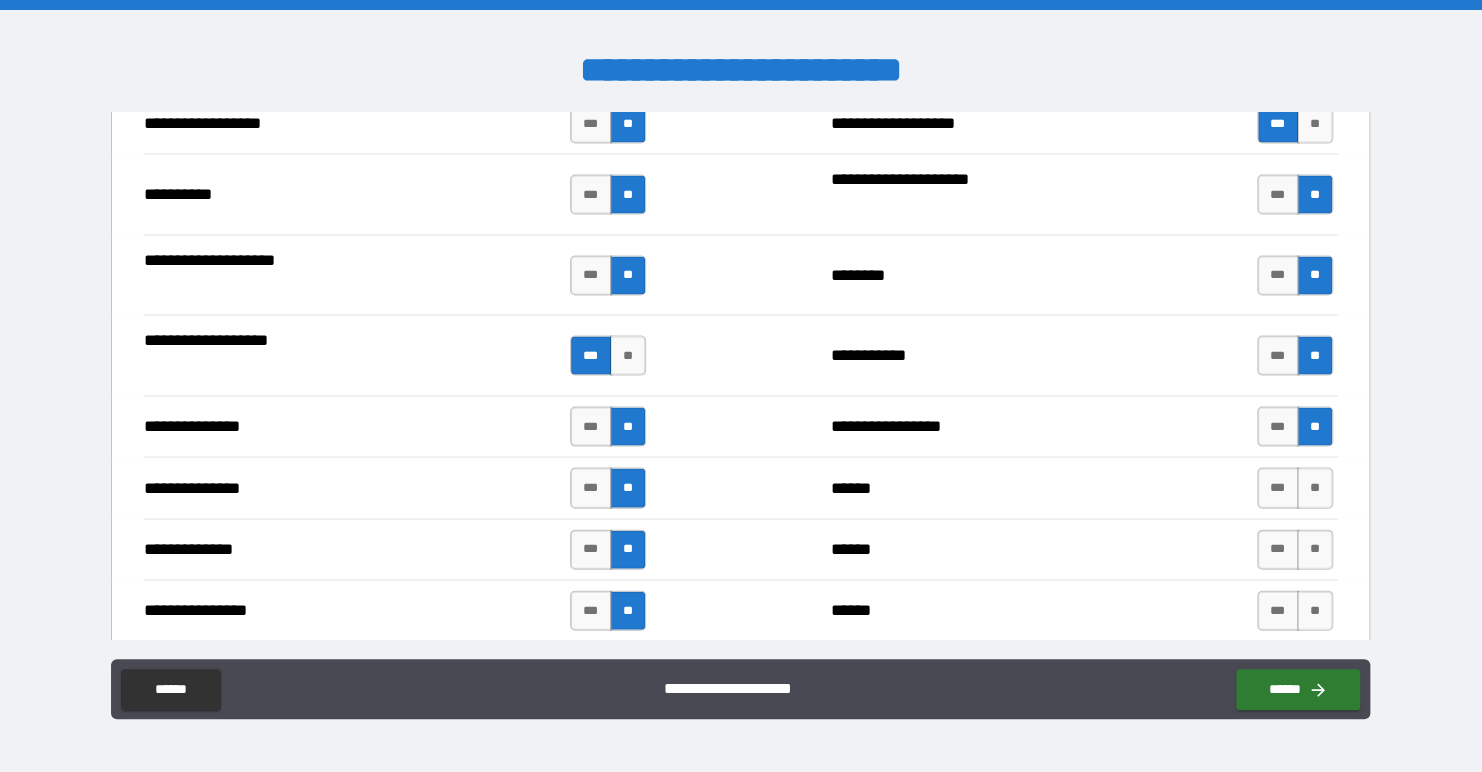 scroll, scrollTop: 2000, scrollLeft: 0, axis: vertical 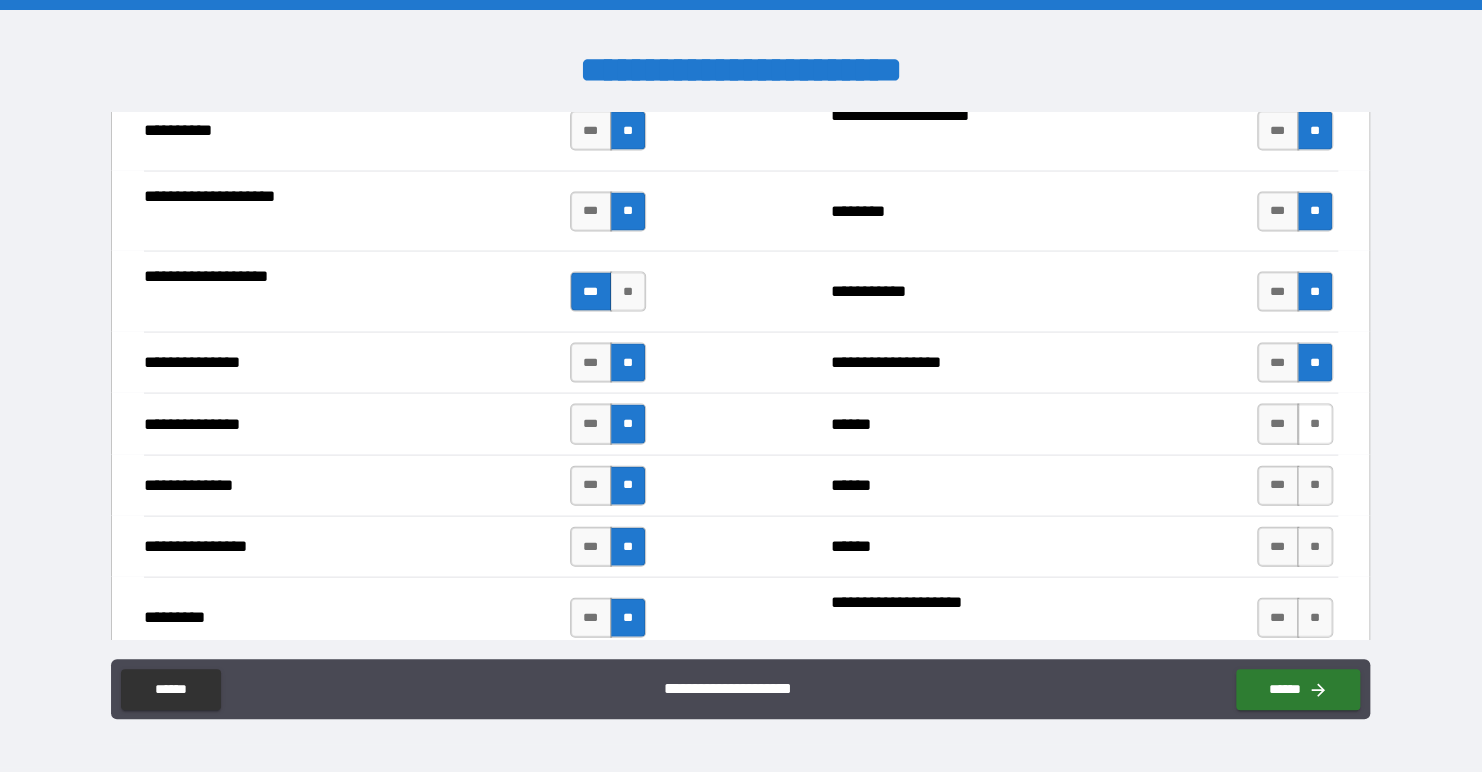 click on "**" at bounding box center (1315, 424) 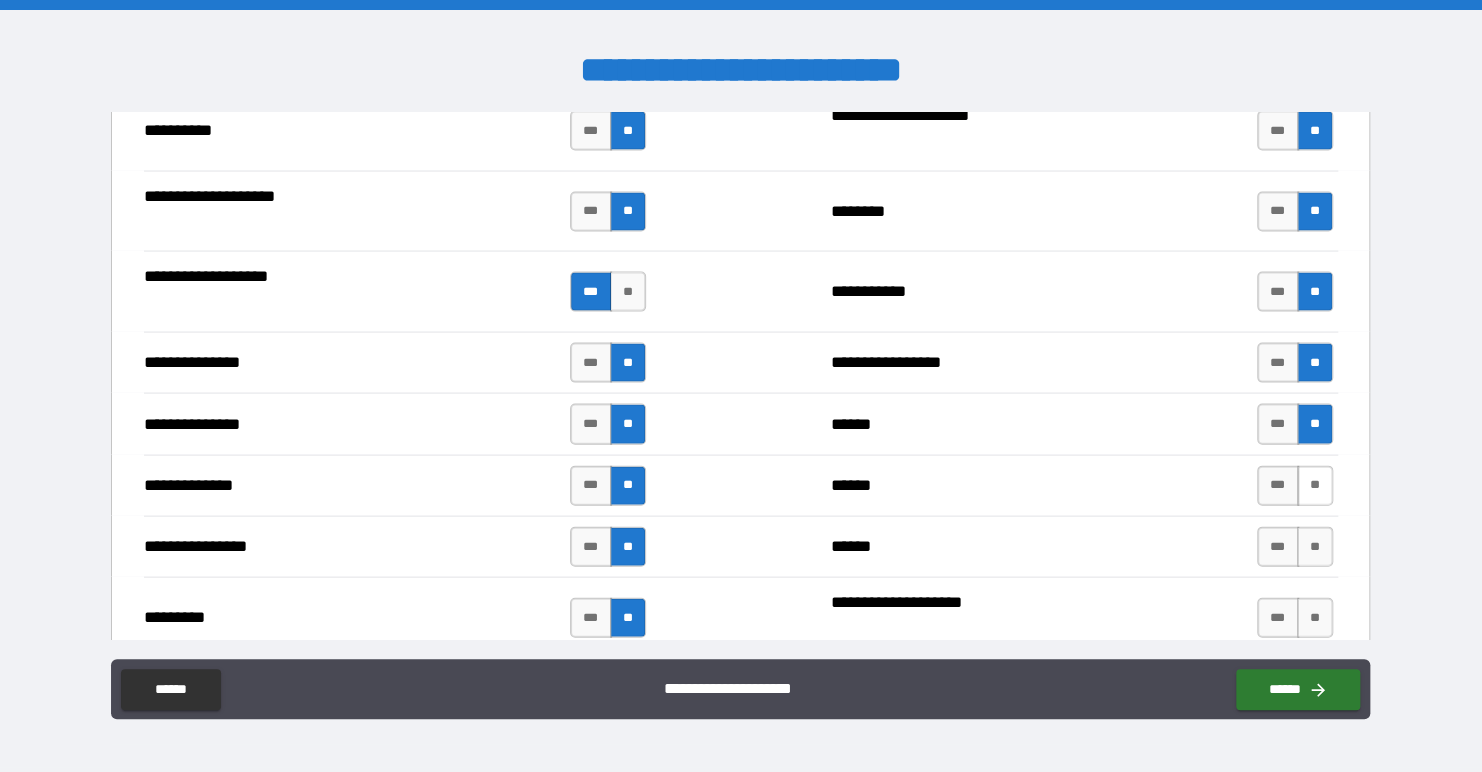 click on "**" at bounding box center [1315, 486] 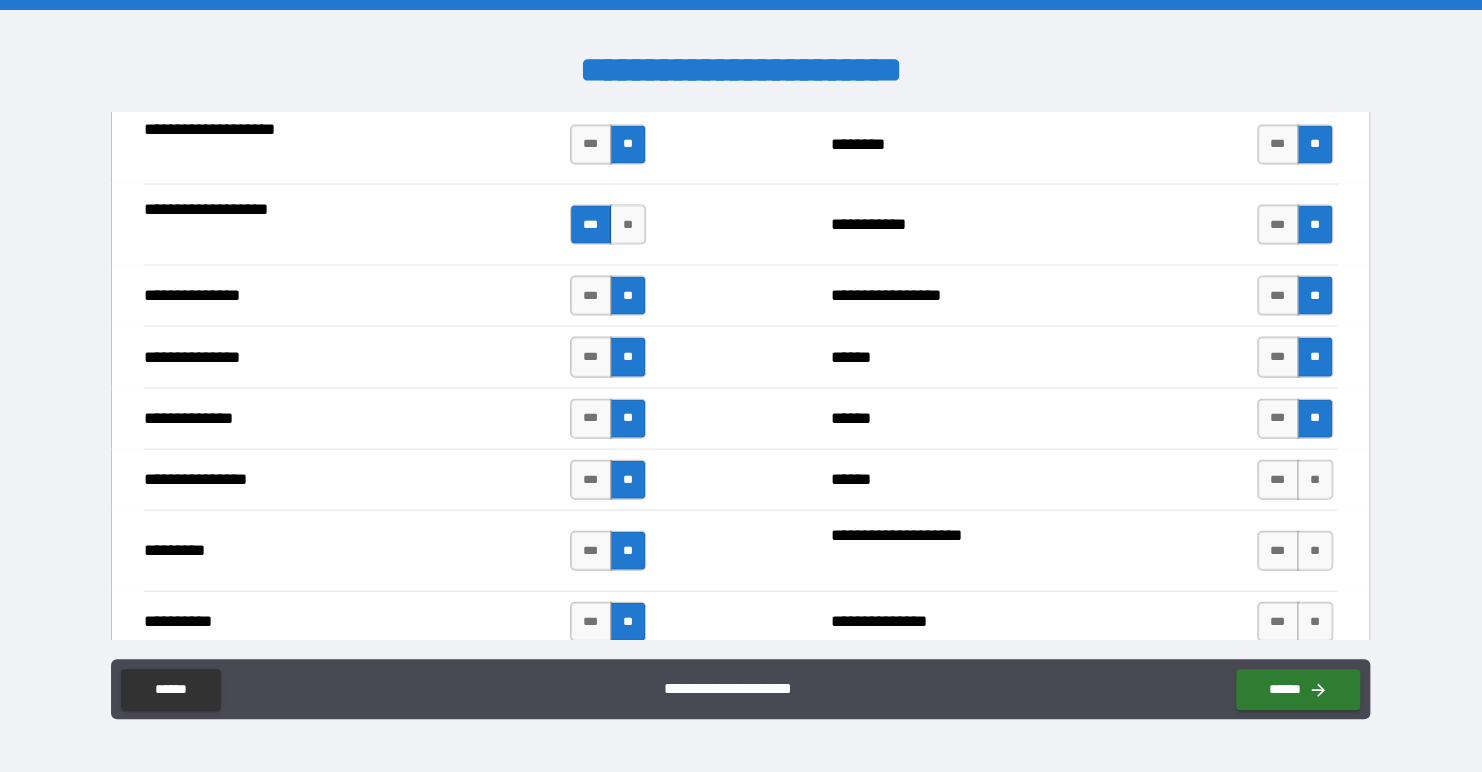 scroll, scrollTop: 2100, scrollLeft: 0, axis: vertical 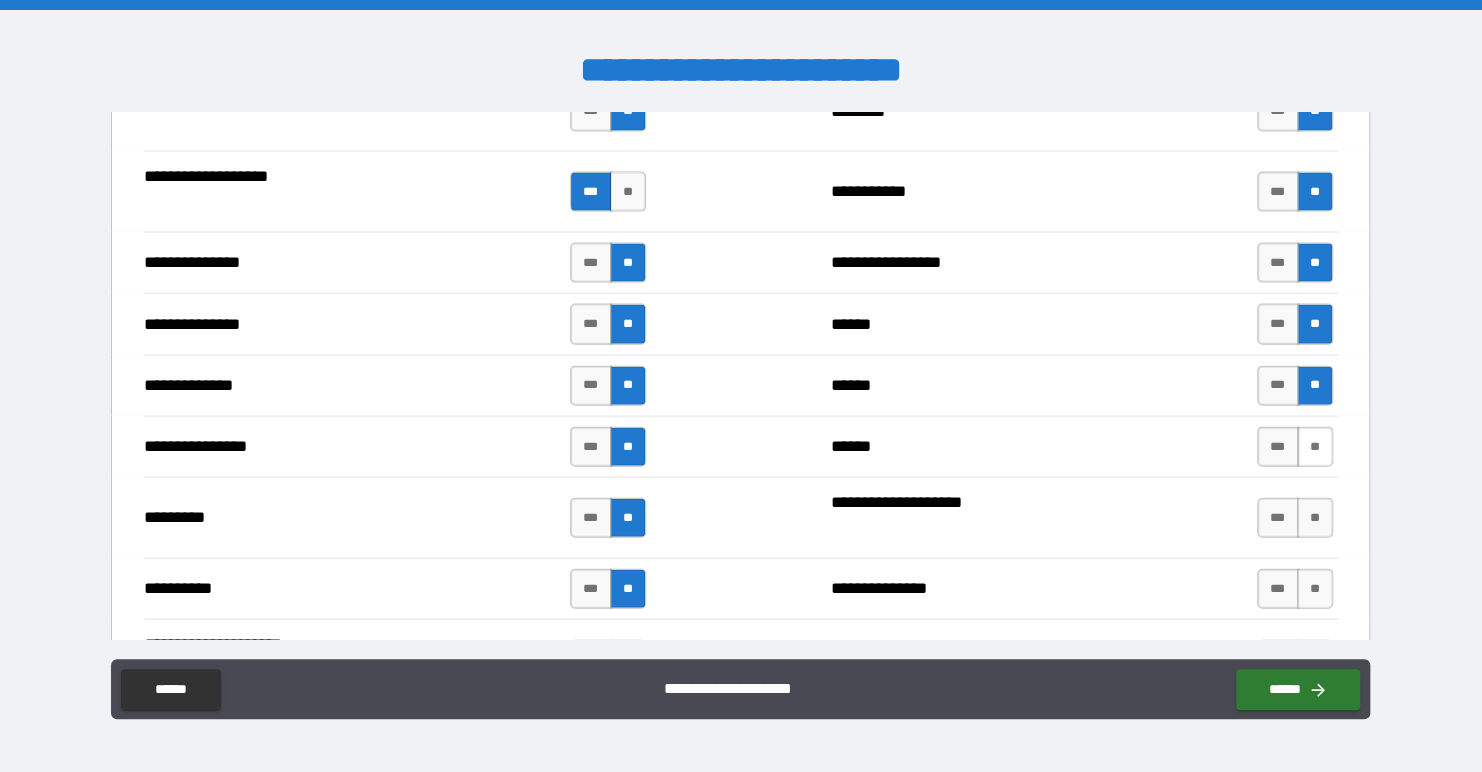 click on "**" at bounding box center [1315, 447] 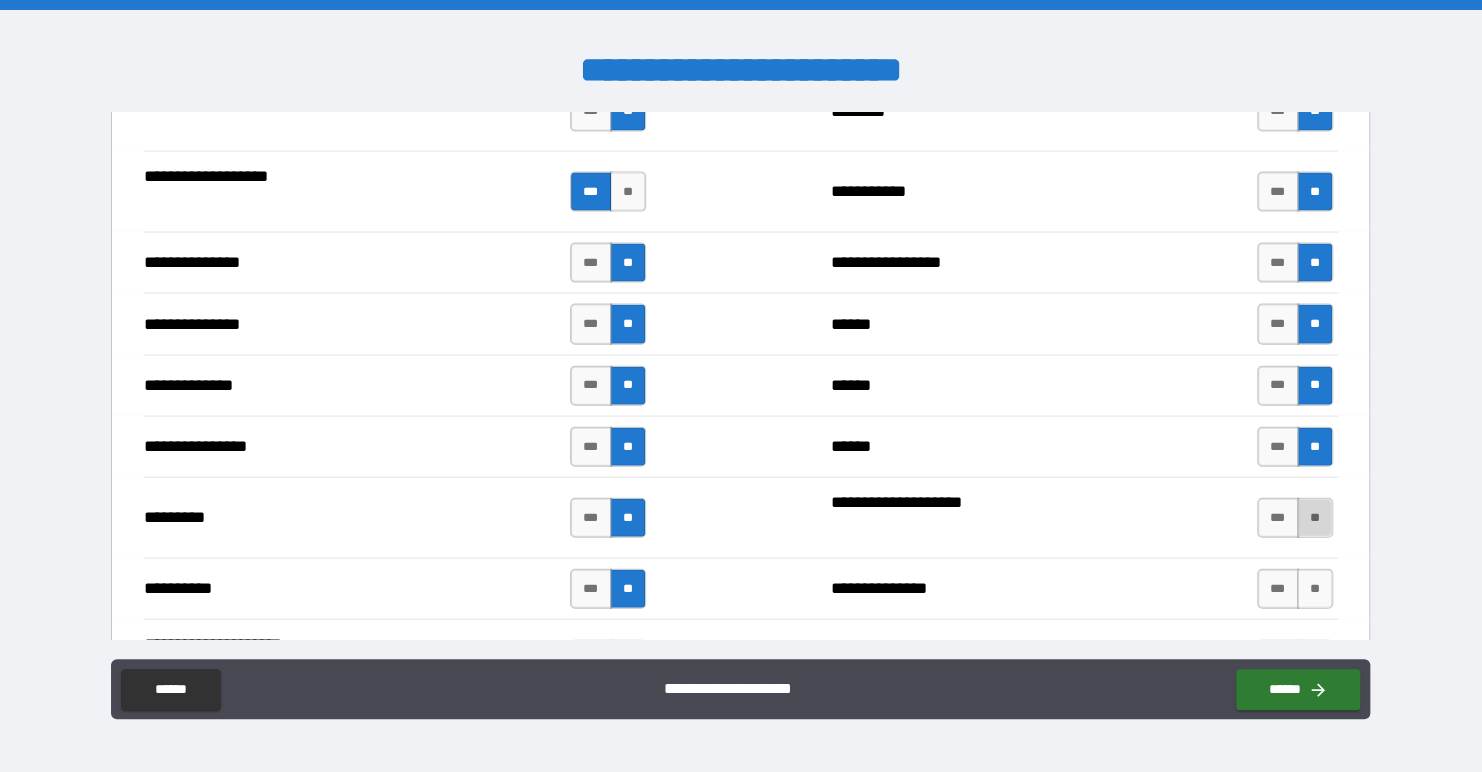 click on "**" at bounding box center (1315, 518) 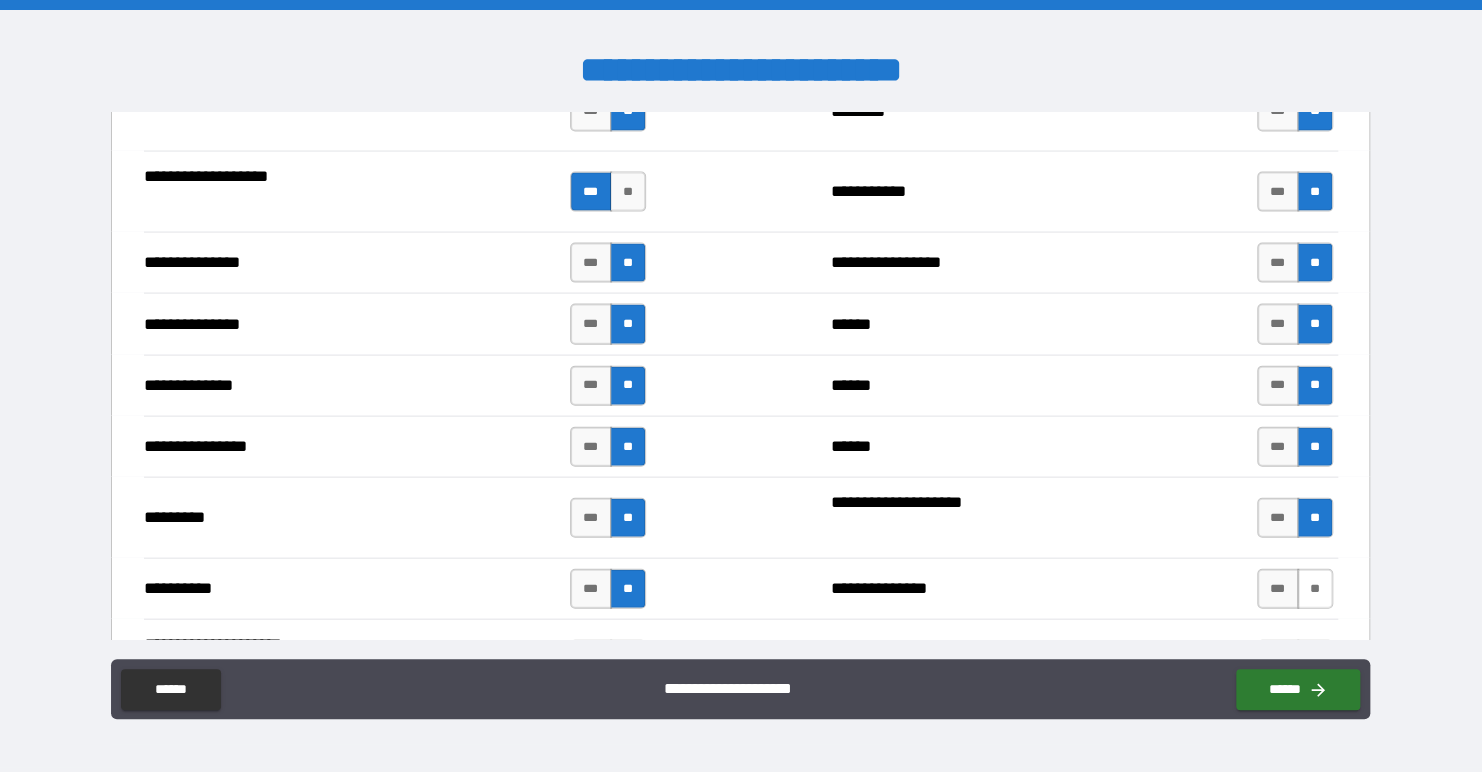click on "**" at bounding box center (1315, 589) 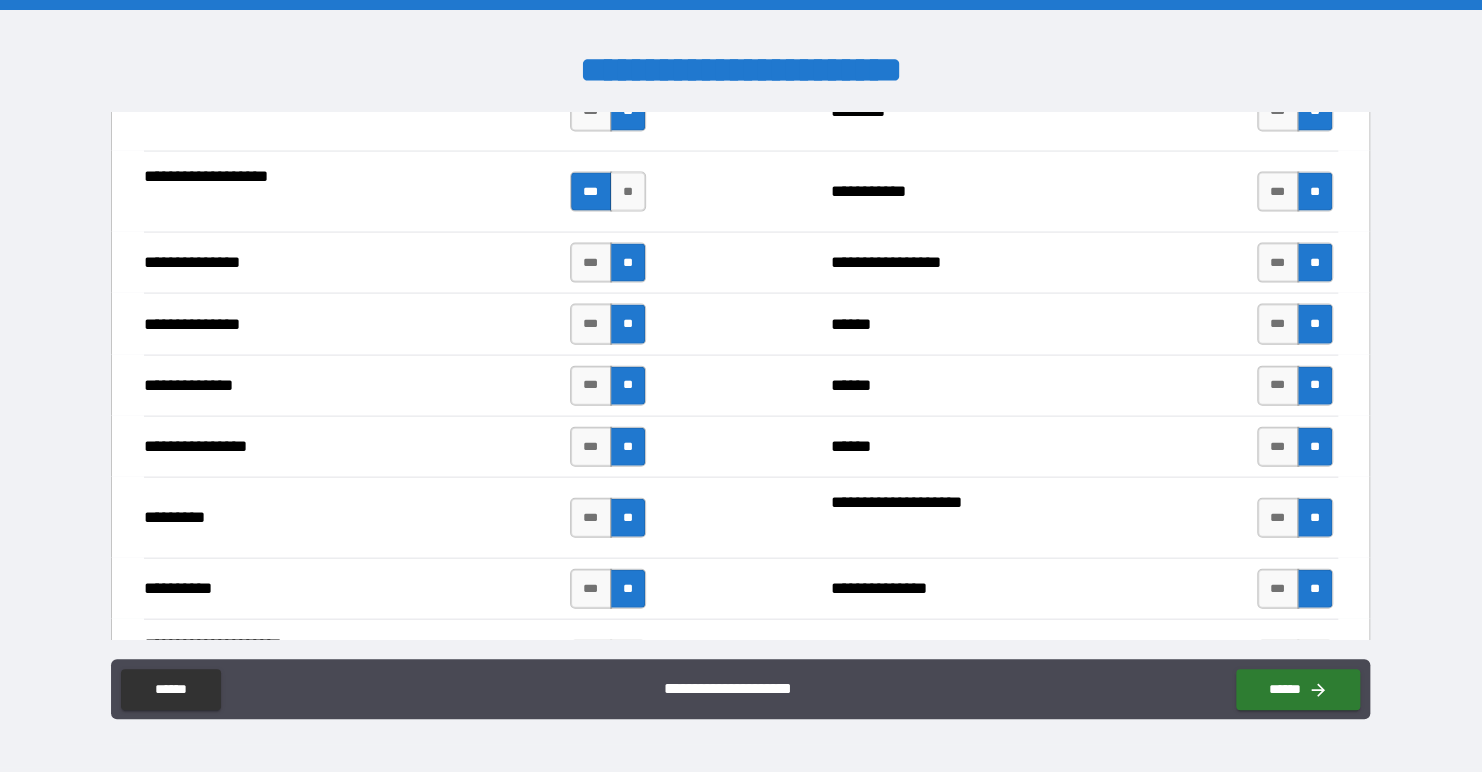 scroll, scrollTop: 2300, scrollLeft: 0, axis: vertical 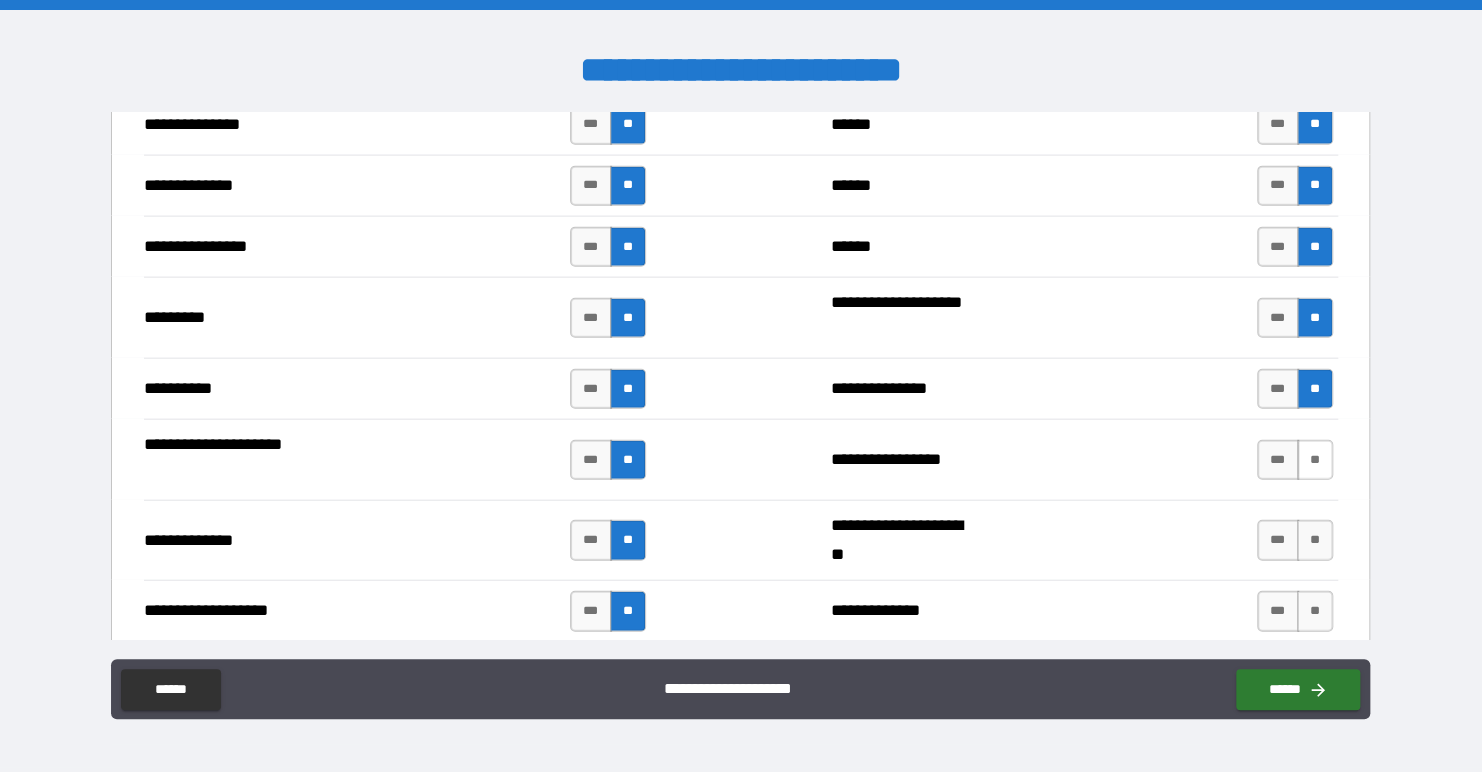 click on "**" at bounding box center [1315, 460] 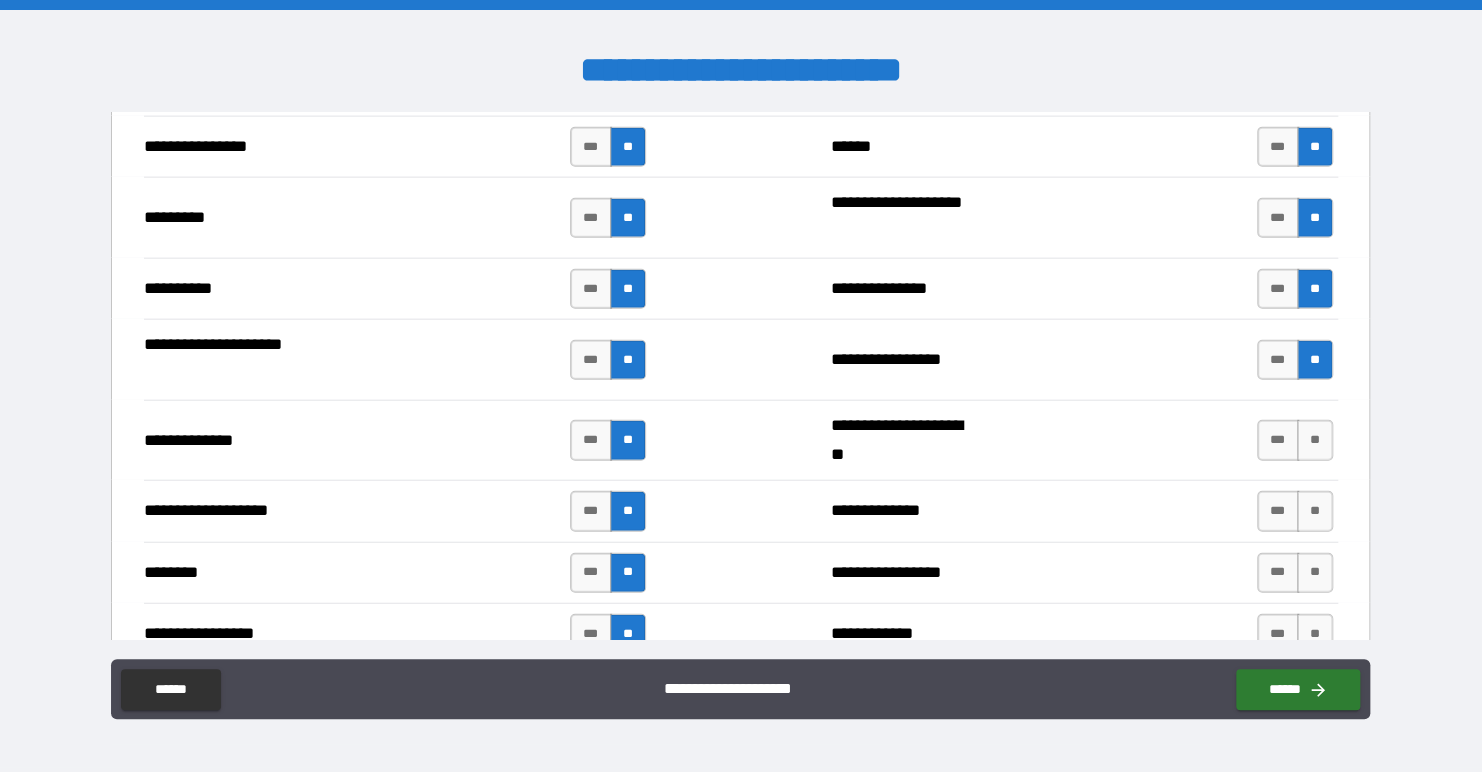 scroll, scrollTop: 2500, scrollLeft: 0, axis: vertical 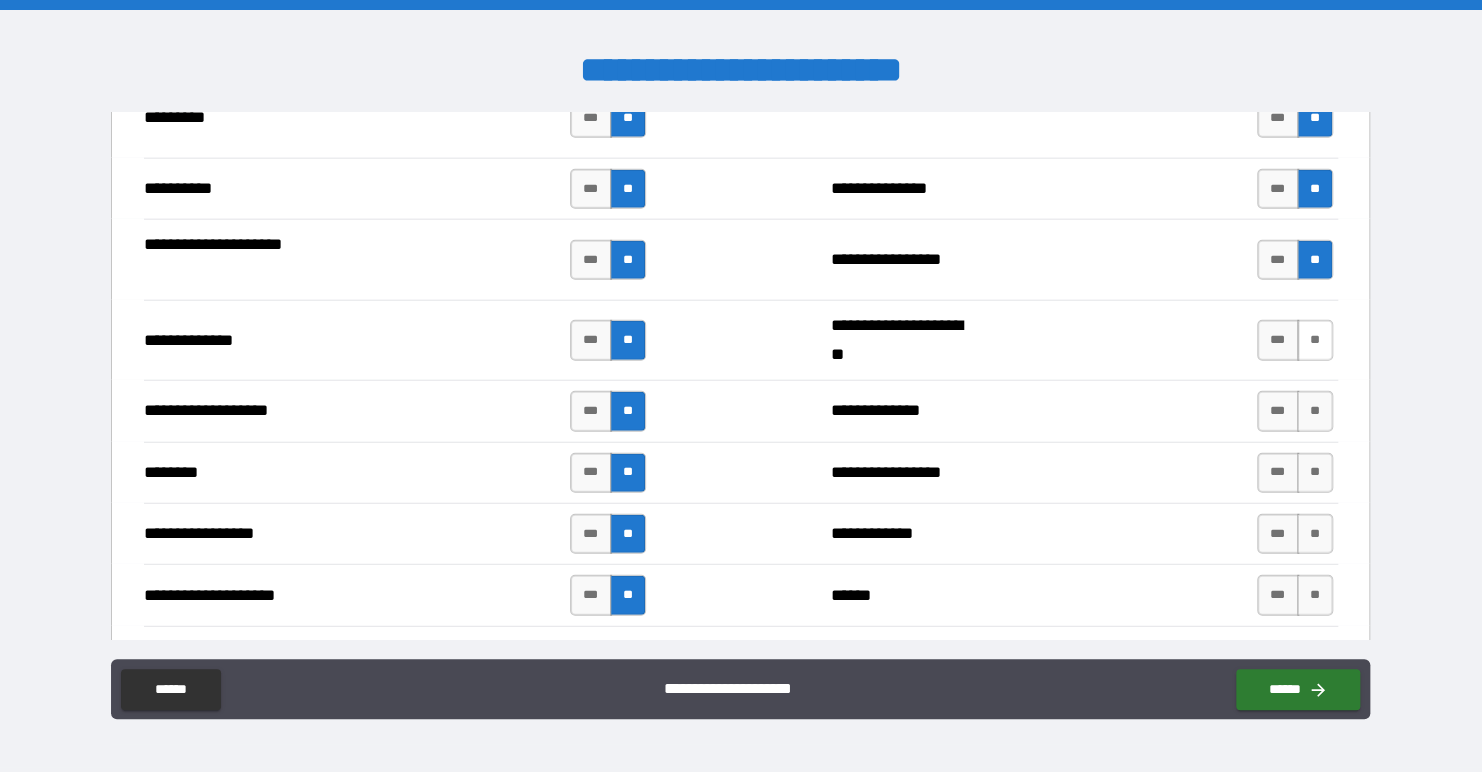 click on "**" at bounding box center (1315, 340) 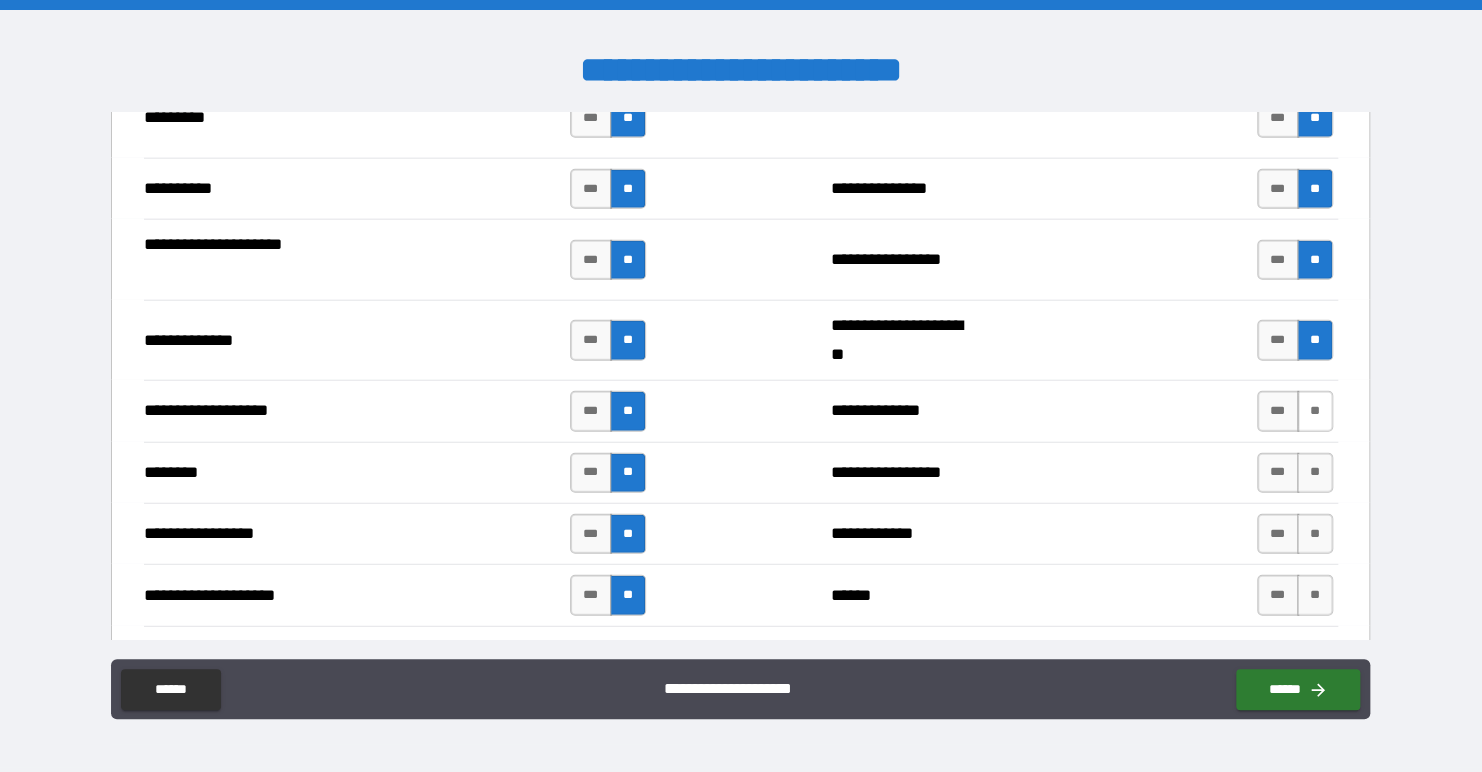 click on "**" at bounding box center (1315, 411) 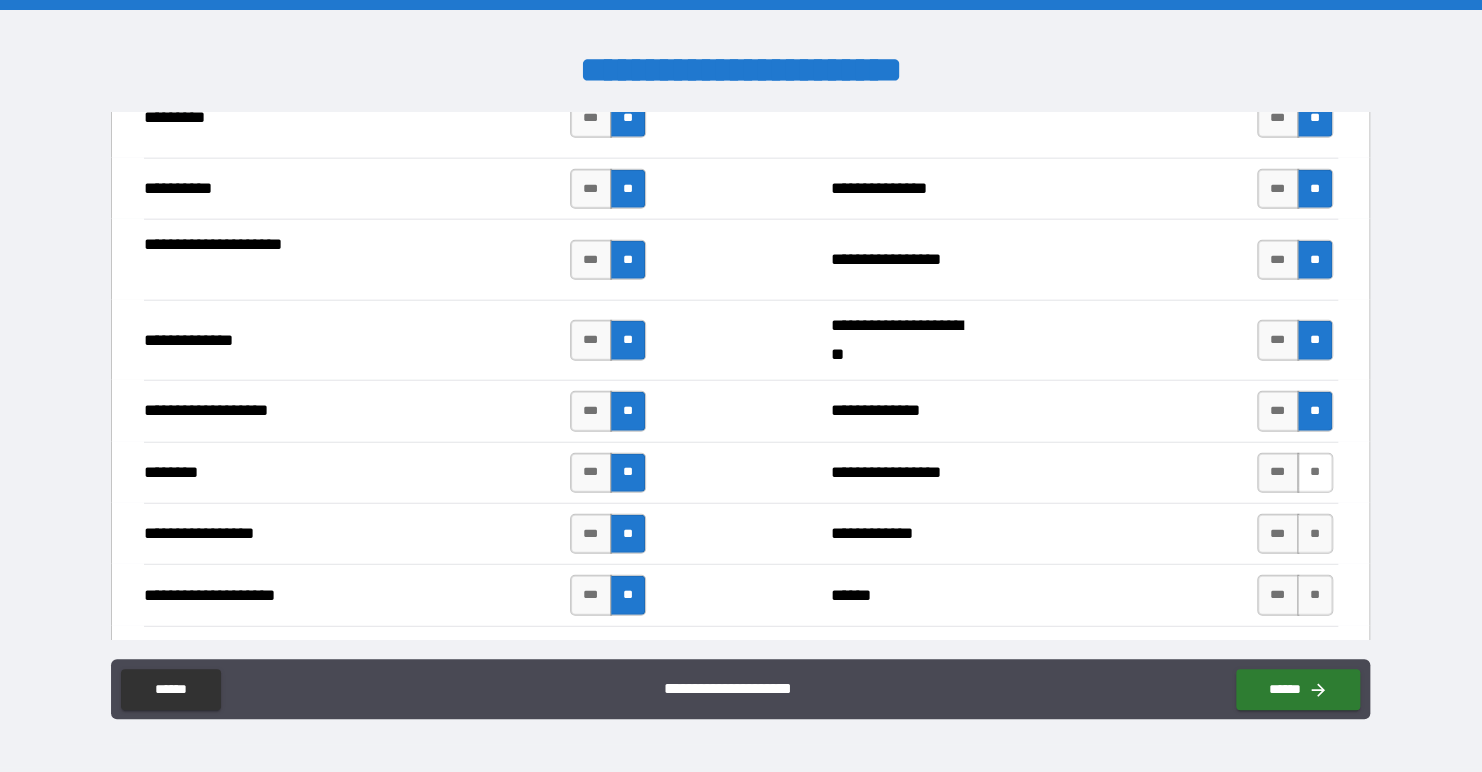 click on "**" at bounding box center [1315, 473] 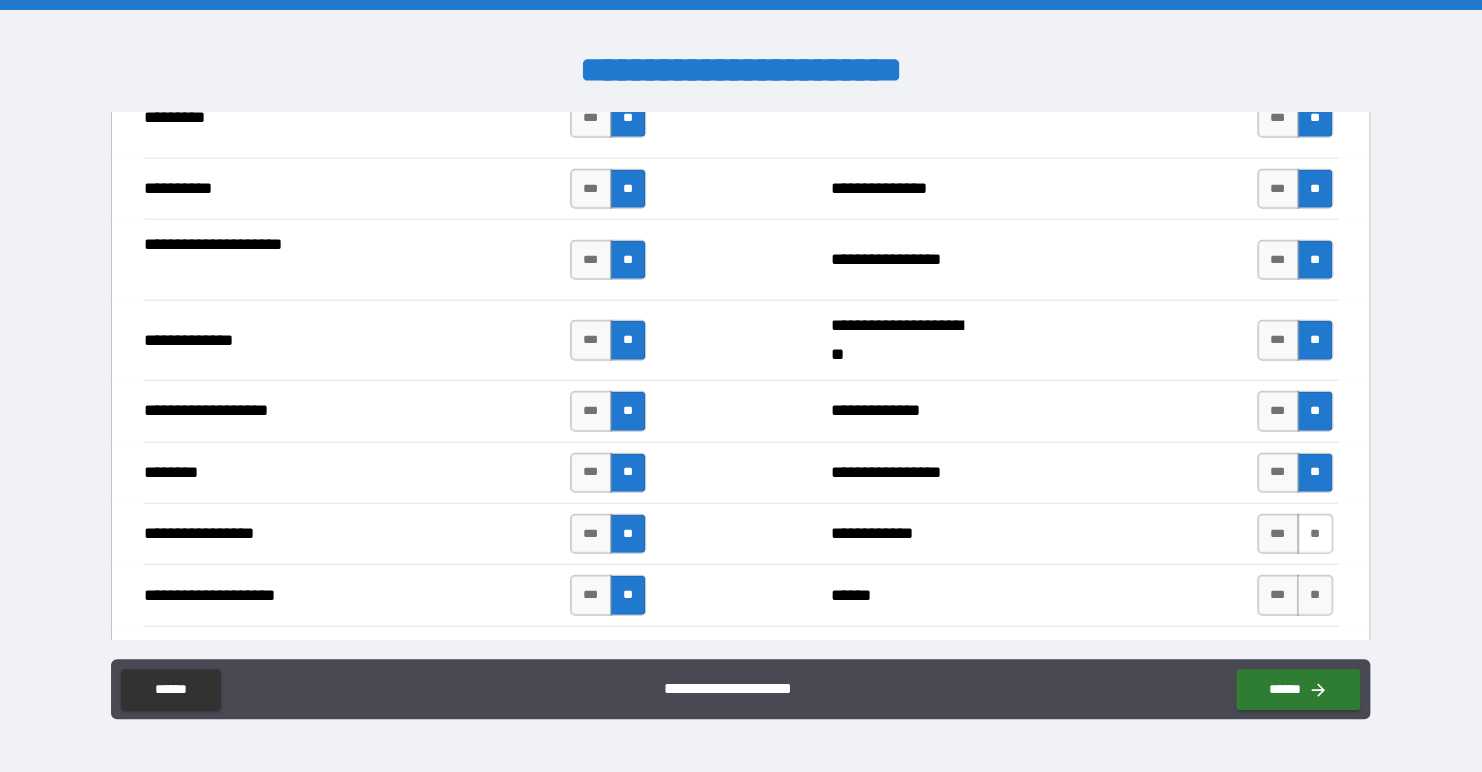 click on "**" at bounding box center [1315, 534] 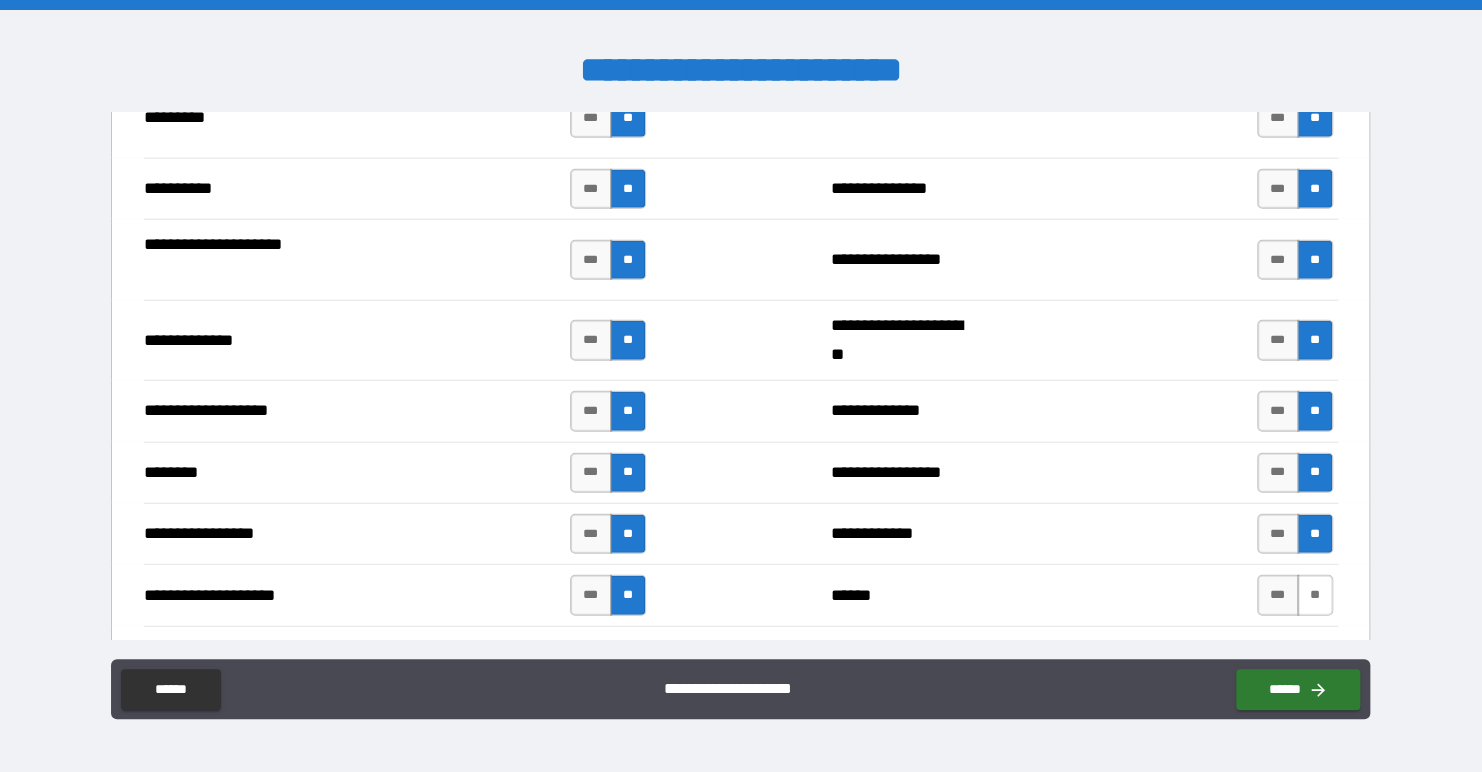 click on "**" at bounding box center (1315, 595) 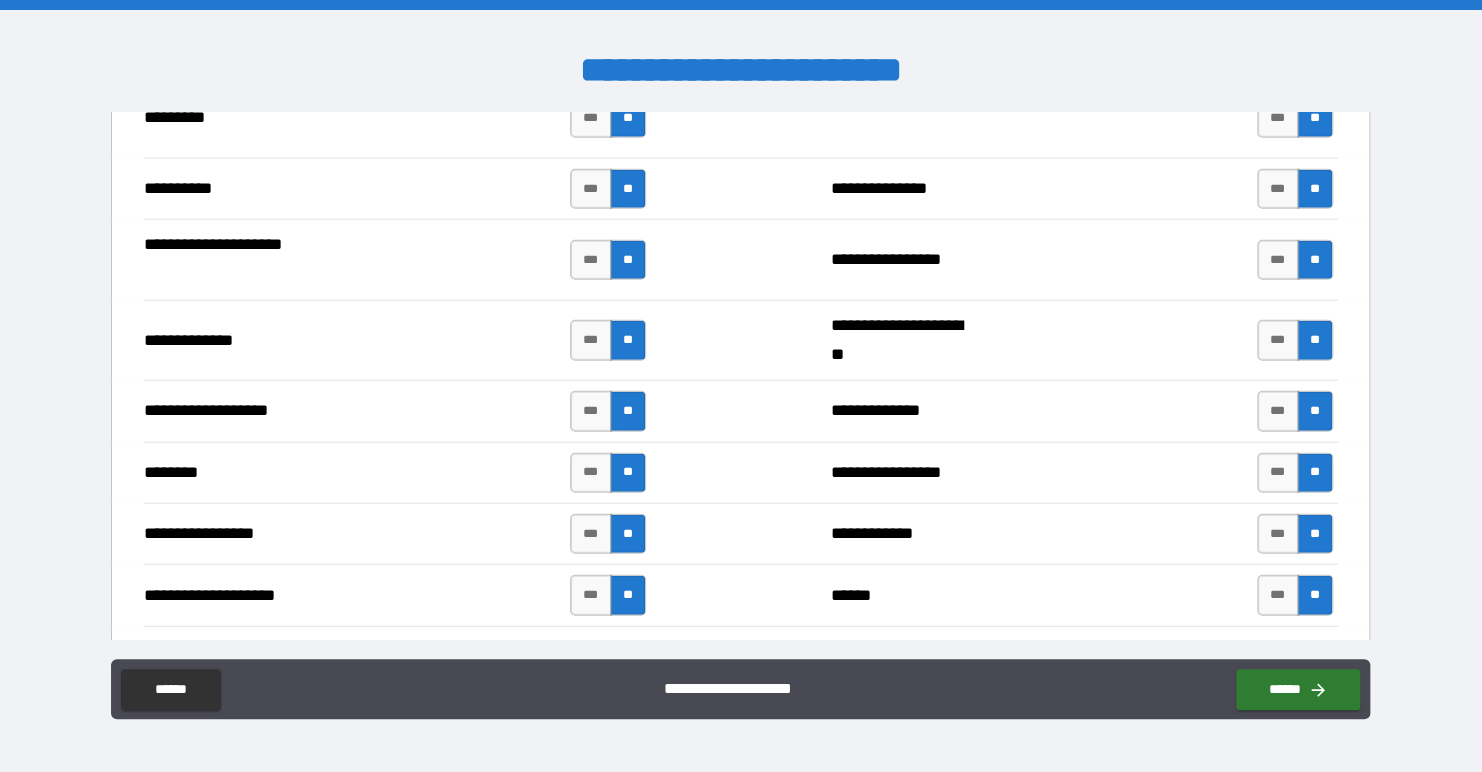 scroll, scrollTop: 2600, scrollLeft: 0, axis: vertical 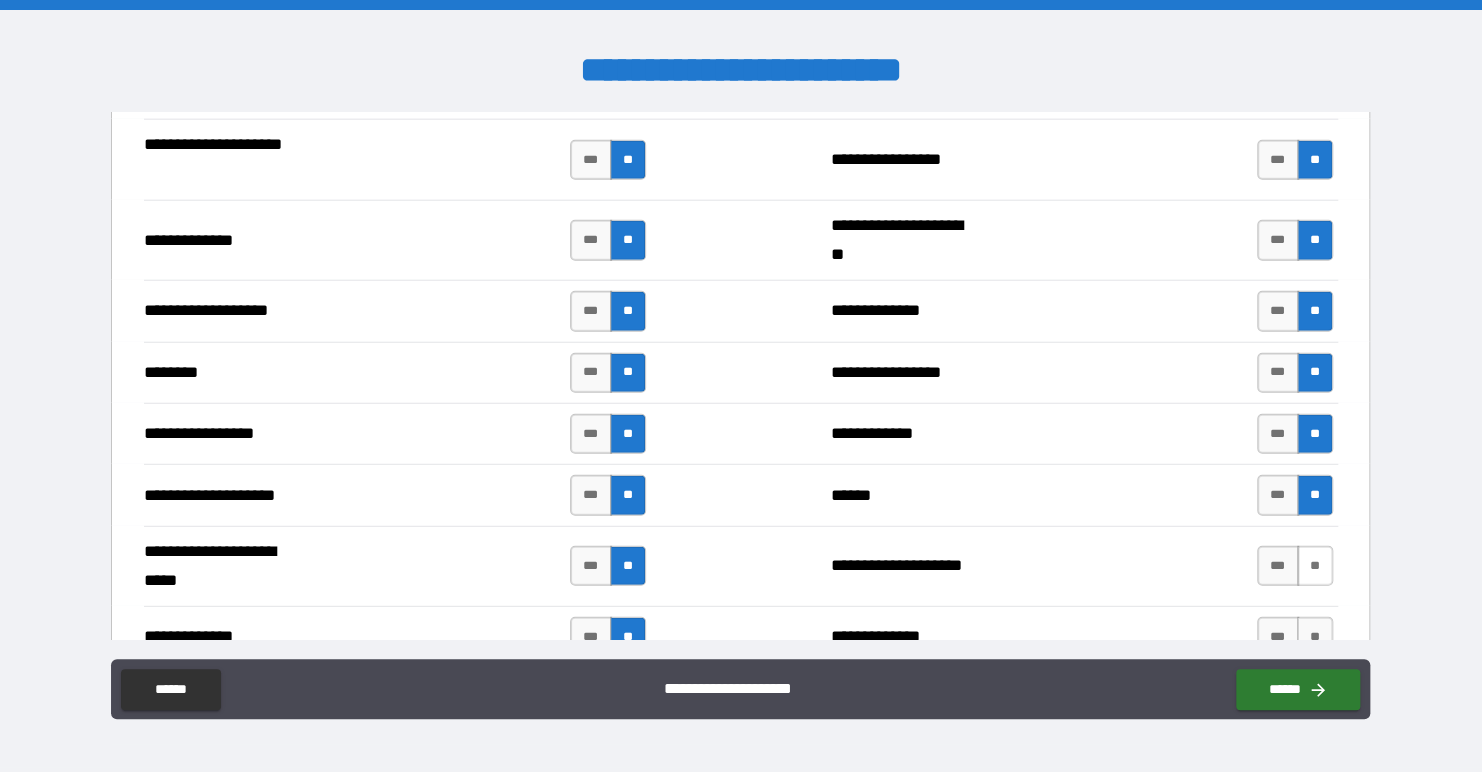 click on "**" at bounding box center [1315, 566] 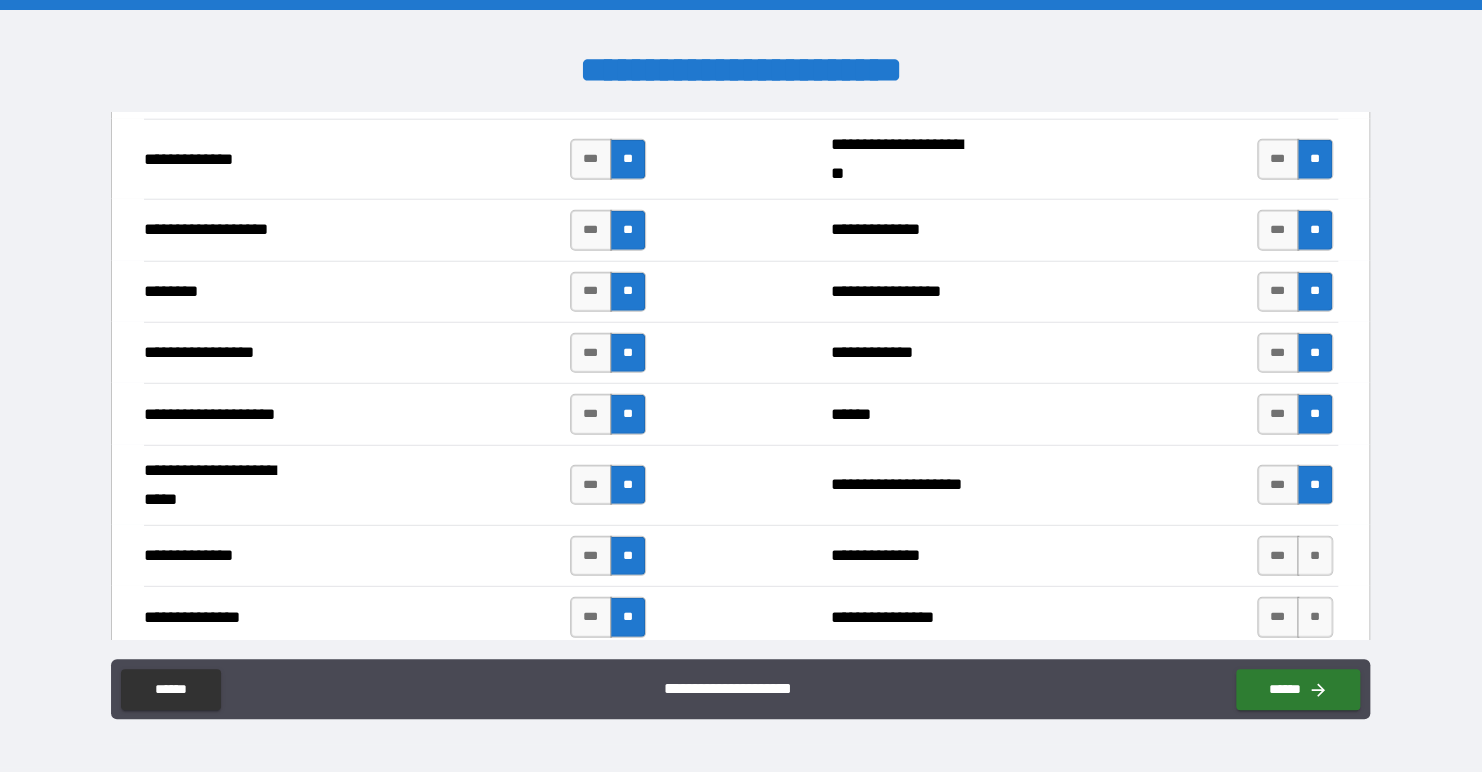 scroll, scrollTop: 2800, scrollLeft: 0, axis: vertical 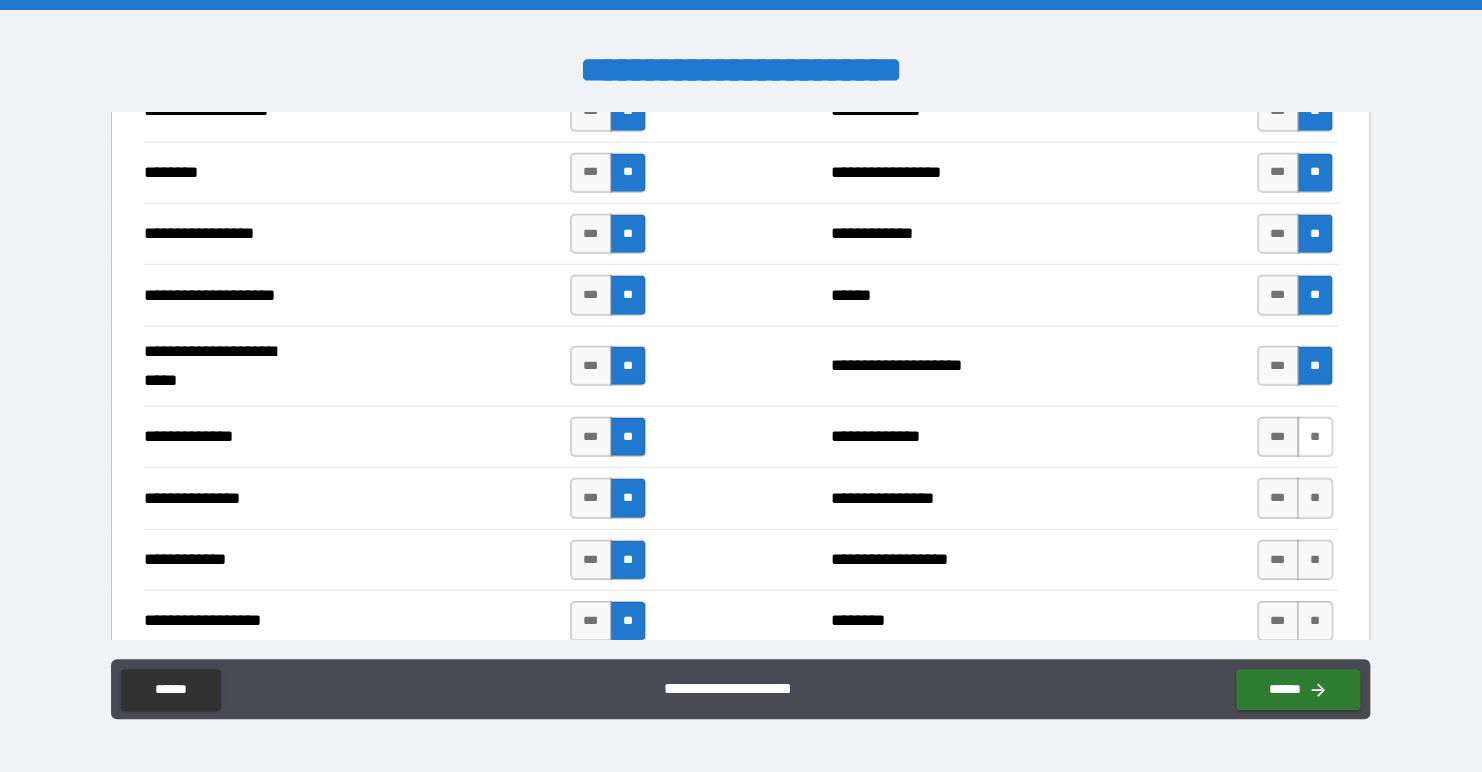 click on "**" at bounding box center (1315, 437) 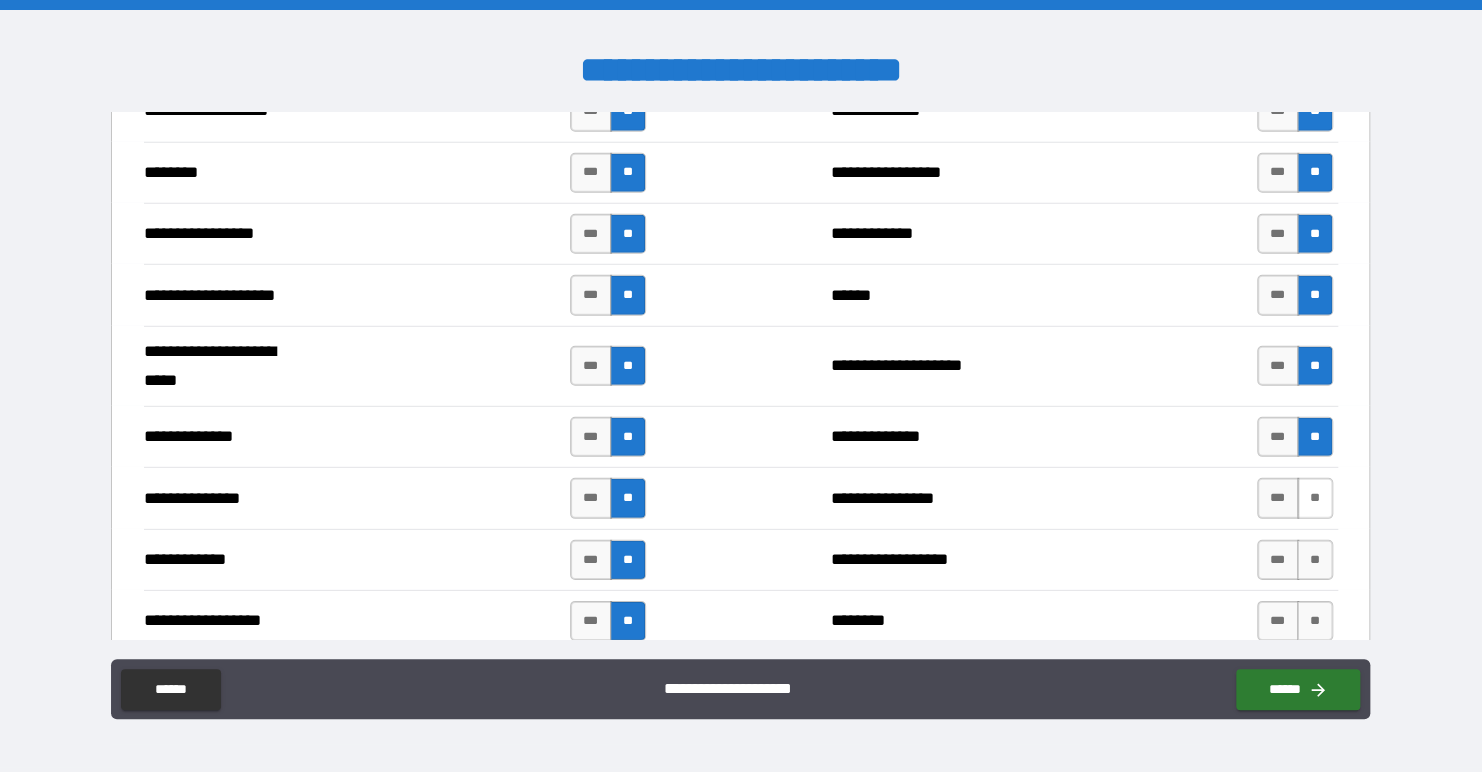 click on "**" at bounding box center [1315, 498] 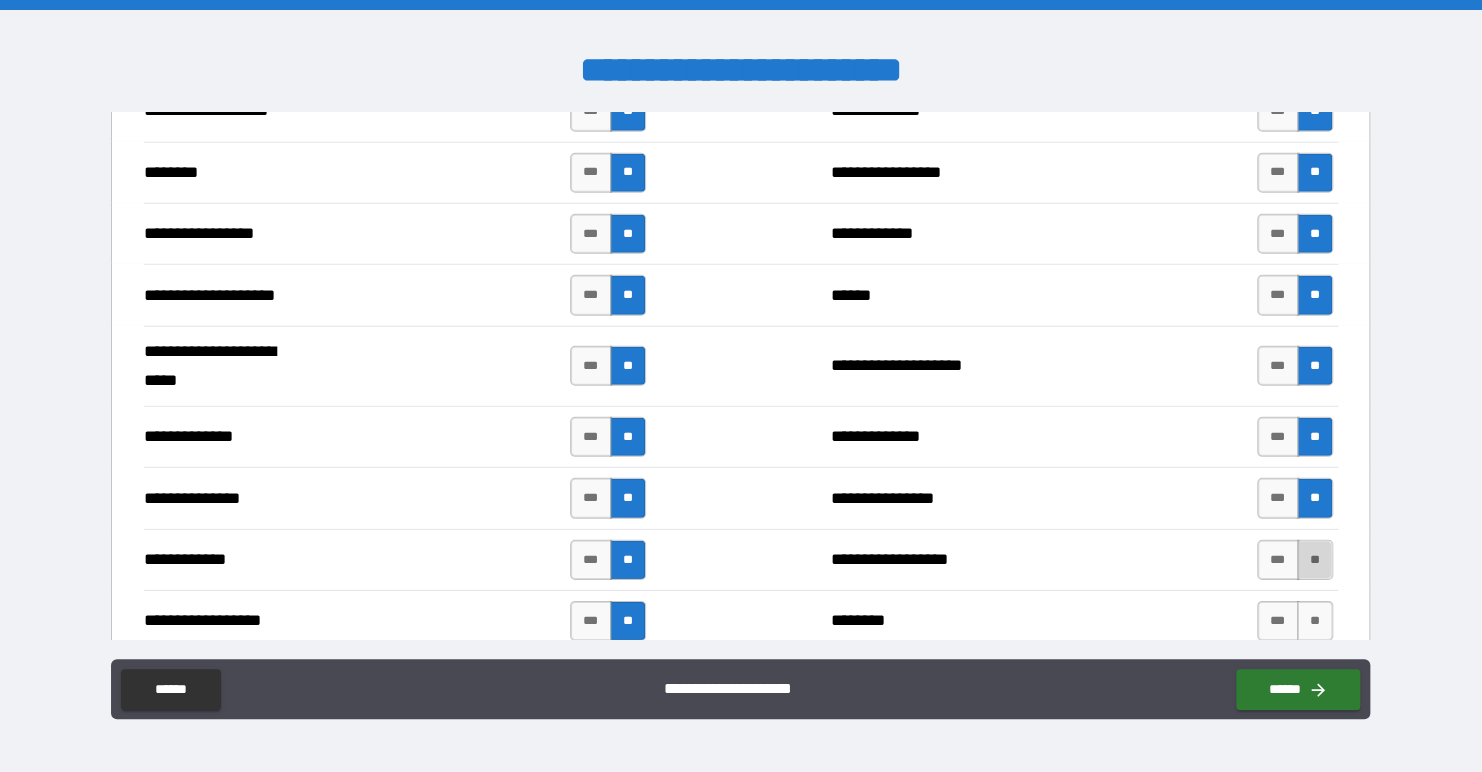 click on "**" at bounding box center (1315, 560) 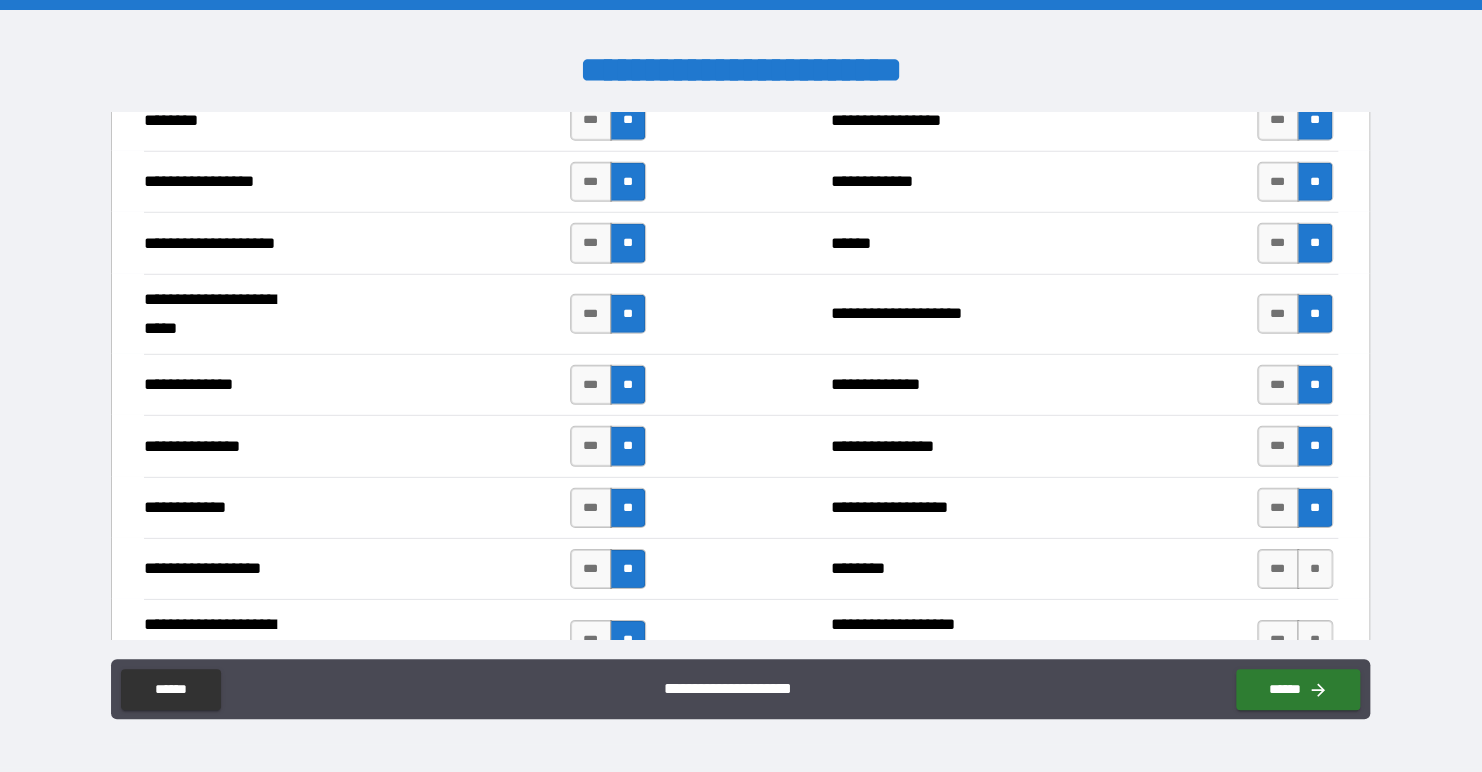 scroll, scrollTop: 2900, scrollLeft: 0, axis: vertical 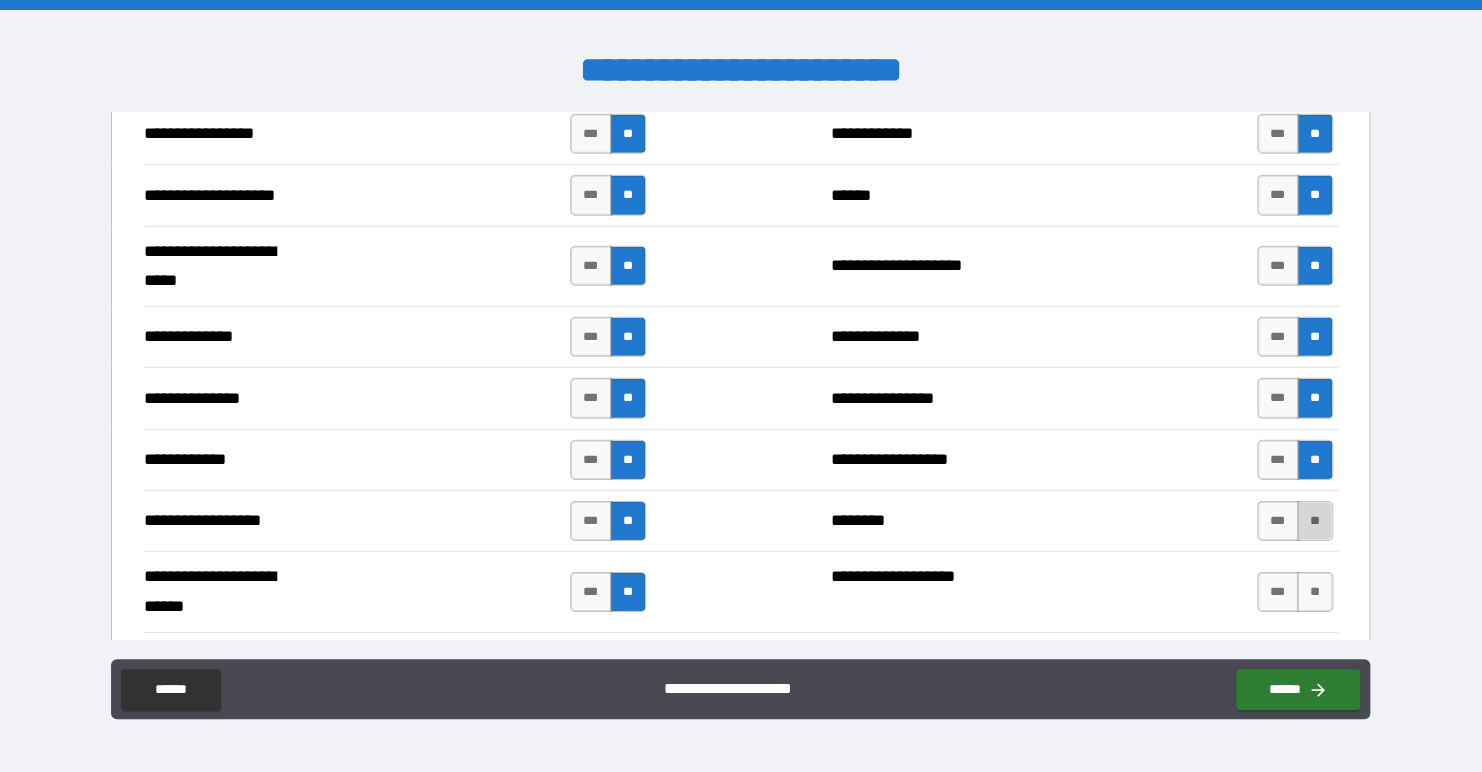 click on "**" at bounding box center (1315, 521) 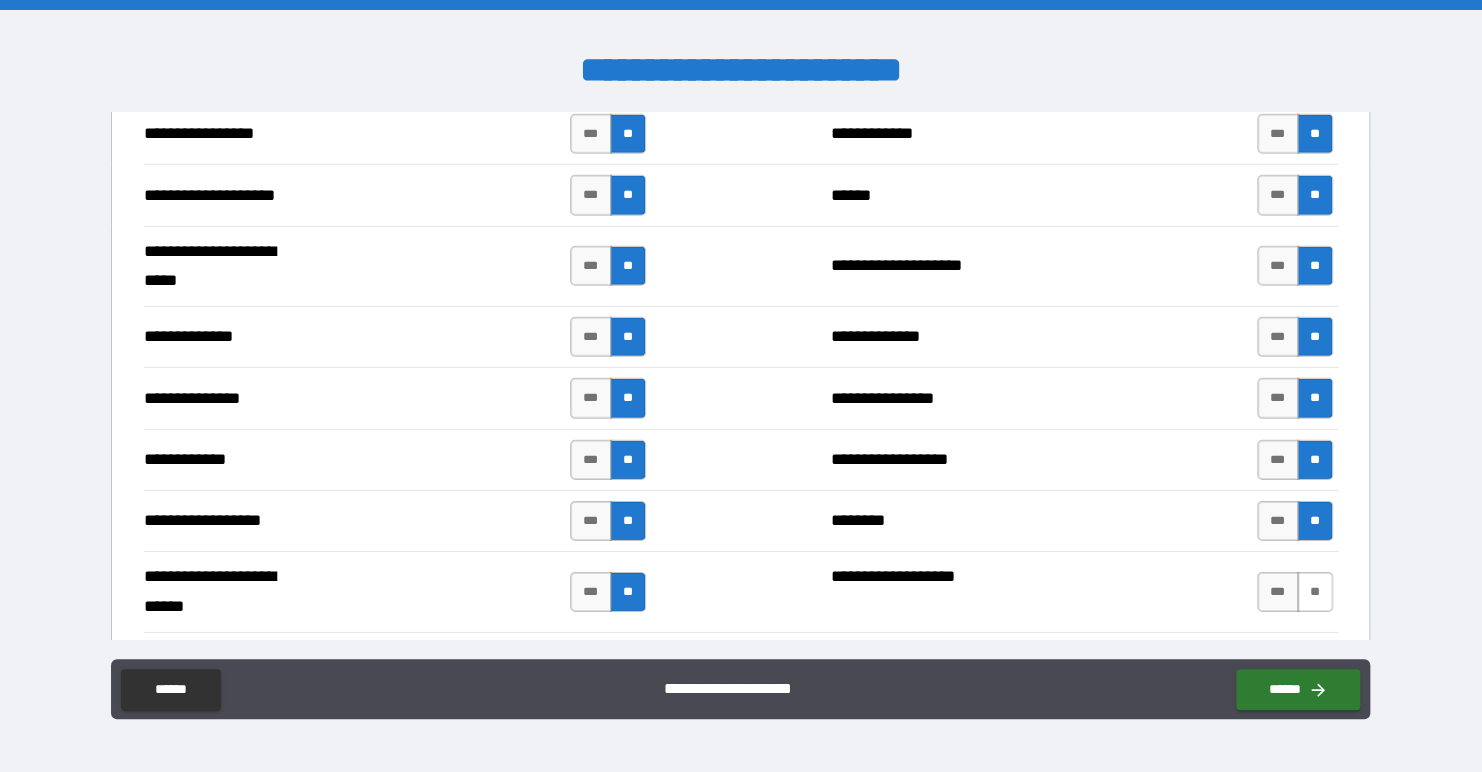 click on "**" at bounding box center [1315, 592] 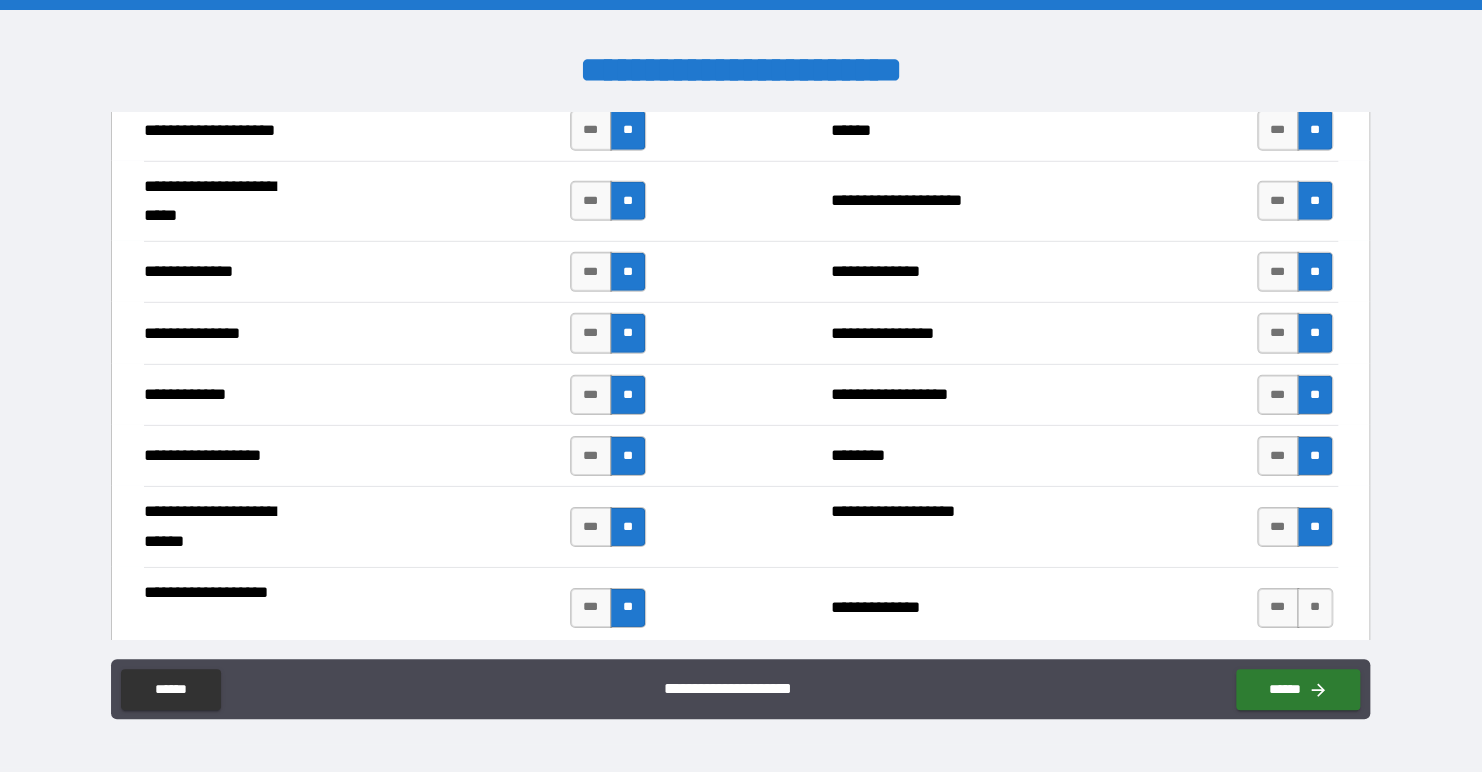 scroll, scrollTop: 3000, scrollLeft: 0, axis: vertical 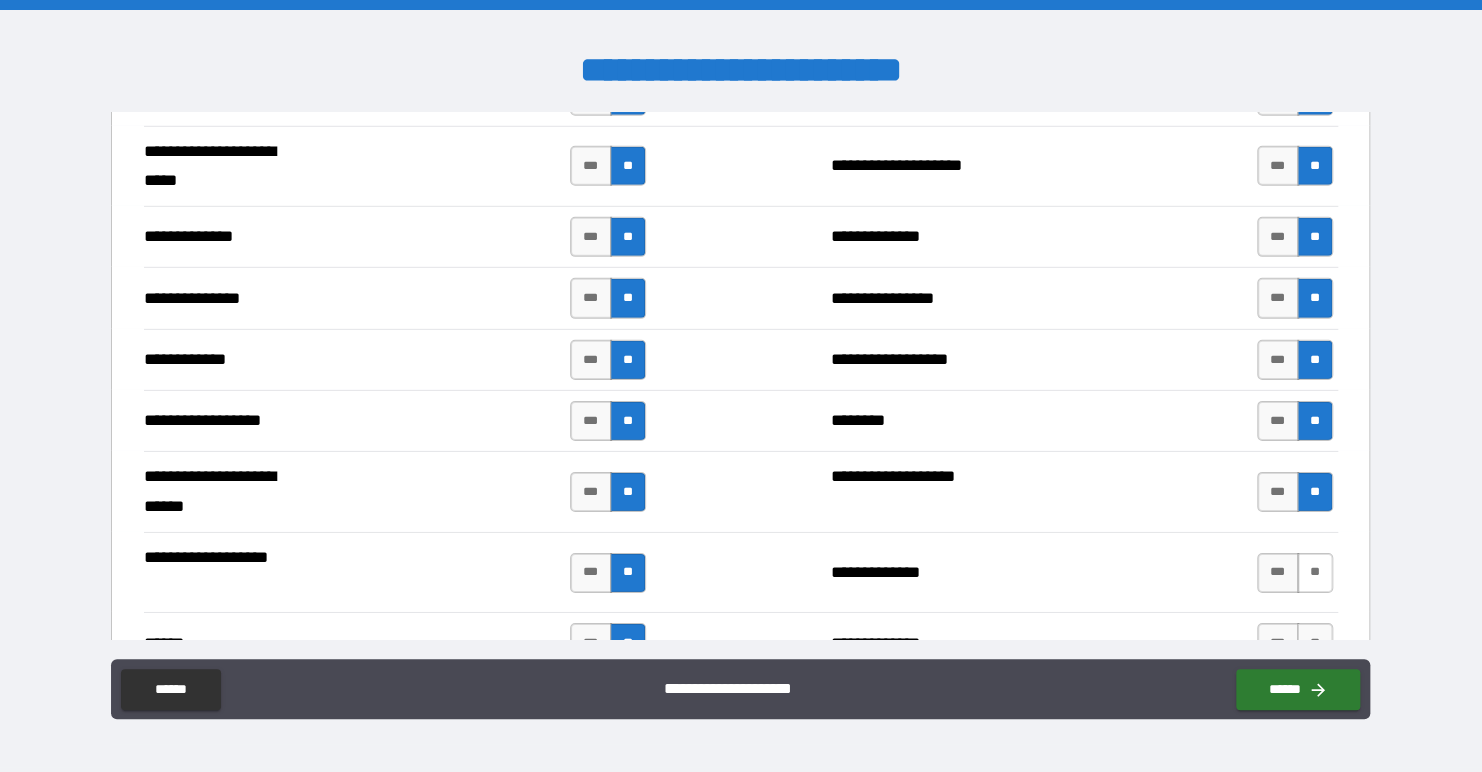 click on "**" at bounding box center (1315, 573) 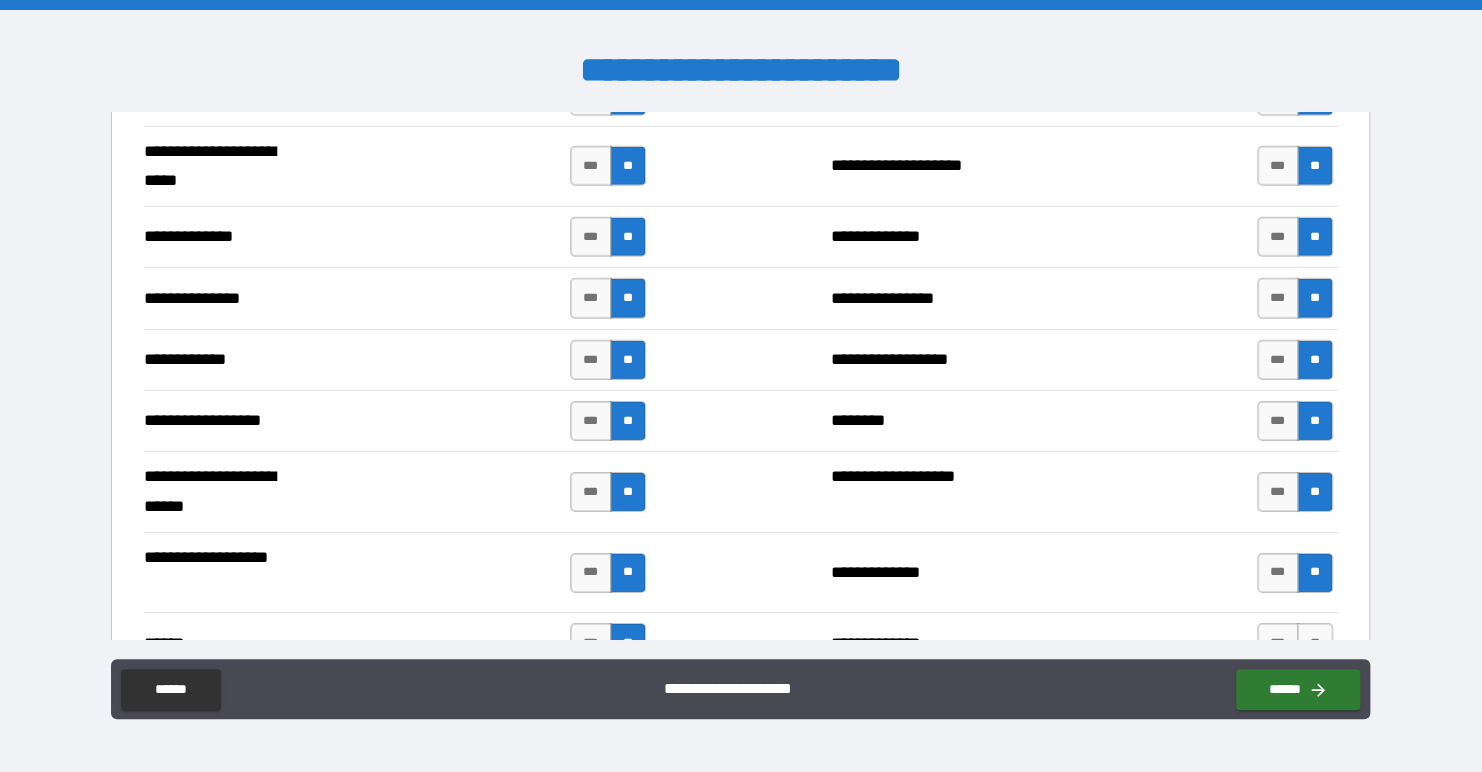 scroll, scrollTop: 3100, scrollLeft: 0, axis: vertical 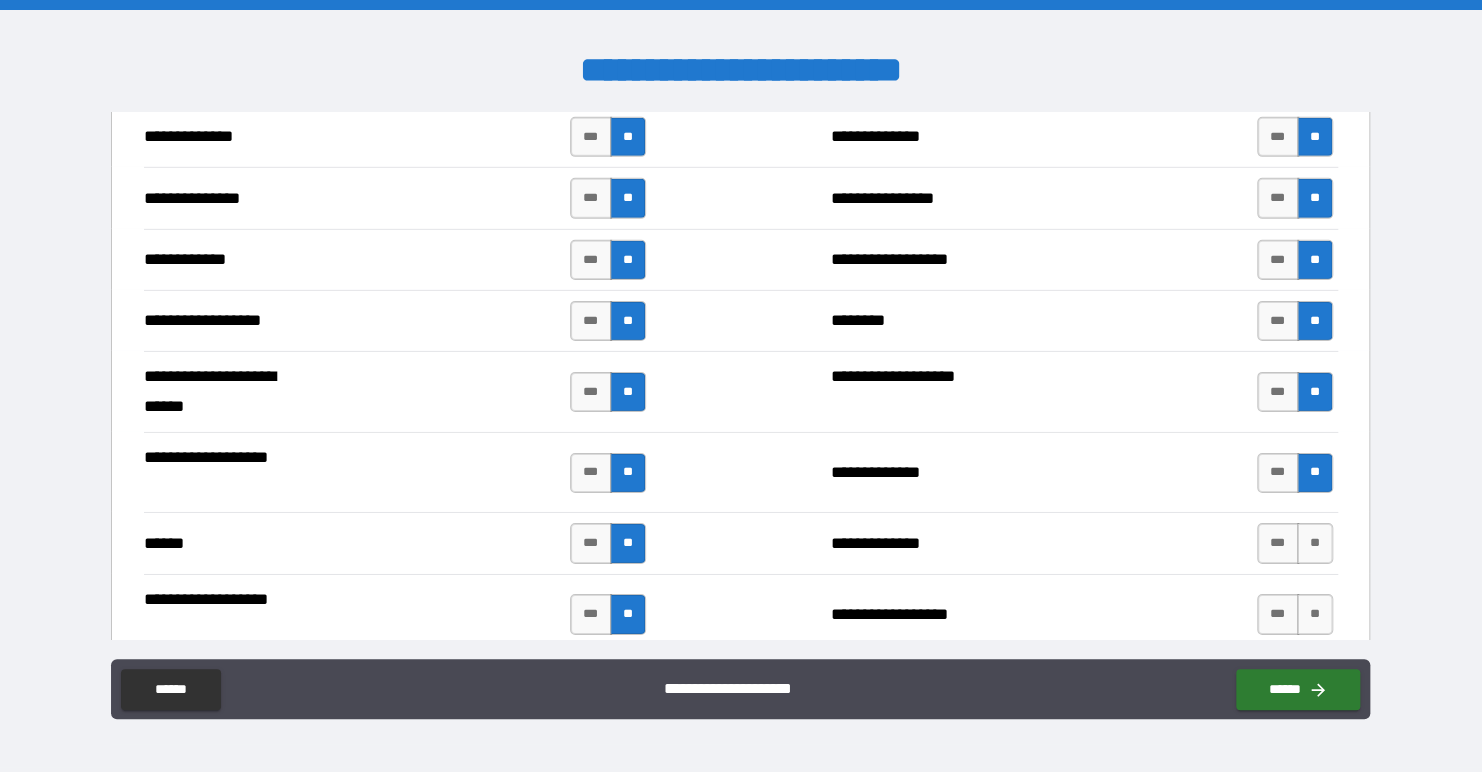 click on "*** **" at bounding box center (1295, 543) 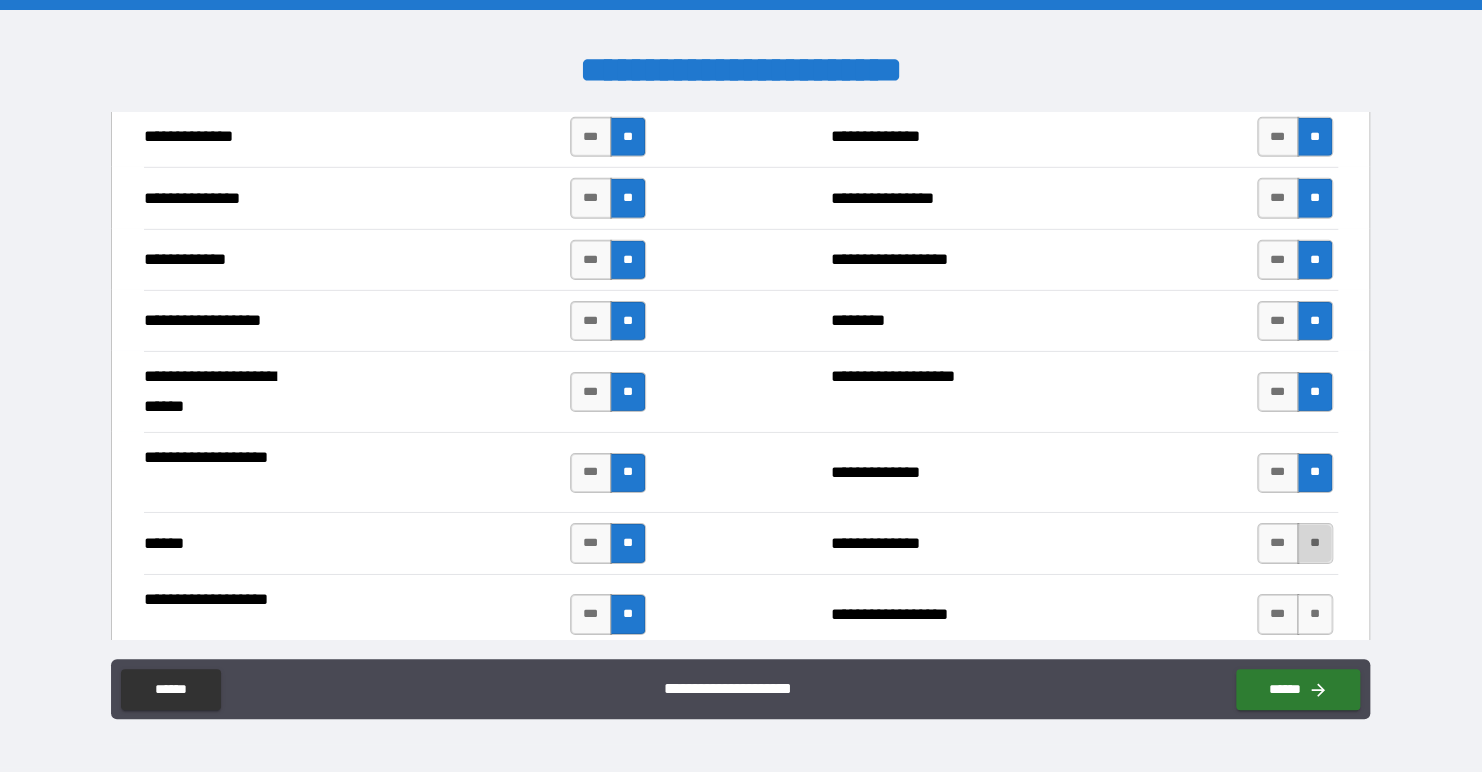 click on "**" at bounding box center [1315, 543] 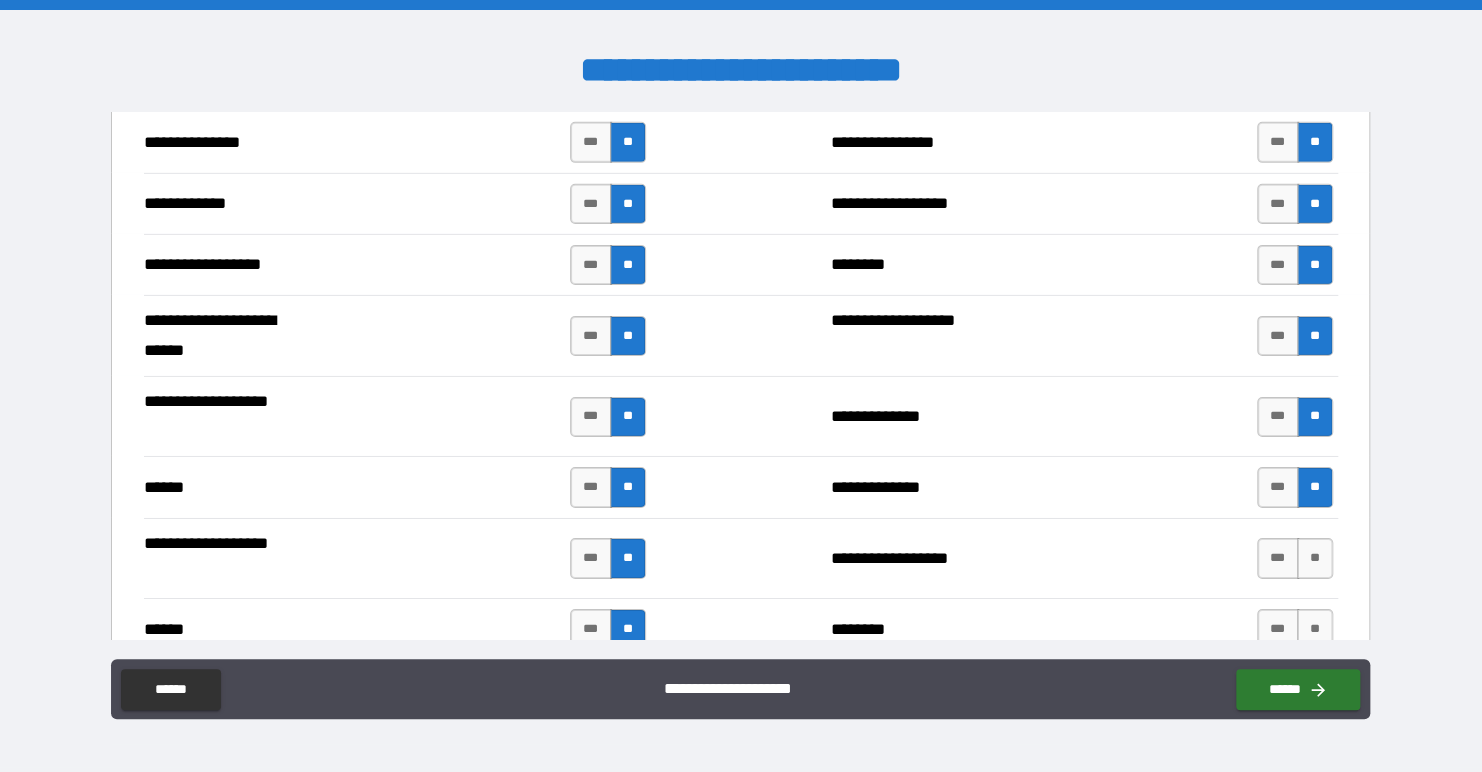 scroll, scrollTop: 3200, scrollLeft: 0, axis: vertical 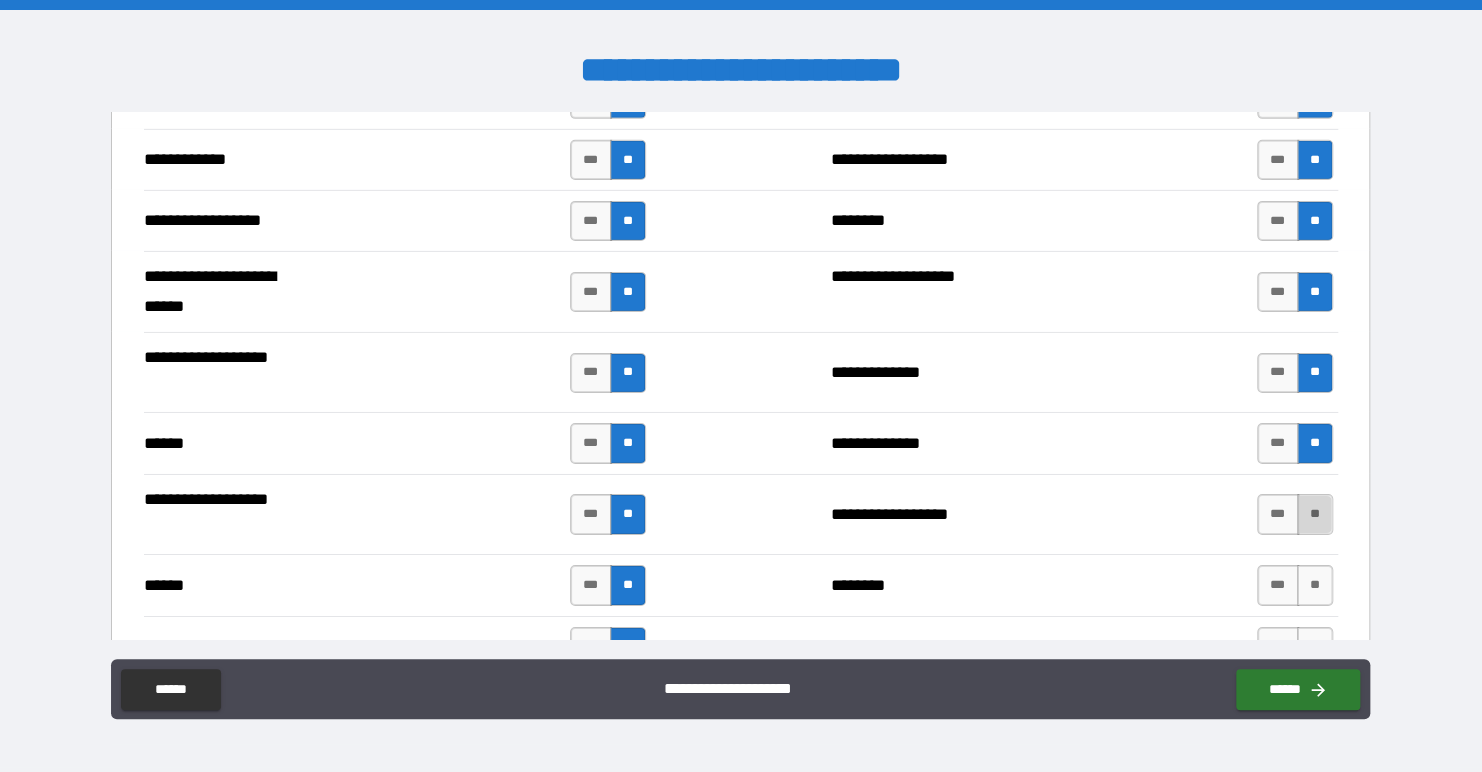 click on "**" at bounding box center [1315, 514] 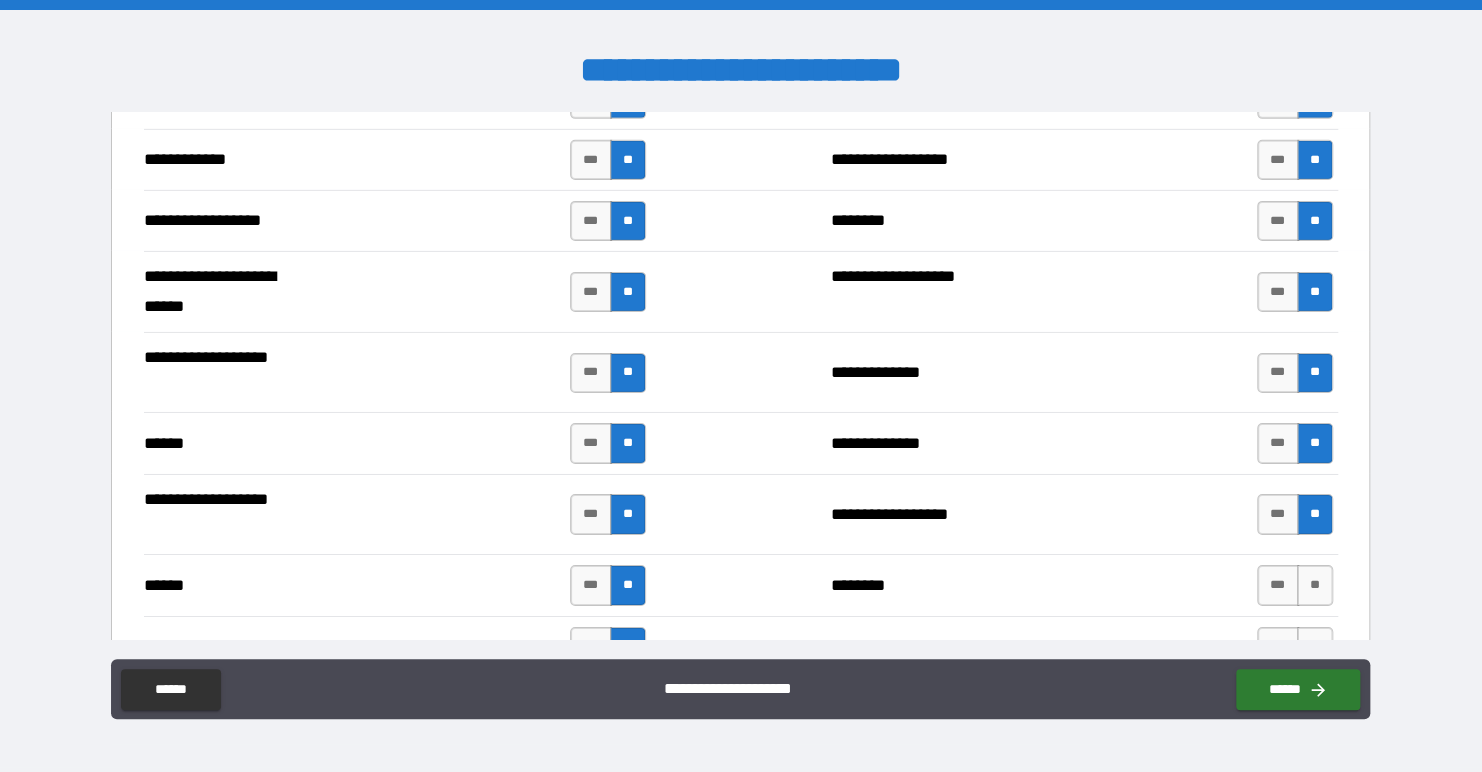 scroll, scrollTop: 3300, scrollLeft: 0, axis: vertical 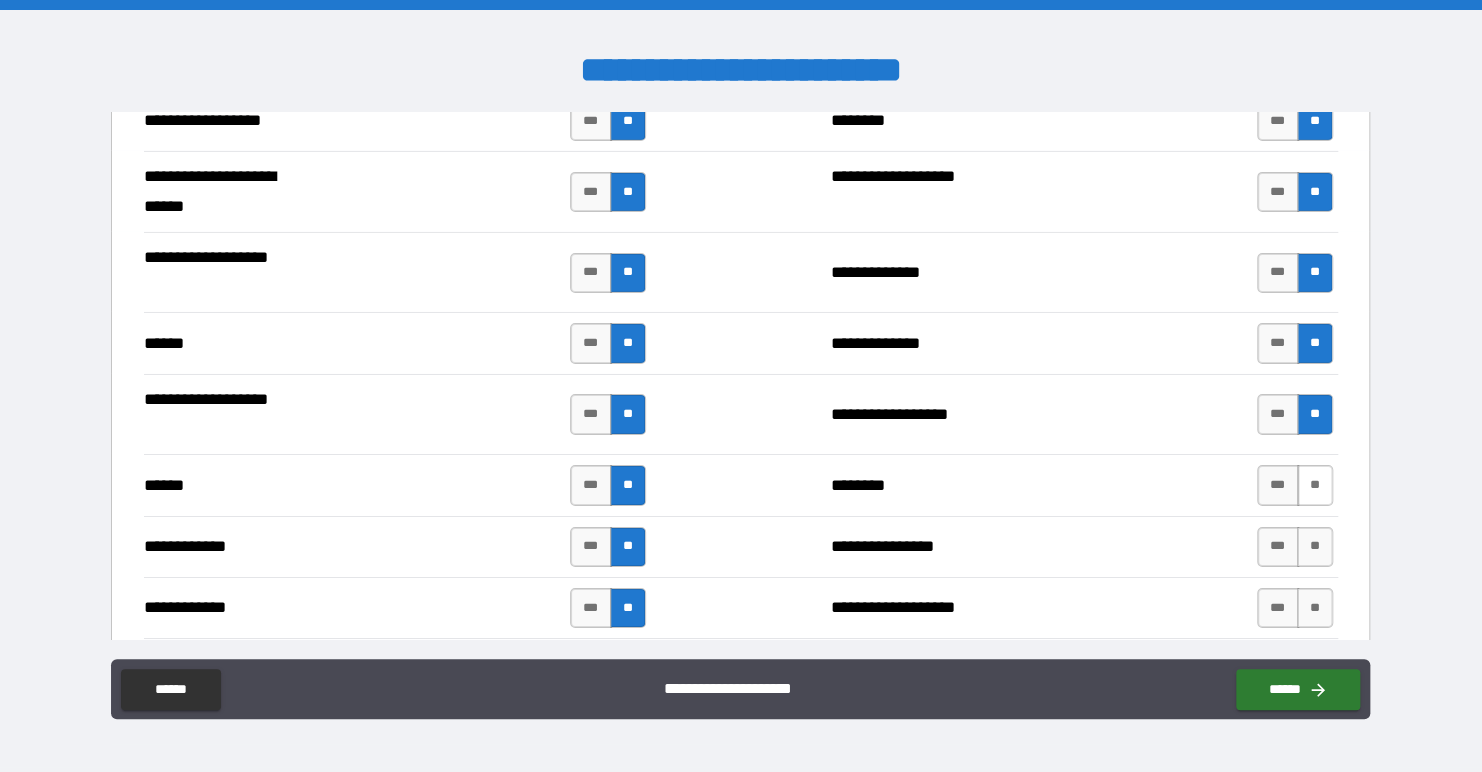 click on "**" at bounding box center [1315, 485] 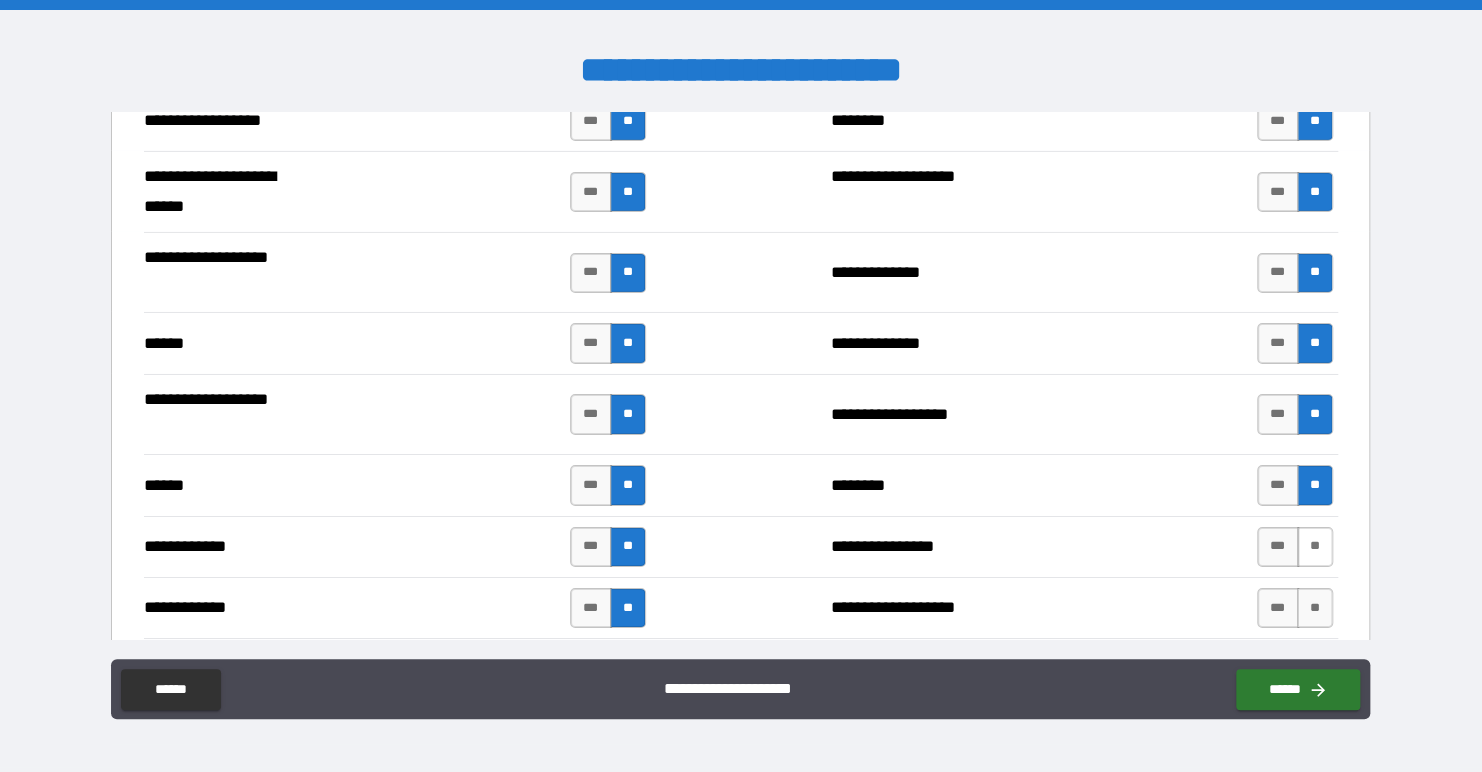 click on "**" at bounding box center [1315, 547] 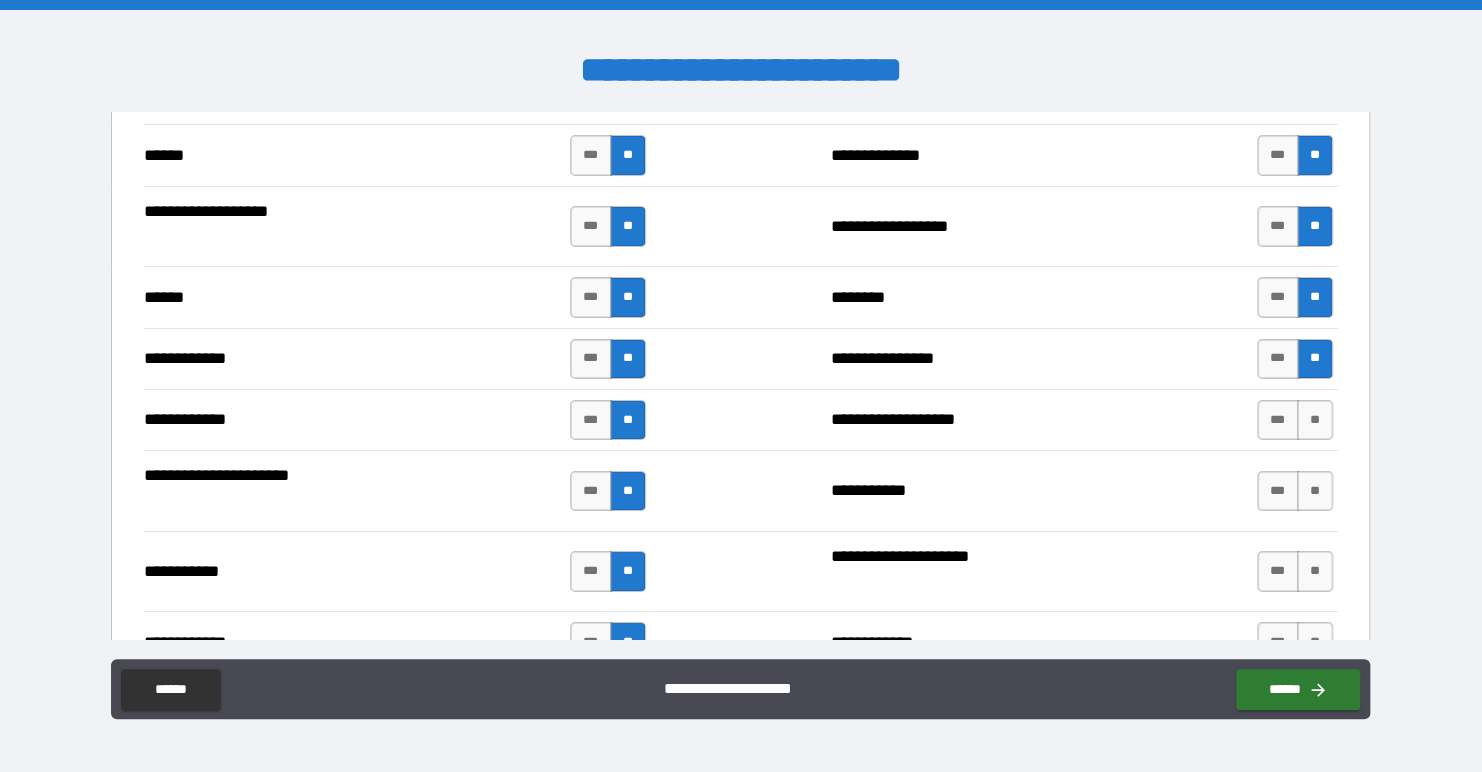 scroll, scrollTop: 3500, scrollLeft: 0, axis: vertical 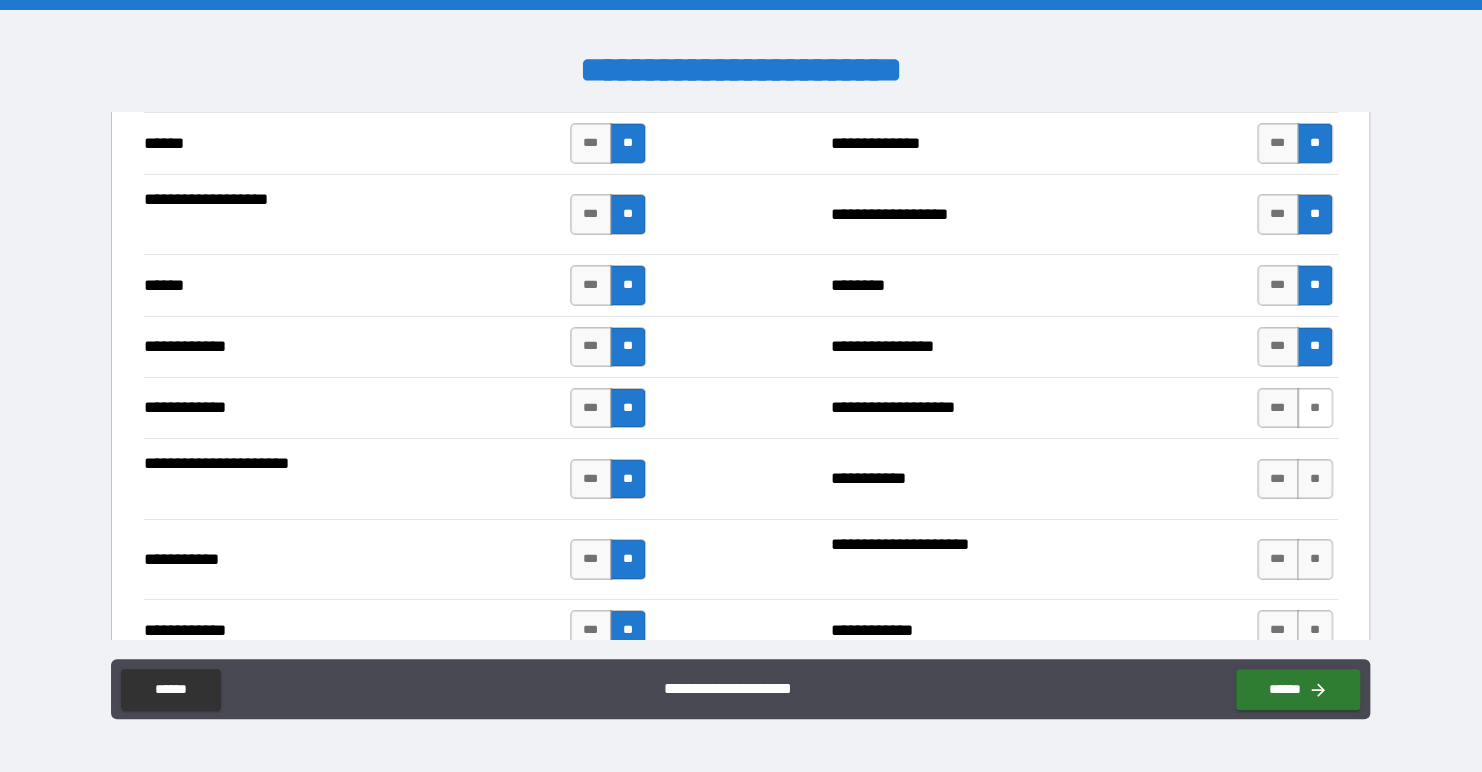 click on "**" at bounding box center (1315, 408) 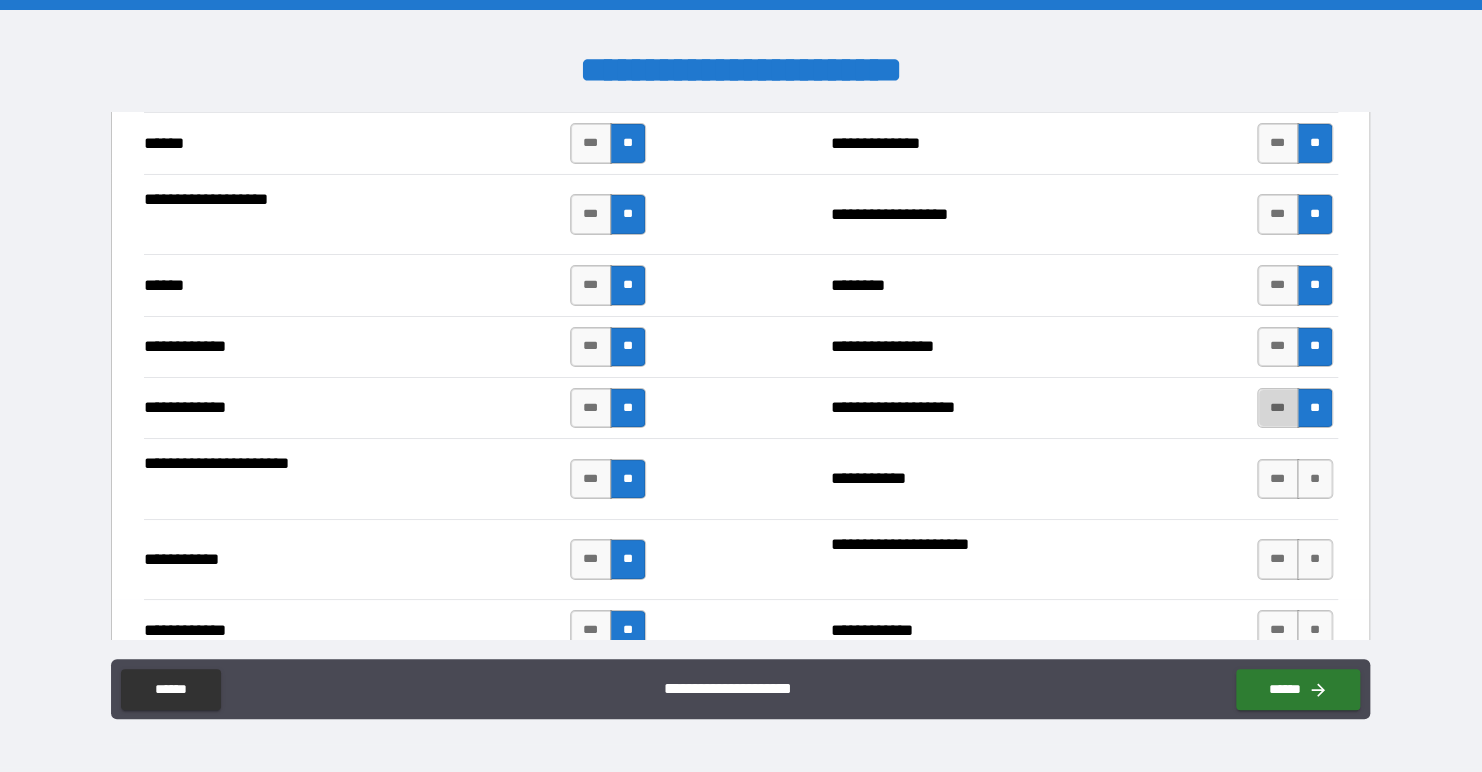 click on "***" at bounding box center [1278, 408] 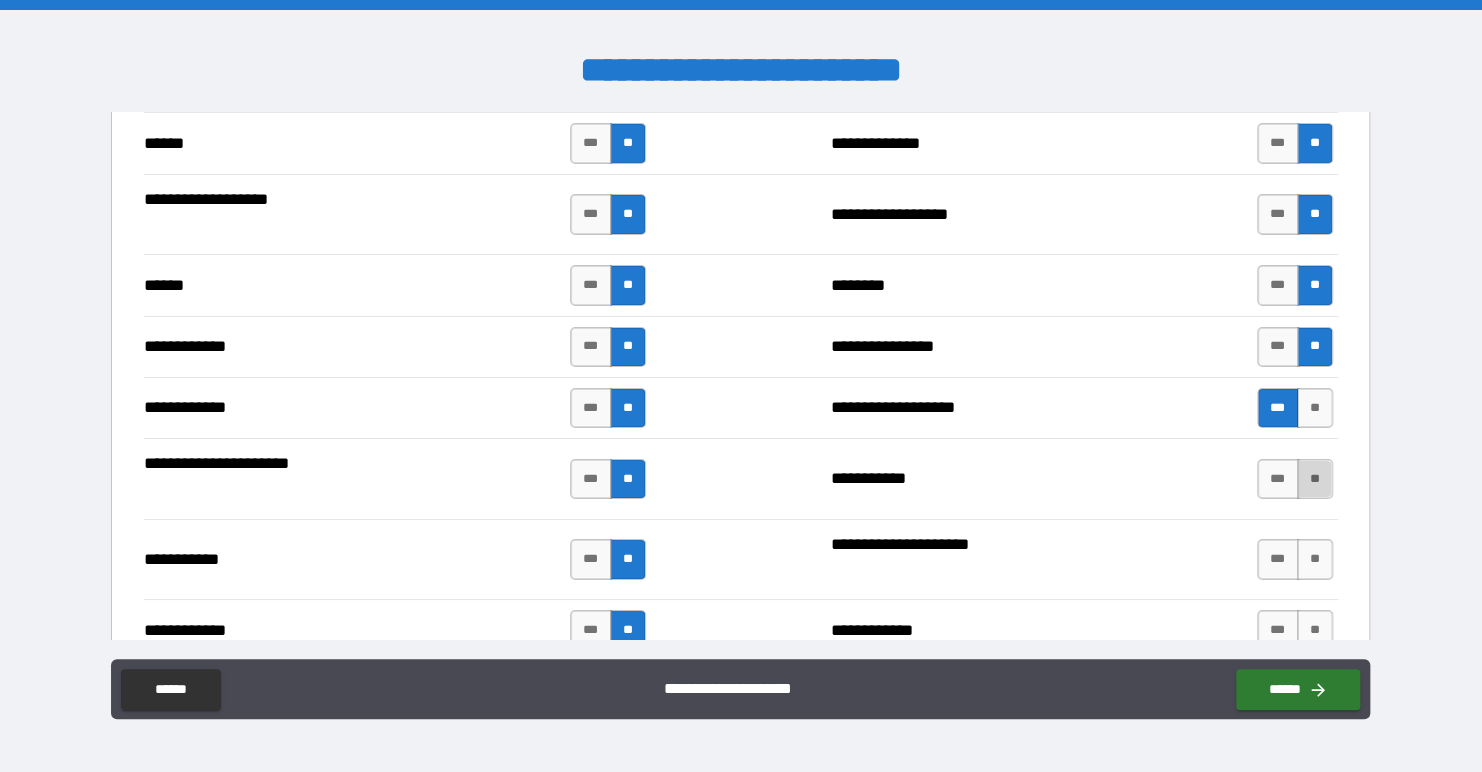 click on "**" at bounding box center (1315, 479) 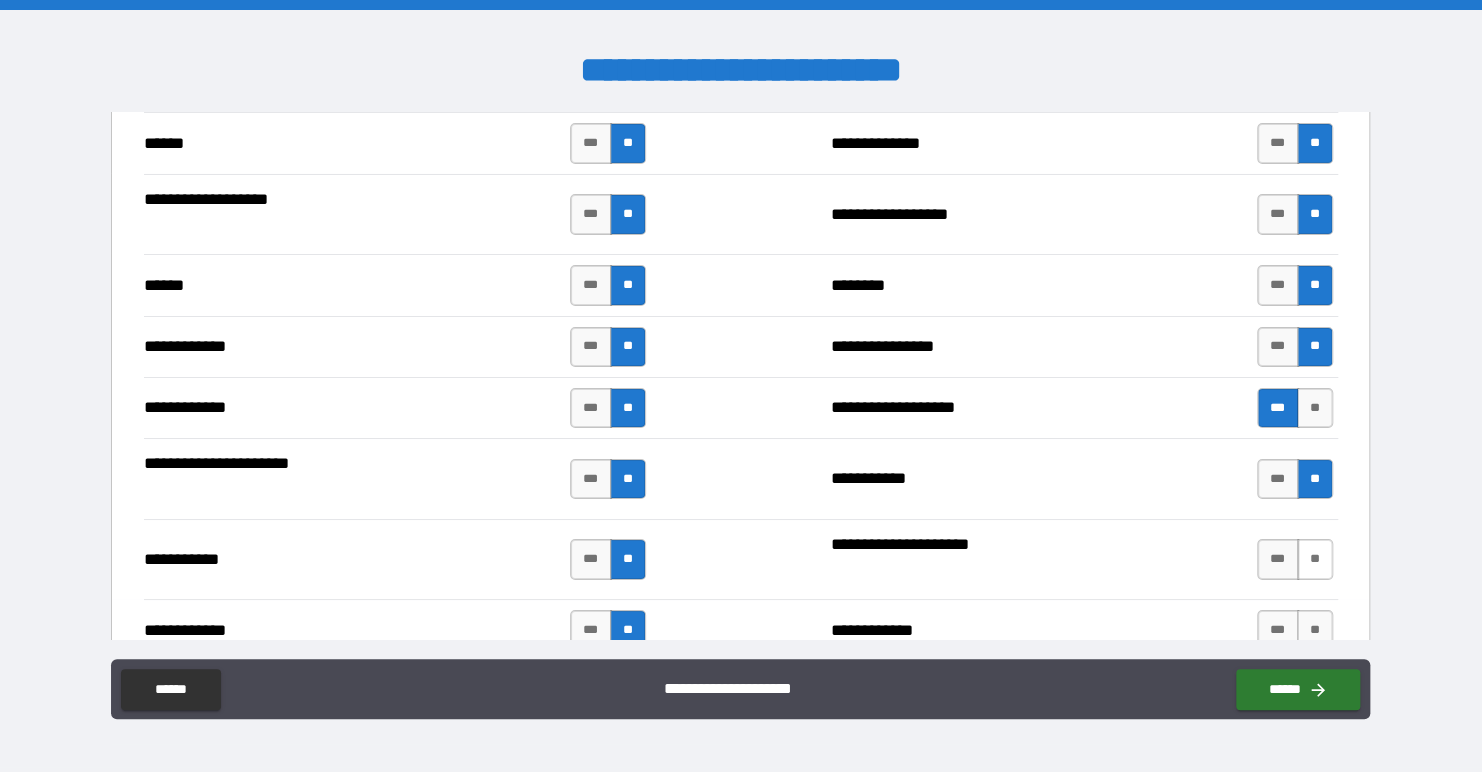 click on "**" at bounding box center [1315, 559] 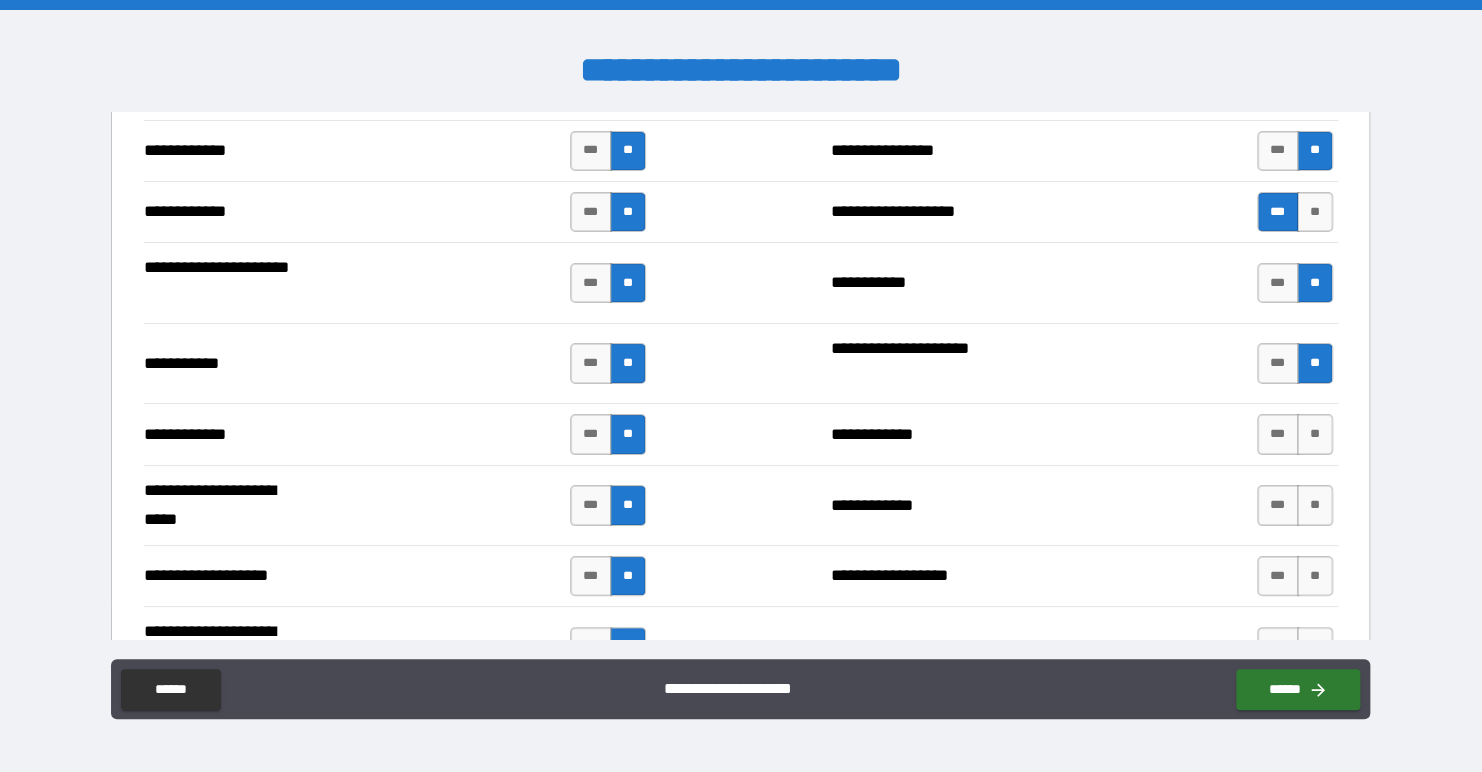 scroll, scrollTop: 3700, scrollLeft: 0, axis: vertical 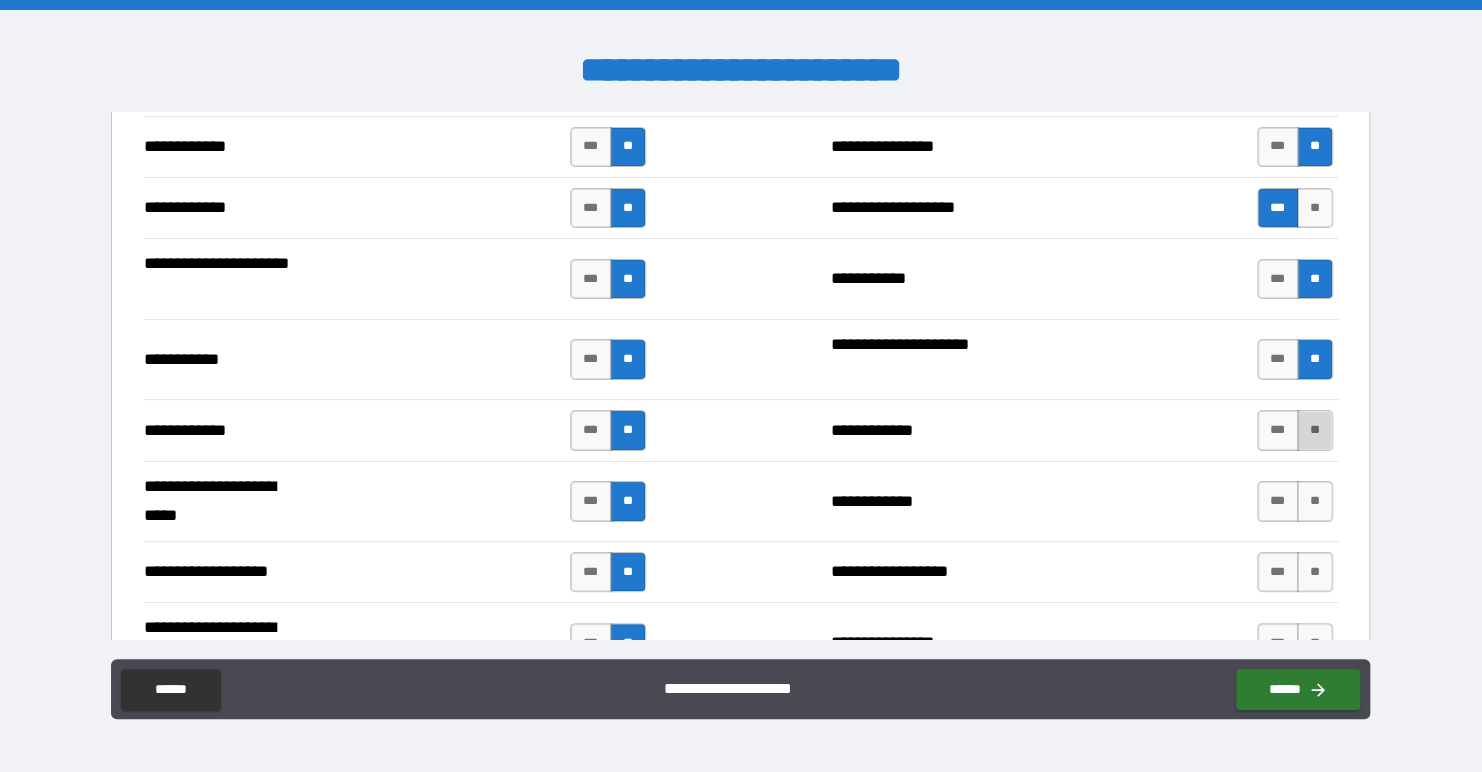 click on "**" at bounding box center (1315, 430) 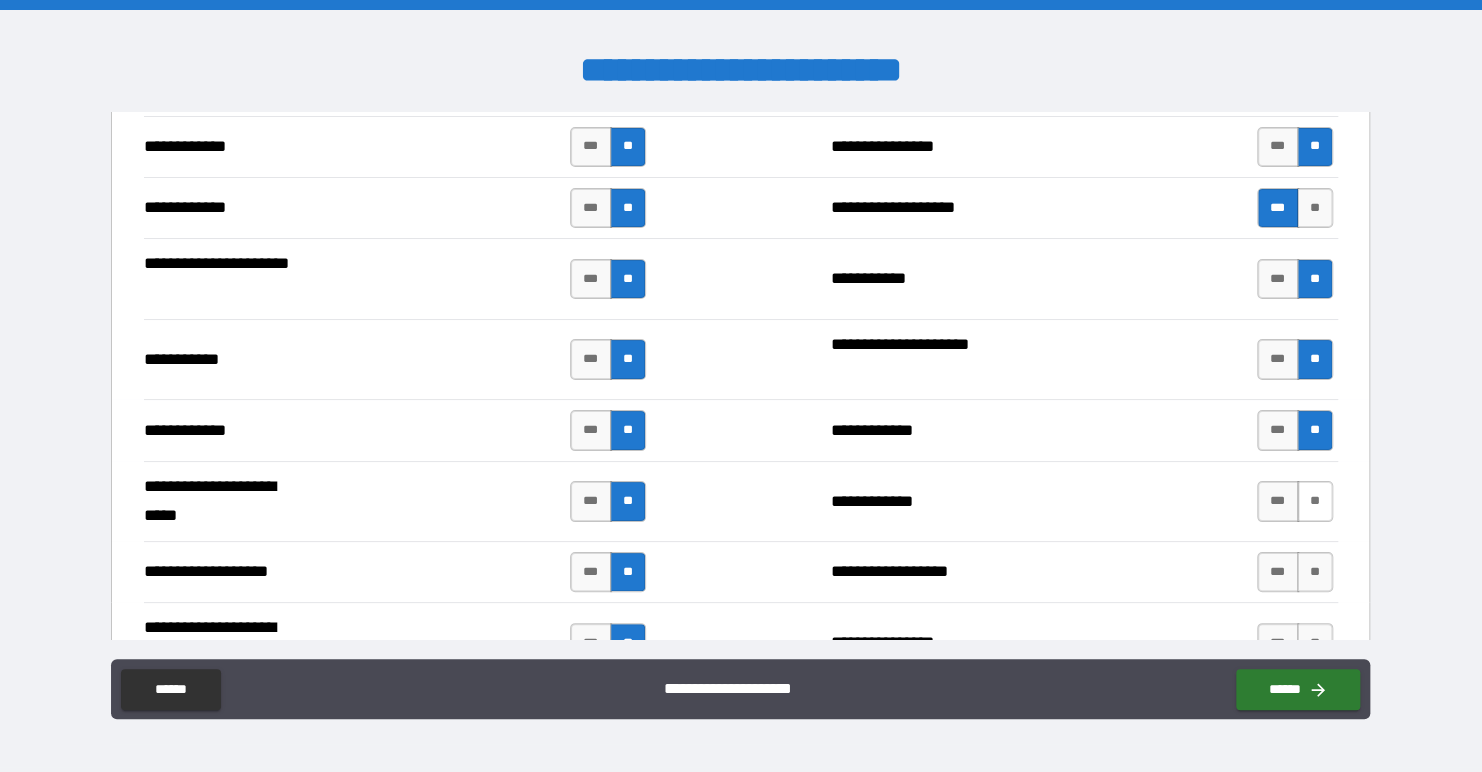 click on "**" at bounding box center (1315, 501) 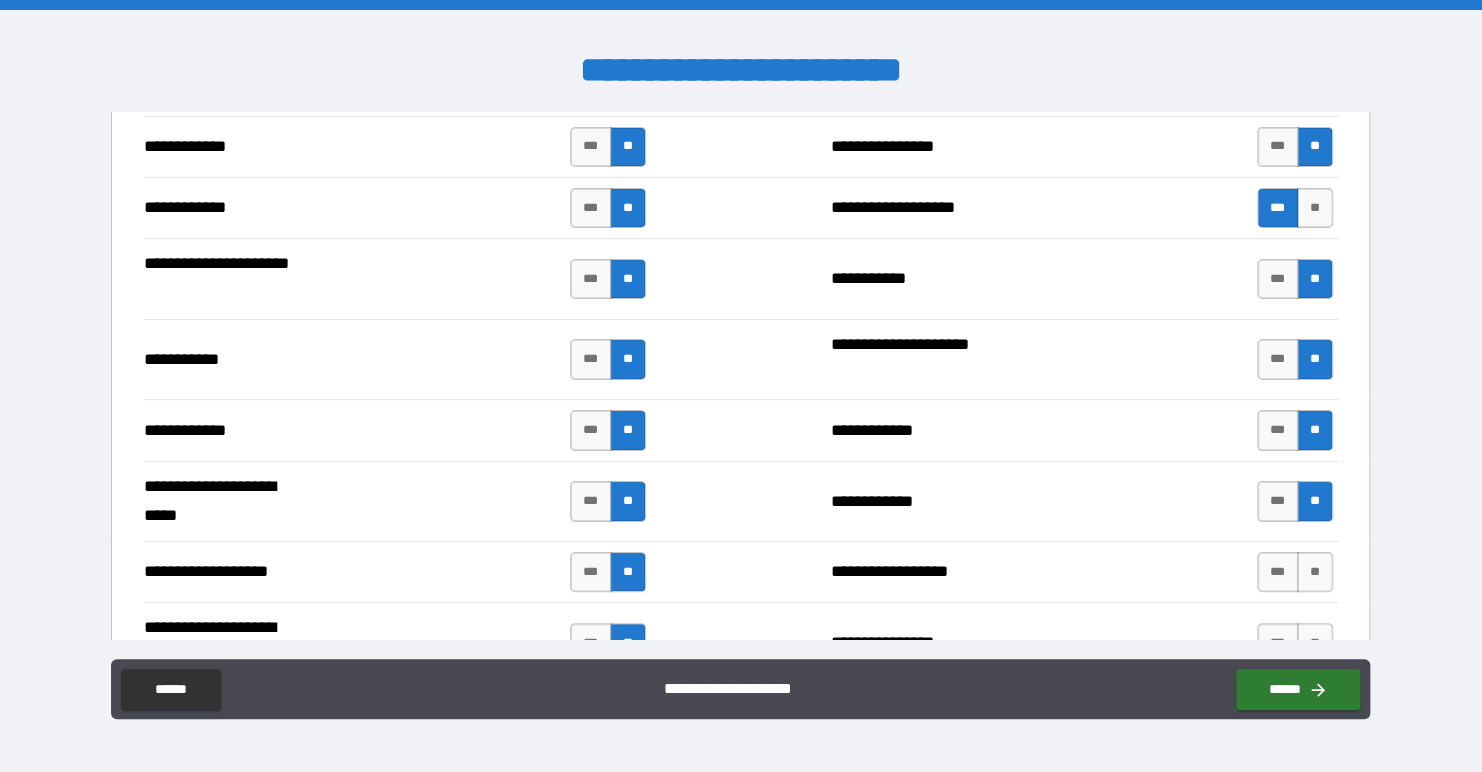 scroll, scrollTop: 3800, scrollLeft: 0, axis: vertical 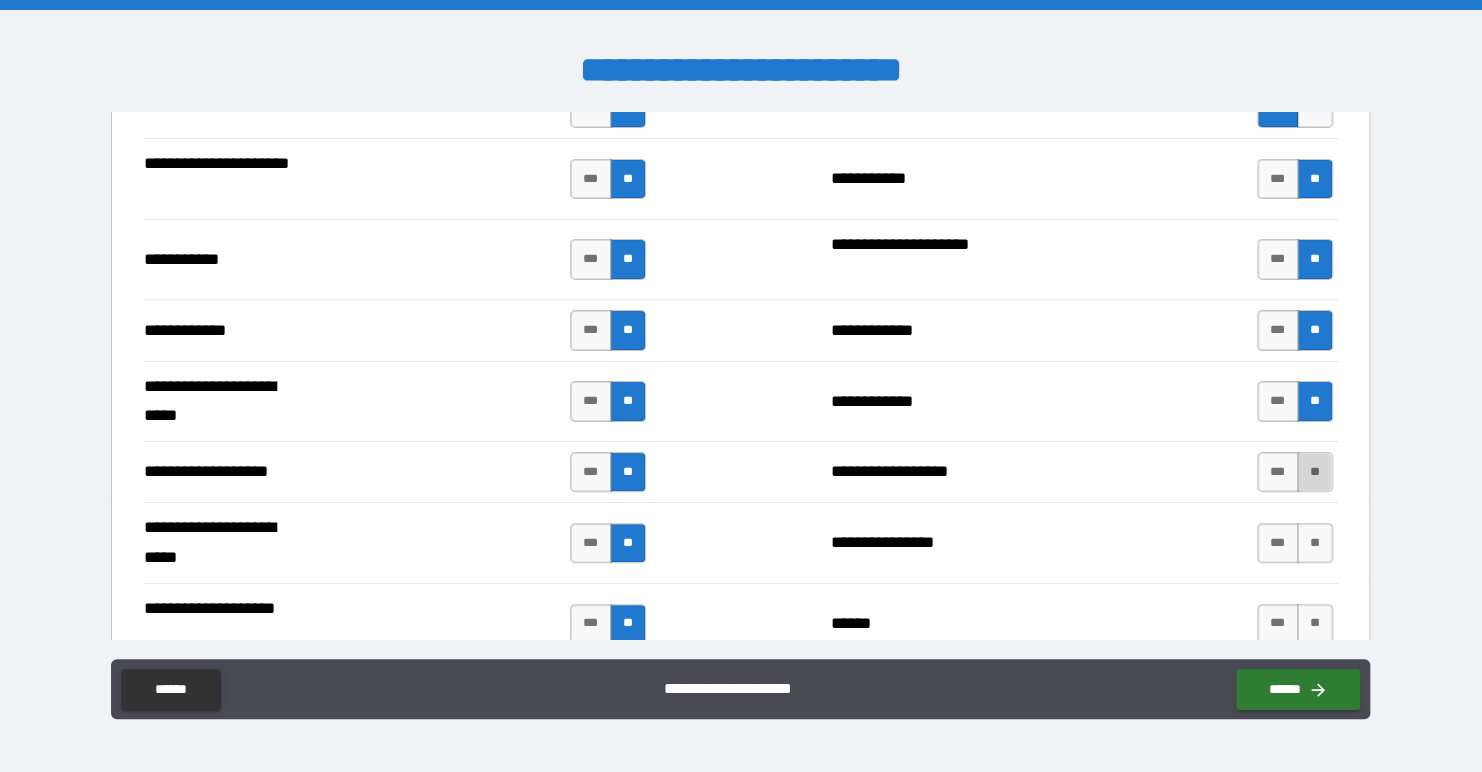 click on "**" at bounding box center [1315, 472] 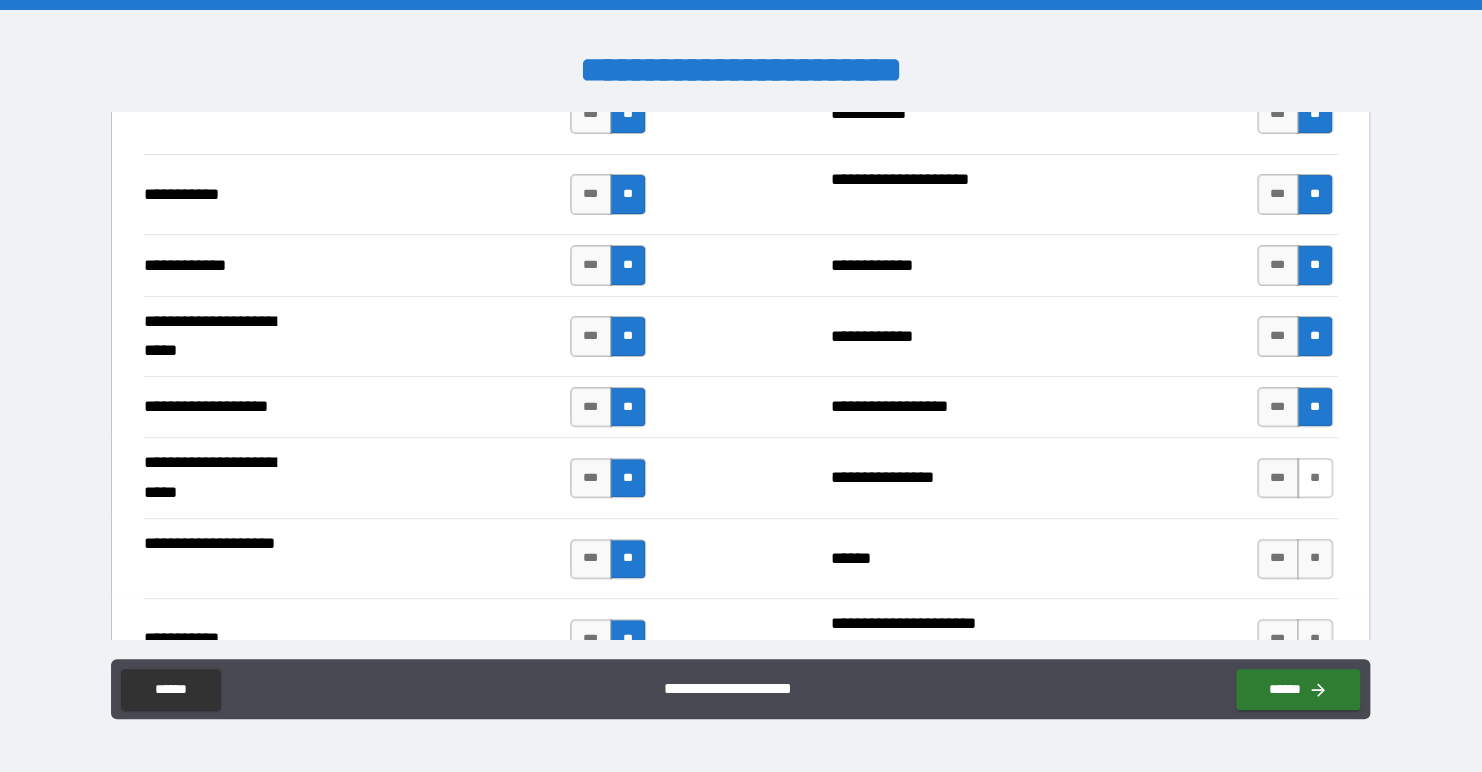 scroll, scrollTop: 3900, scrollLeft: 0, axis: vertical 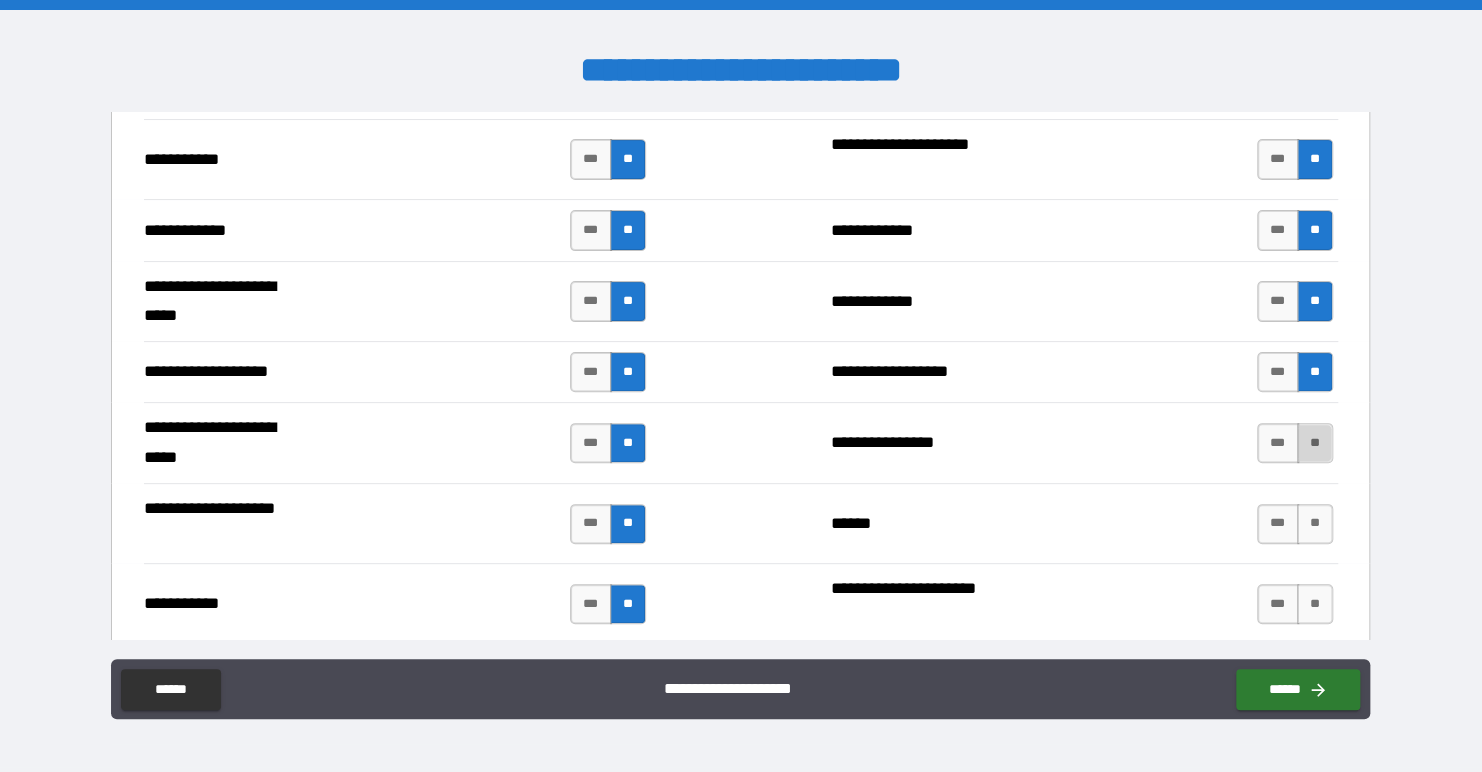 click on "**" at bounding box center [1315, 443] 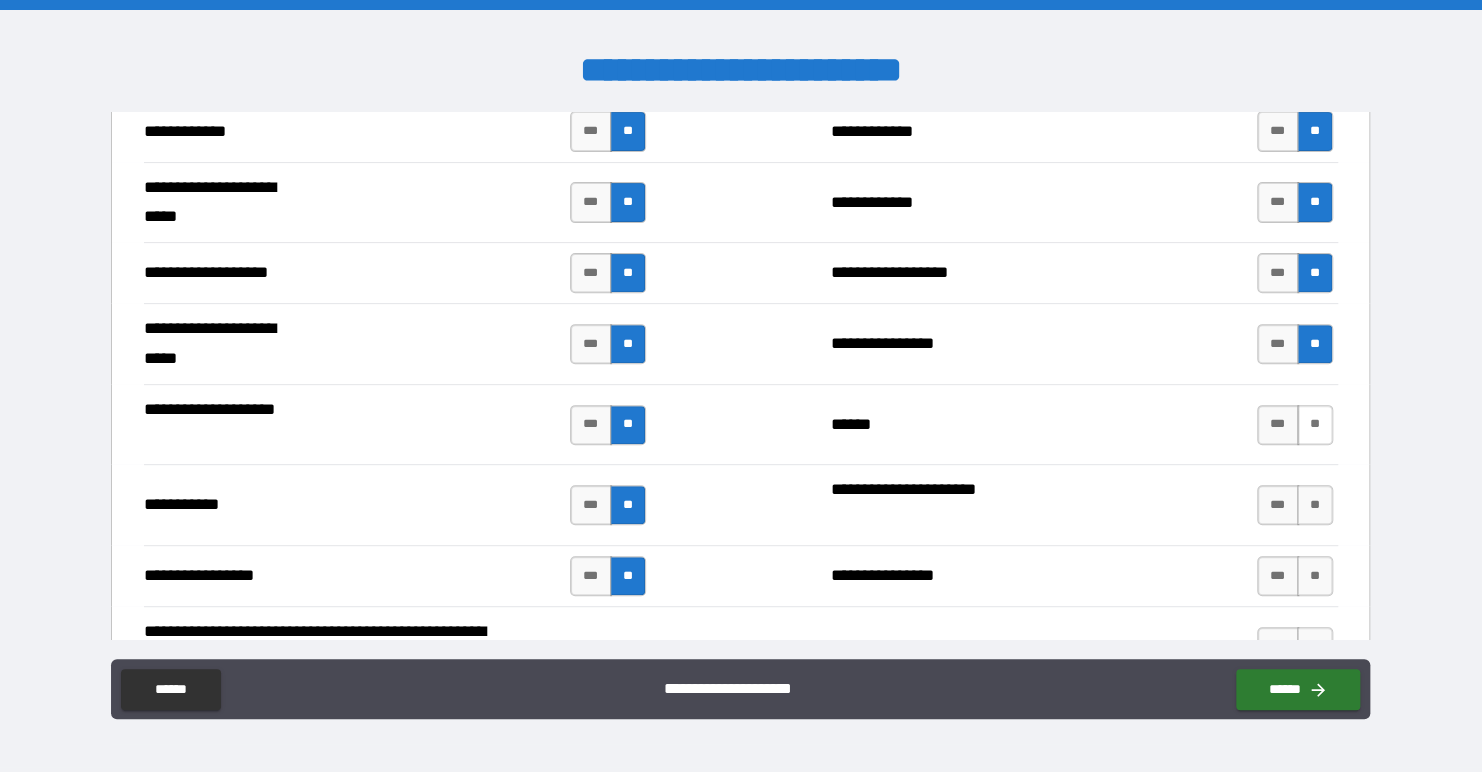 scroll, scrollTop: 4000, scrollLeft: 0, axis: vertical 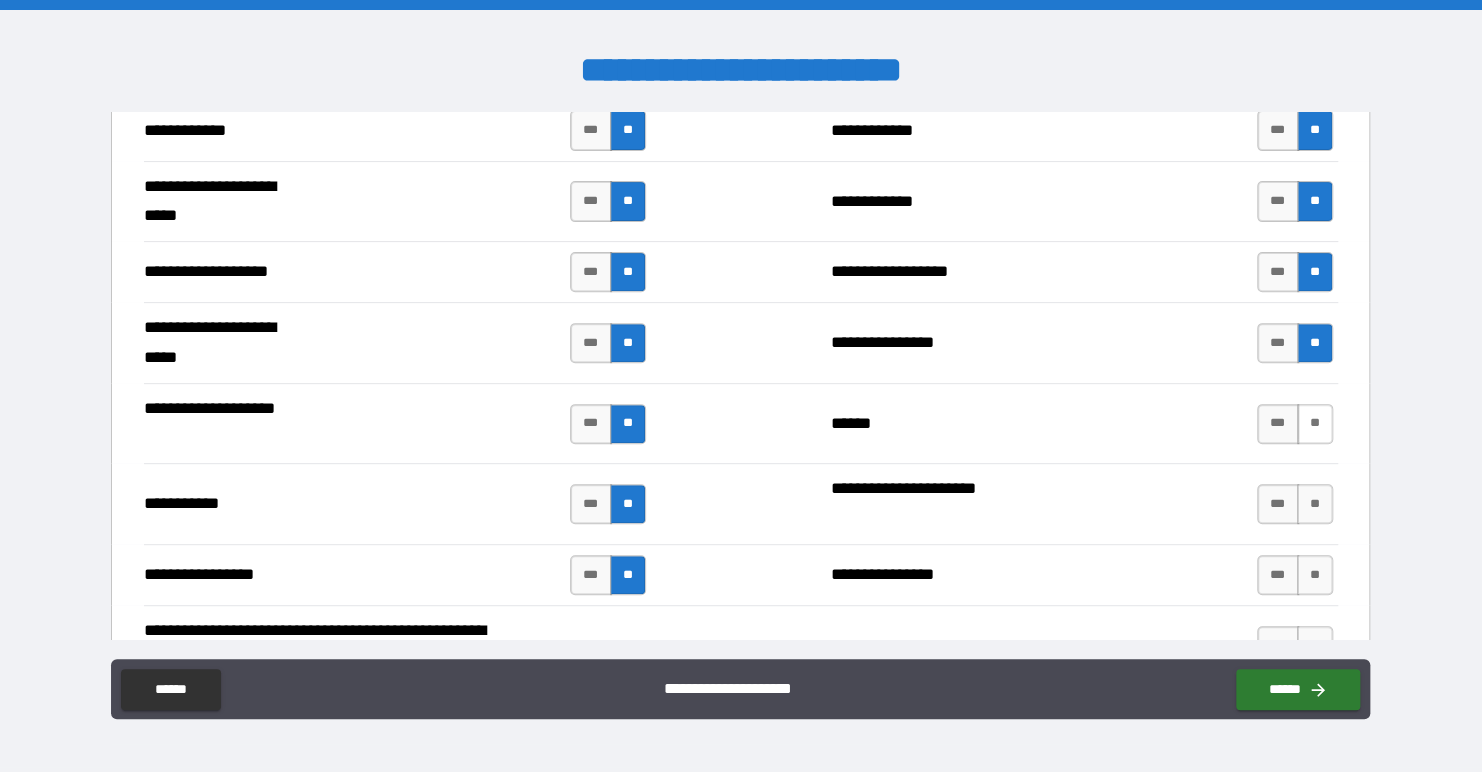 click on "**" at bounding box center (1315, 424) 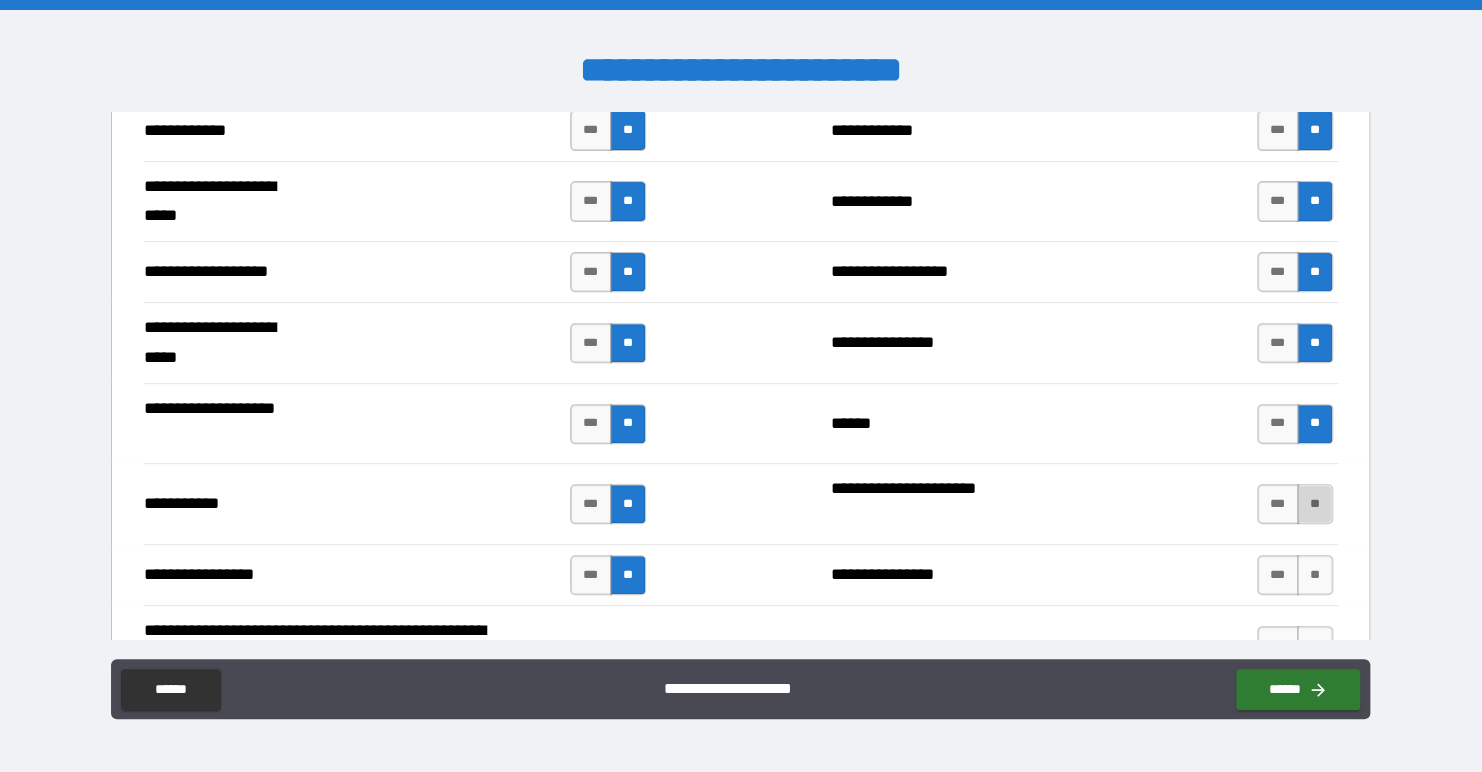click on "**" at bounding box center [1315, 504] 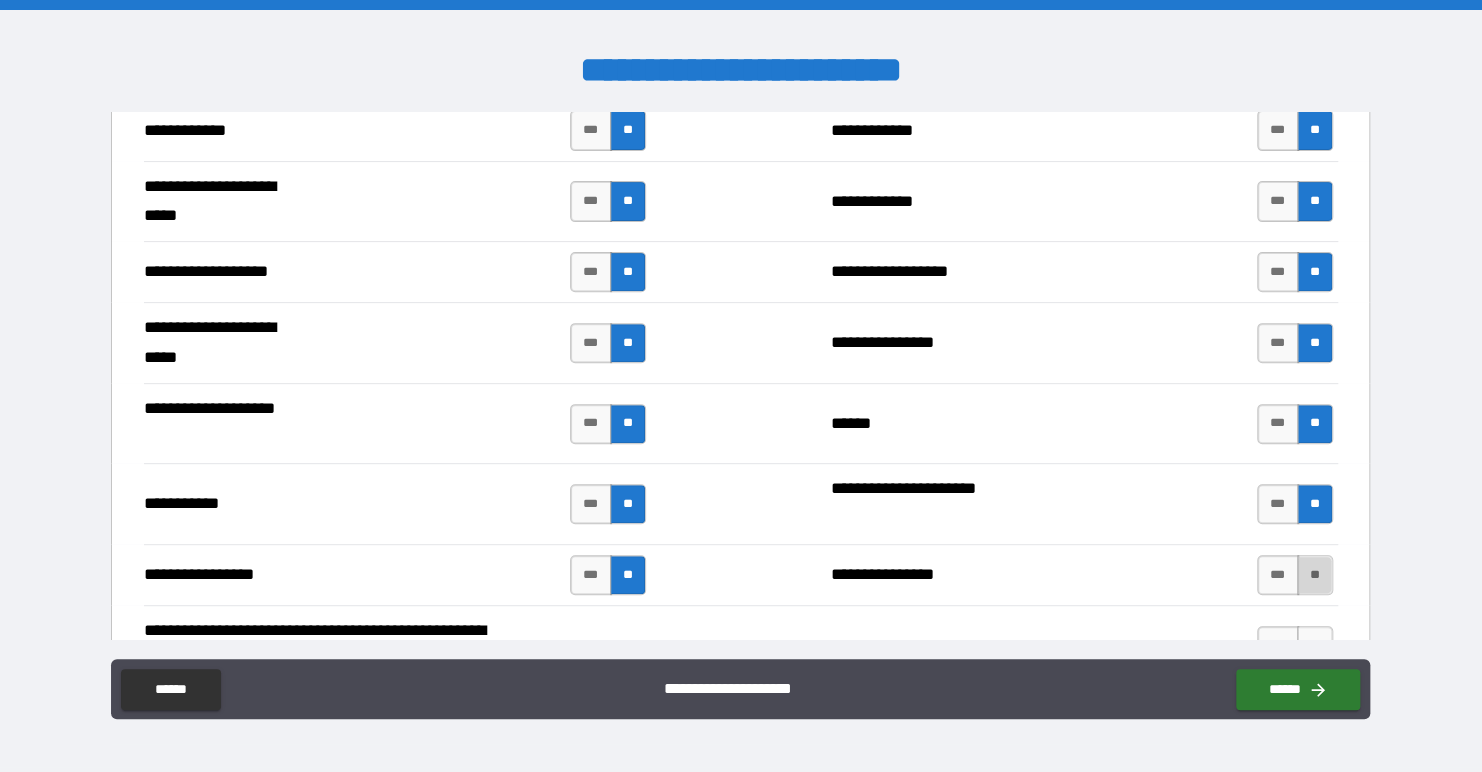 click on "**" at bounding box center (1315, 575) 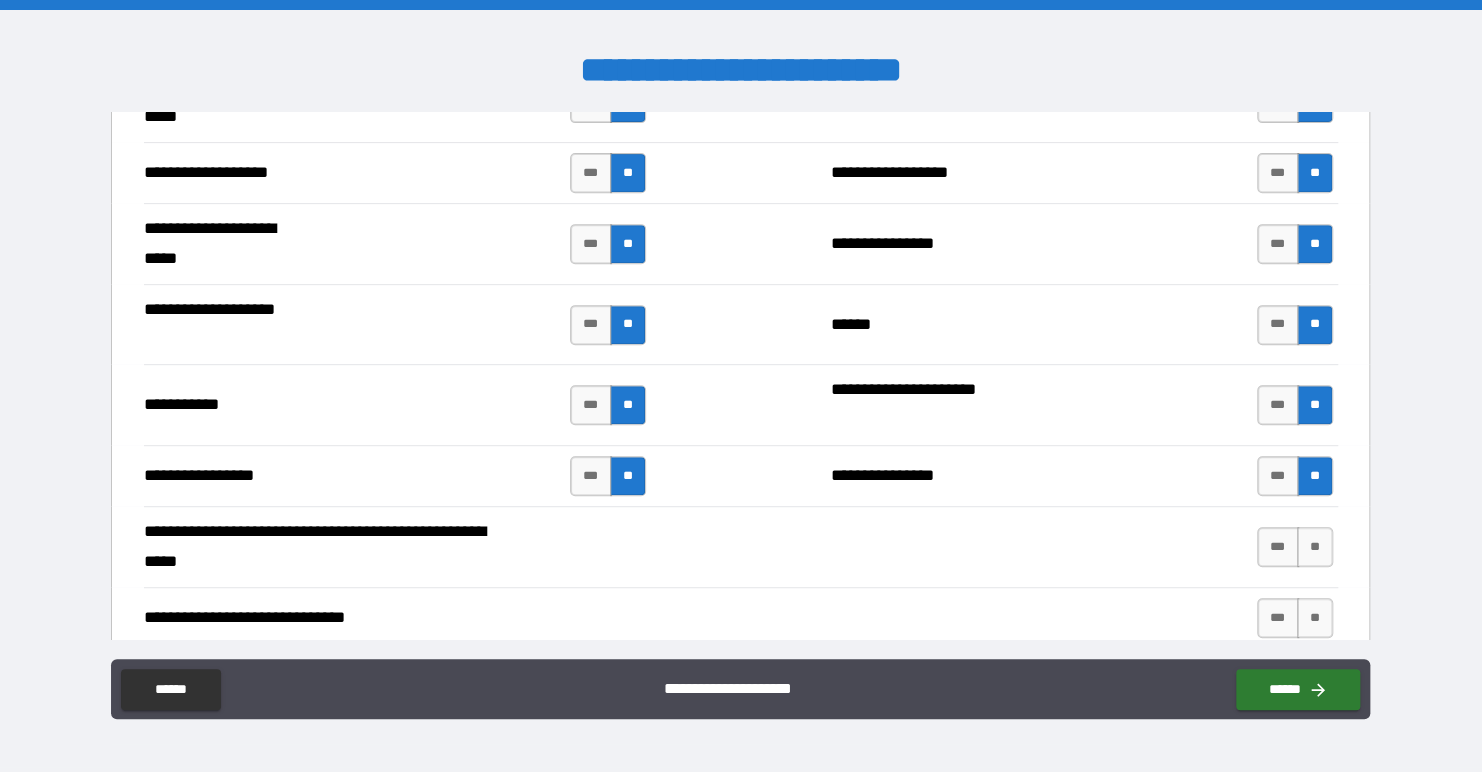 scroll, scrollTop: 4100, scrollLeft: 0, axis: vertical 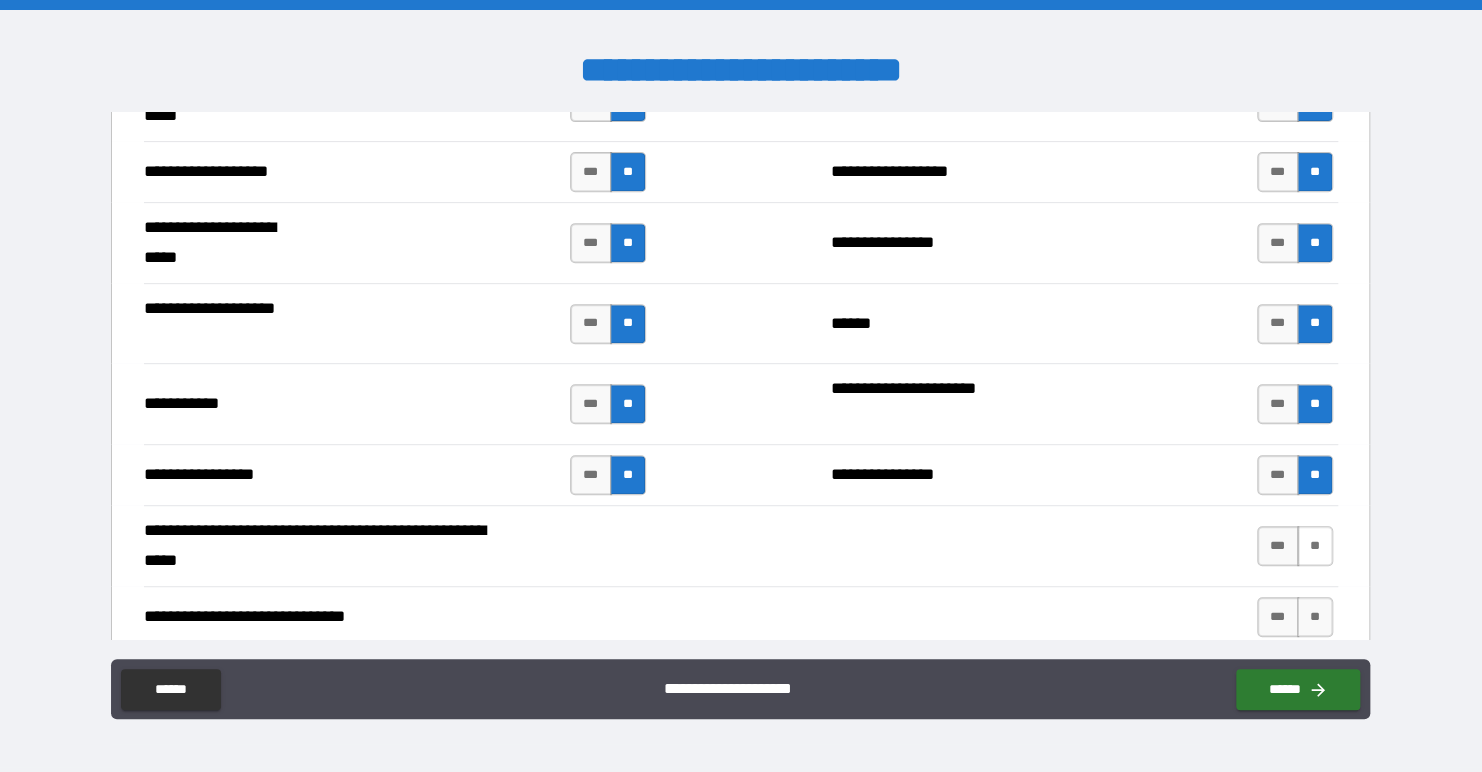 click on "**" at bounding box center (1315, 546) 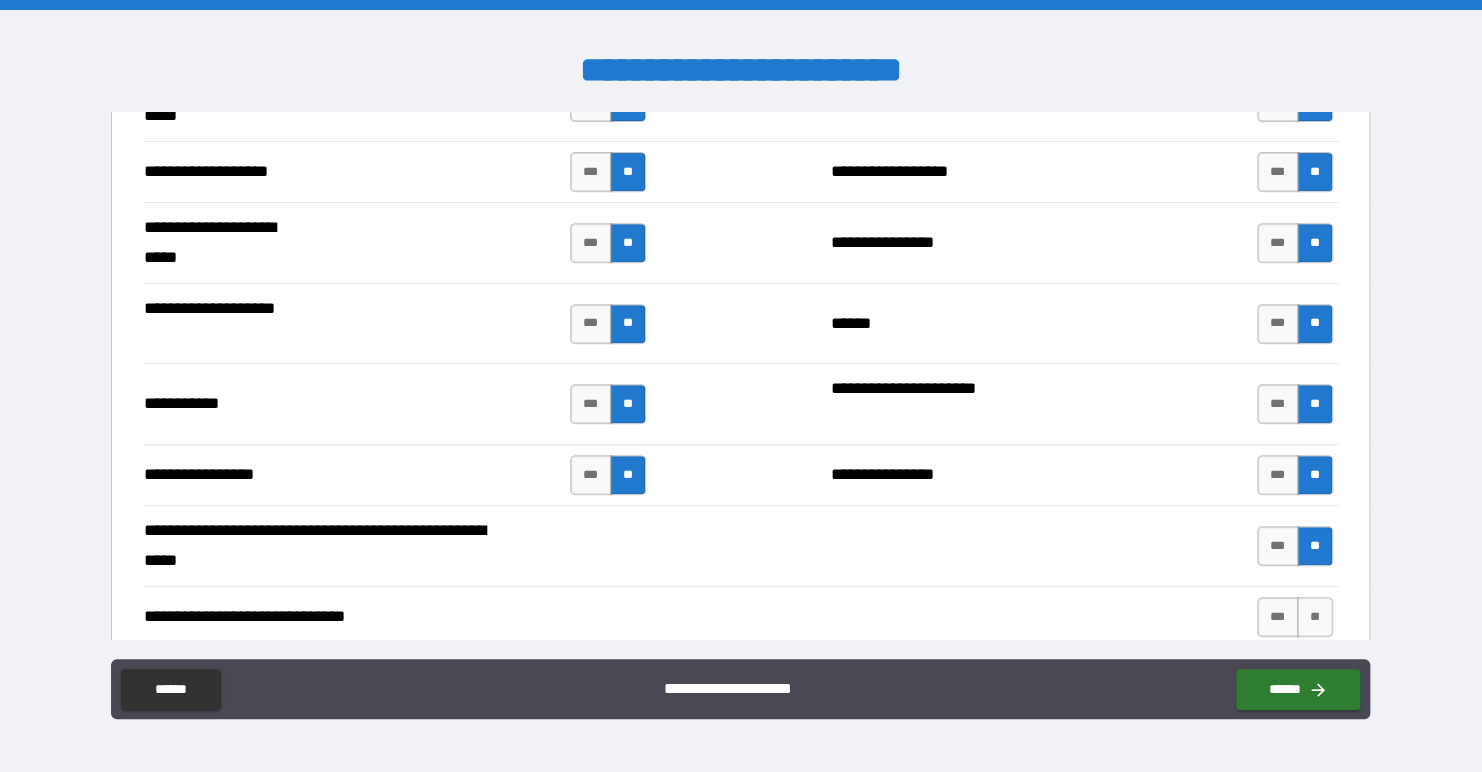 scroll, scrollTop: 4200, scrollLeft: 0, axis: vertical 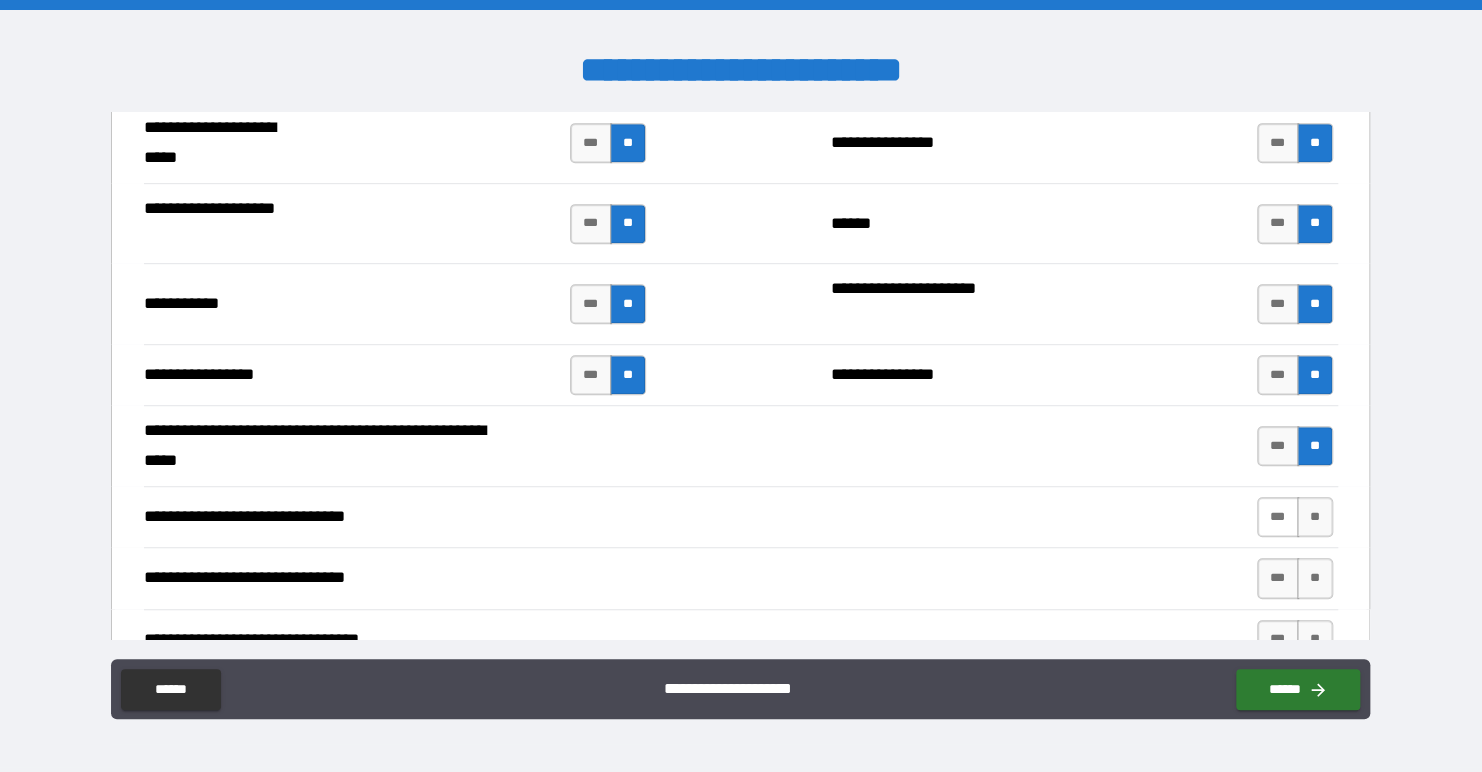 click on "***" at bounding box center (1278, 517) 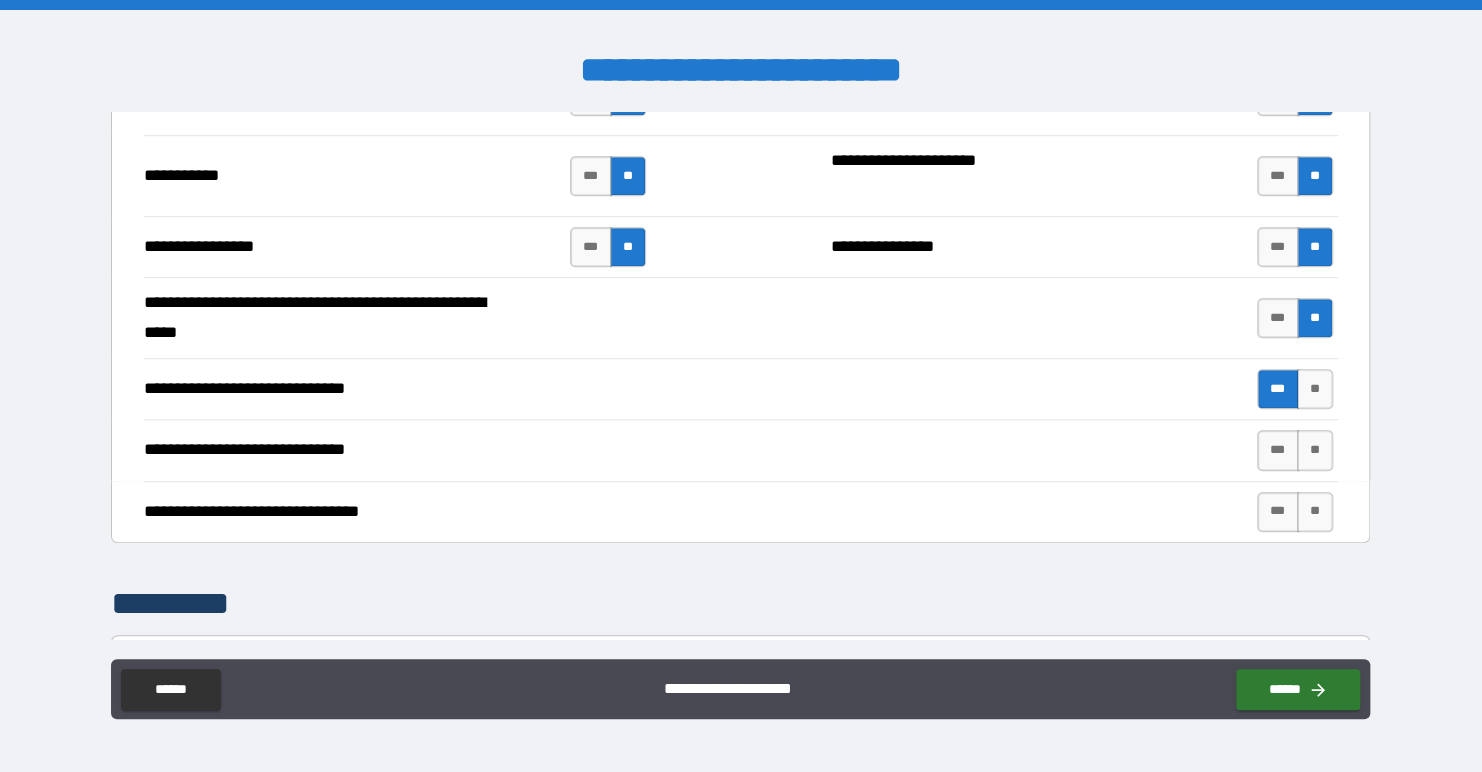 scroll, scrollTop: 4300, scrollLeft: 0, axis: vertical 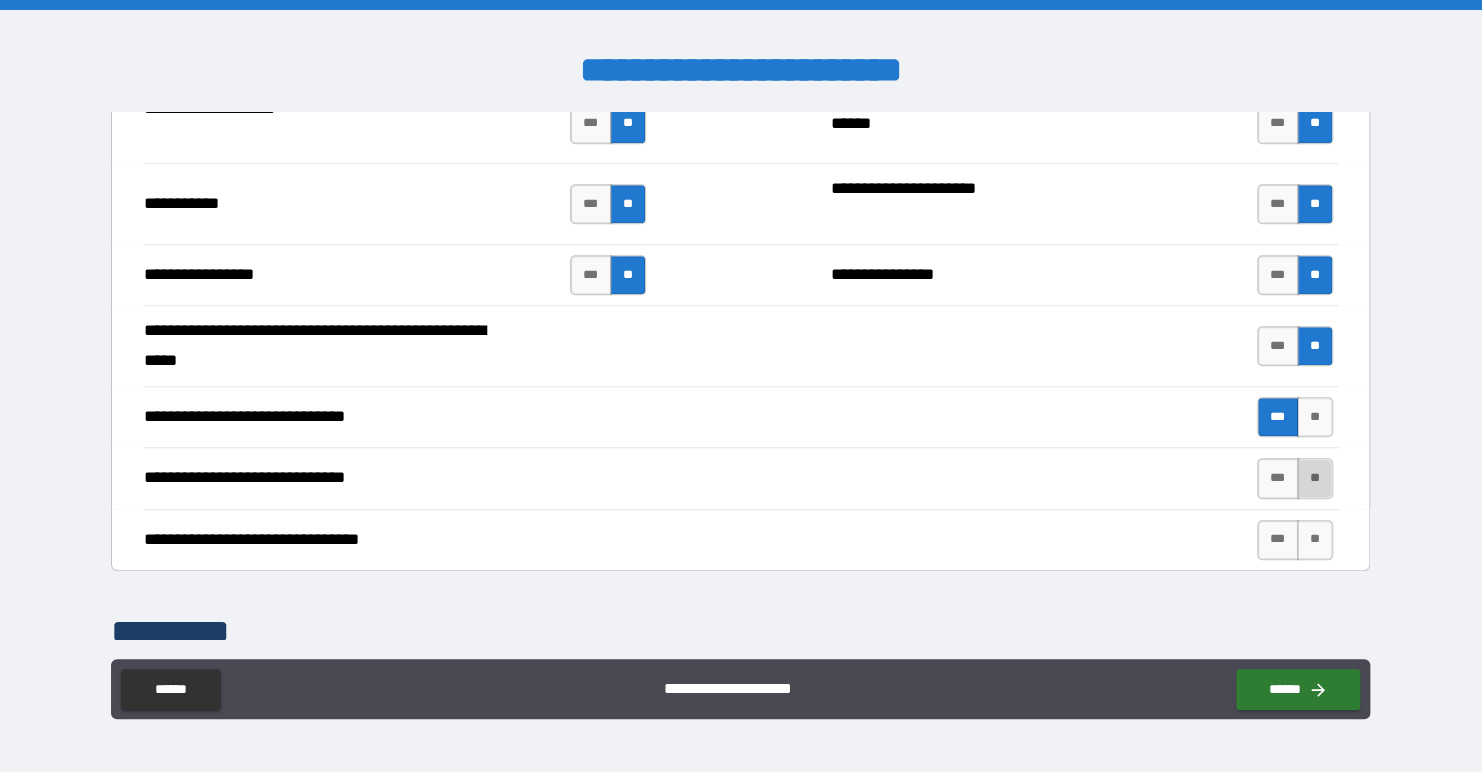click on "**" at bounding box center (1315, 478) 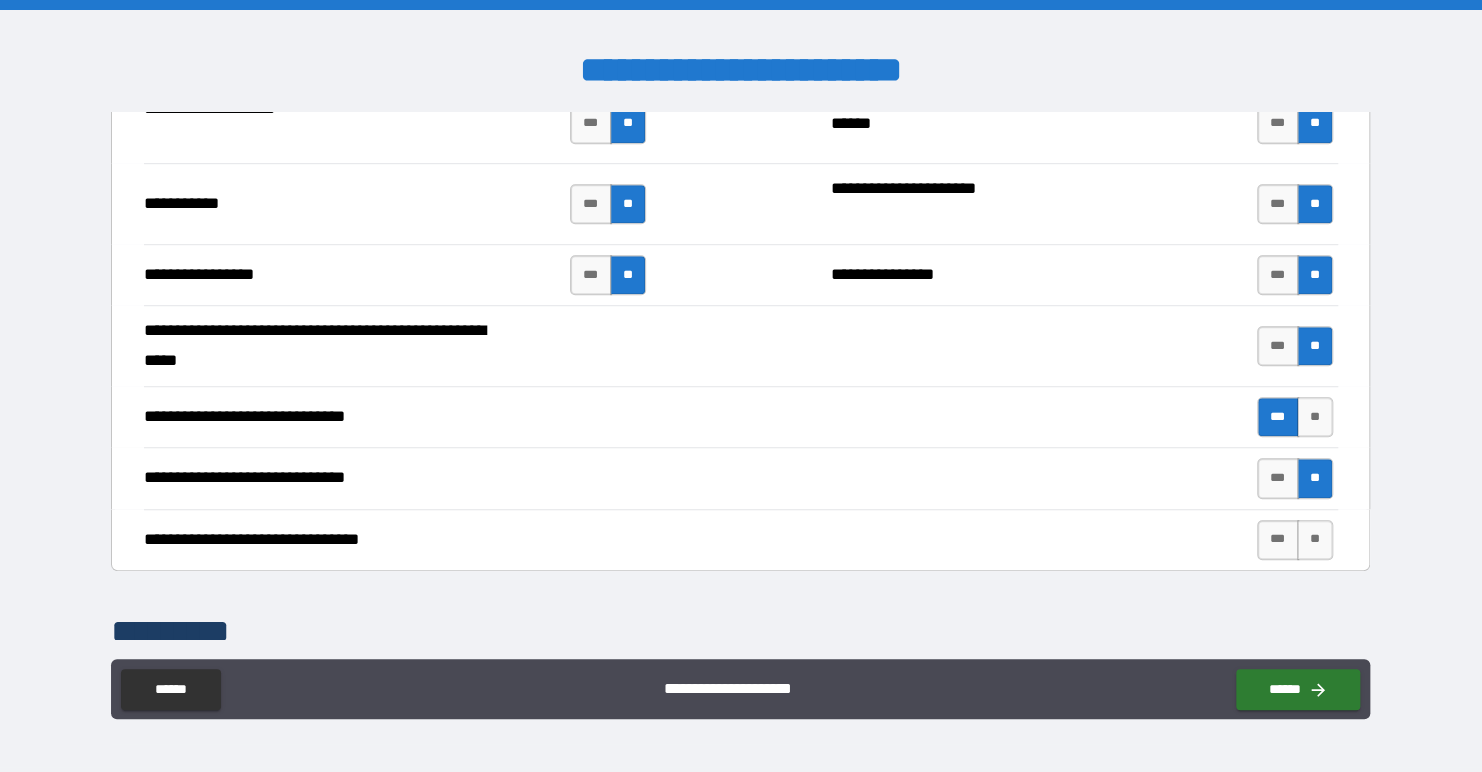 scroll, scrollTop: 4400, scrollLeft: 0, axis: vertical 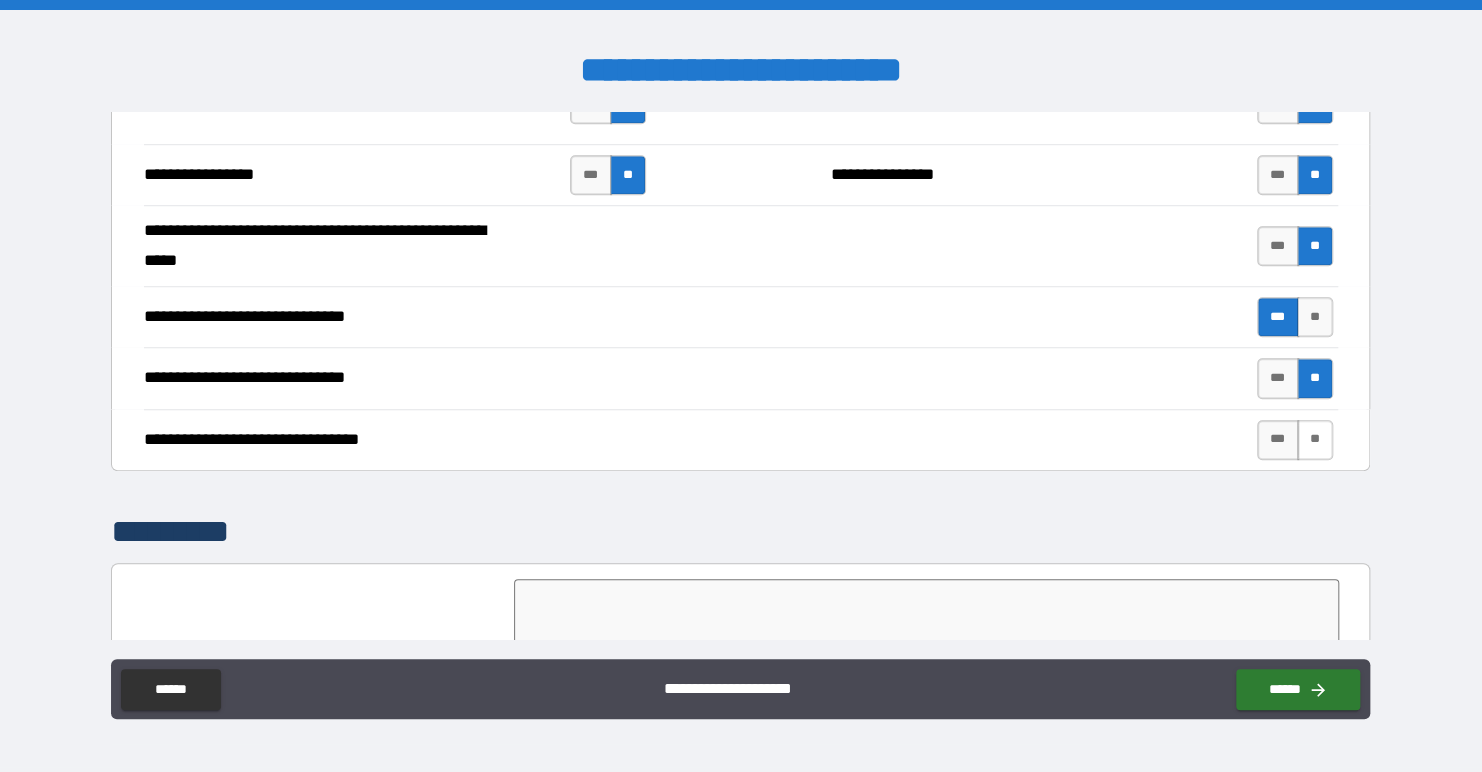 click on "**" at bounding box center [1315, 440] 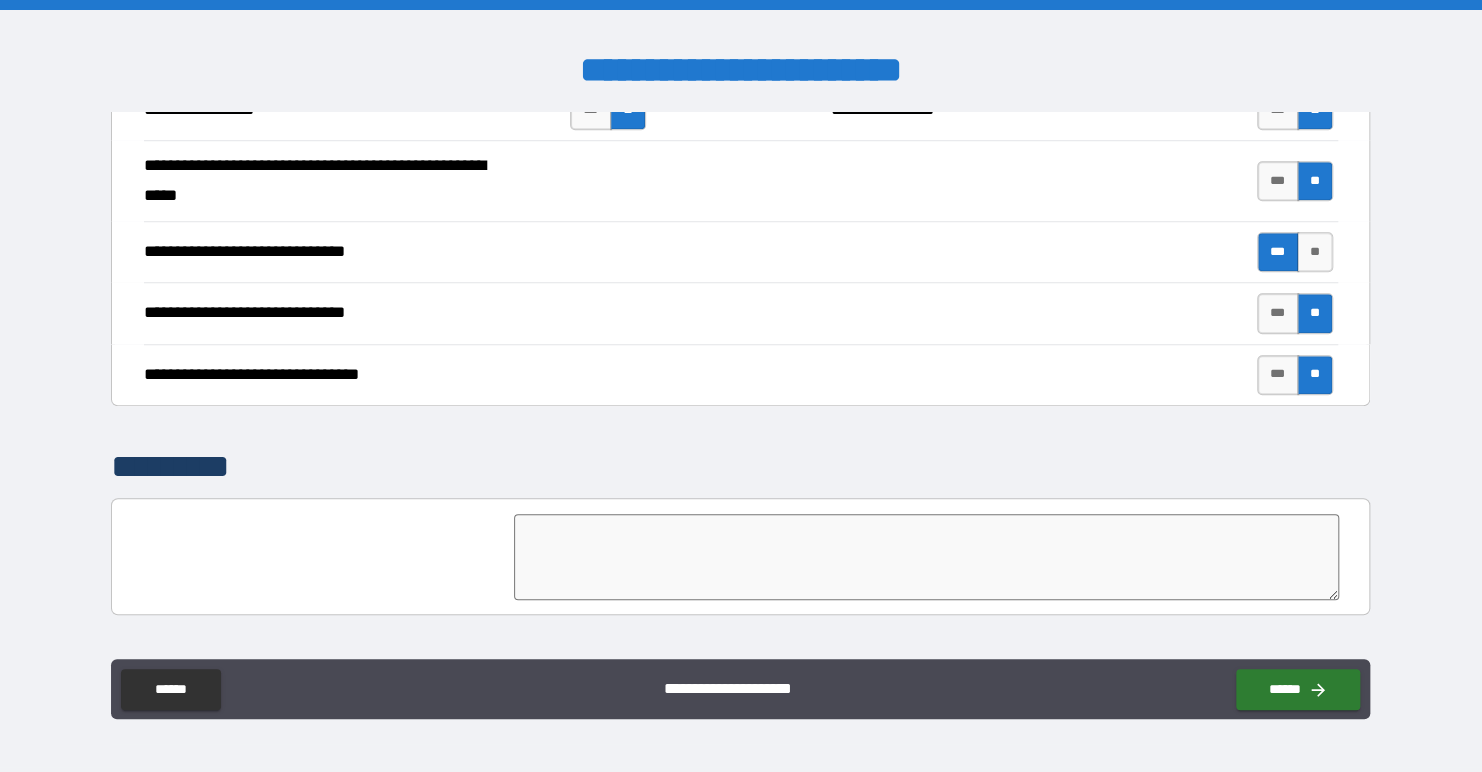 scroll, scrollTop: 4500, scrollLeft: 0, axis: vertical 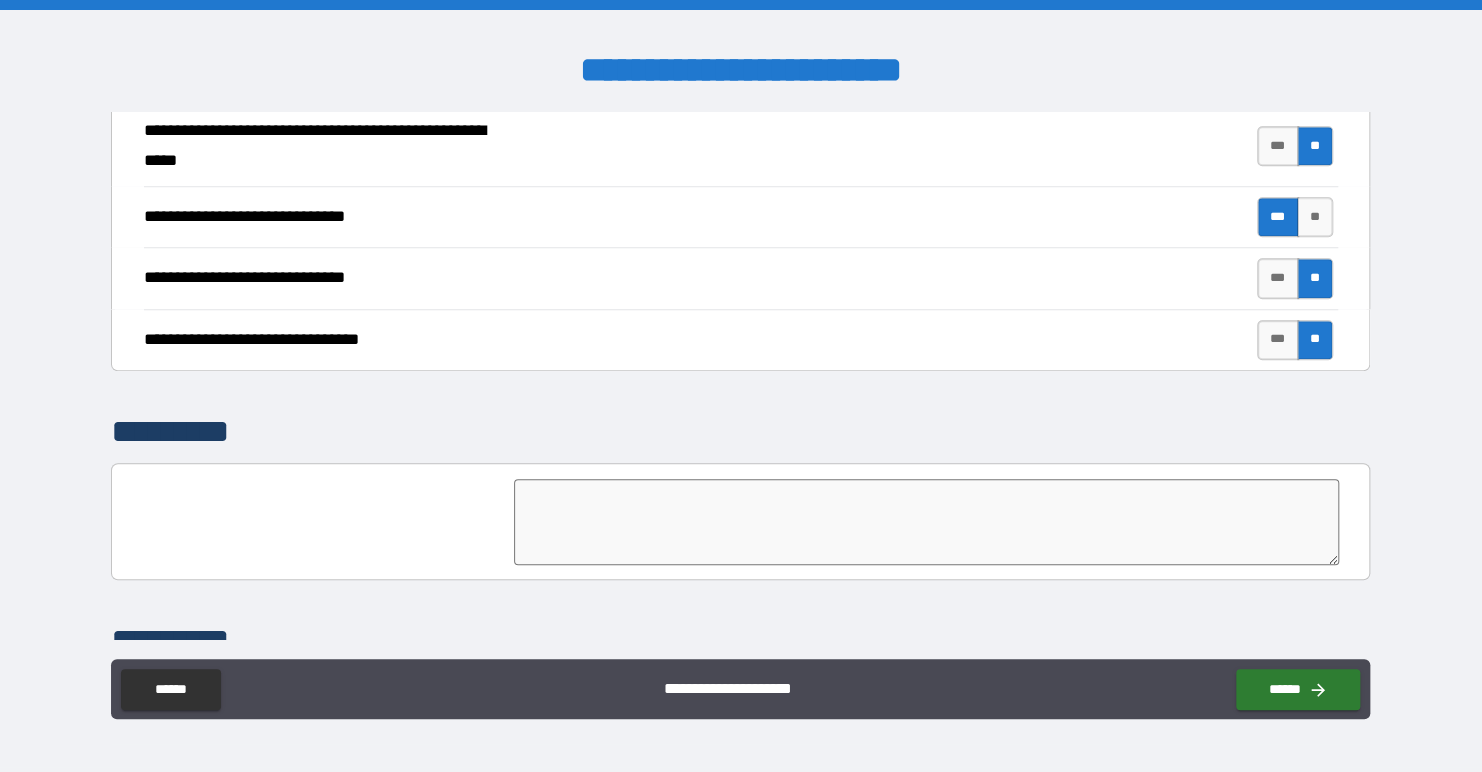 click at bounding box center [926, 522] 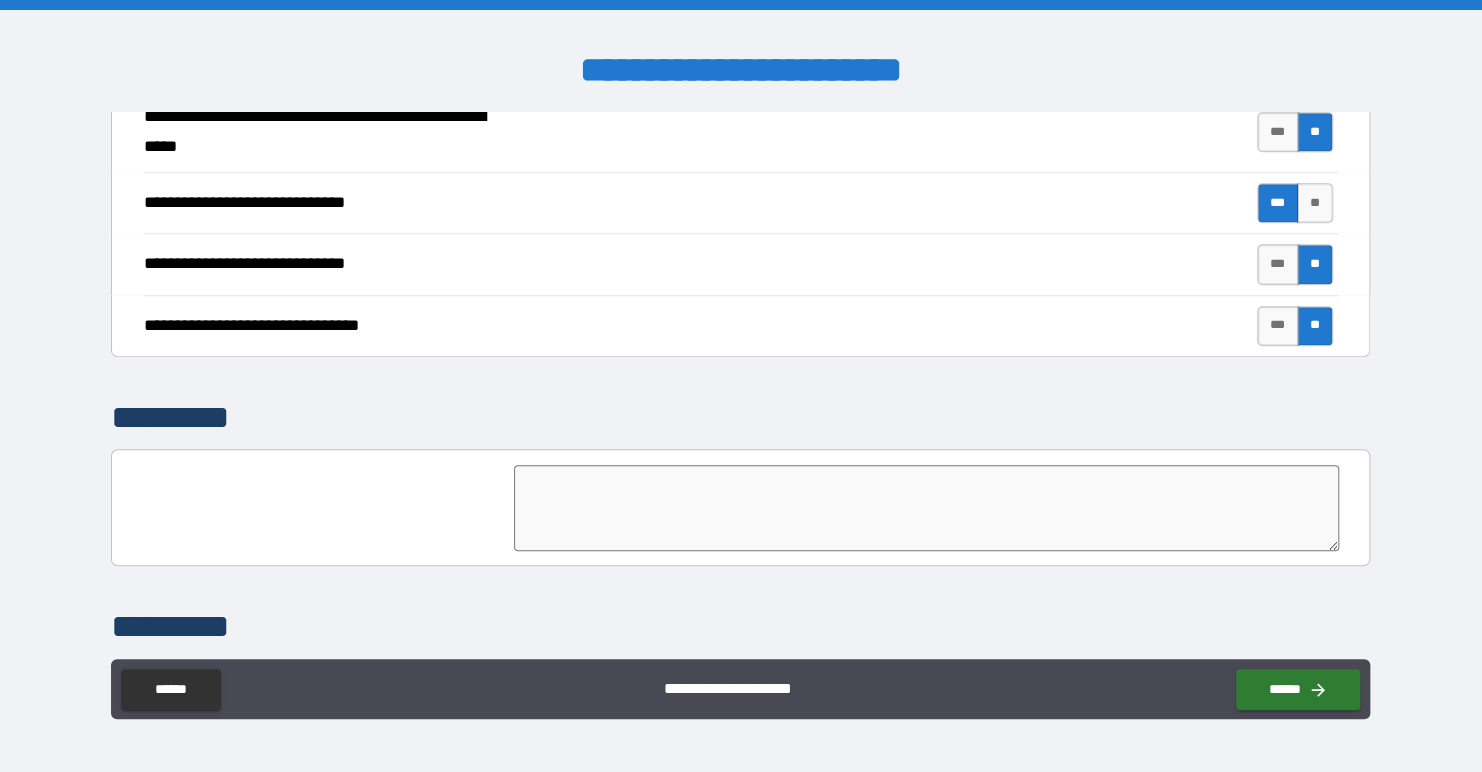 scroll, scrollTop: 4676, scrollLeft: 0, axis: vertical 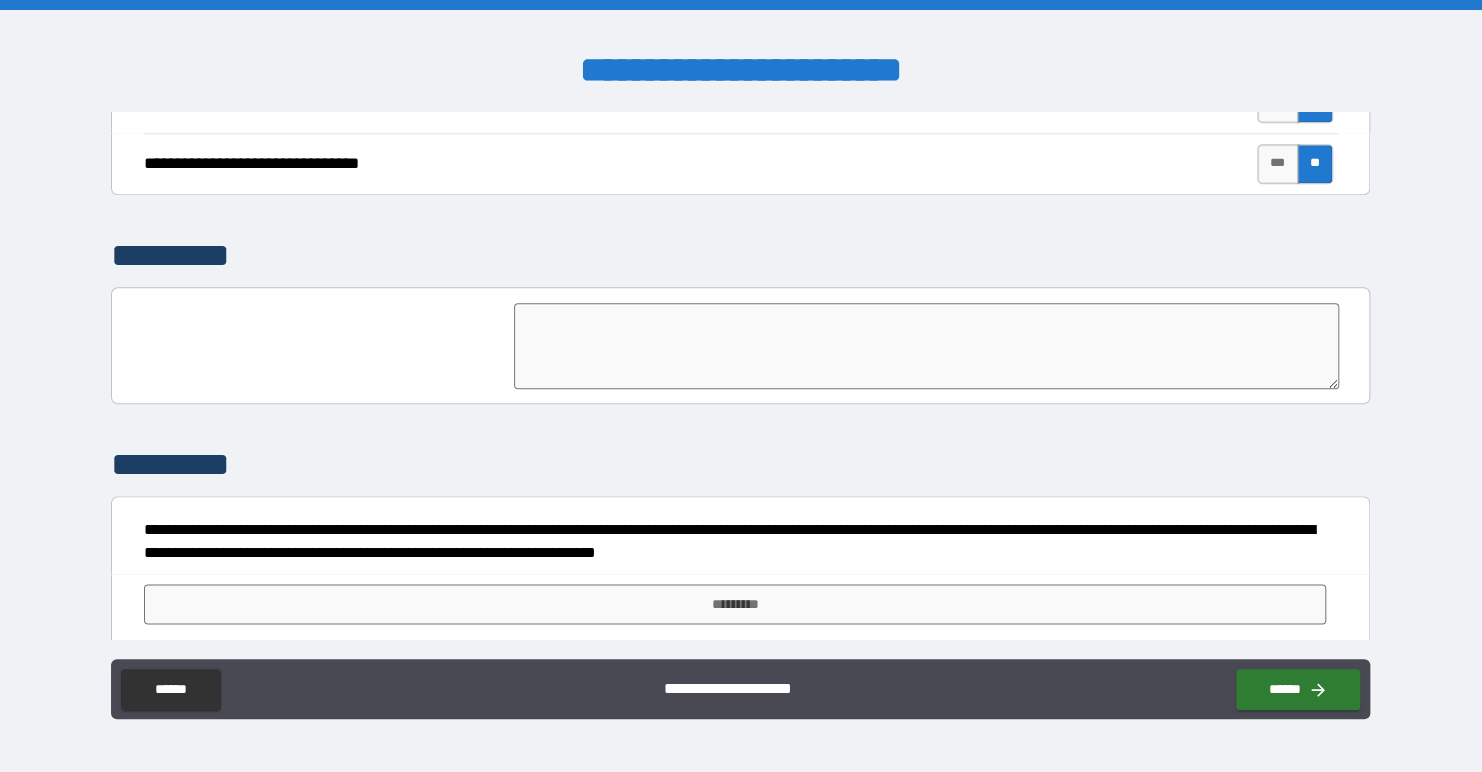 type on "*" 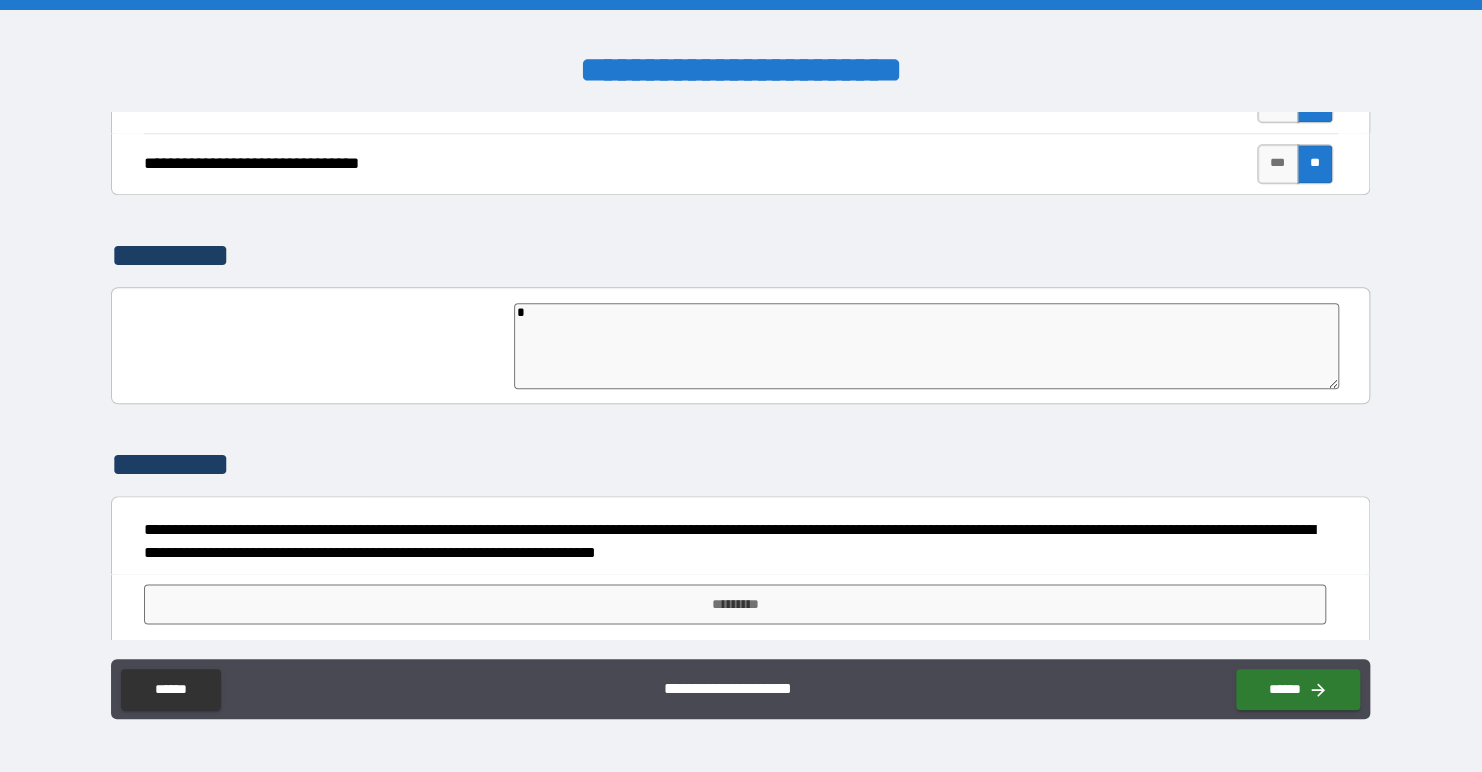 type on "*" 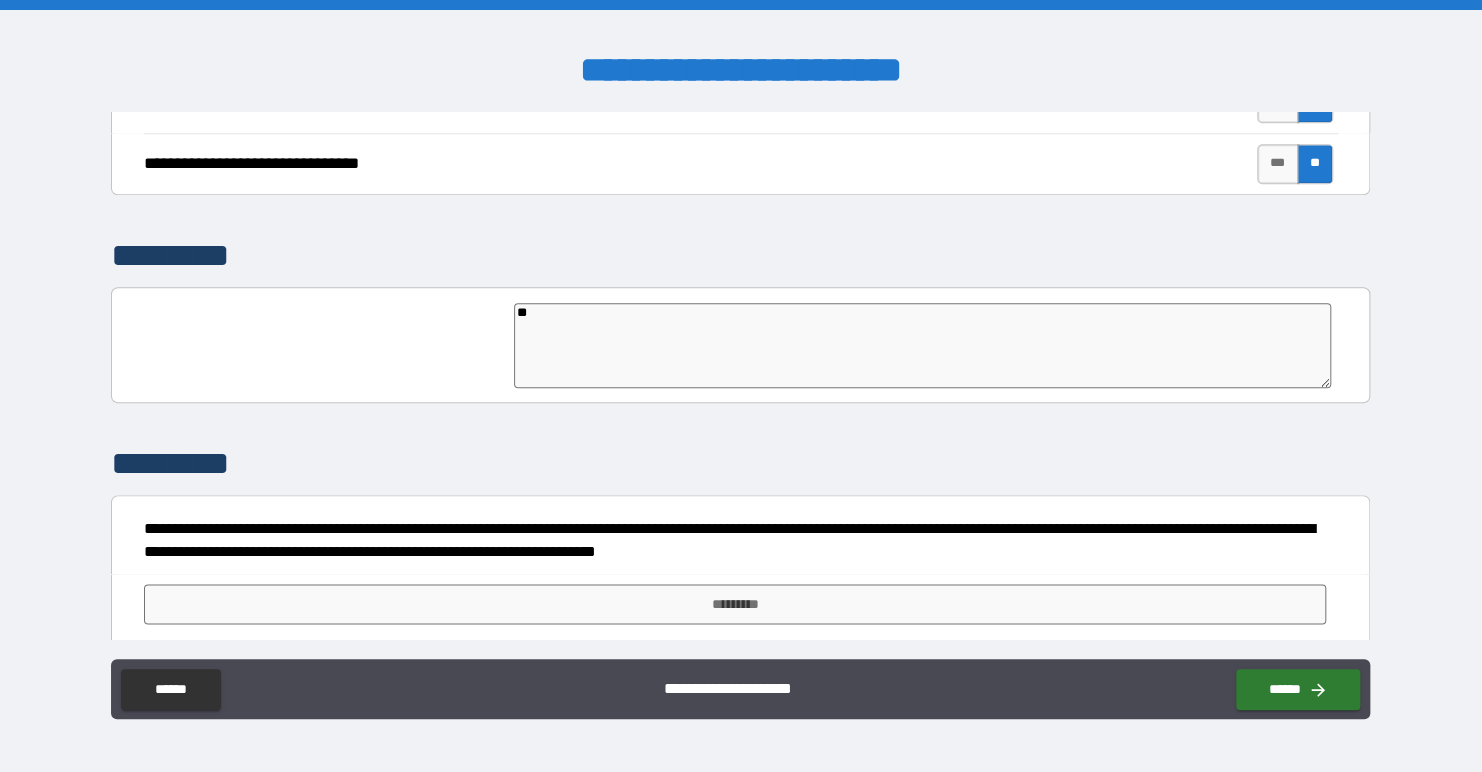 type on "***" 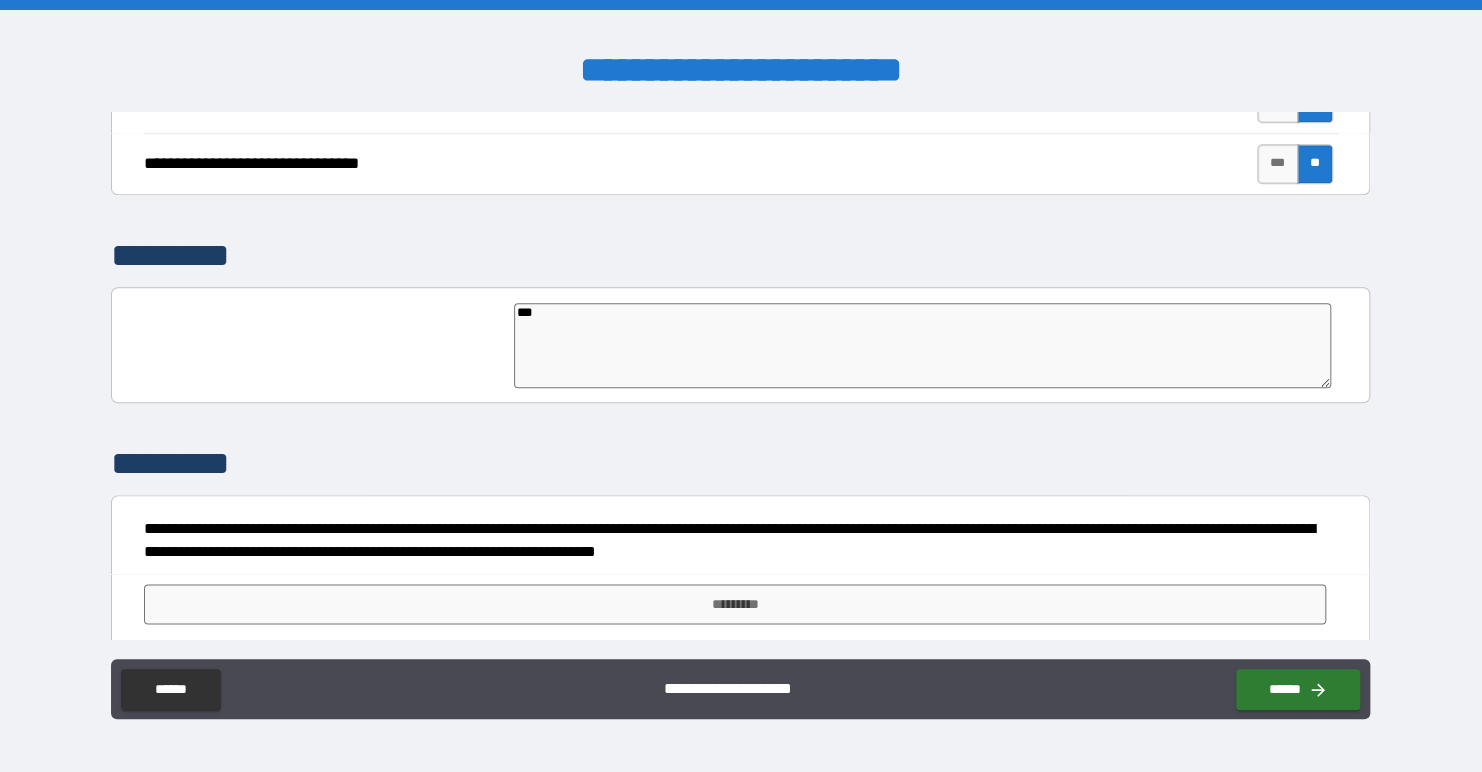 type on "****" 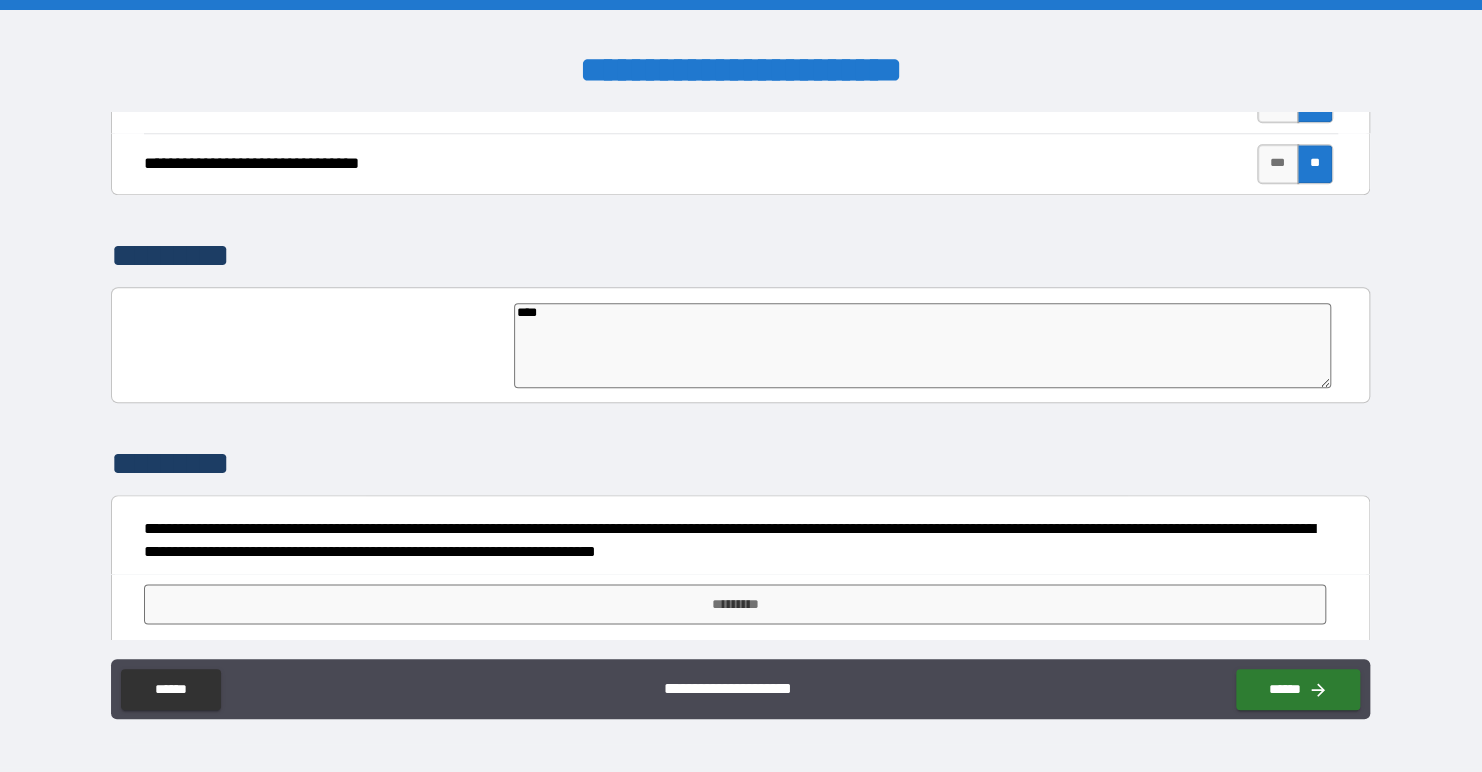 type on "*****" 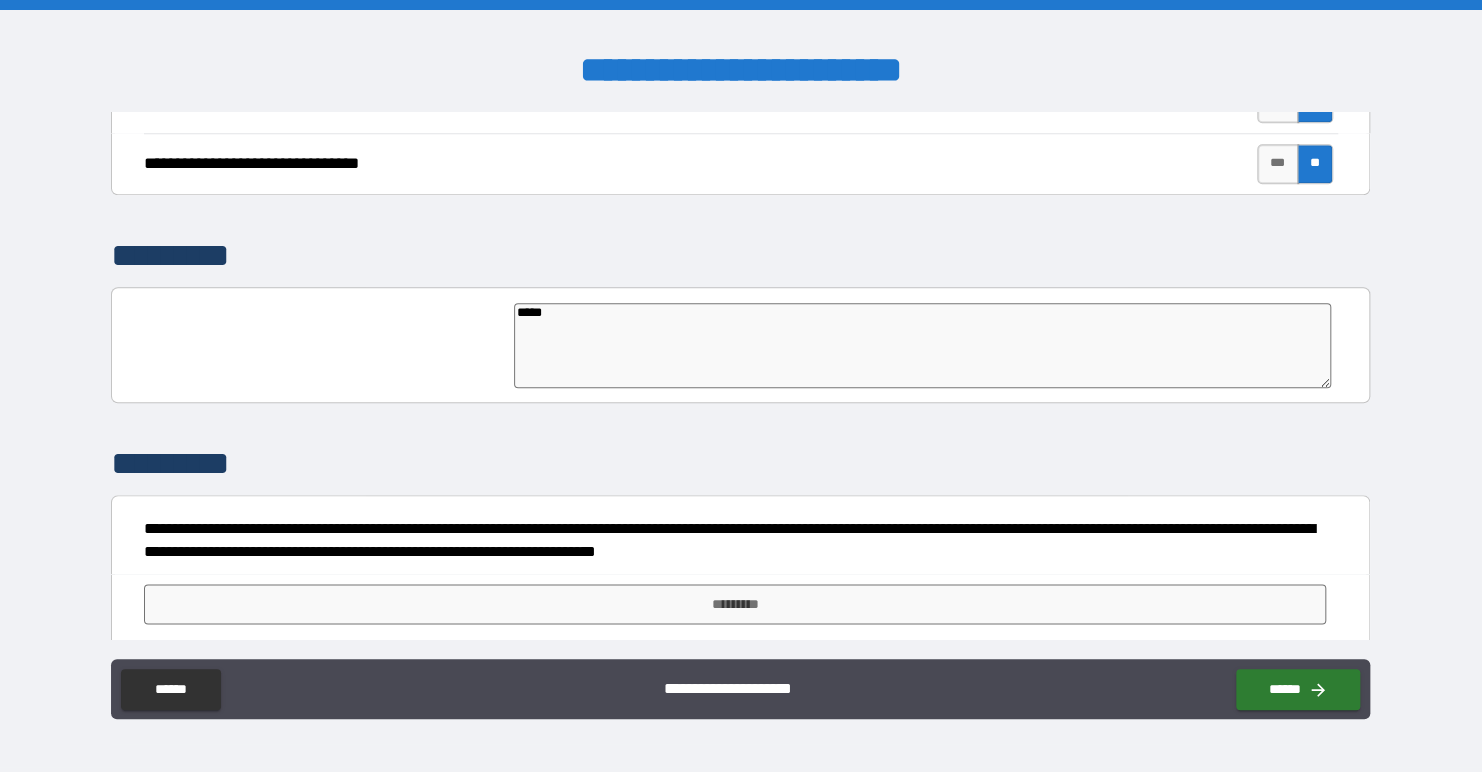 type on "*" 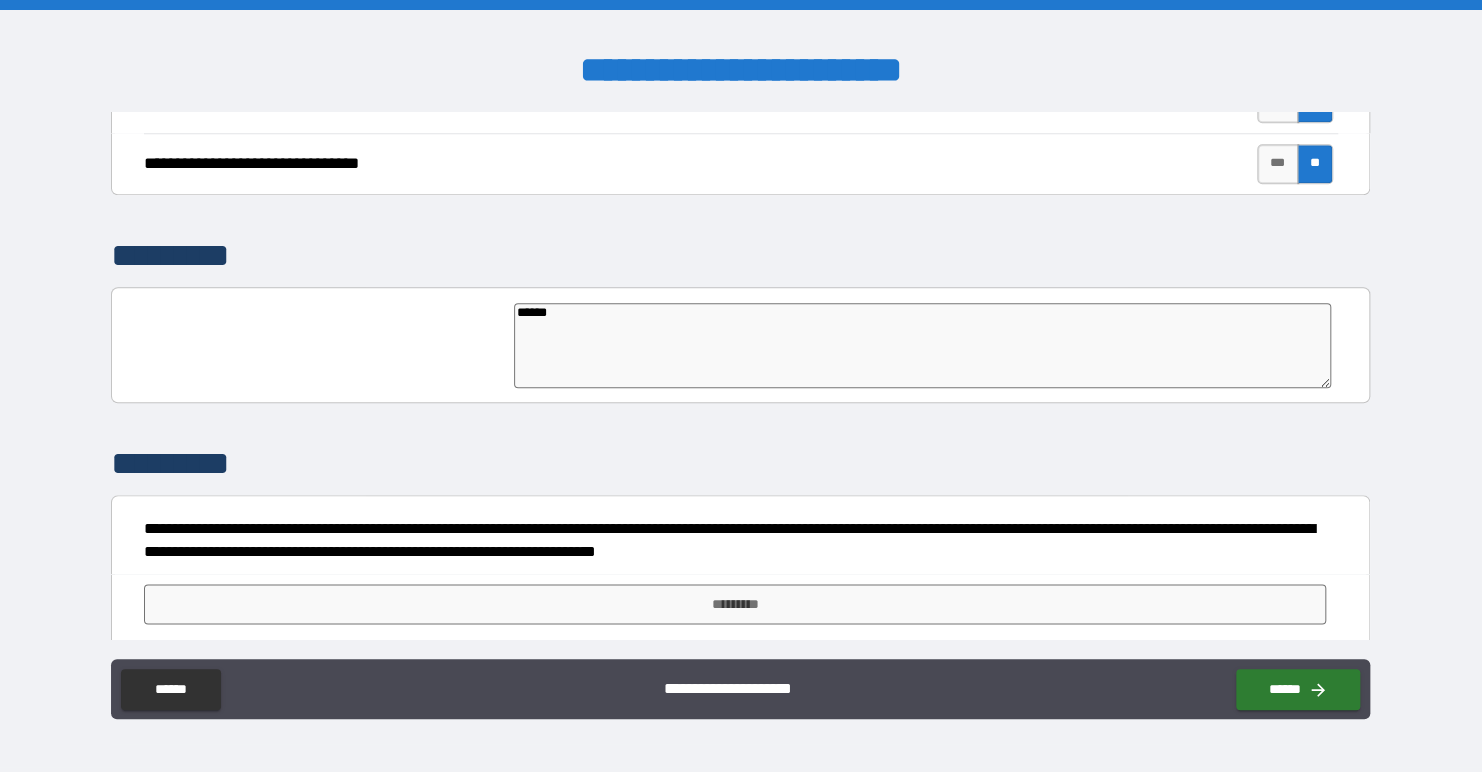 type on "*" 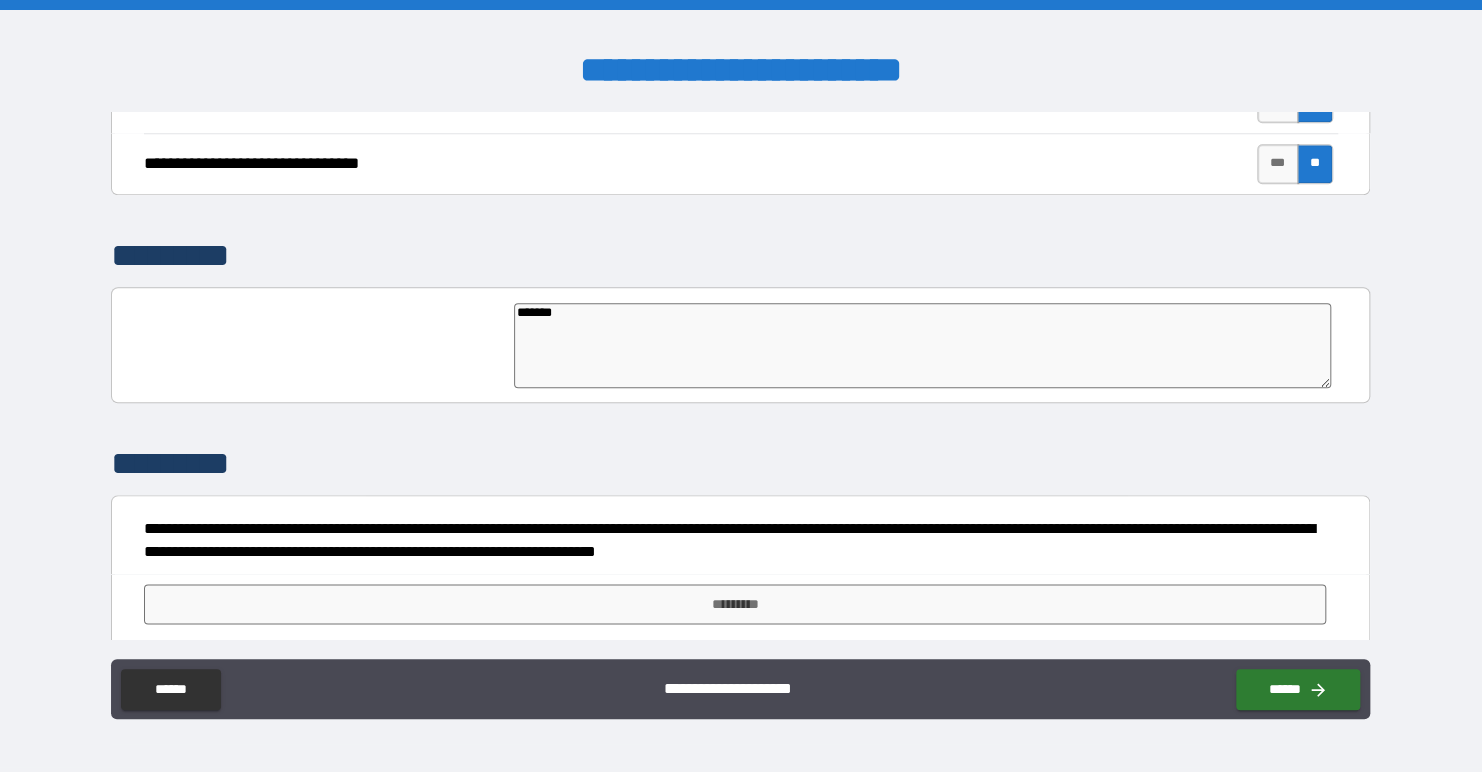 type on "*" 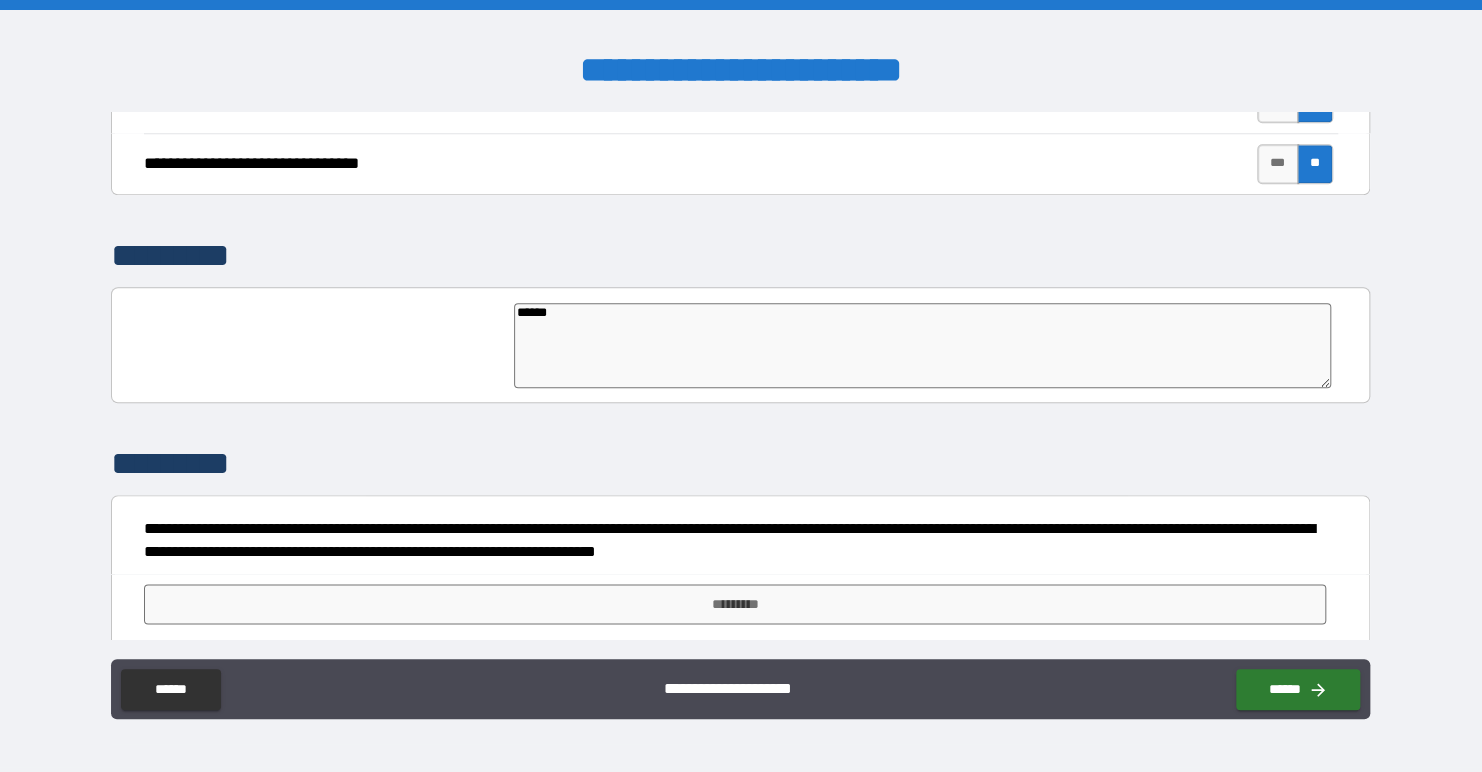 type on "*" 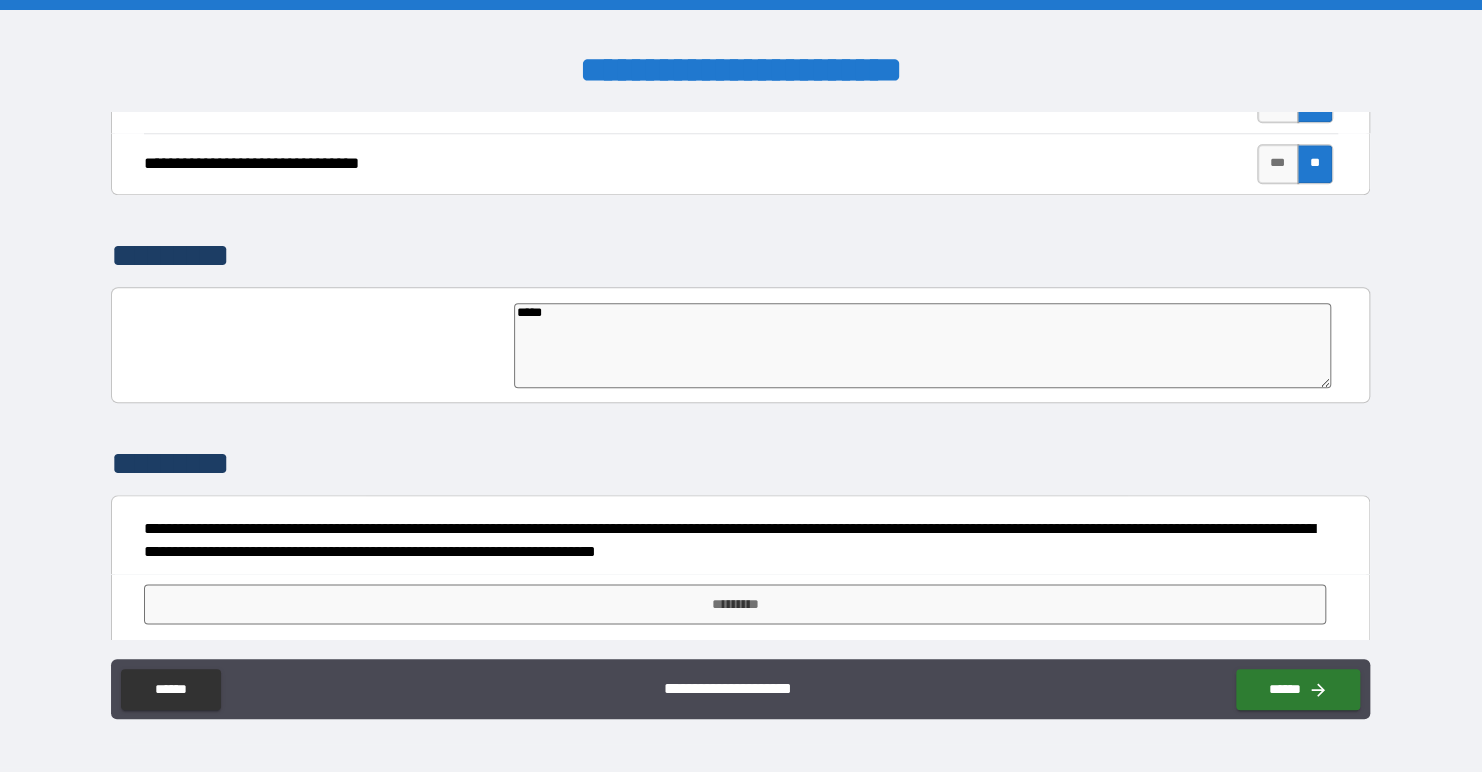 type on "*" 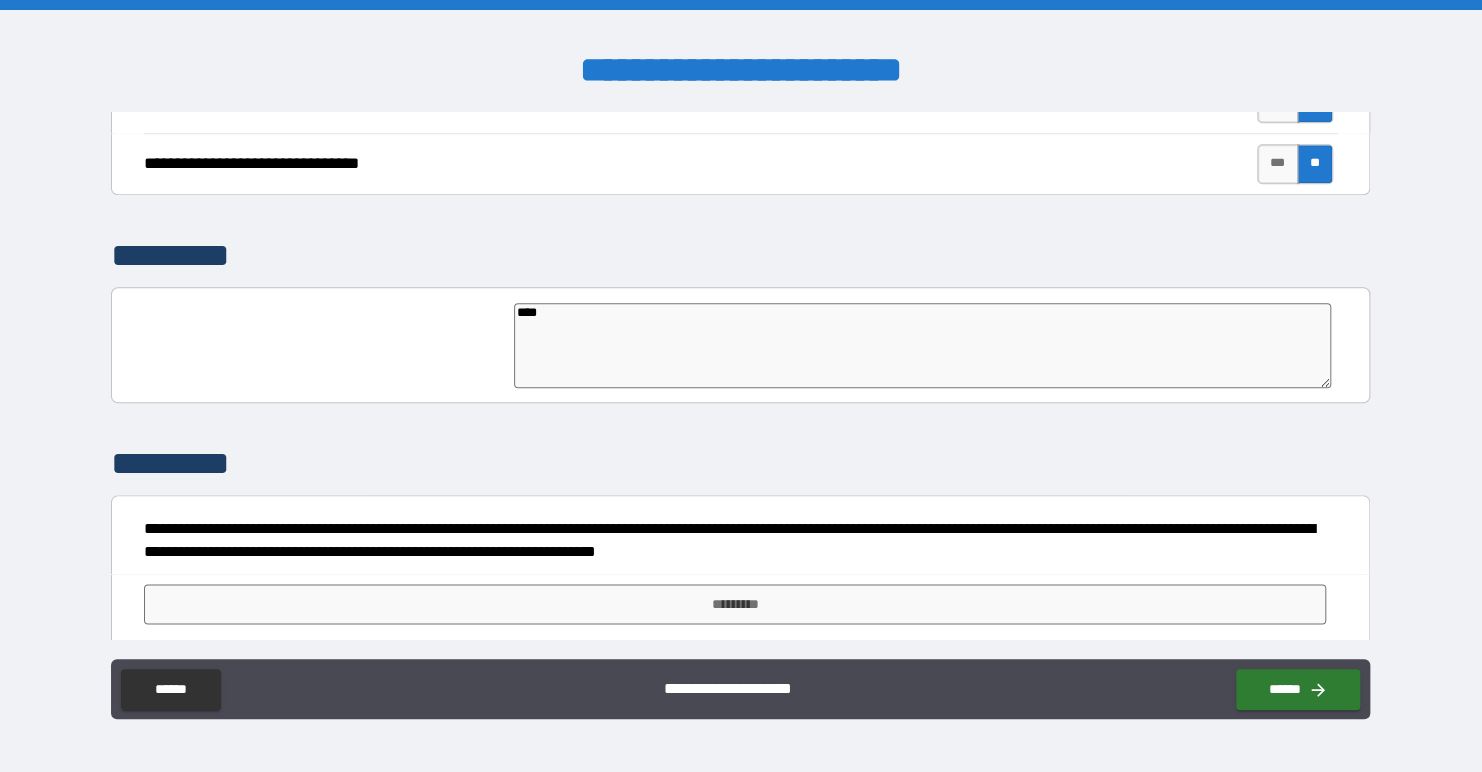 type on "*****" 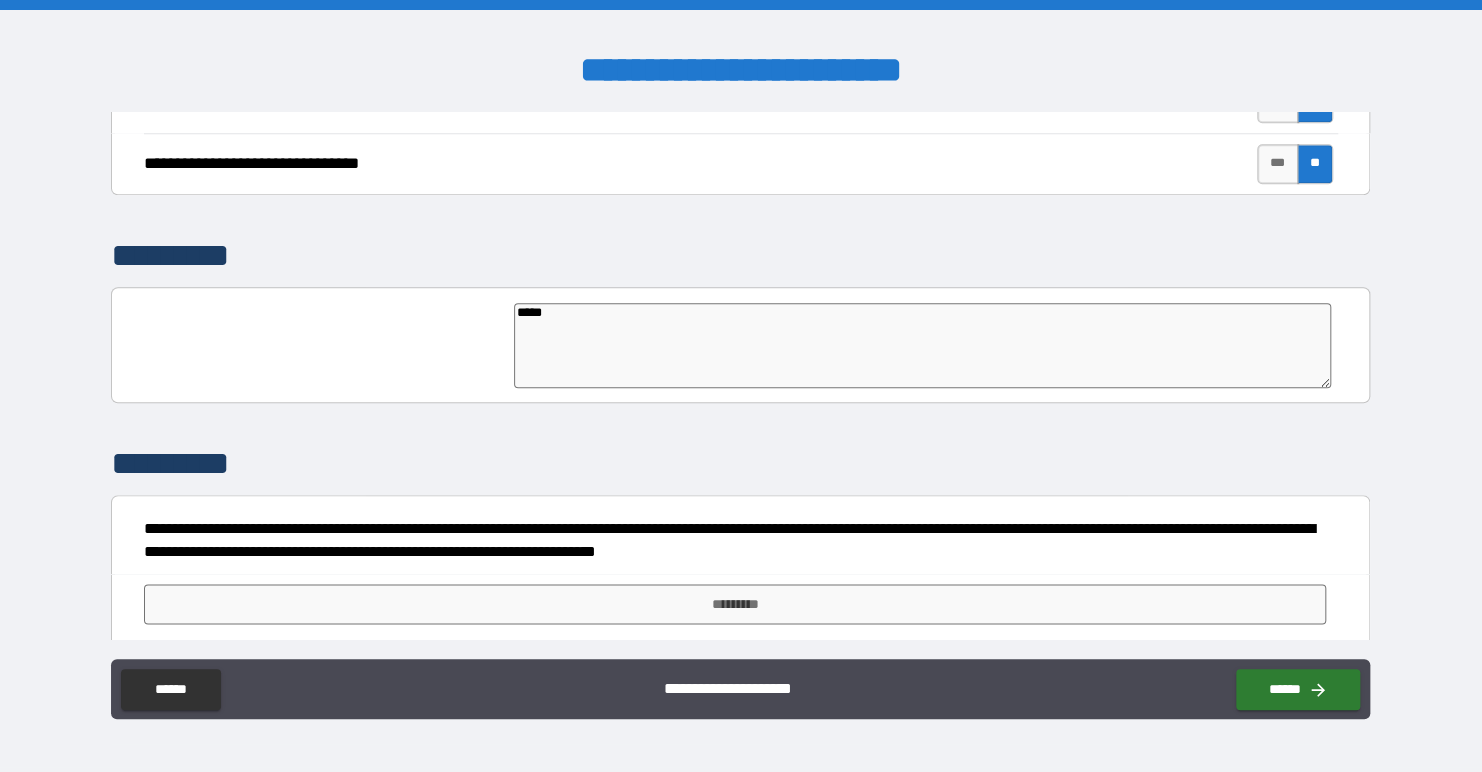type on "*" 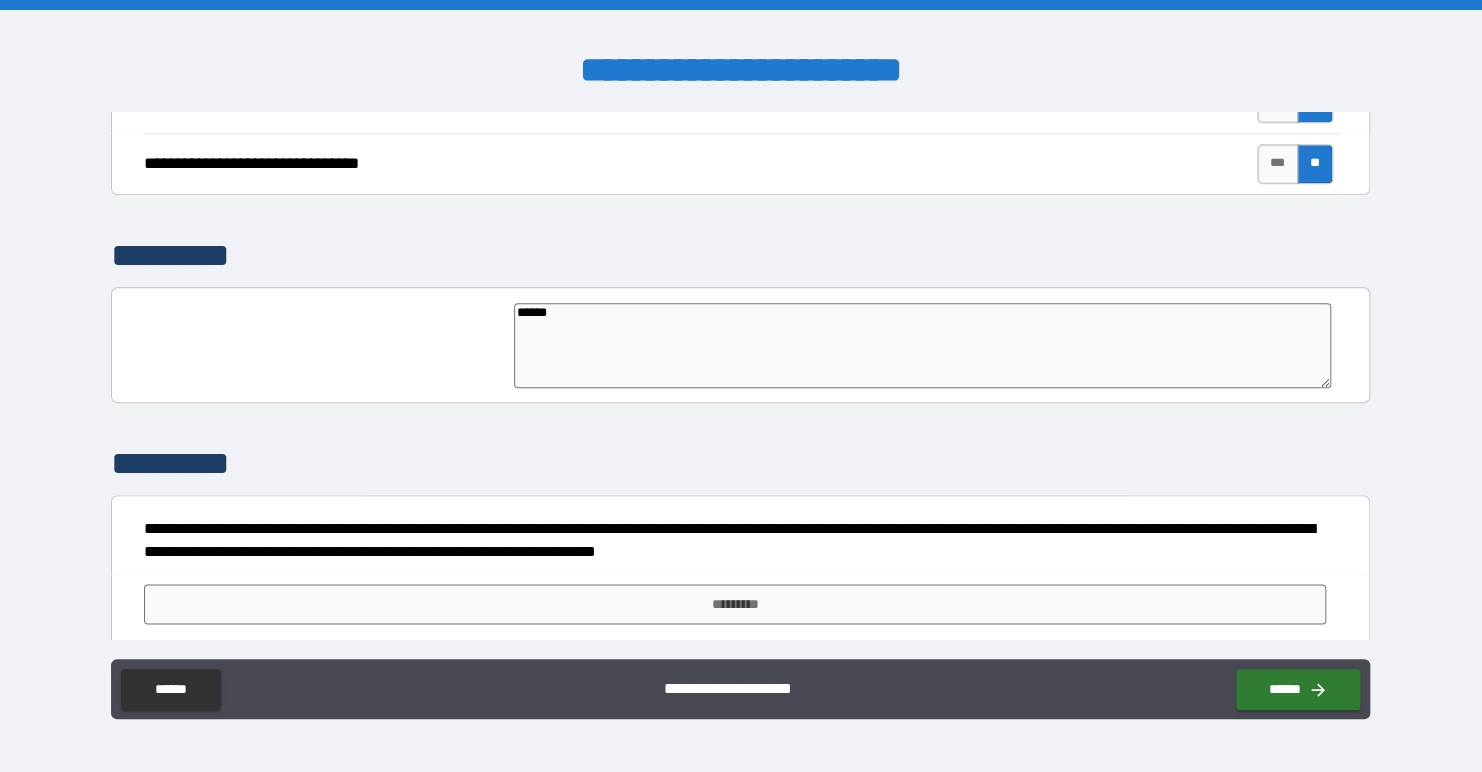 type on "*" 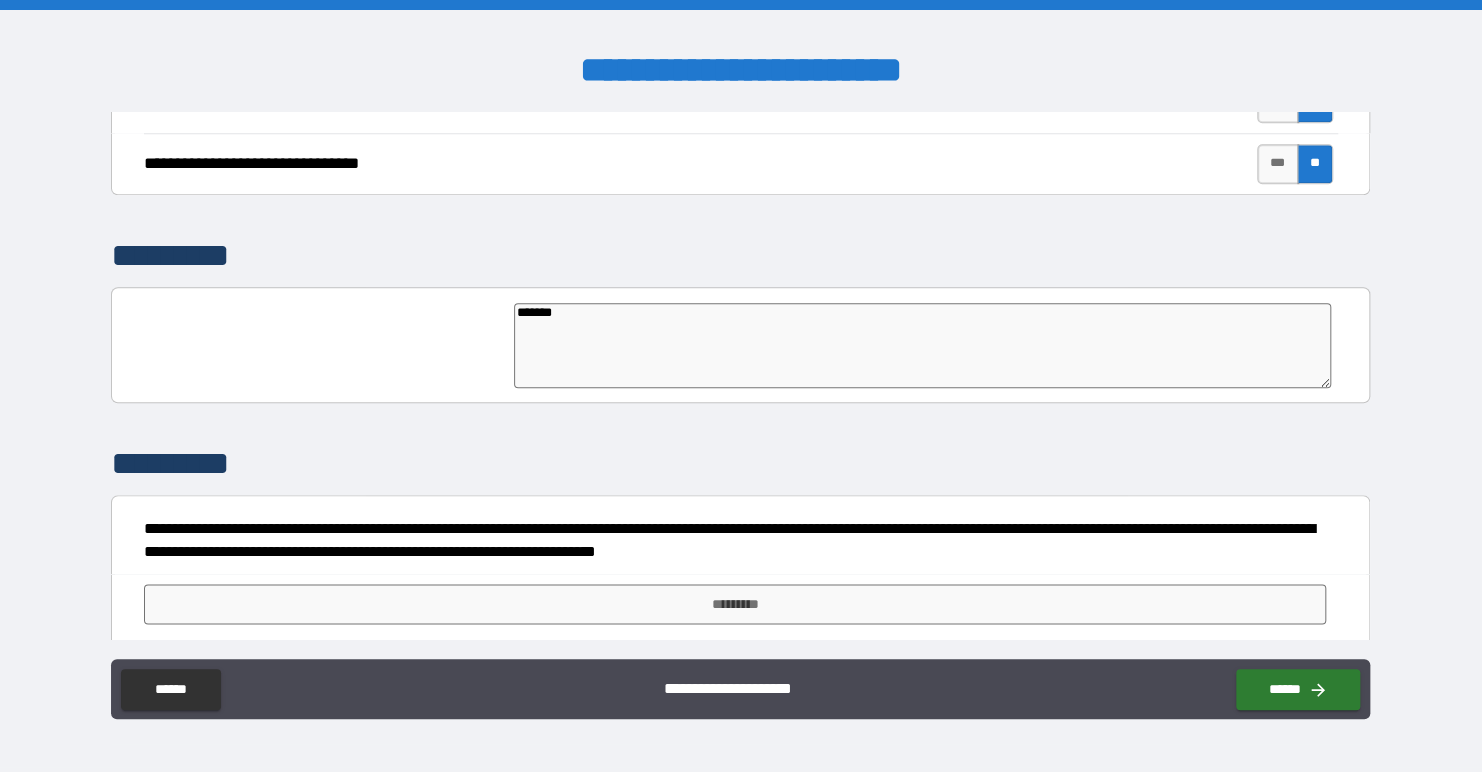 type on "*" 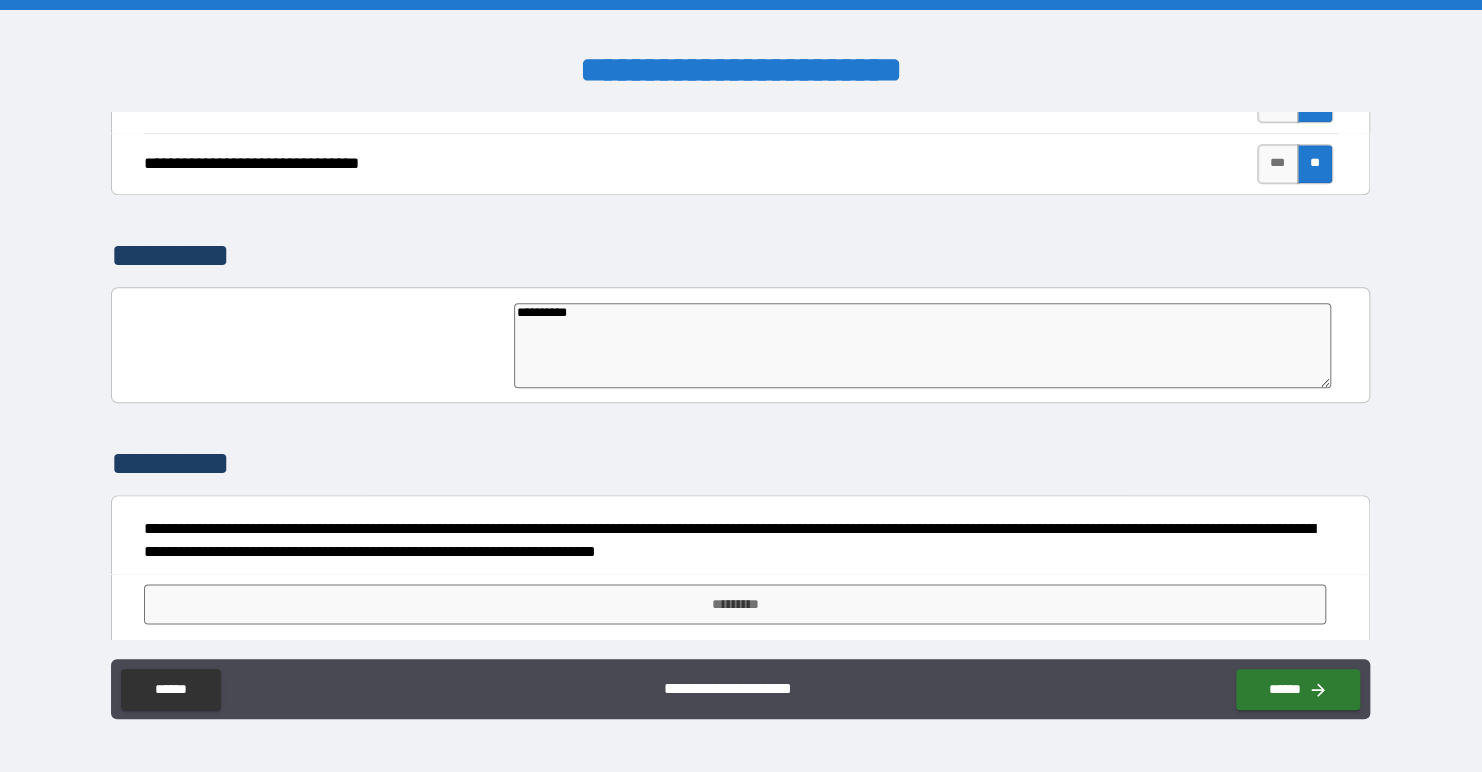 type on "**********" 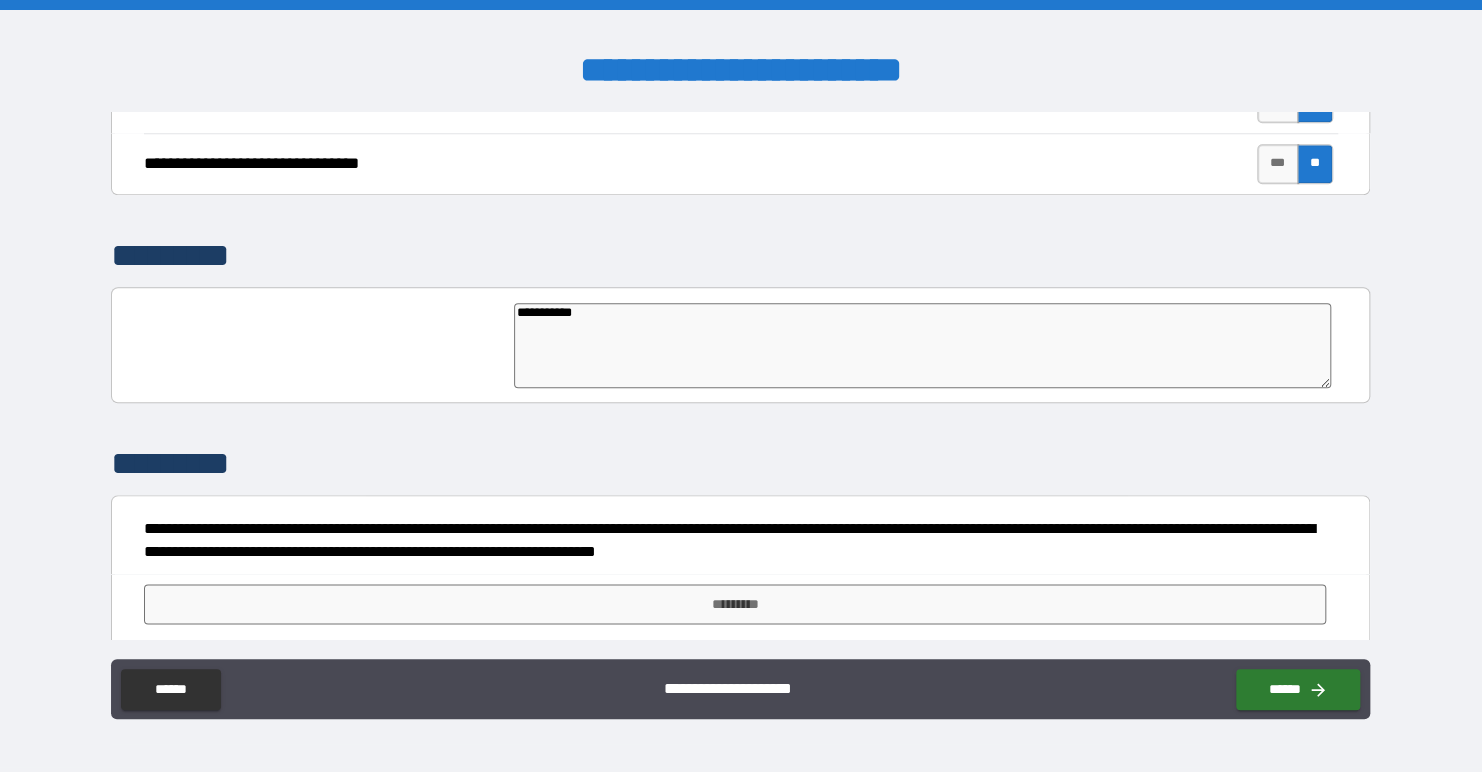 type on "*" 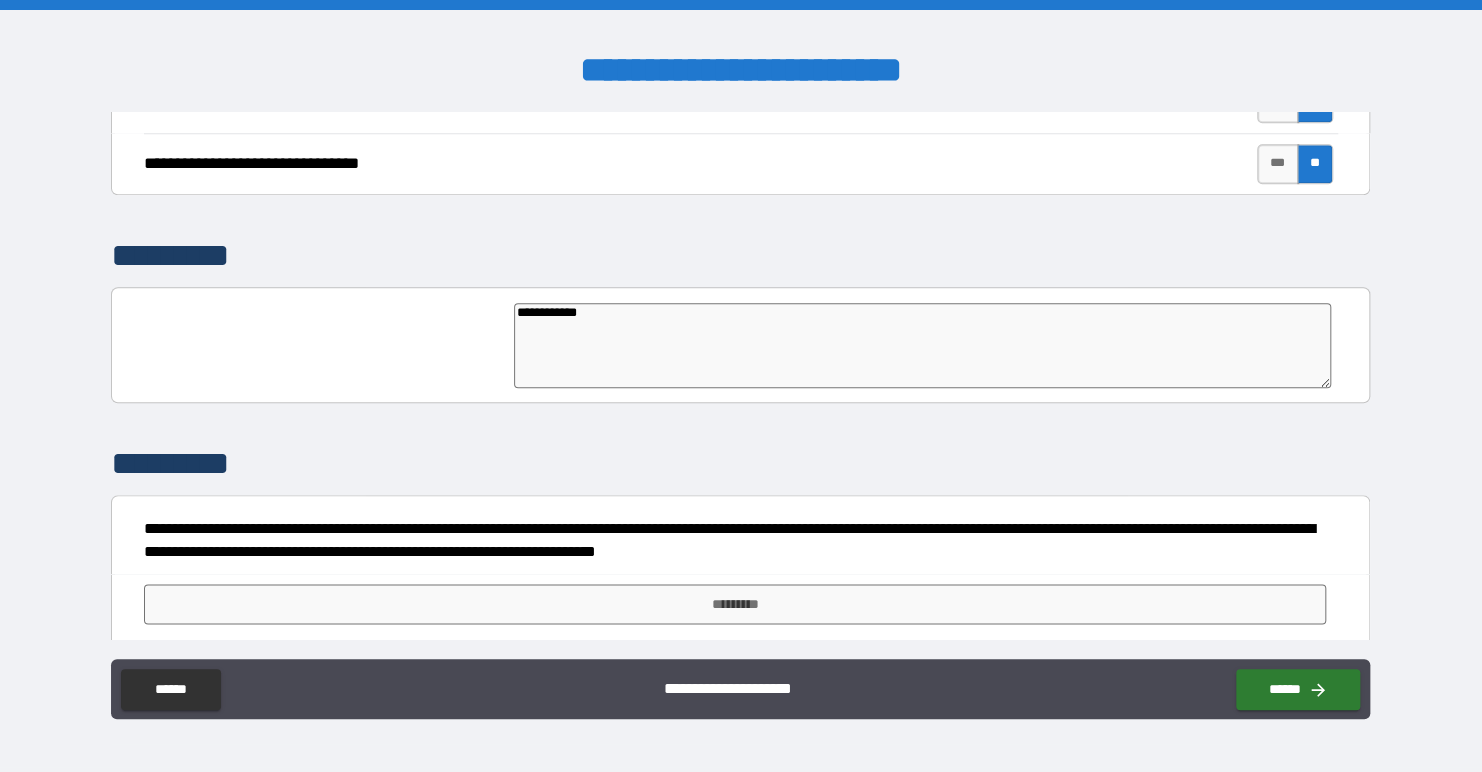 type on "**********" 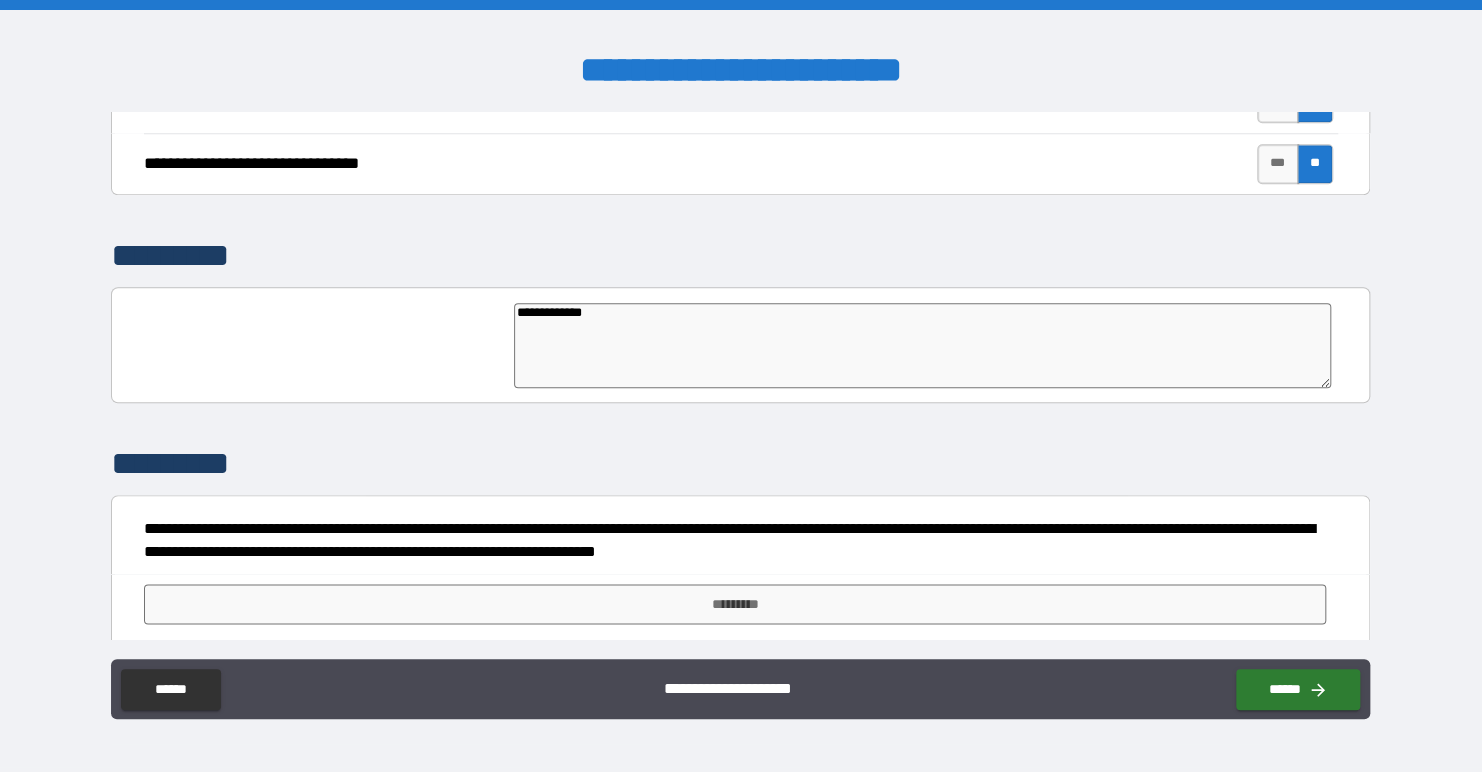 type on "*" 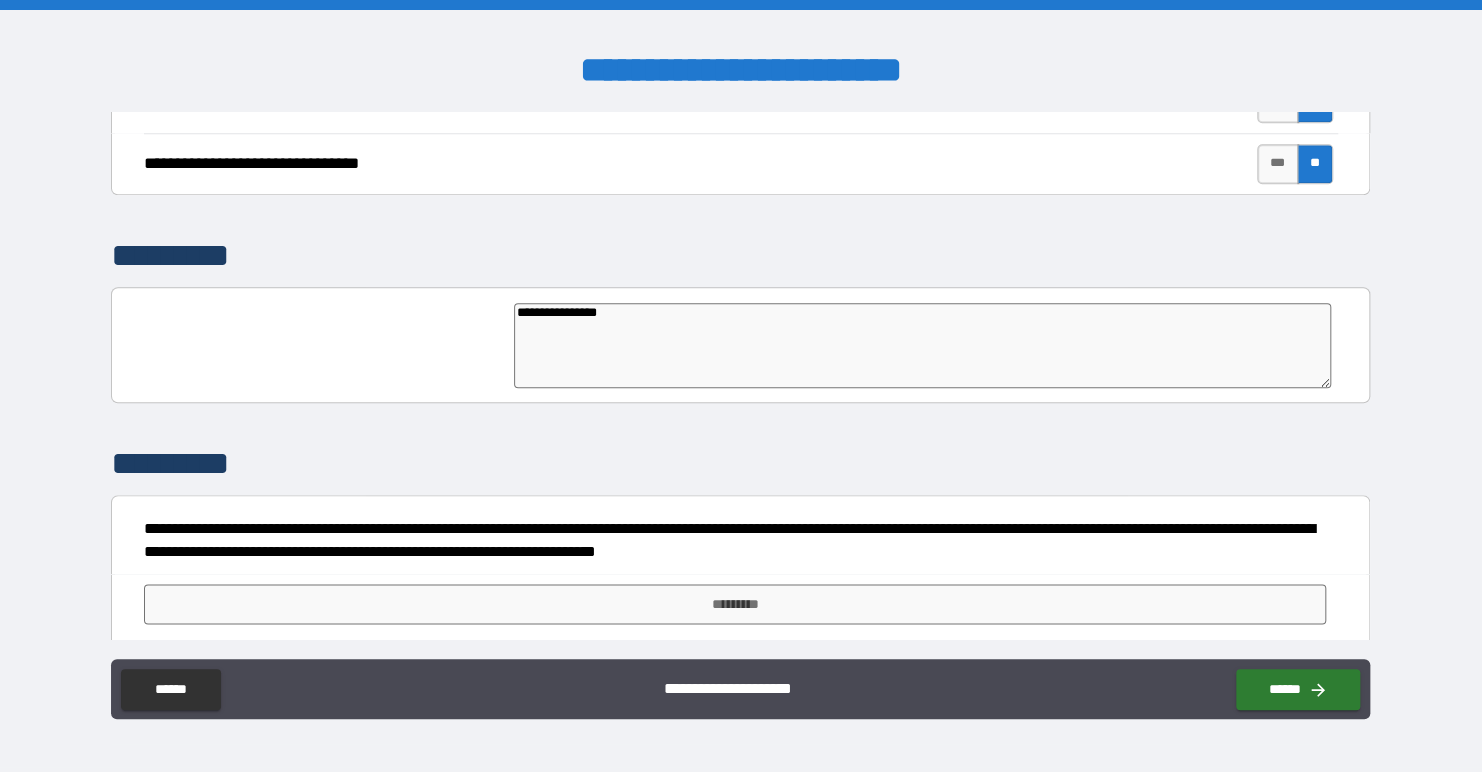 type on "**********" 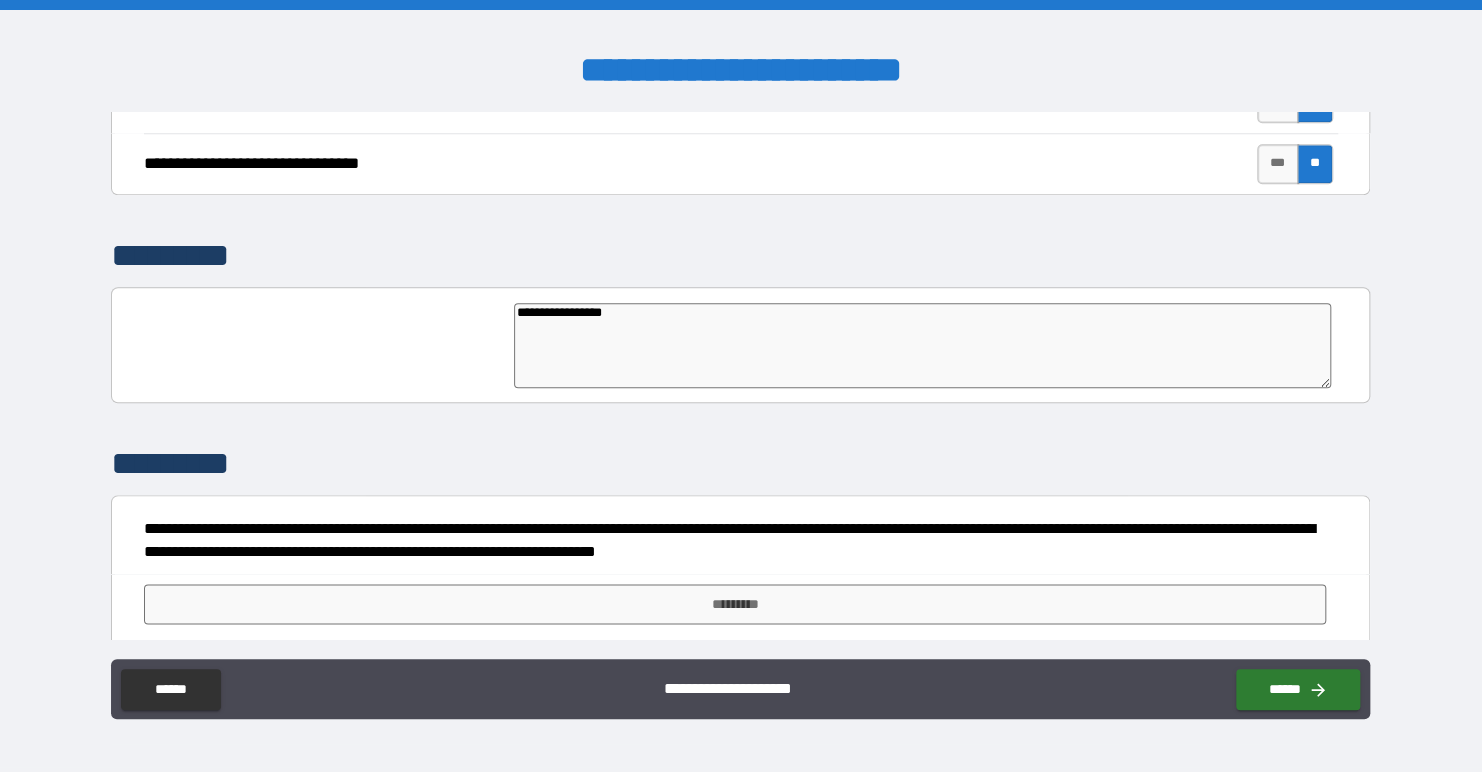 type on "**********" 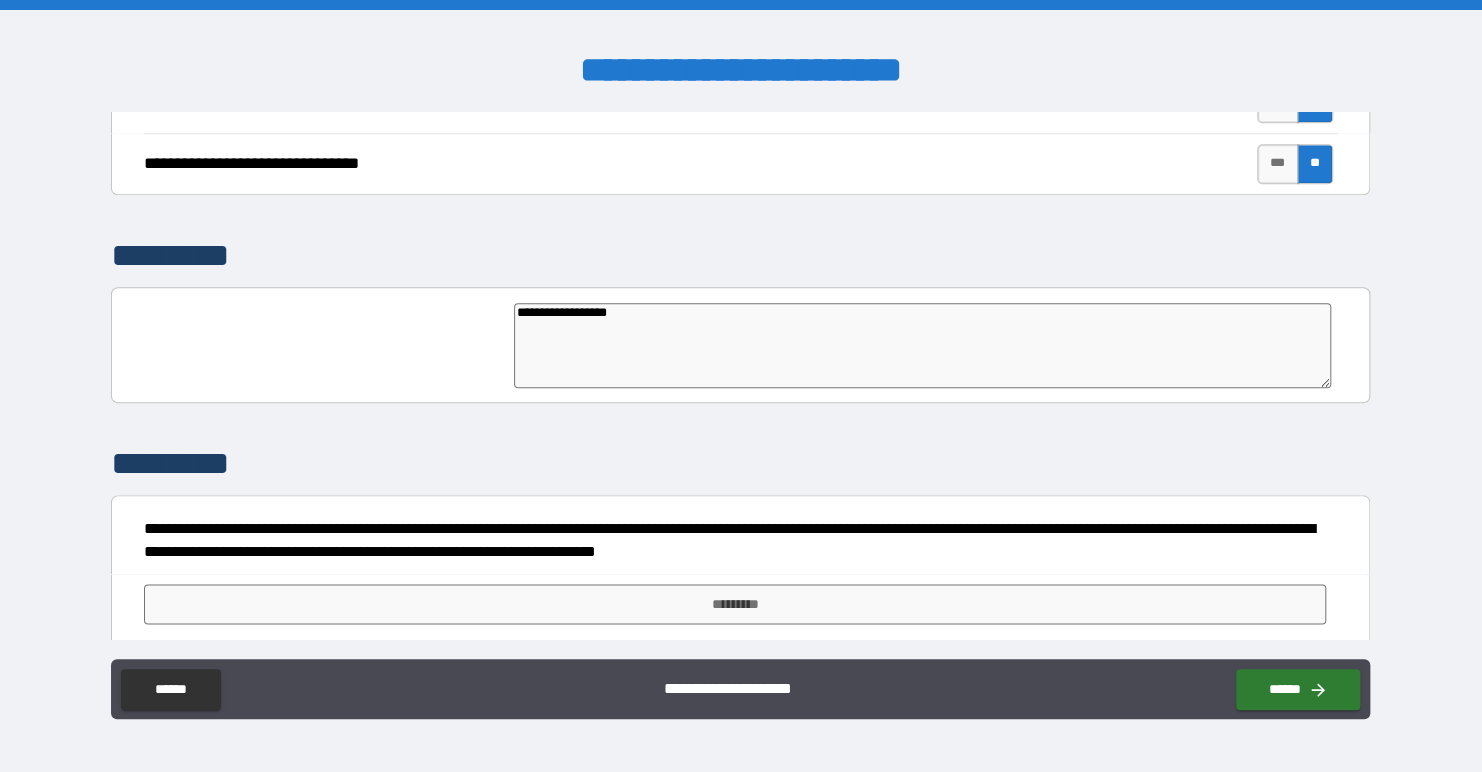 type on "*" 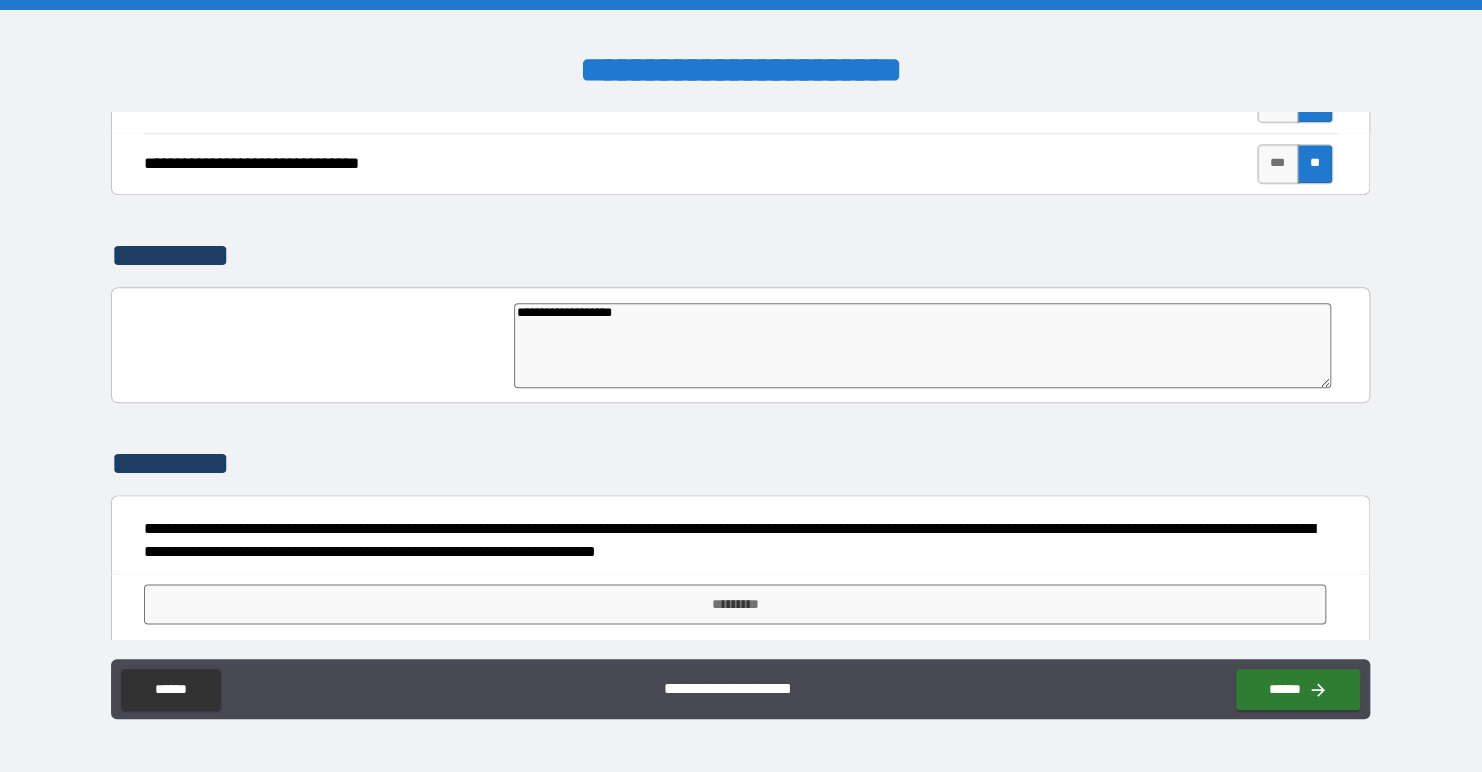 type on "*" 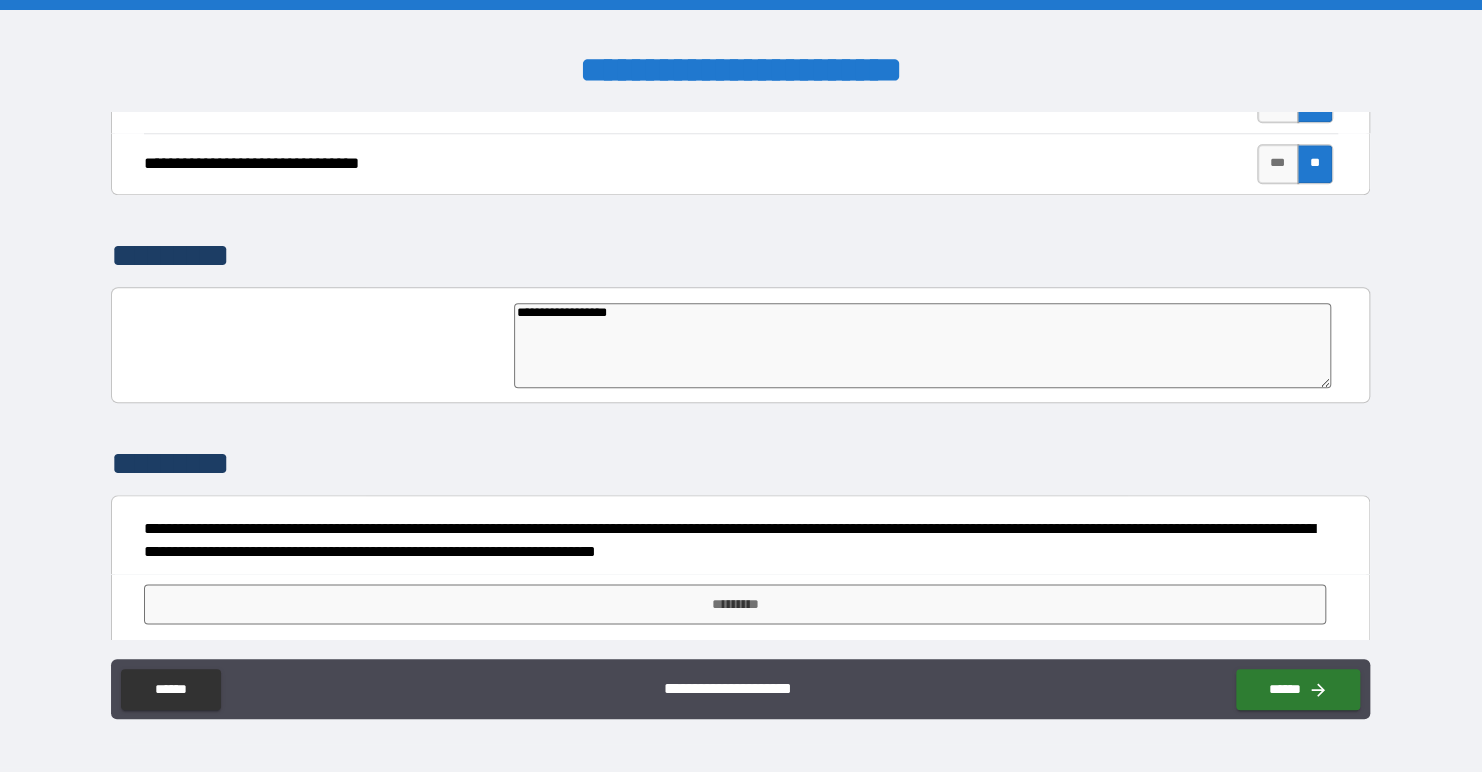 type on "*" 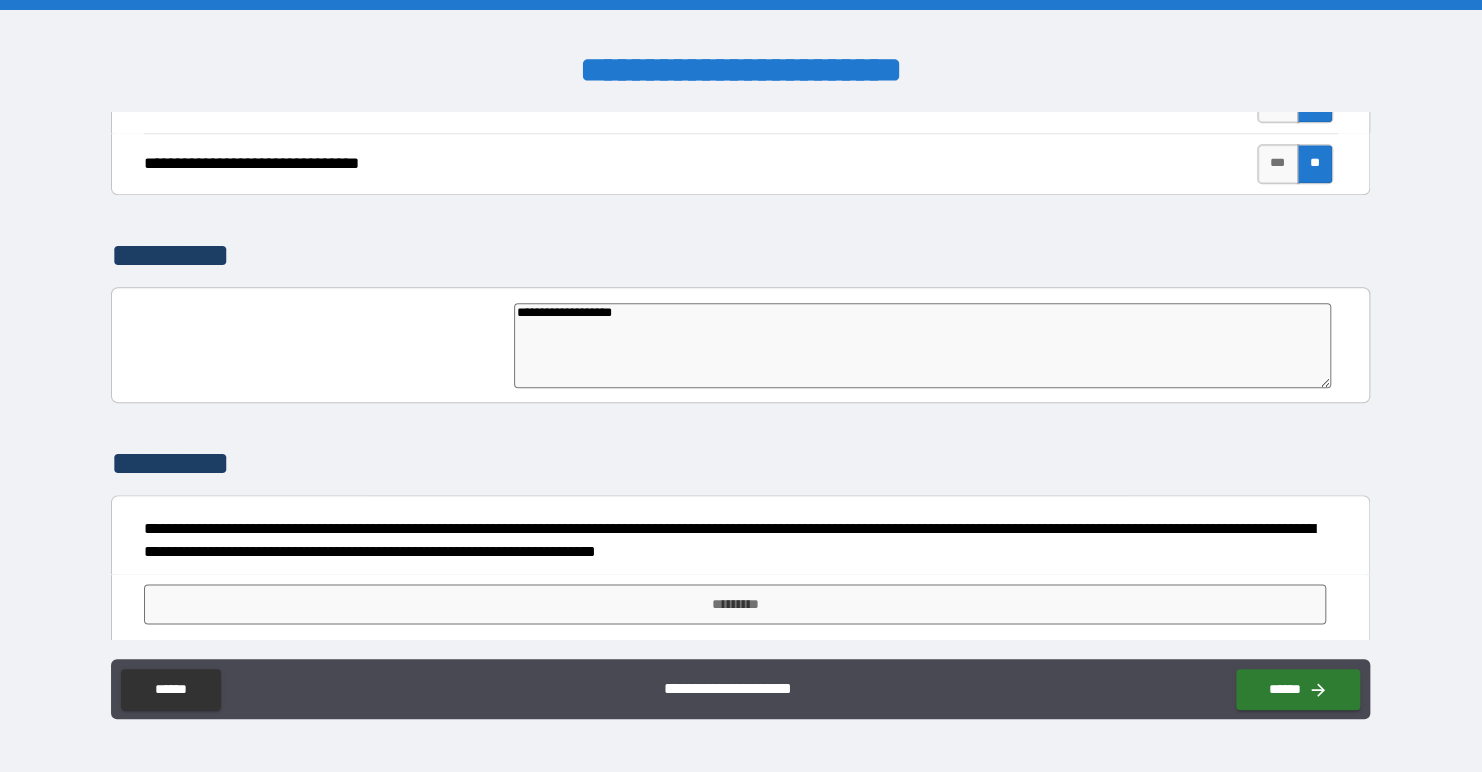 type on "*" 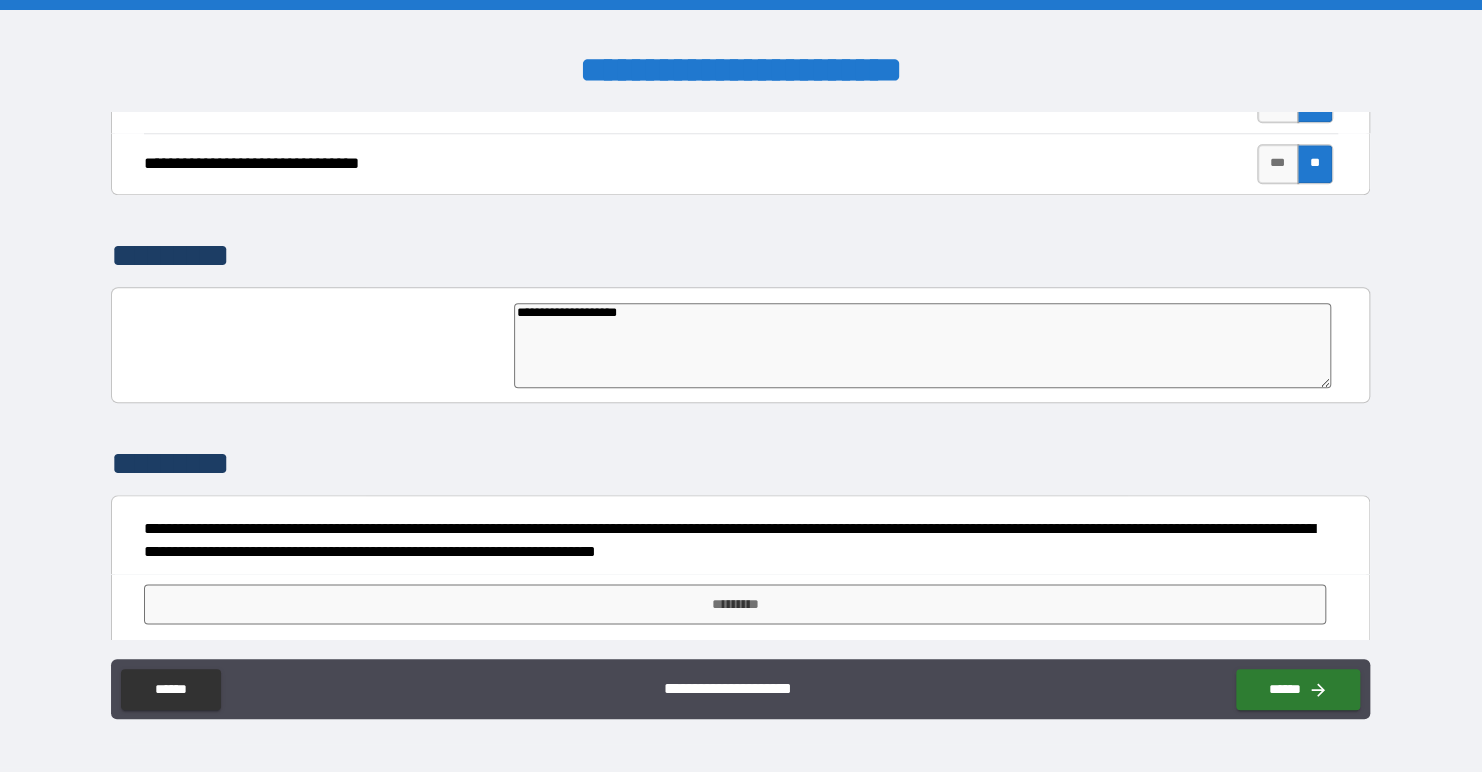 type on "*" 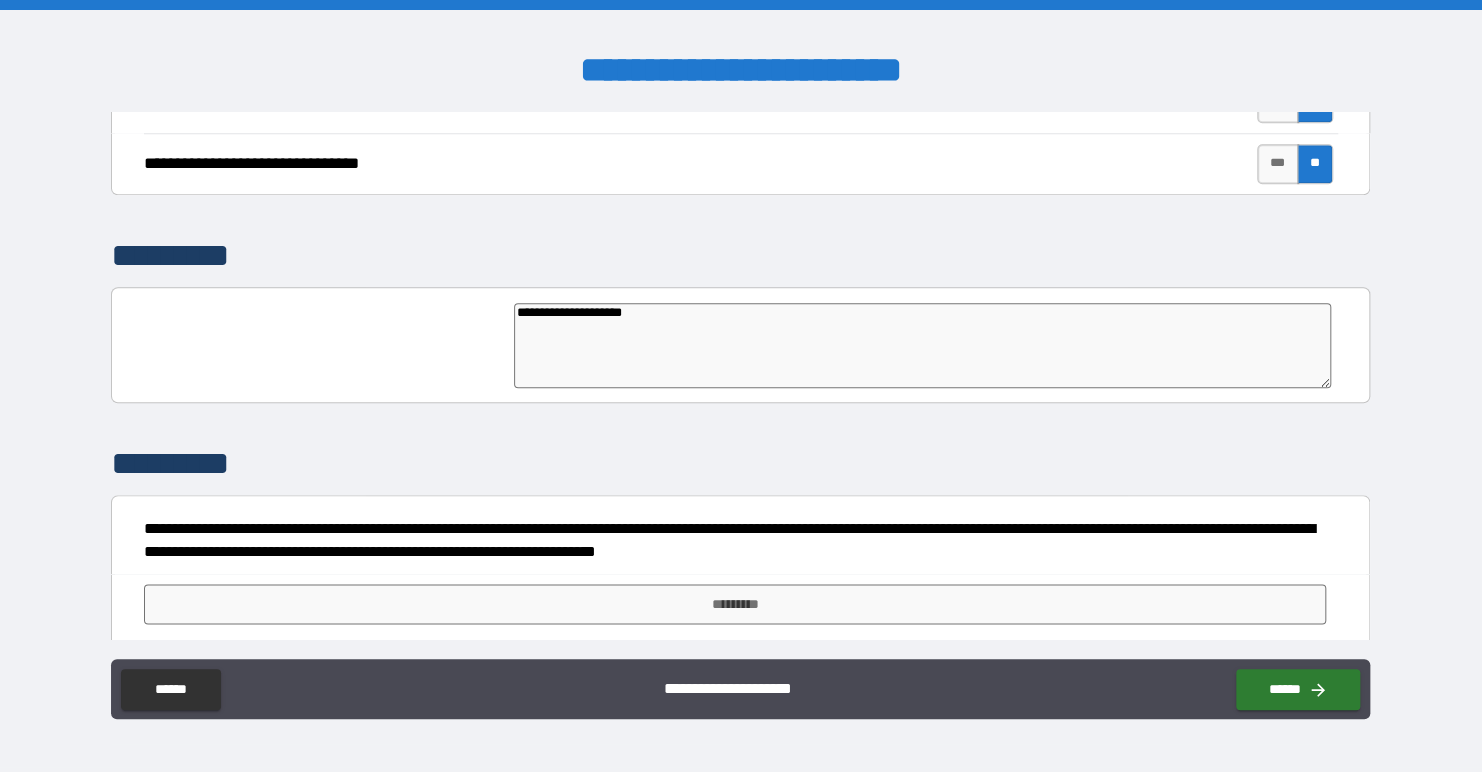 type on "*" 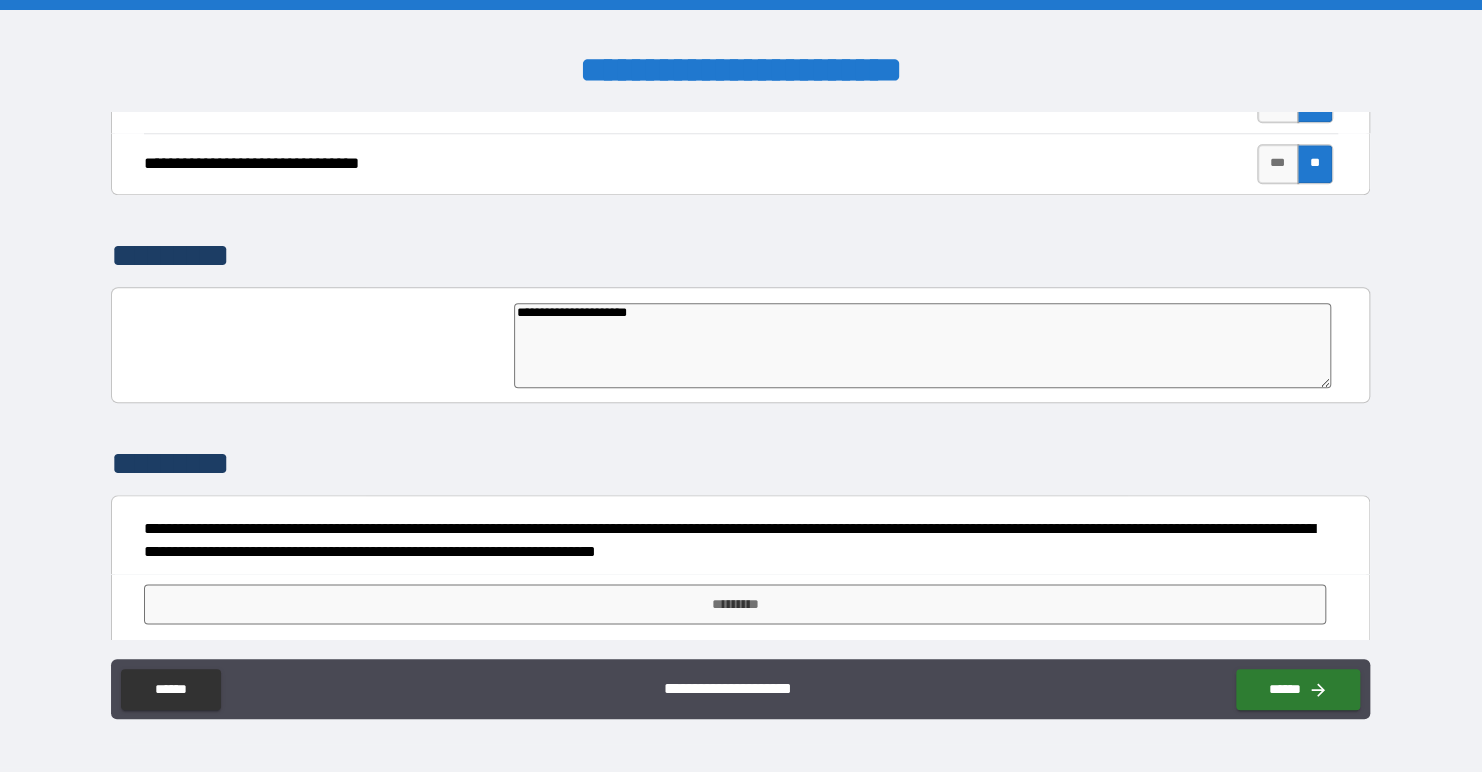 type on "*" 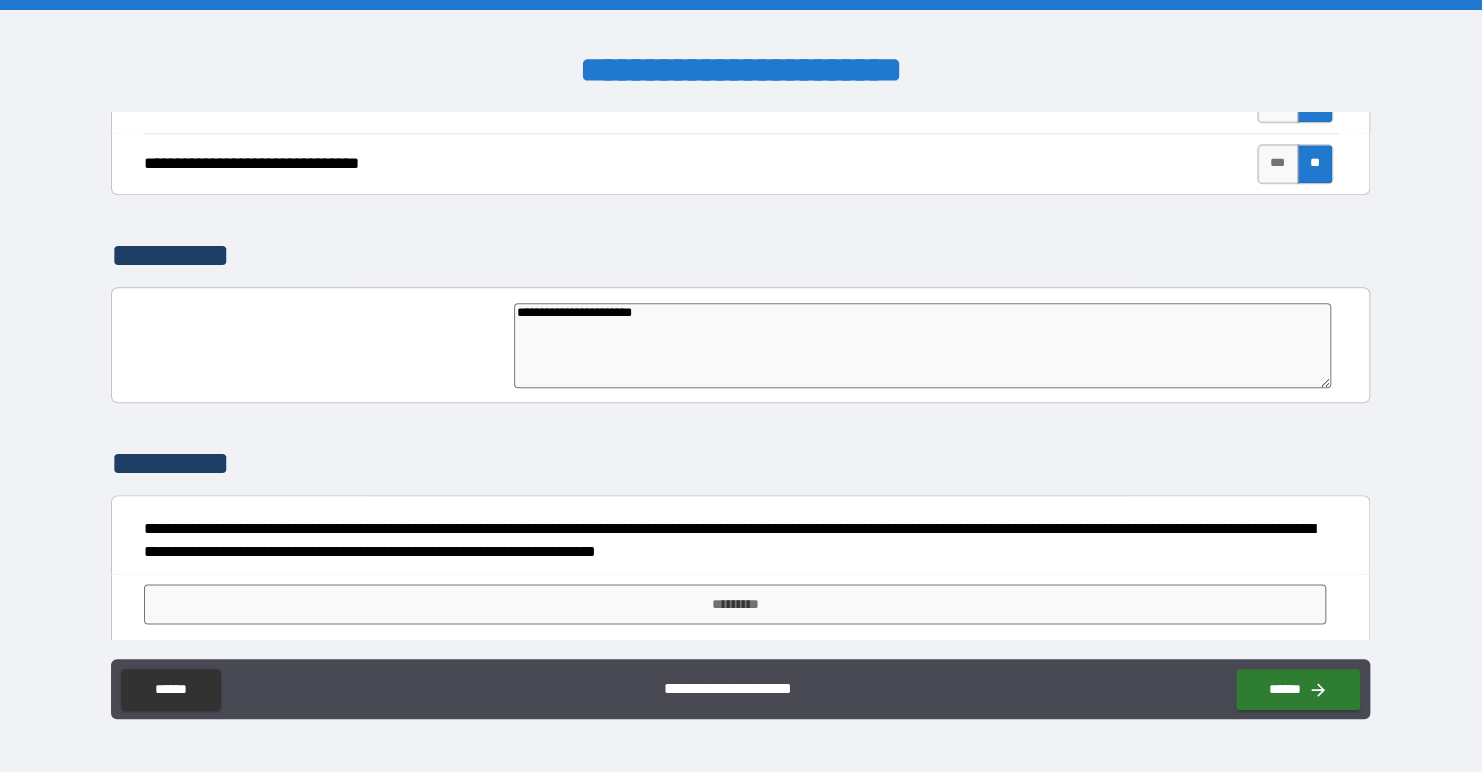 type on "*" 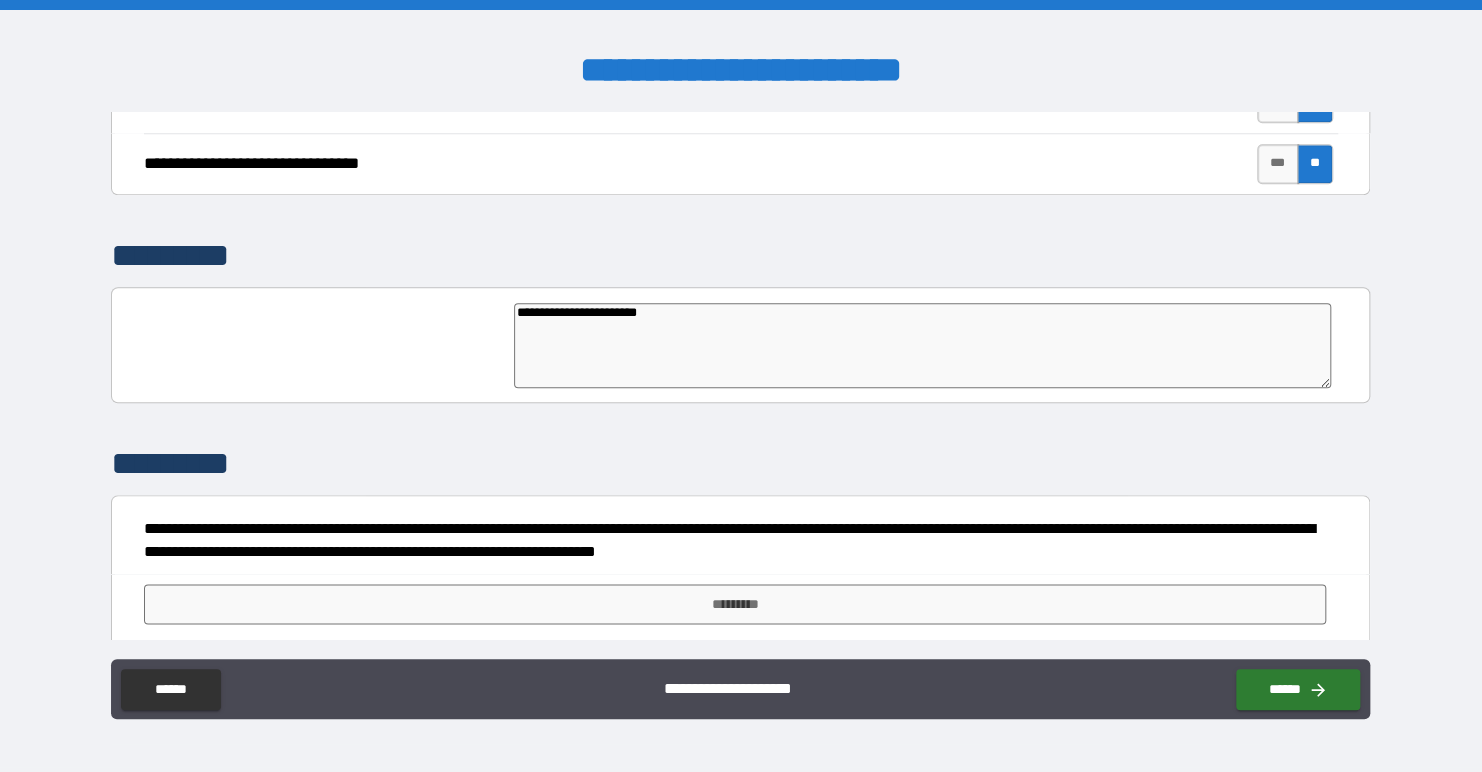 type on "*" 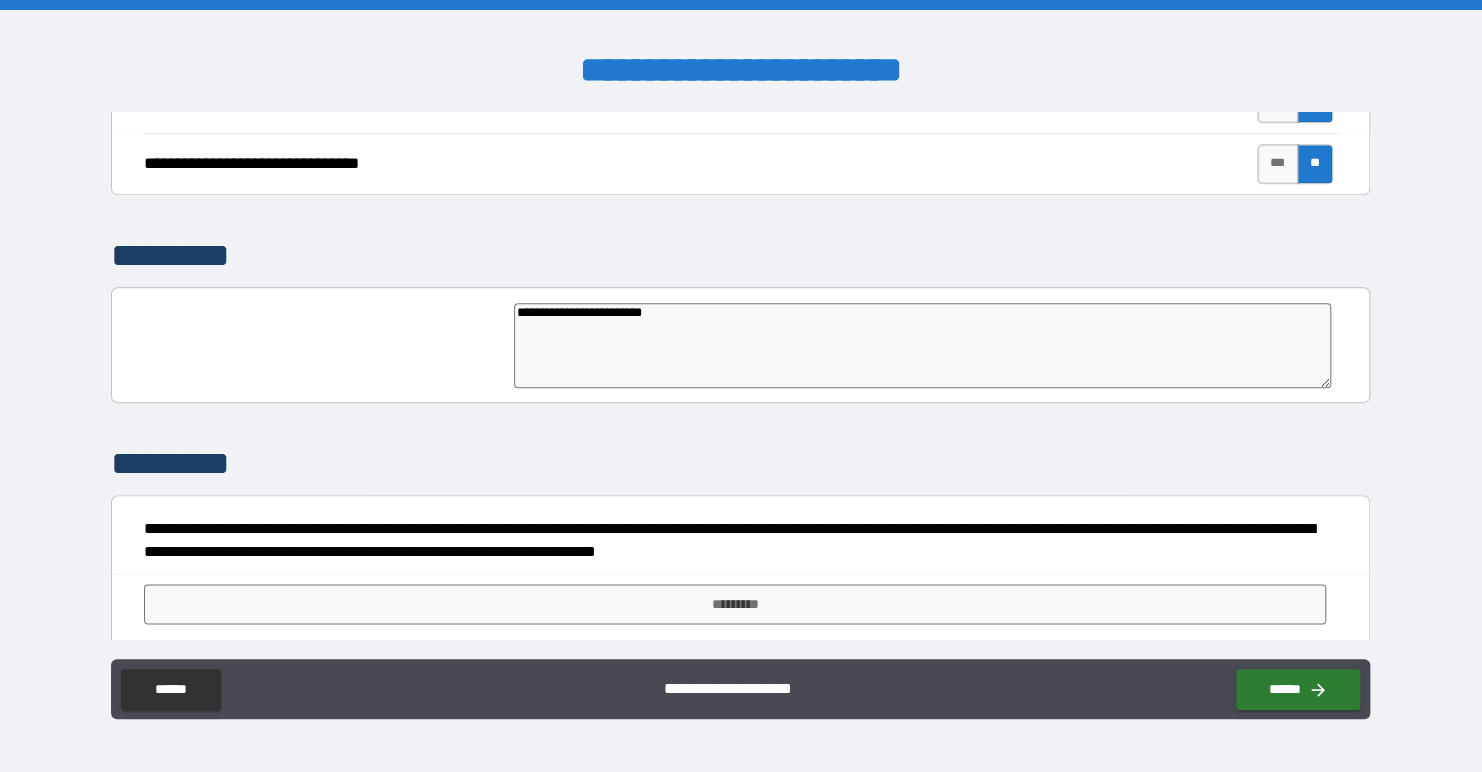 type on "*" 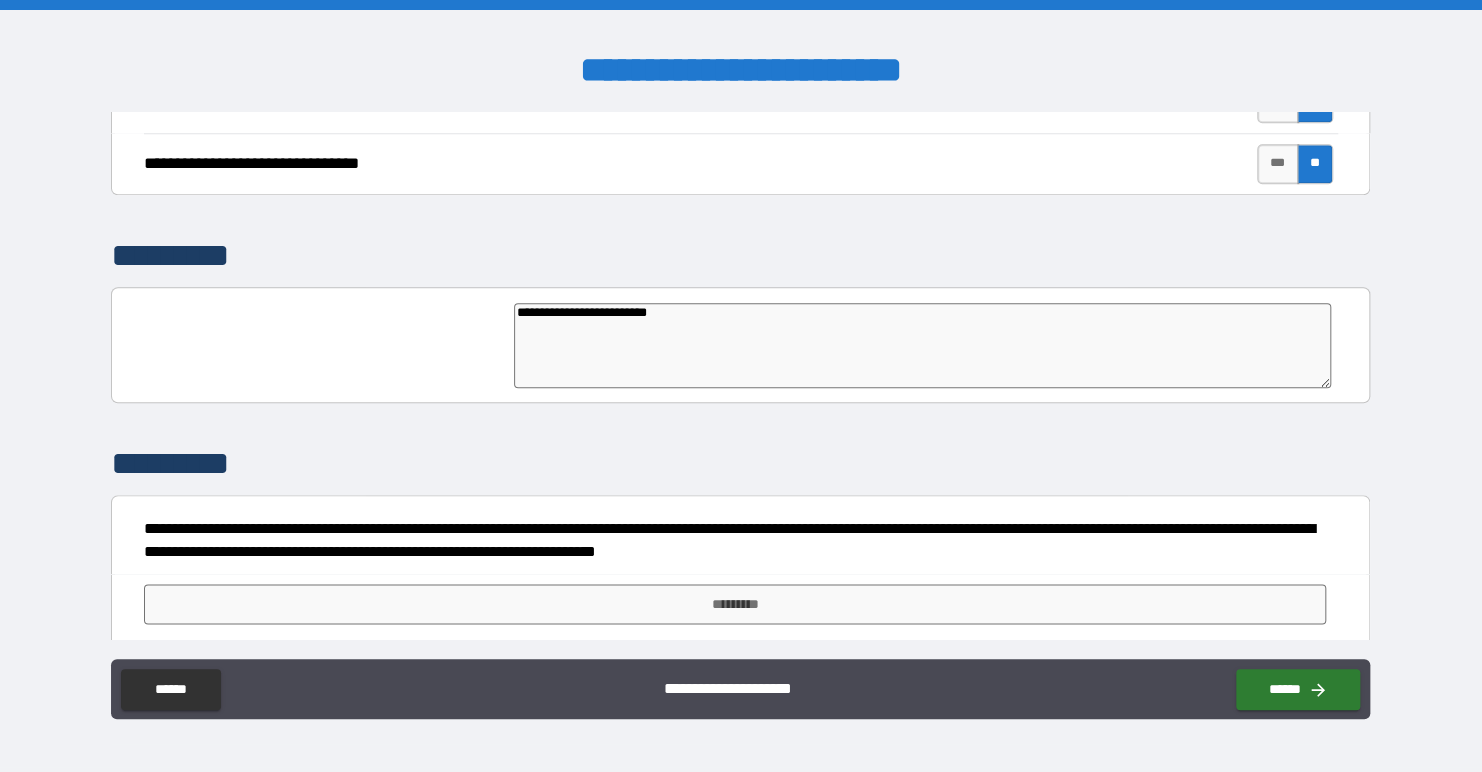 type on "**********" 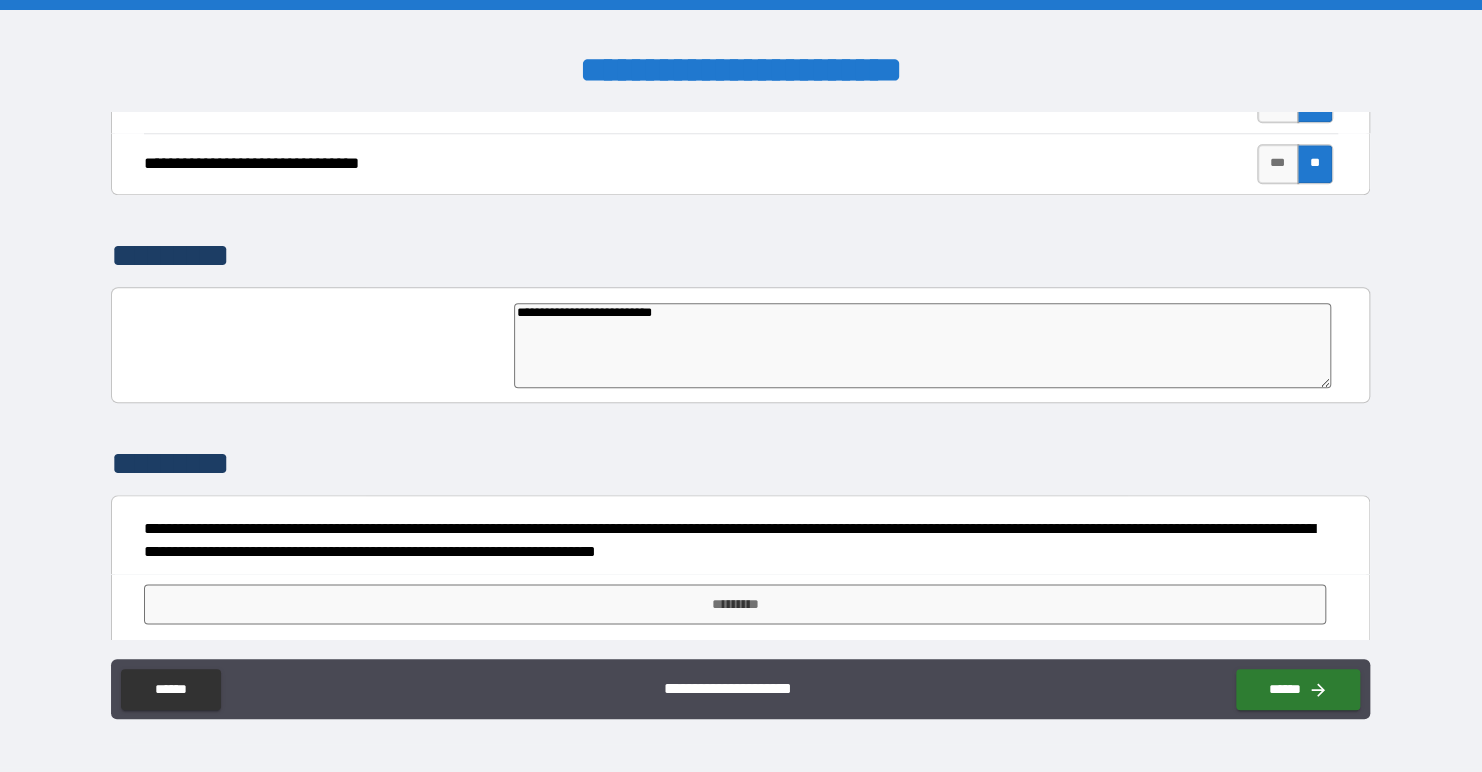 type on "*" 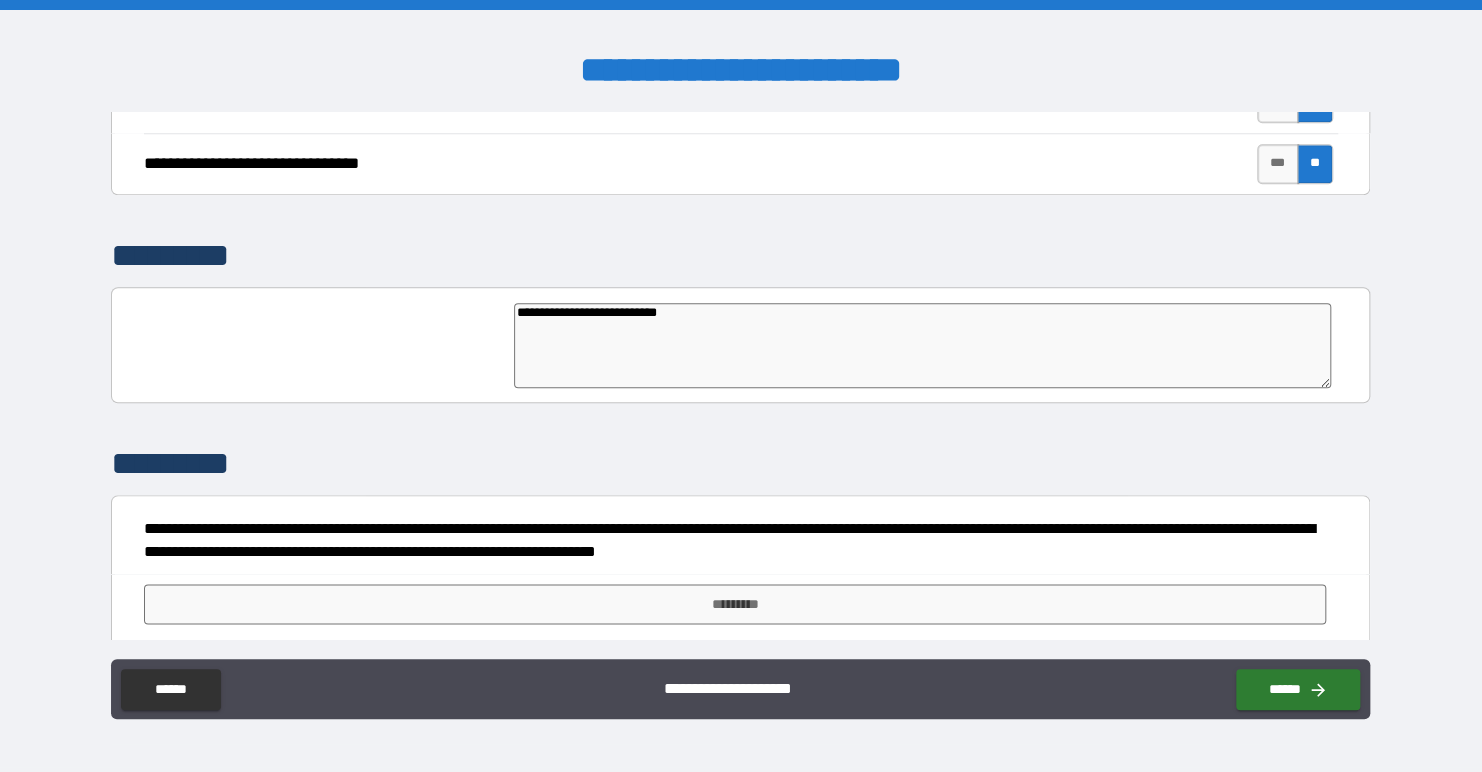 type on "**********" 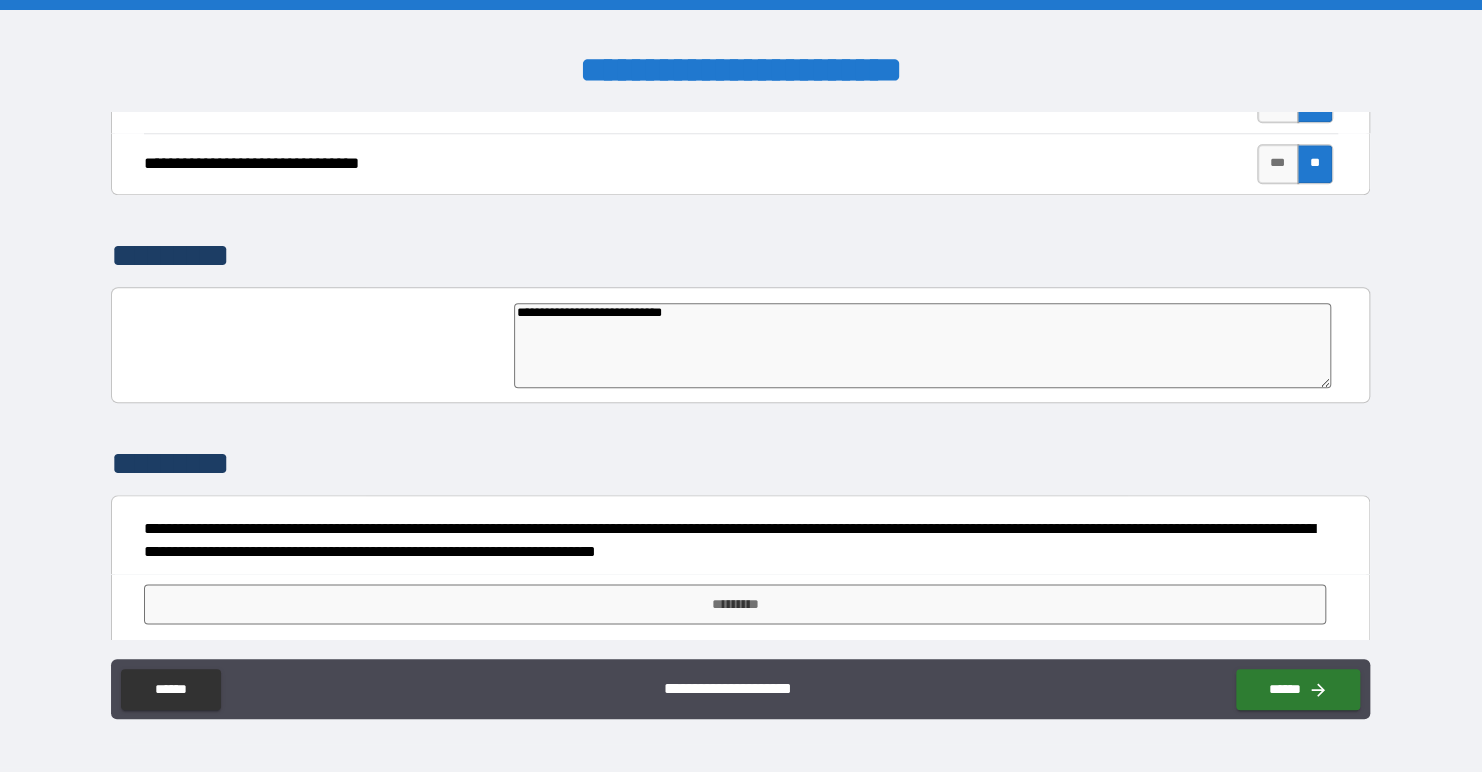 type on "*" 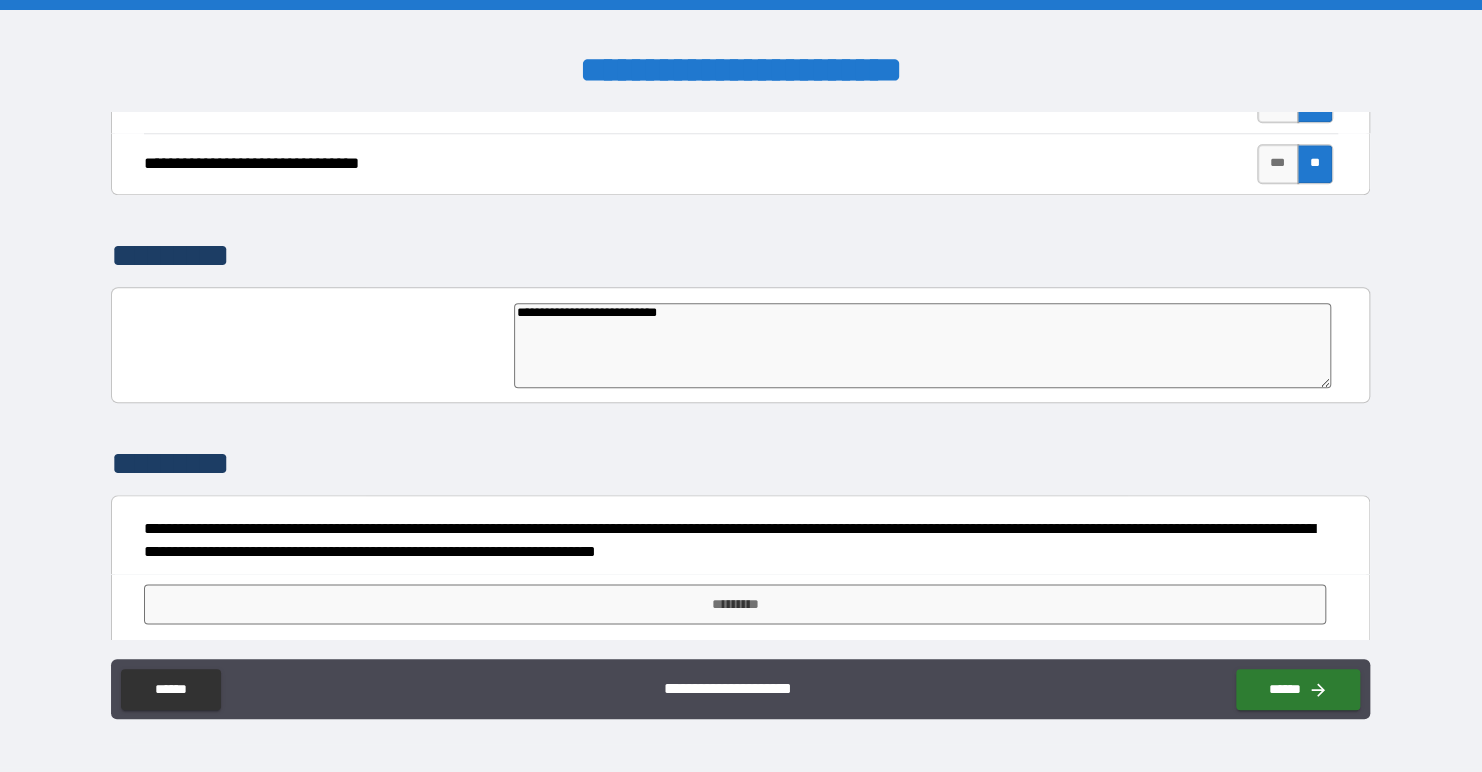 type on "*" 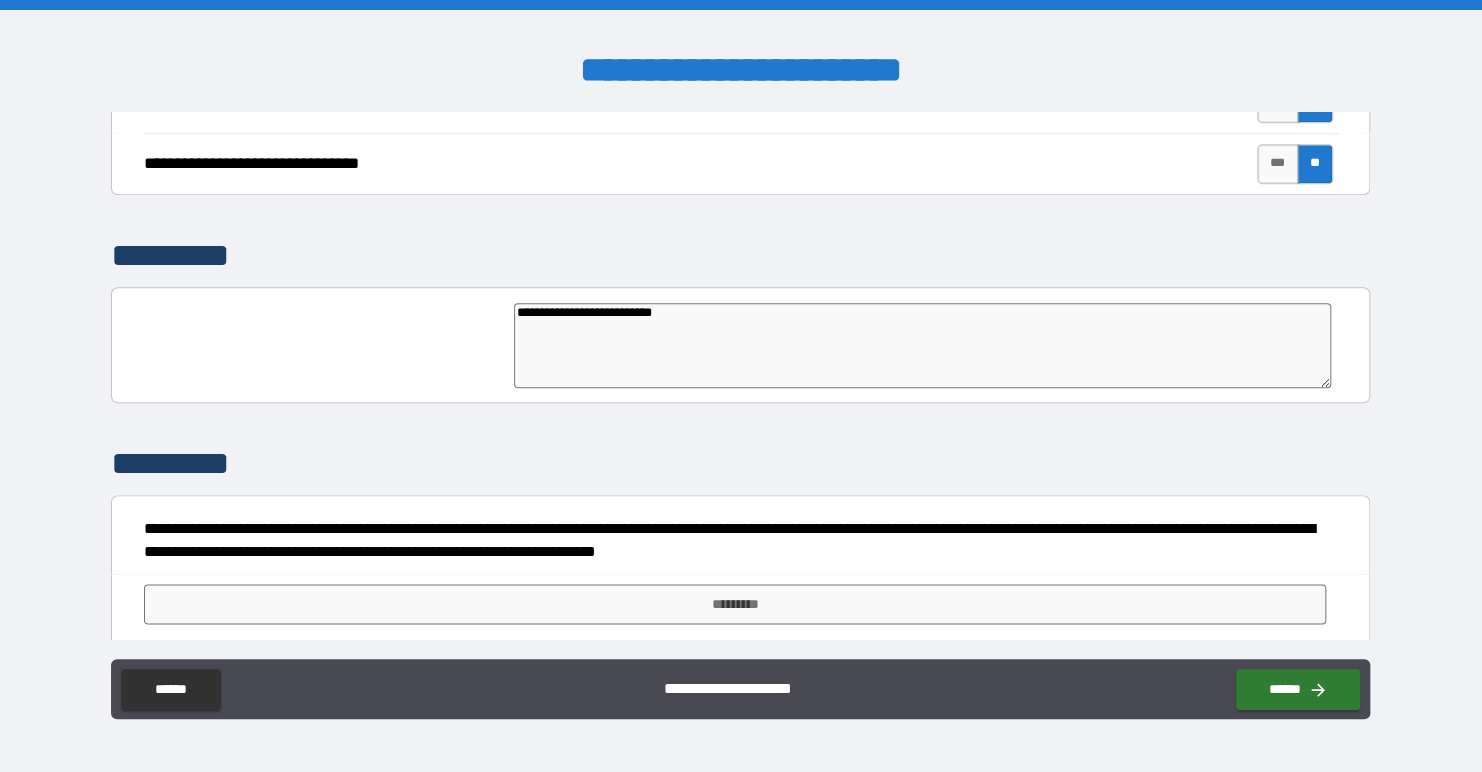 type on "*" 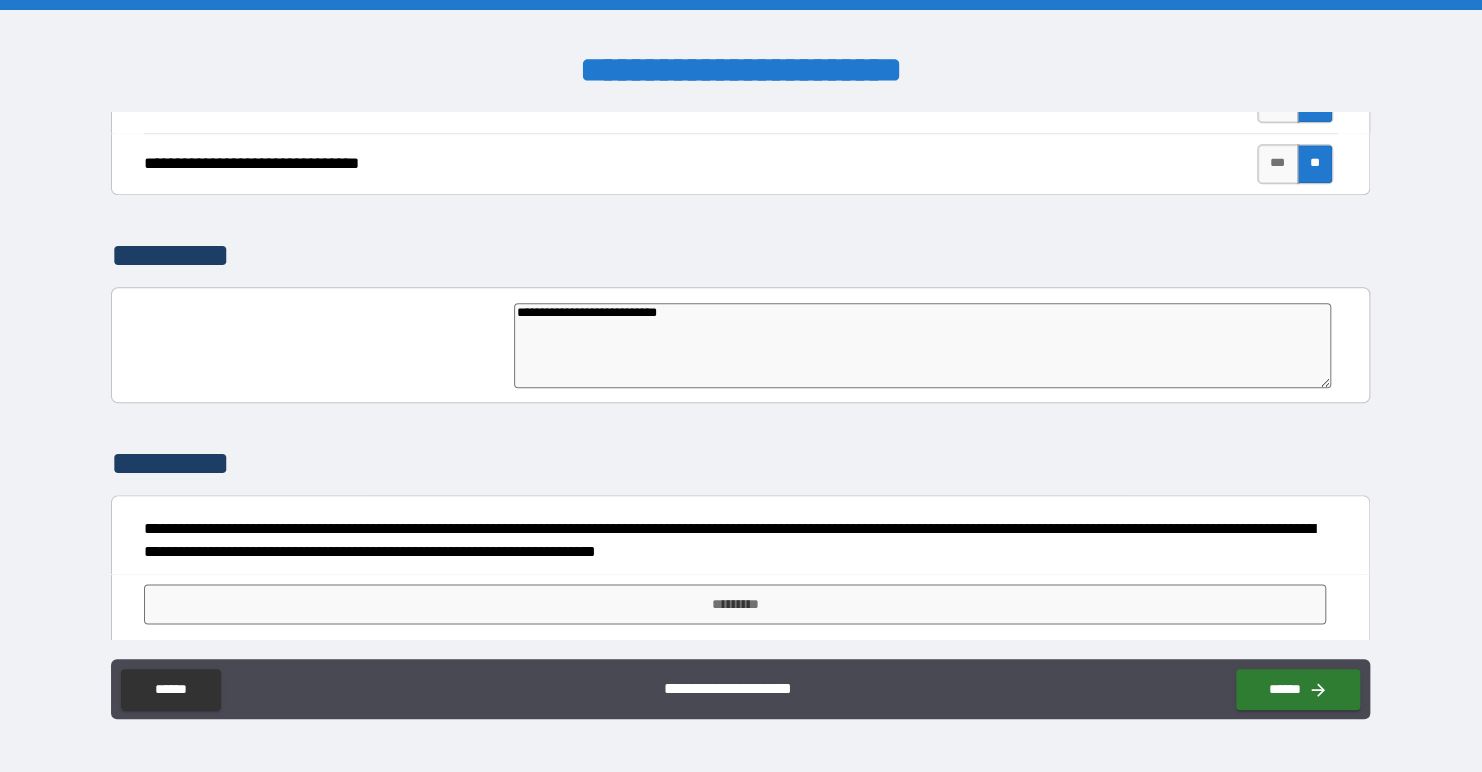 type on "**********" 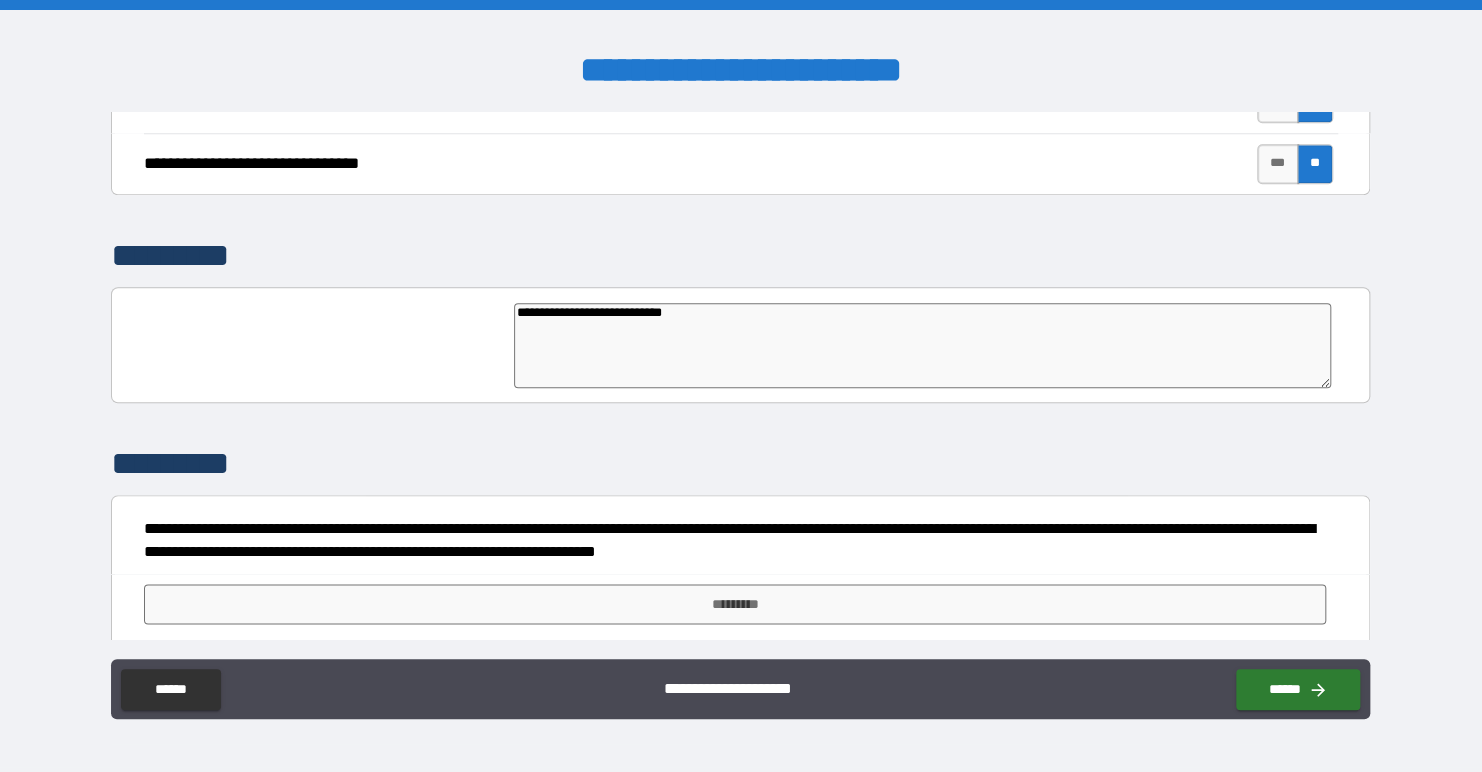 type on "**********" 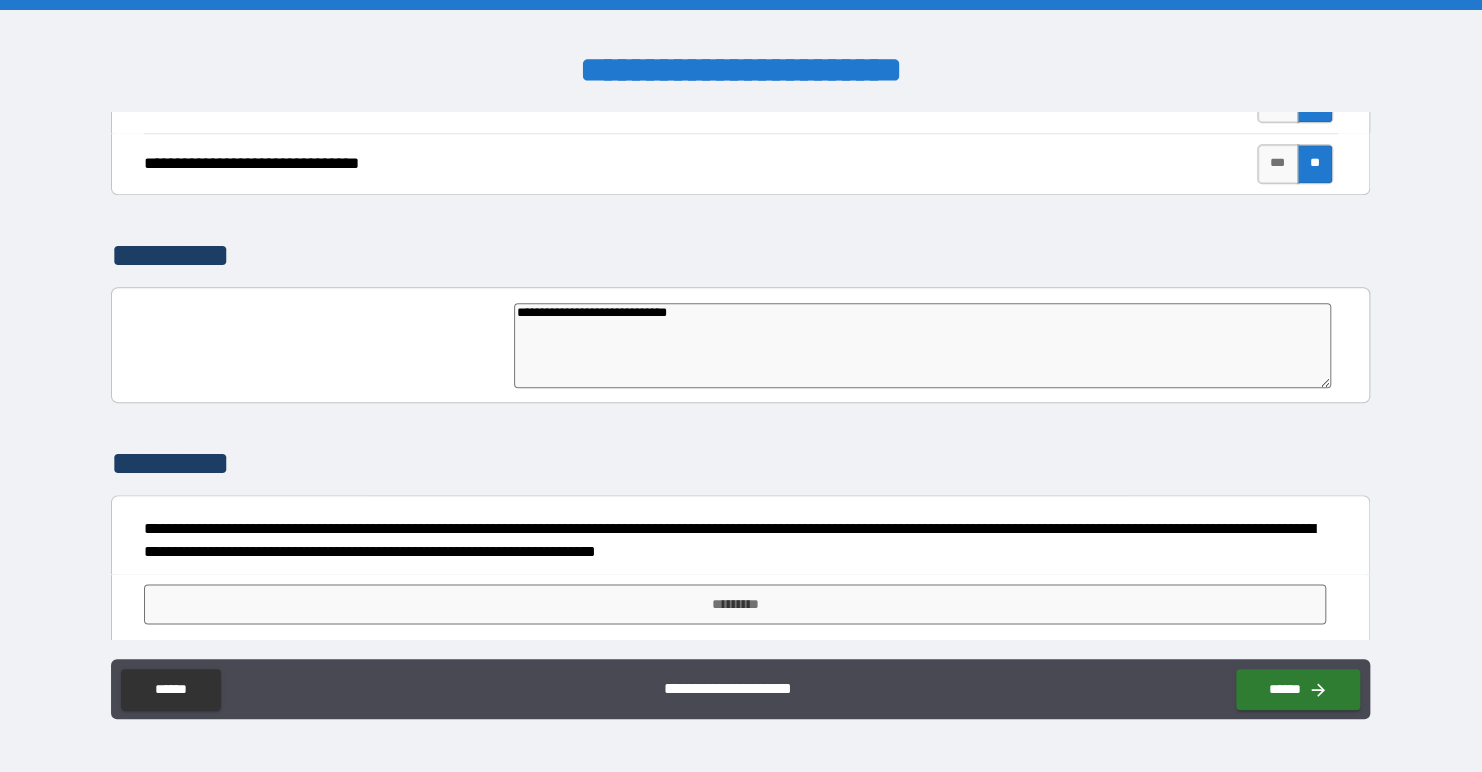 type on "*" 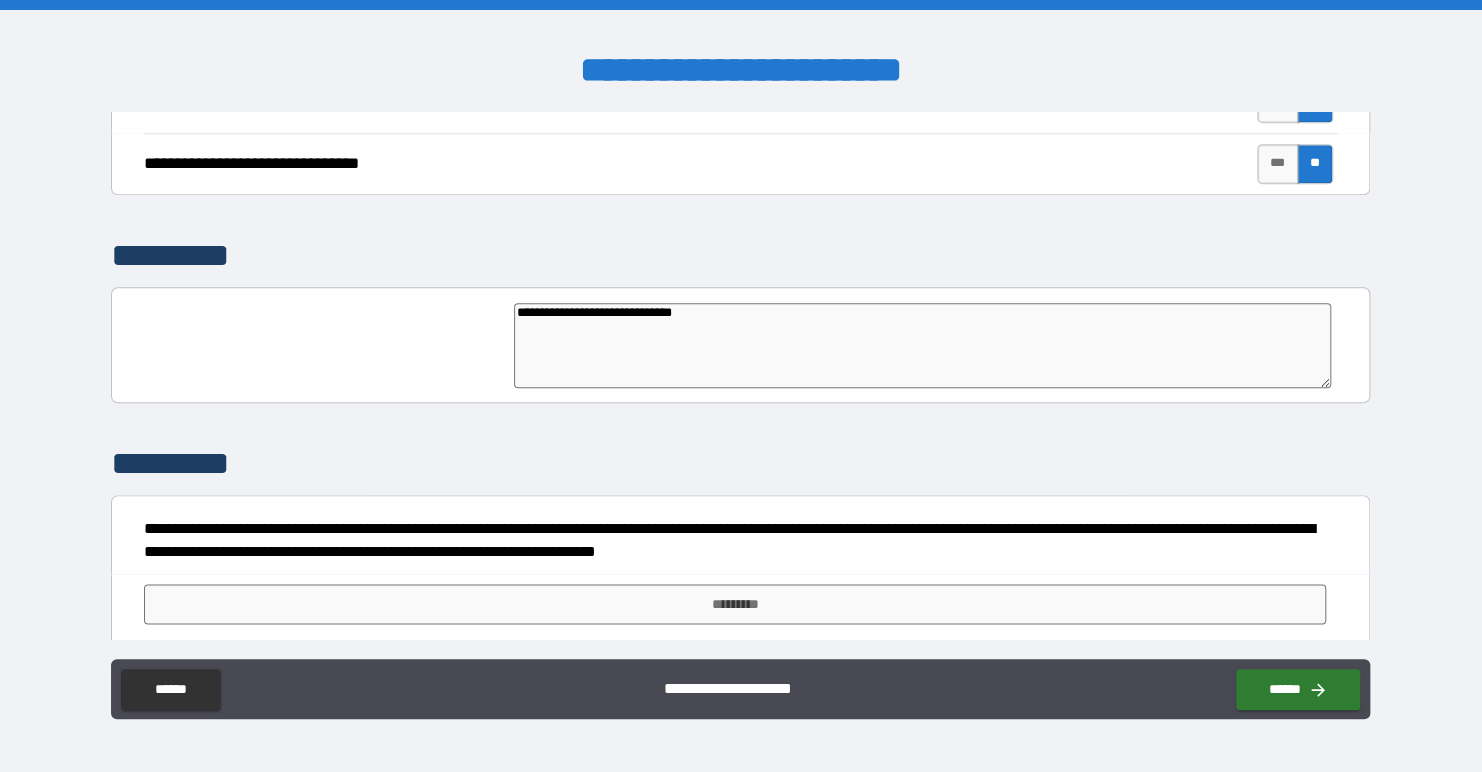 type on "*" 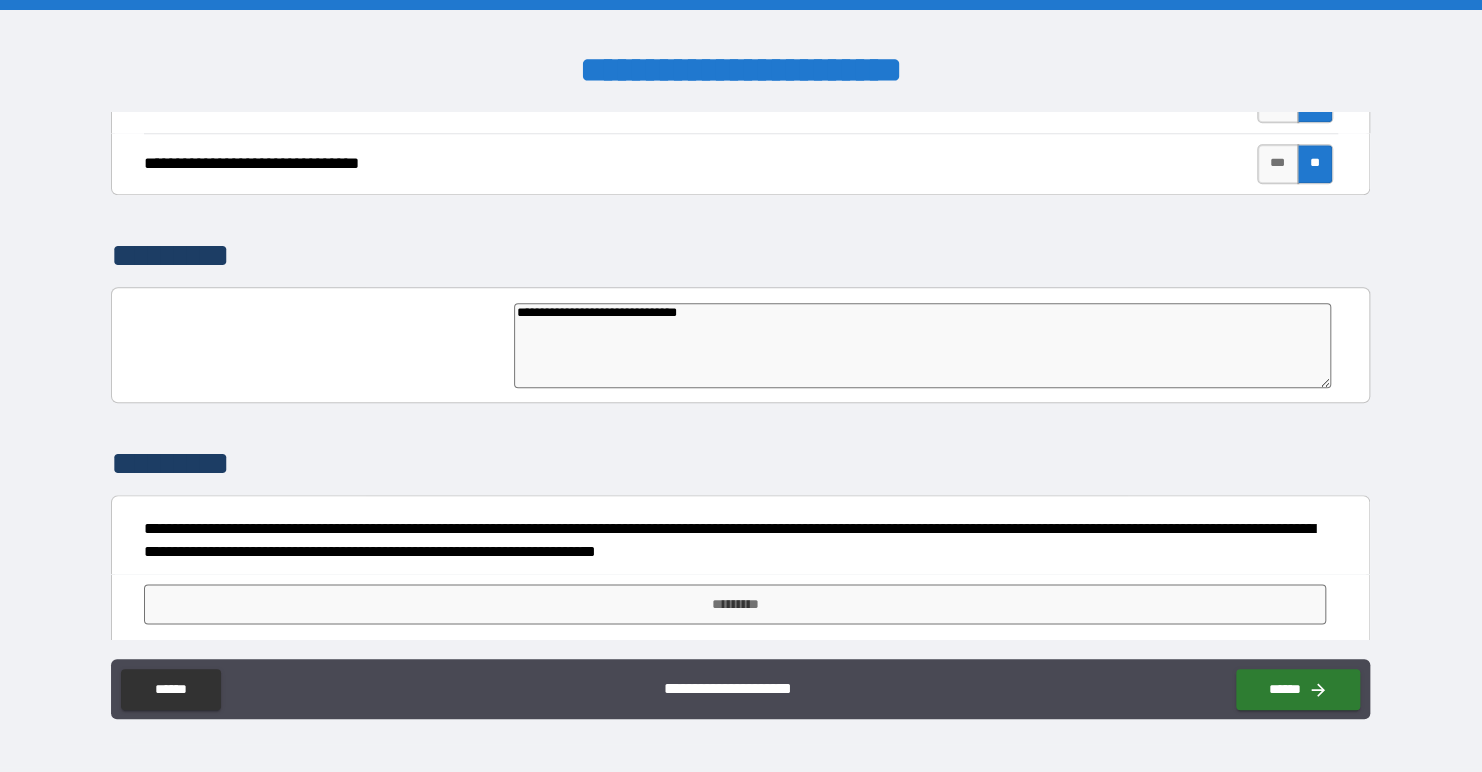 type on "*" 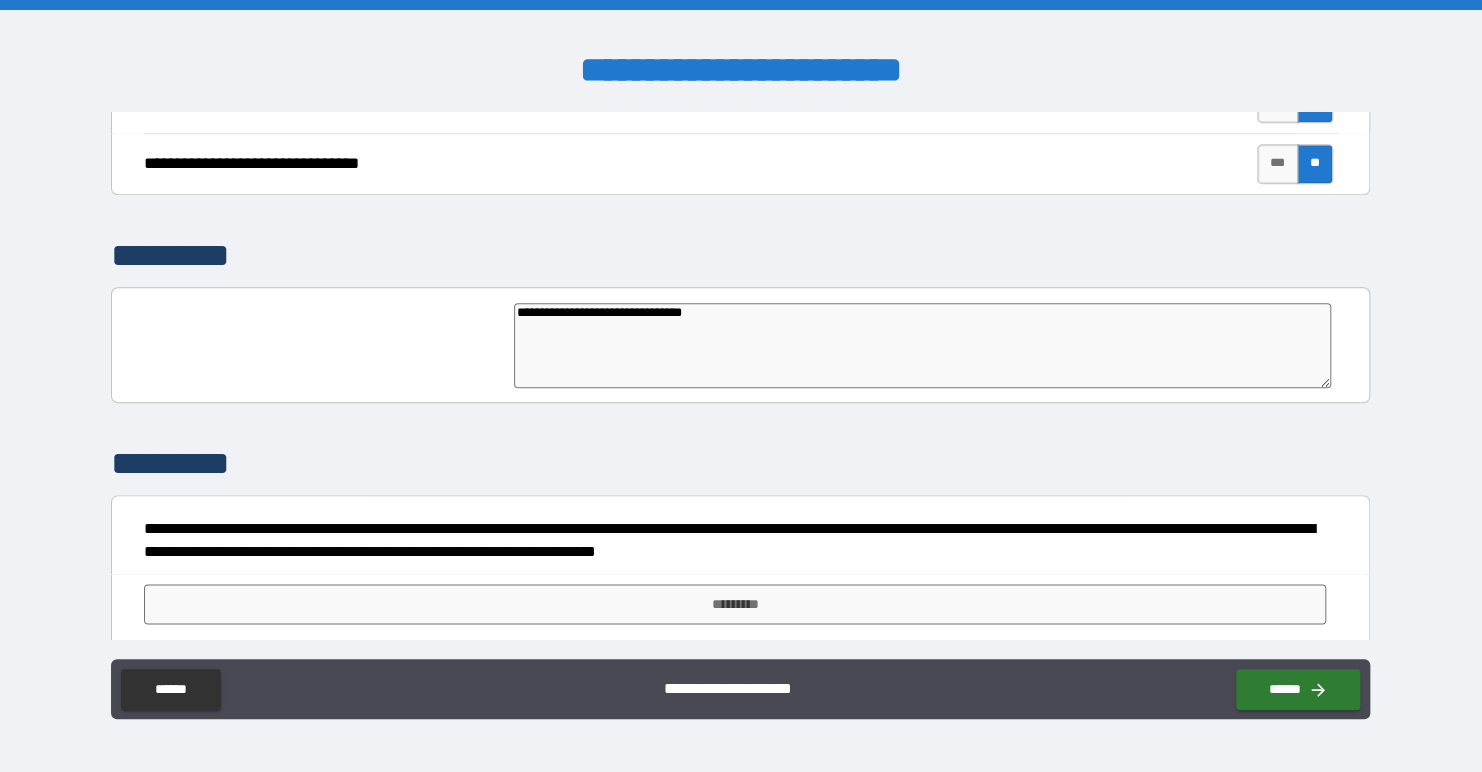 type on "*" 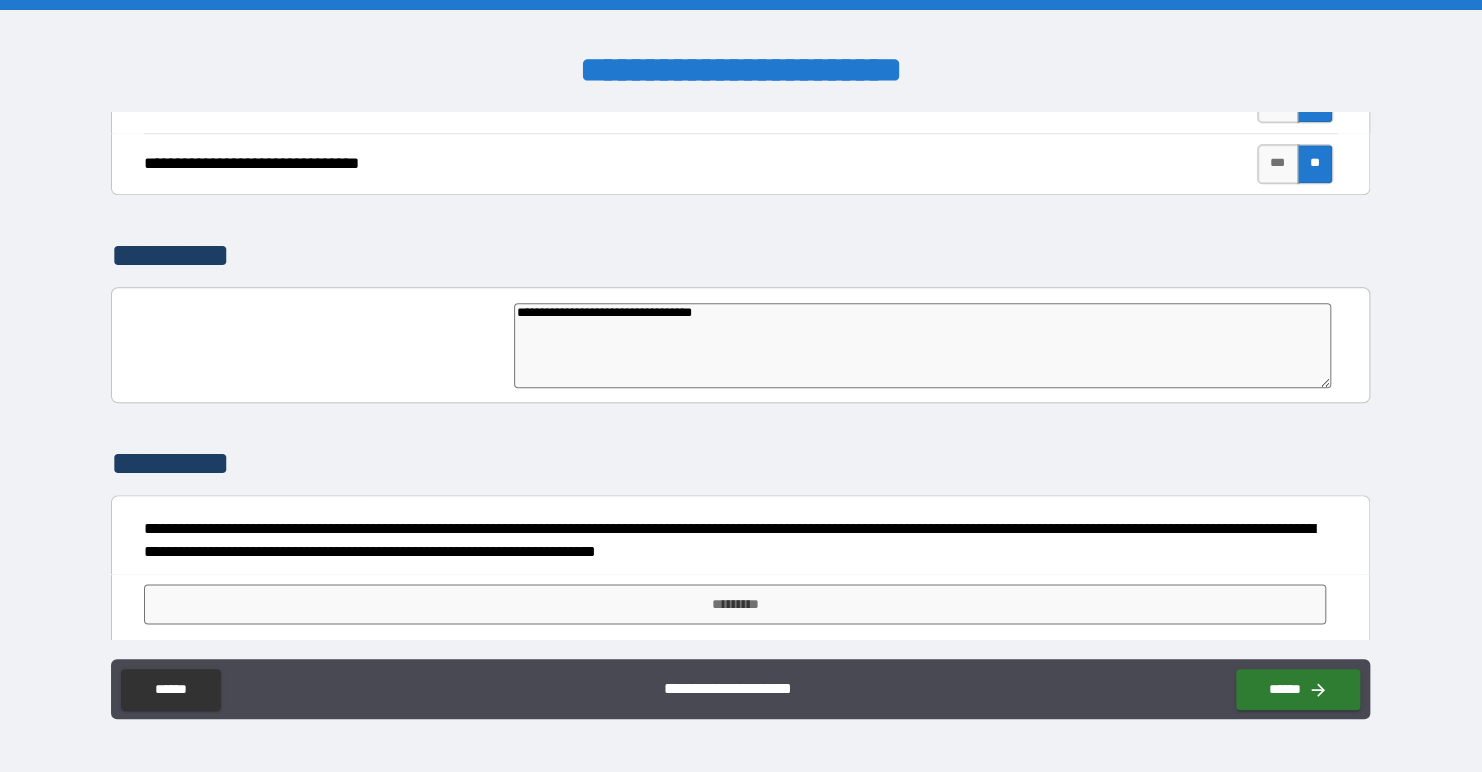type on "**********" 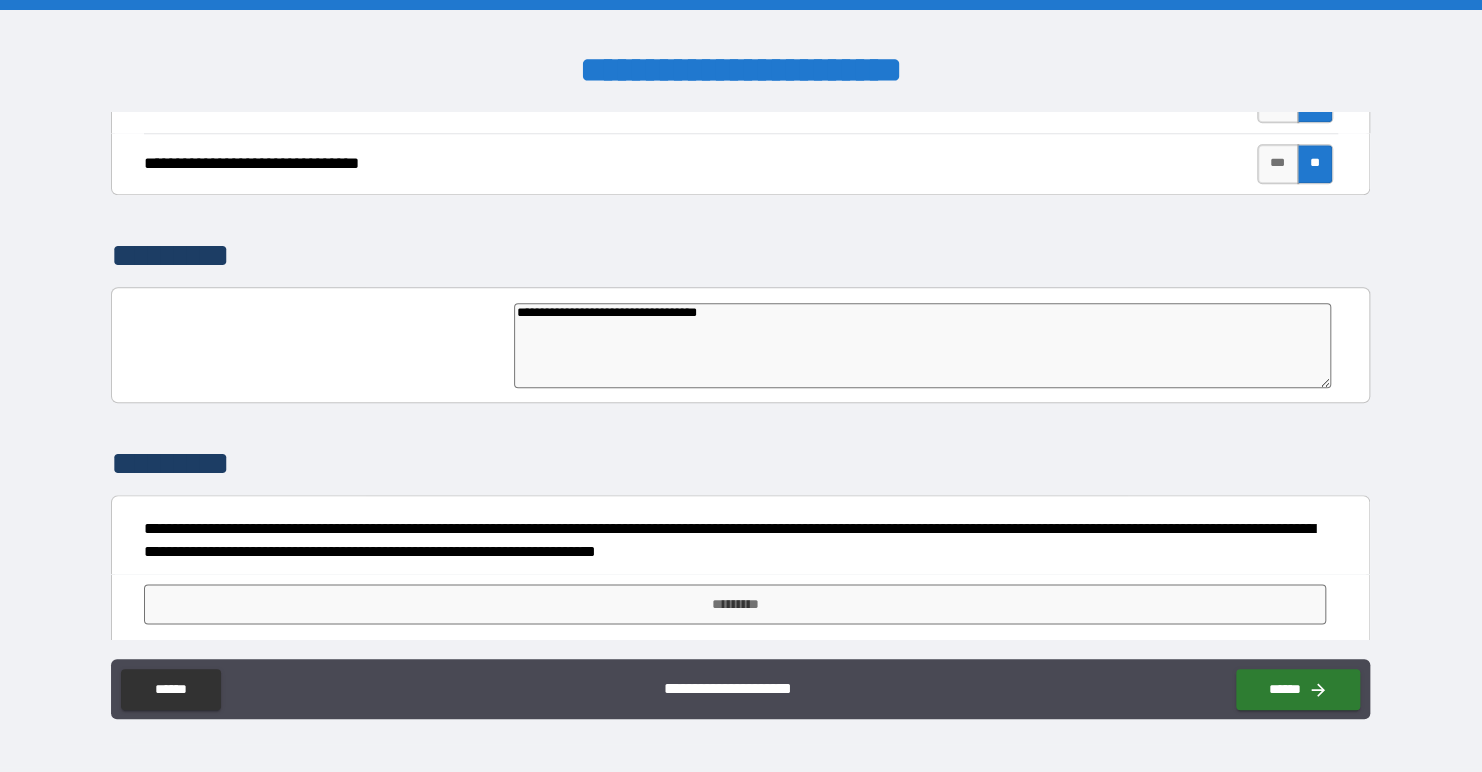 type on "*" 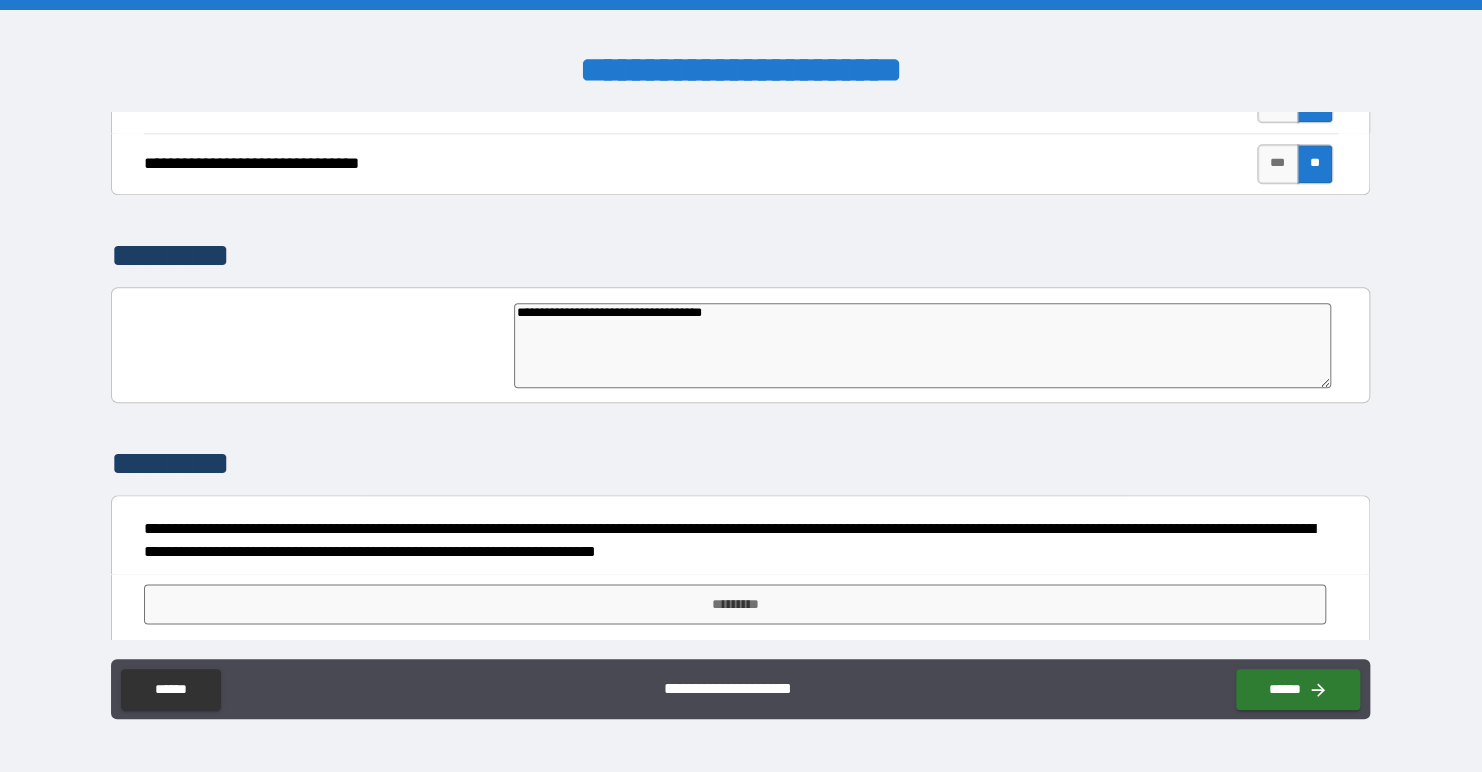 type on "*" 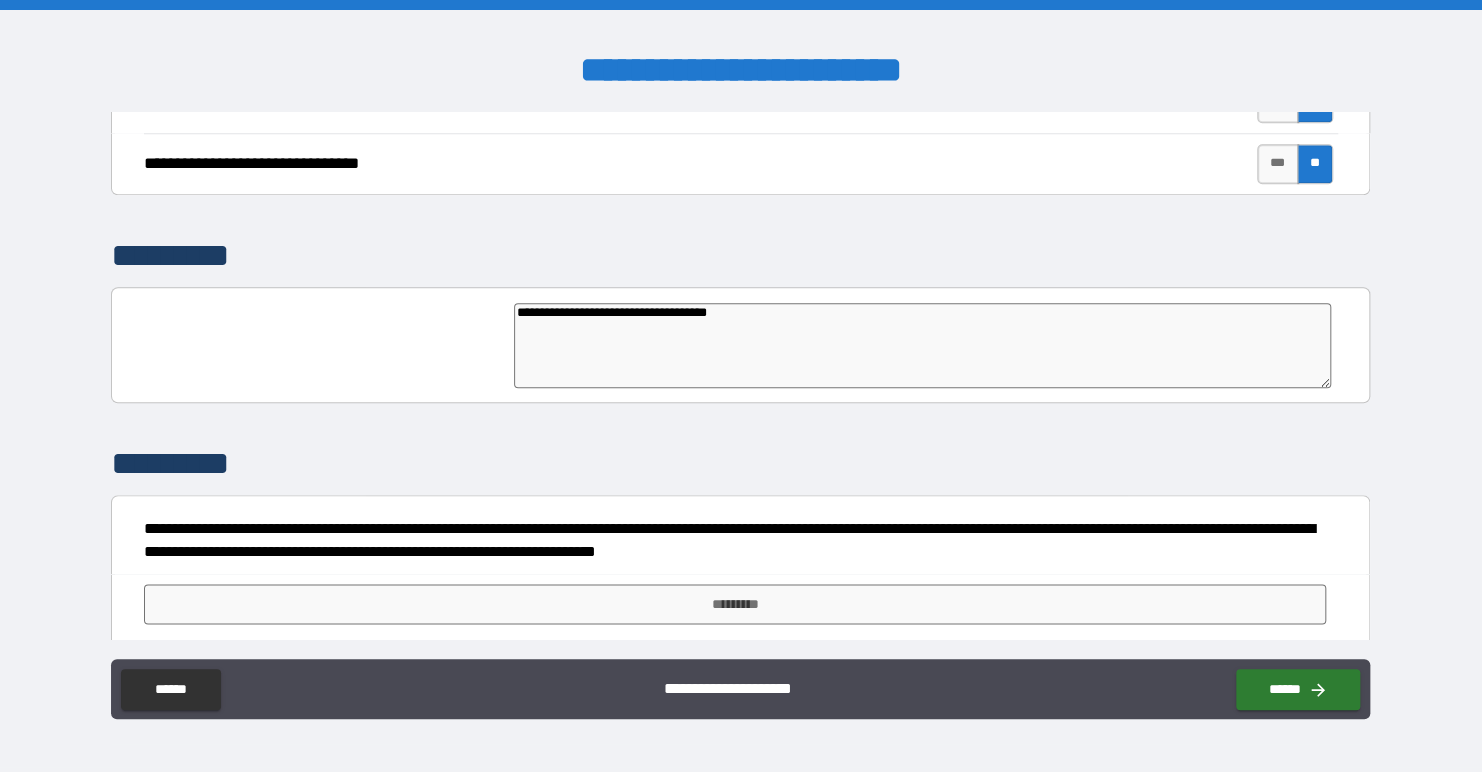 type on "*" 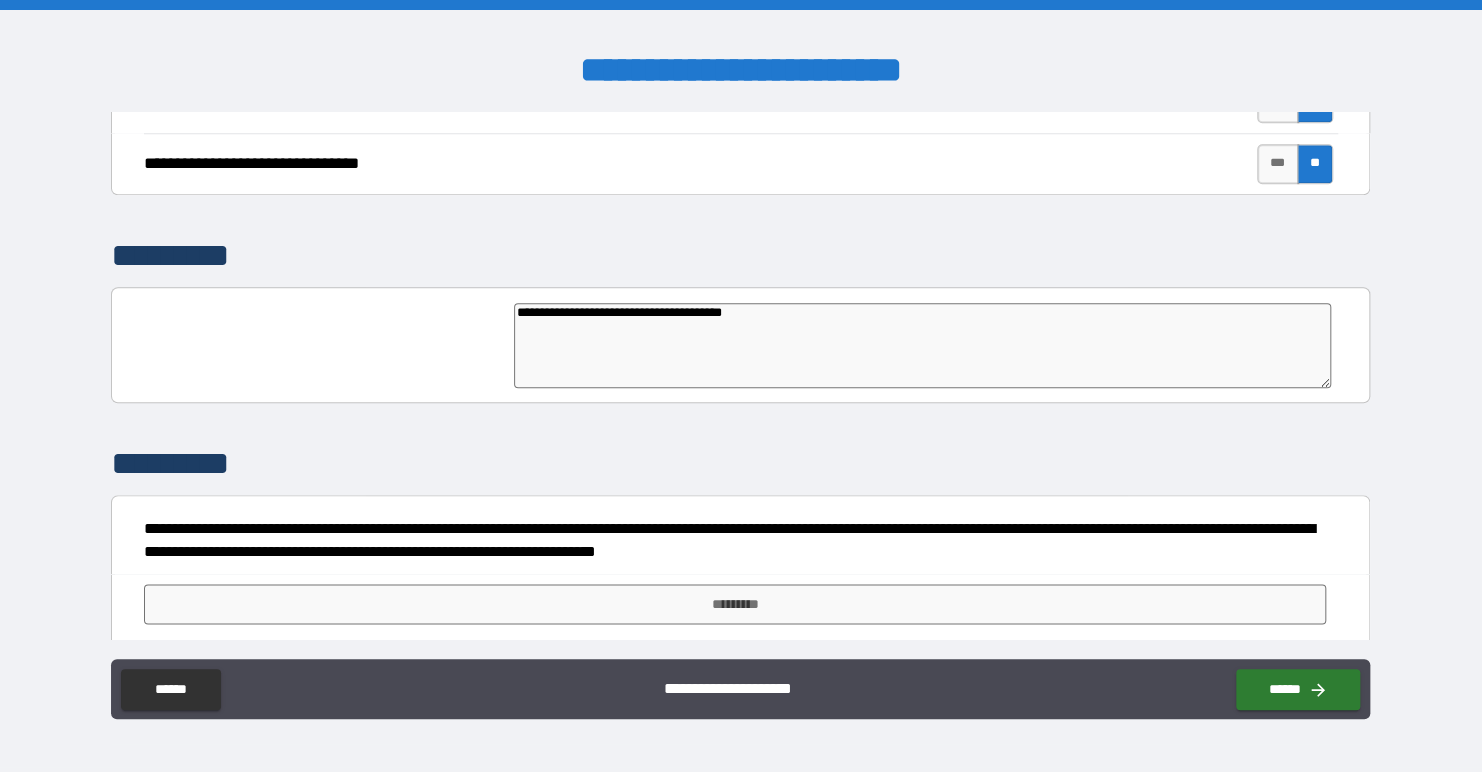 type on "**********" 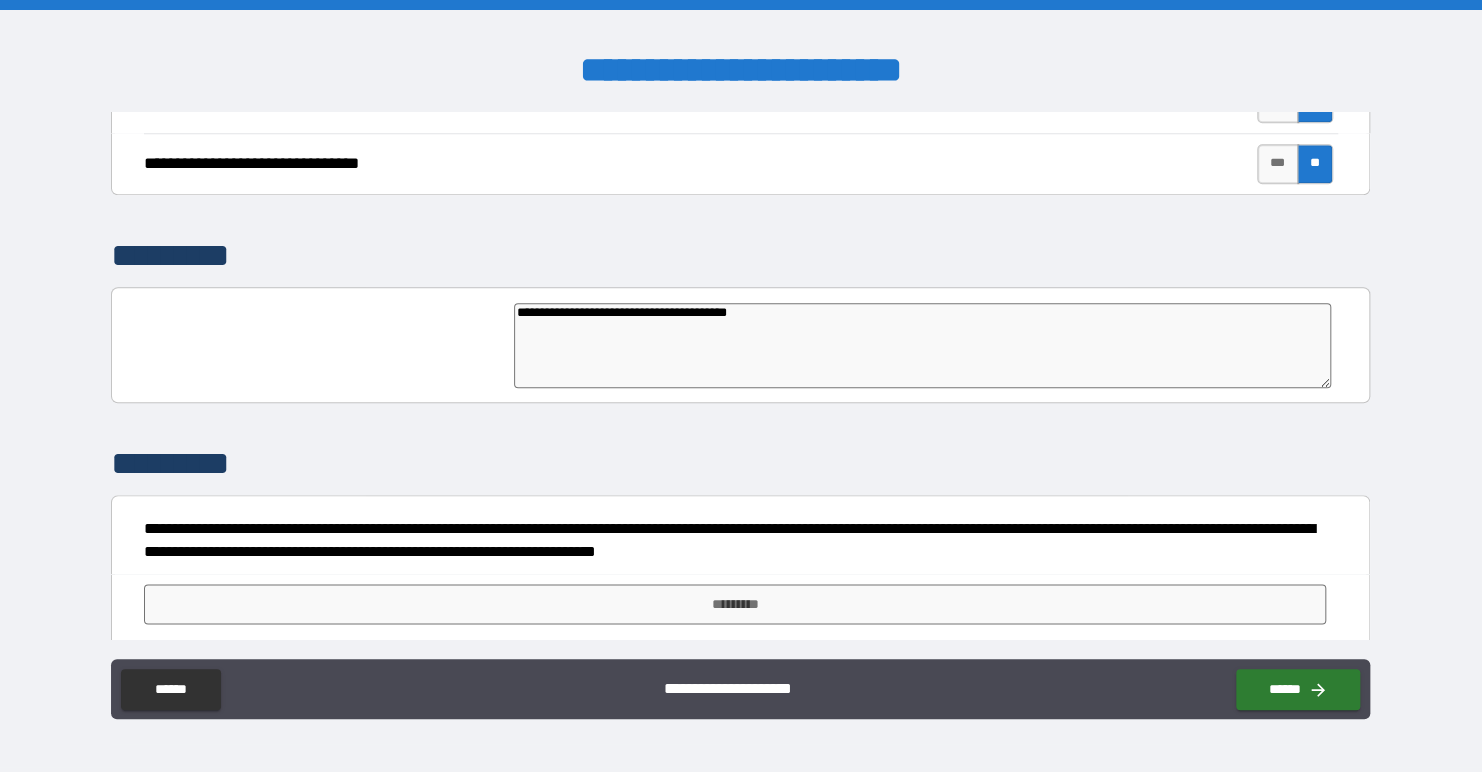 type on "*" 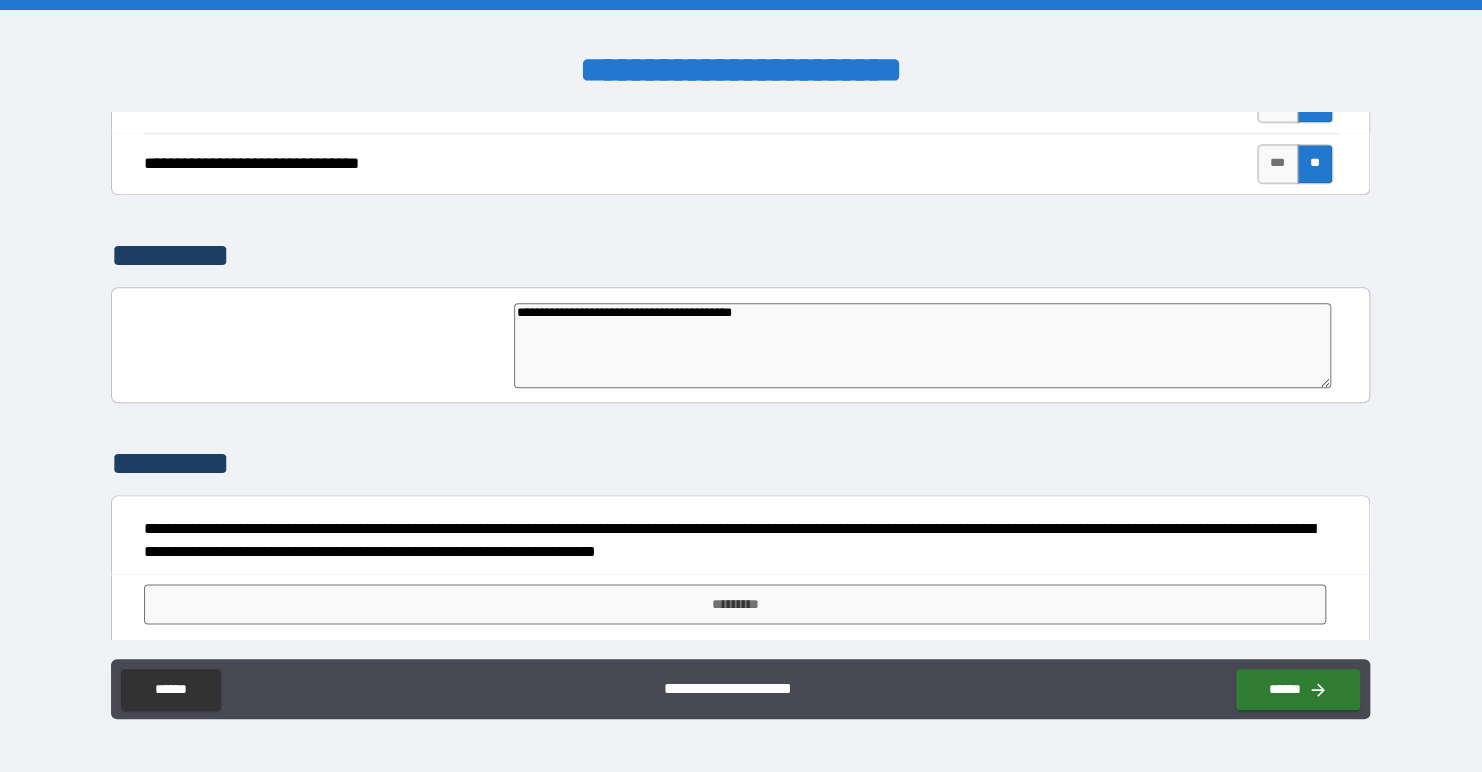 type on "**********" 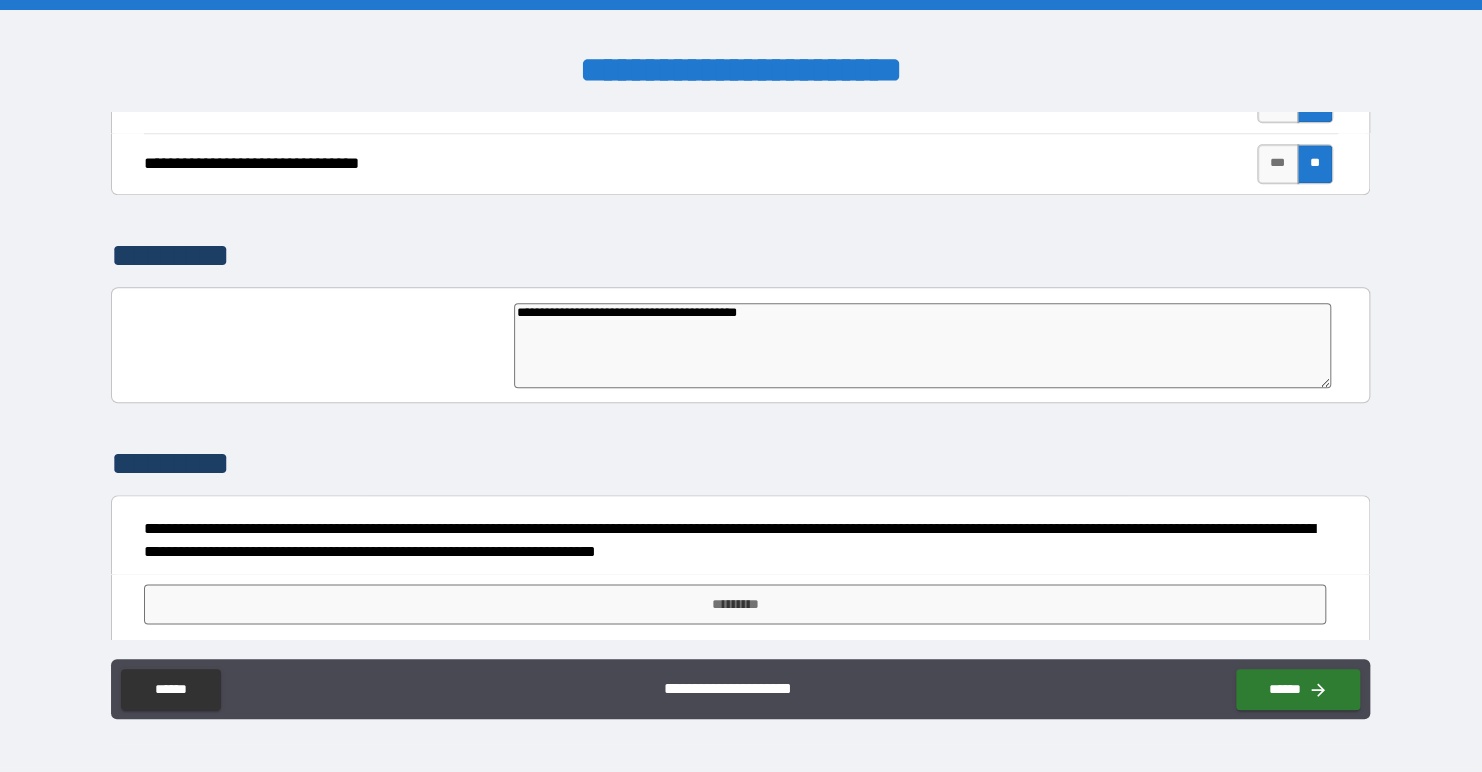 type on "*" 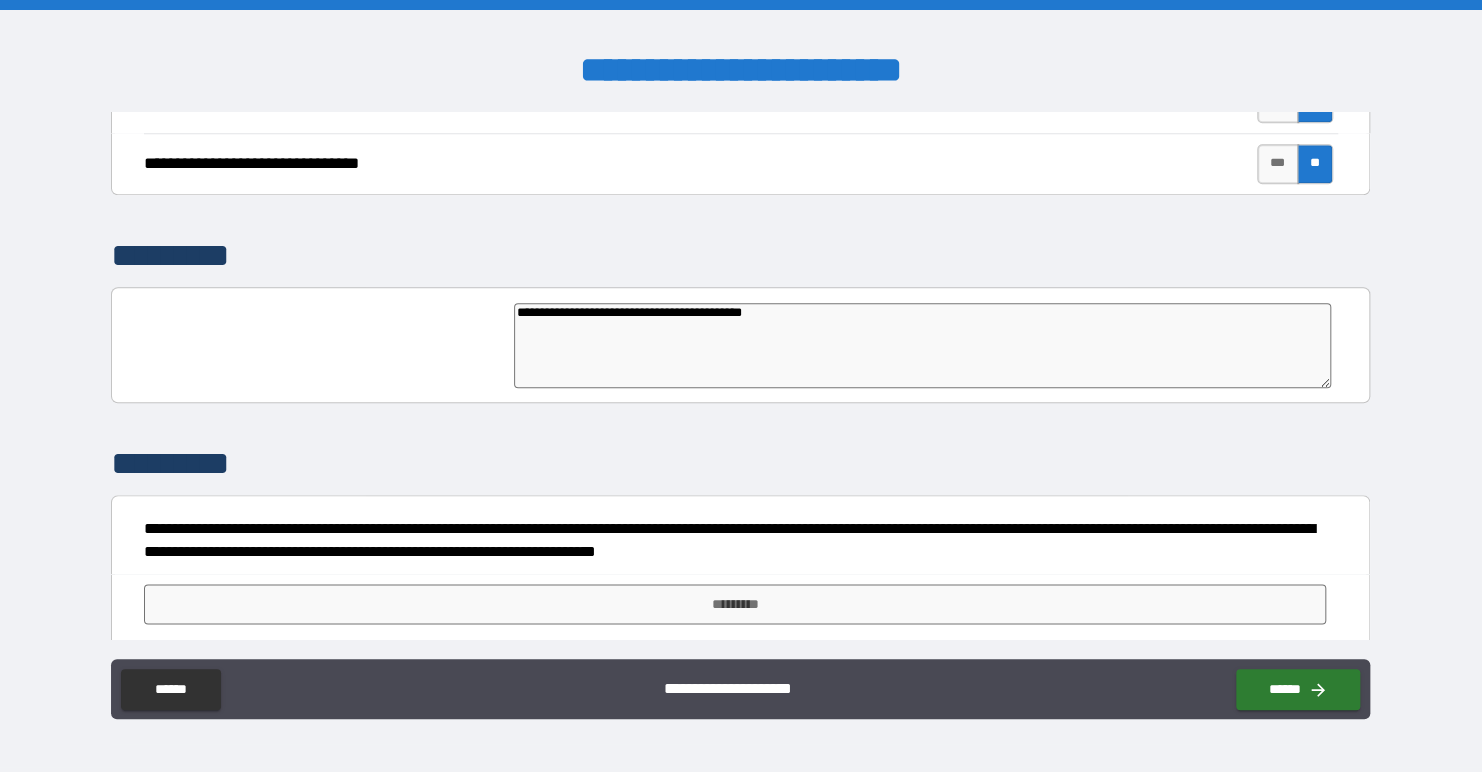 type on "*" 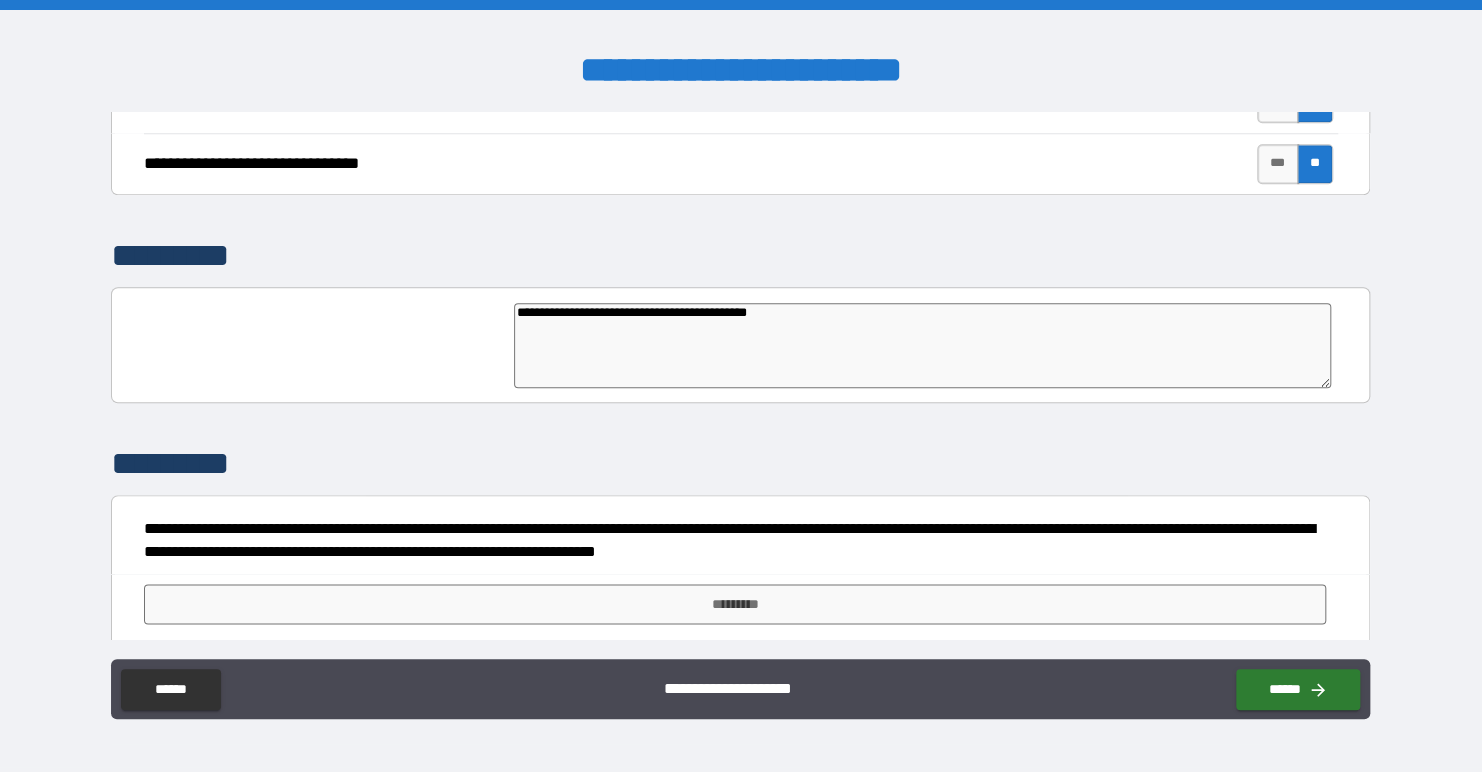 type on "*" 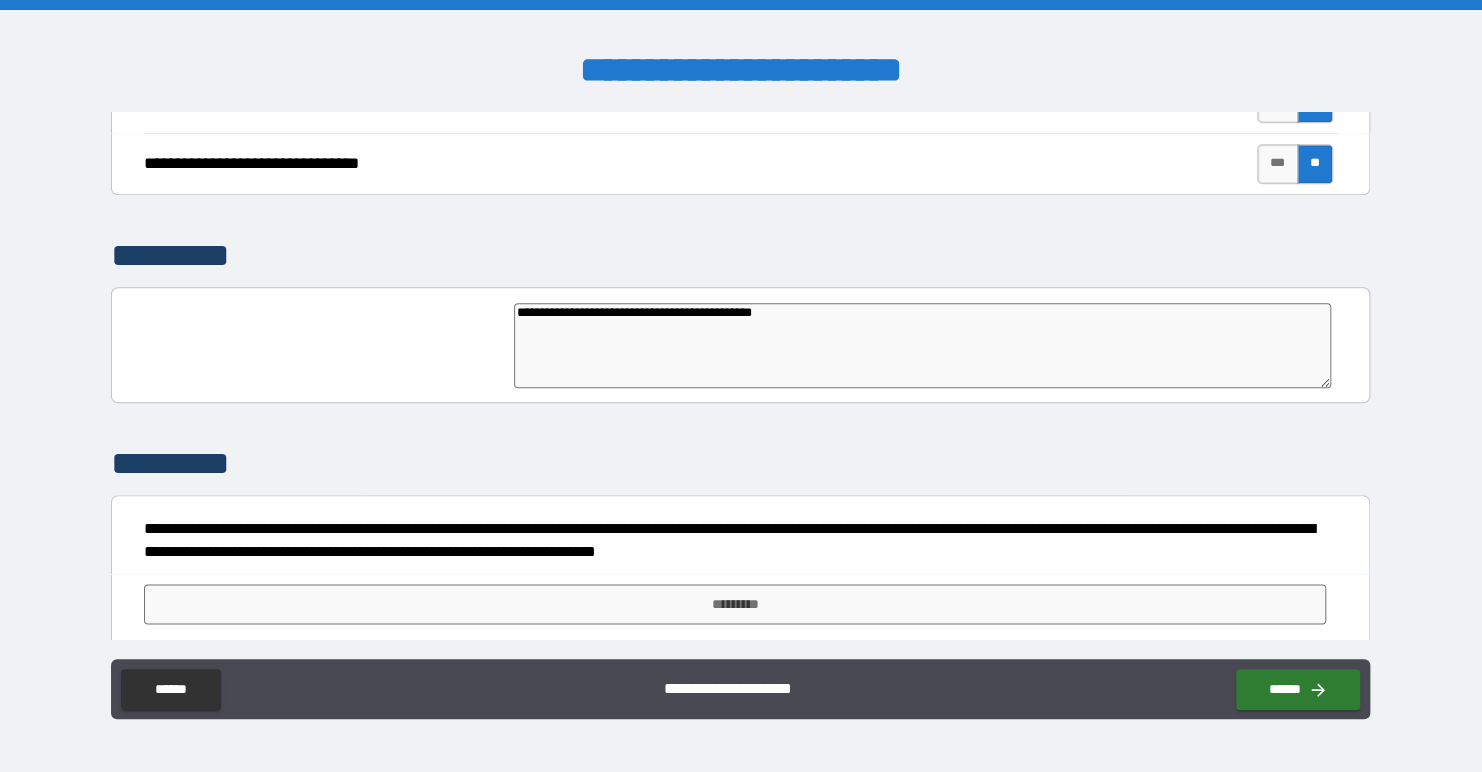 type on "*" 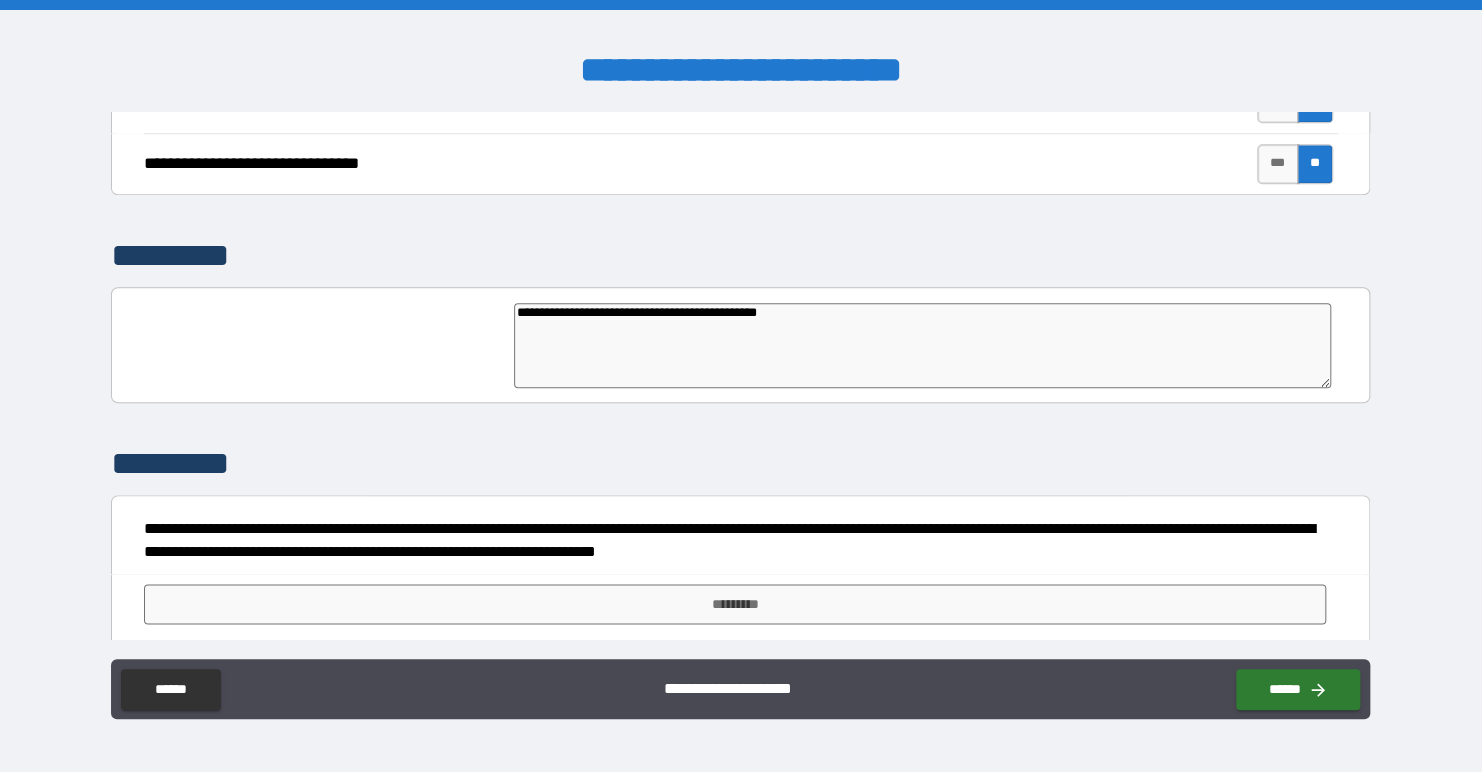 type on "*" 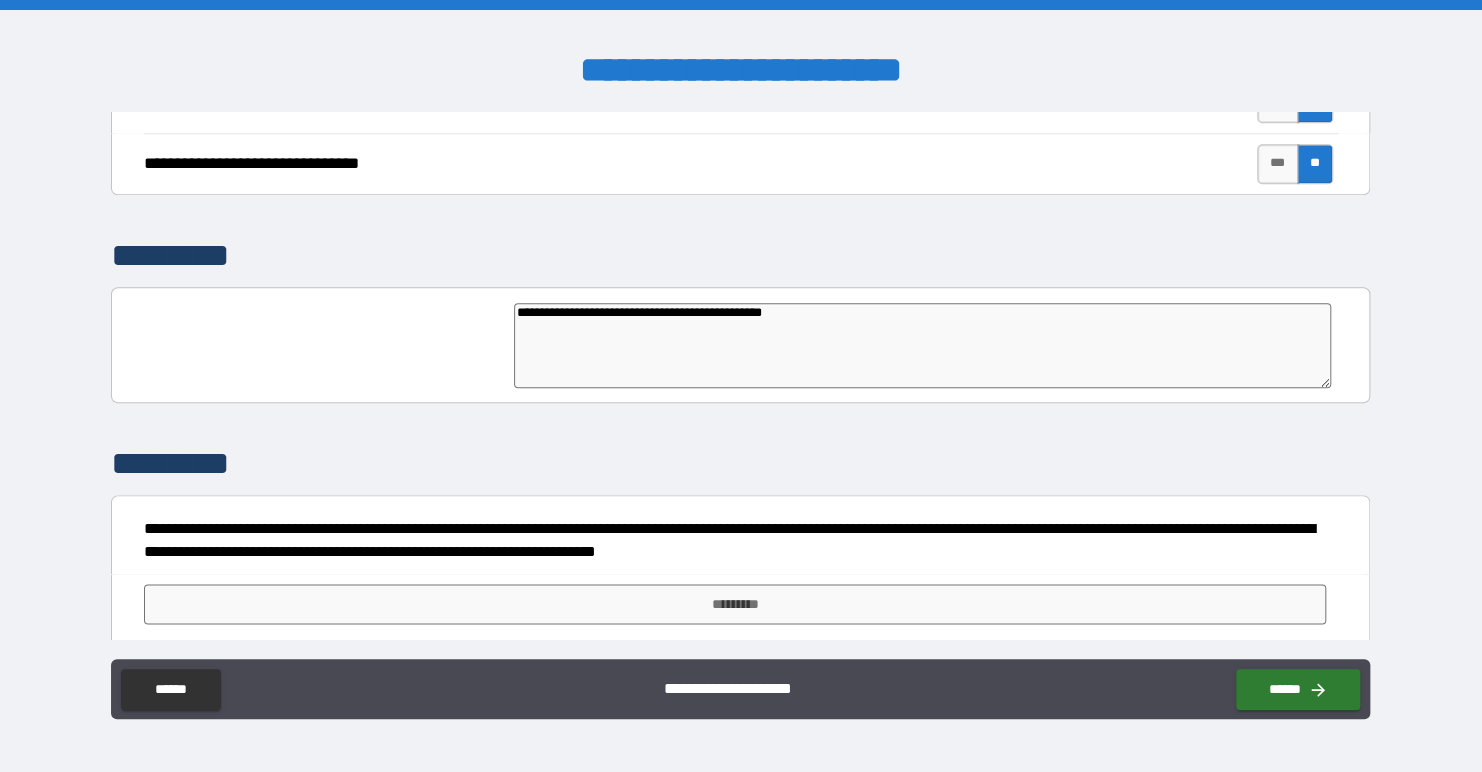 type on "**********" 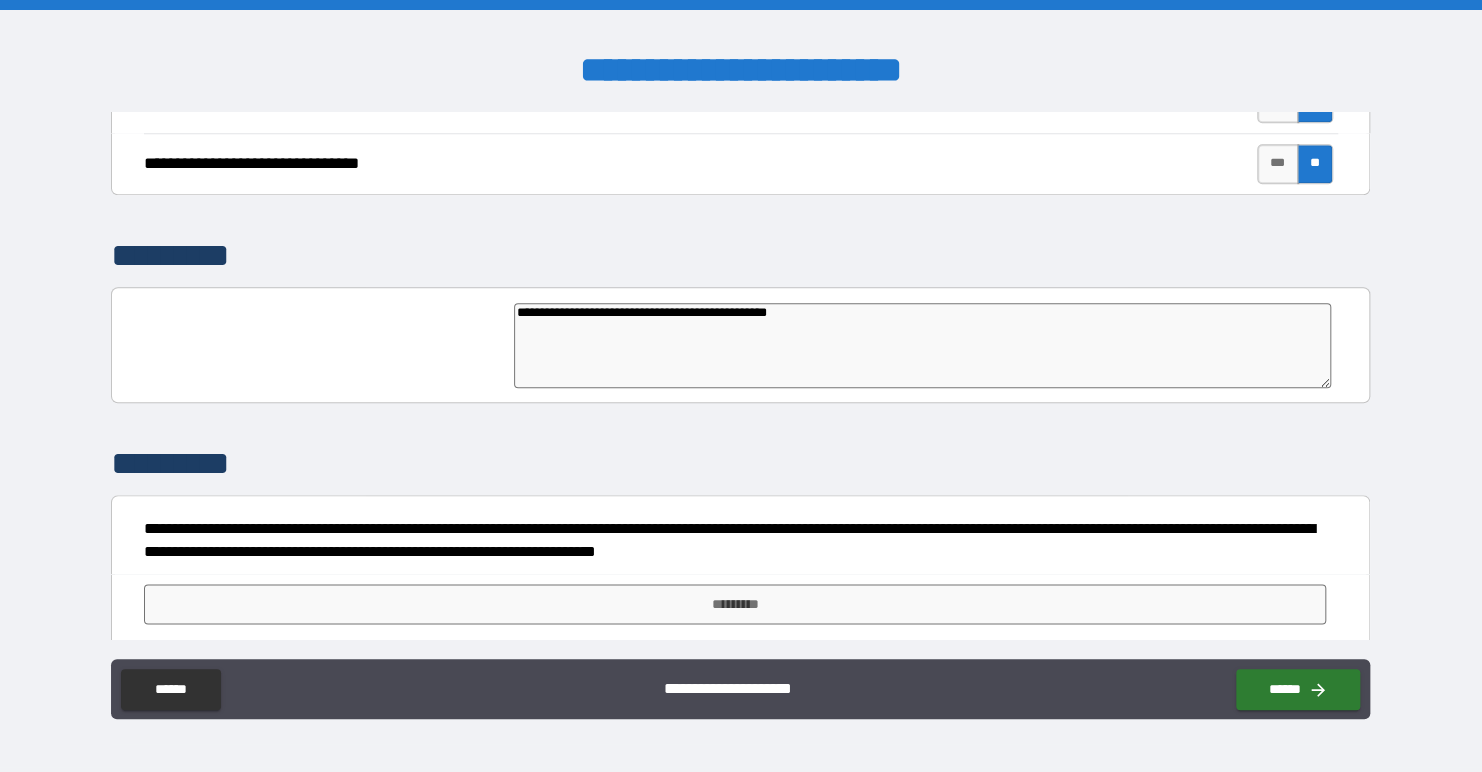 type on "*" 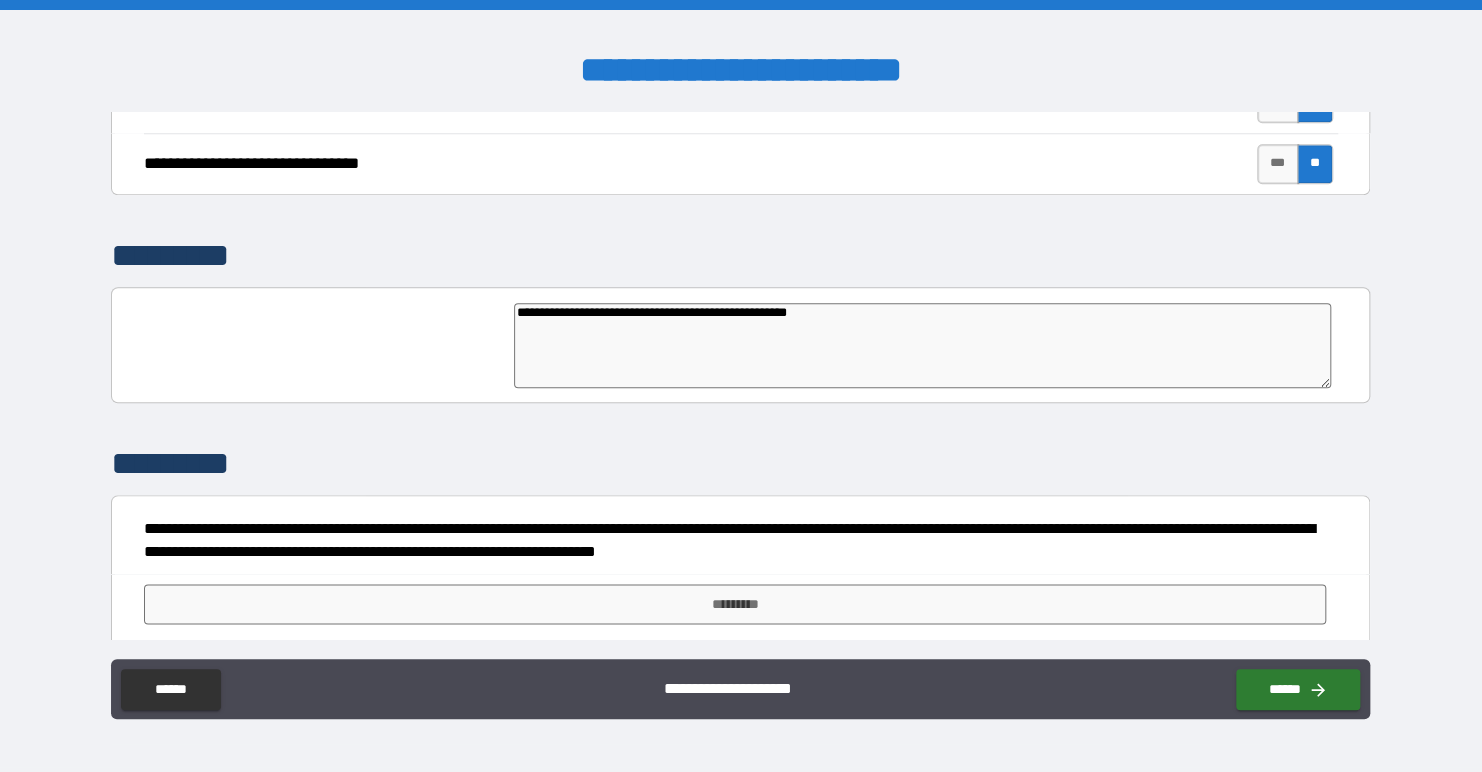 type on "**********" 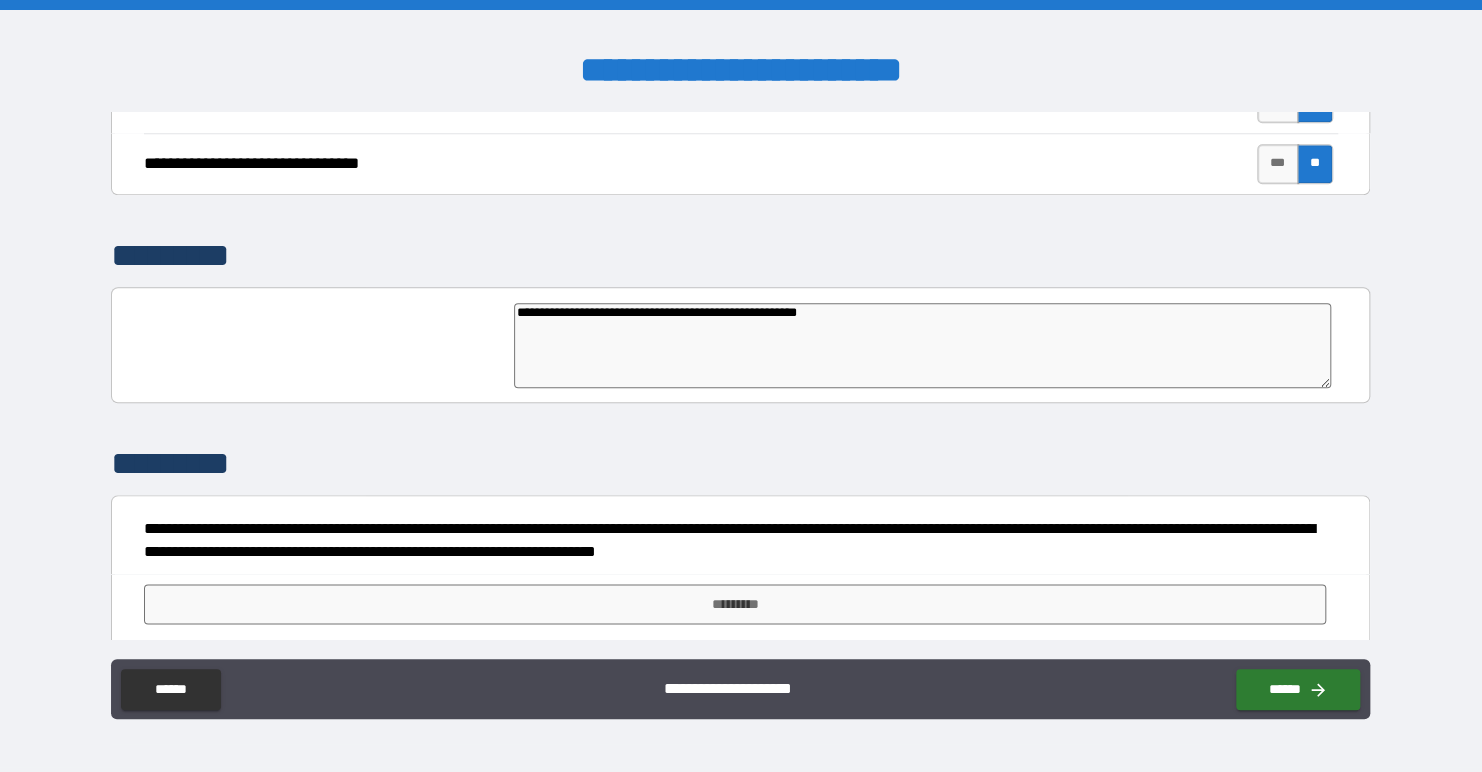 type on "**********" 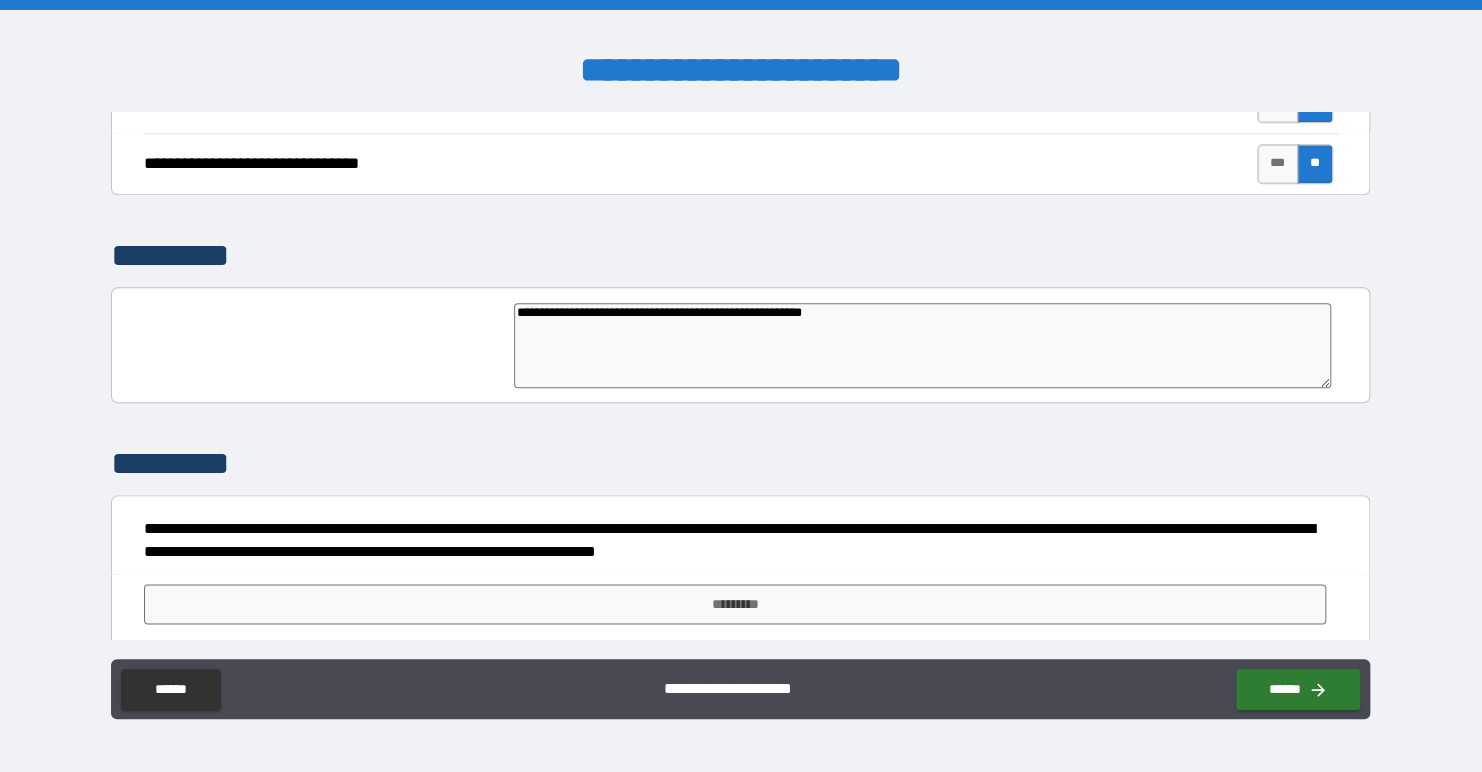 type on "*" 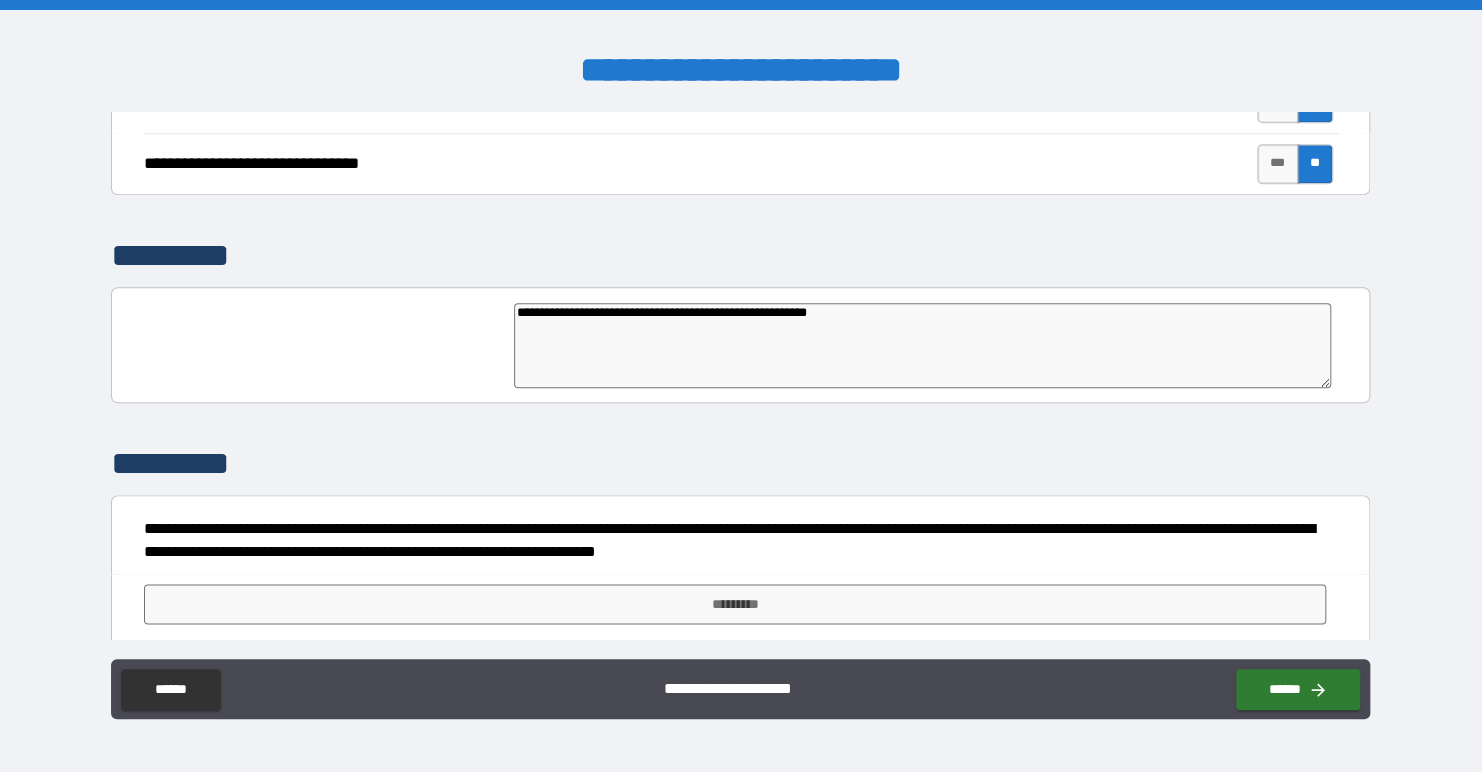 type on "*" 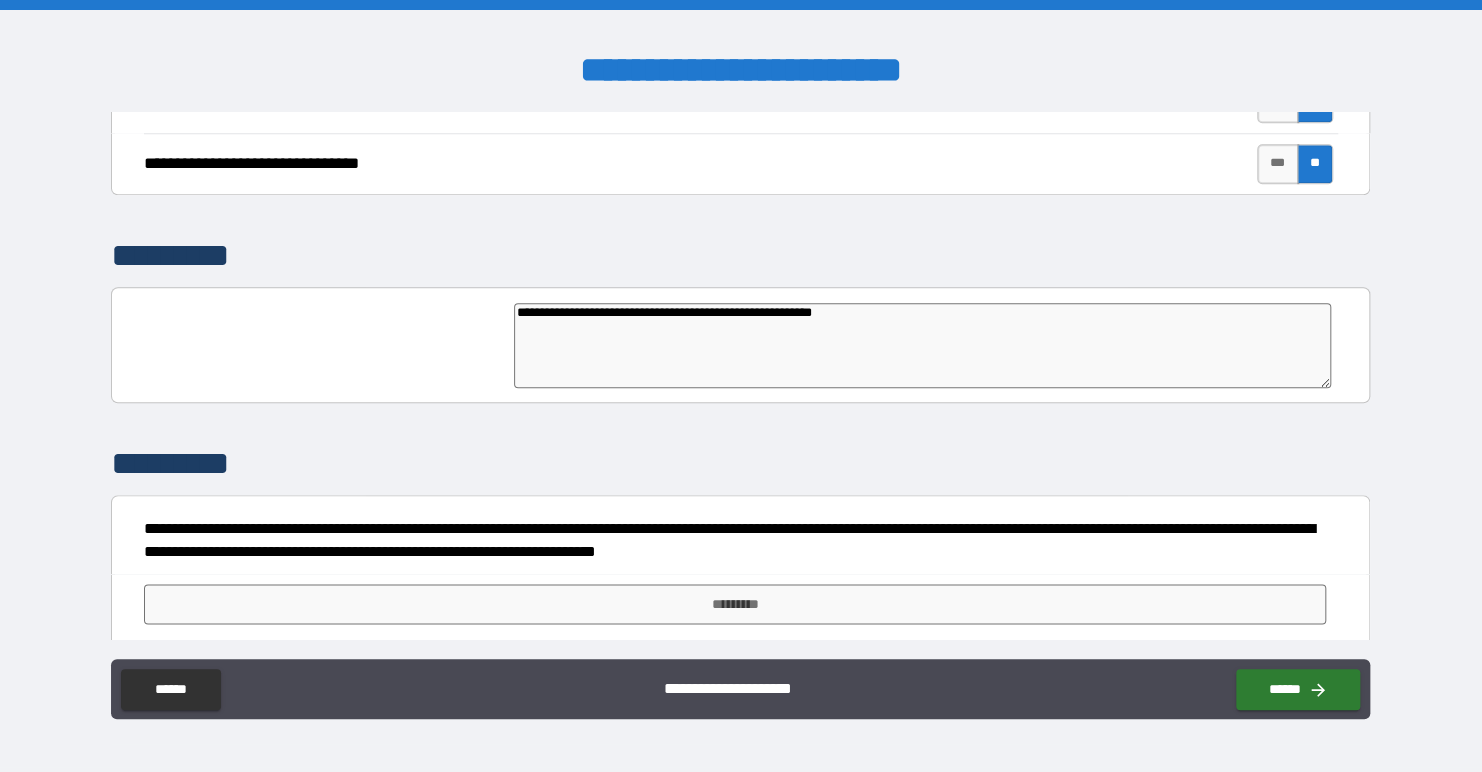 type on "*" 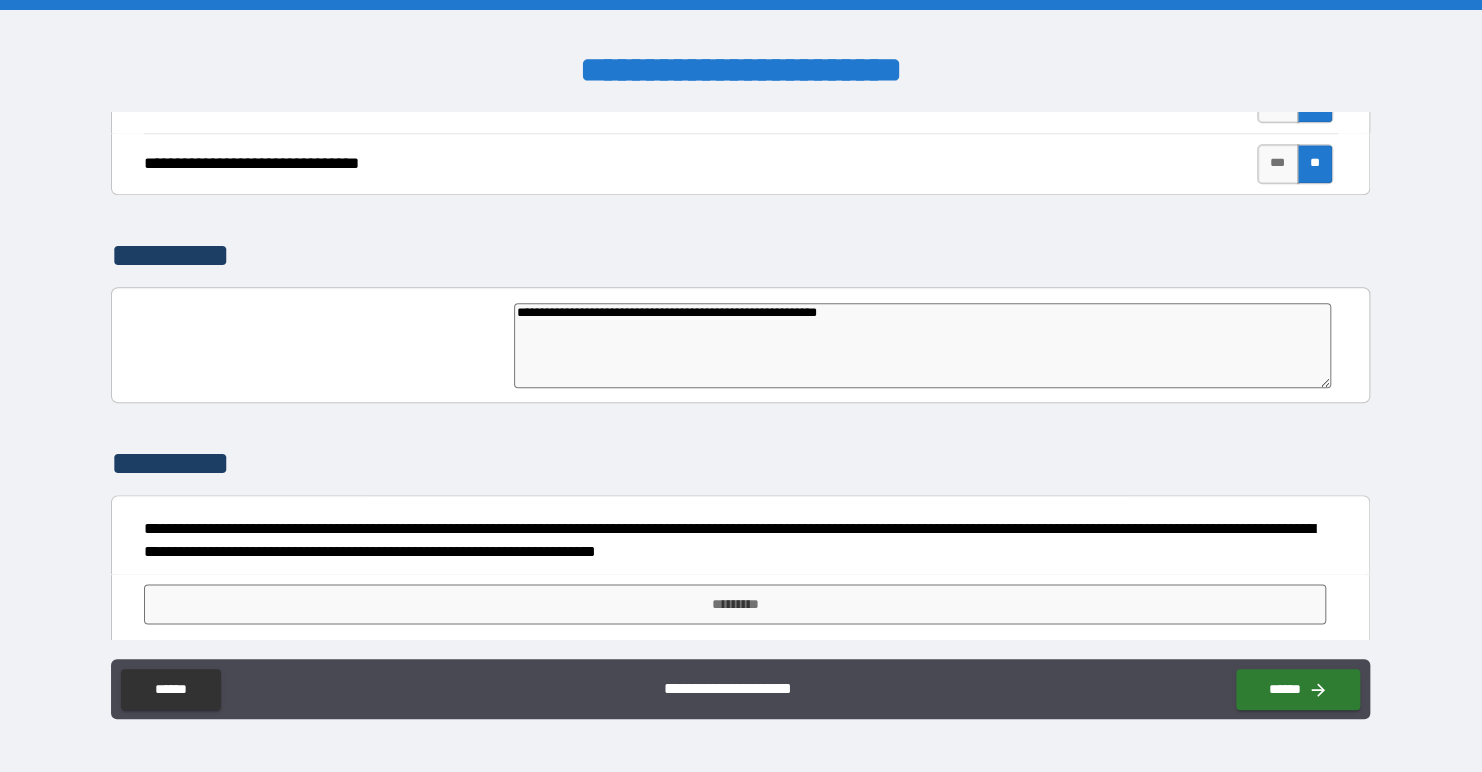 type on "*" 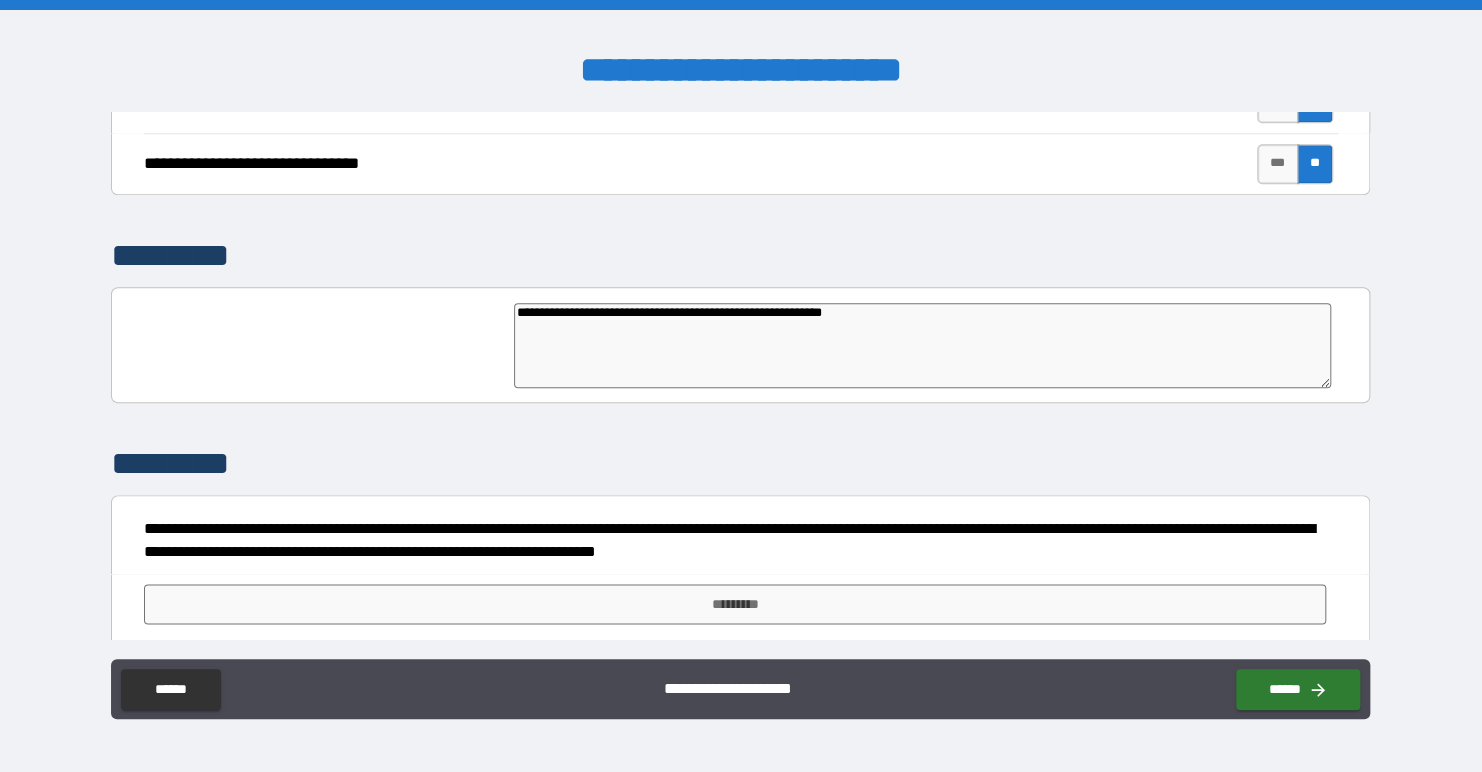 type on "*" 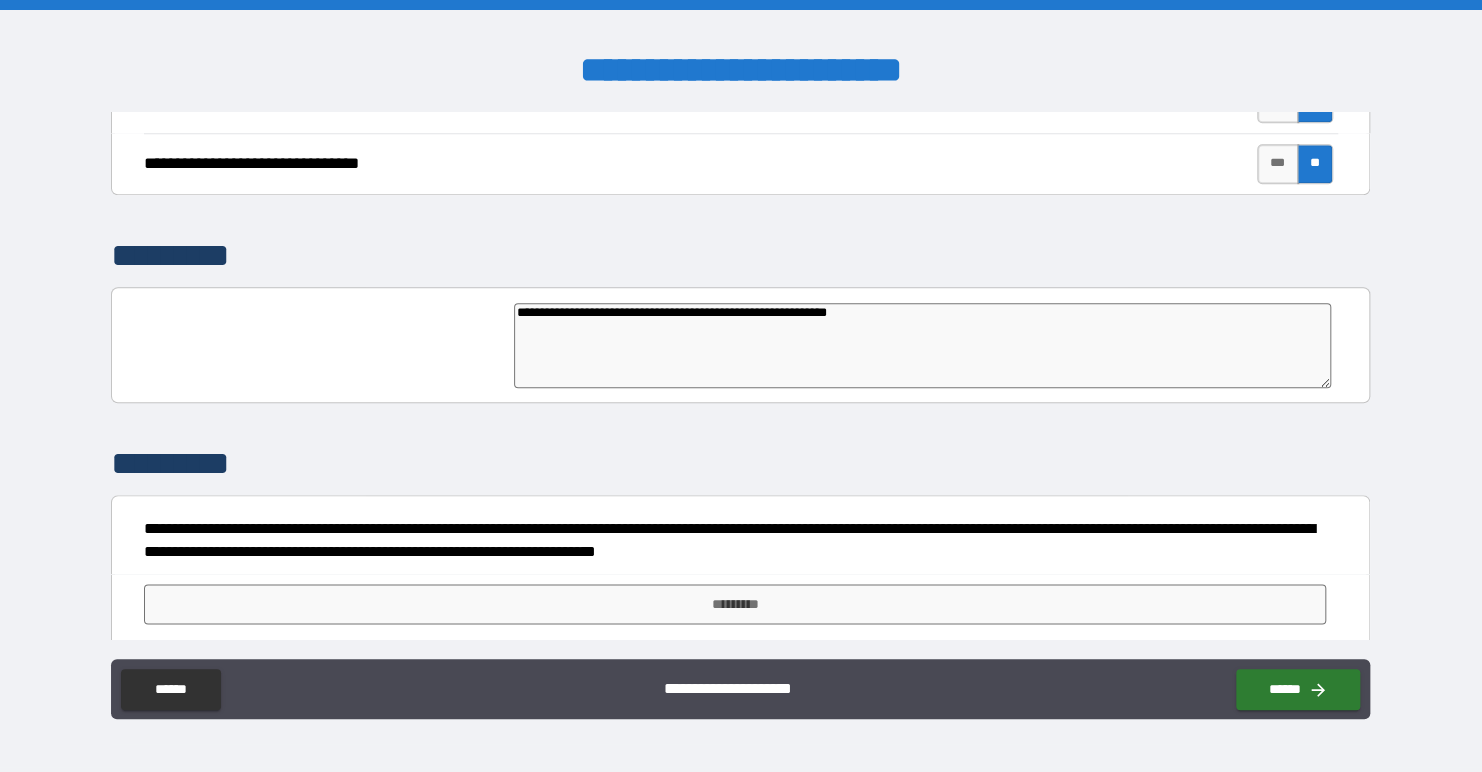 type on "*" 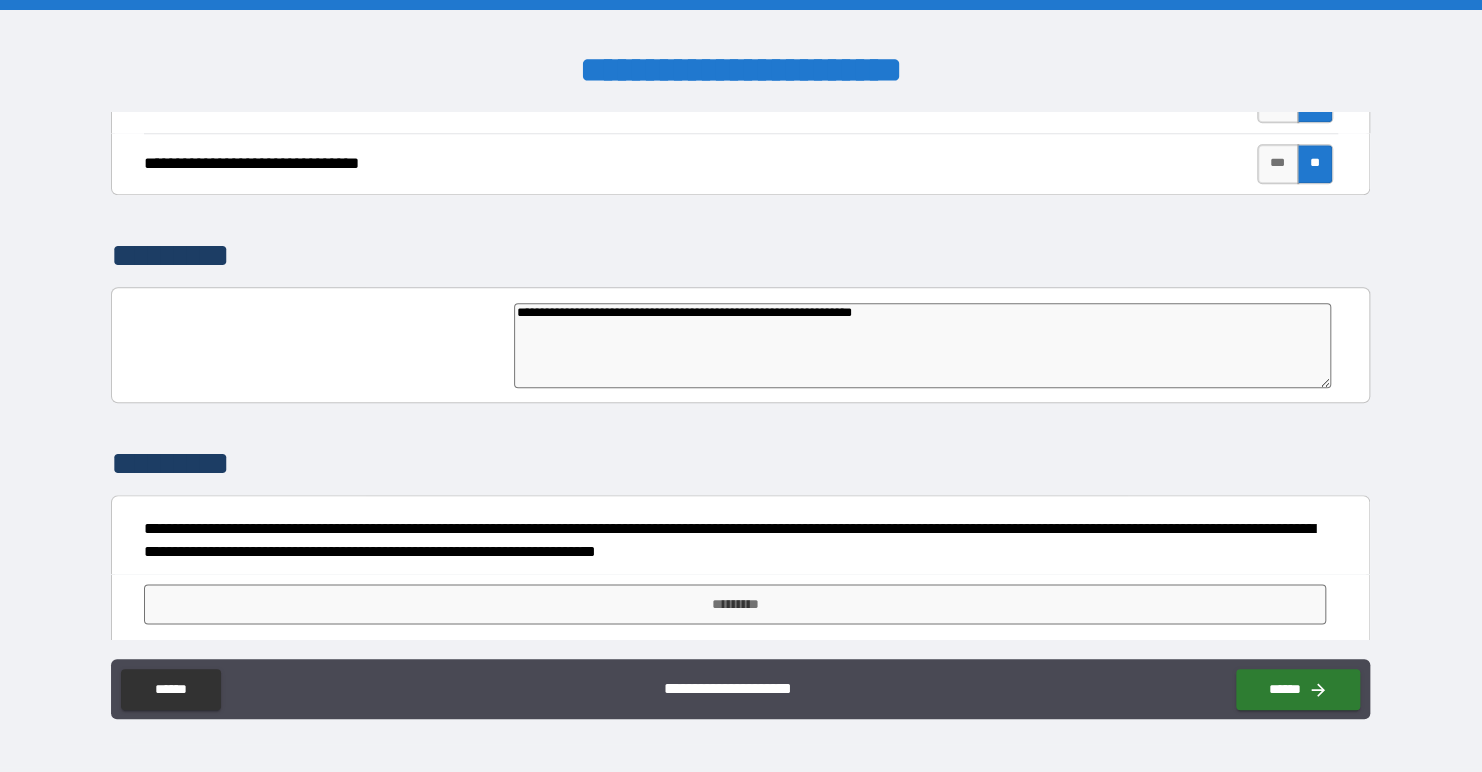 type on "**********" 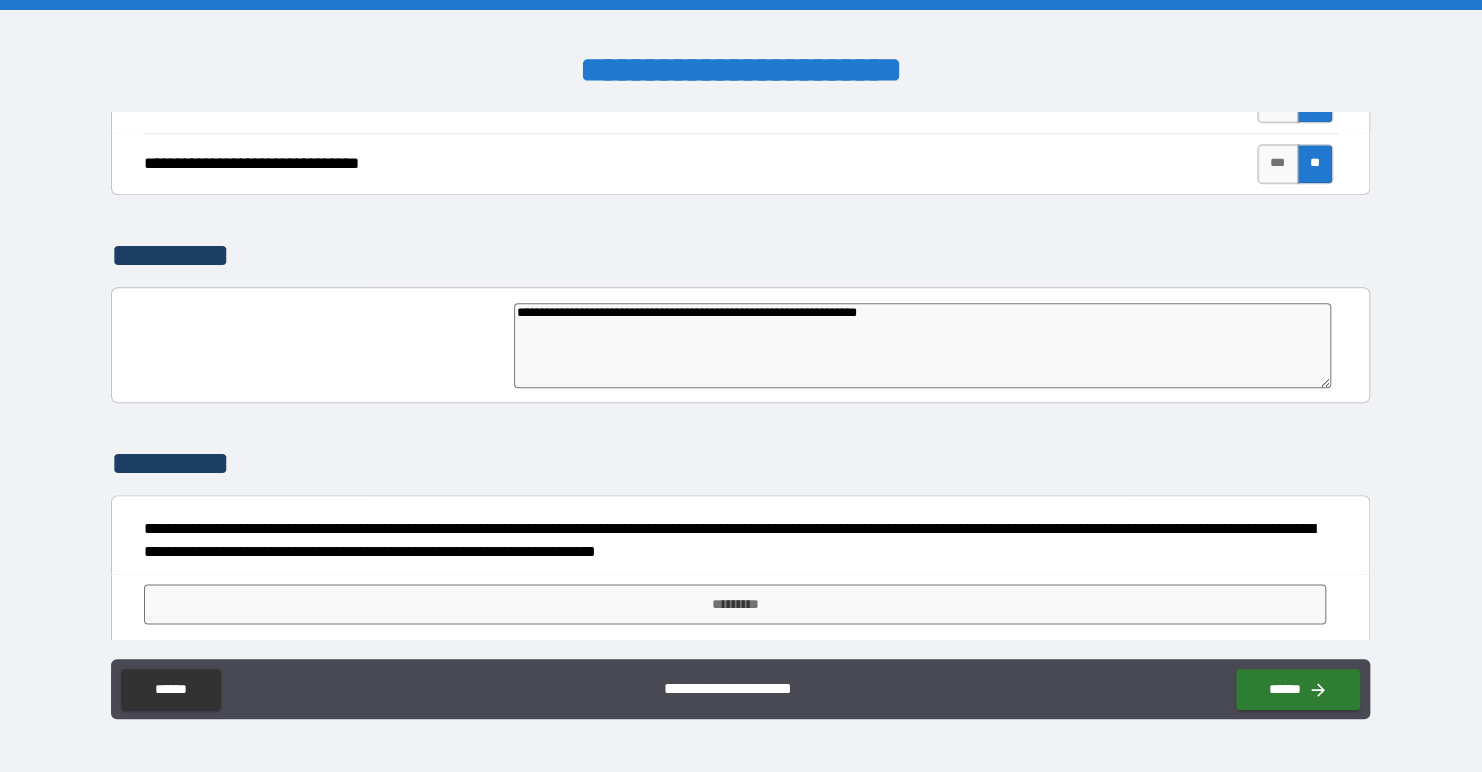 type on "**********" 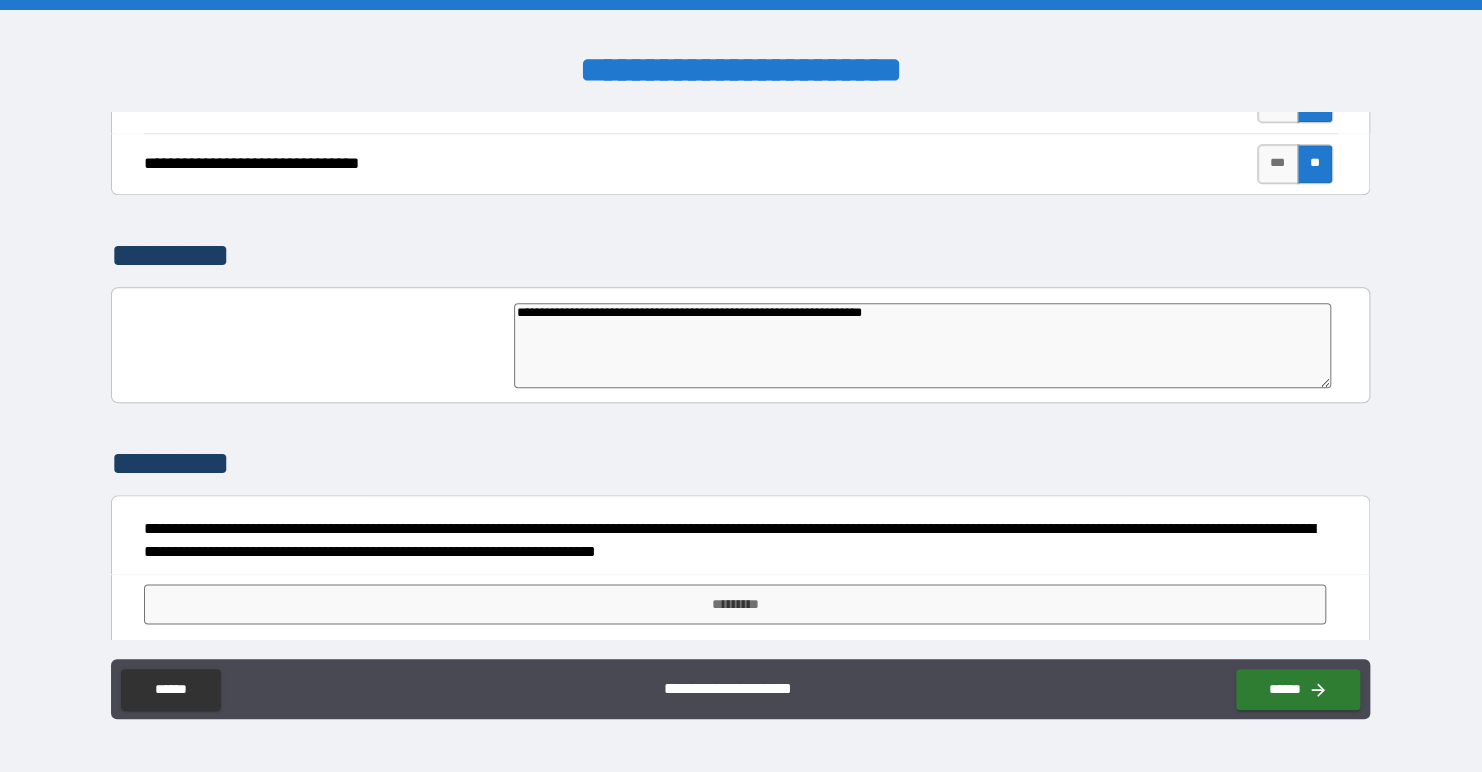 type on "*" 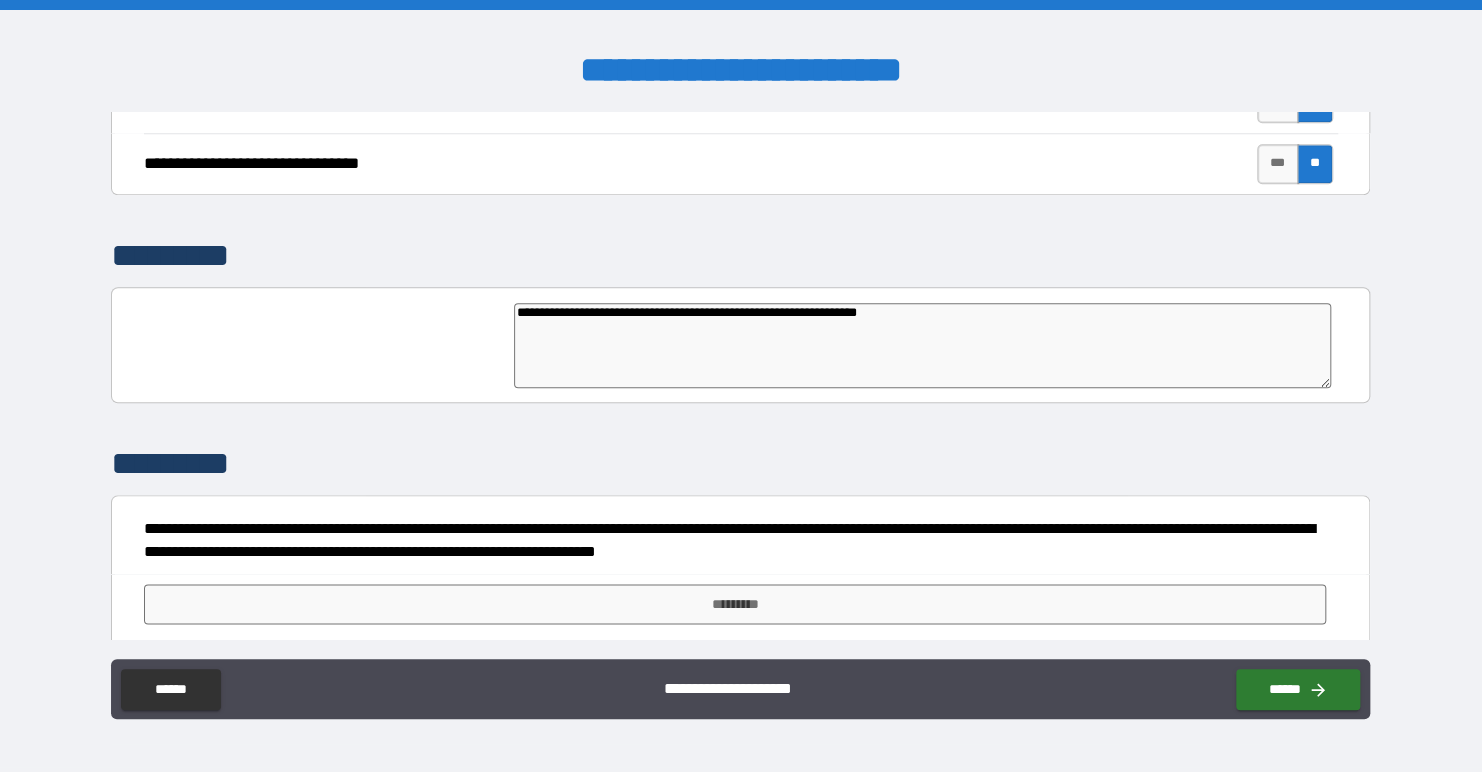 type on "*" 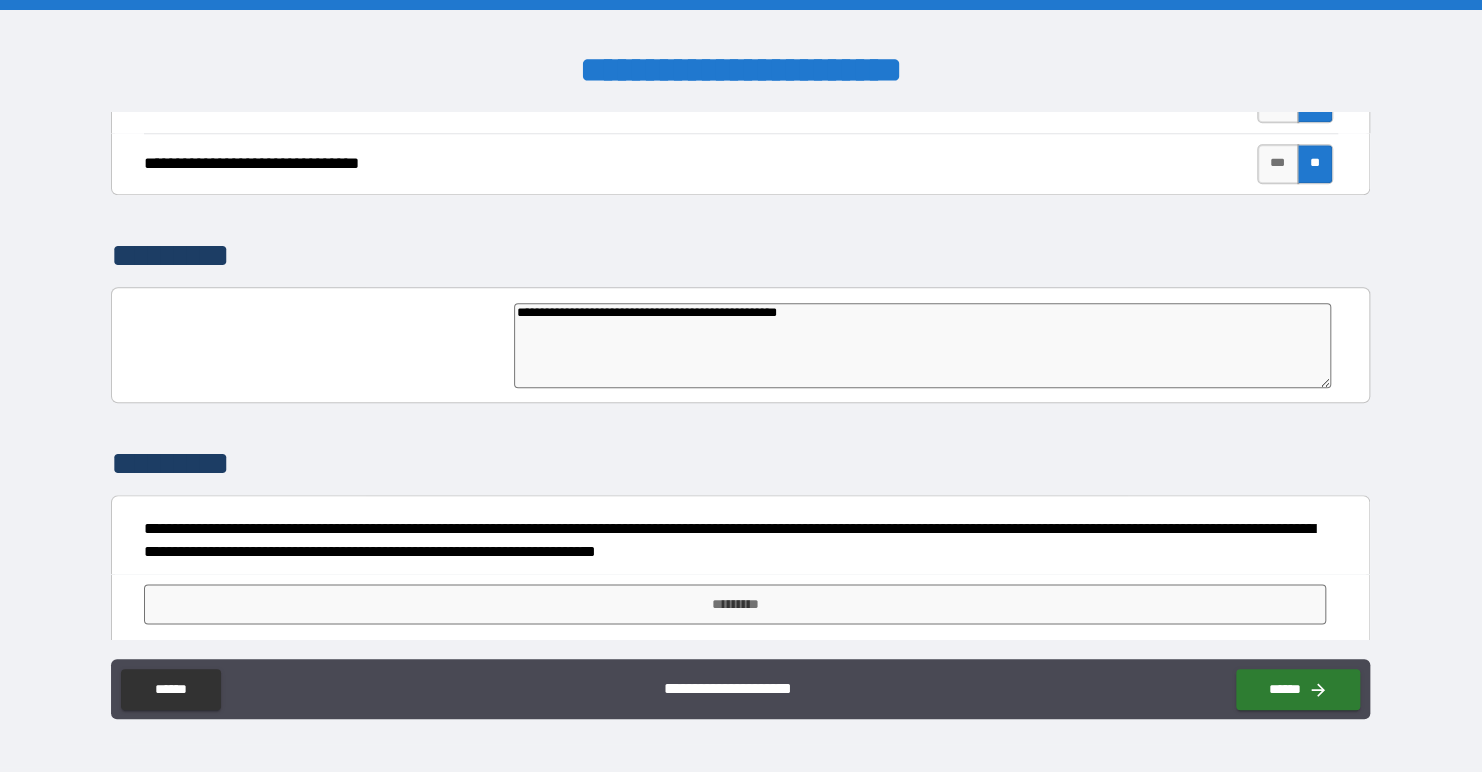 type on "**********" 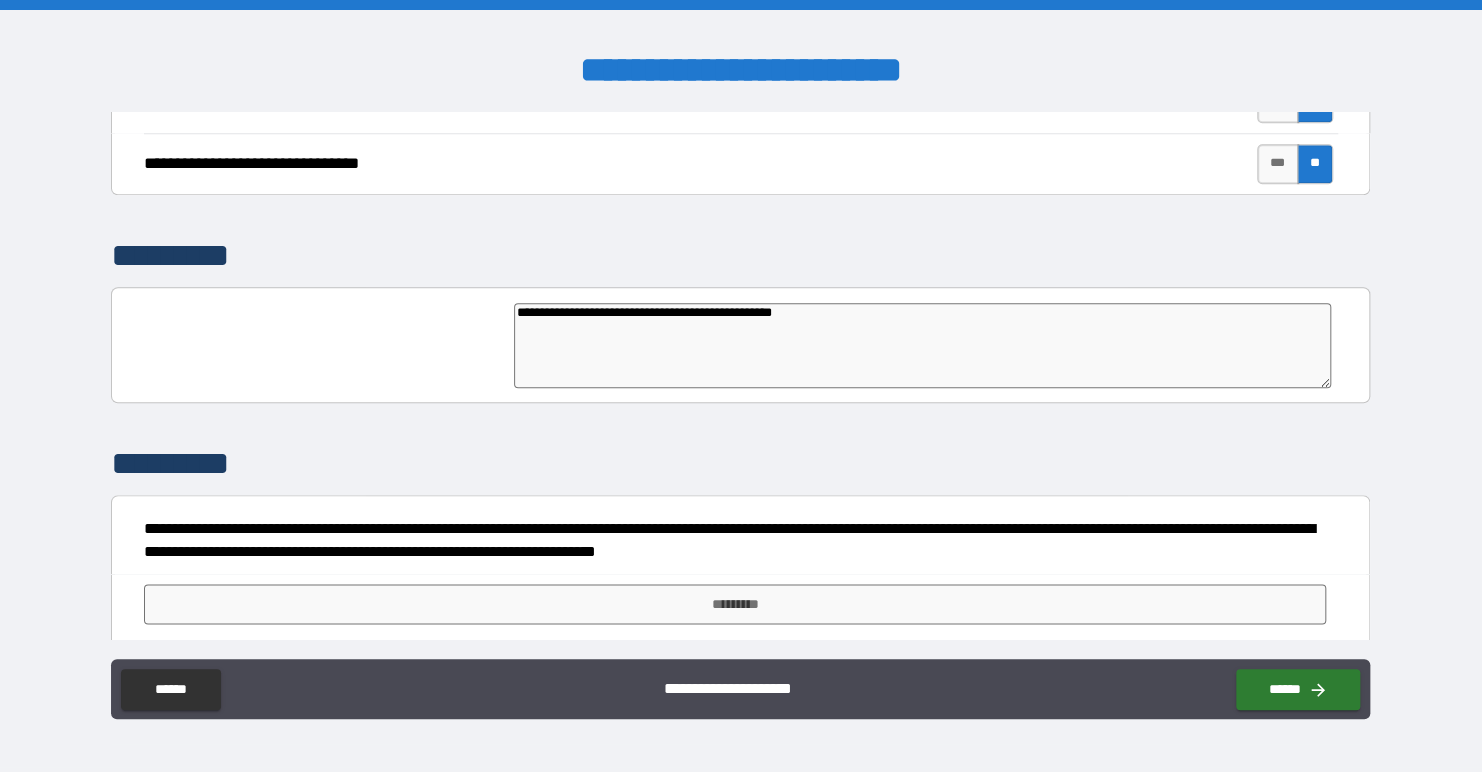 type on "*" 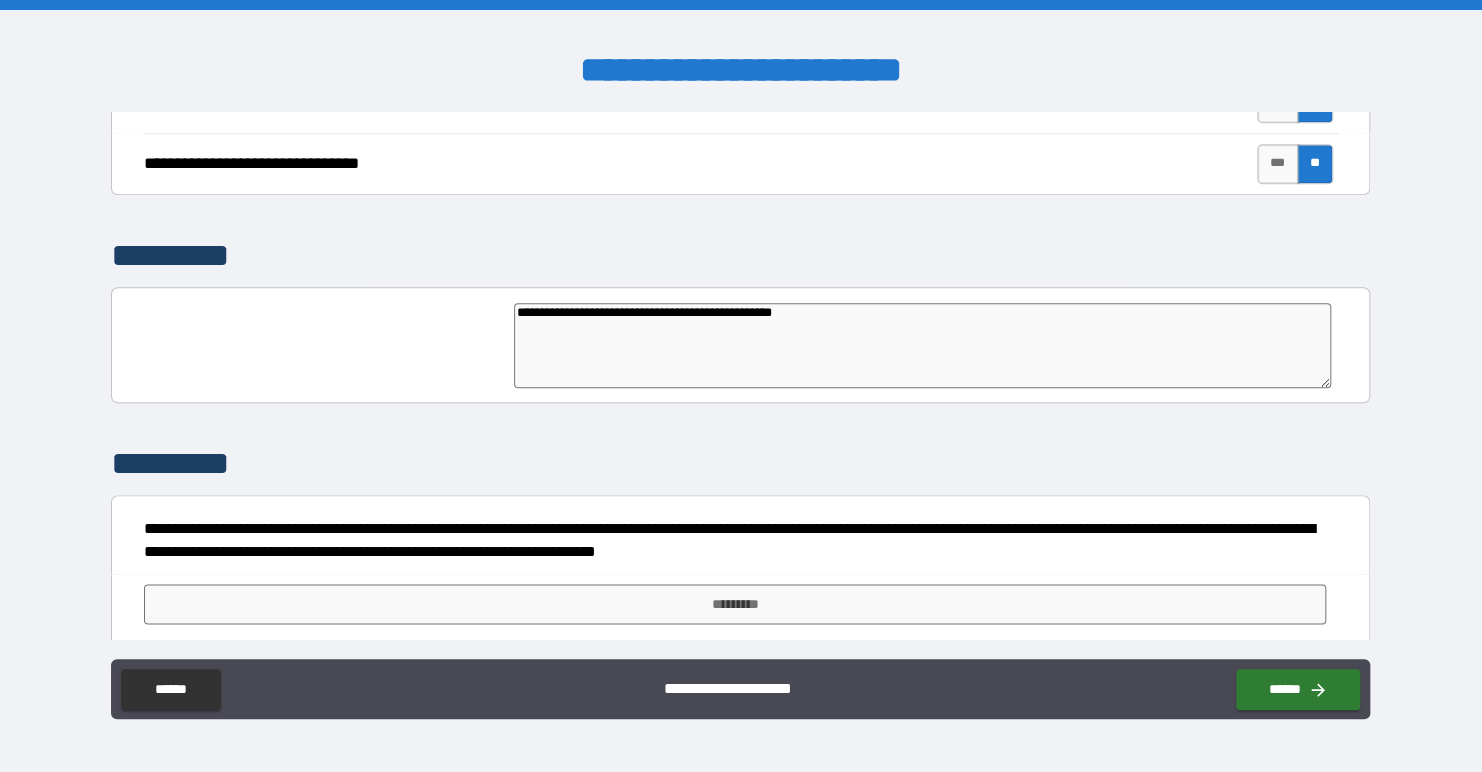type on "**********" 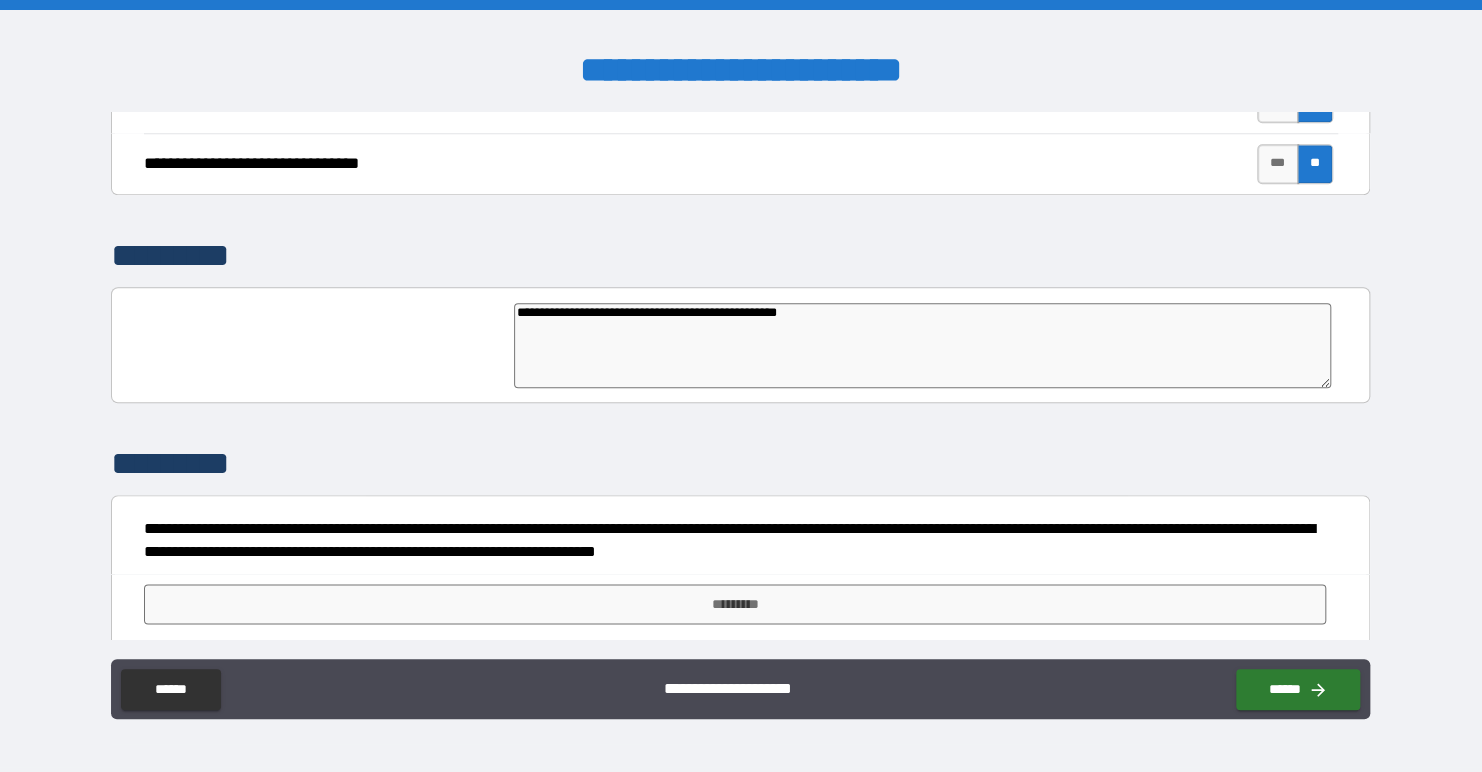 type on "*" 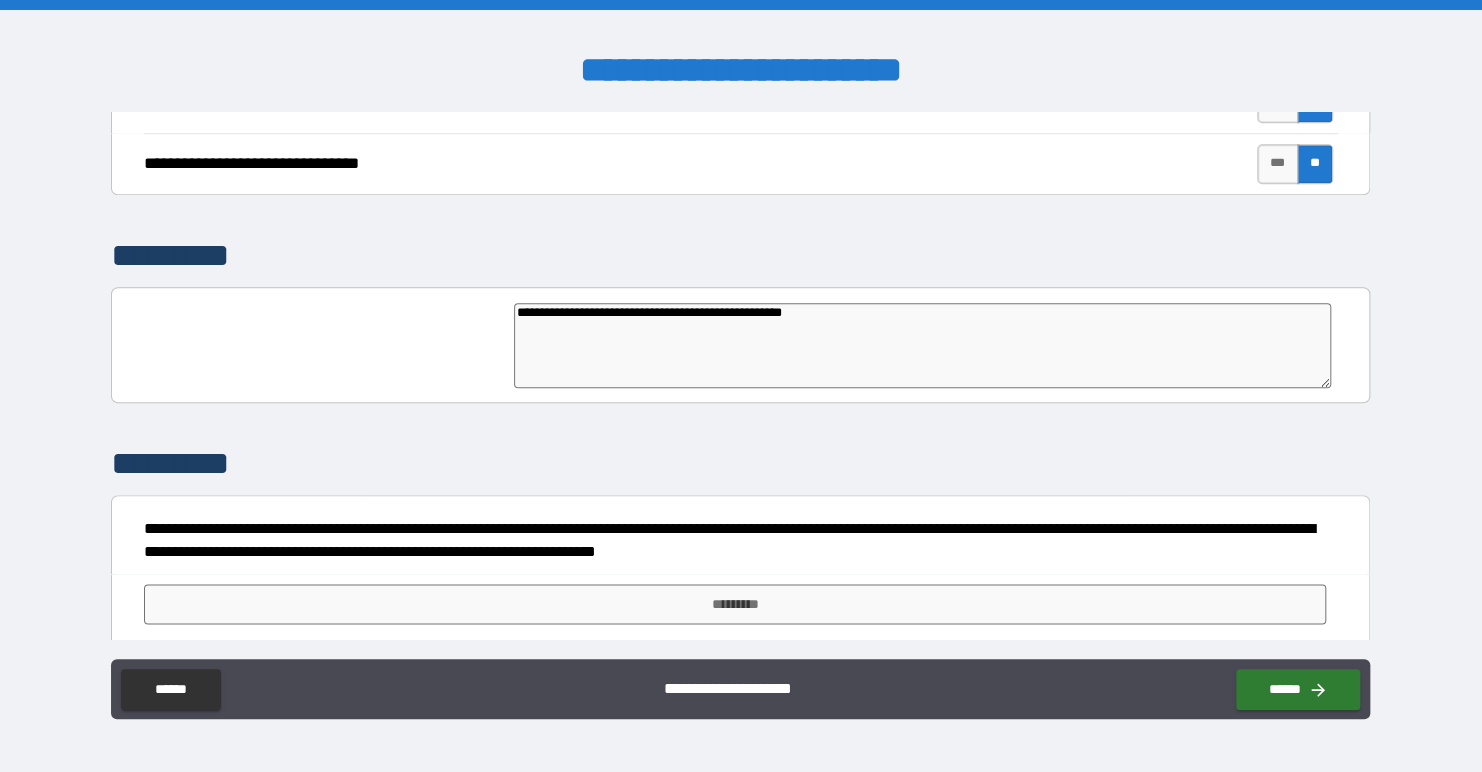 type on "*" 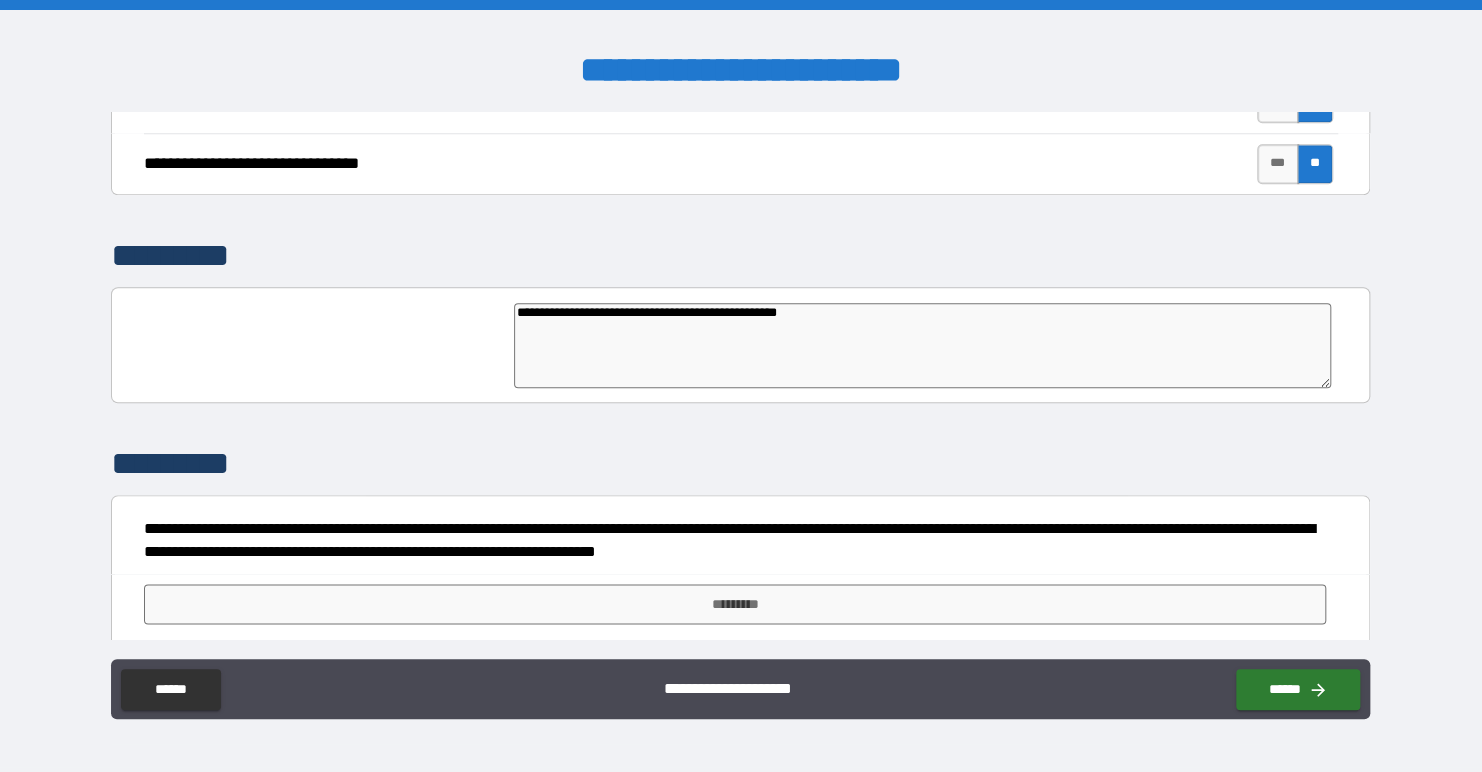 type on "*" 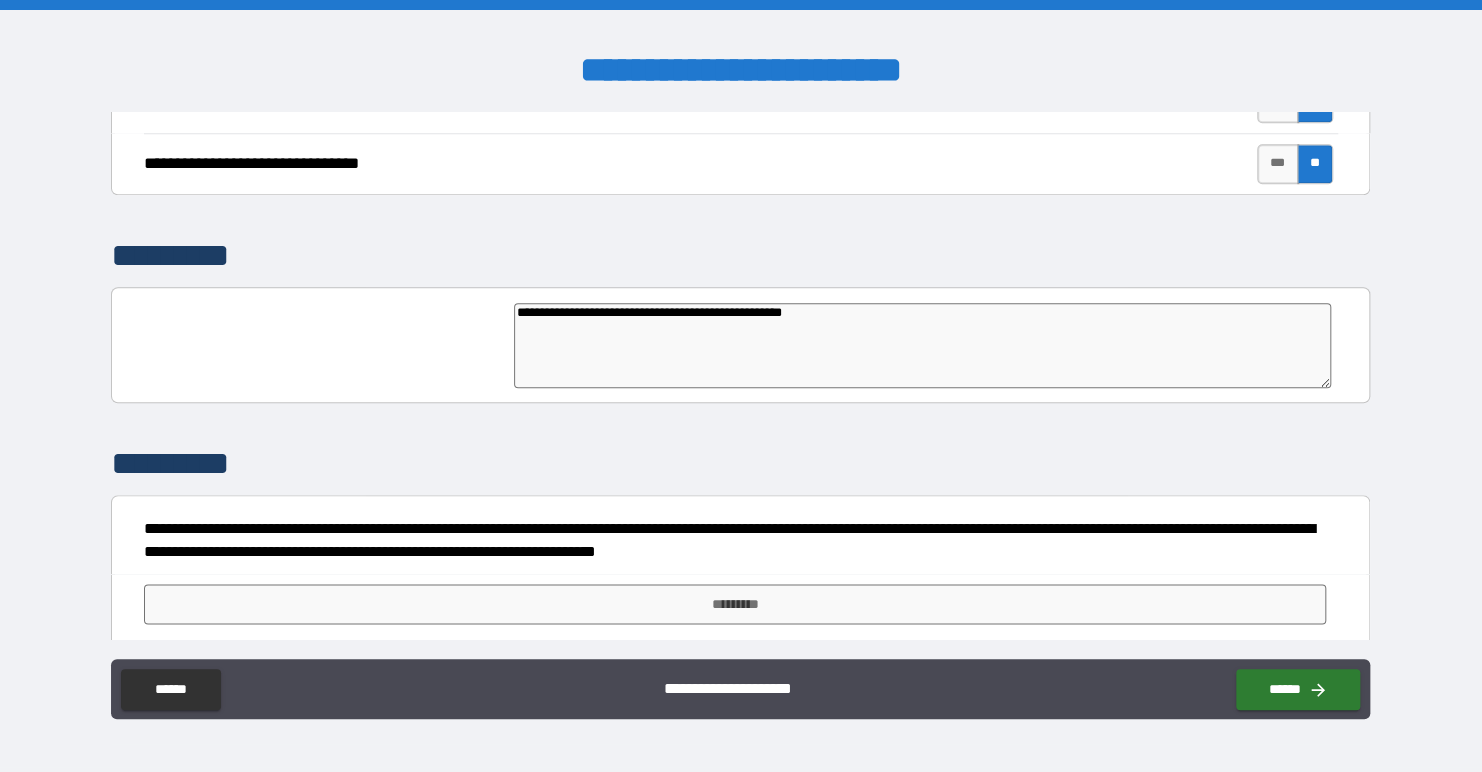 type on "*" 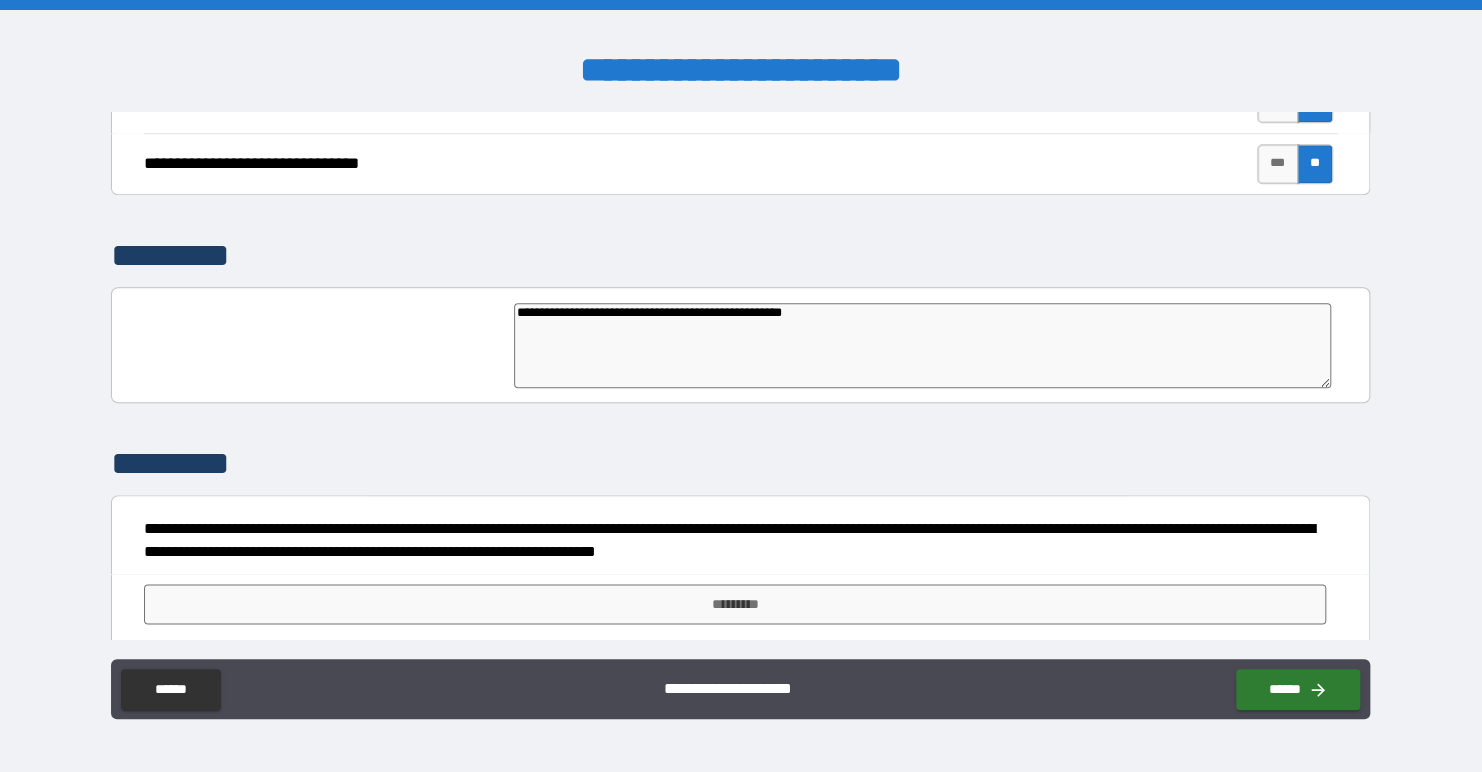 type on "**********" 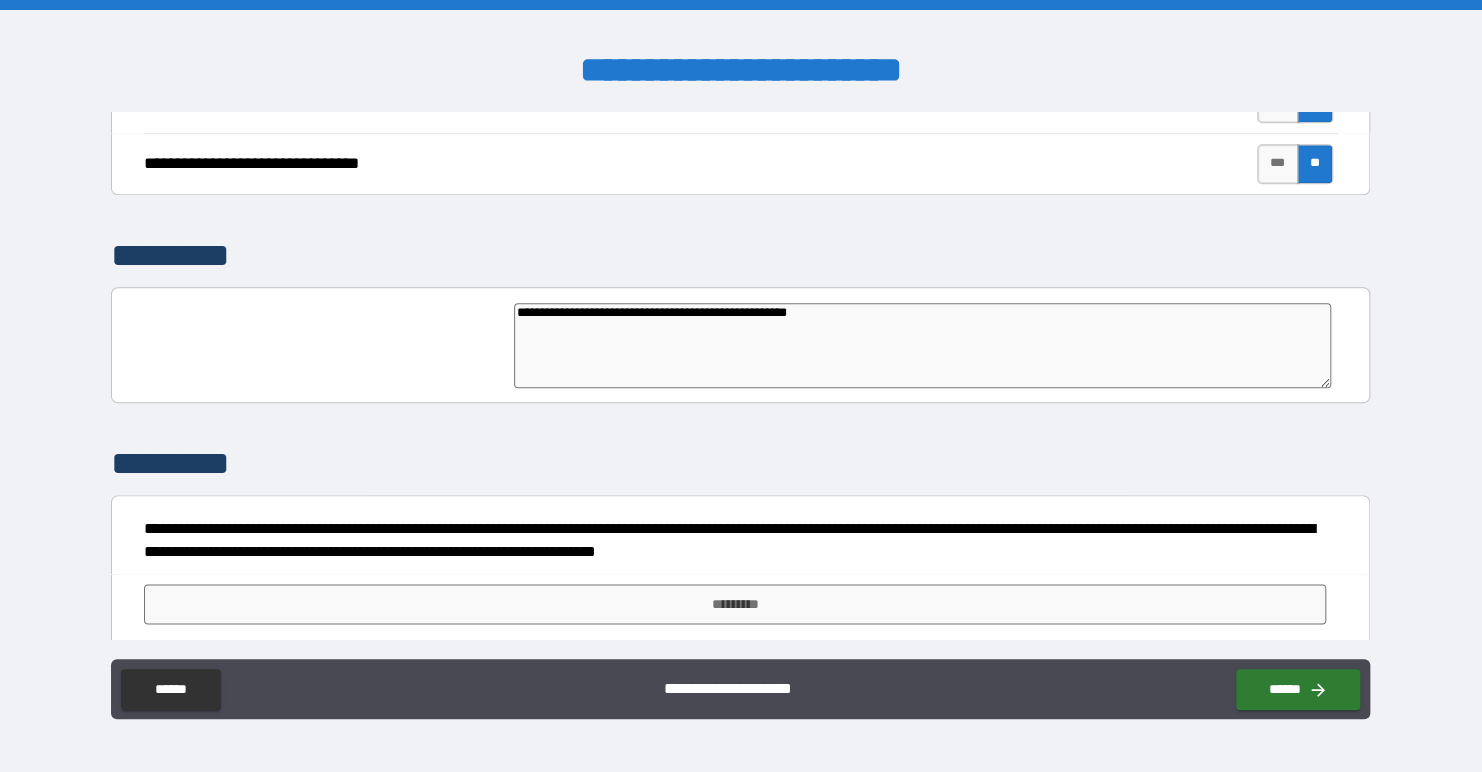 type on "**********" 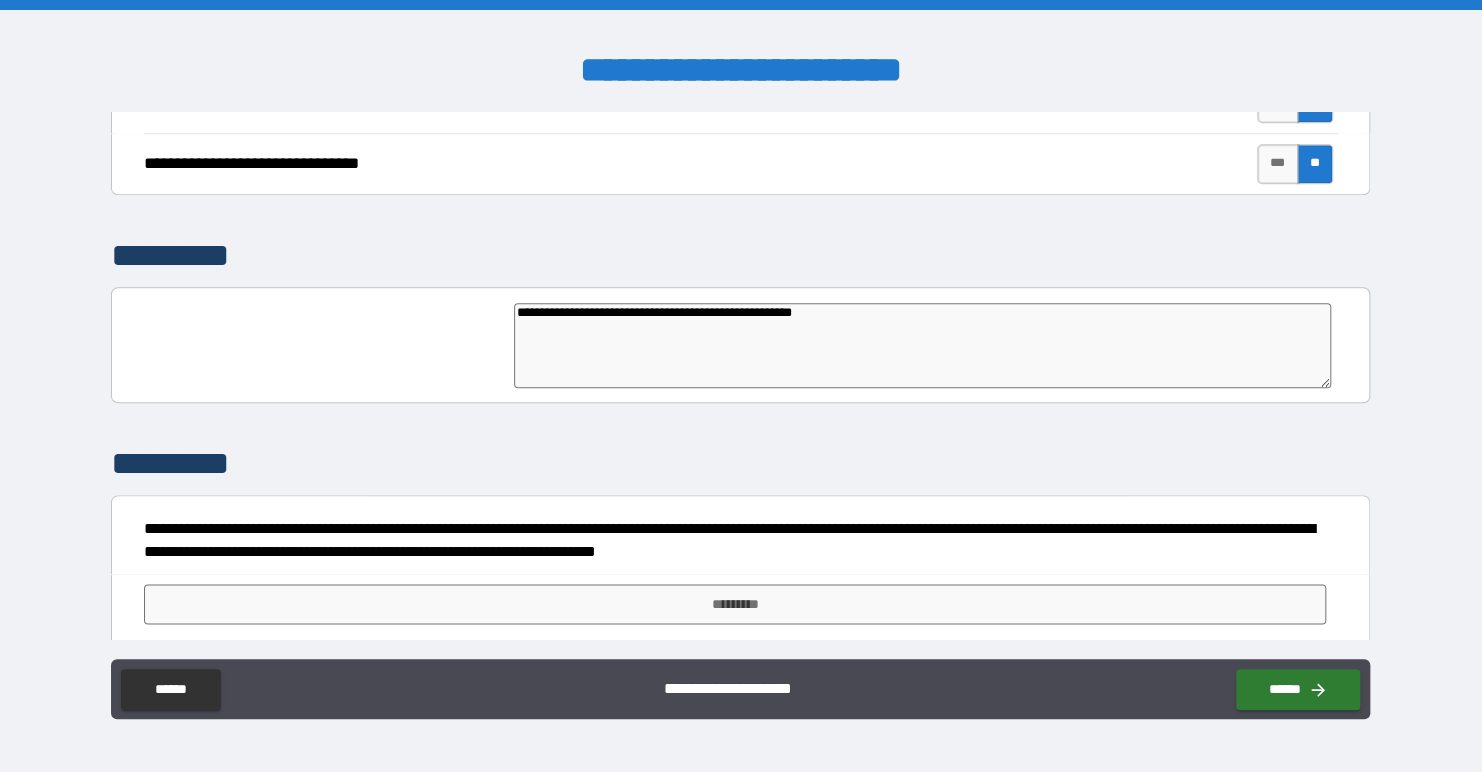 type on "**********" 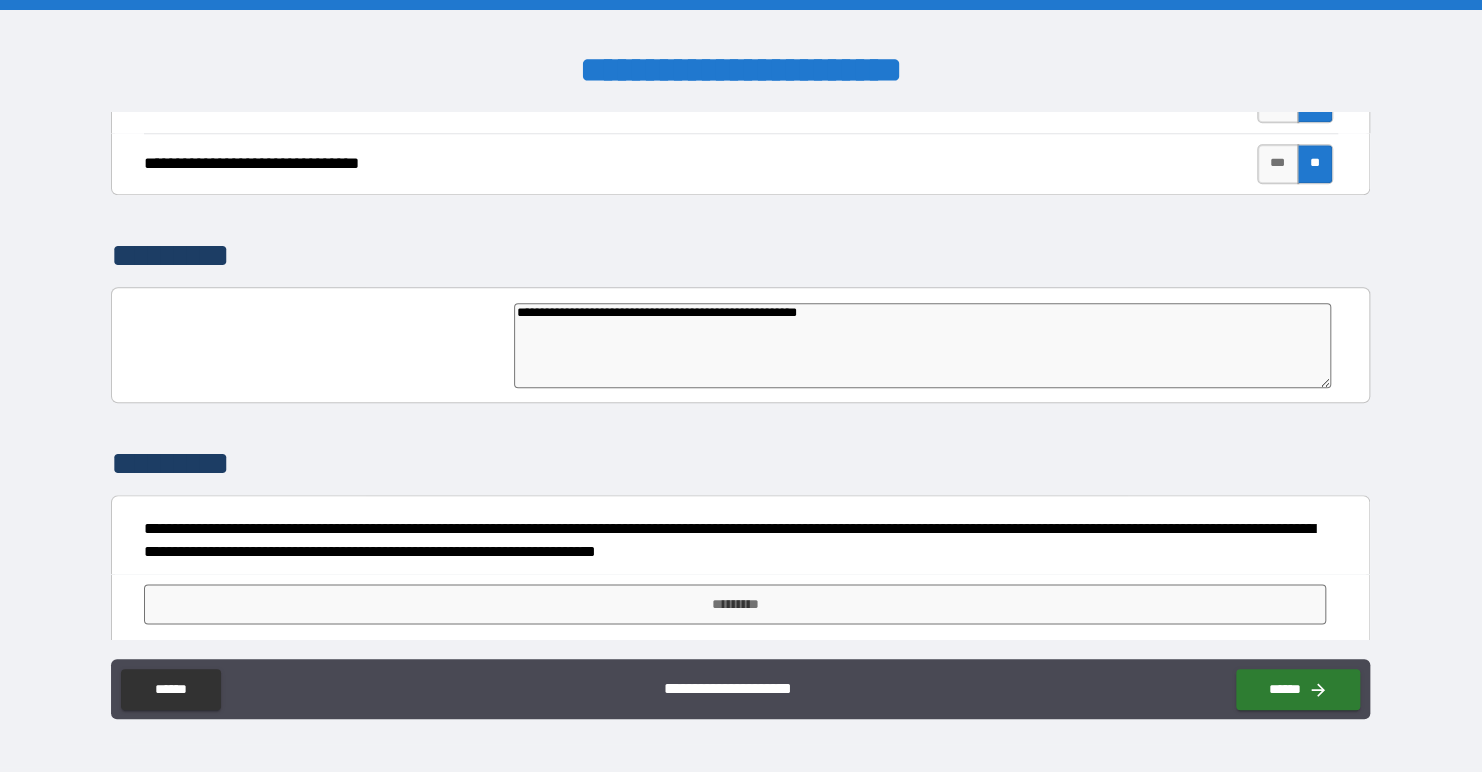 type on "**********" 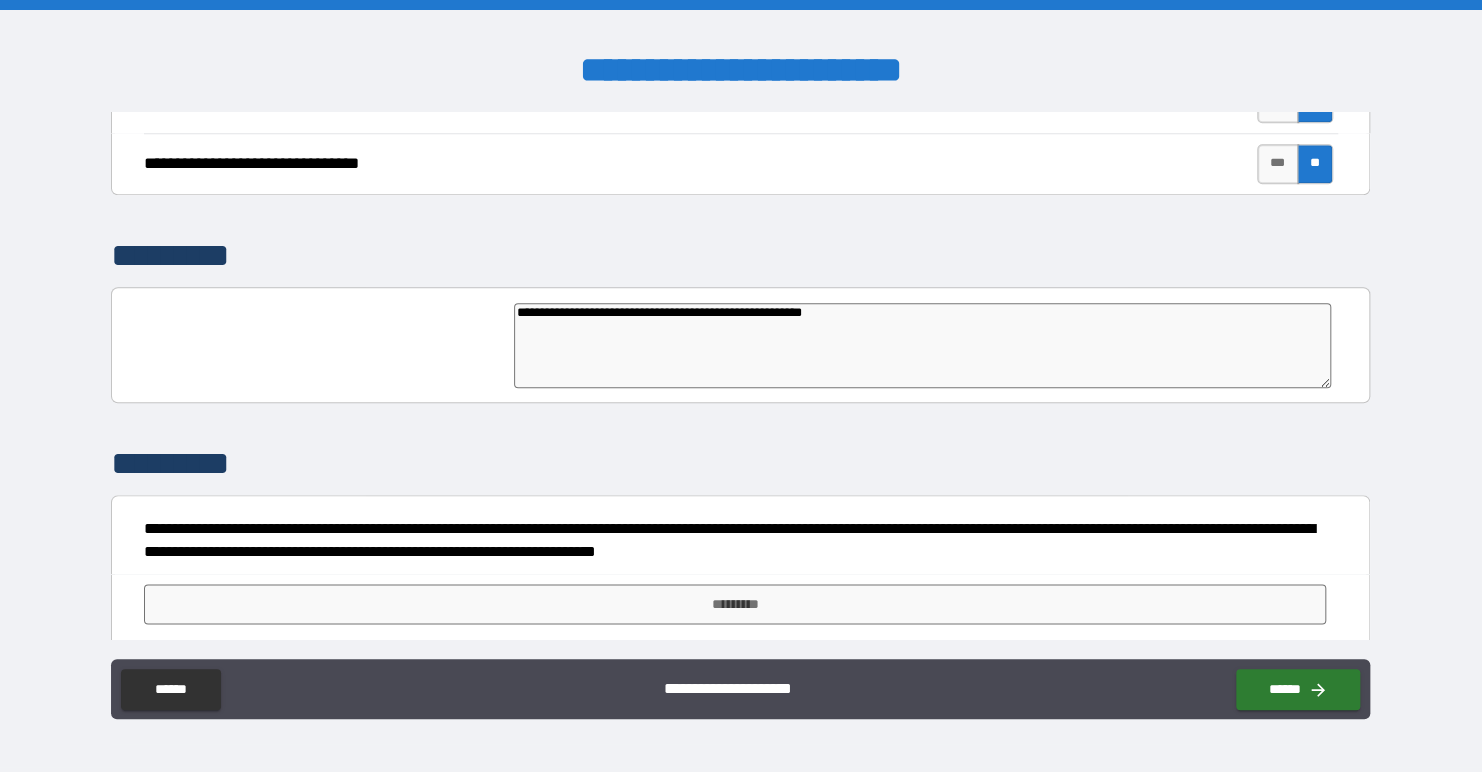 type on "**********" 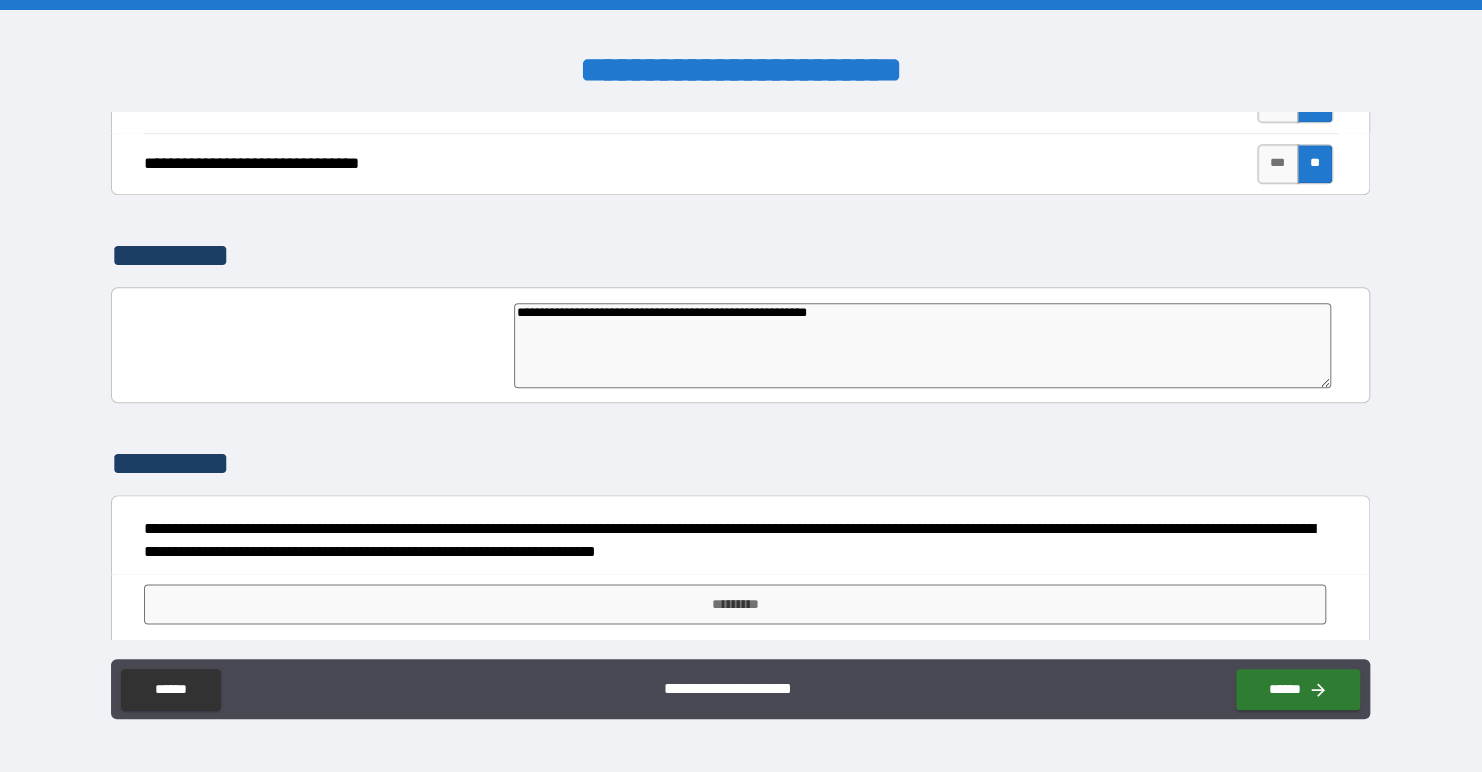 type on "**********" 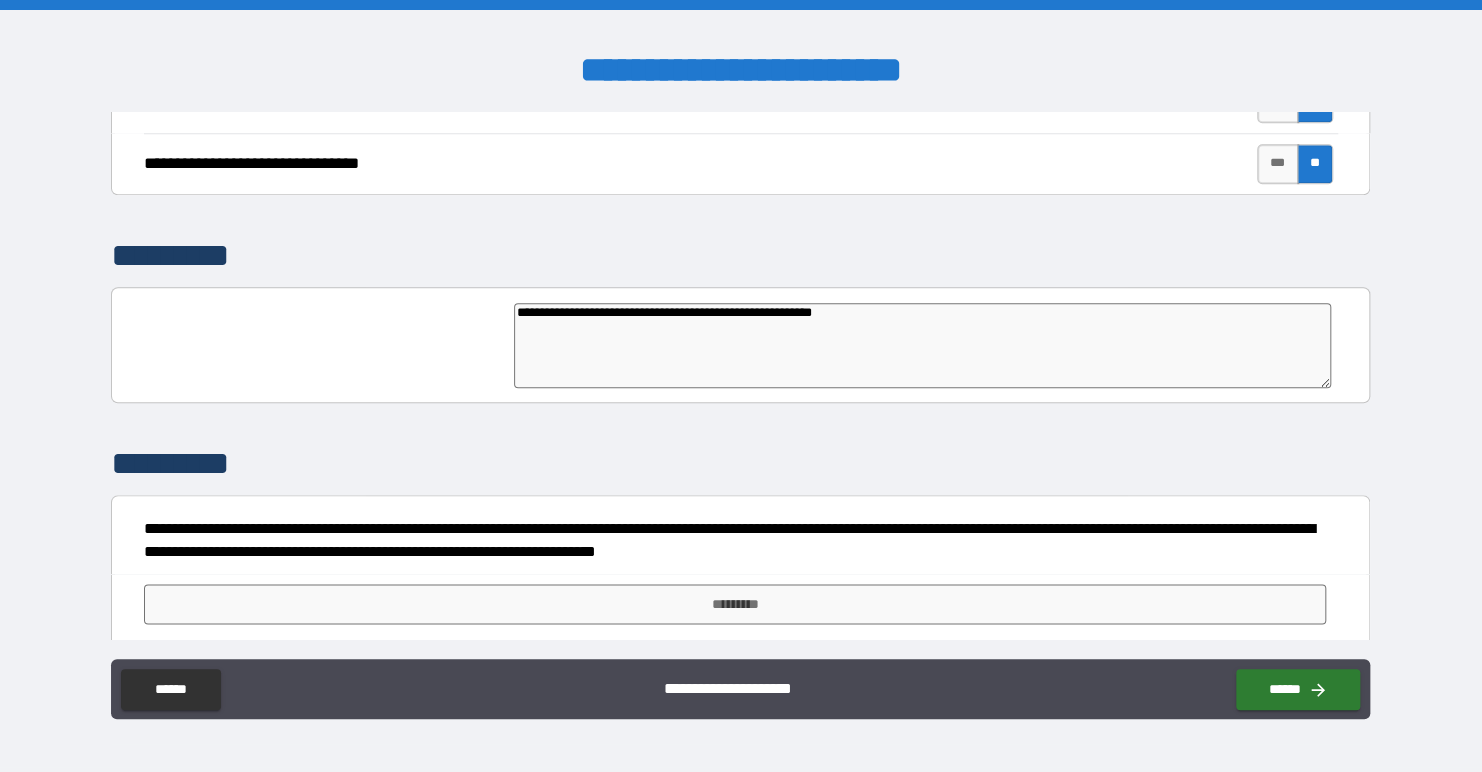type on "**********" 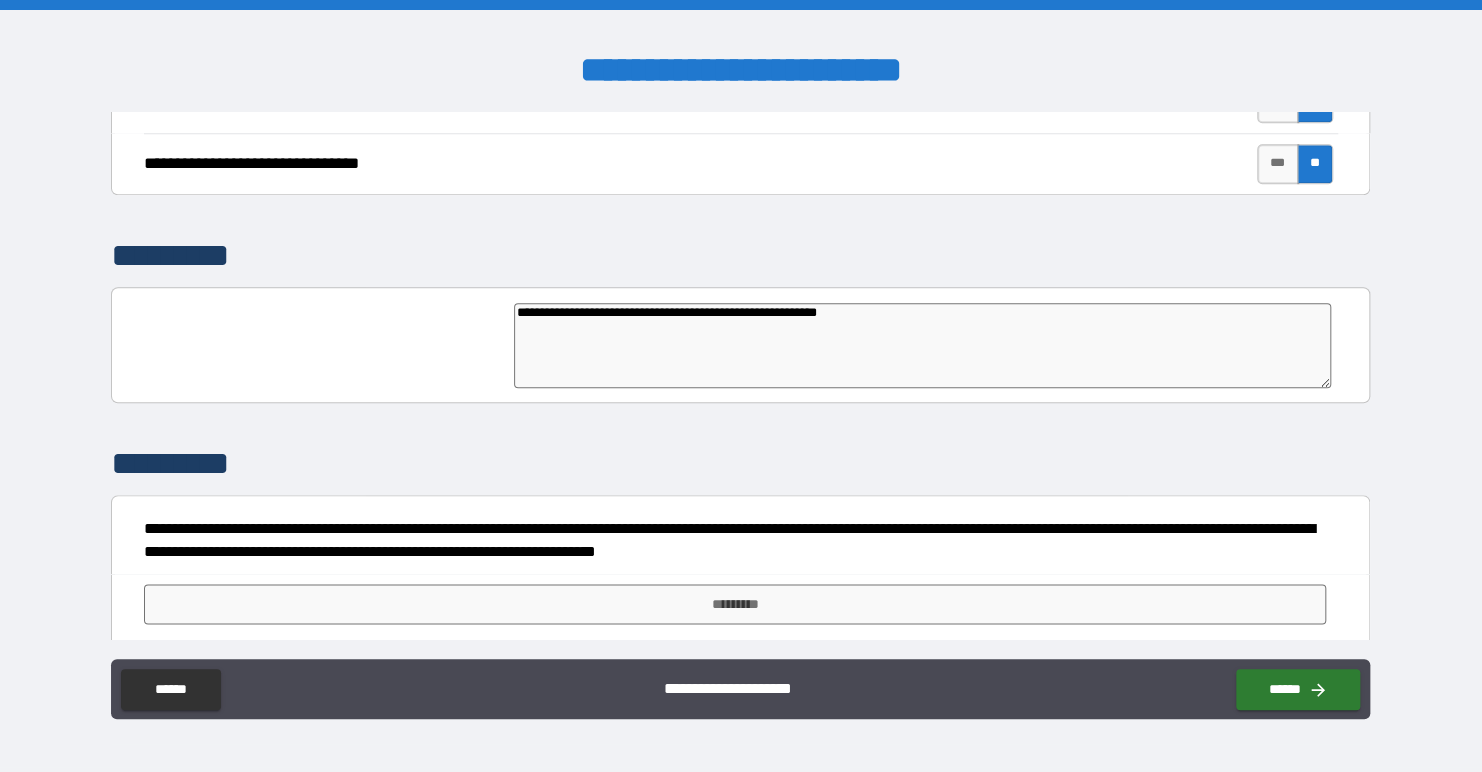 type on "*" 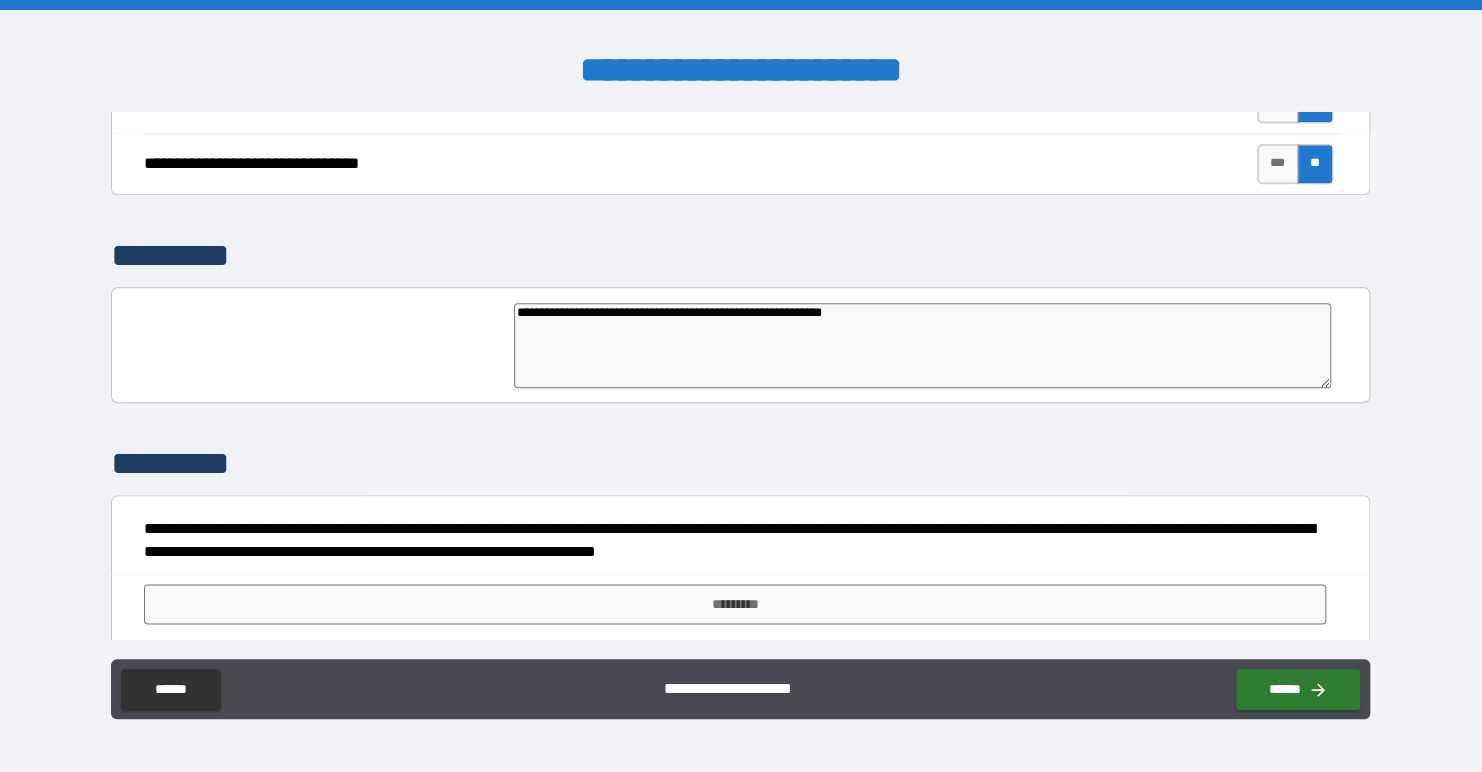 type on "**********" 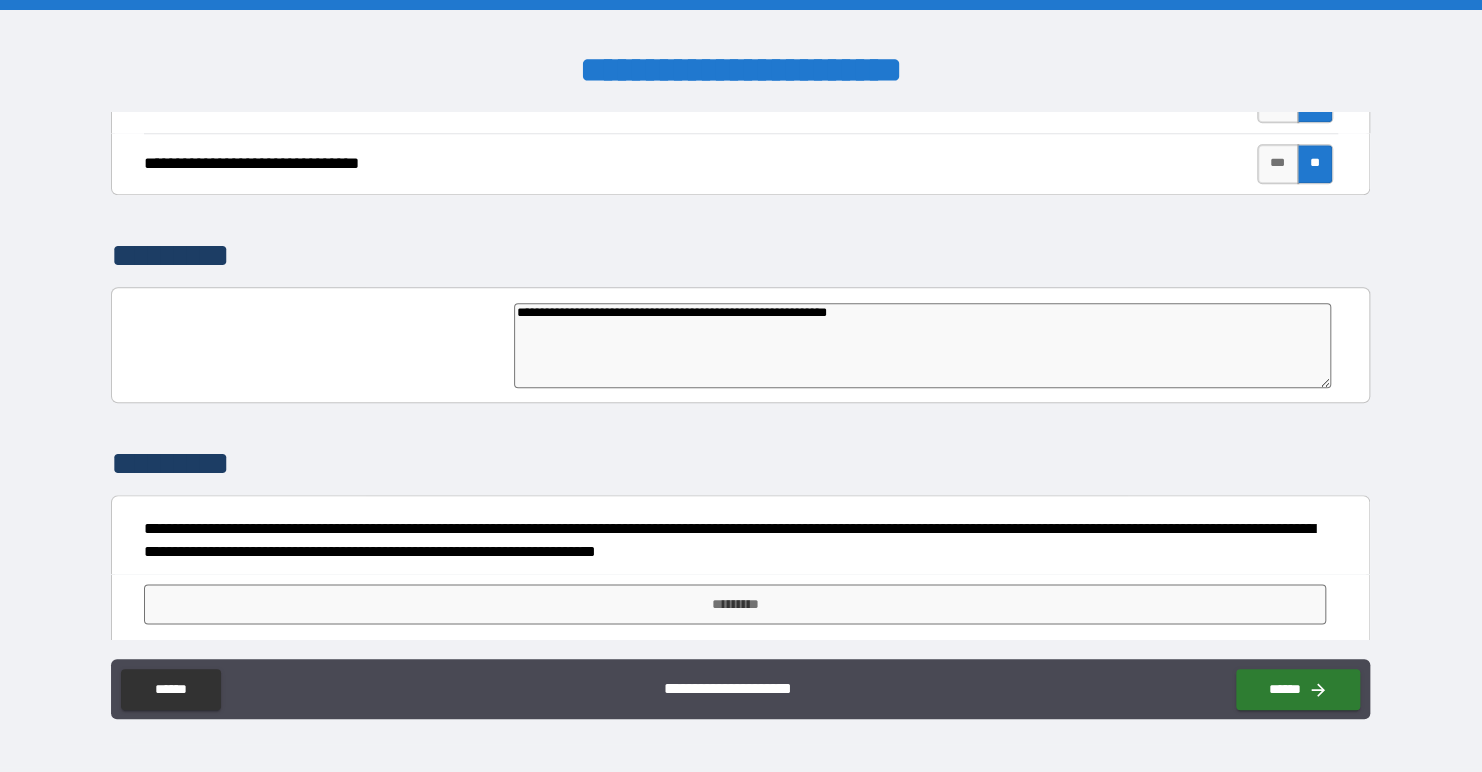 type on "**********" 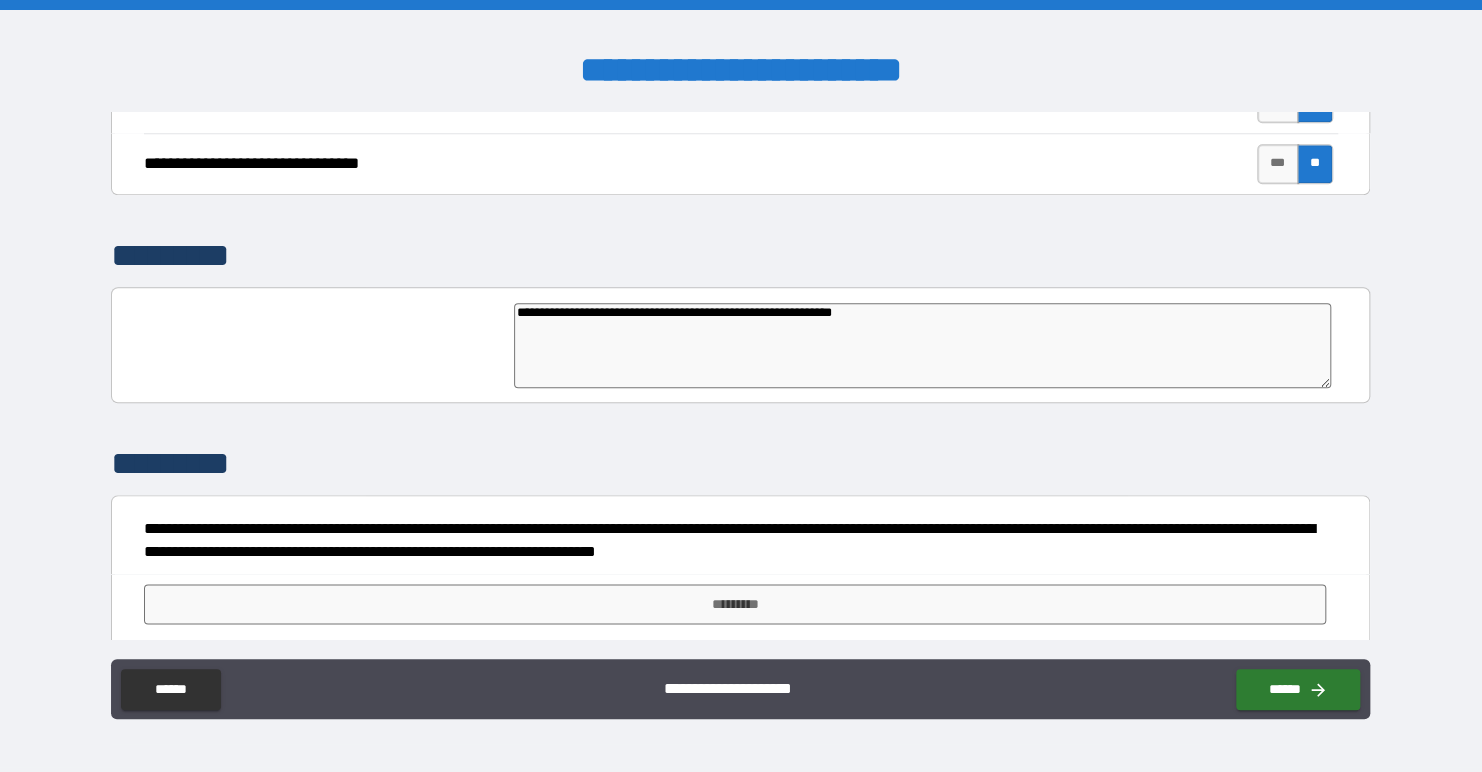 type on "**********" 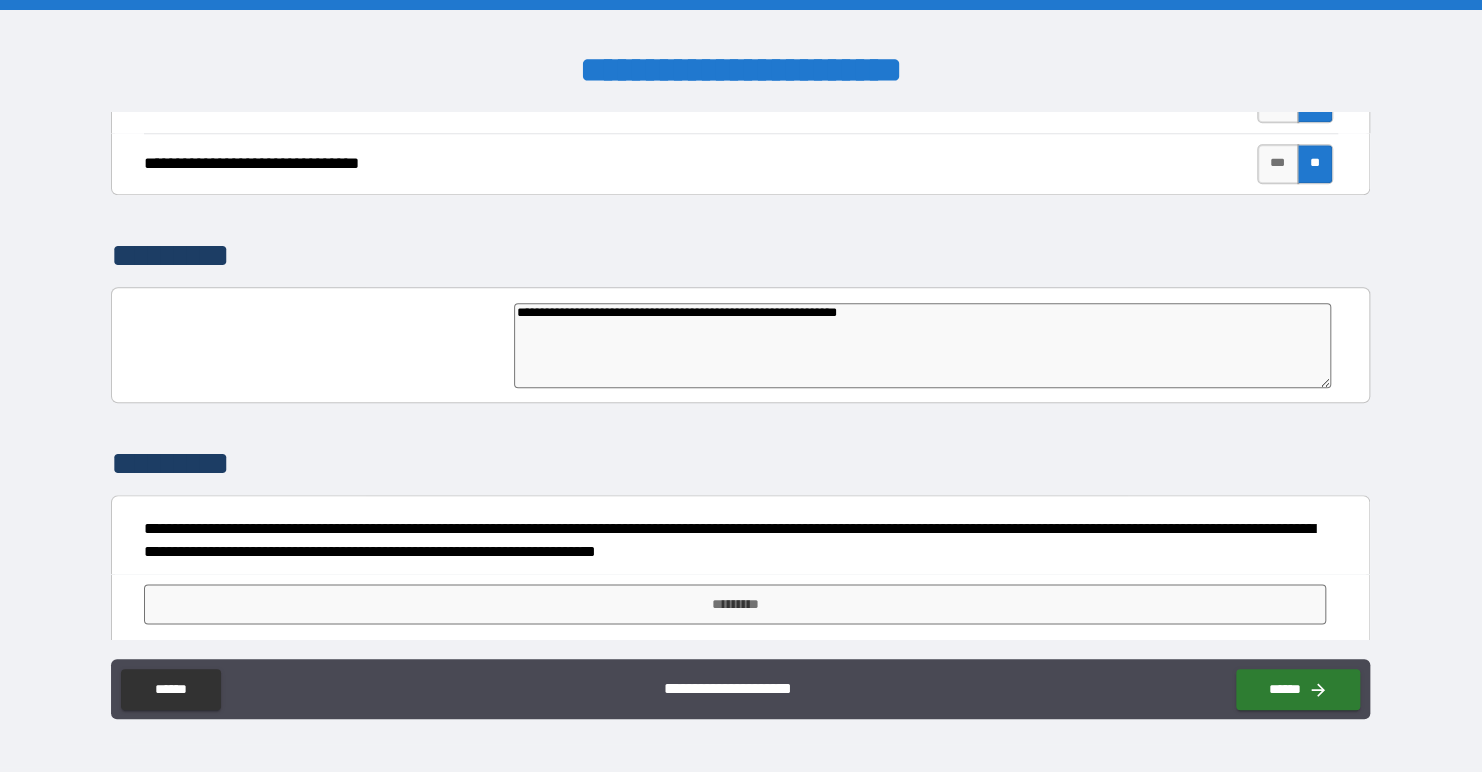 type on "*" 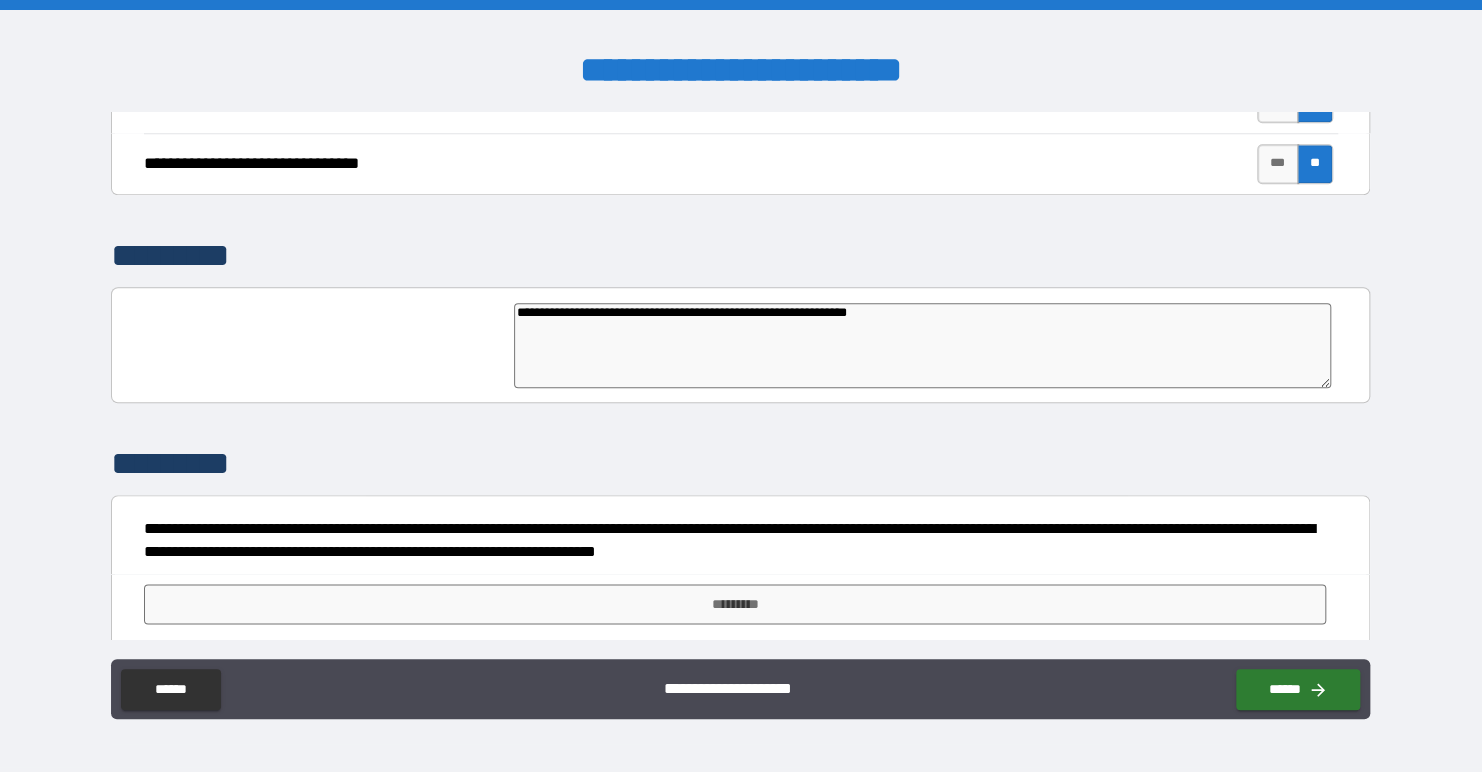 type on "**********" 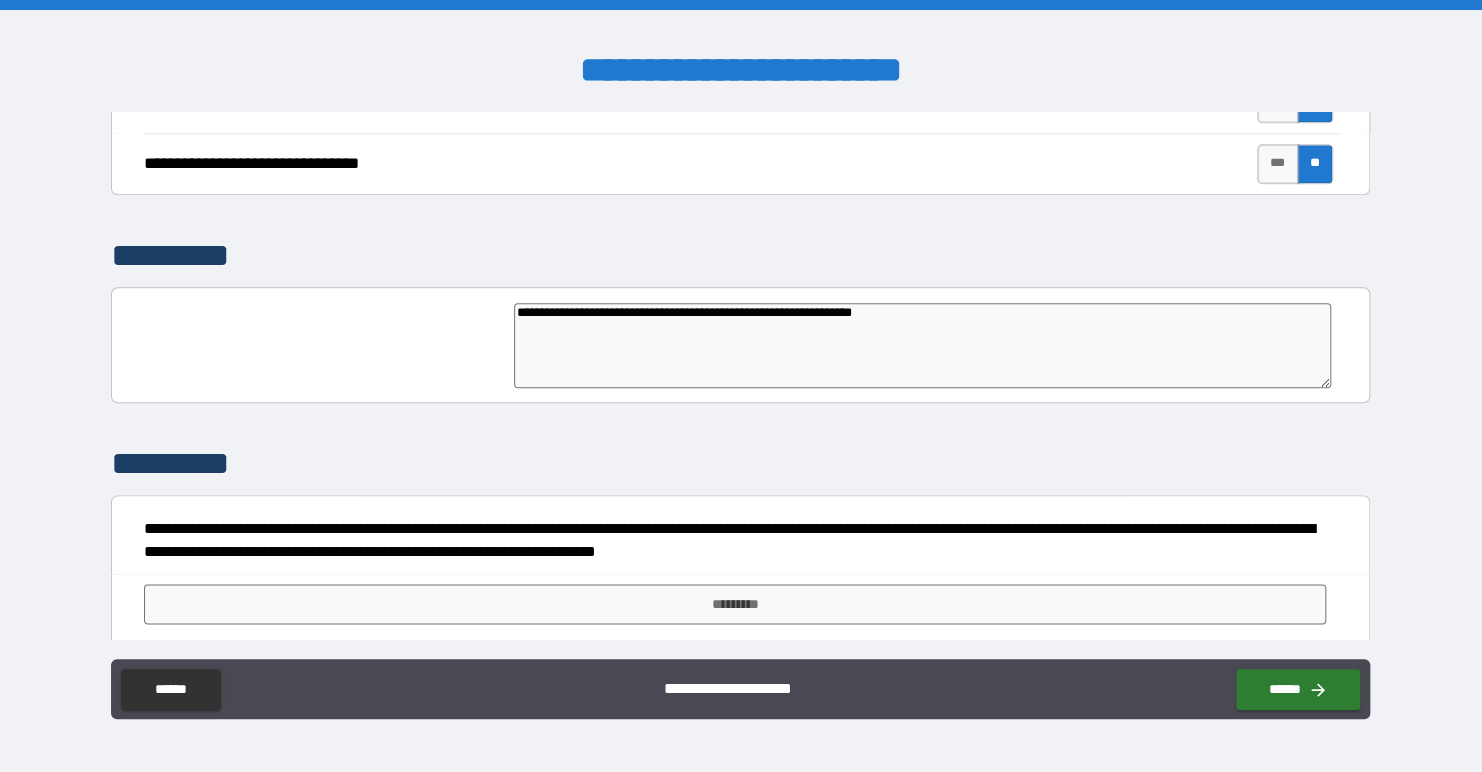 type 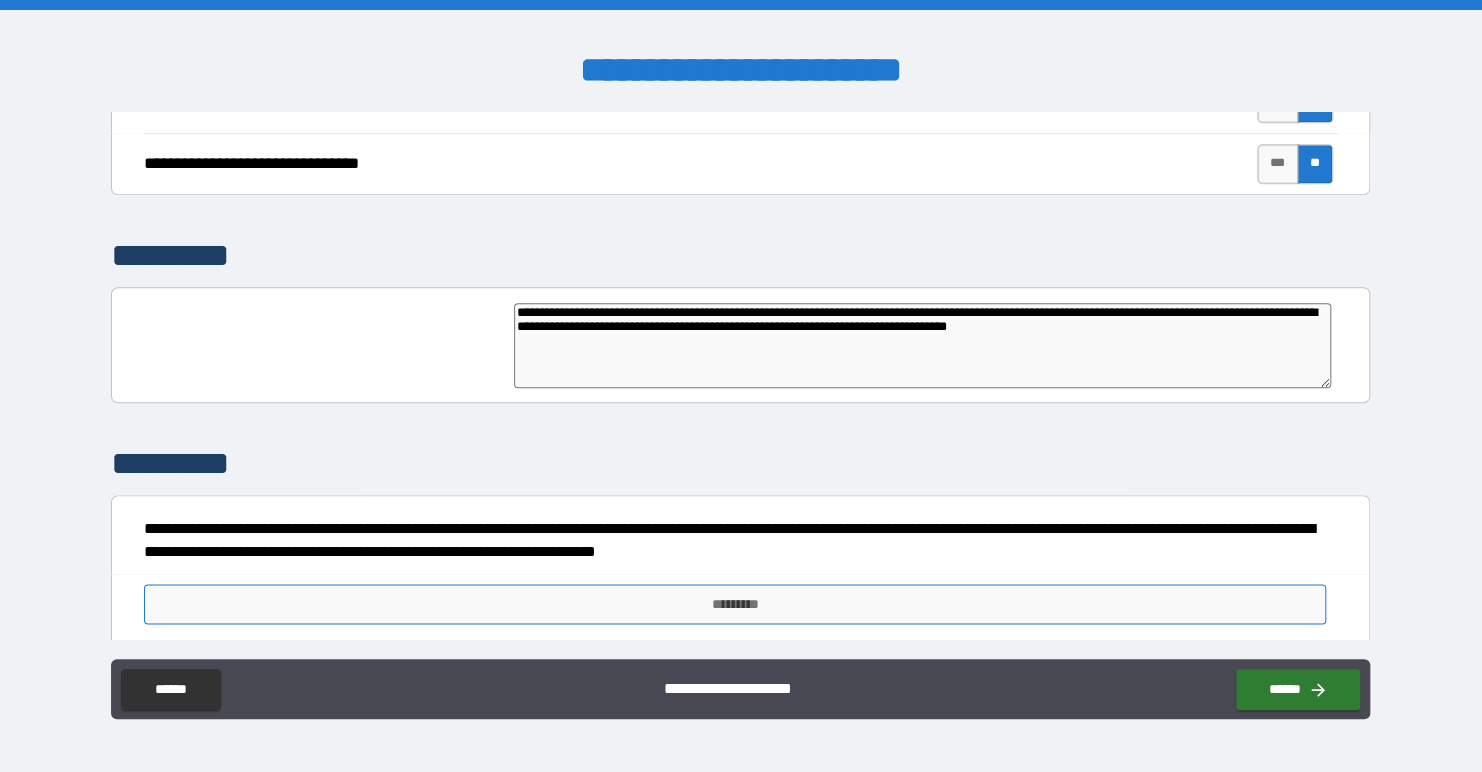 click on "*********" at bounding box center [735, 604] 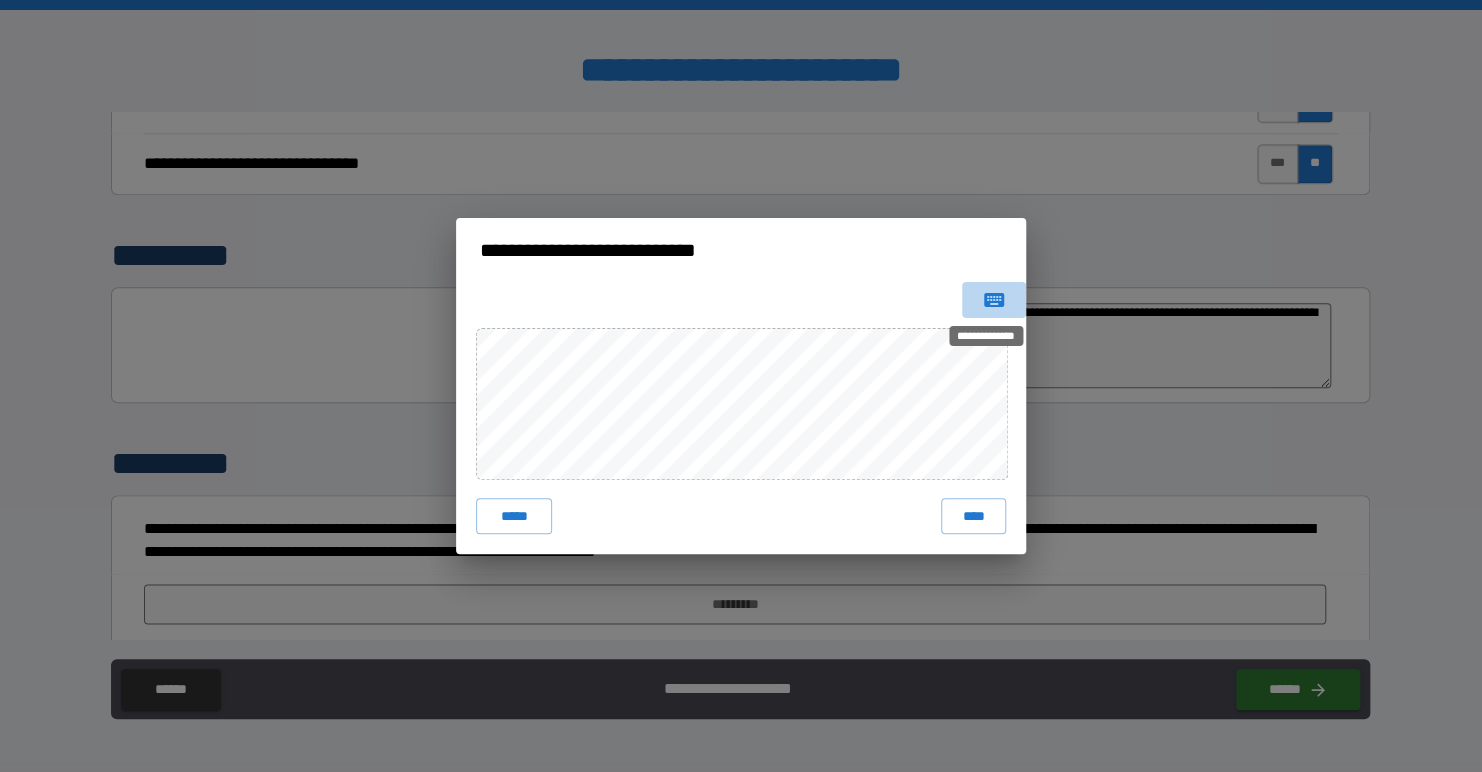 click 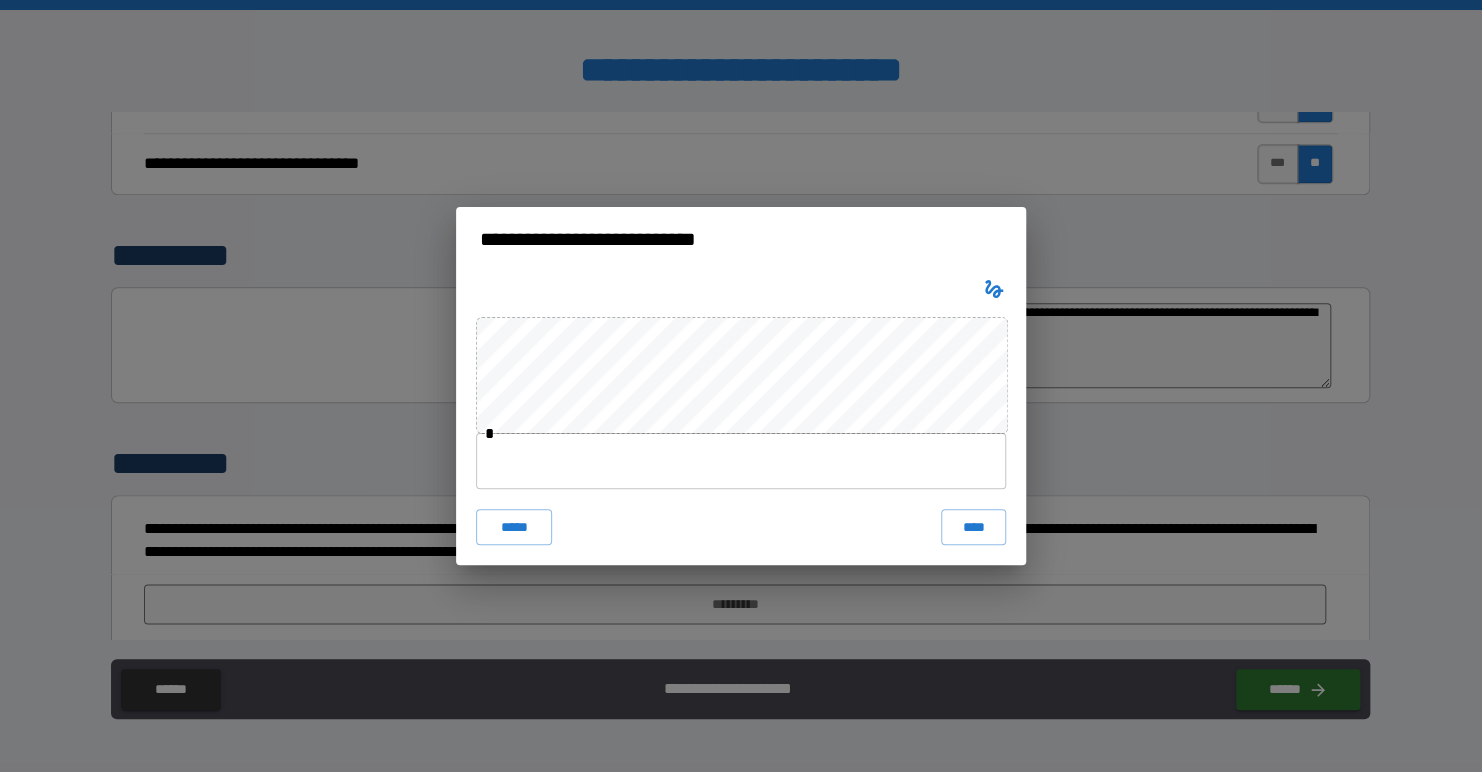 click at bounding box center [741, 461] 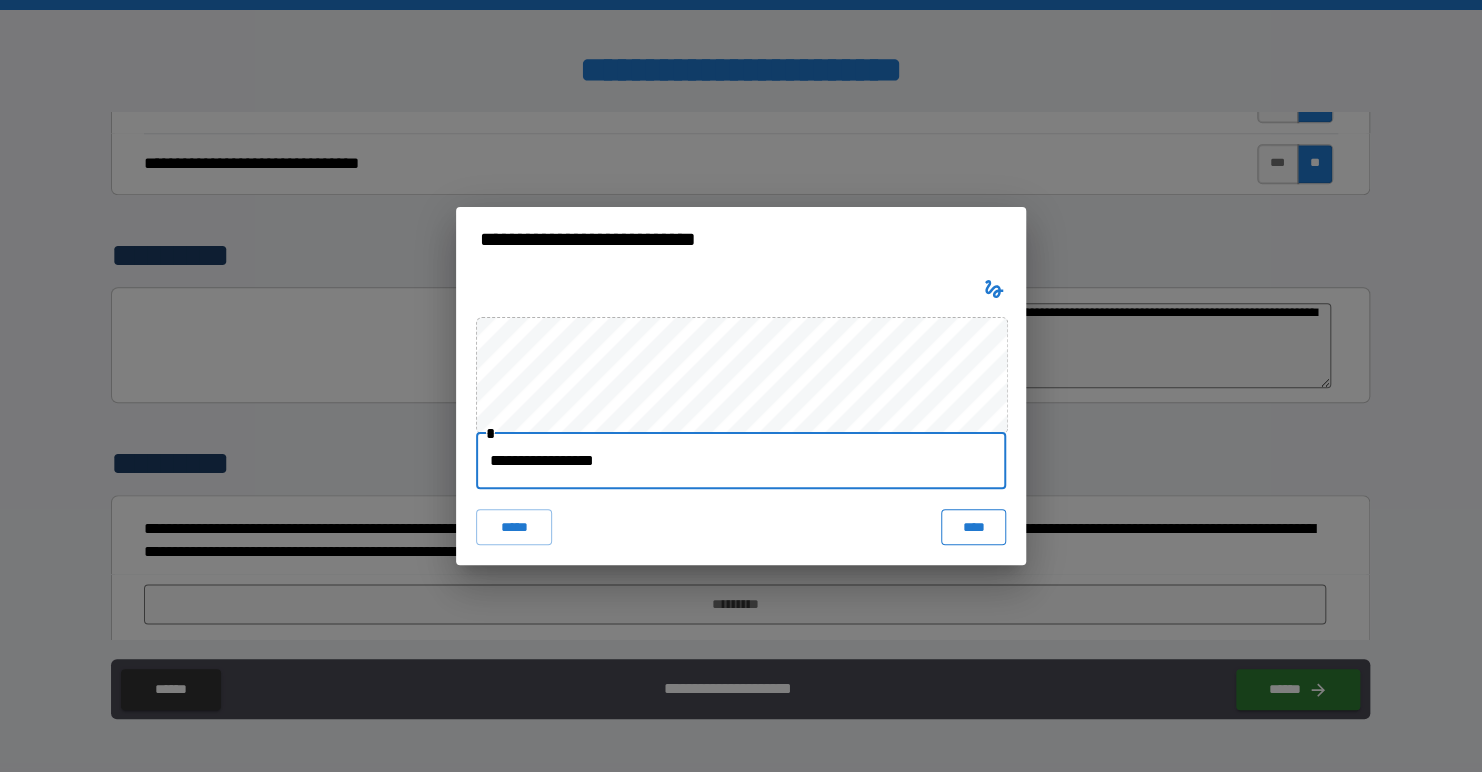 click on "****" at bounding box center (973, 527) 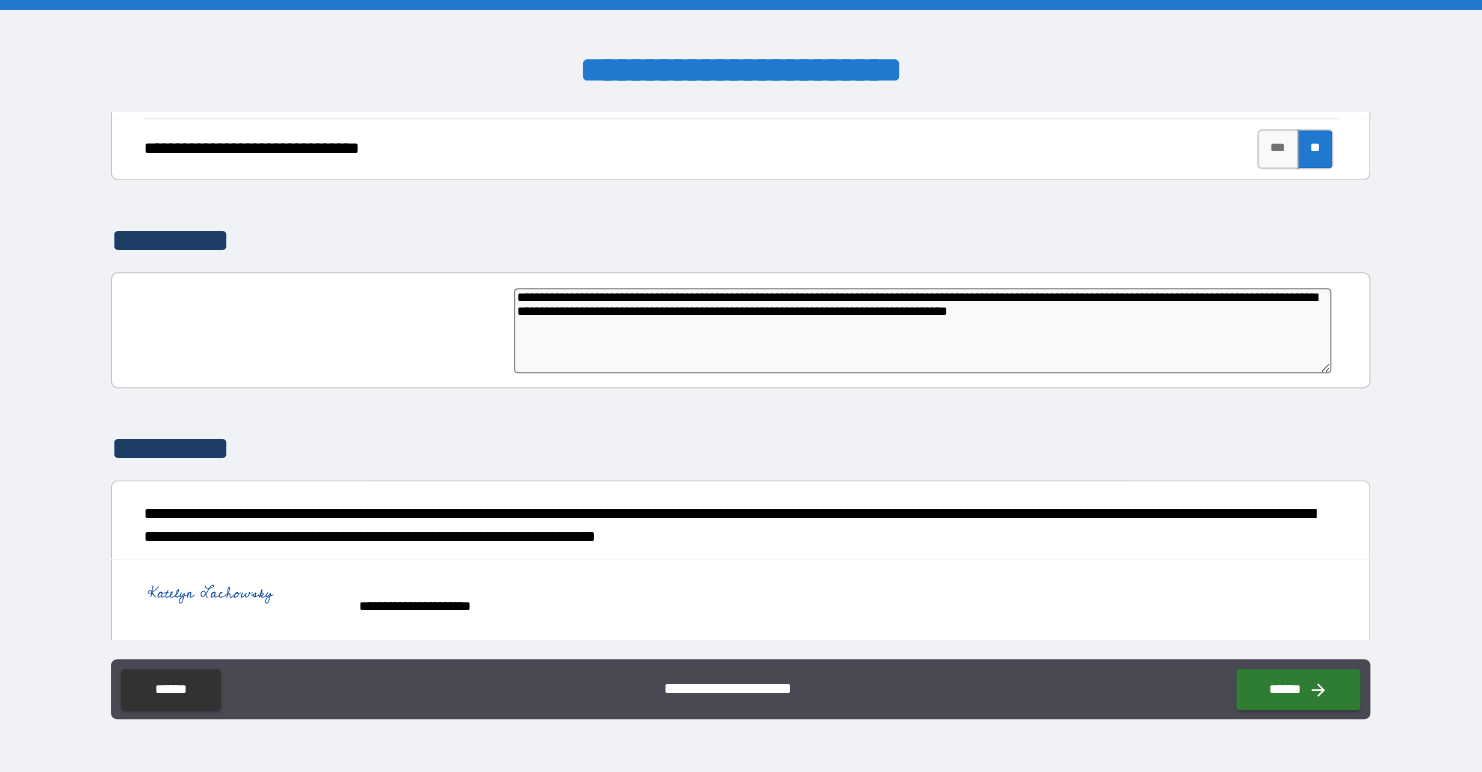 scroll, scrollTop: 4694, scrollLeft: 0, axis: vertical 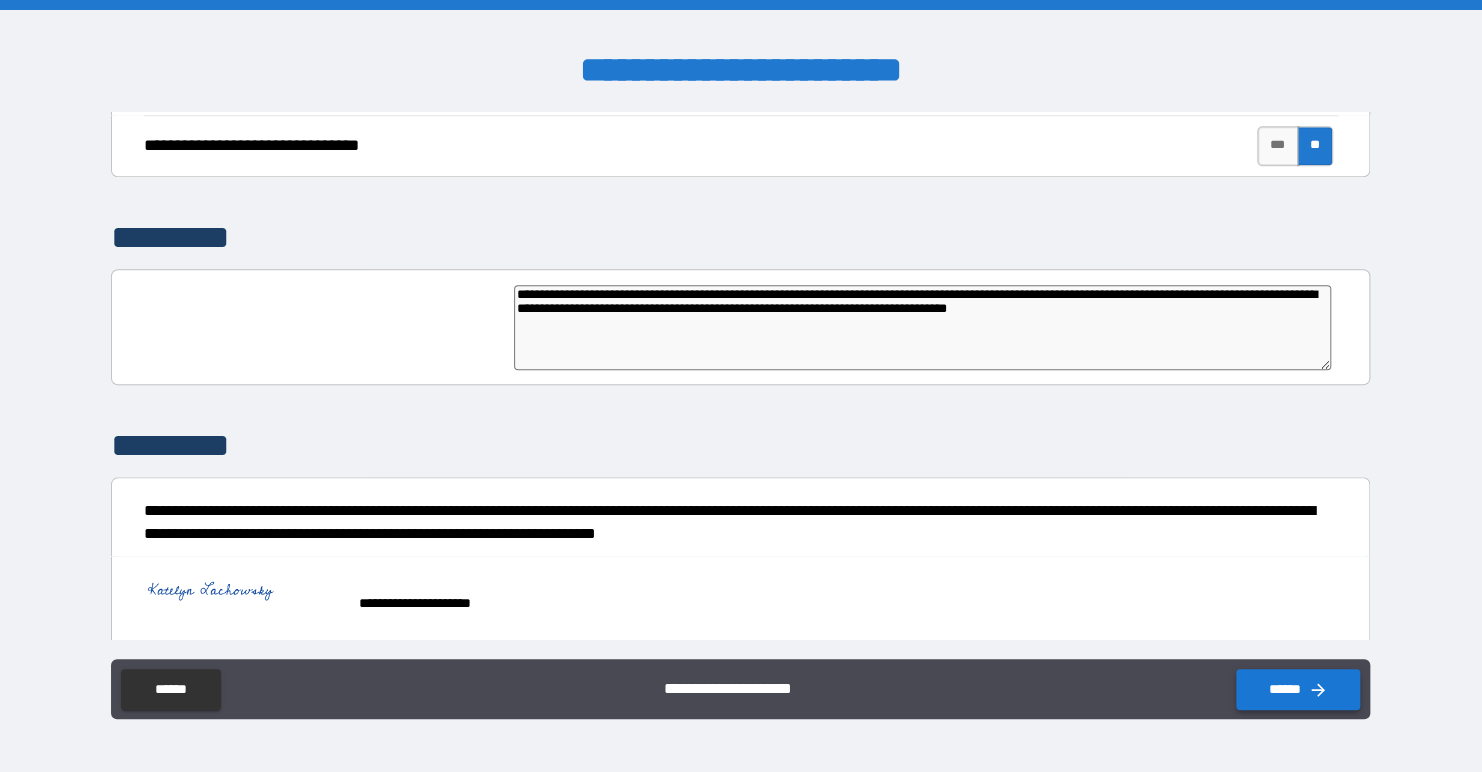 click 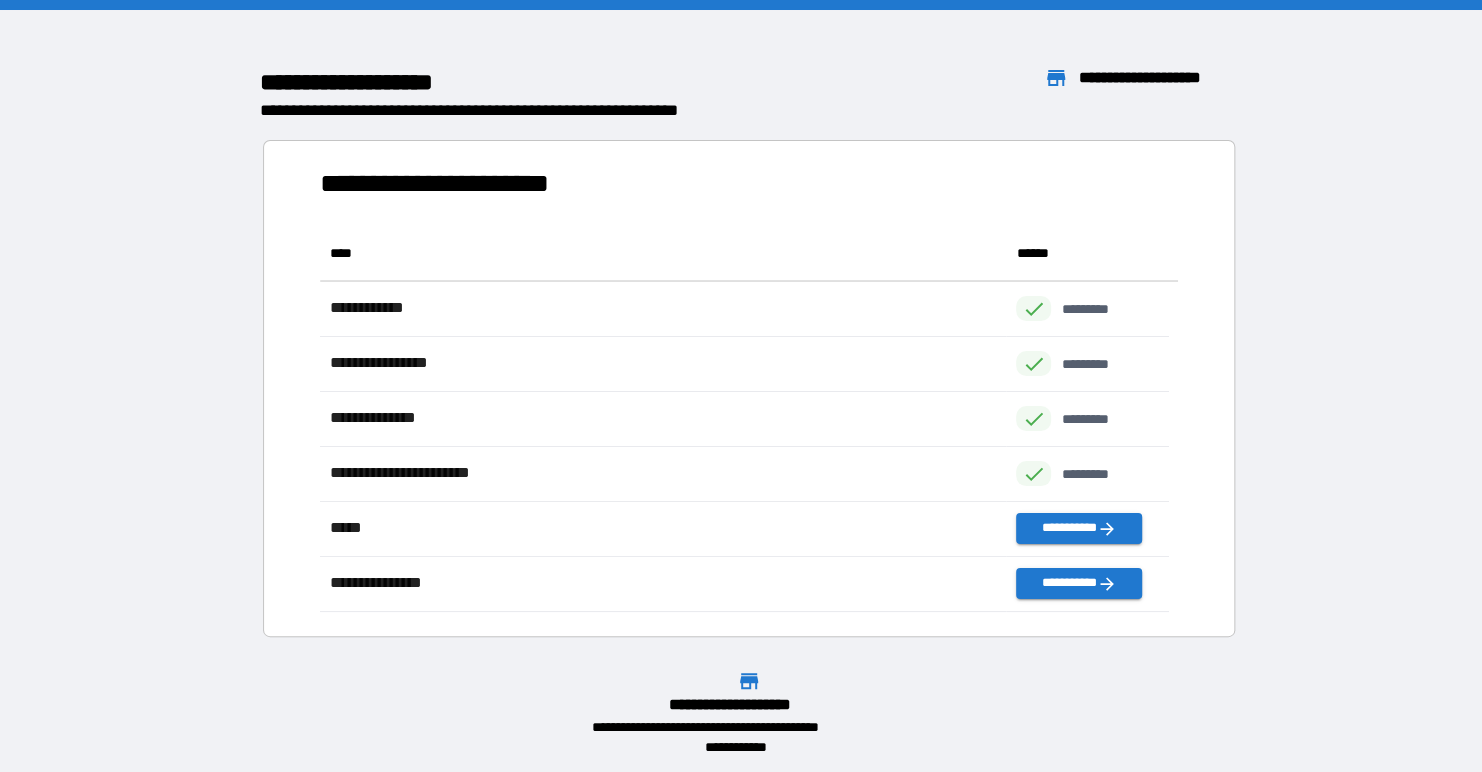 scroll, scrollTop: 16, scrollLeft: 16, axis: both 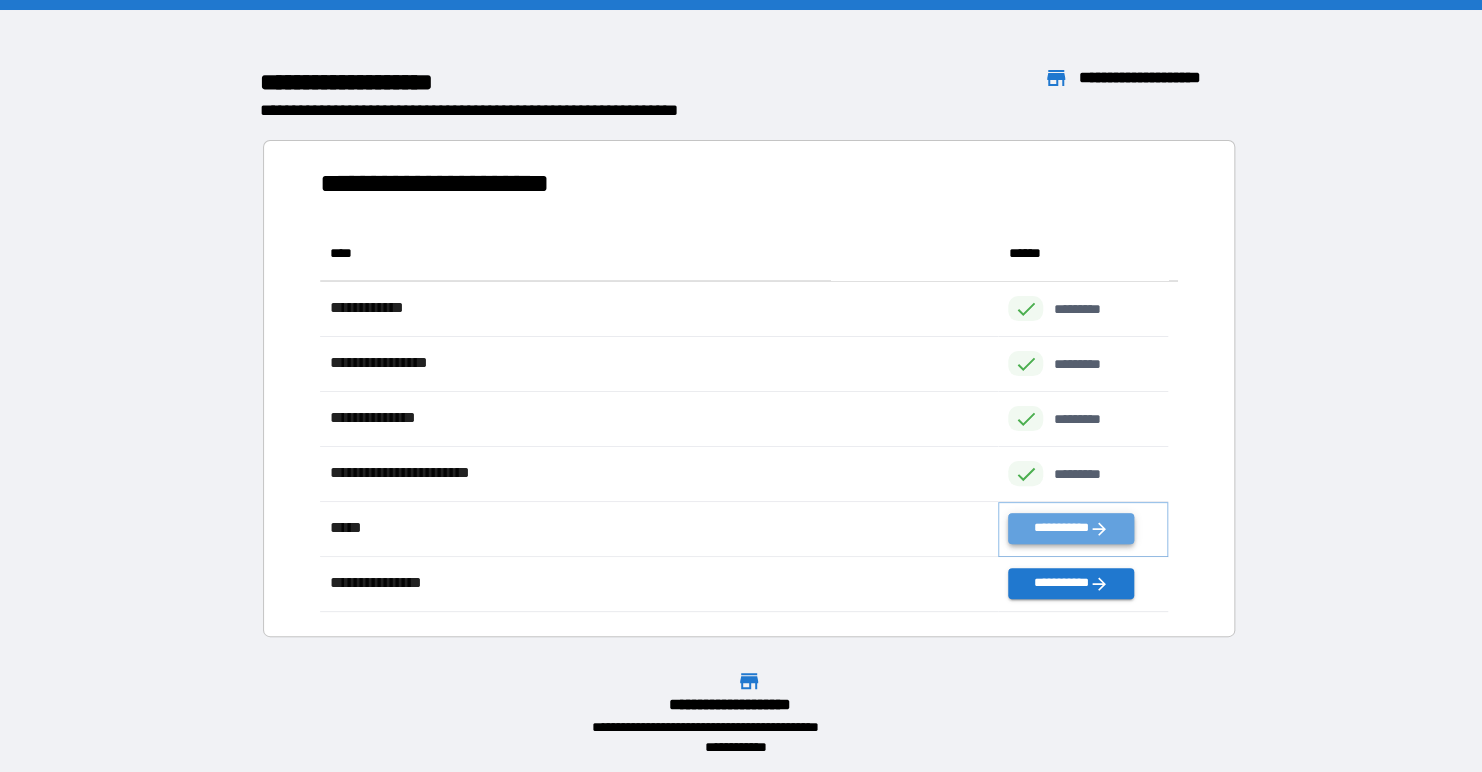 click on "**********" at bounding box center [1070, 528] 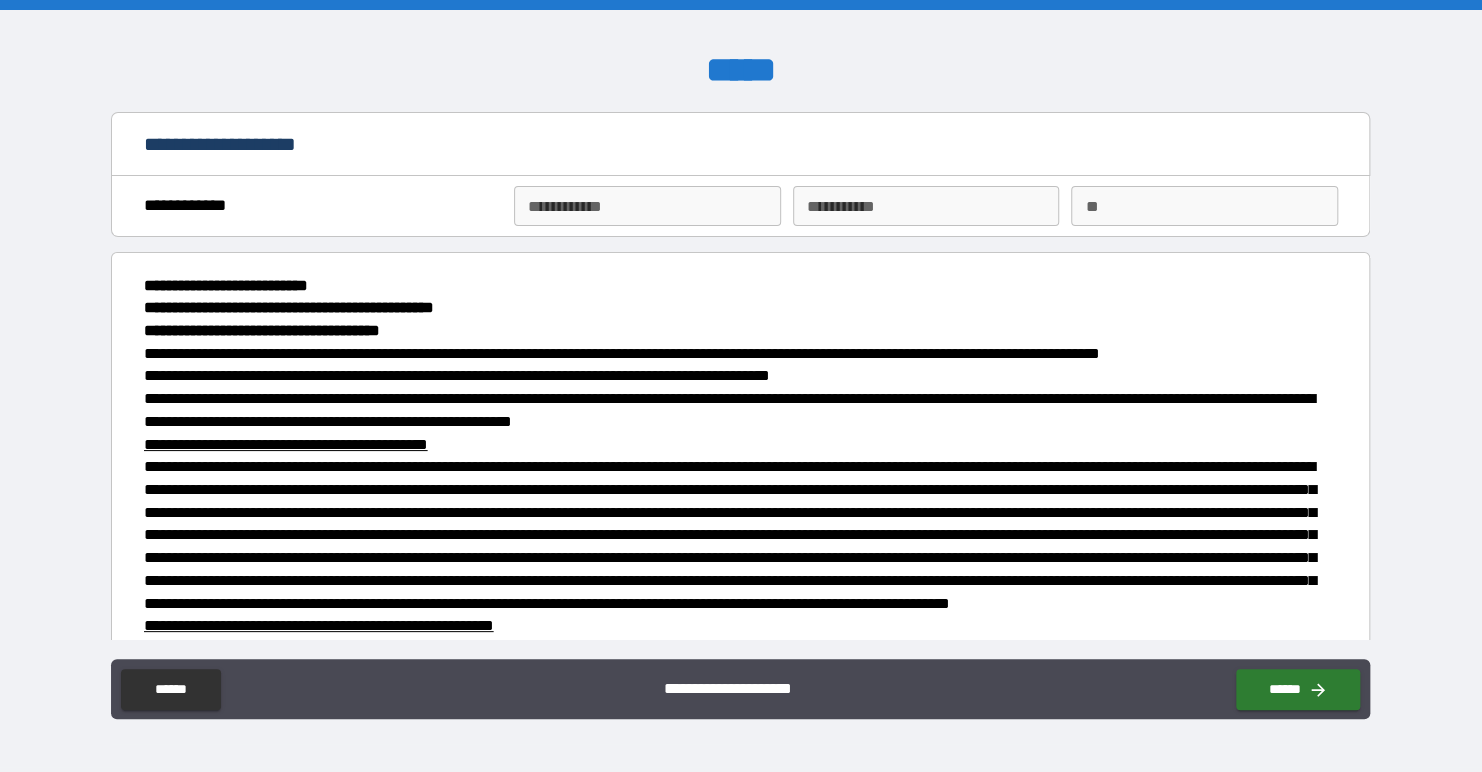 click on "**********" at bounding box center (647, 206) 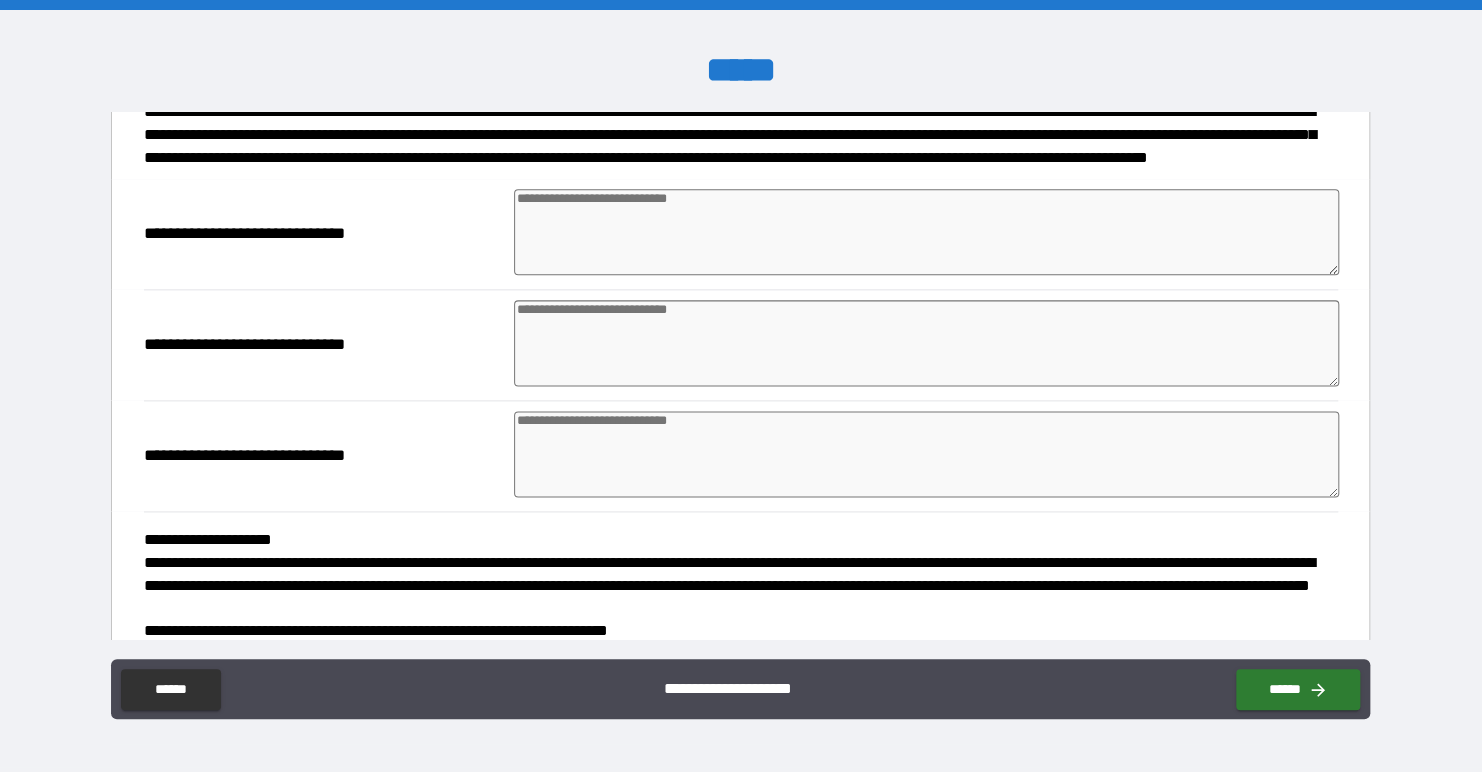 scroll, scrollTop: 1100, scrollLeft: 0, axis: vertical 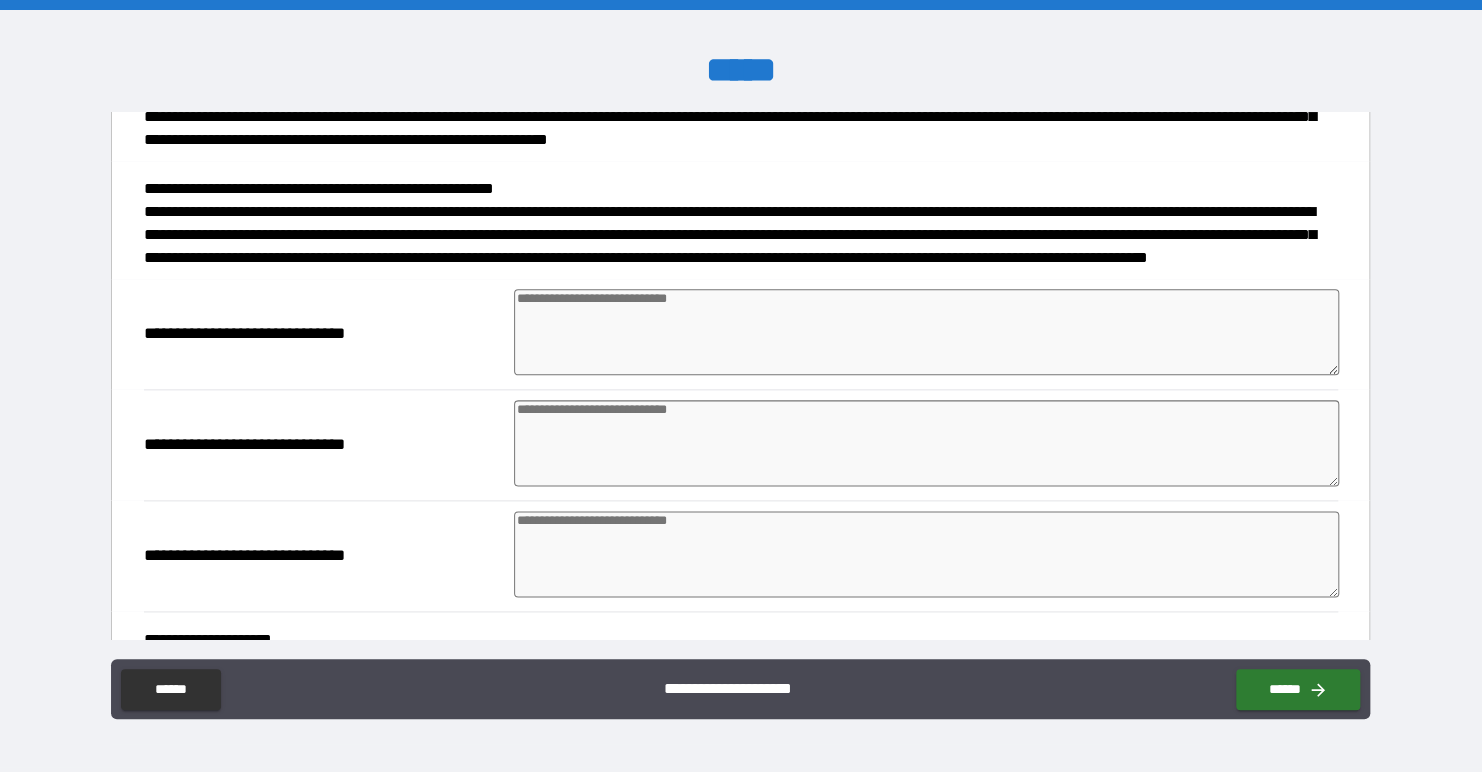 click at bounding box center (926, 332) 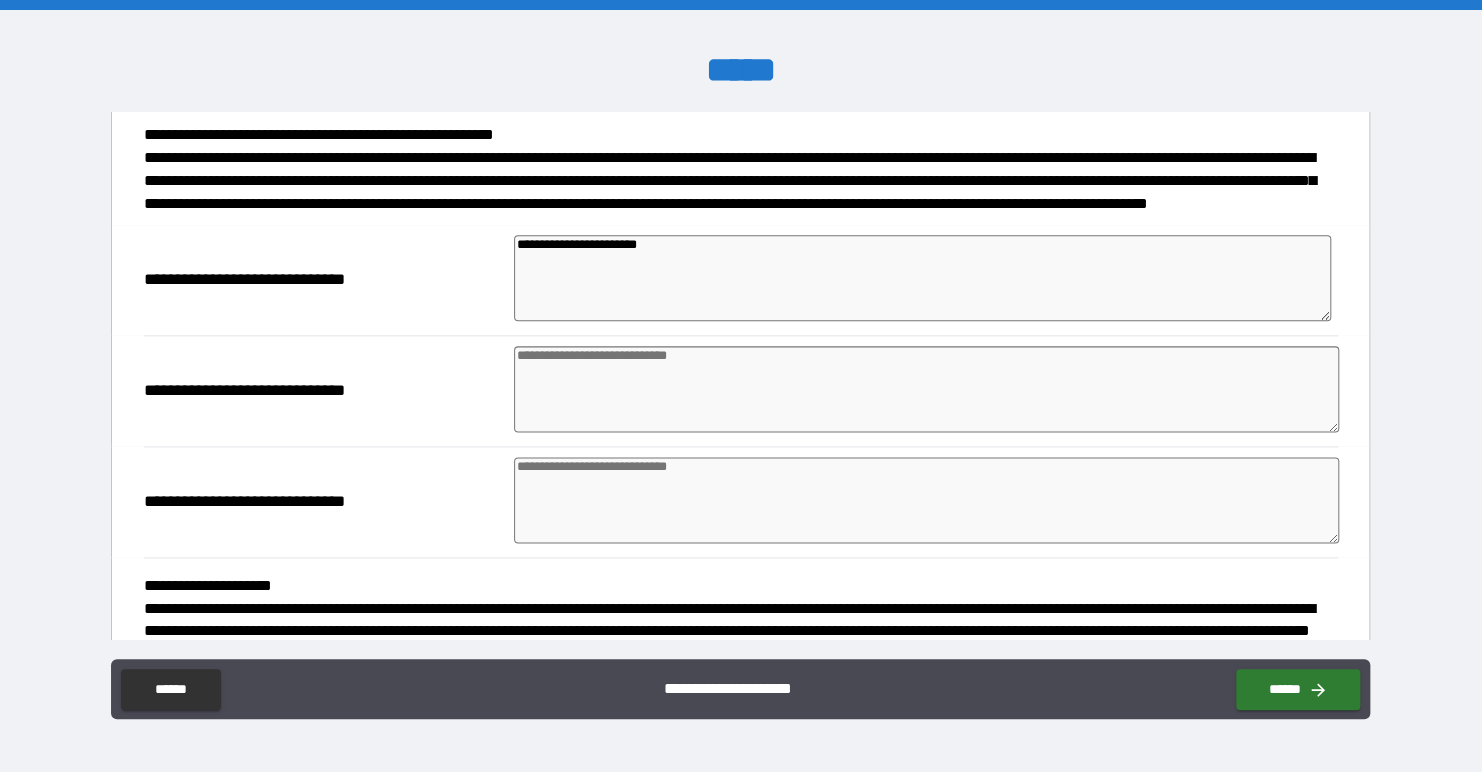scroll, scrollTop: 1200, scrollLeft: 0, axis: vertical 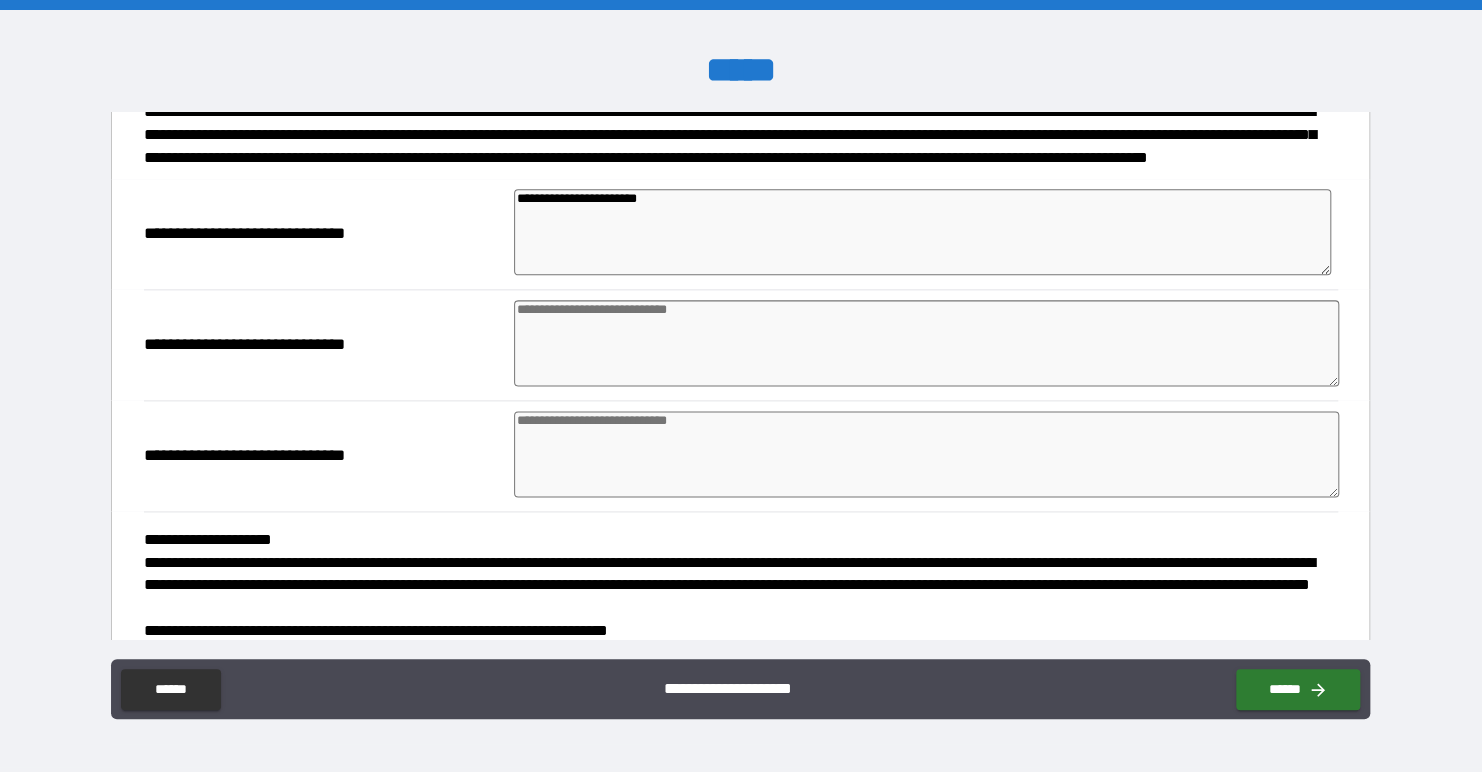 click at bounding box center [926, 343] 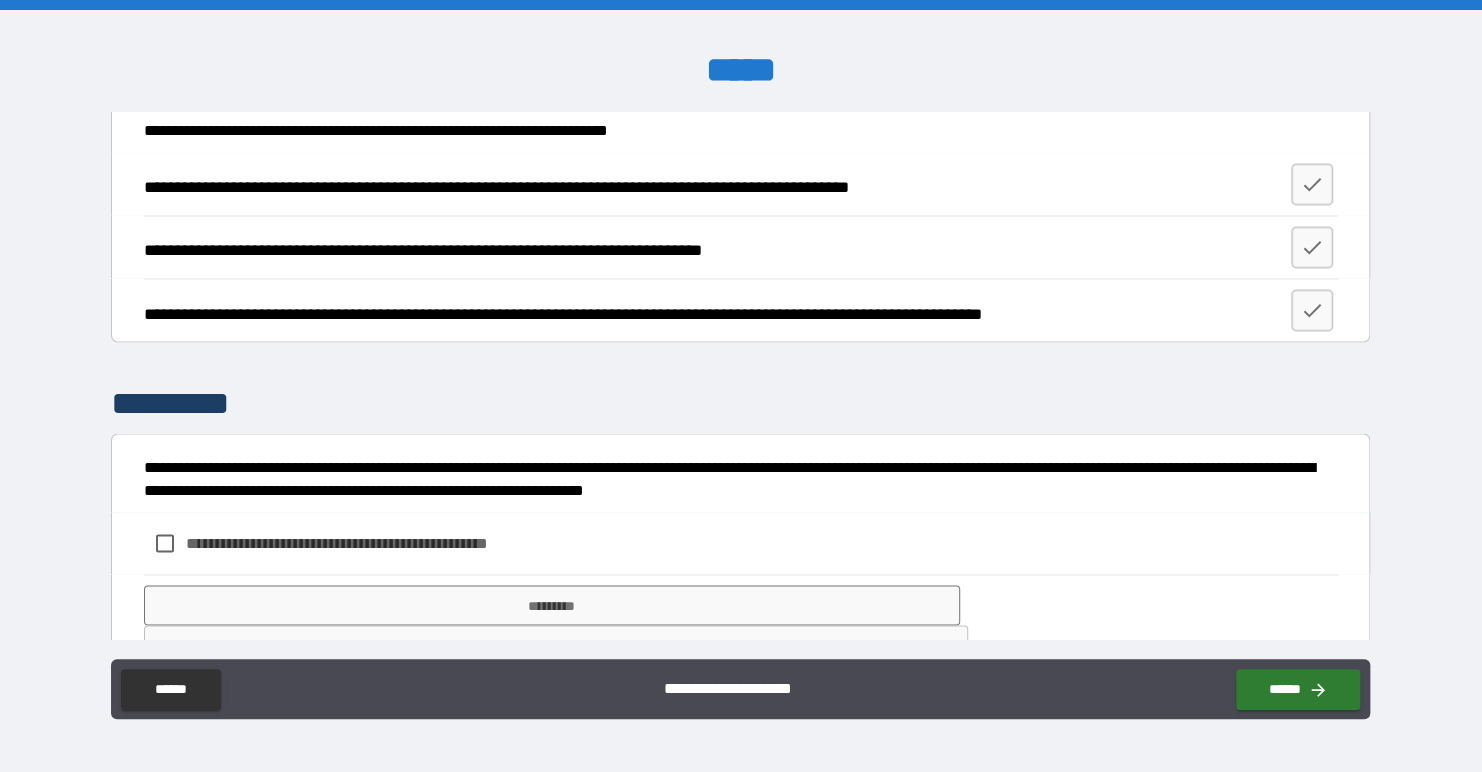 scroll, scrollTop: 1796, scrollLeft: 0, axis: vertical 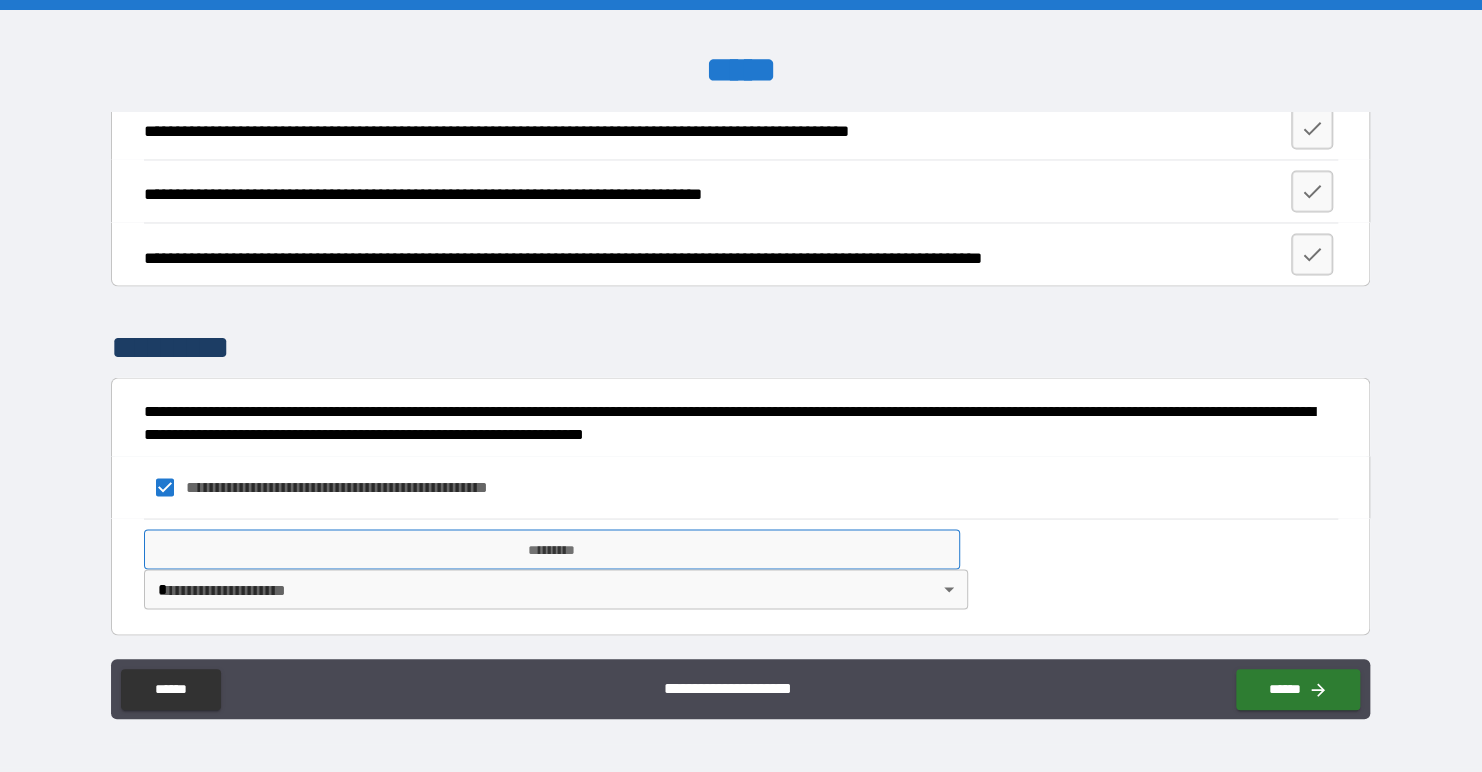 click on "*********" at bounding box center [552, 549] 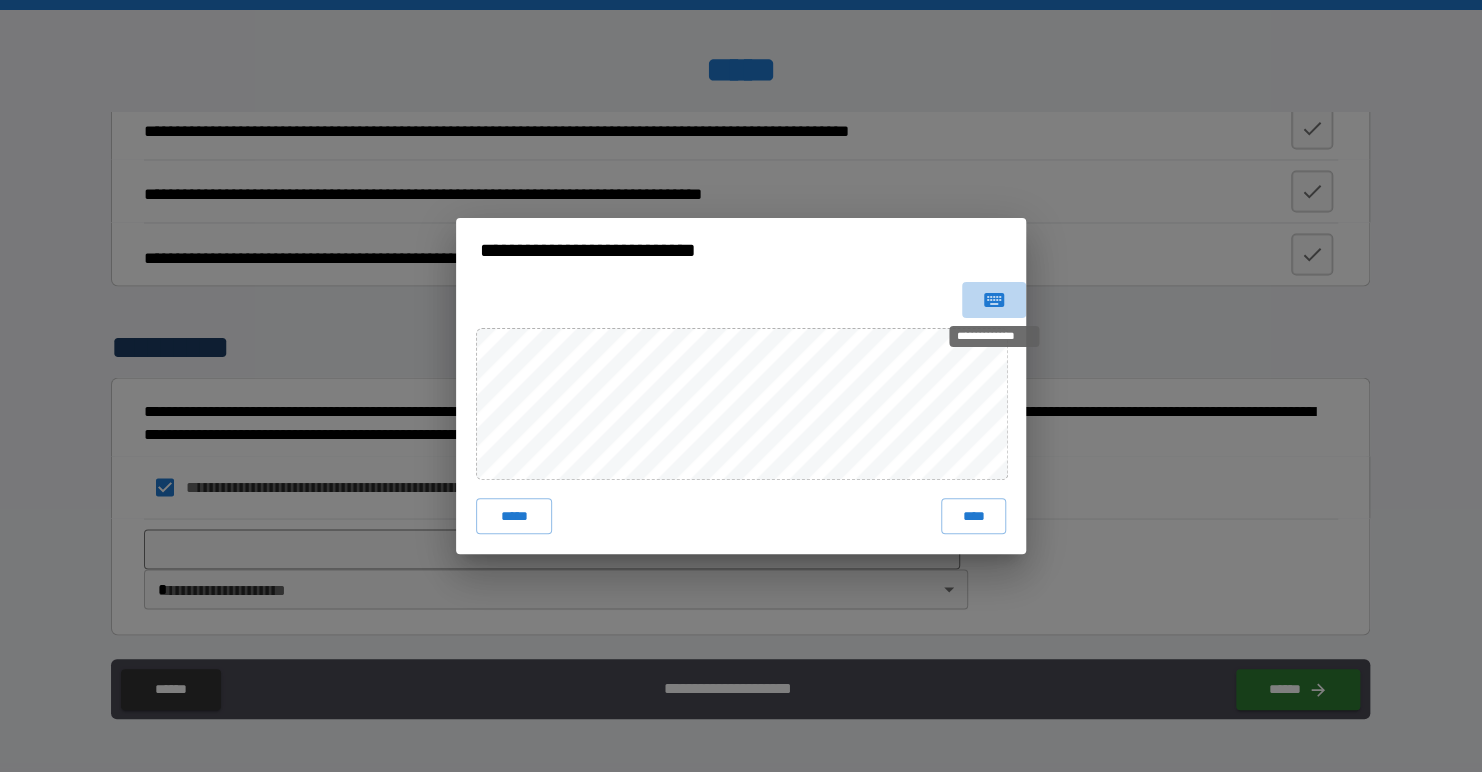 click 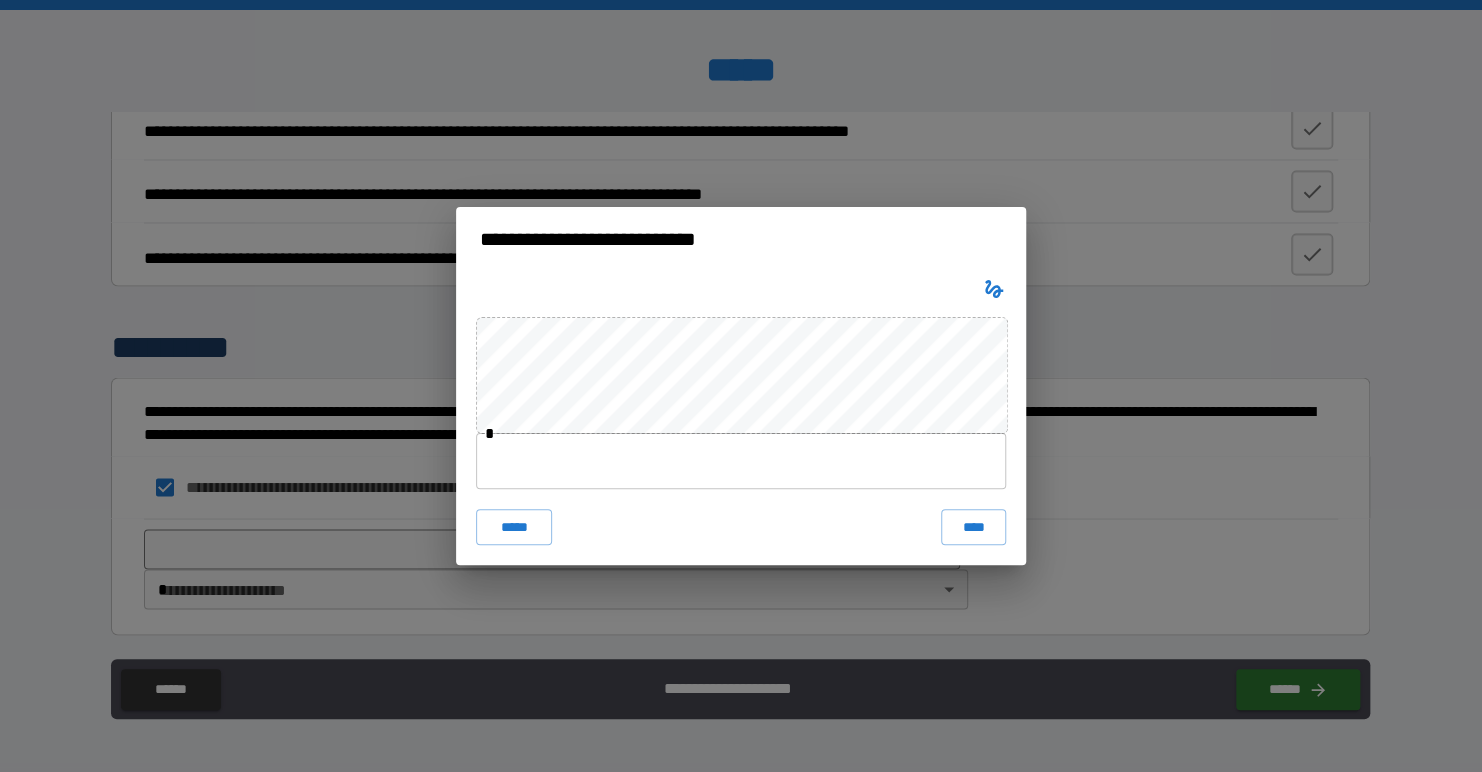 click at bounding box center [741, 461] 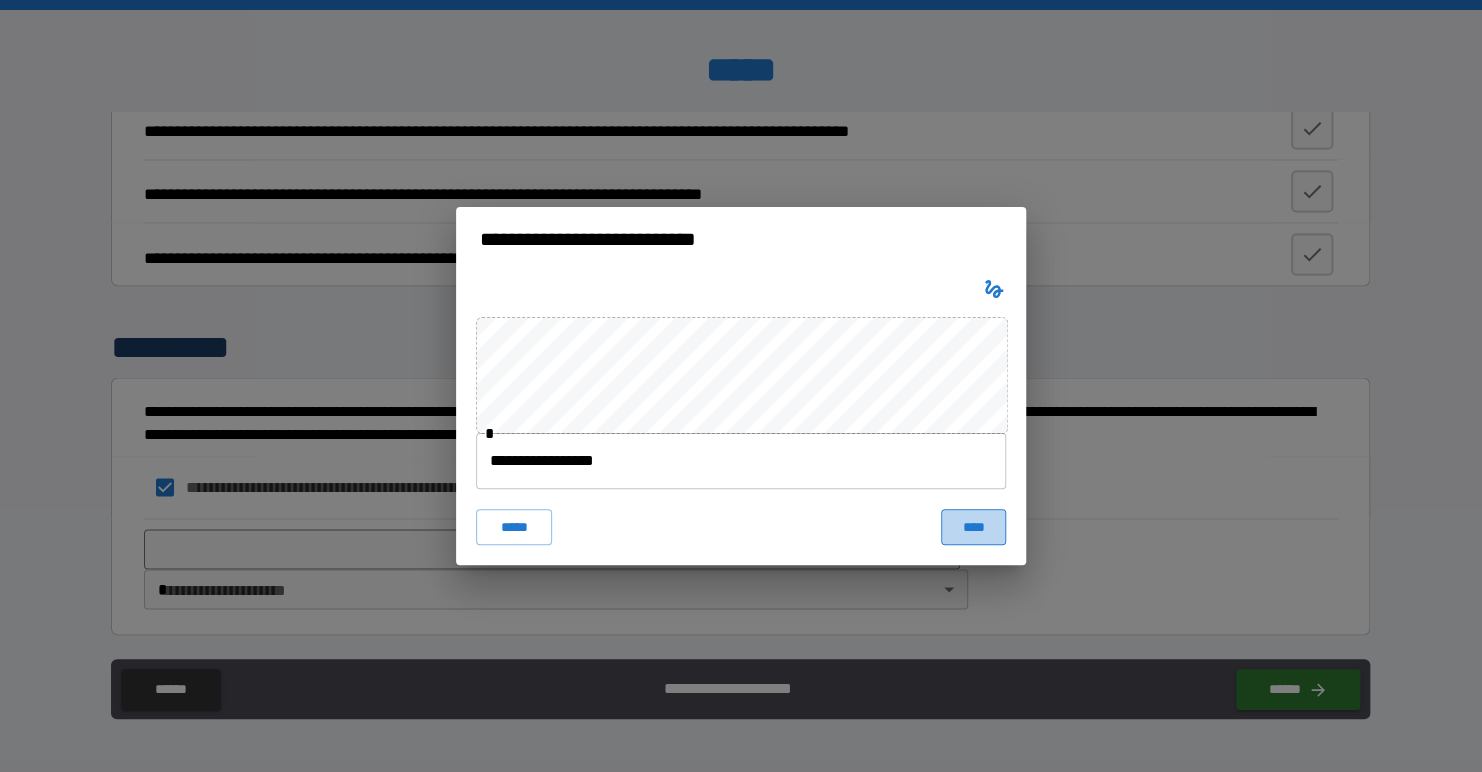 click on "****" at bounding box center (973, 527) 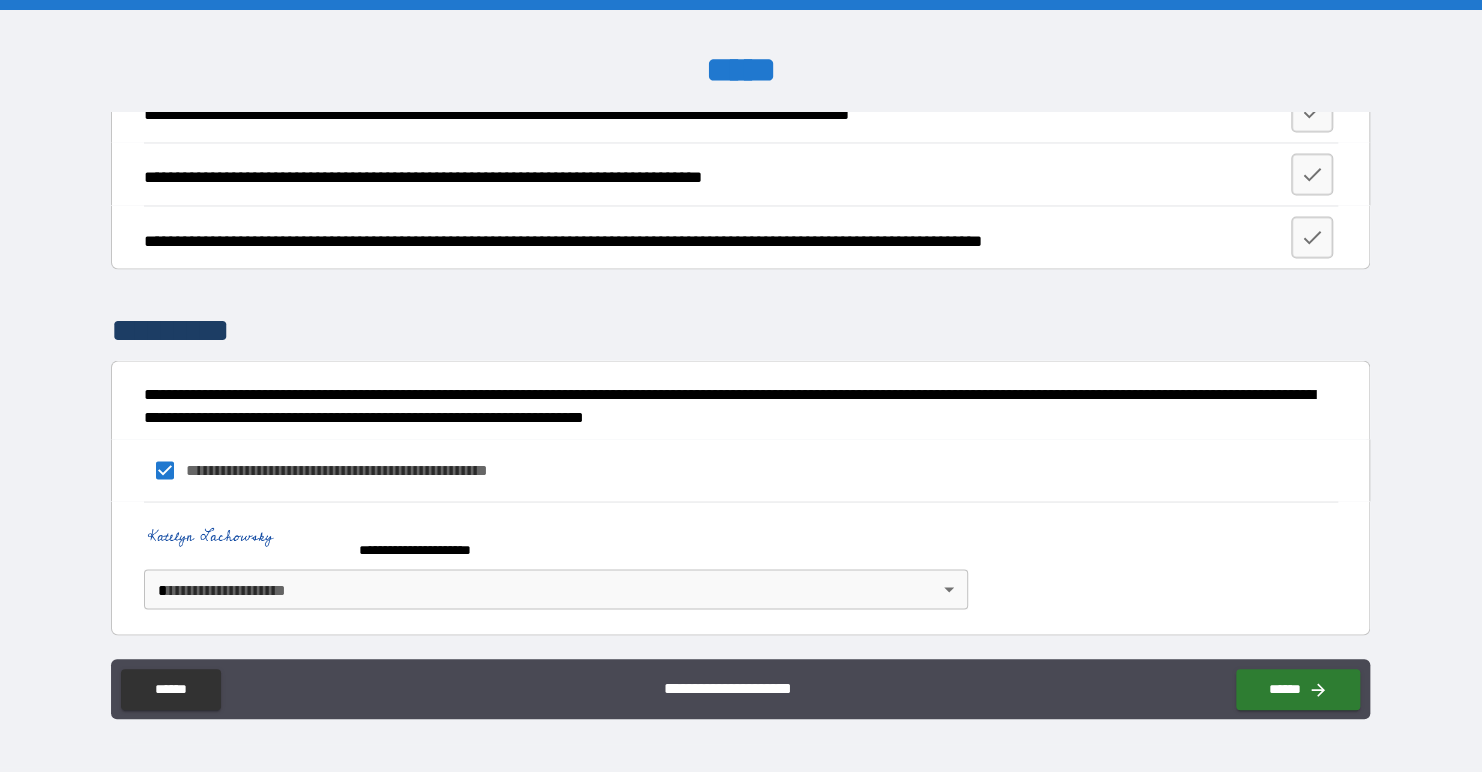 click on "**********" at bounding box center [741, 386] 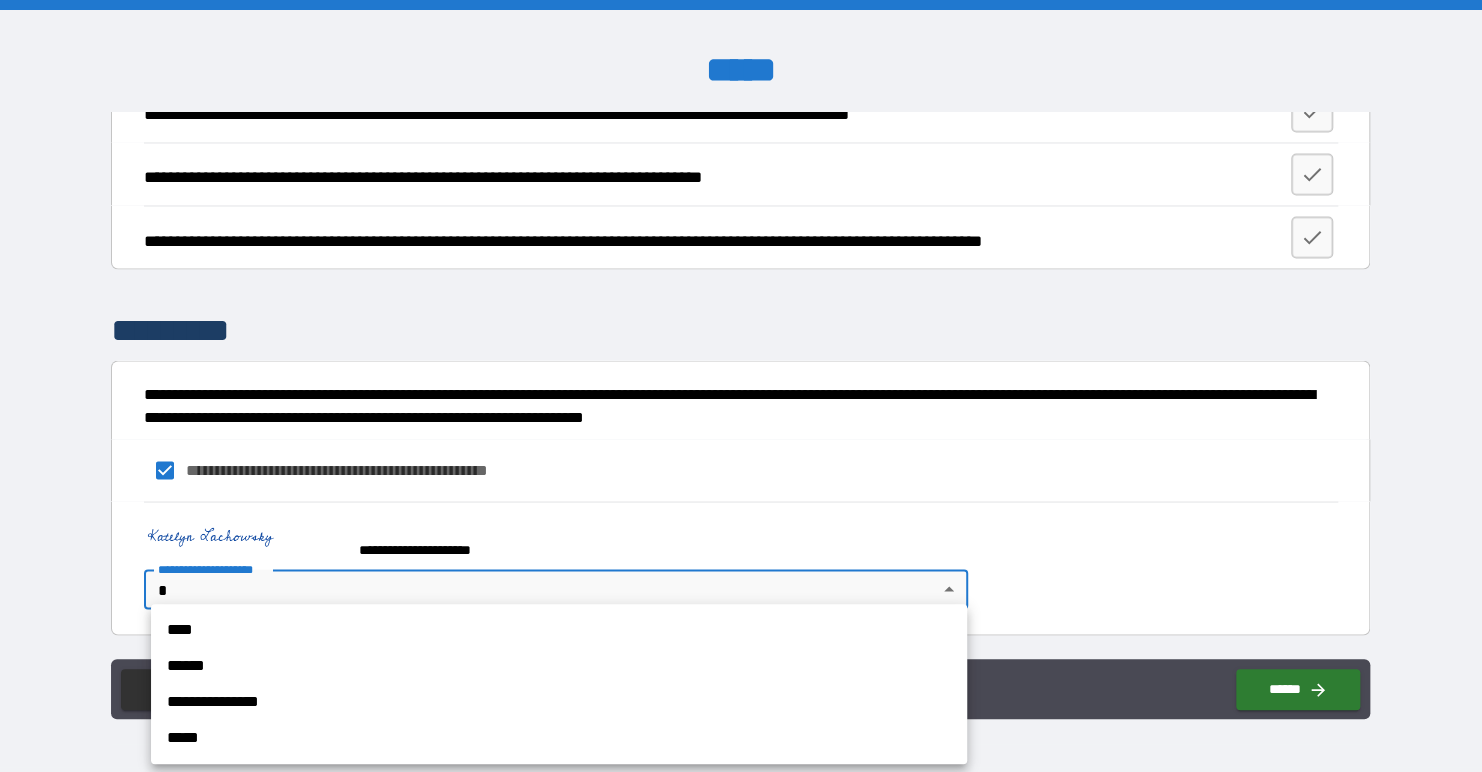 click on "****" at bounding box center (559, 630) 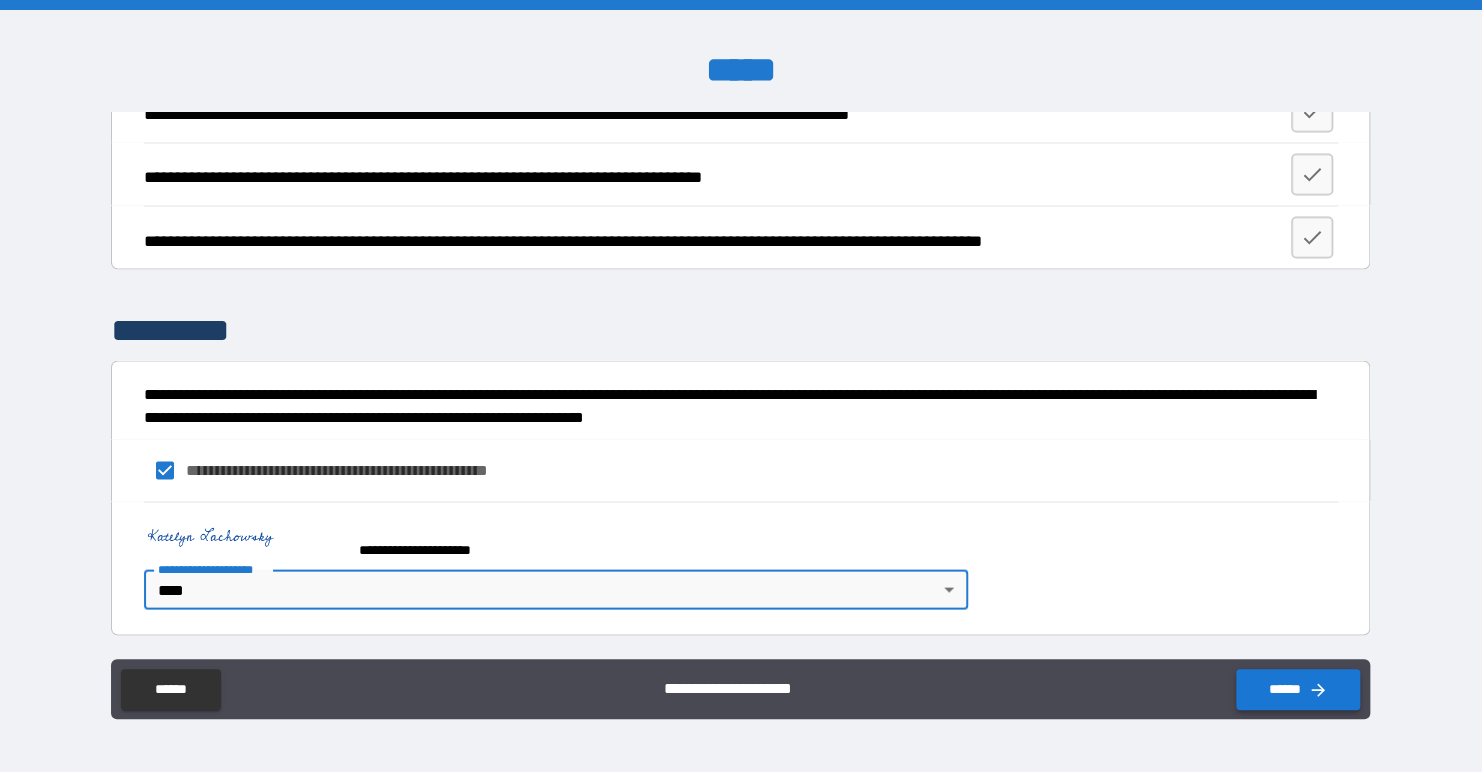 click 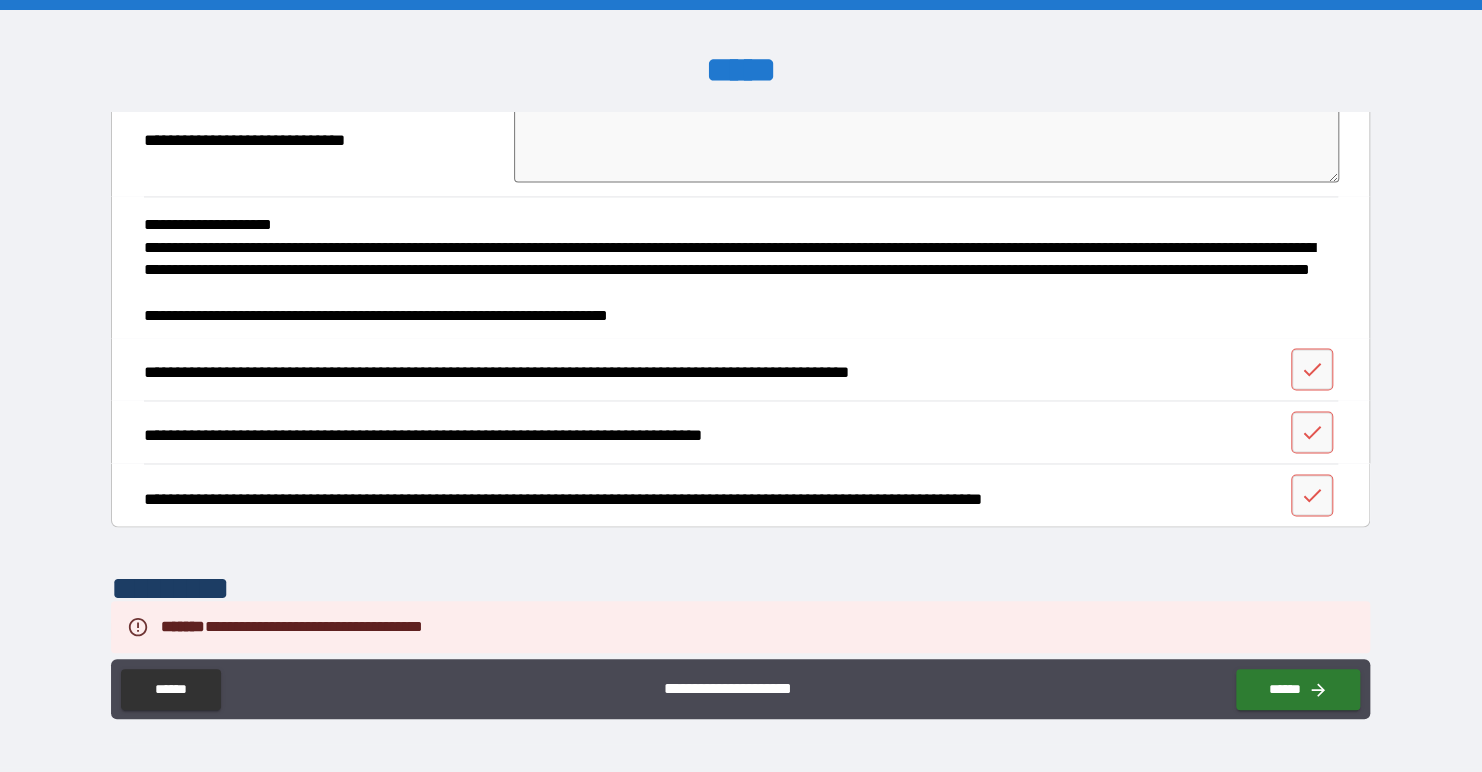 scroll, scrollTop: 1514, scrollLeft: 0, axis: vertical 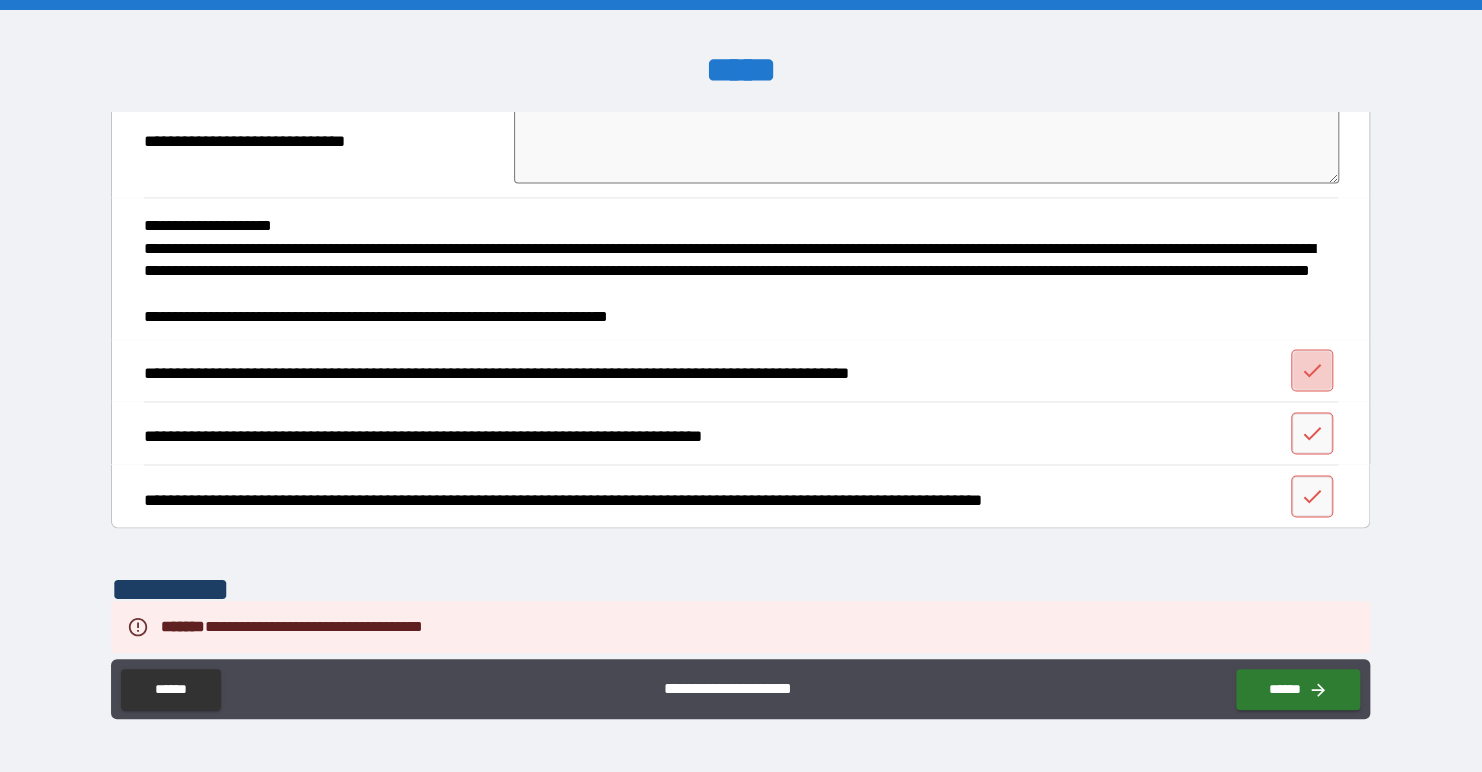 click at bounding box center (1312, 370) 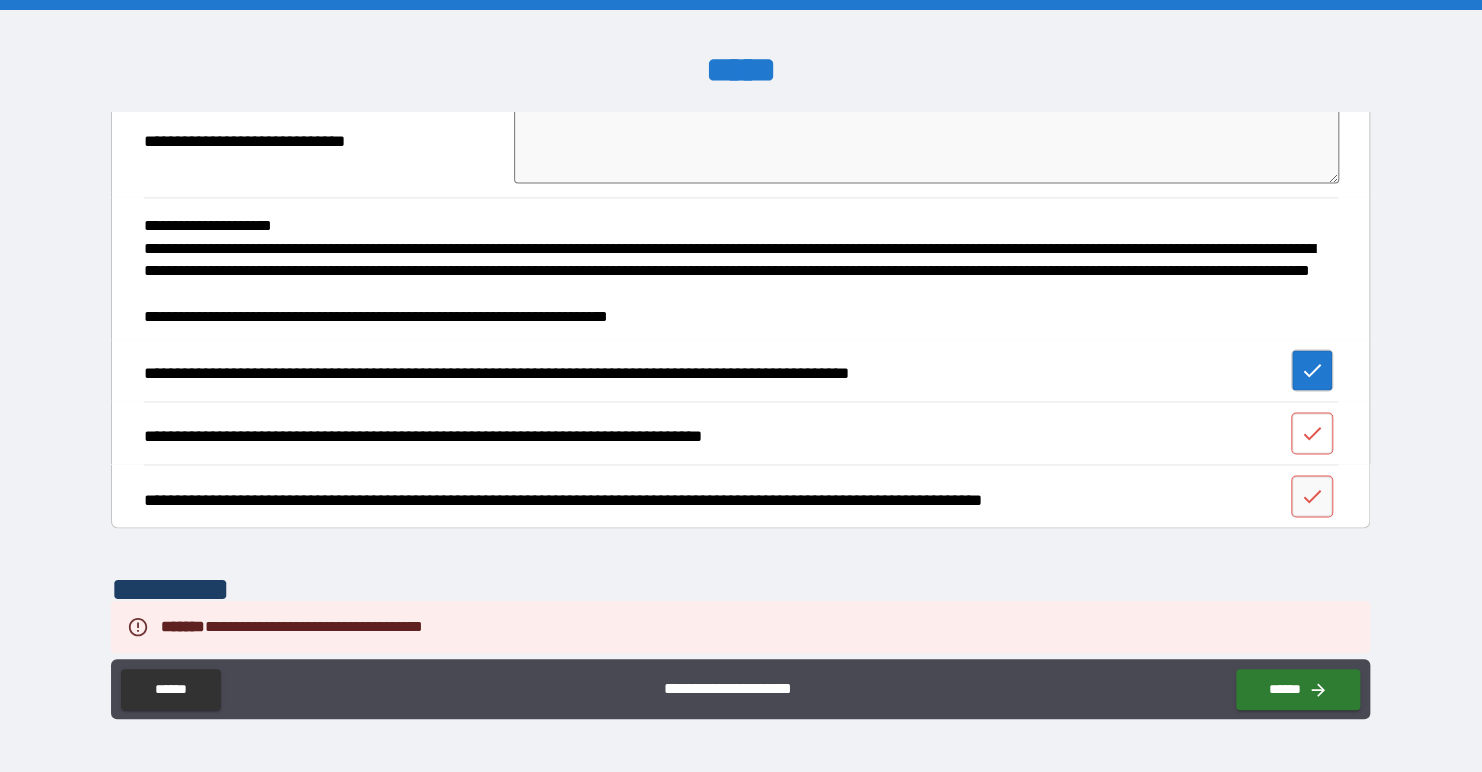 click 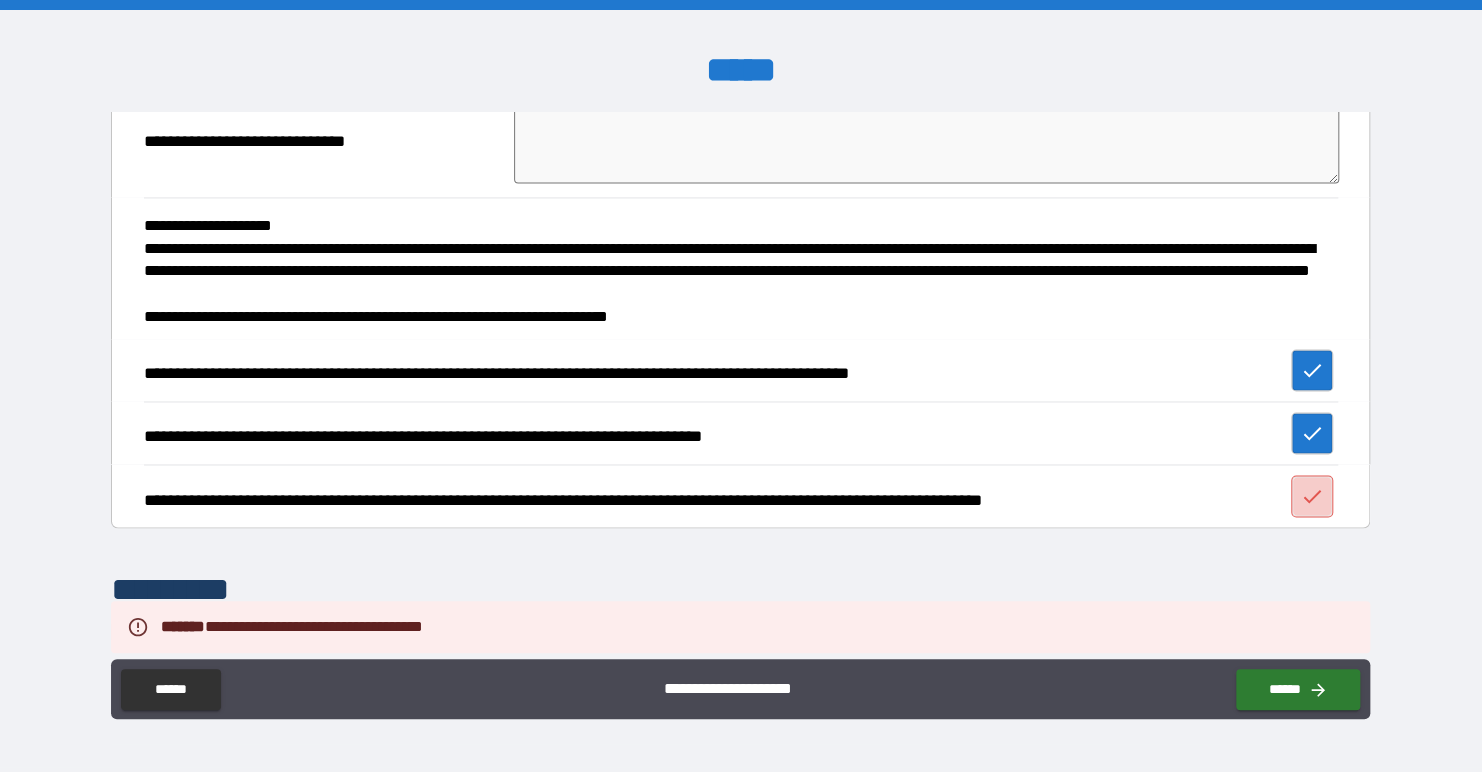 click 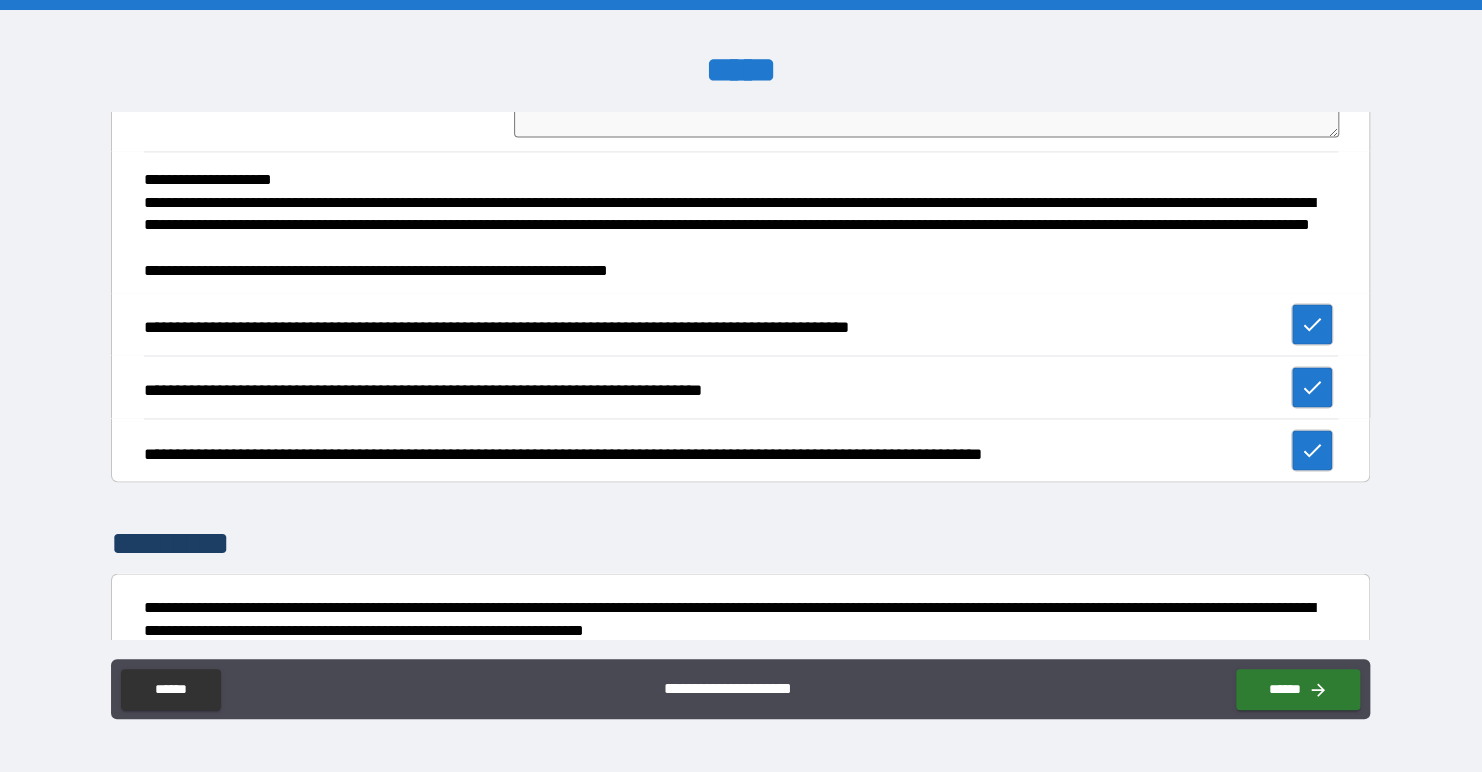 scroll, scrollTop: 1814, scrollLeft: 0, axis: vertical 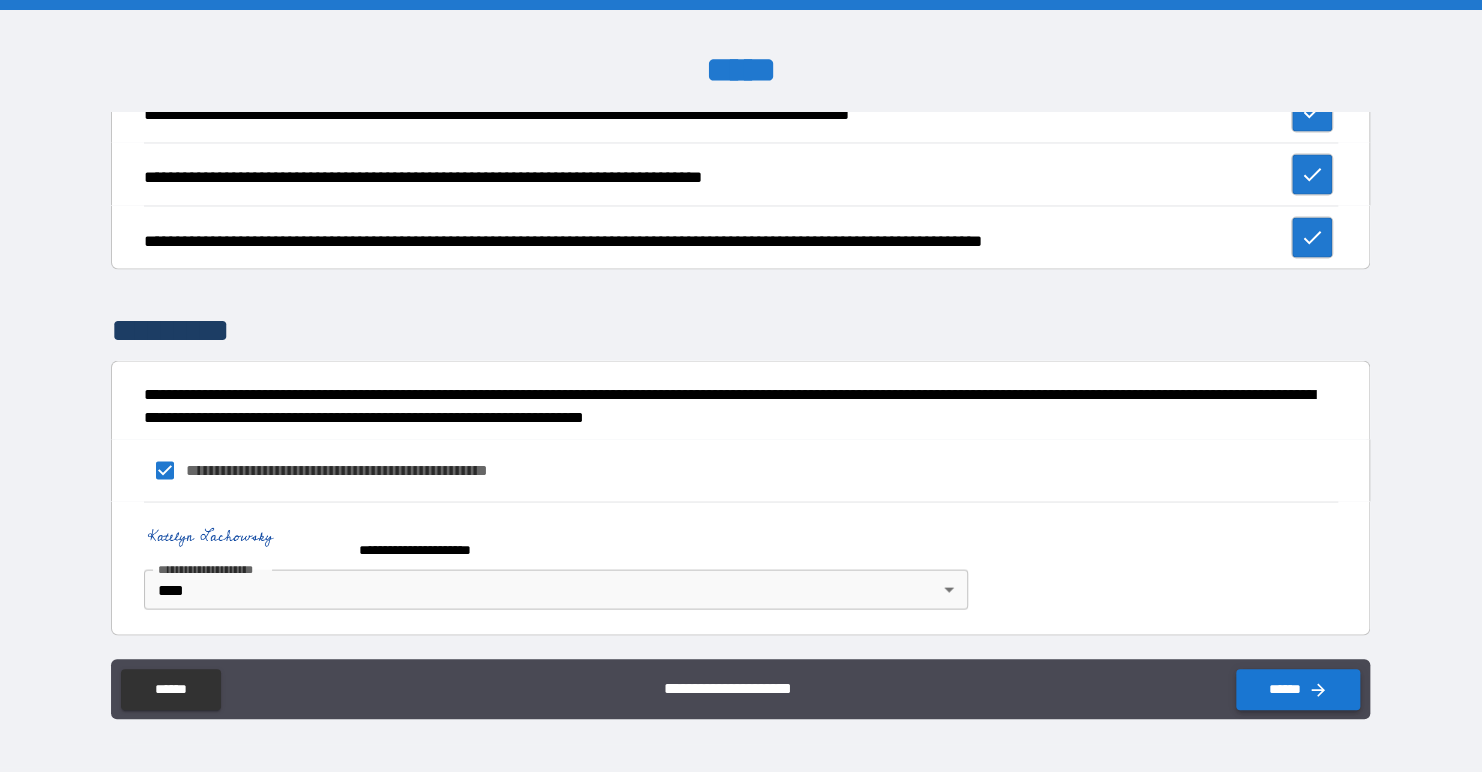 click 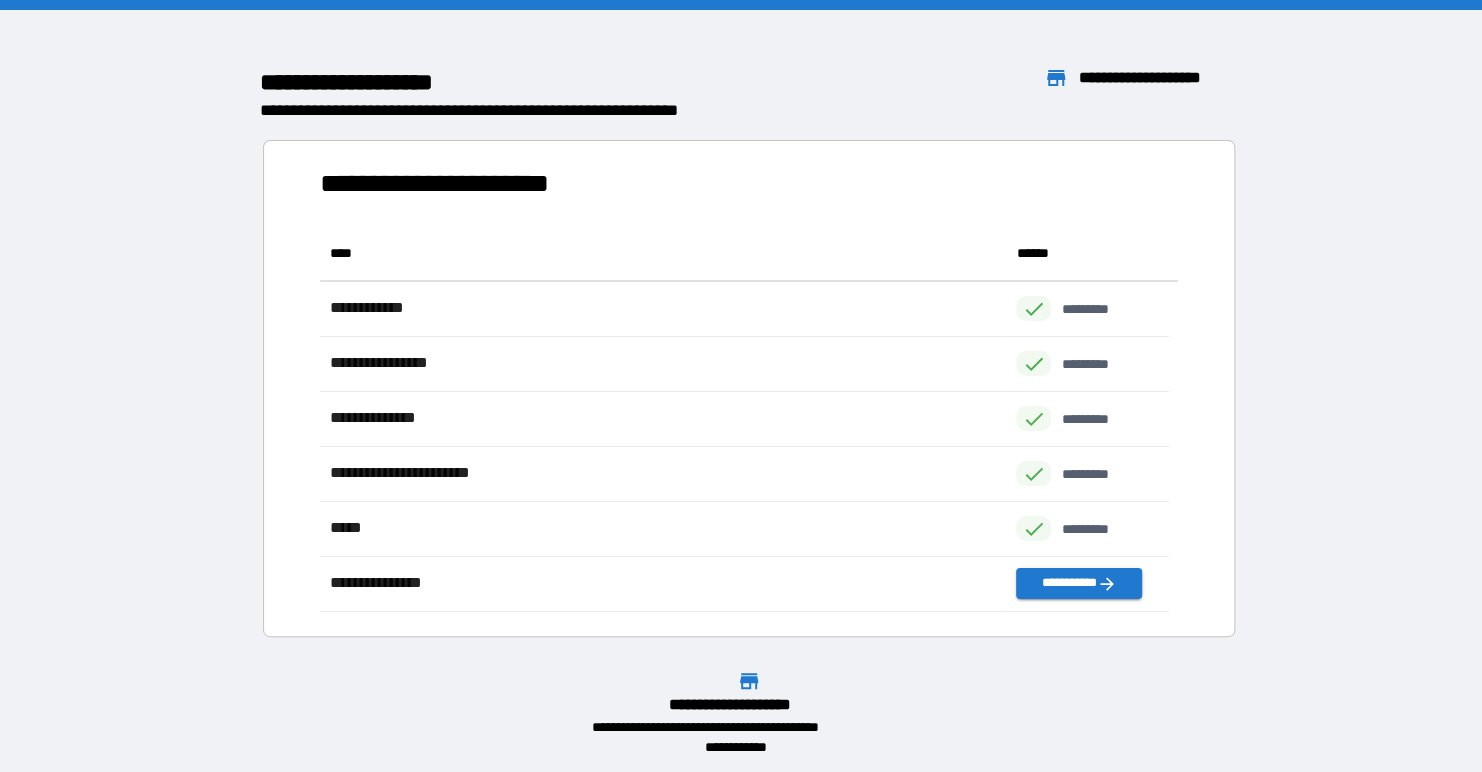 scroll, scrollTop: 370, scrollLeft: 832, axis: both 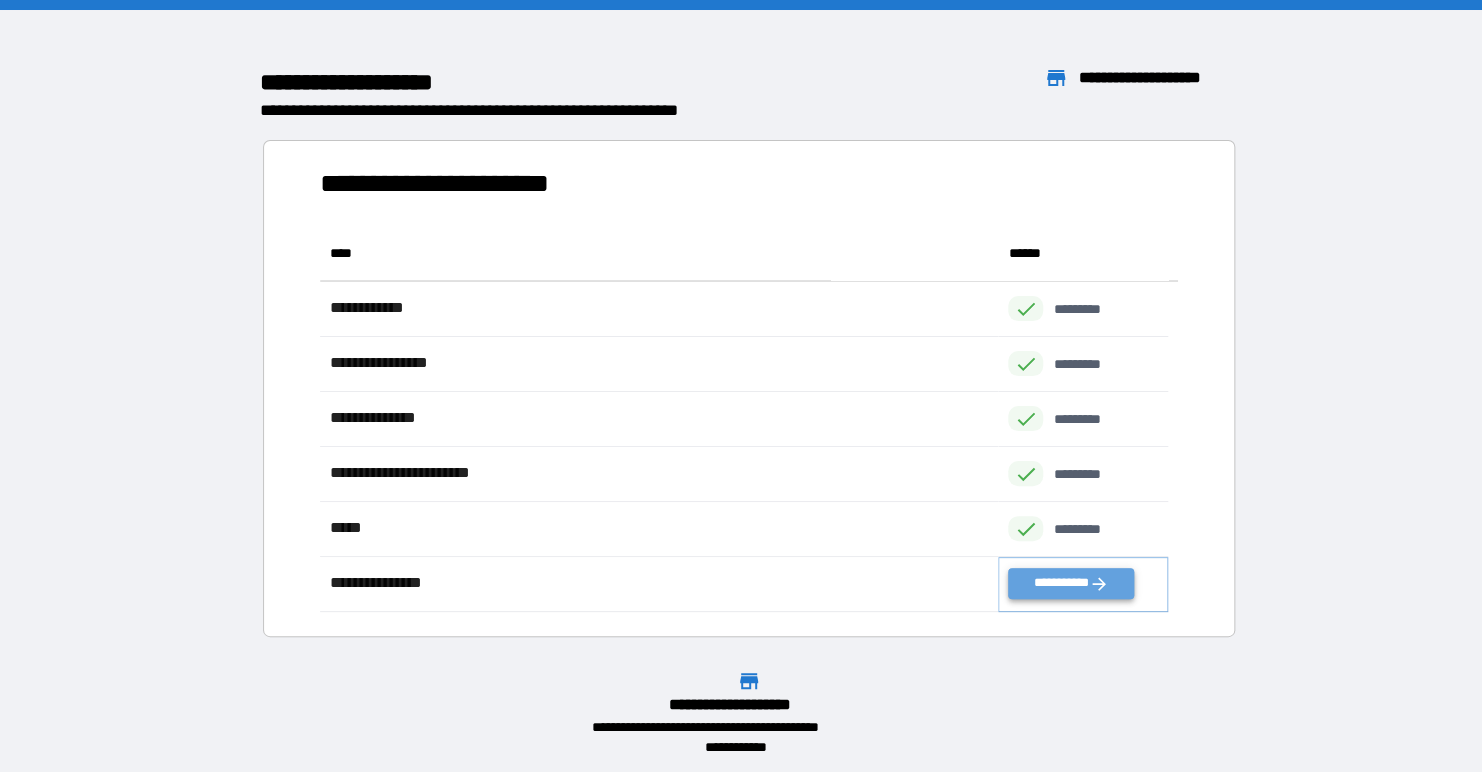 click 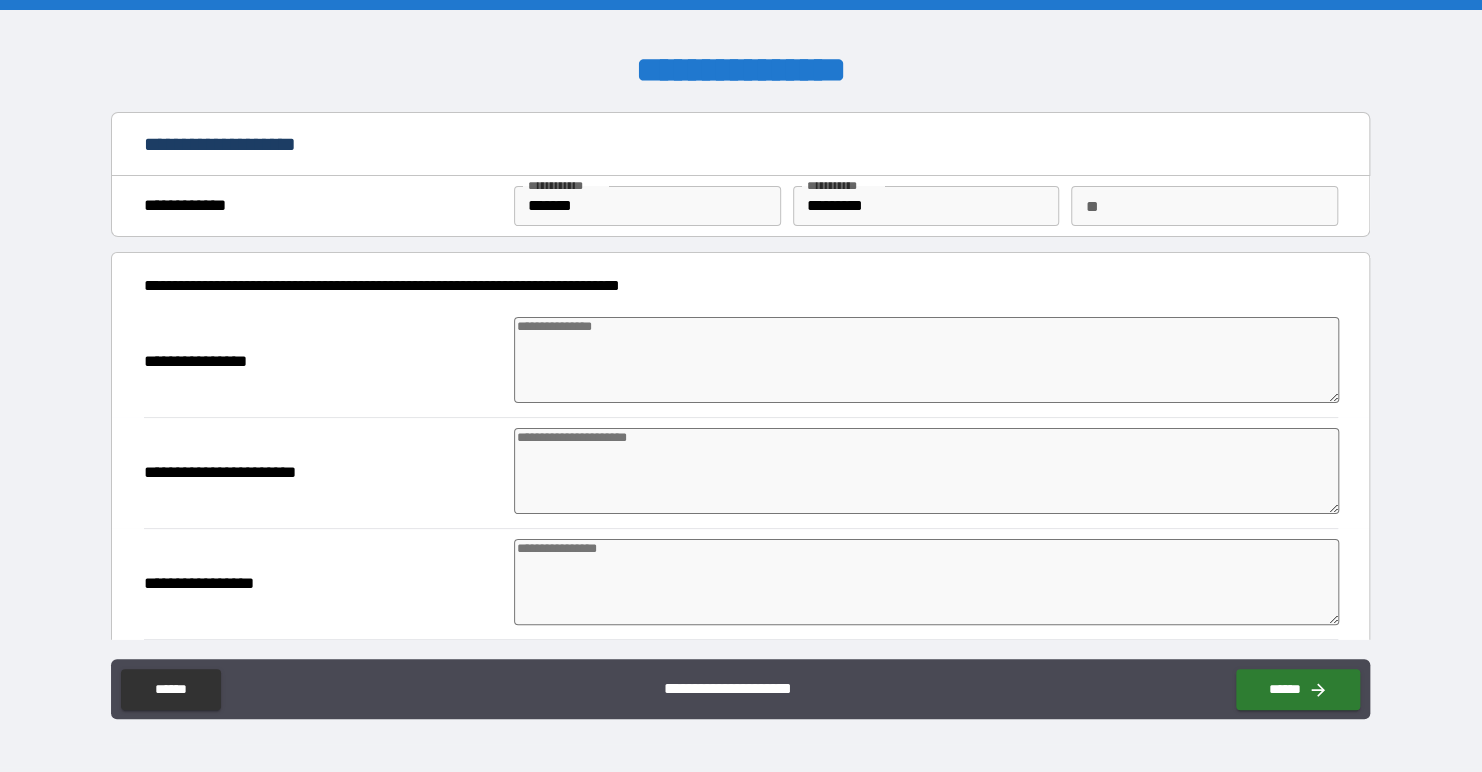 click on "*********" at bounding box center [926, 206] 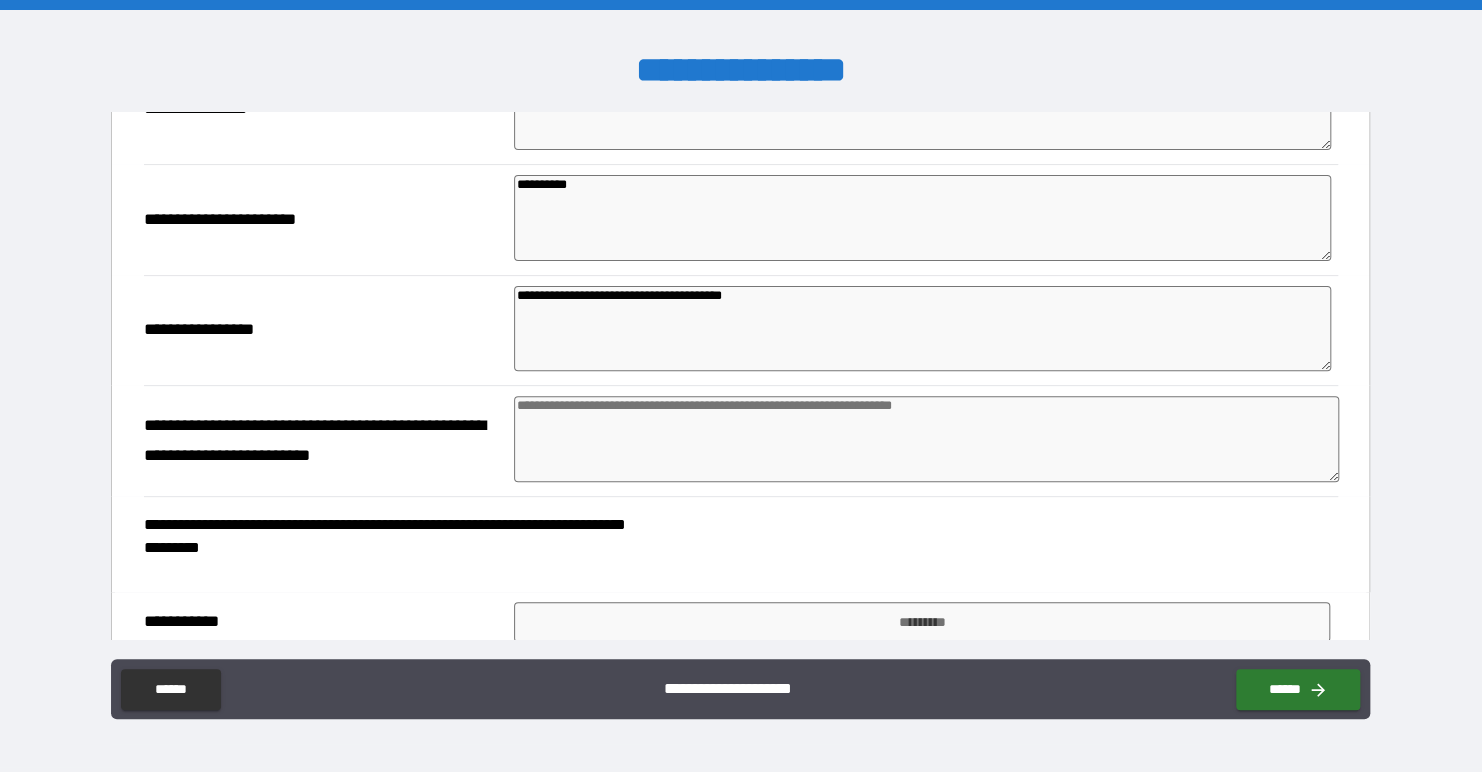 scroll, scrollTop: 300, scrollLeft: 0, axis: vertical 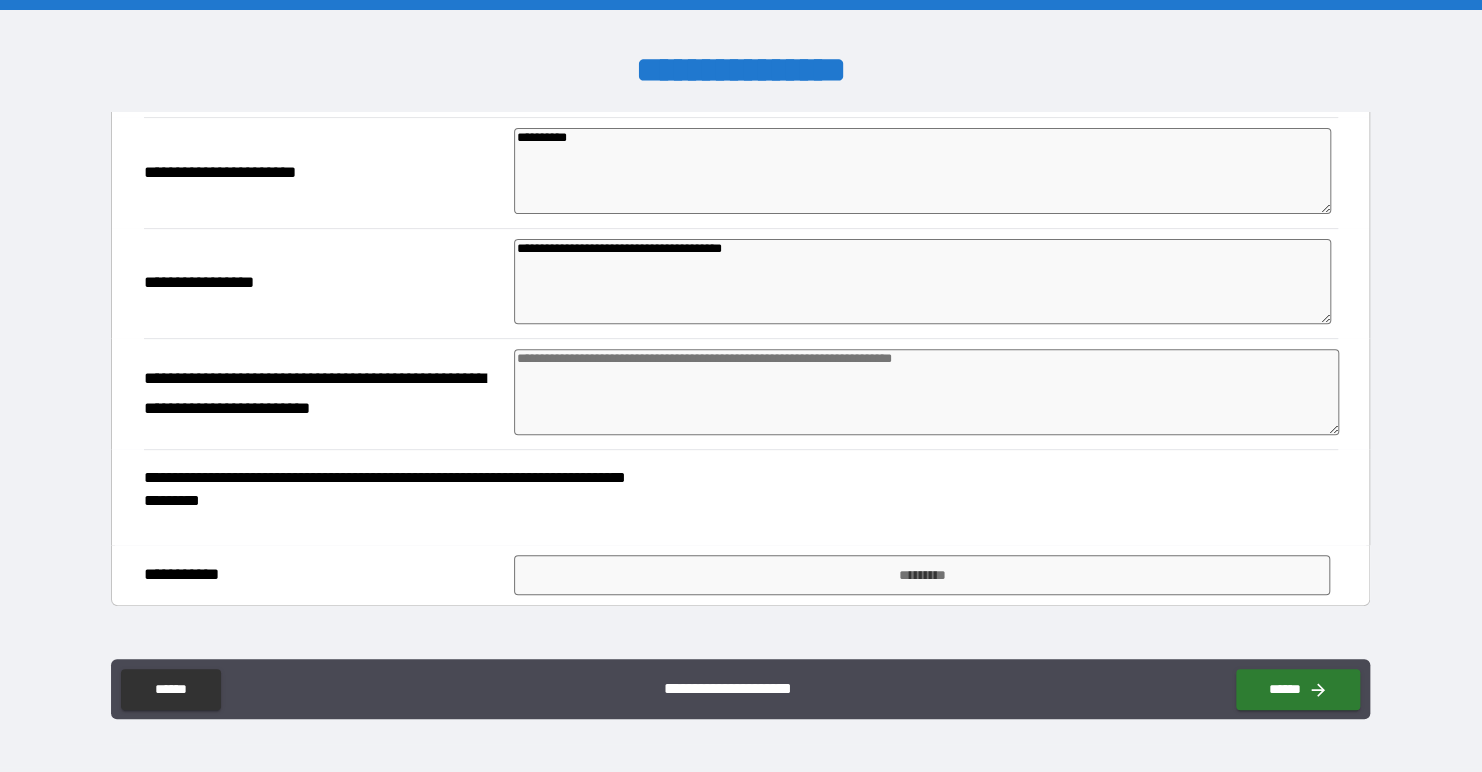 click at bounding box center (926, 392) 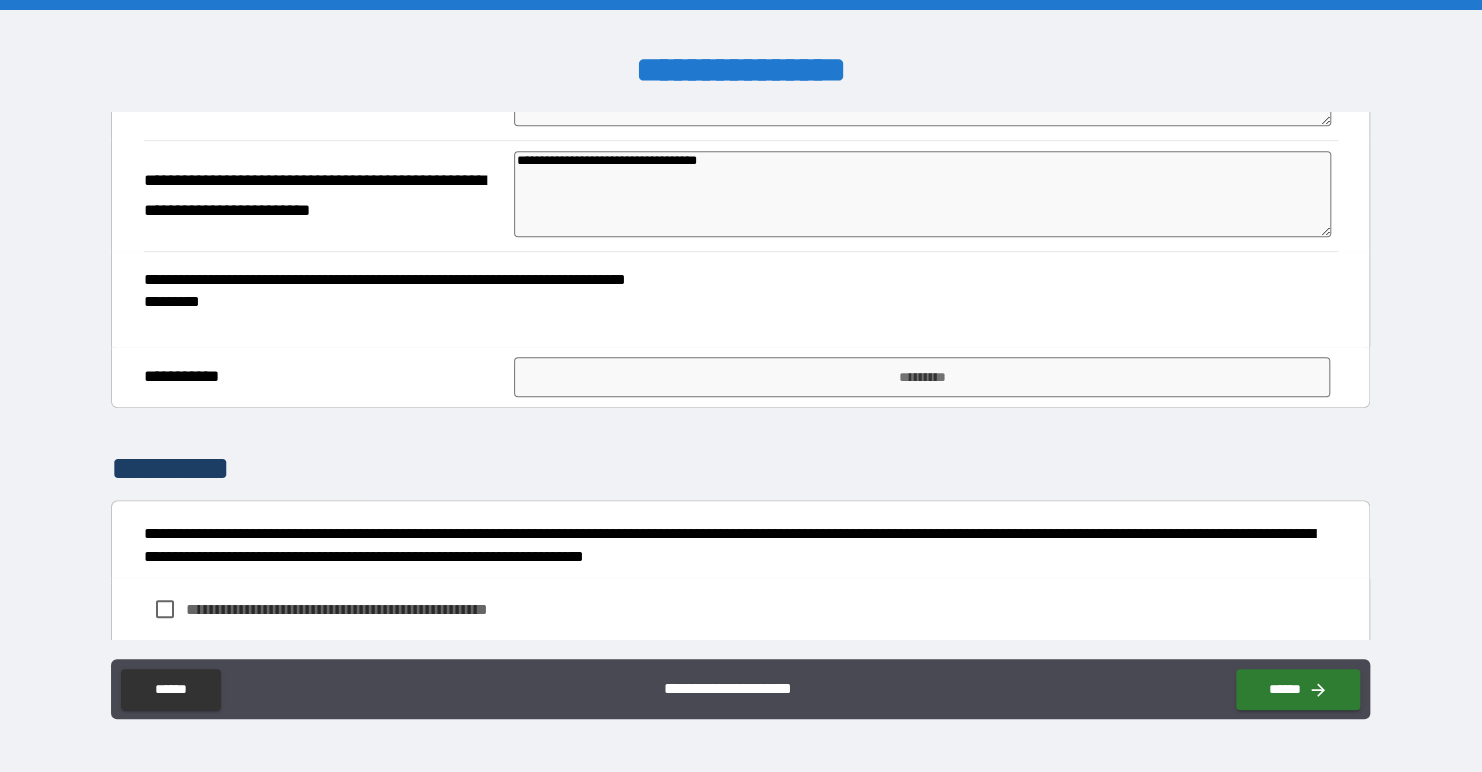 scroll, scrollTop: 500, scrollLeft: 0, axis: vertical 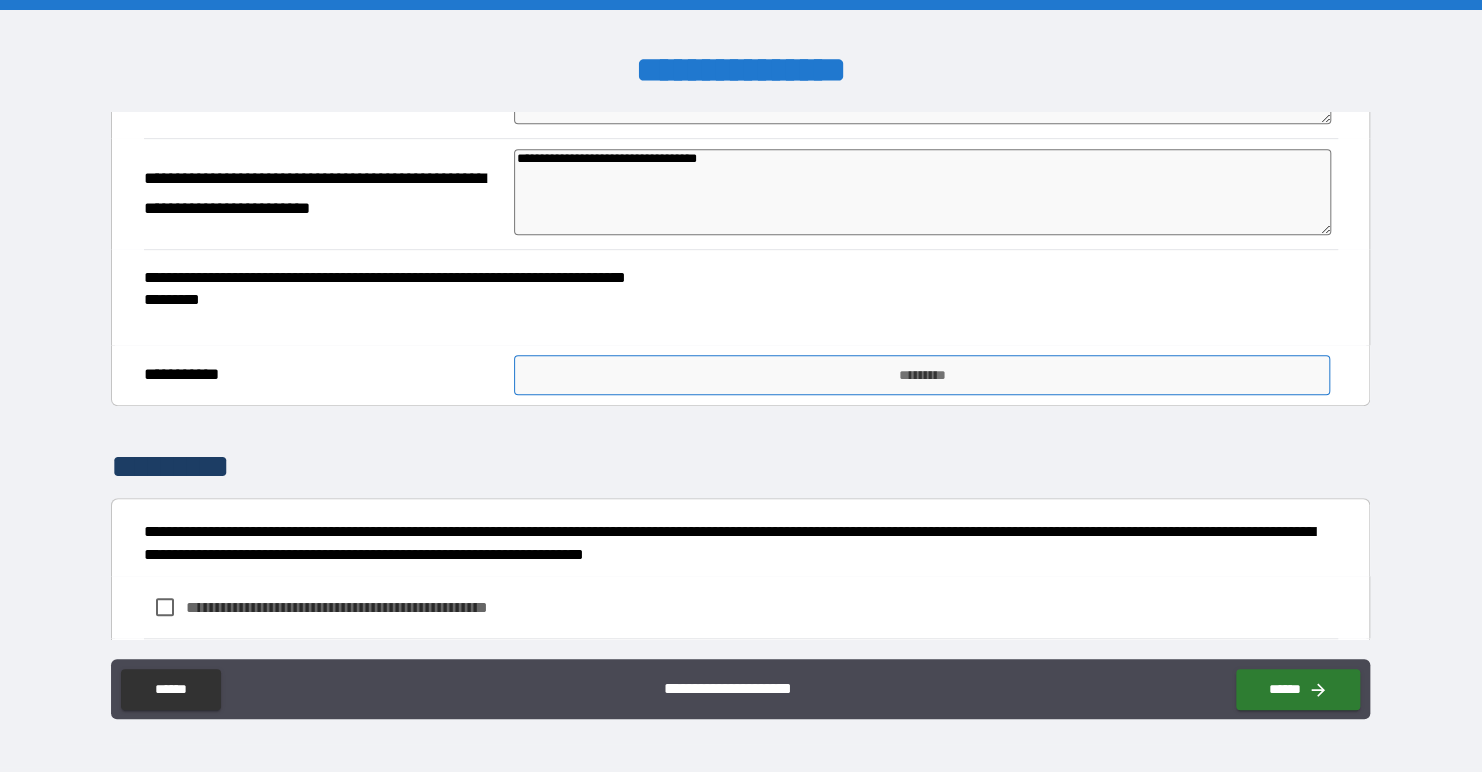 click on "*********" at bounding box center [922, 375] 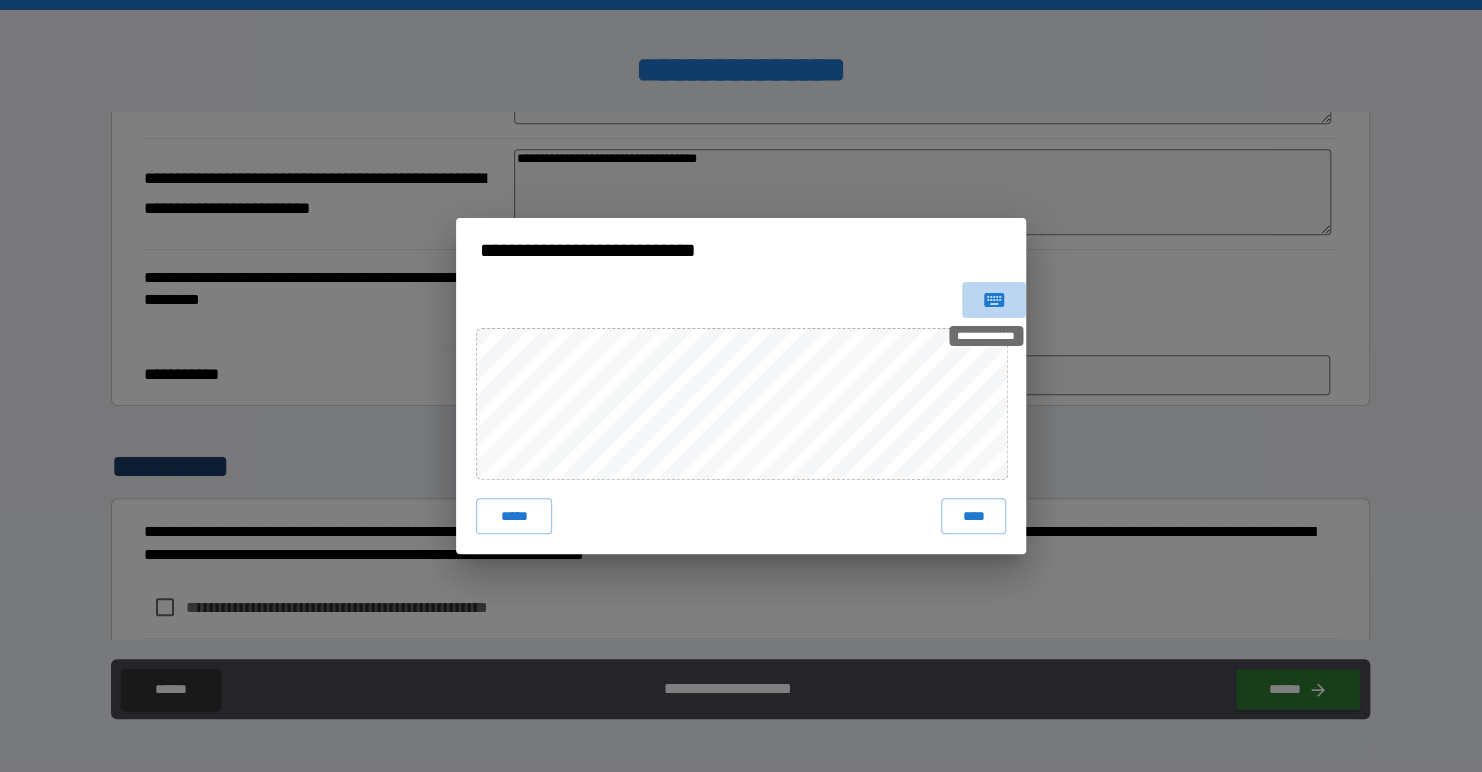 click 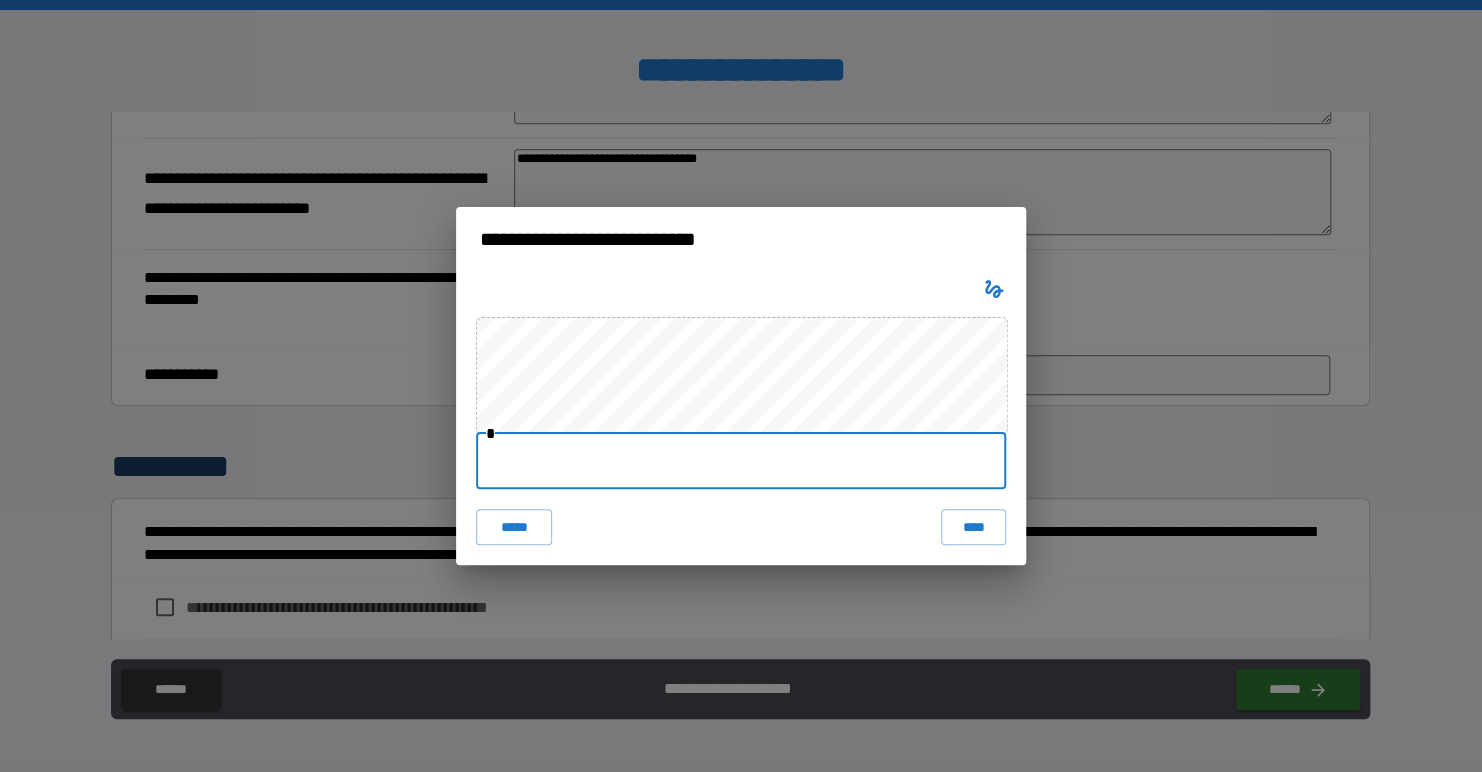 click at bounding box center [741, 461] 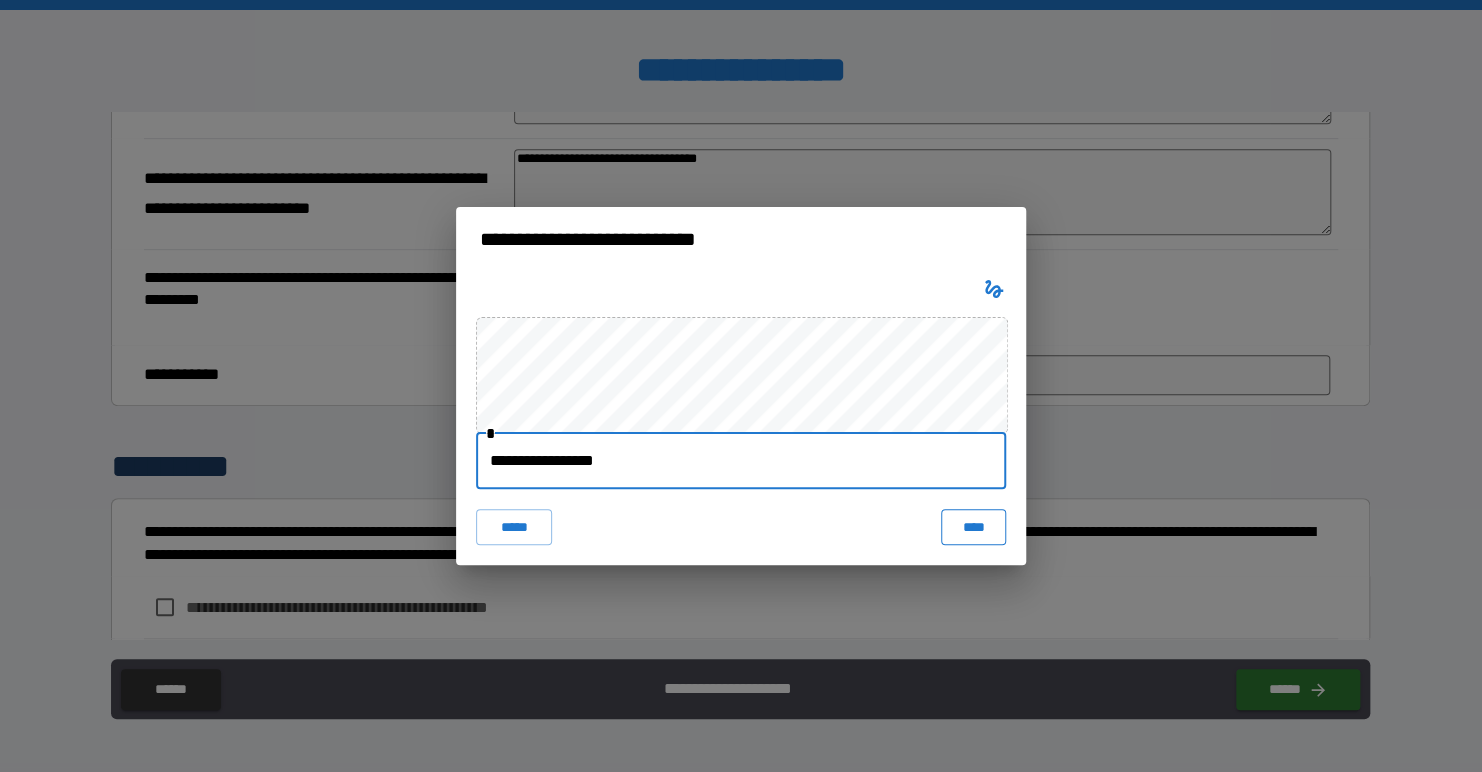 click on "****" at bounding box center [973, 527] 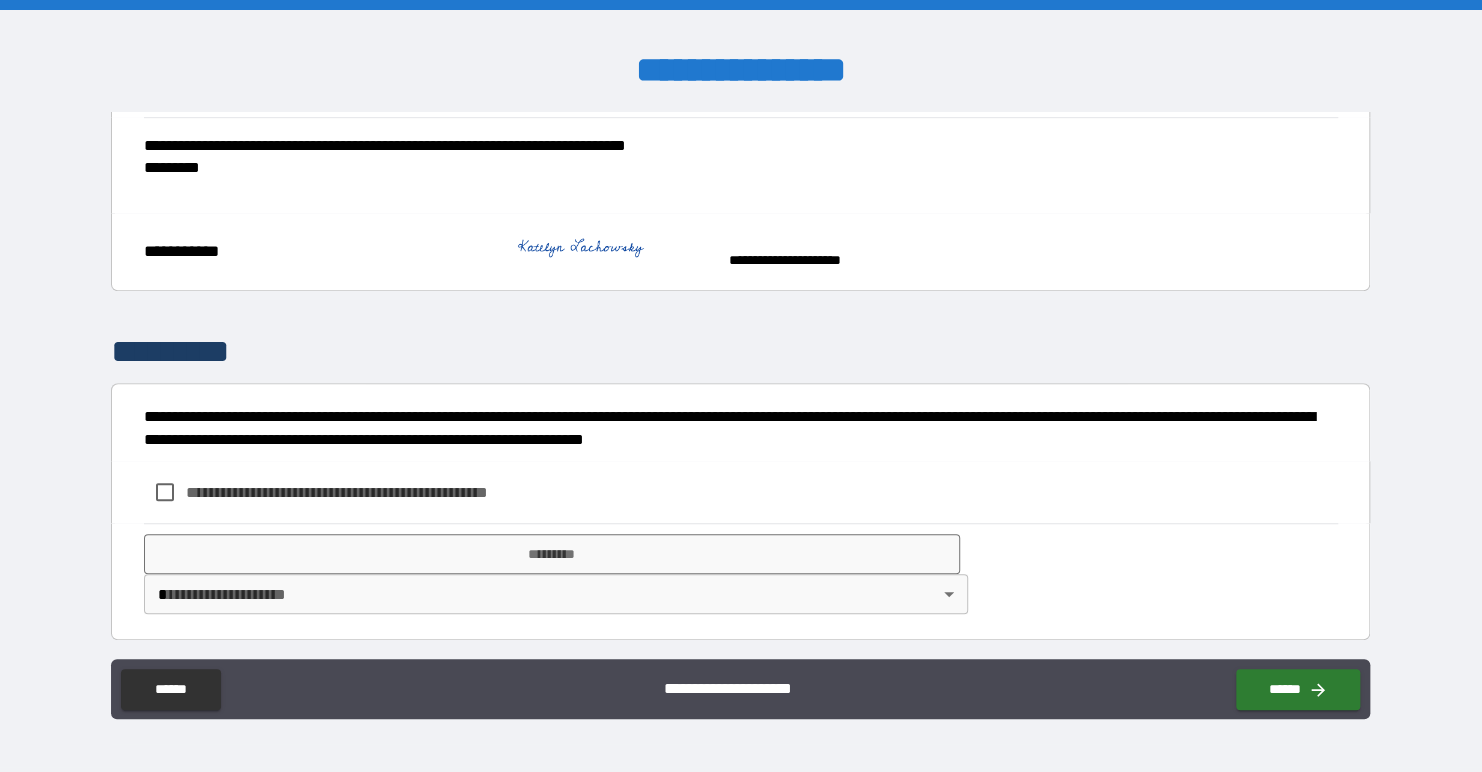 scroll, scrollTop: 635, scrollLeft: 0, axis: vertical 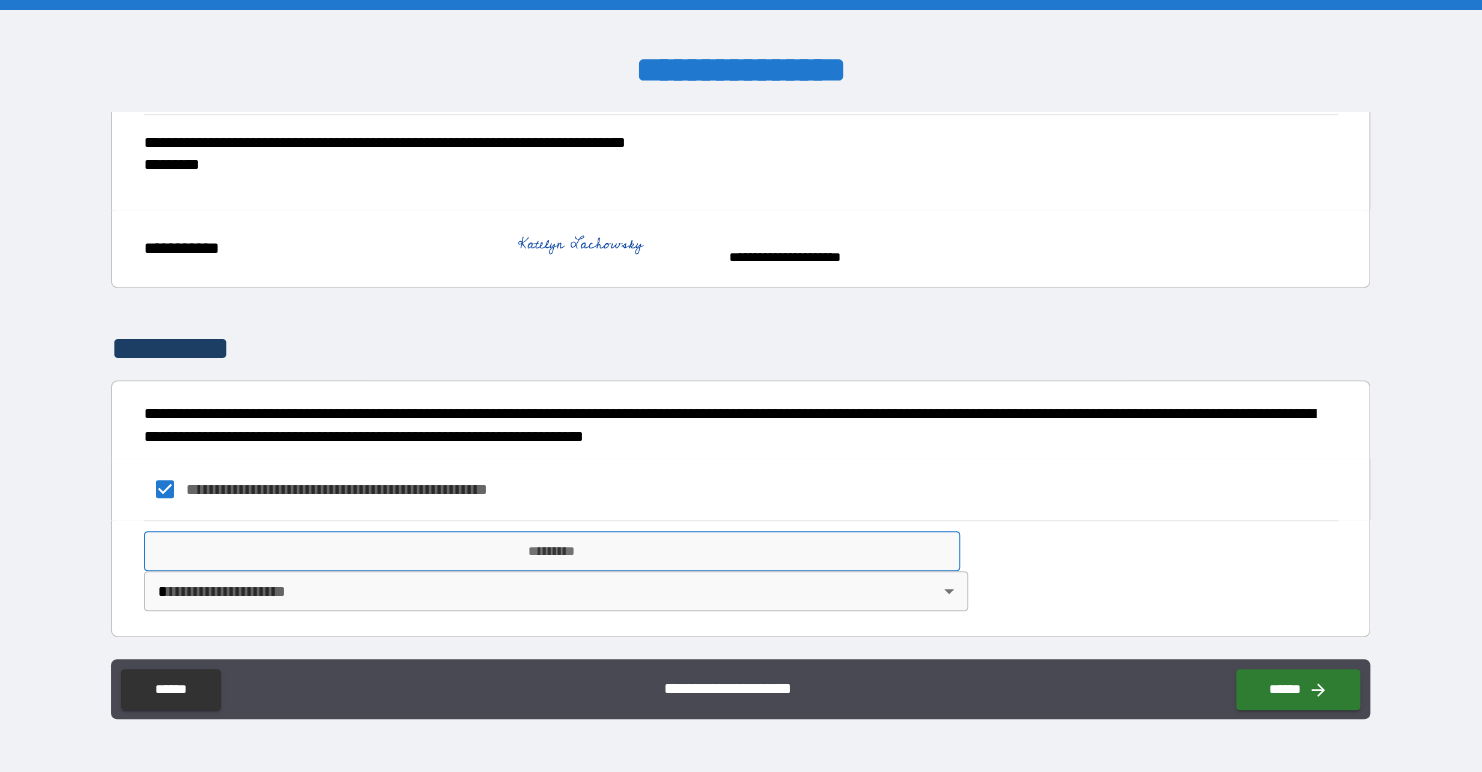 click on "*********" at bounding box center (552, 551) 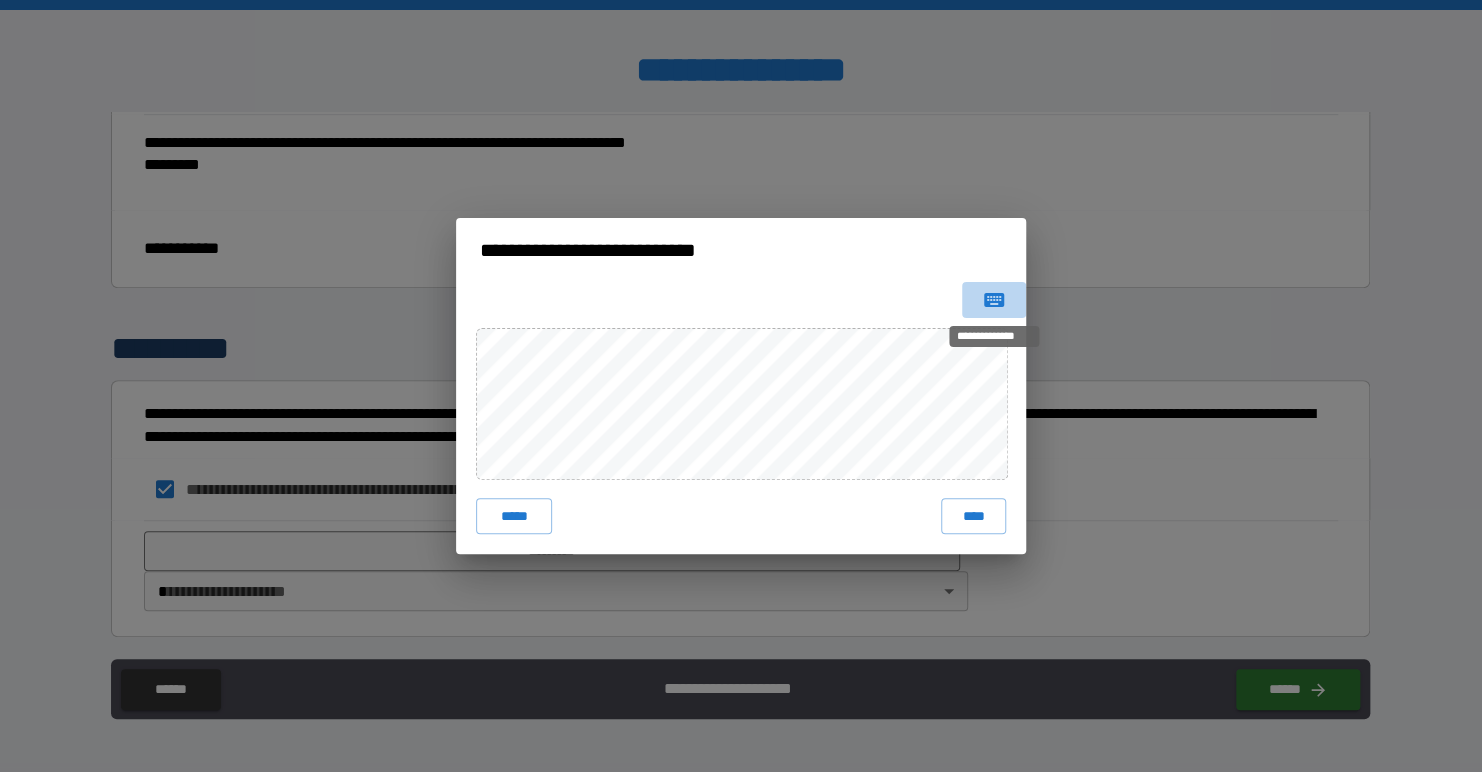 click 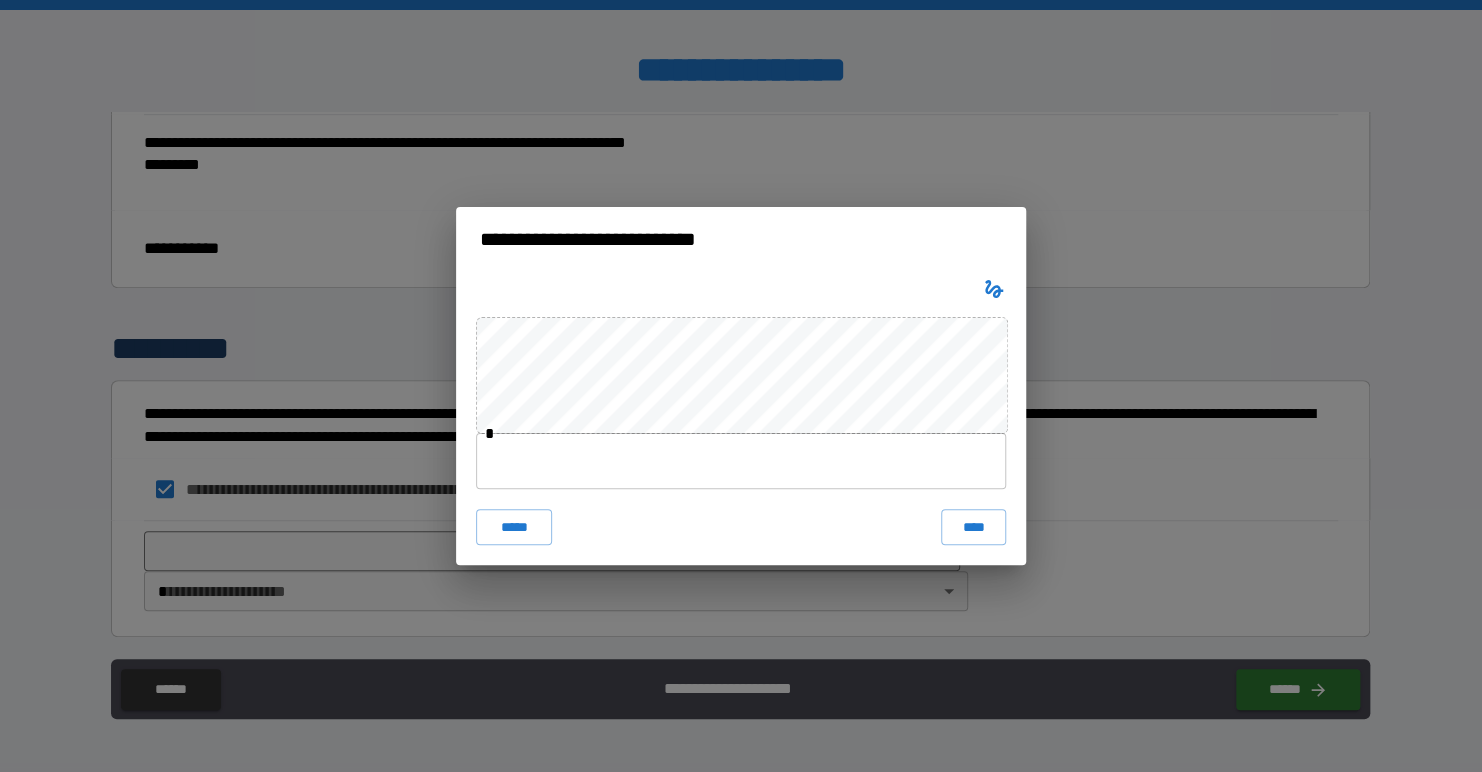 click at bounding box center (741, 461) 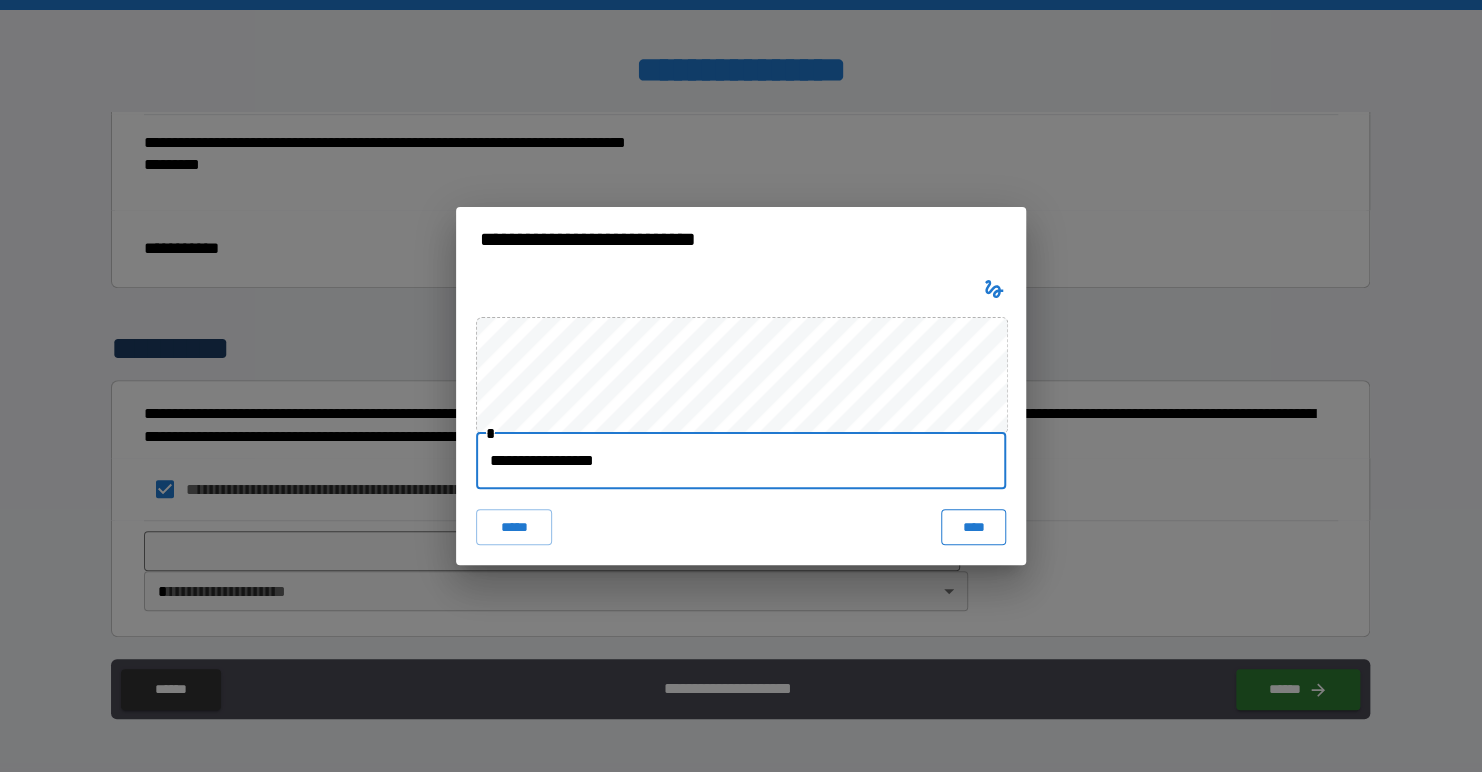 click on "****" at bounding box center [973, 527] 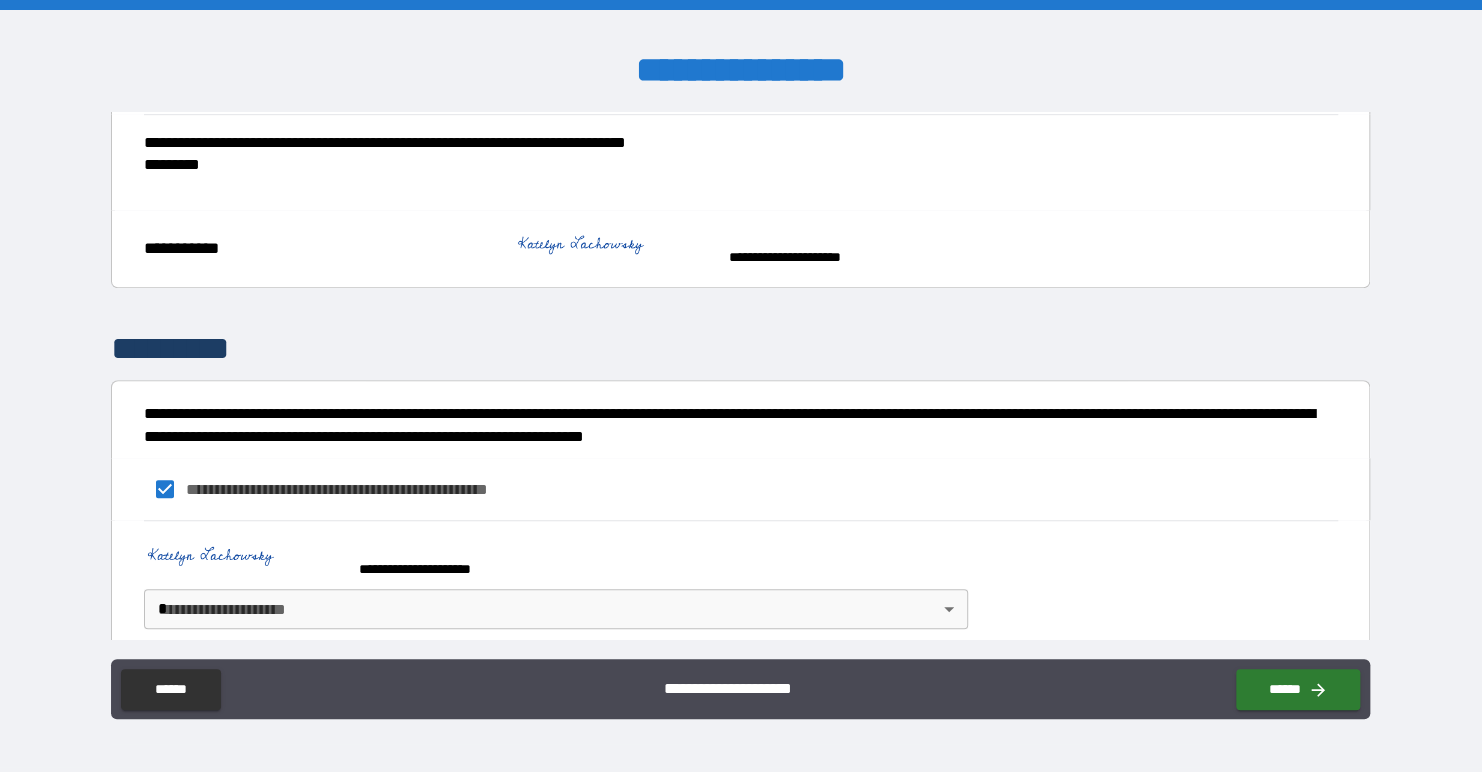 click on "**********" at bounding box center (741, 386) 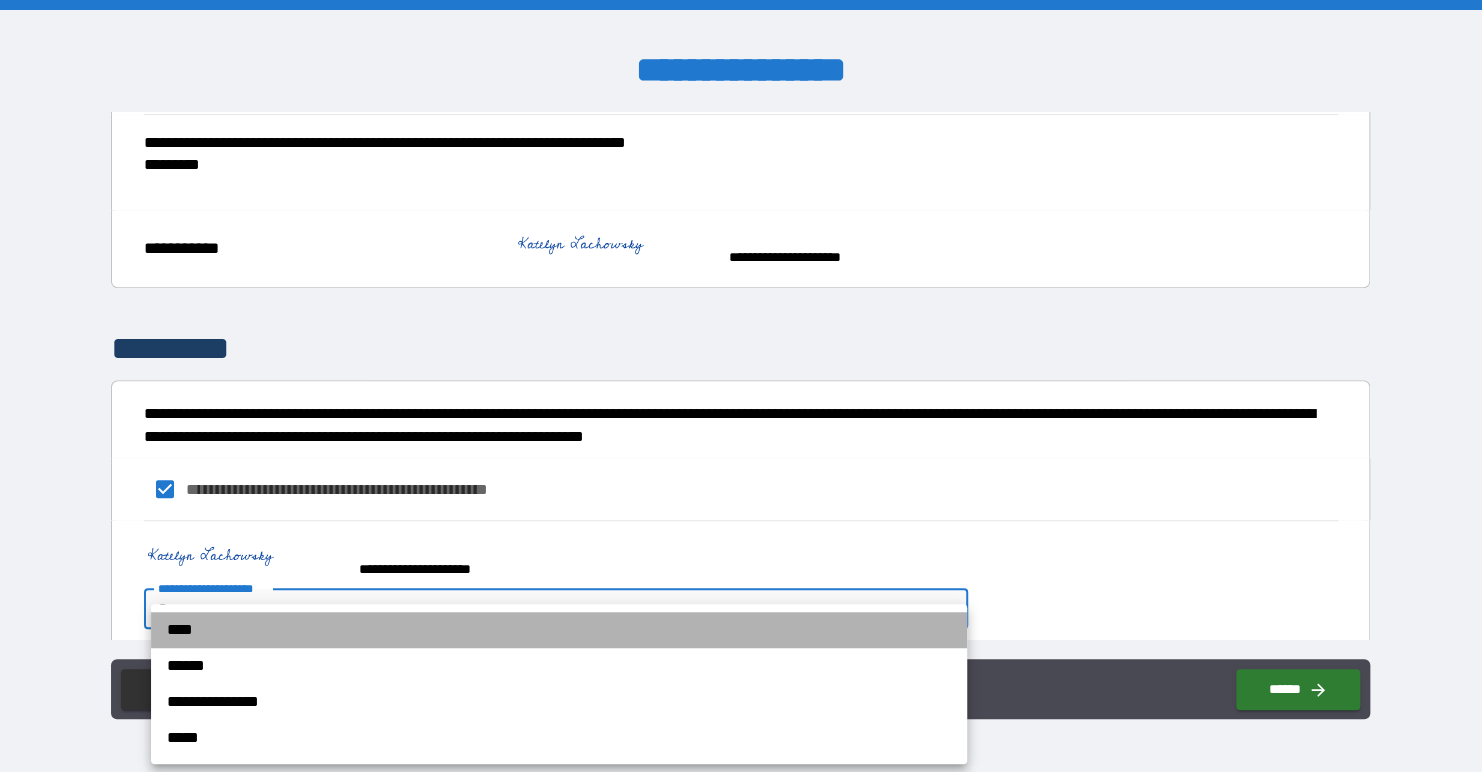 click on "****" at bounding box center [559, 630] 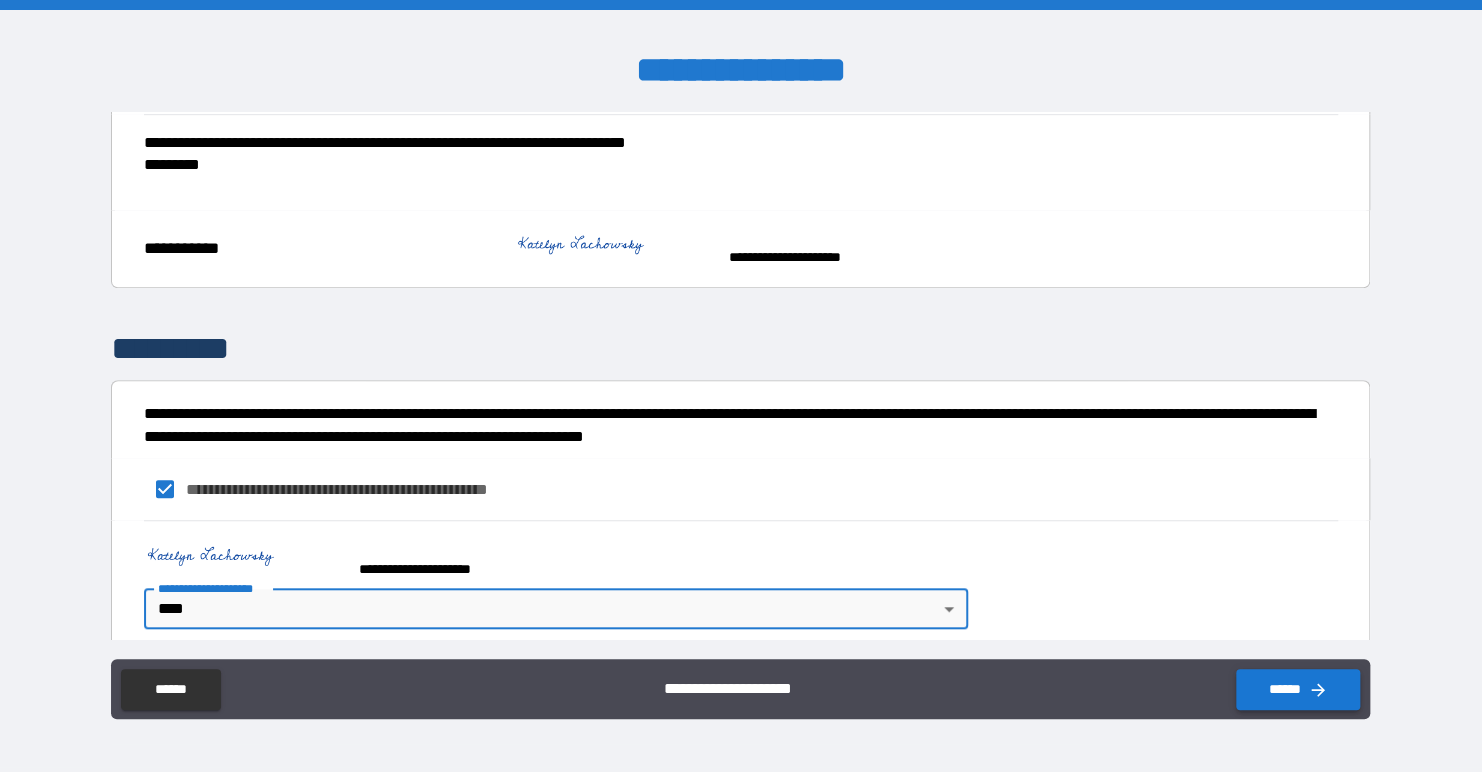 click on "******" at bounding box center (1298, 689) 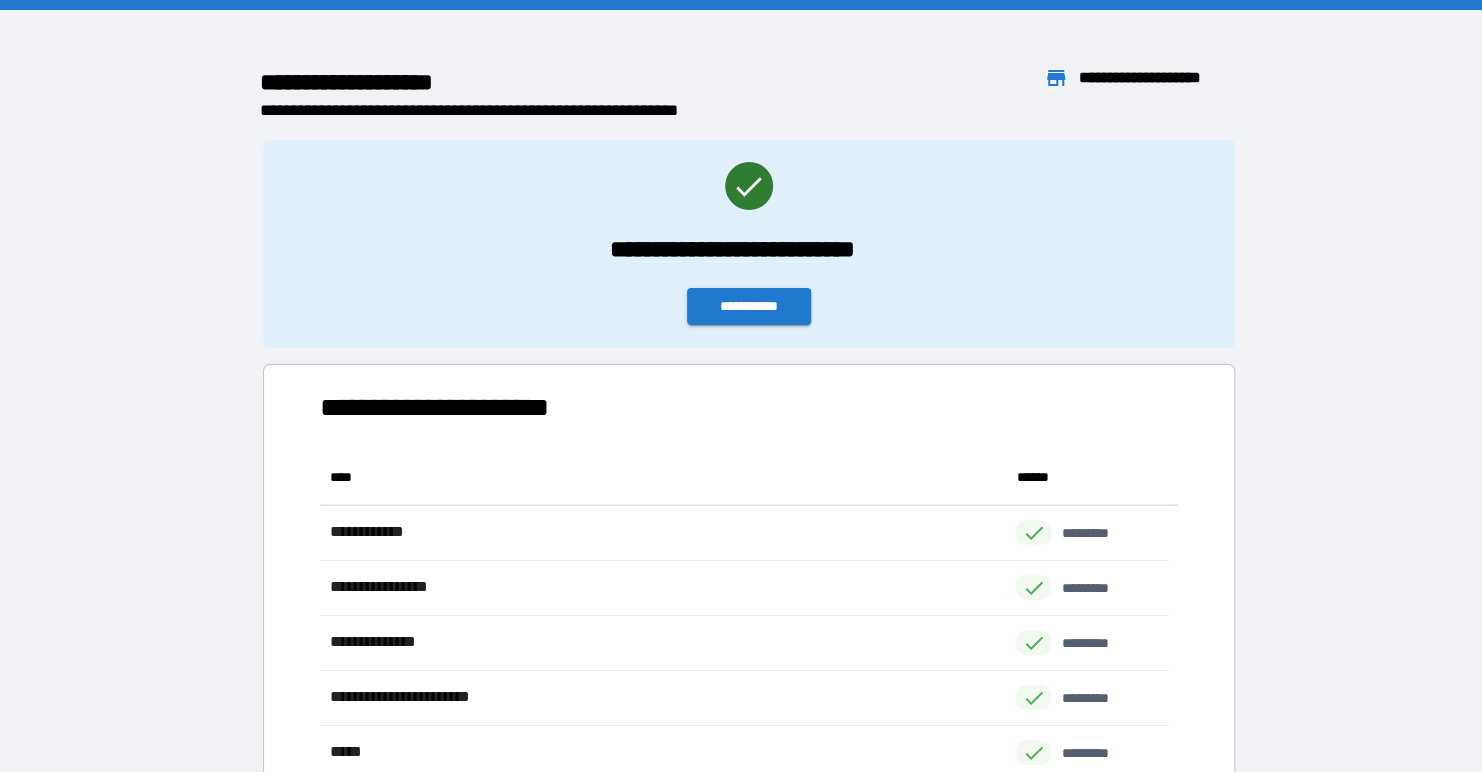 scroll, scrollTop: 16, scrollLeft: 16, axis: both 